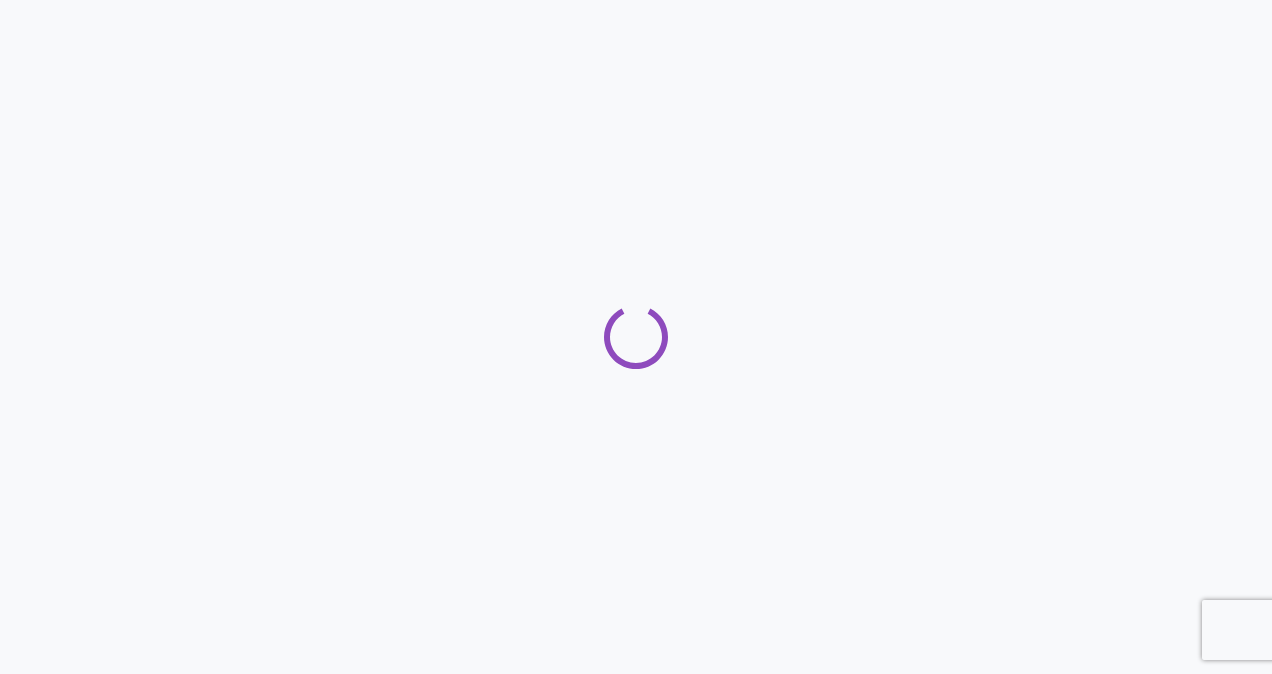scroll, scrollTop: 0, scrollLeft: 0, axis: both 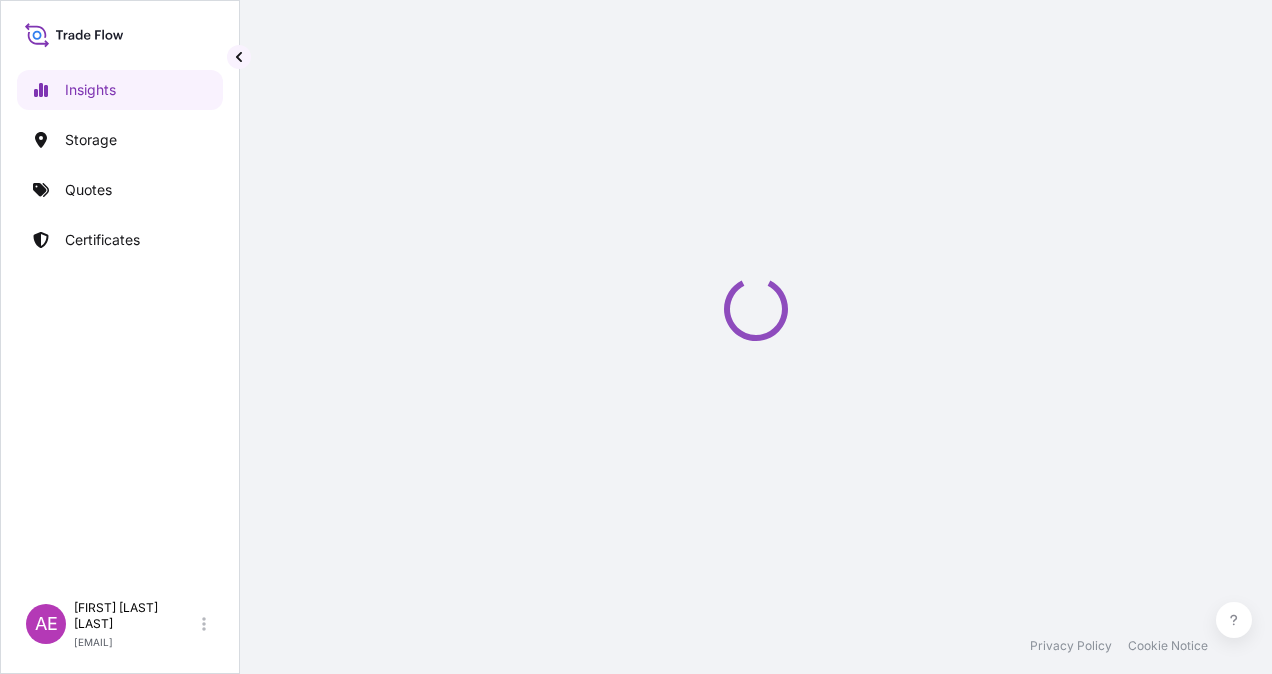 select on "2025" 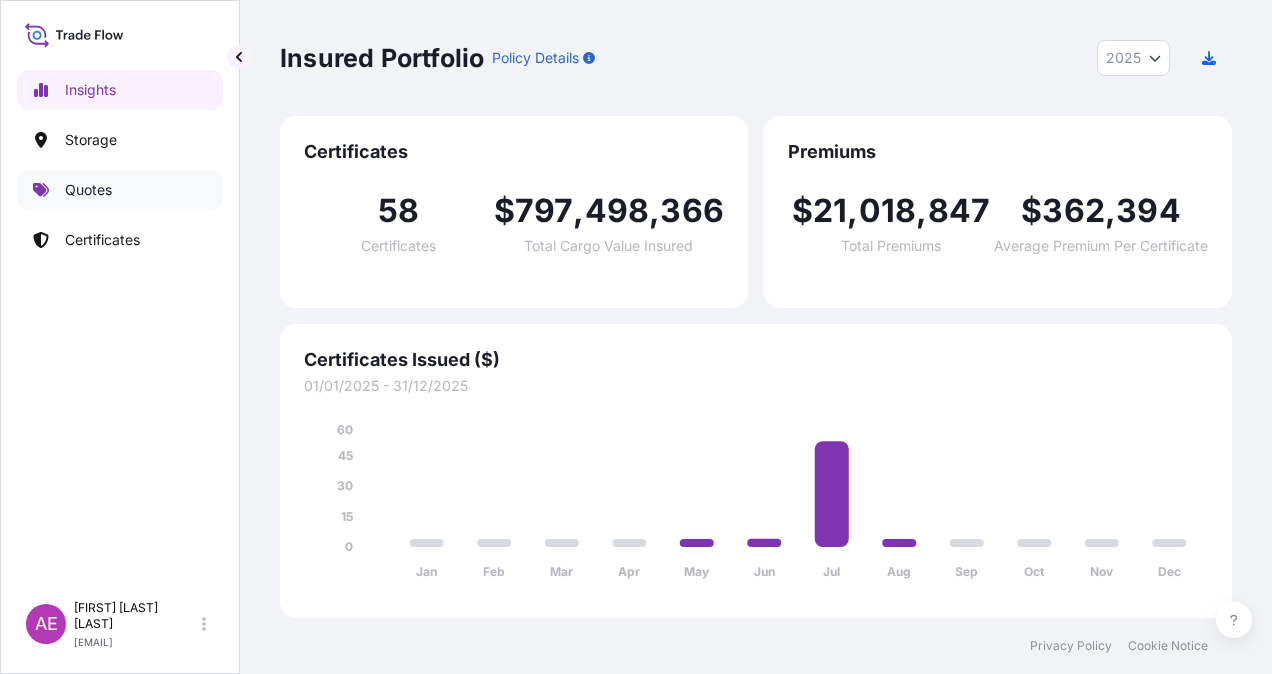 click on "Quotes" at bounding box center (88, 190) 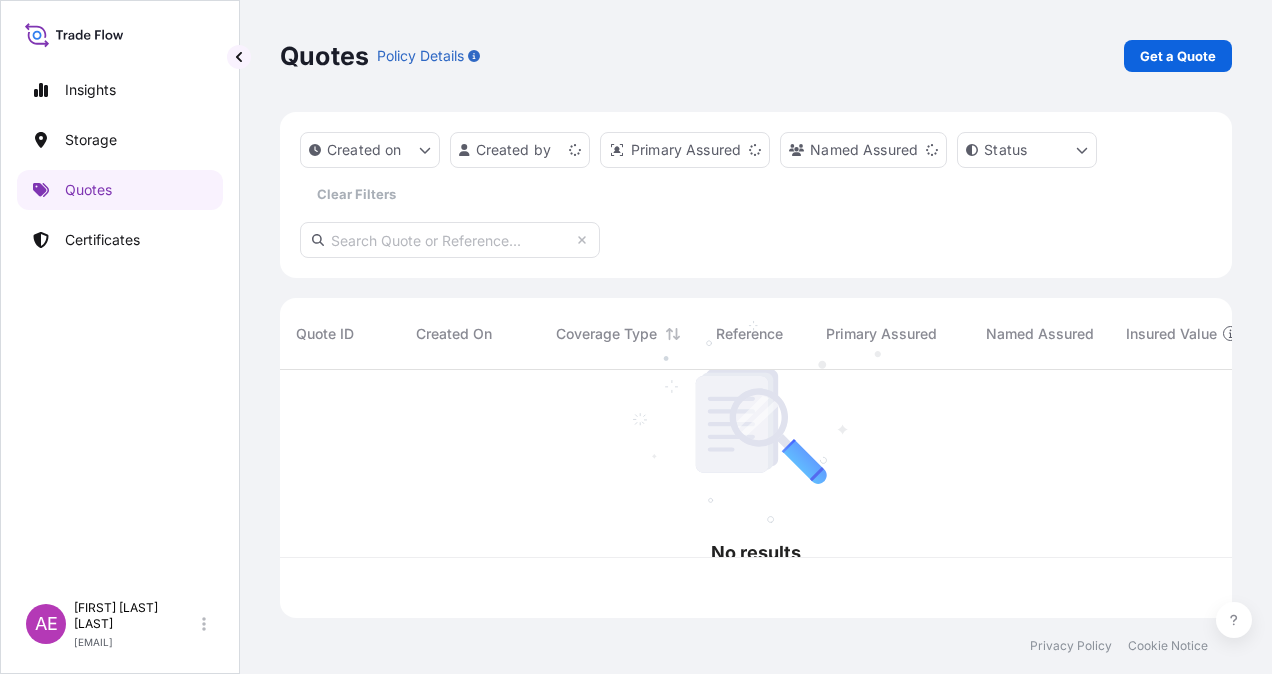 scroll, scrollTop: 16, scrollLeft: 16, axis: both 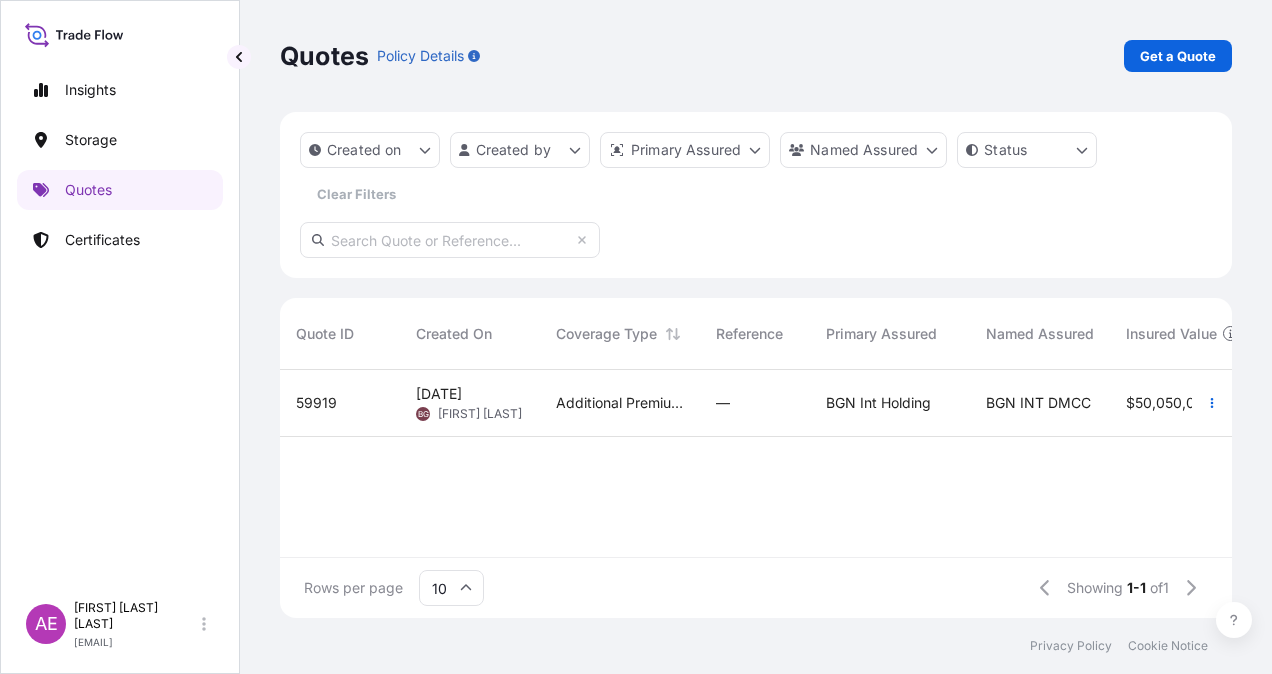 click on "Get a Quote" at bounding box center (1178, 56) 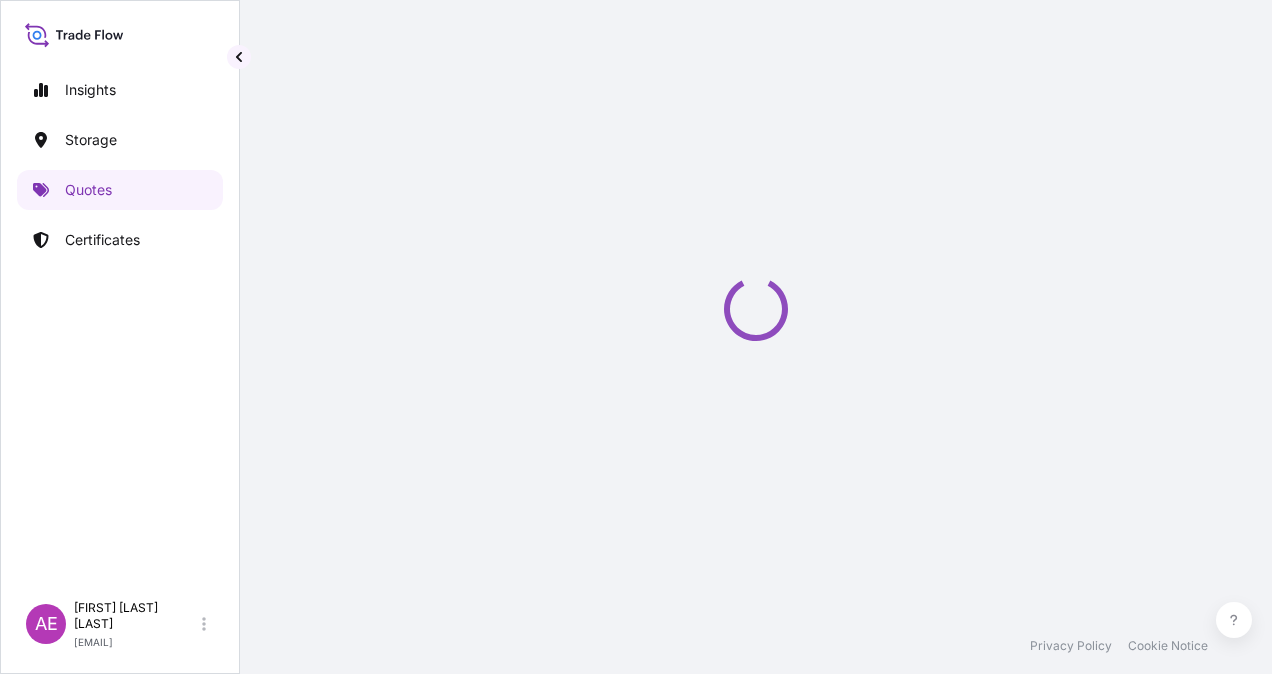 scroll, scrollTop: 32, scrollLeft: 0, axis: vertical 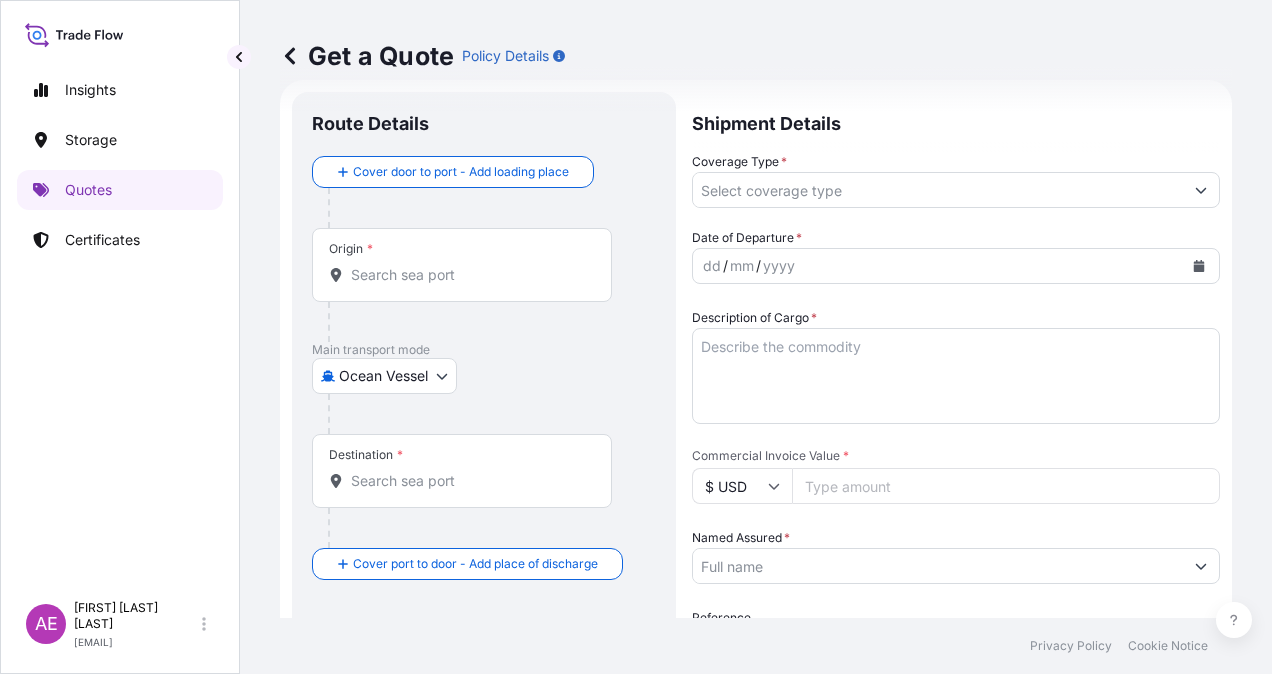 click on "Origin *" at bounding box center [462, 265] 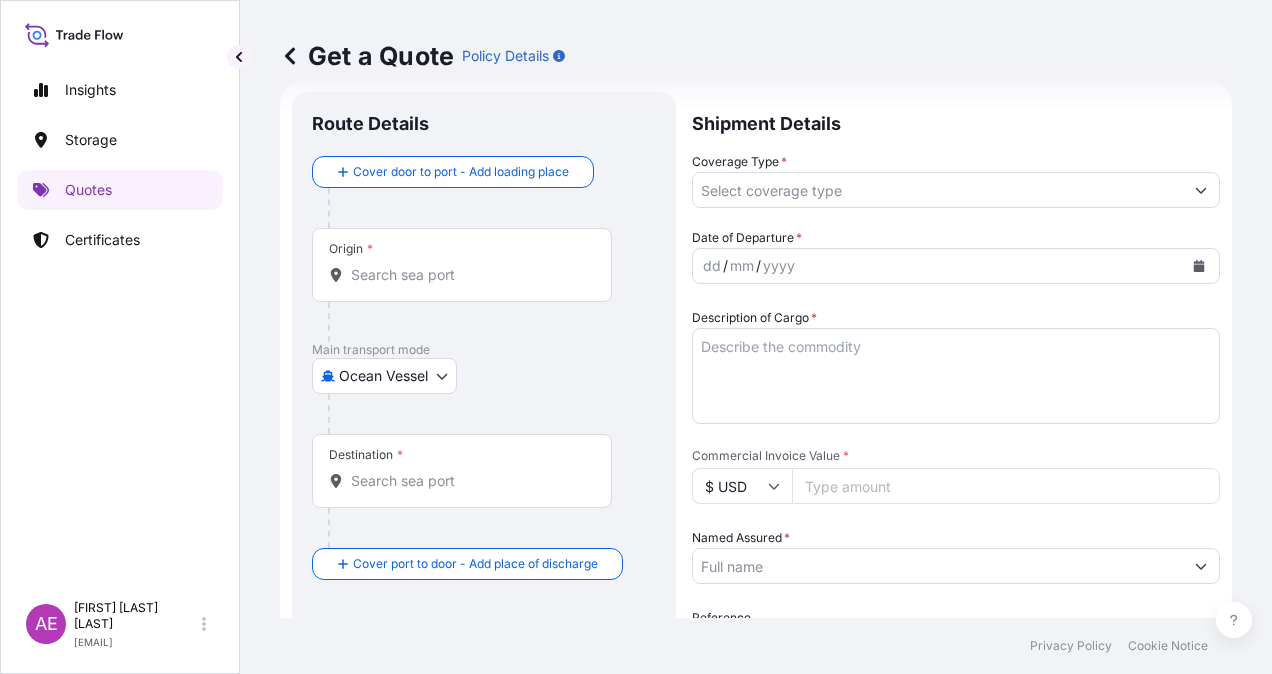 click on "Origin *" at bounding box center (469, 275) 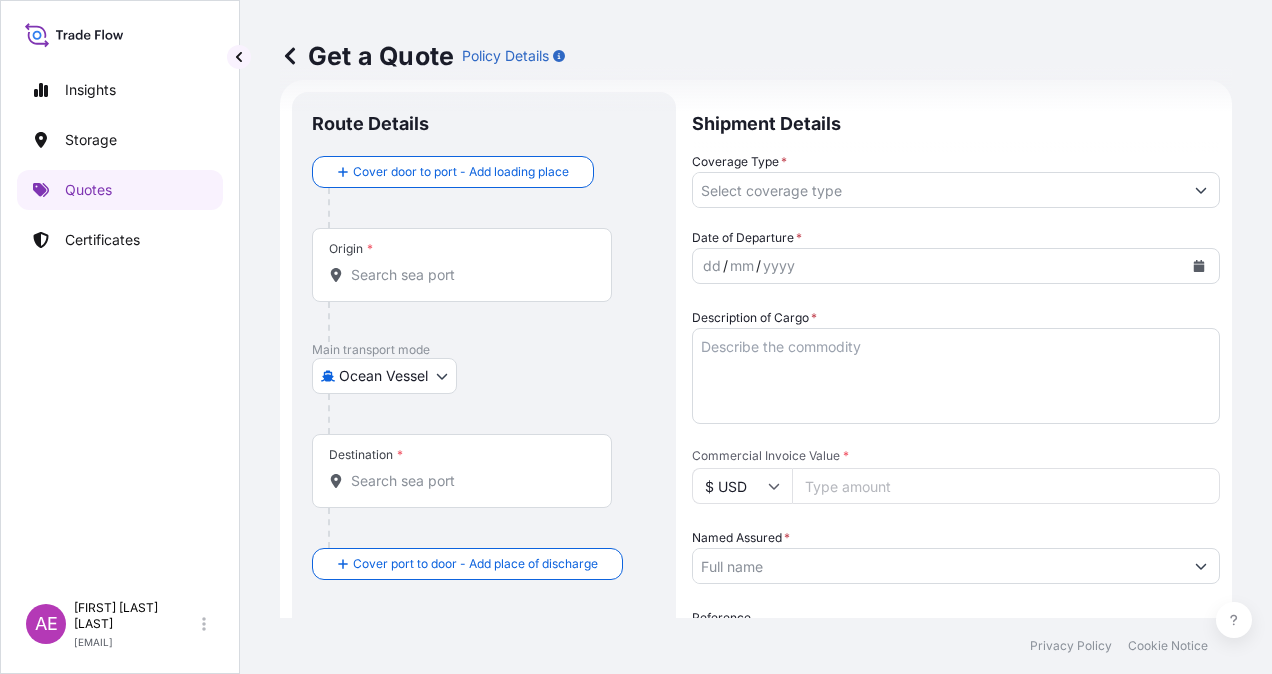 paste on "RAS LANUF" 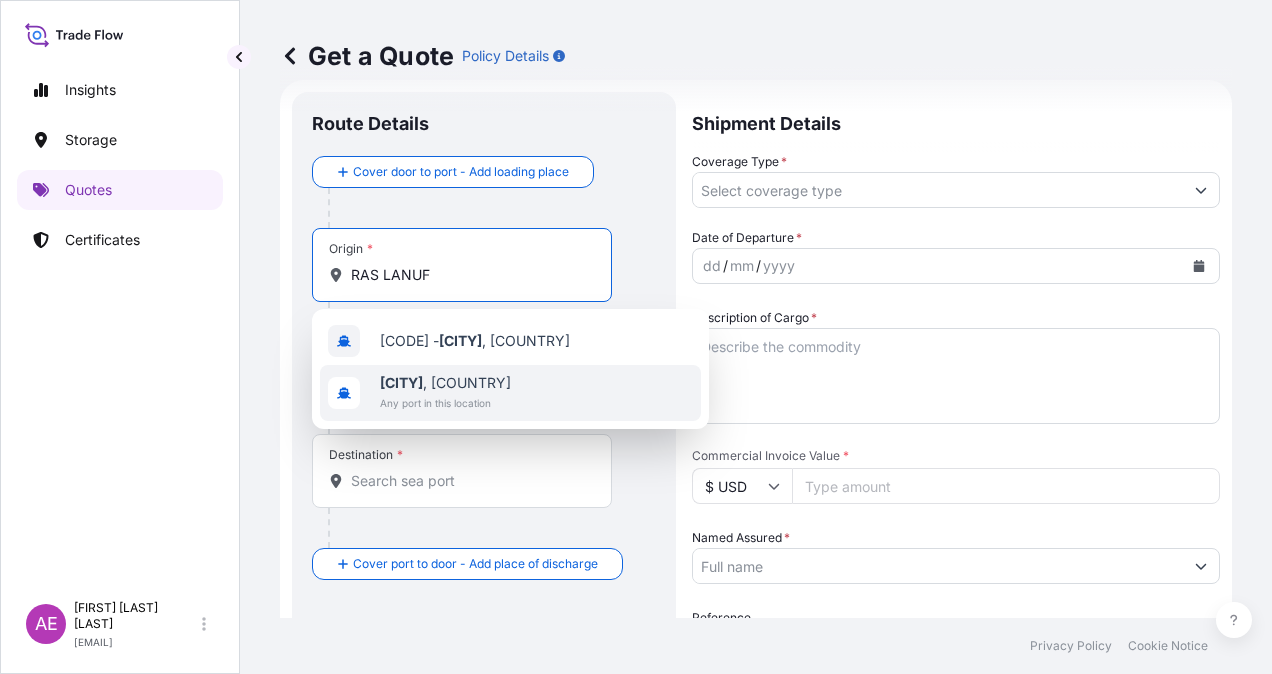 click on "[CITY] , [COUNTRY]" at bounding box center (445, 383) 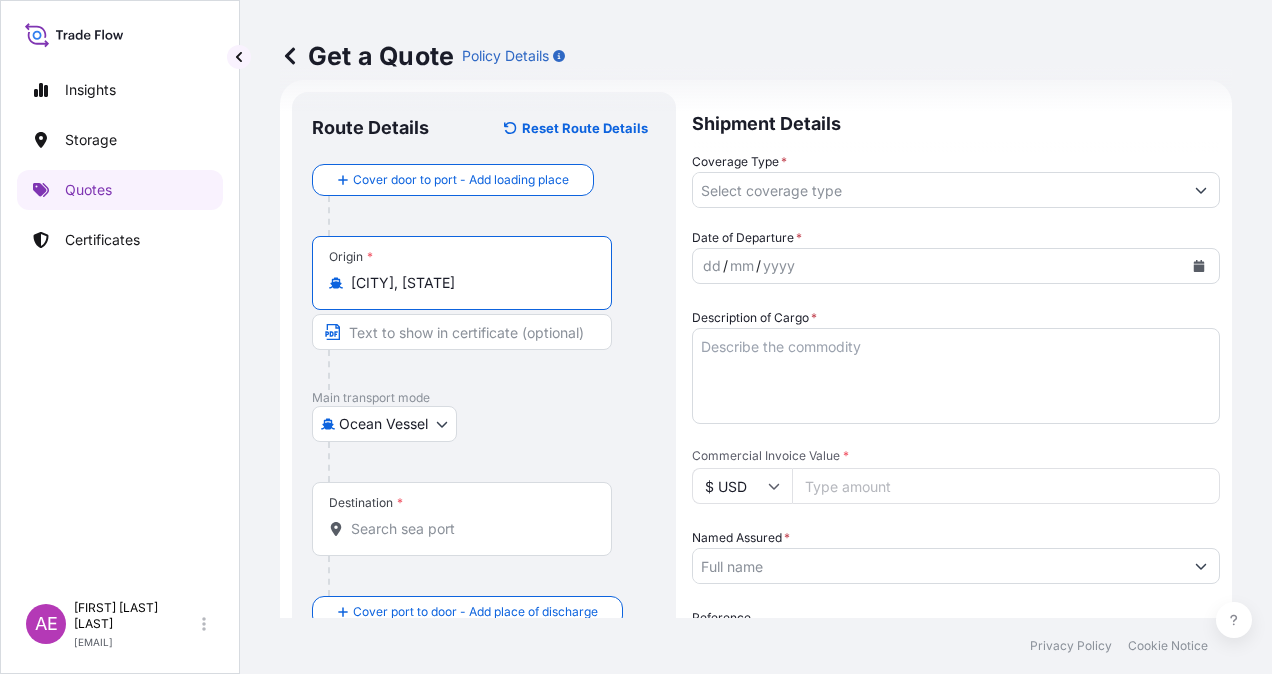 type on "[CITY], [STATE]" 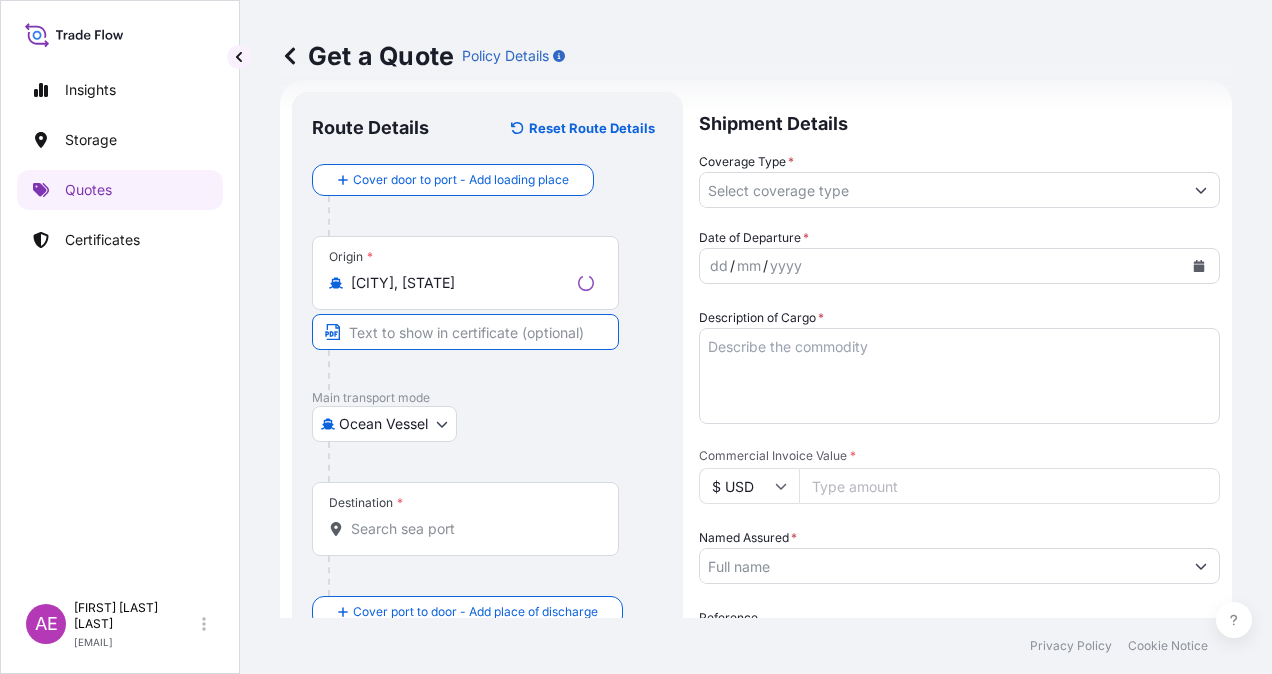 click at bounding box center [465, 332] 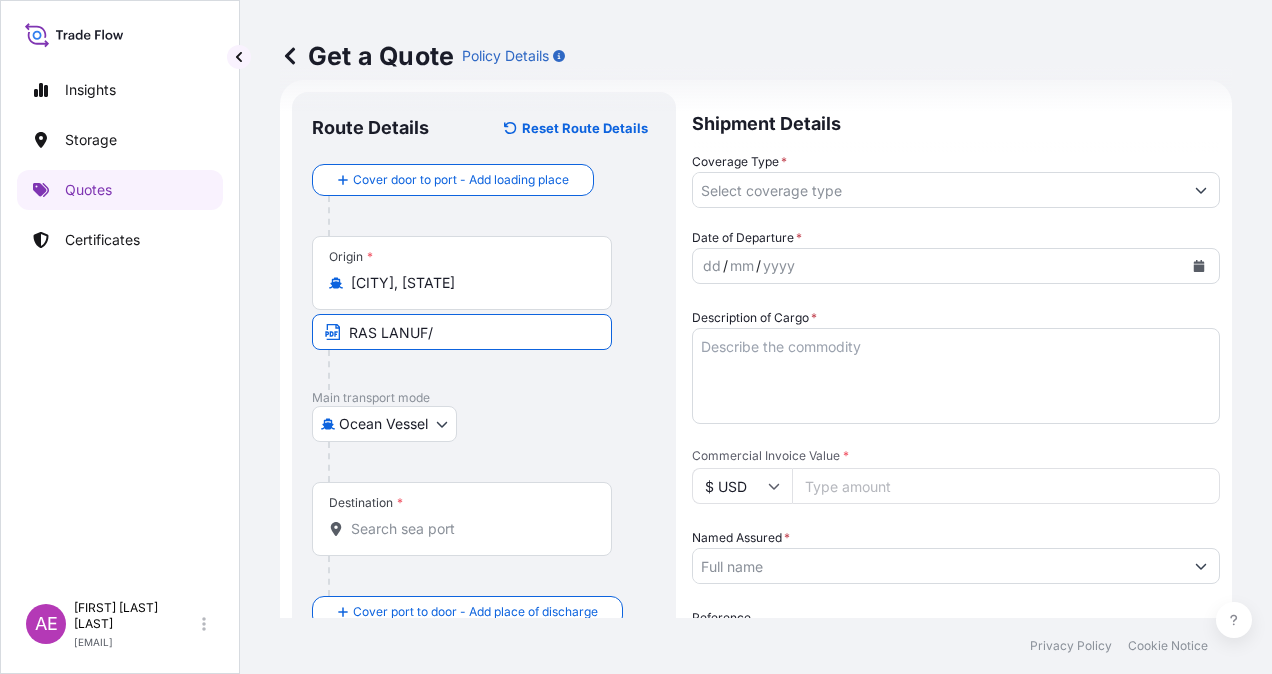 paste on "LIBYA" 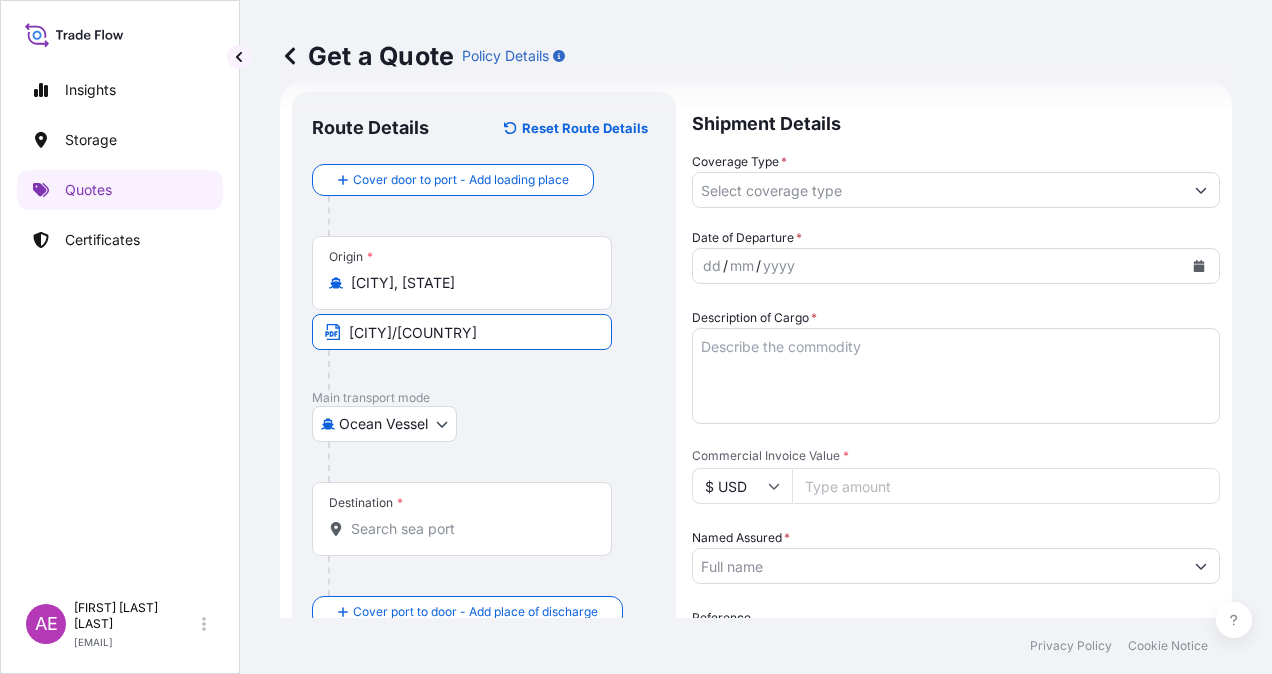 type on "[CITY]/[COUNTRY]" 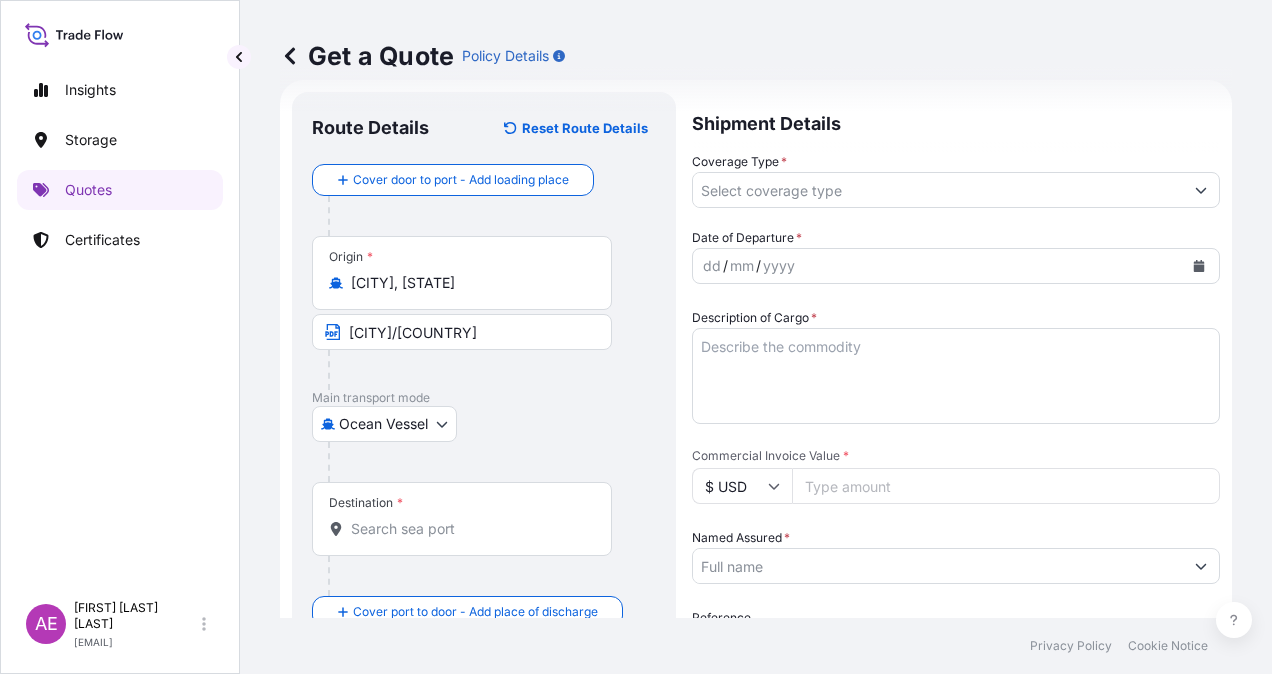 click on "Destination *" at bounding box center (462, 519) 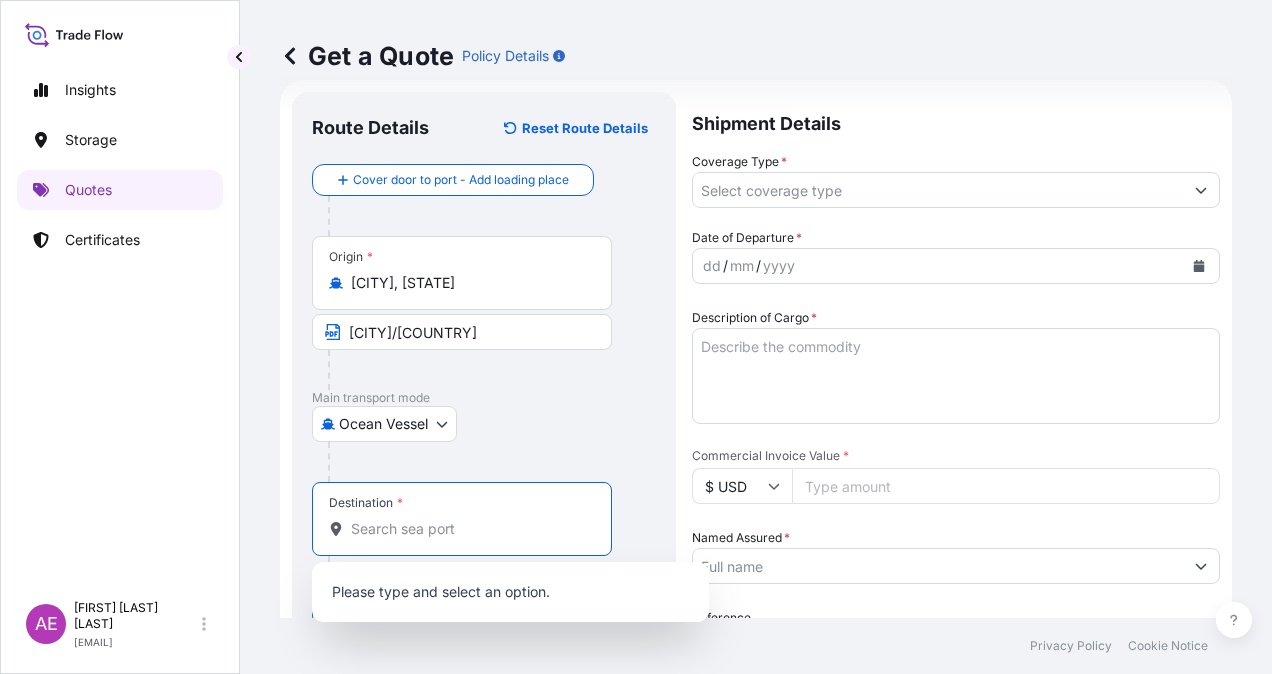 click on "Destination *" at bounding box center [462, 519] 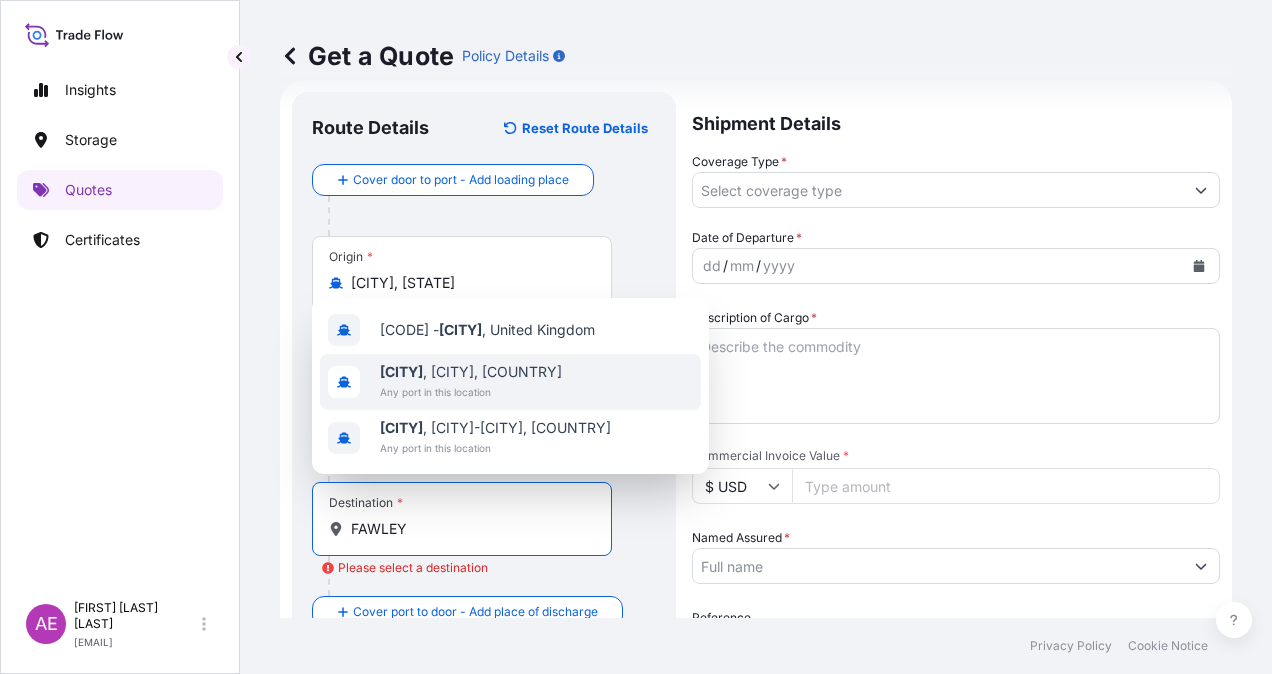 click on "[CITY] , [CITY], [COUNTRY] Any port in this location" at bounding box center [510, 382] 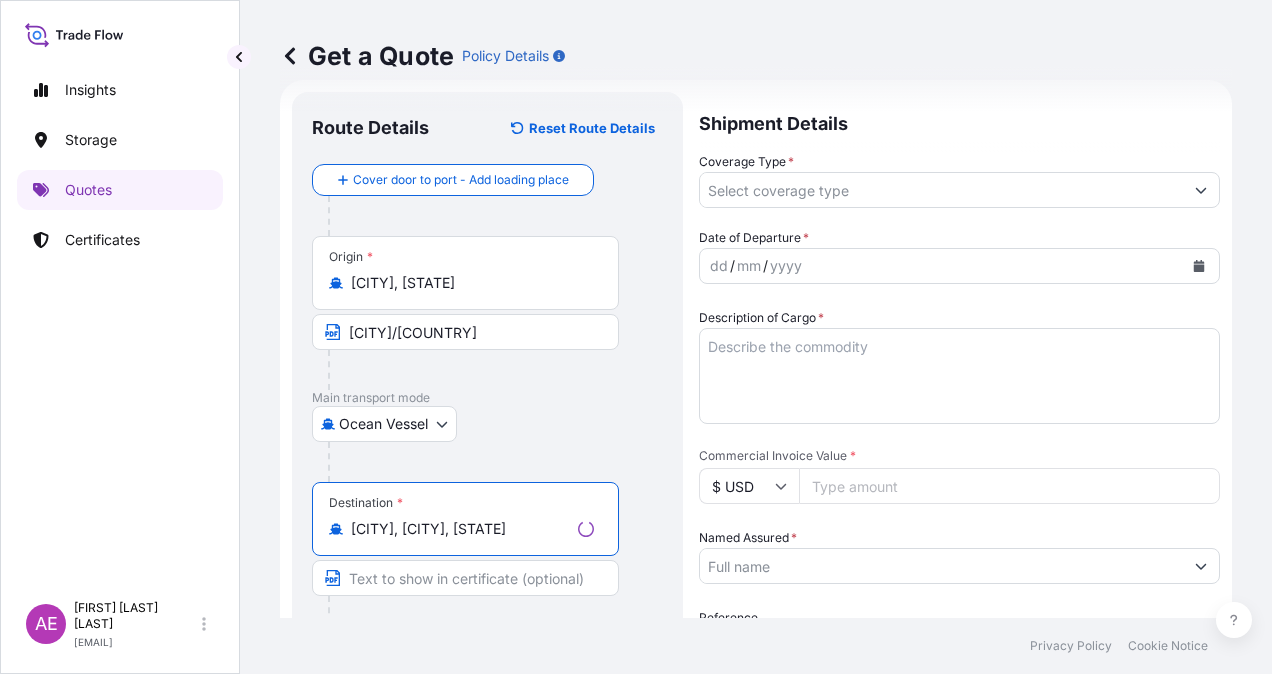 scroll, scrollTop: 232, scrollLeft: 0, axis: vertical 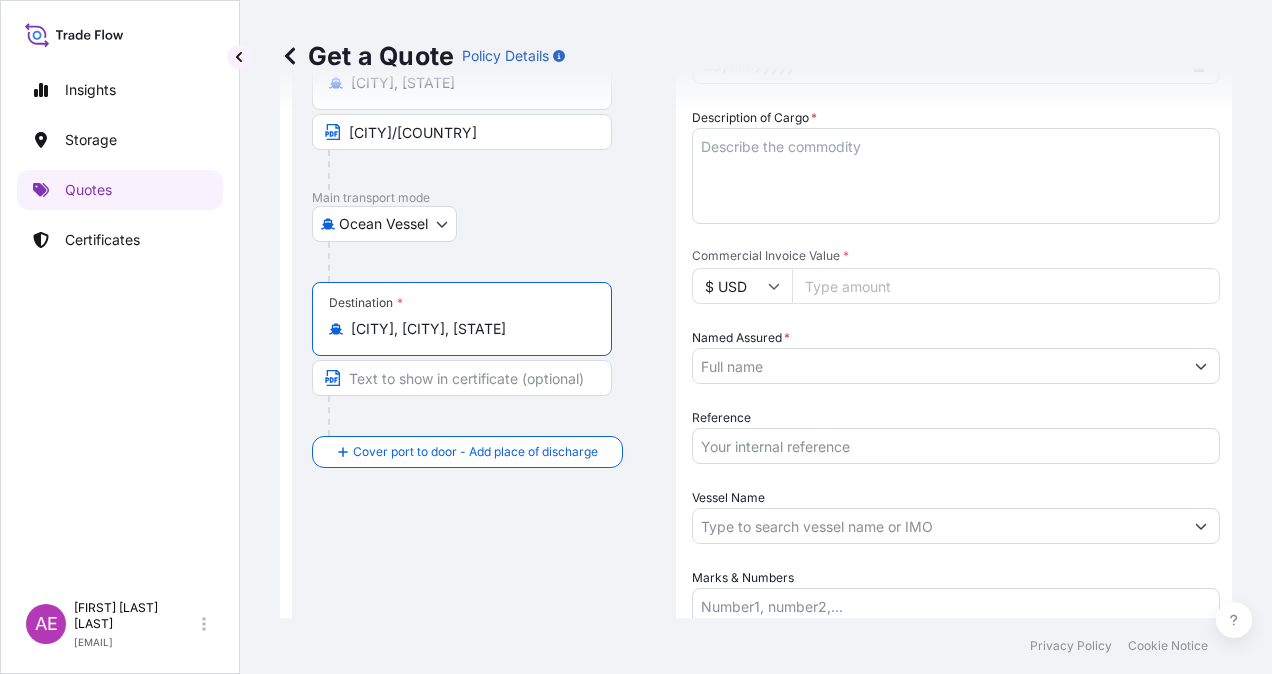 drag, startPoint x: 534, startPoint y: 326, endPoint x: 300, endPoint y: 326, distance: 234 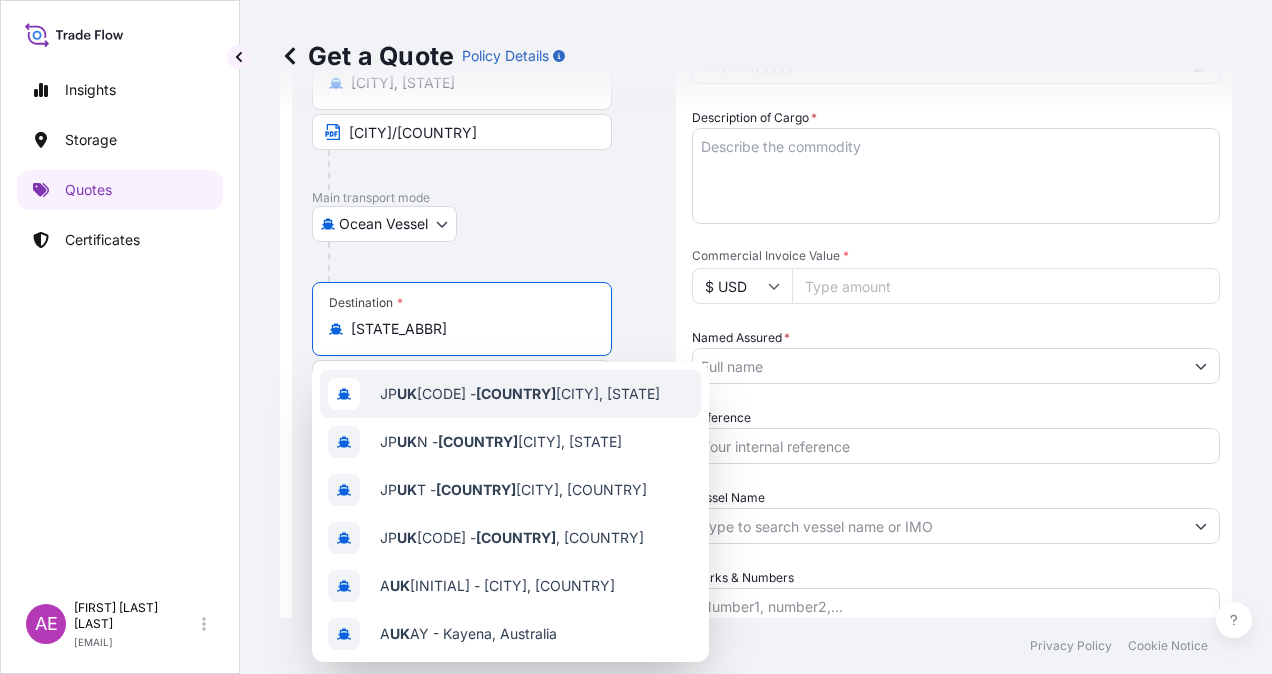 type on "u" 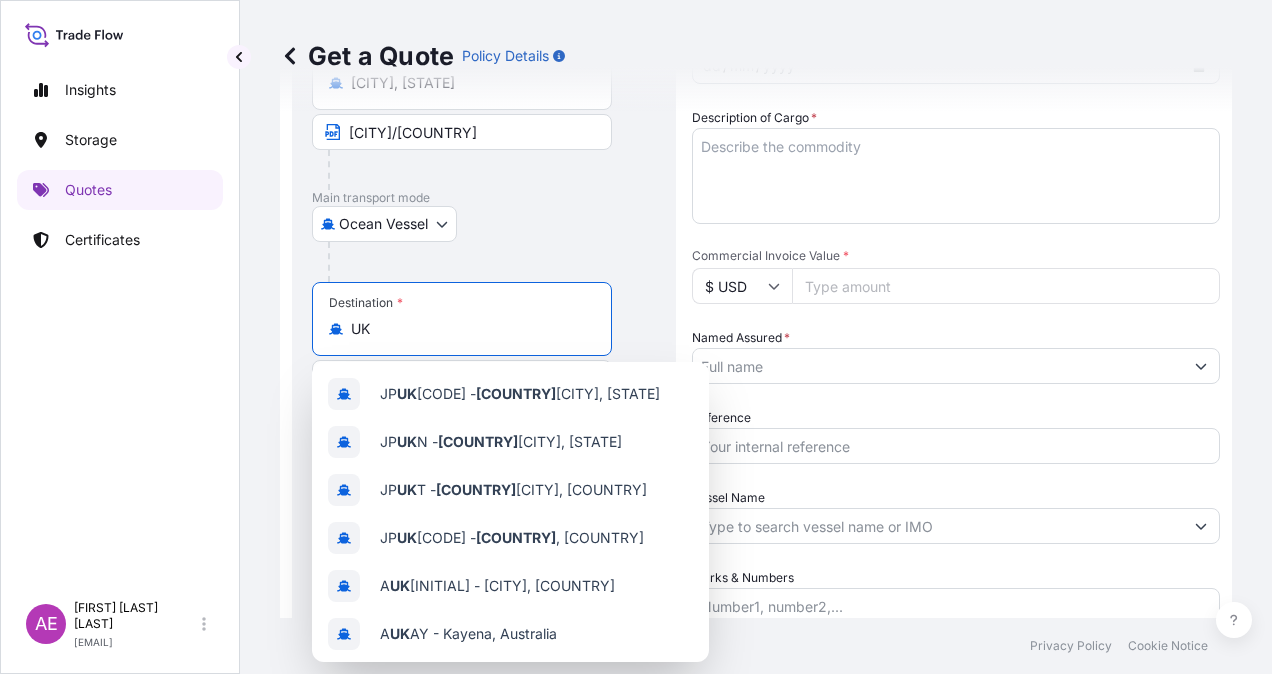 type on "U" 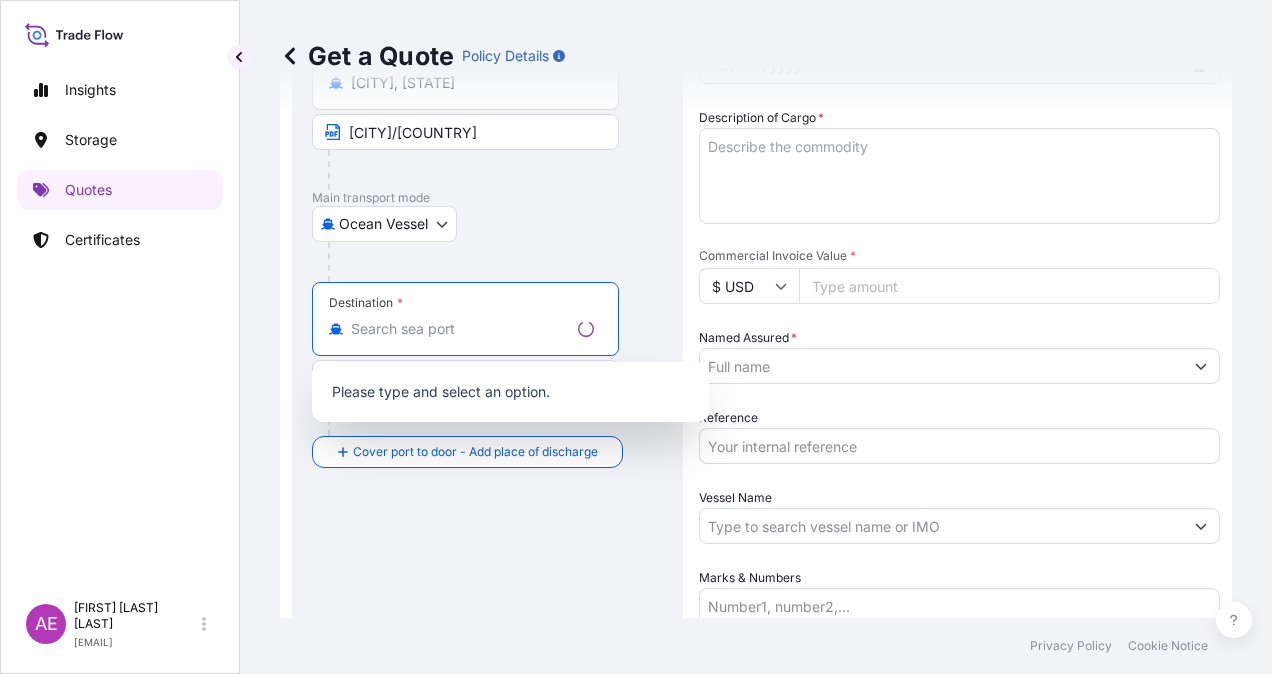 paste on "FAWLEY" 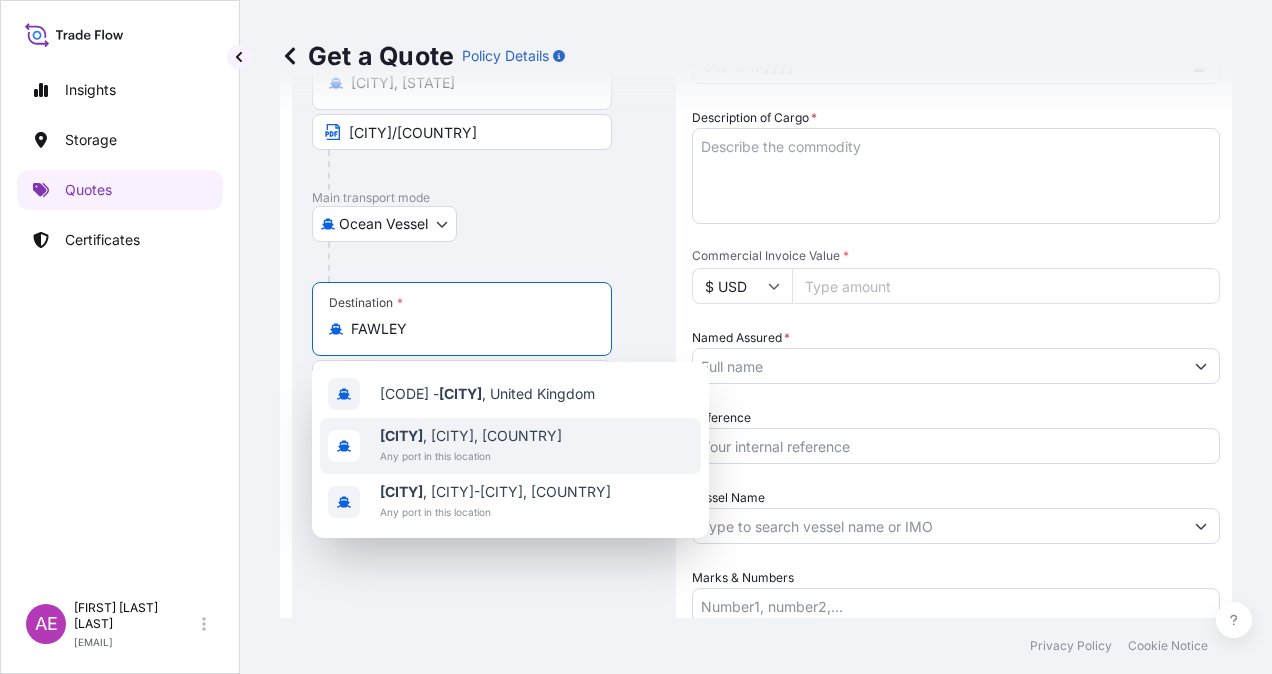 click on "[CITY] , [CITY], [COUNTRY] Any port in this location" at bounding box center (510, 446) 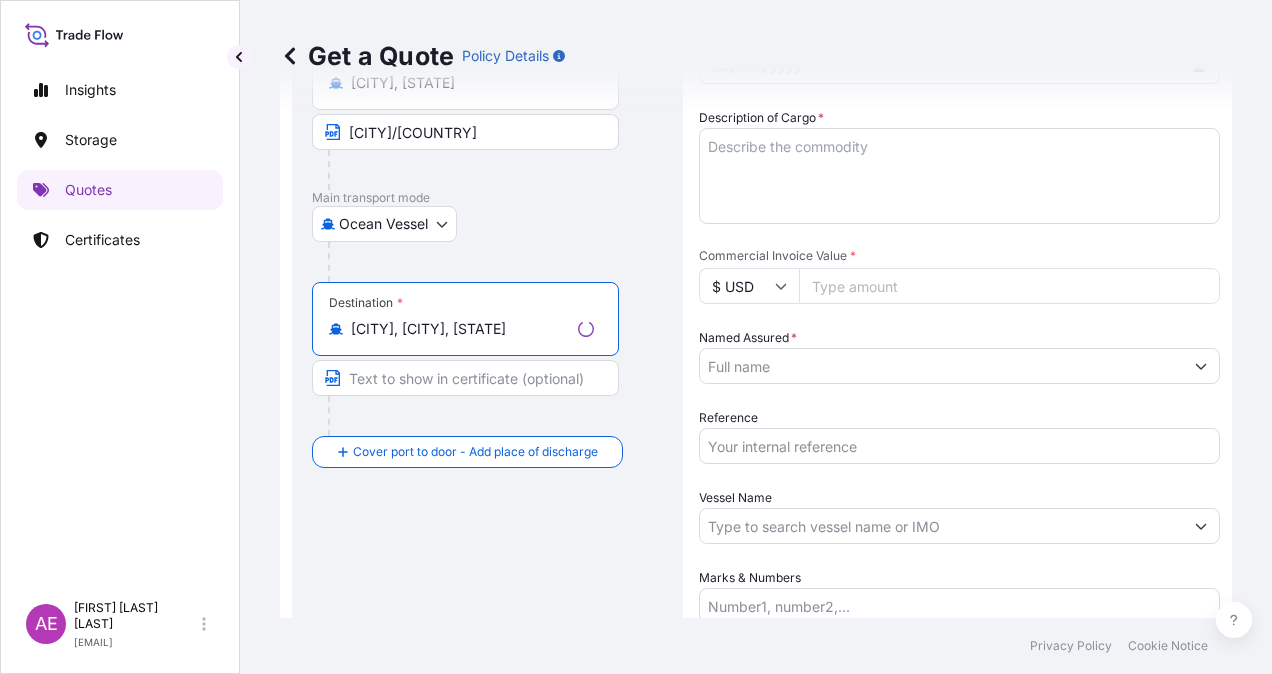 type on "[CITY], [CITY], [STATE]" 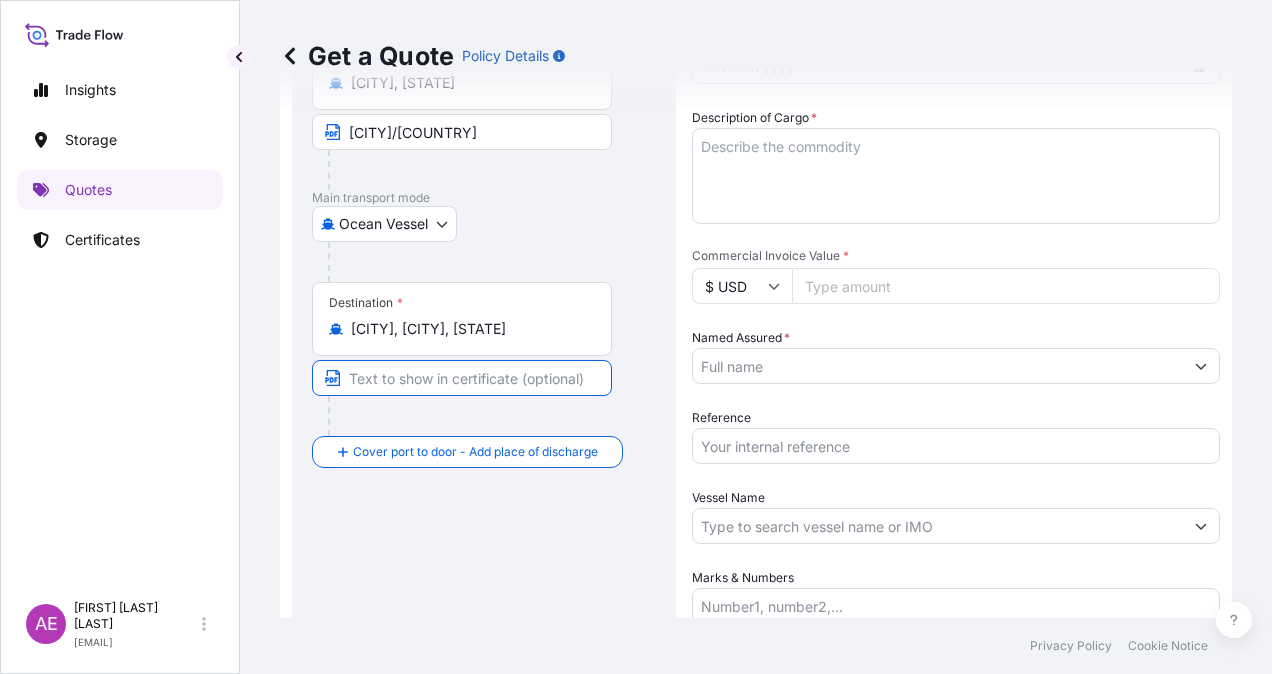 click at bounding box center (462, 378) 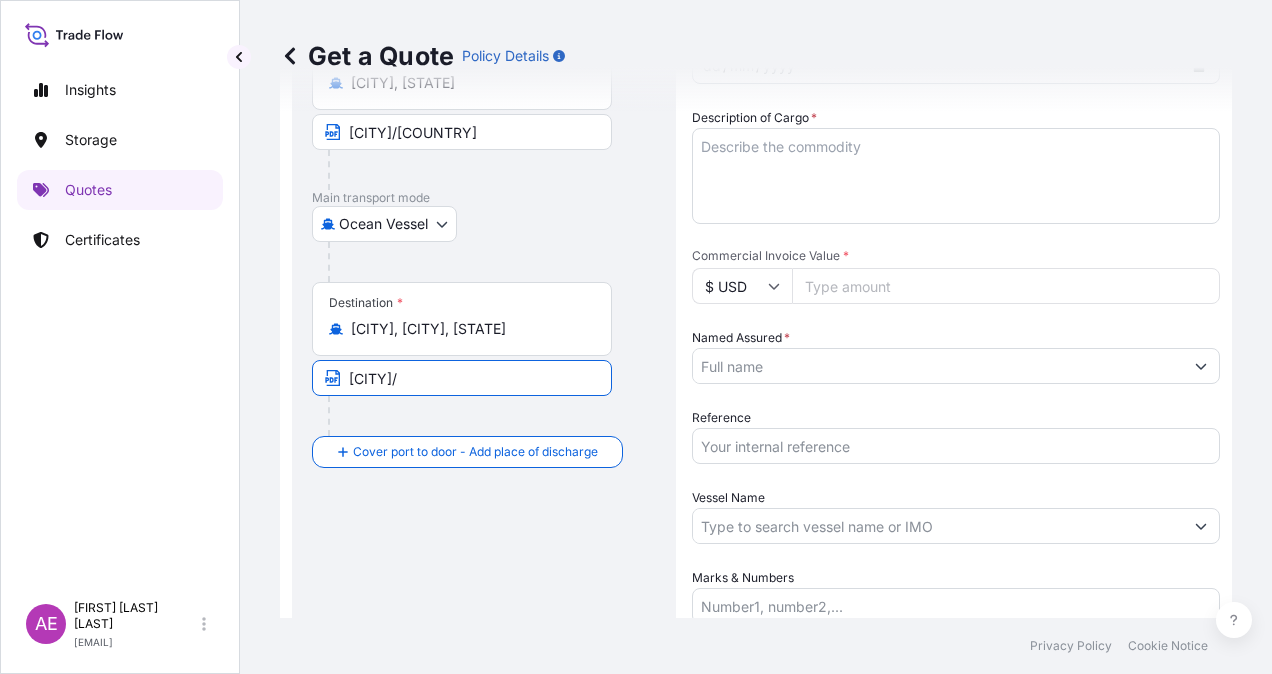 paste on "UK" 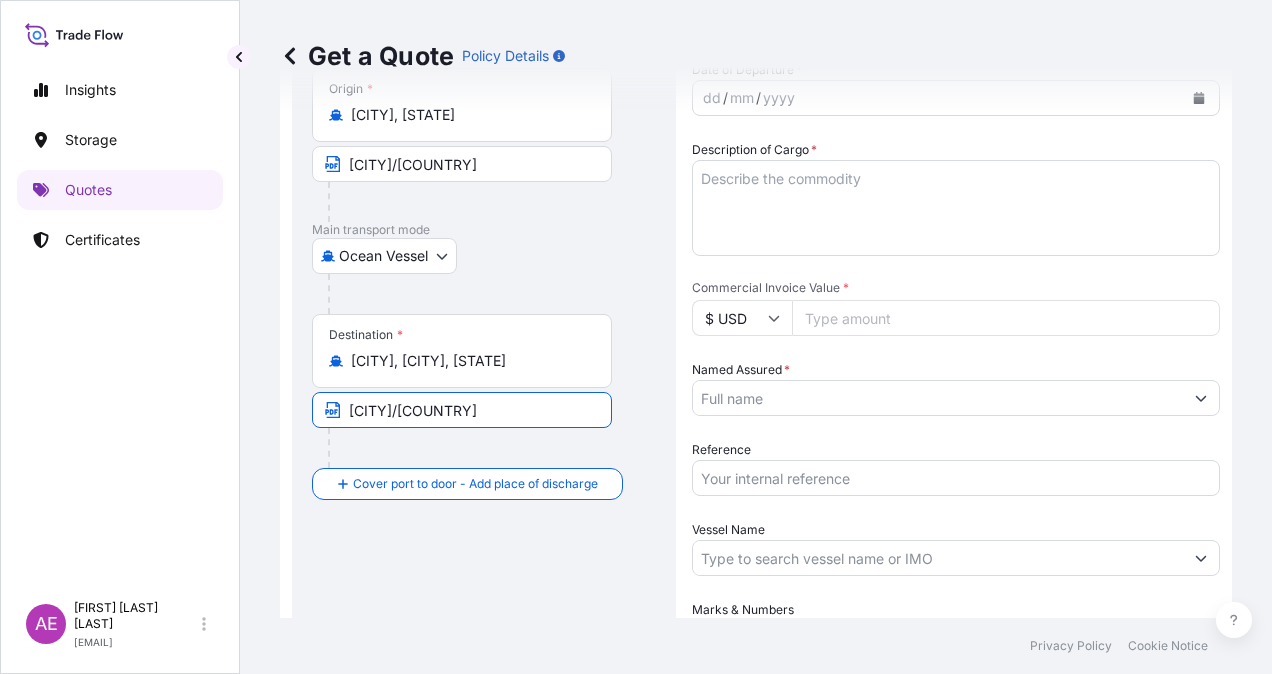 scroll, scrollTop: 0, scrollLeft: 0, axis: both 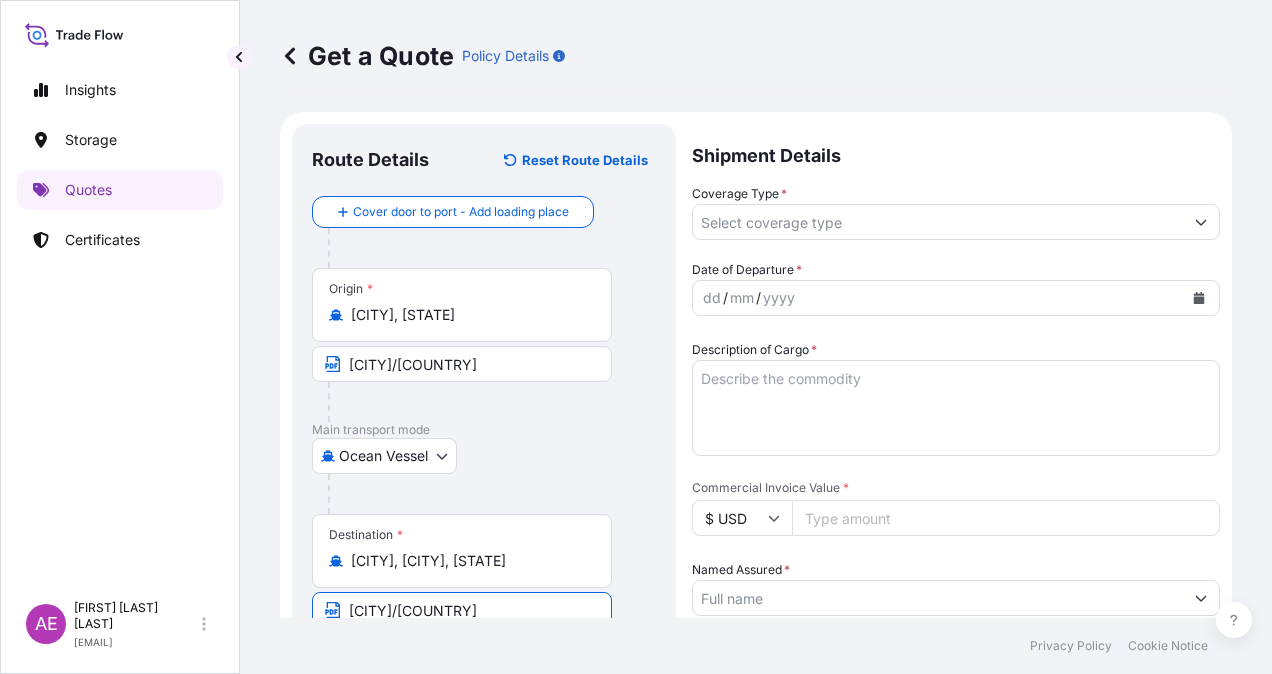 type on "[CITY]/[COUNTRY]" 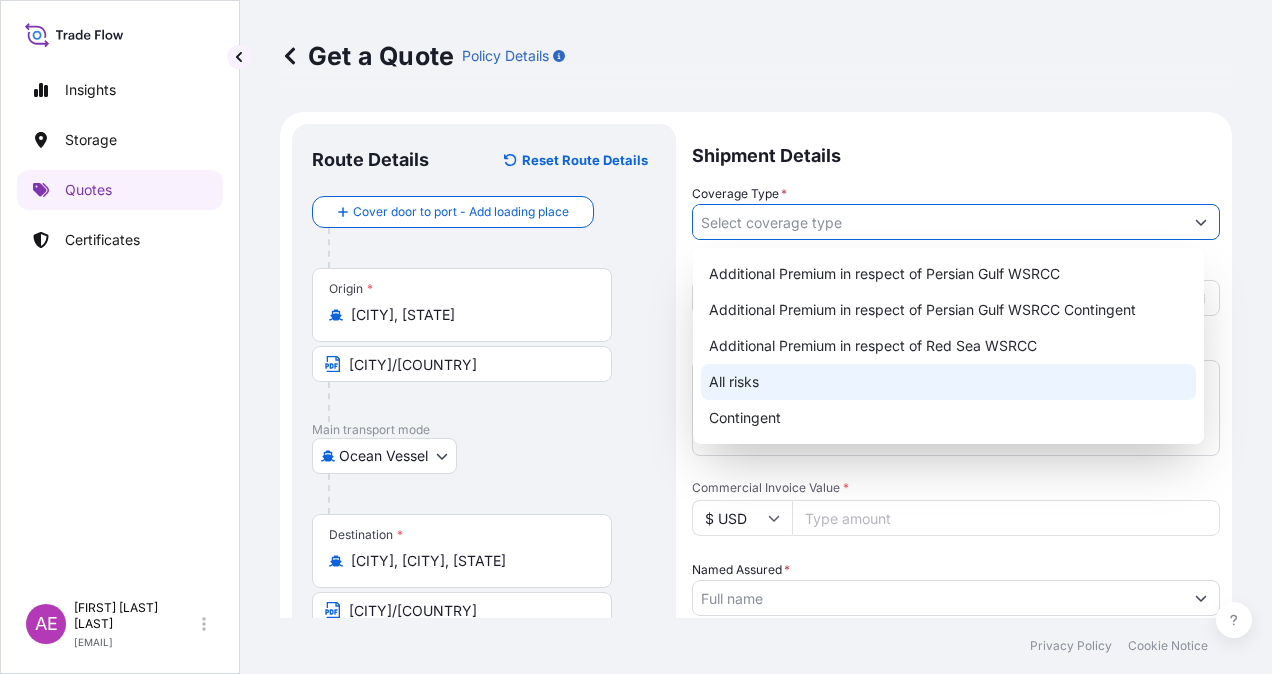click on "All risks" at bounding box center (948, 382) 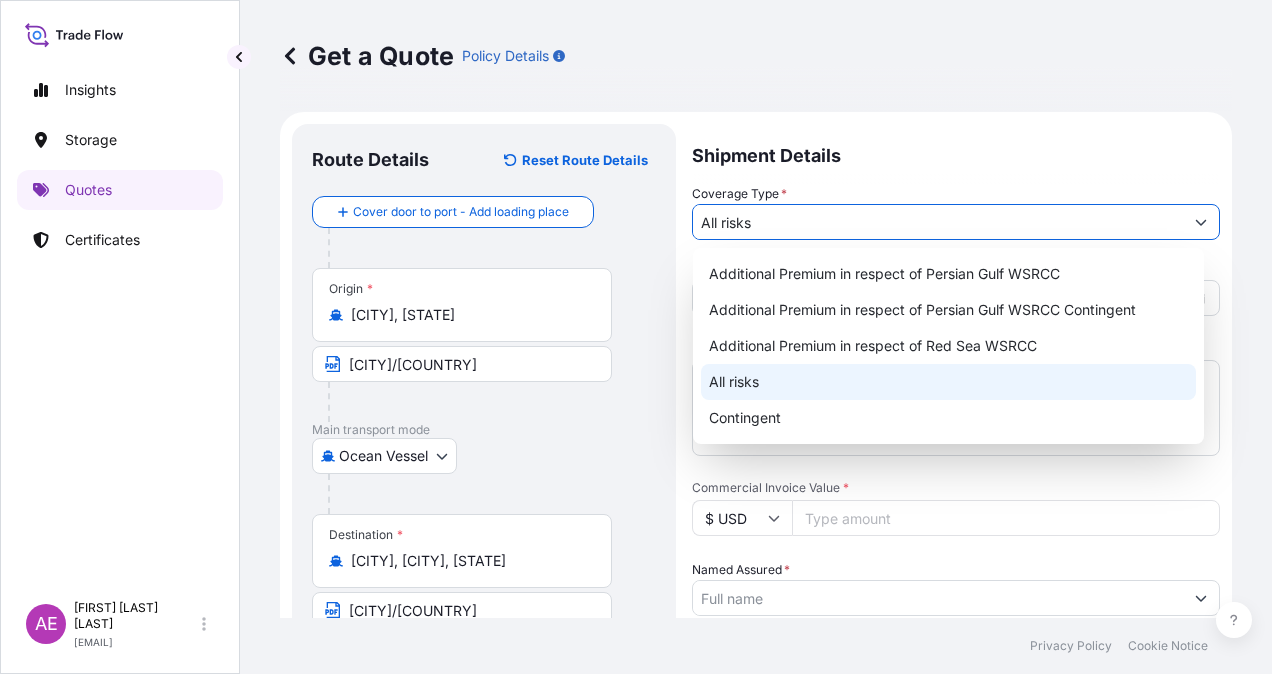 click on "All risks" at bounding box center [948, 382] 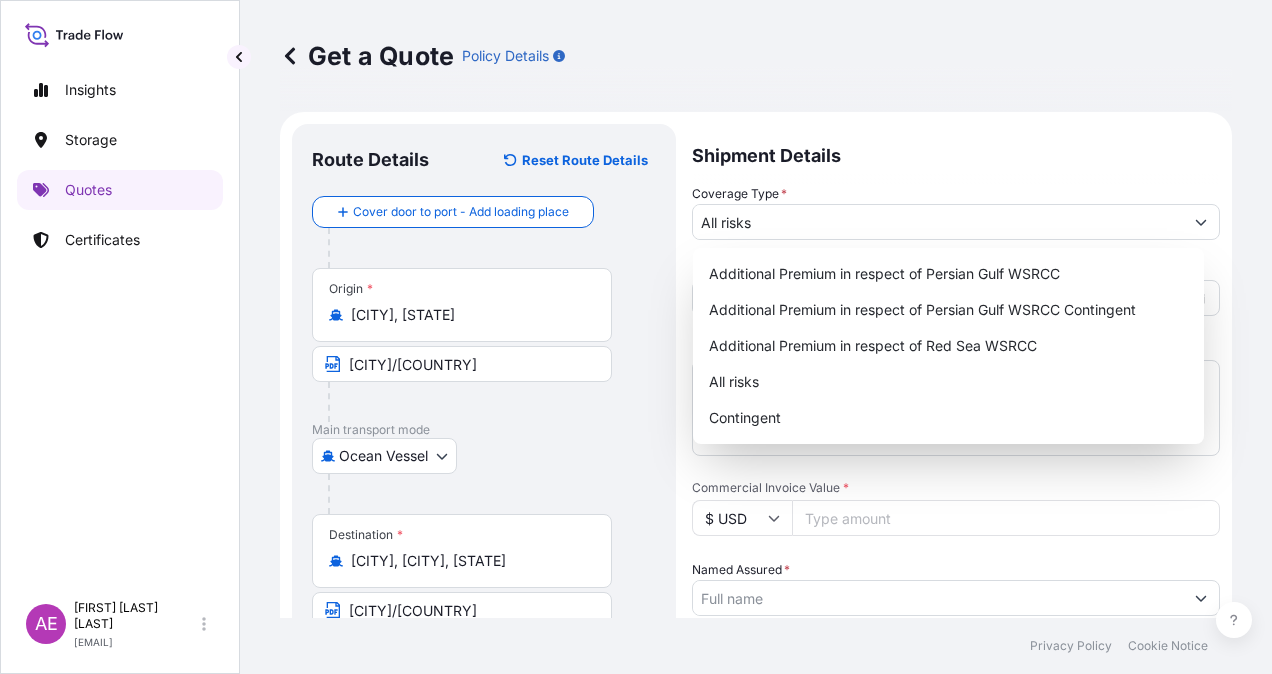 click on "Commercial Invoice Value   *" at bounding box center [956, 488] 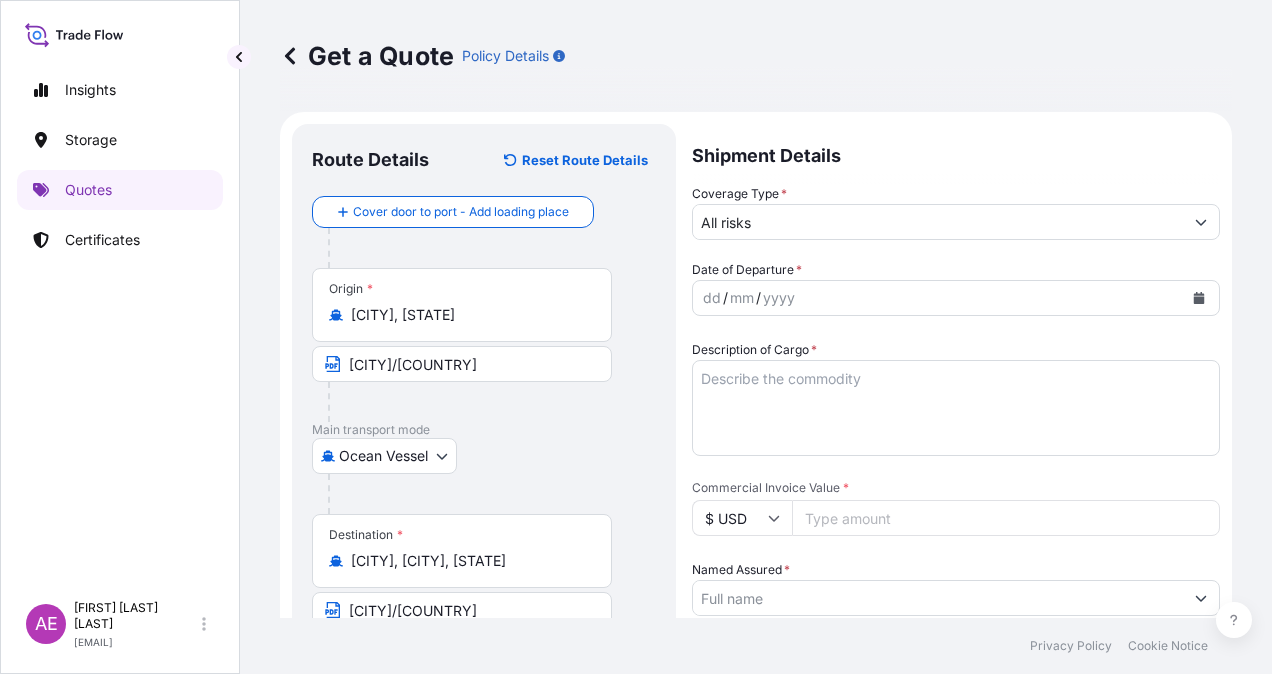 click on "/" at bounding box center [725, 298] 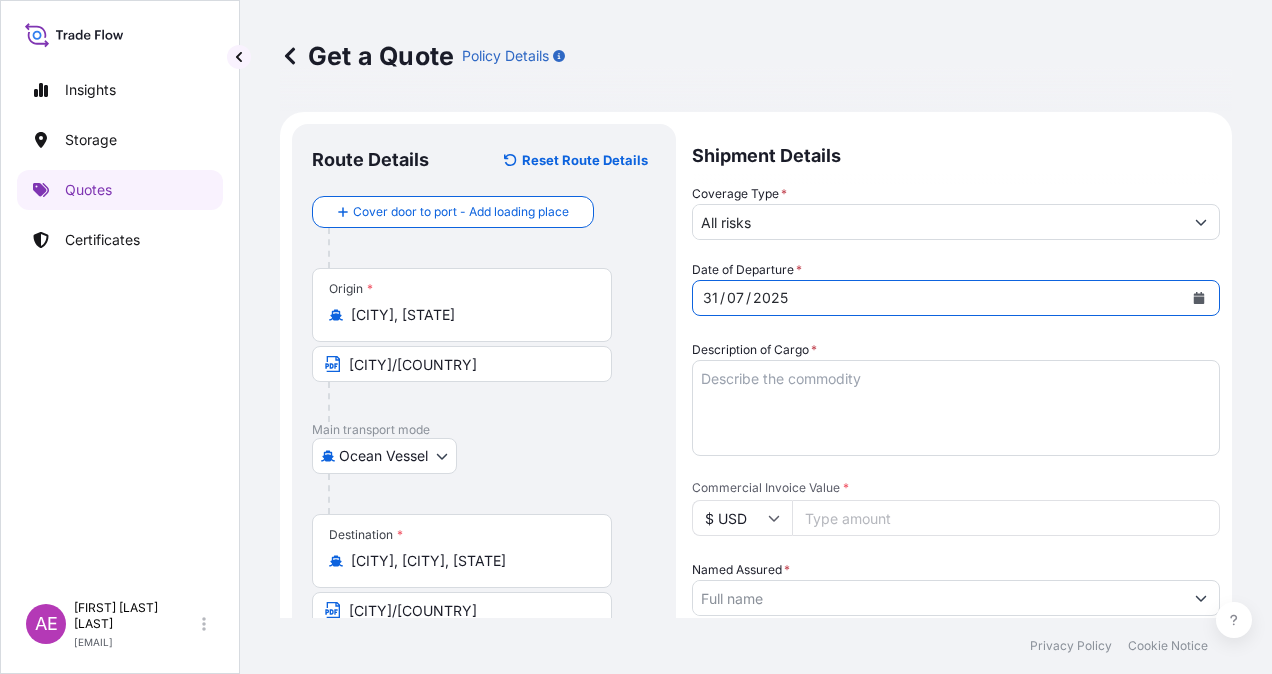 click on "Description of Cargo *" at bounding box center [956, 408] 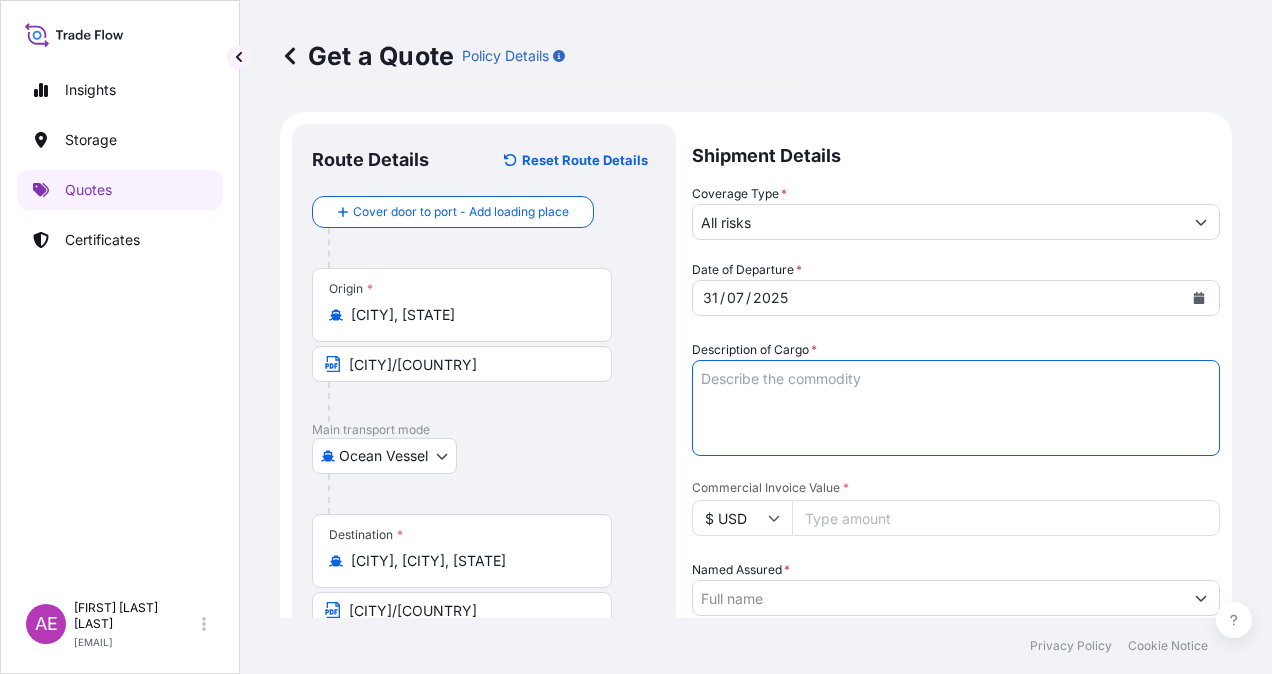 paste on "AMNA SIRTICA CRUDE OIL" 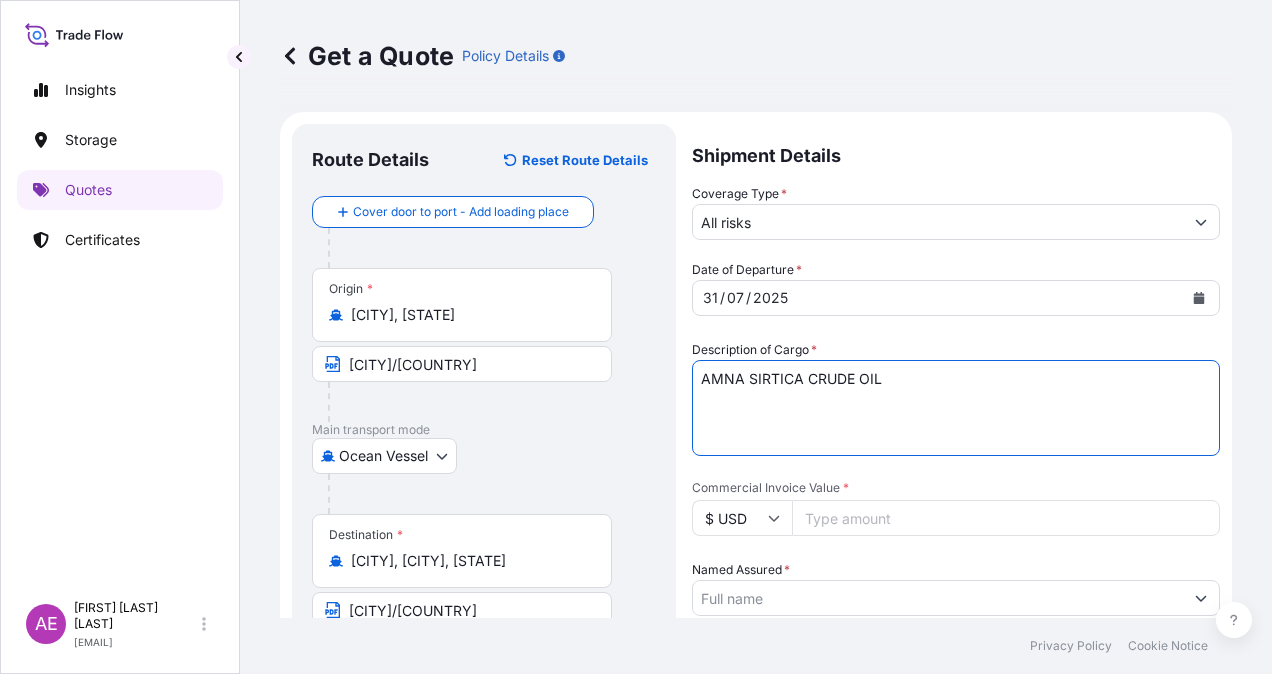 type on "AMNA SIRTICA CRUDE OIL" 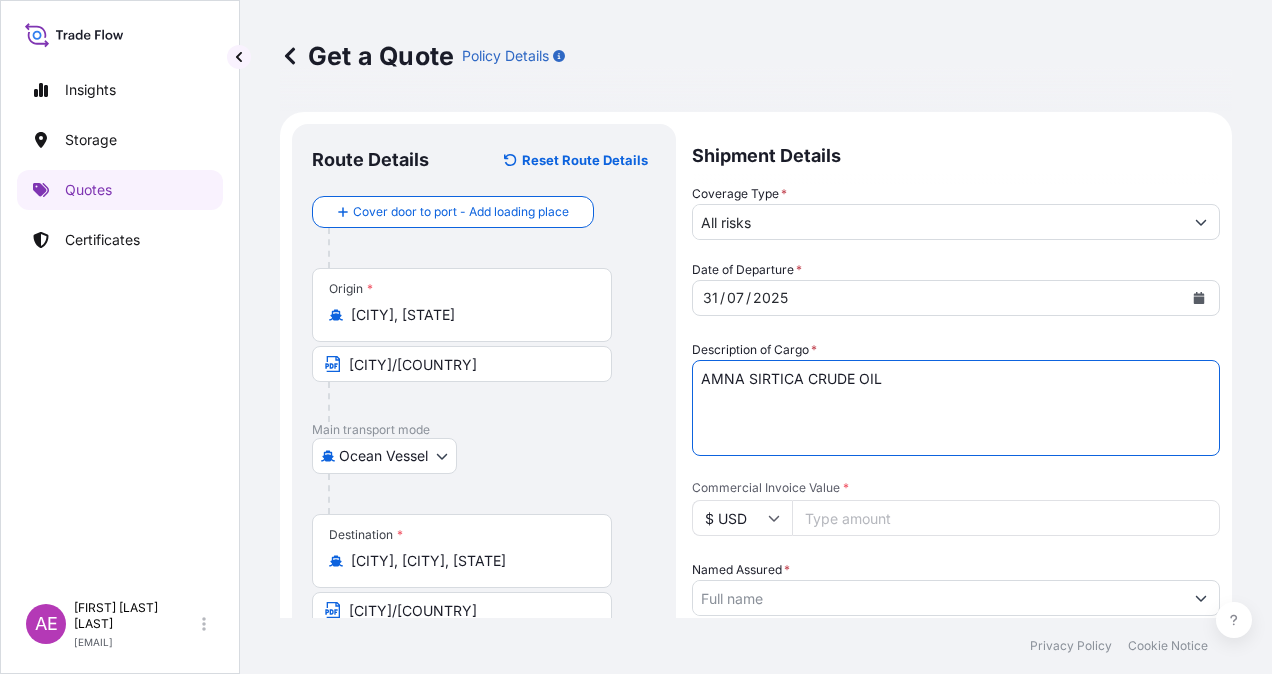 click on "Commercial Invoice Value   *" at bounding box center [1006, 518] 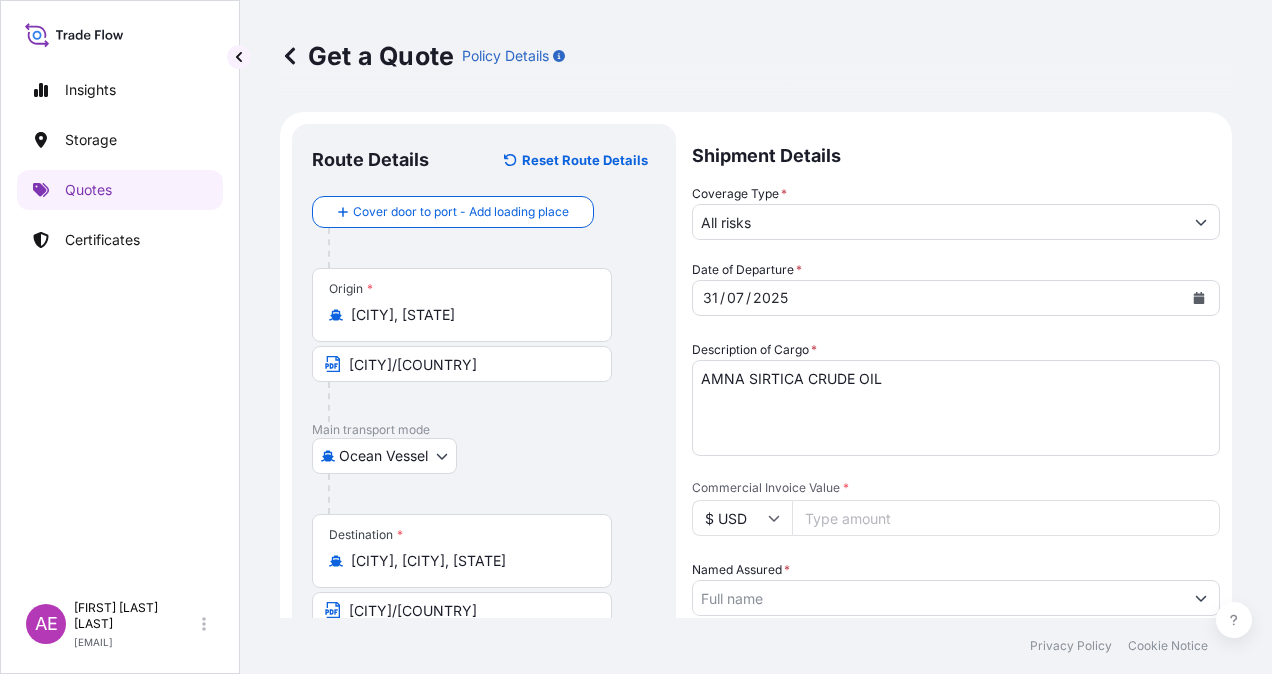 paste on "[NUMBER]" 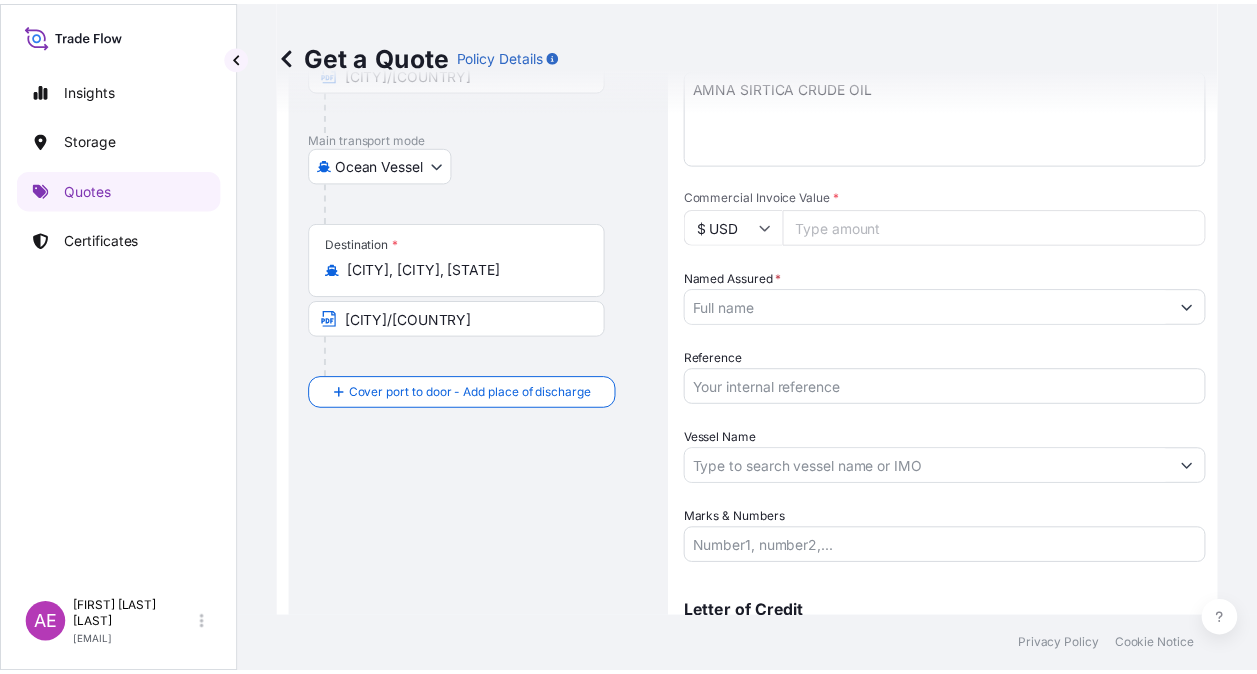 scroll, scrollTop: 300, scrollLeft: 0, axis: vertical 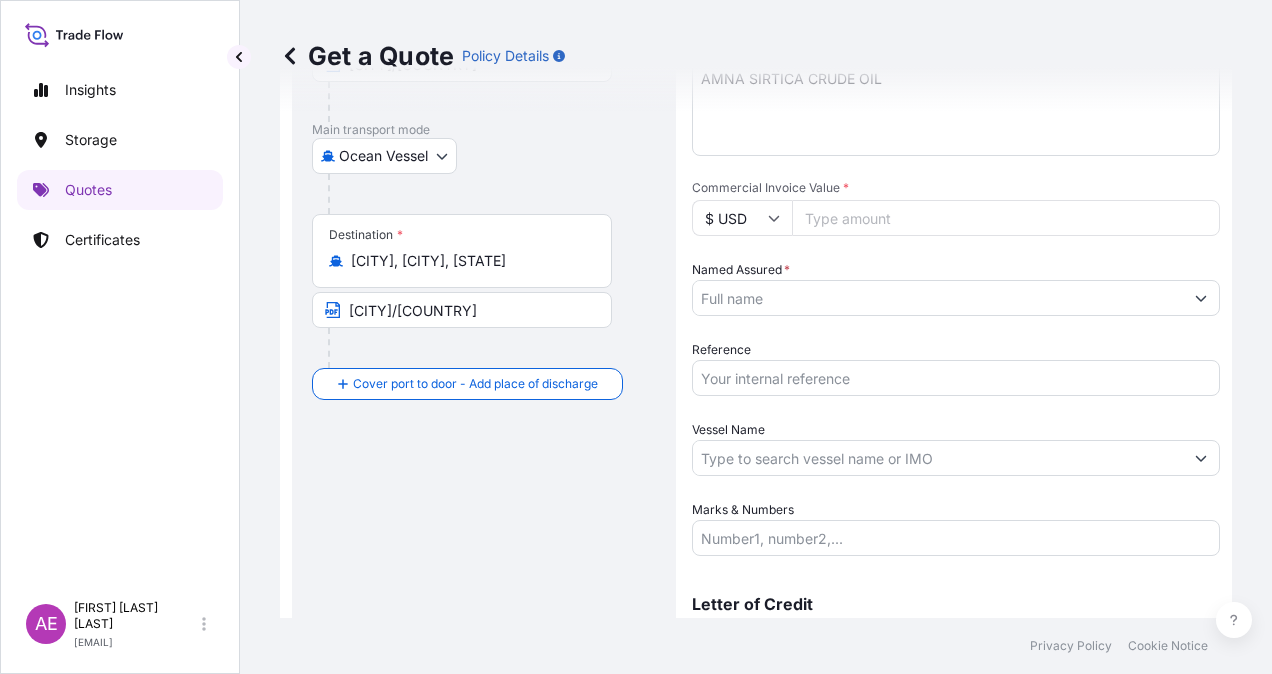 click on "Named Assured *" at bounding box center [938, 298] 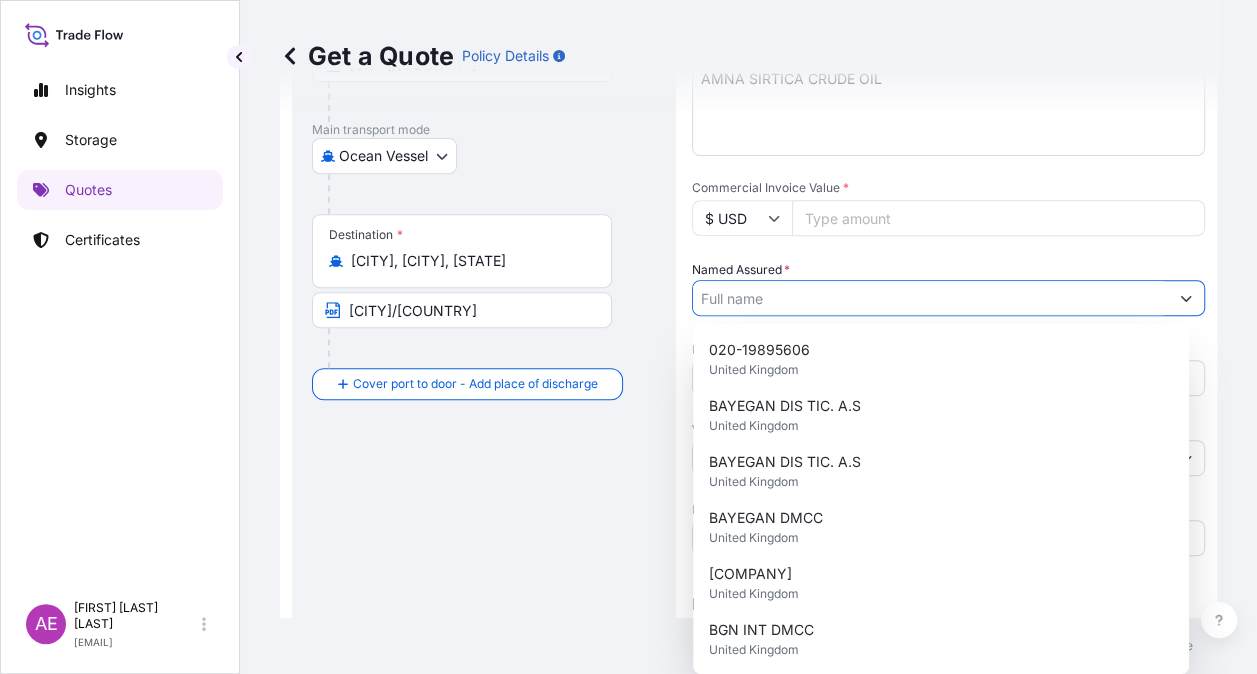 click on "Named Assured *" at bounding box center (930, 298) 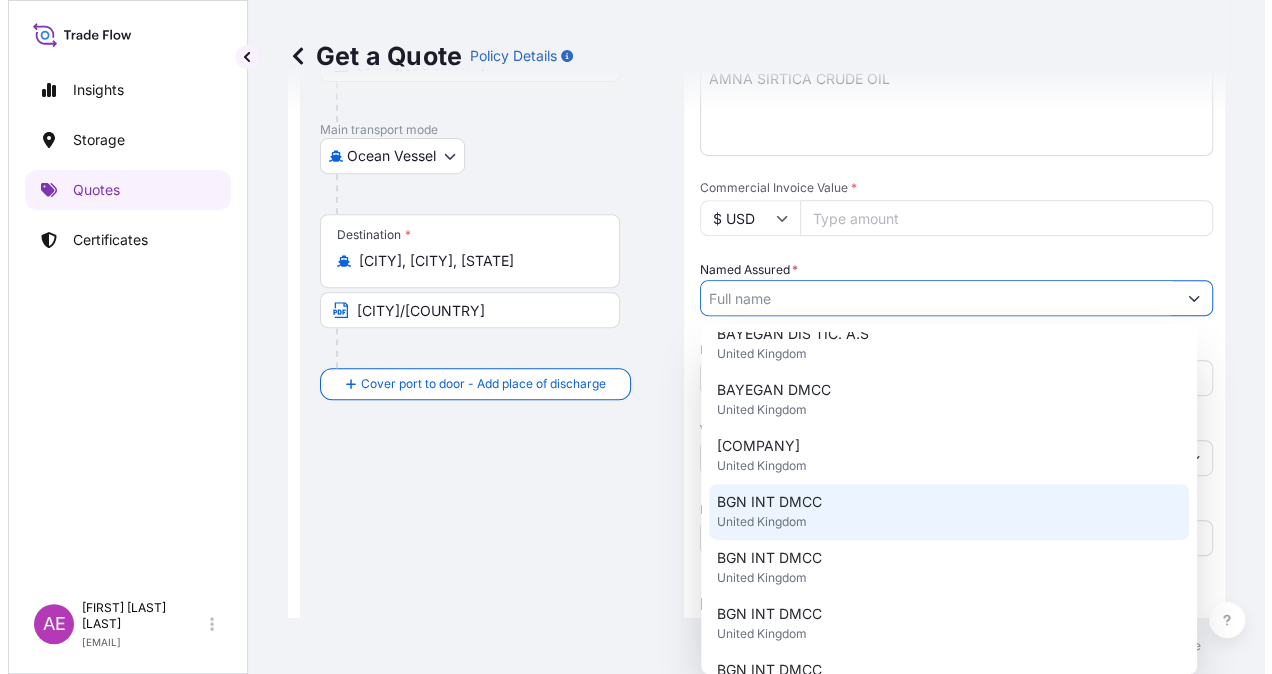 scroll, scrollTop: 200, scrollLeft: 0, axis: vertical 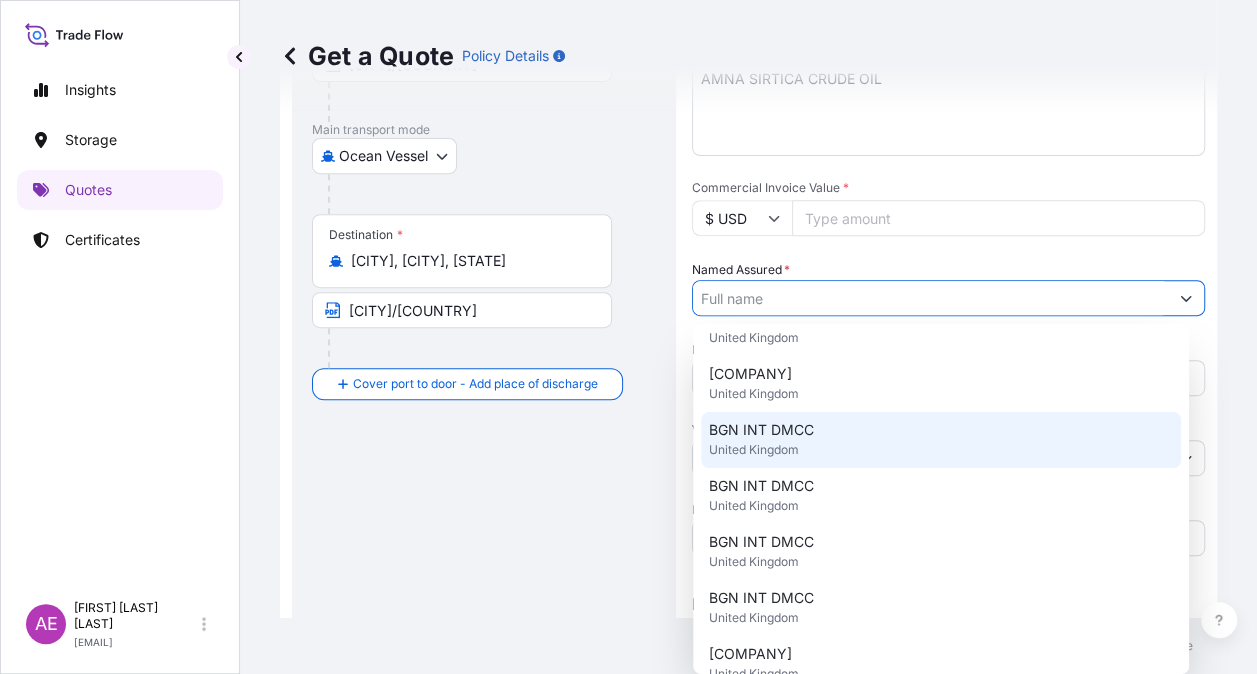 click on "[COMPANY] [STATE]" at bounding box center (941, 440) 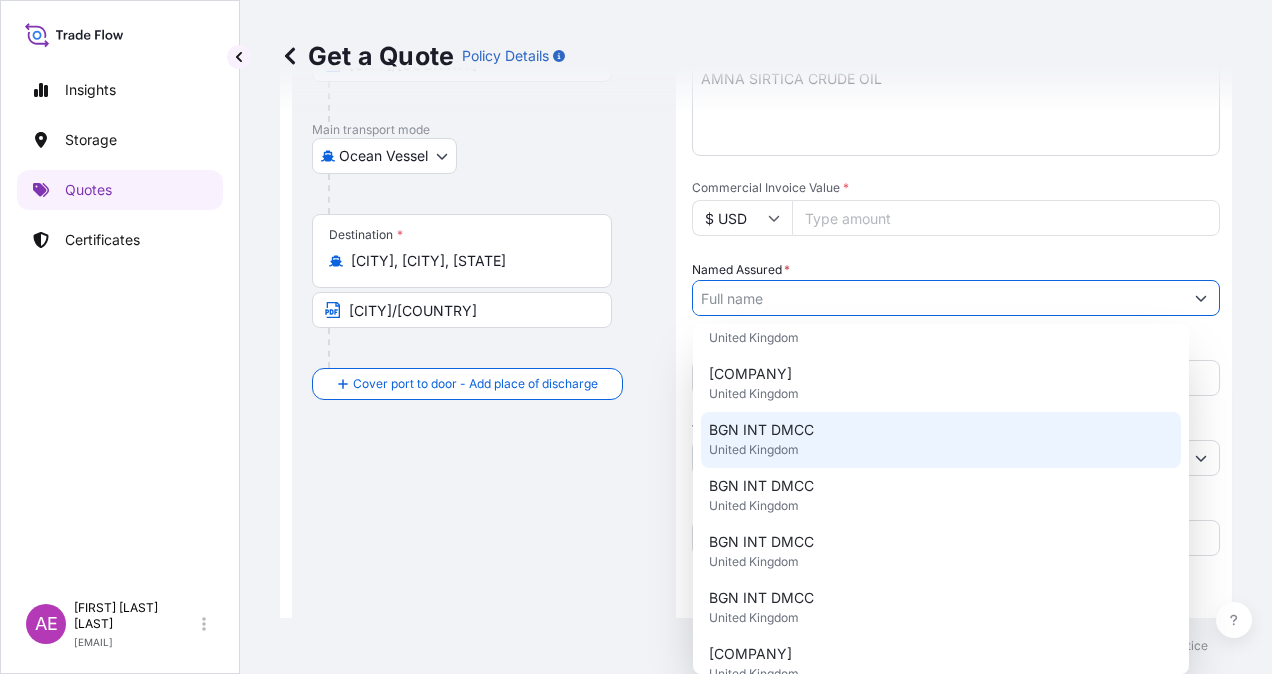 type on "BGN INT DMCC" 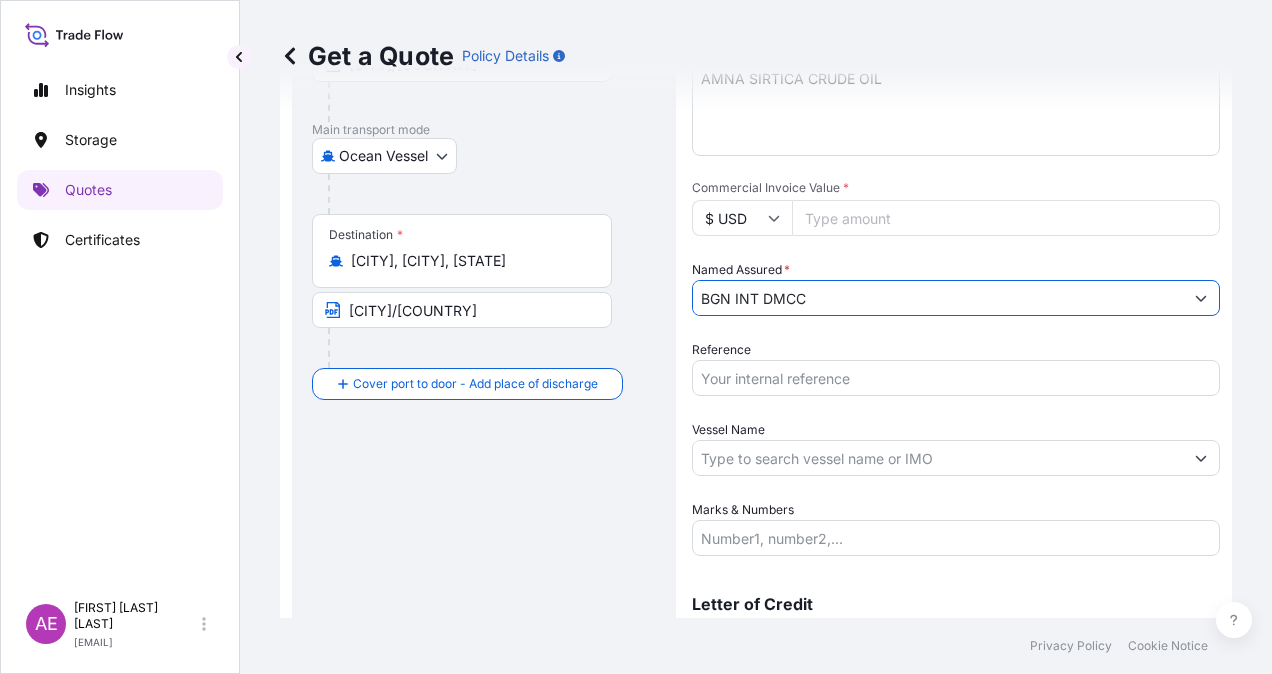 click on "Reference" at bounding box center (956, 378) 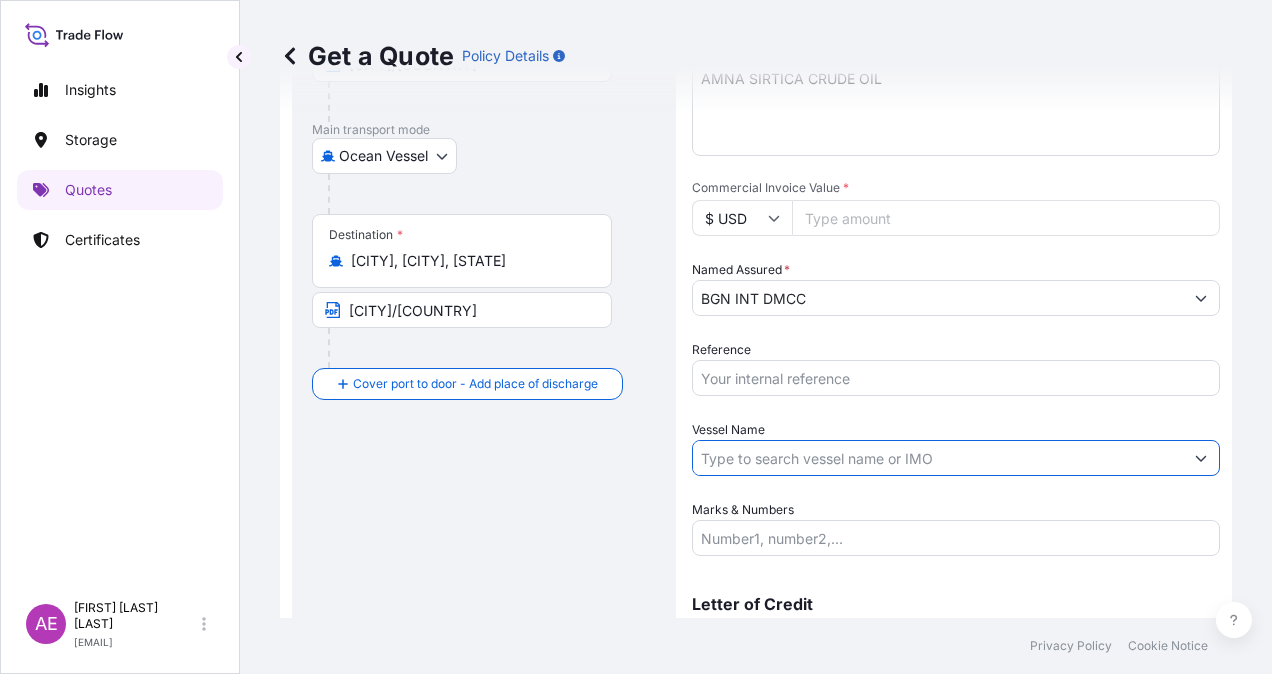 click on "Vessel Name" at bounding box center [938, 458] 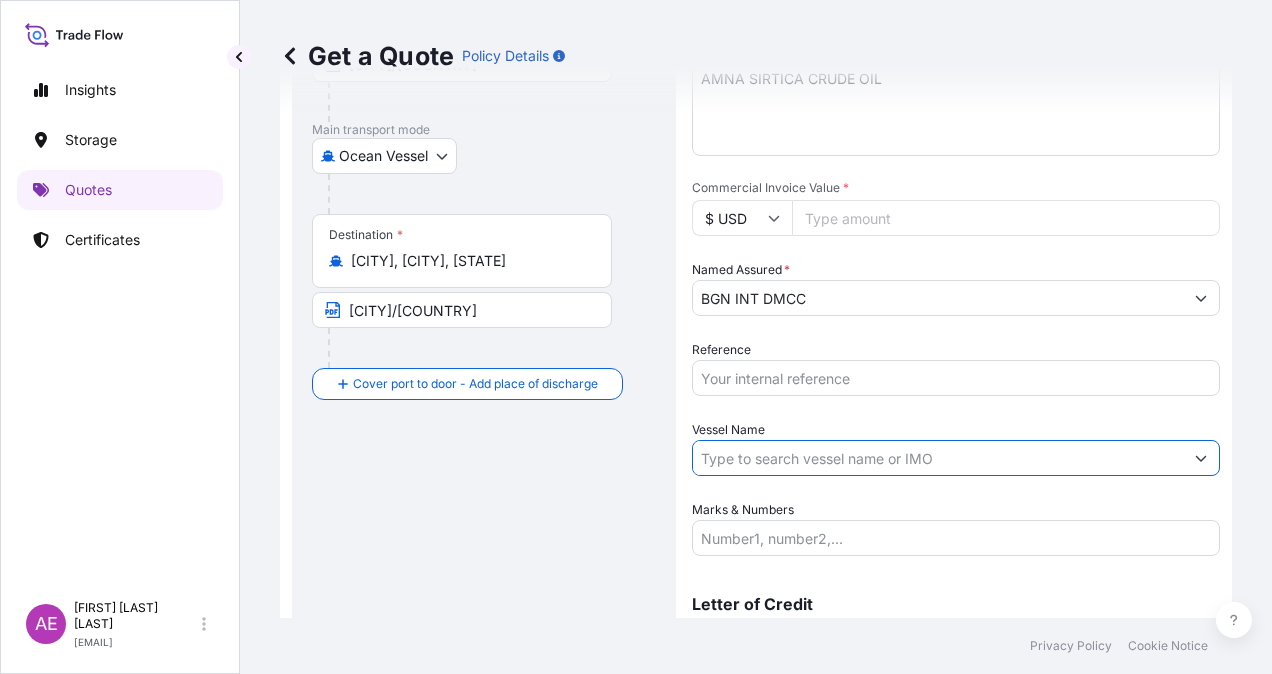 paste on "[CITY]" 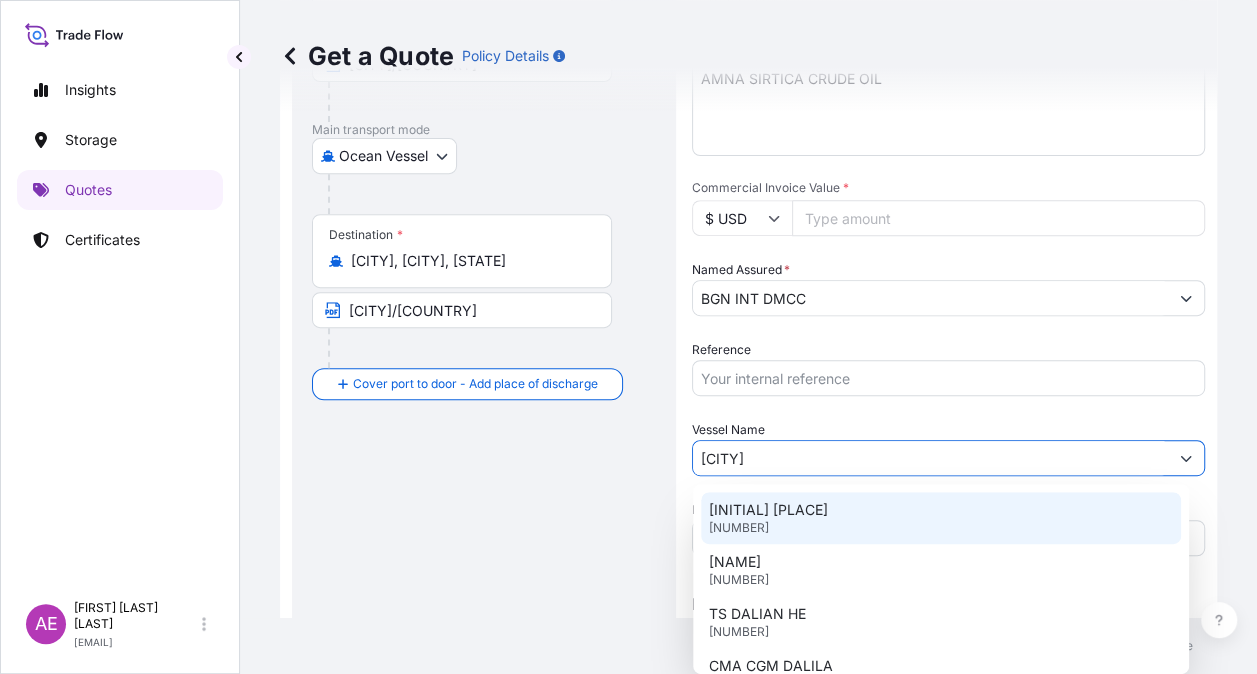 type on "[CITY]" 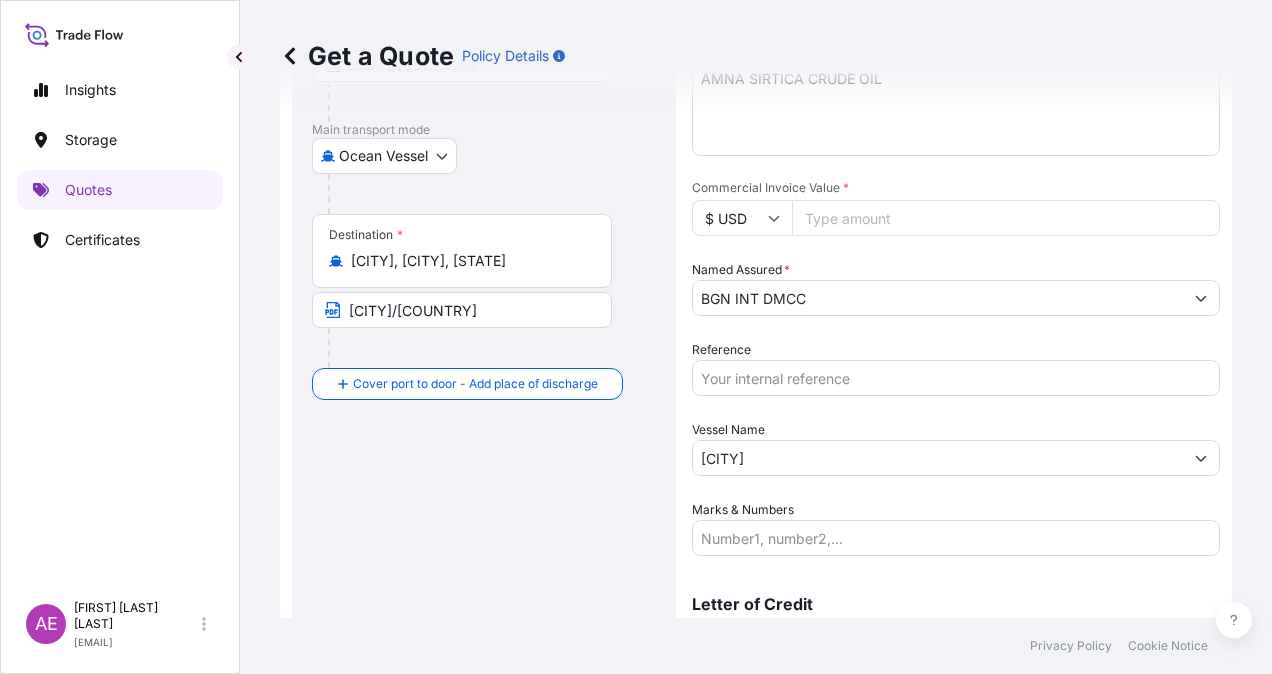 scroll, scrollTop: 398, scrollLeft: 0, axis: vertical 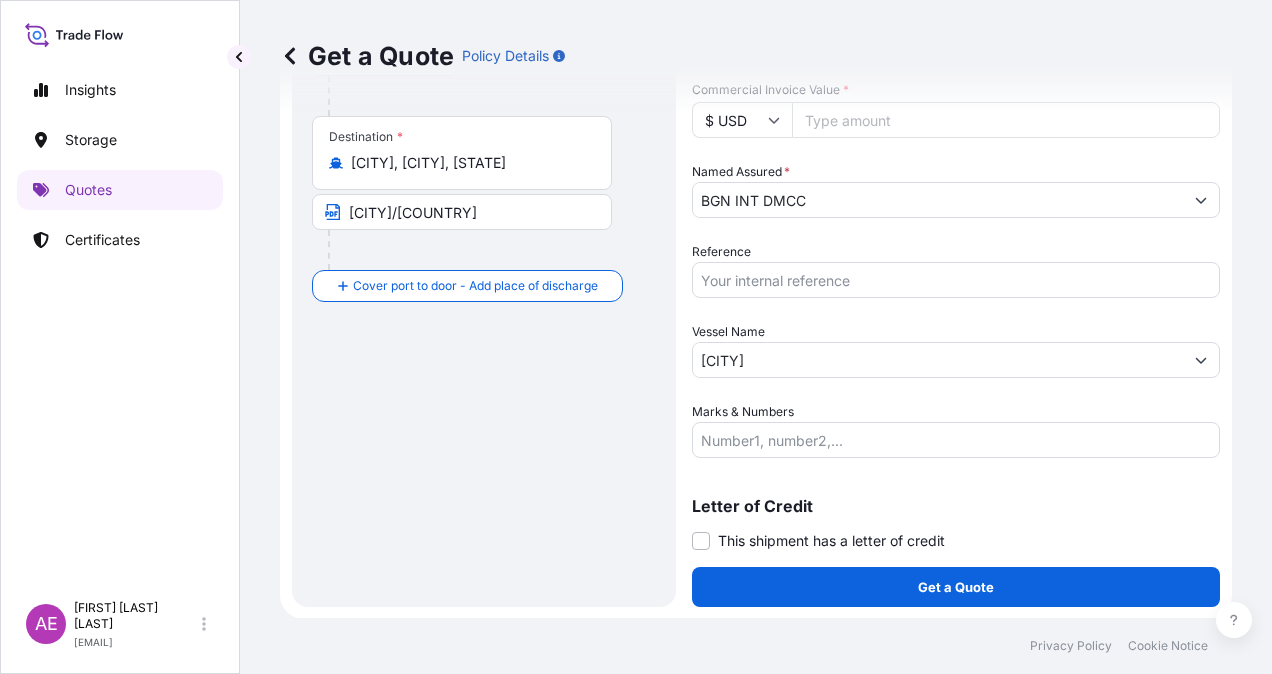 click on "Marks & Numbers" at bounding box center (956, 440) 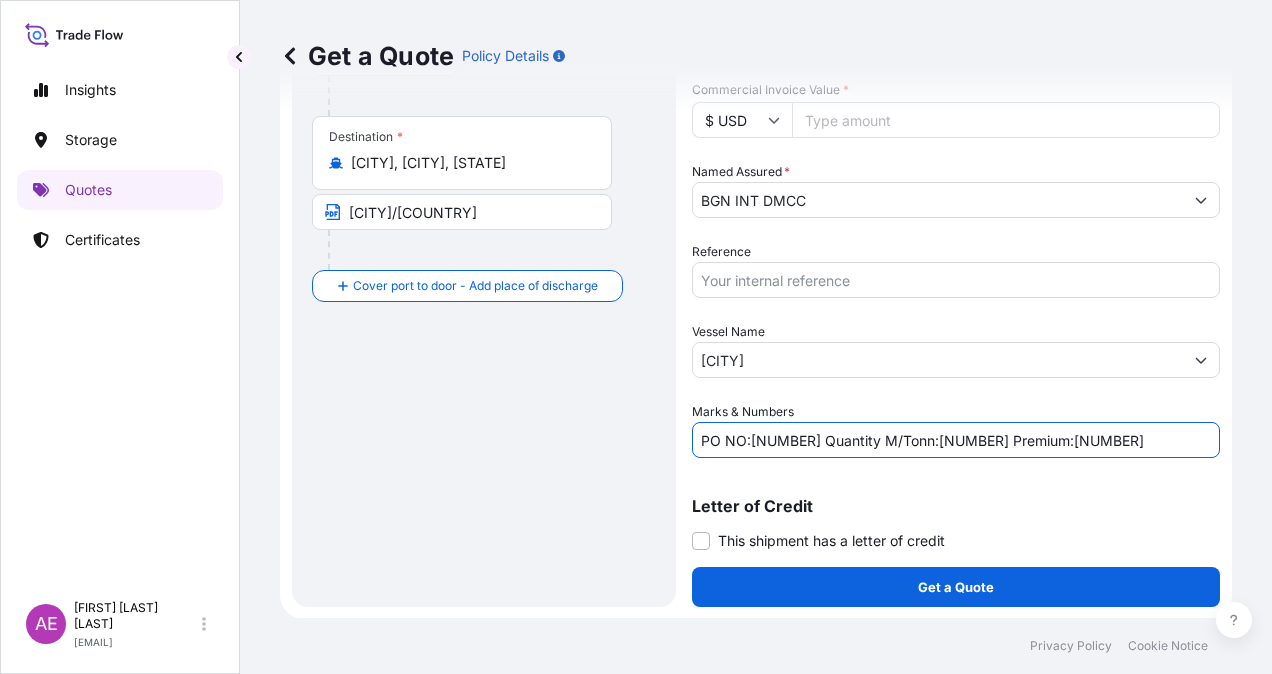 drag, startPoint x: 752, startPoint y: 436, endPoint x: 842, endPoint y: 437, distance: 90.005554 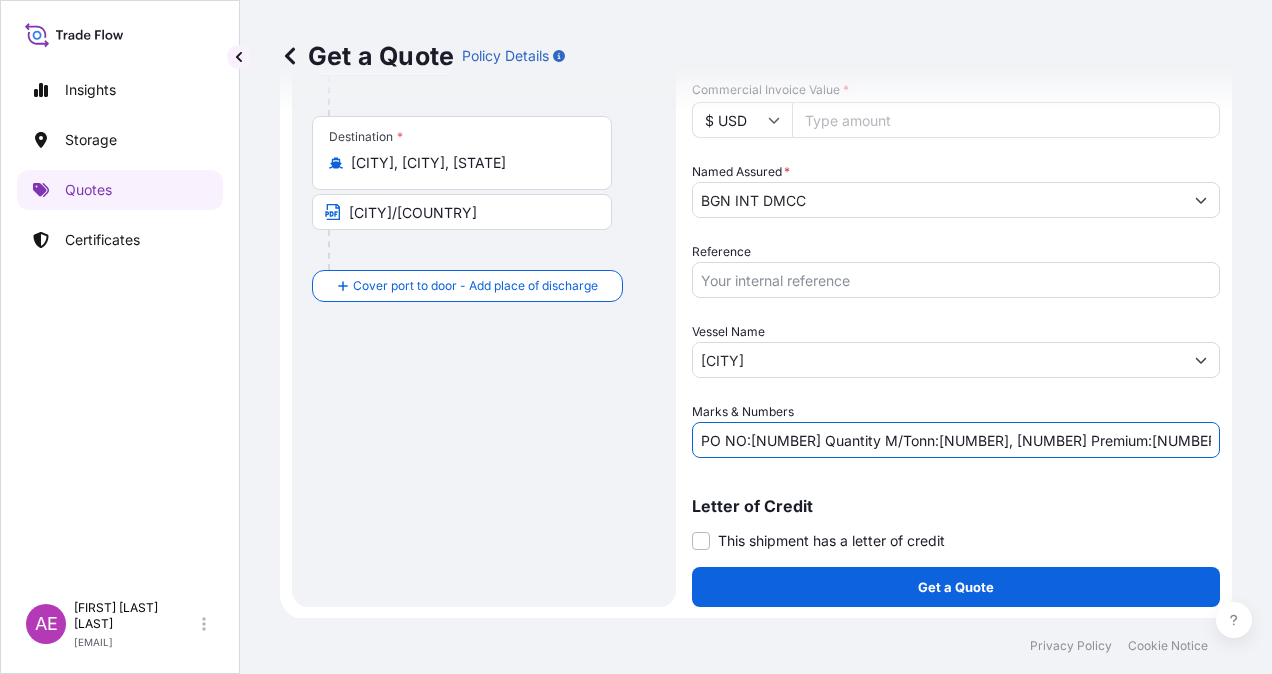 drag, startPoint x: 956, startPoint y: 438, endPoint x: 1000, endPoint y: 440, distance: 44.04543 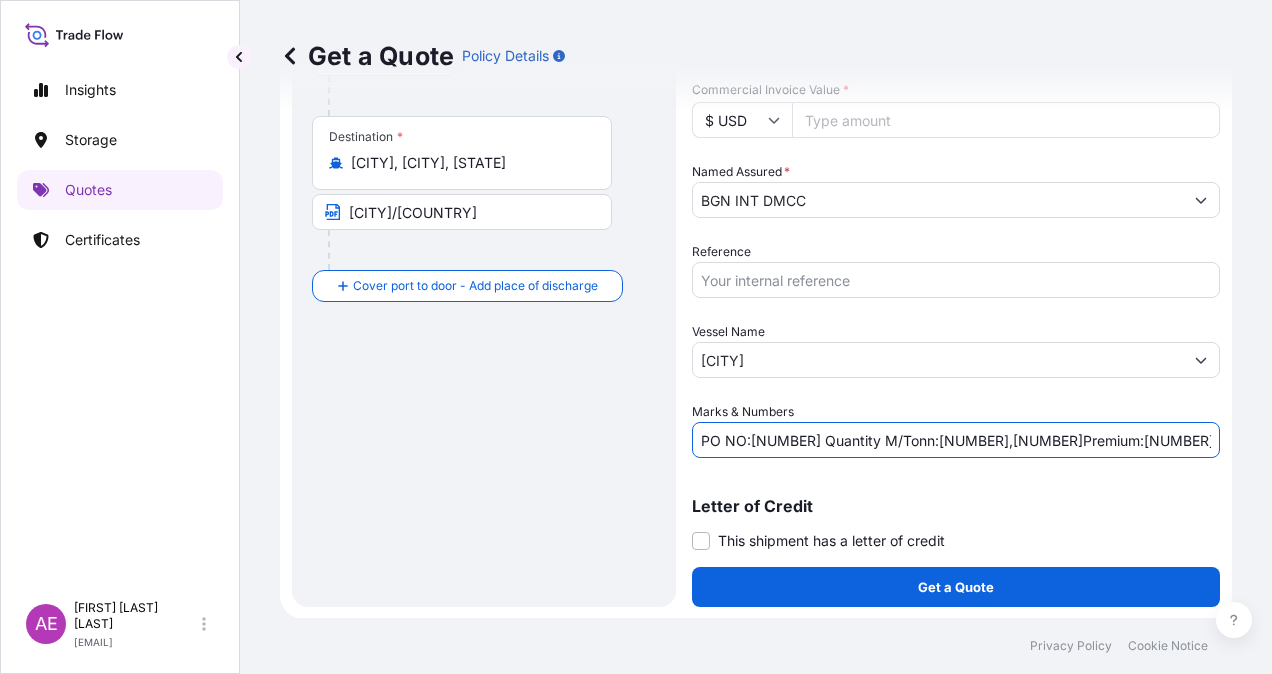 drag, startPoint x: 1141, startPoint y: 442, endPoint x: 1087, endPoint y: 444, distance: 54.037025 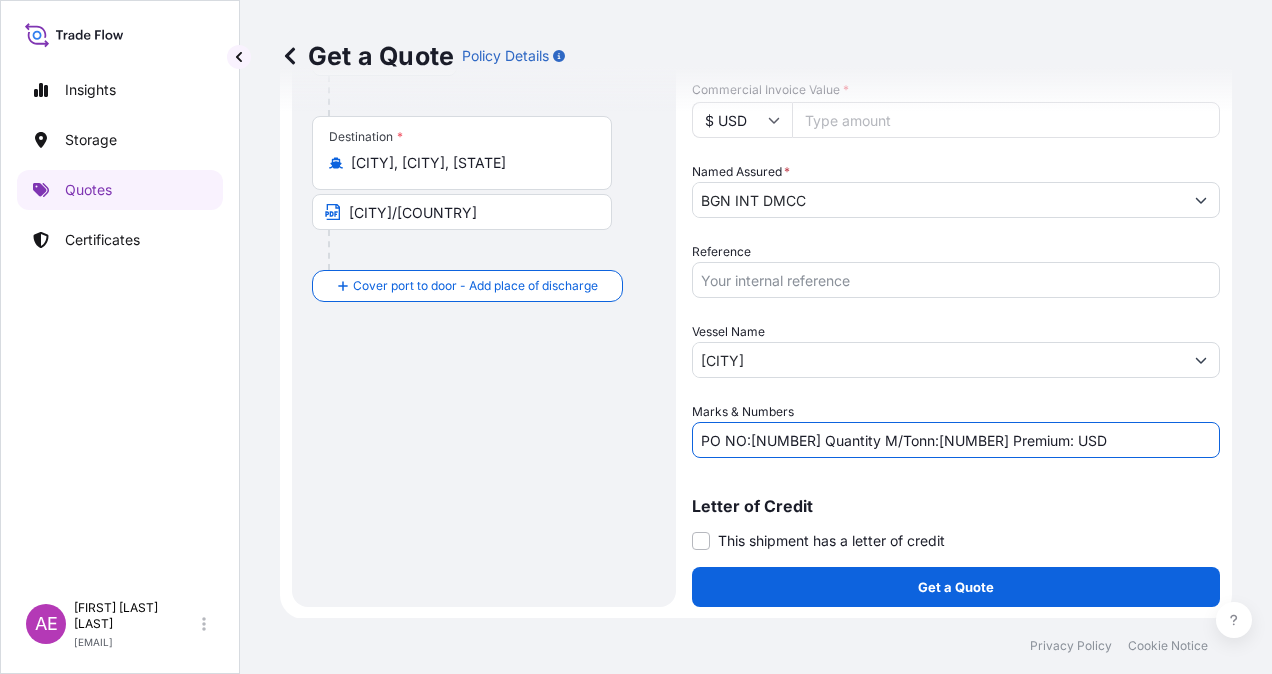 paste on "[NUMBER]" 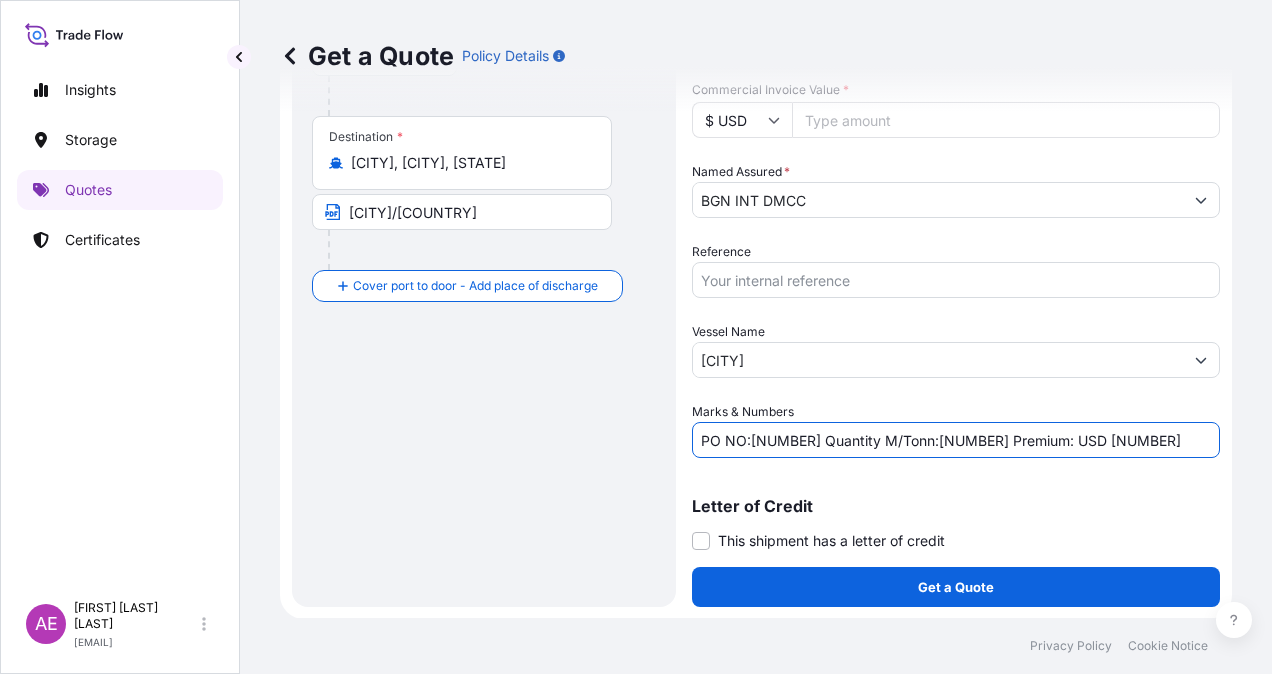 type on "PO NO:[NUMBER] Quantity M/Tonn:[NUMBER] Premium: USD [NUMBER]" 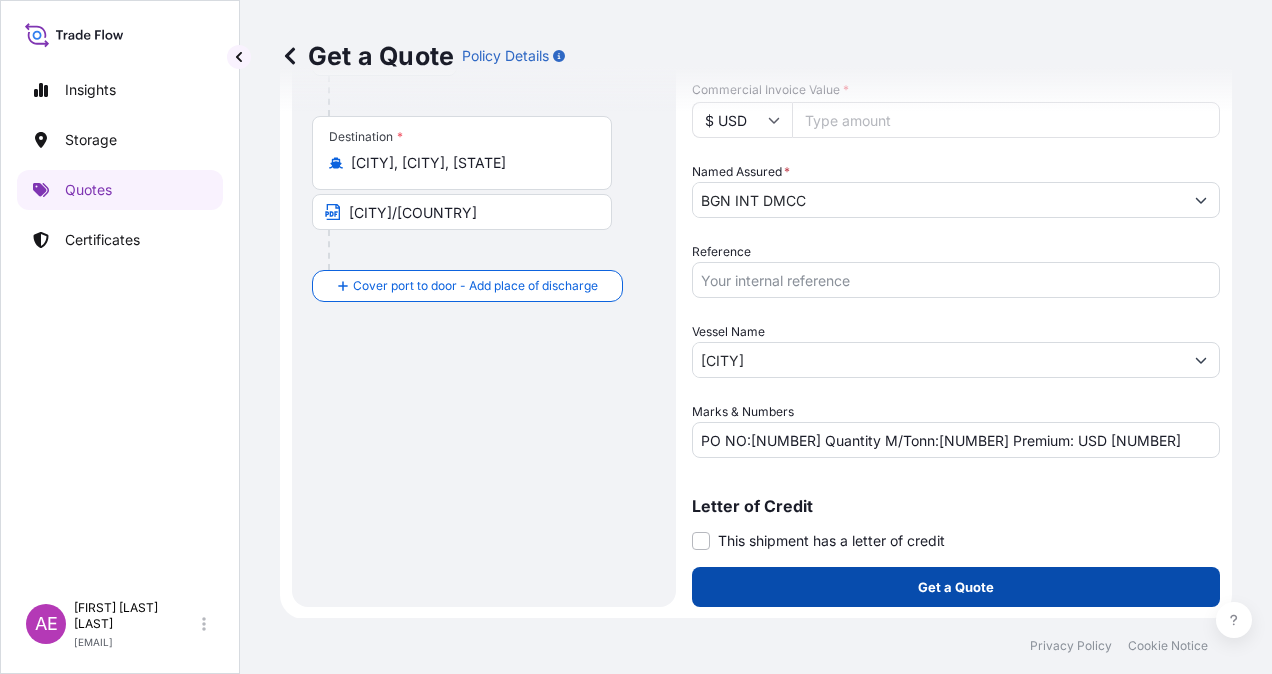 click on "Get a Quote" at bounding box center [956, 587] 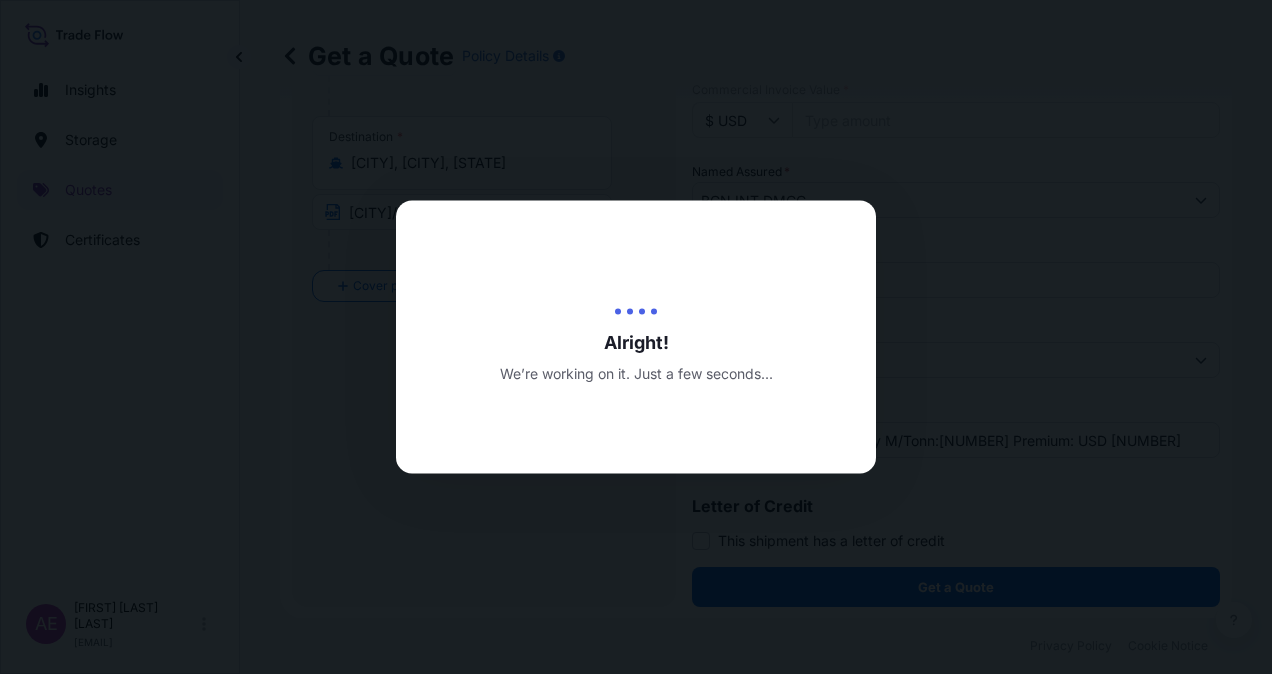 scroll, scrollTop: 0, scrollLeft: 0, axis: both 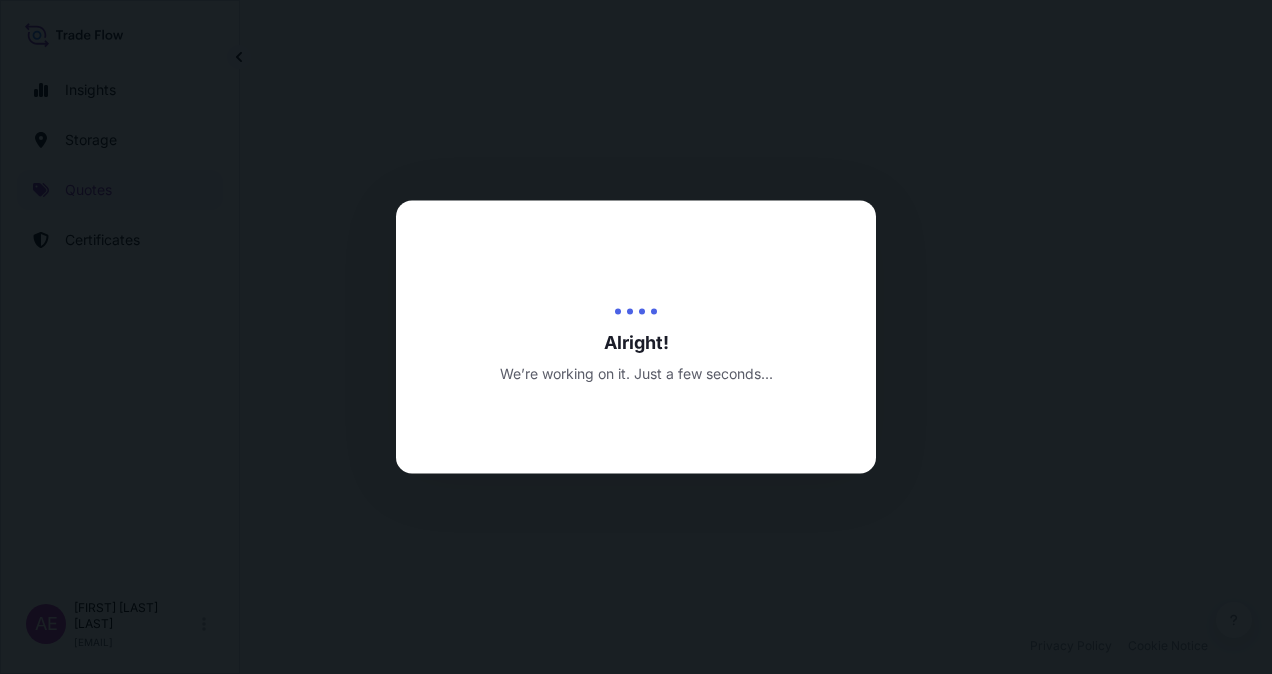 select on "Ocean Vessel" 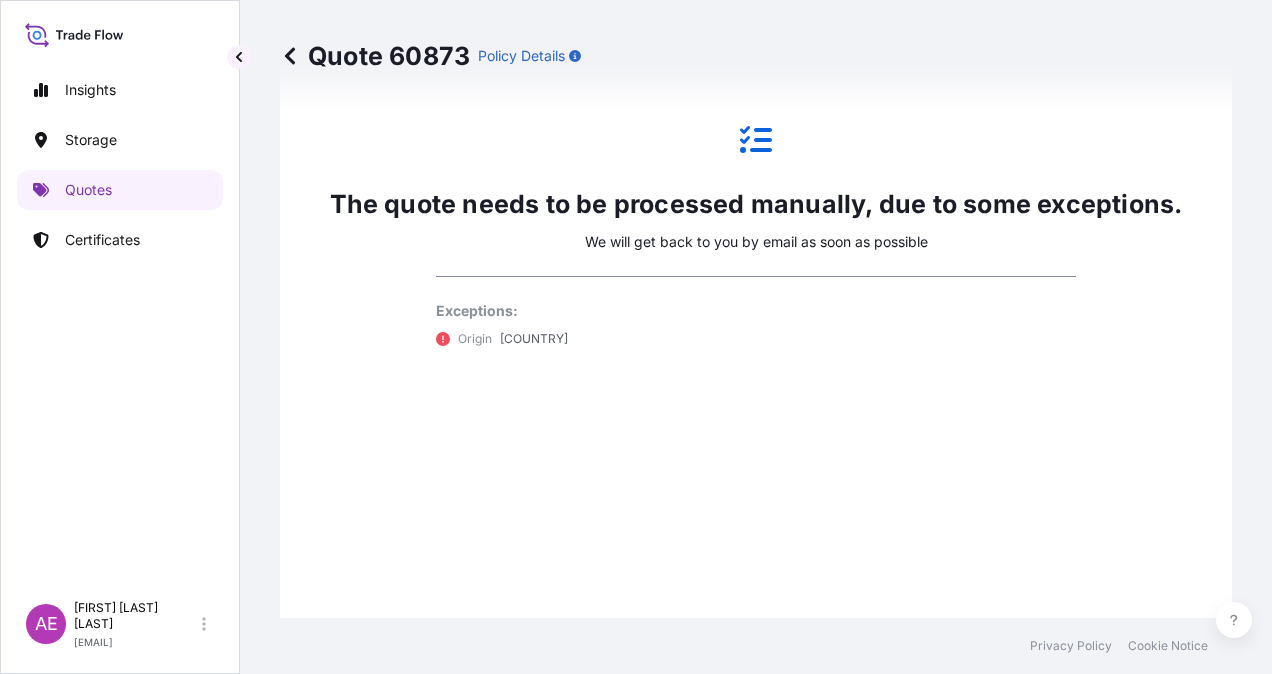 scroll, scrollTop: 1179, scrollLeft: 0, axis: vertical 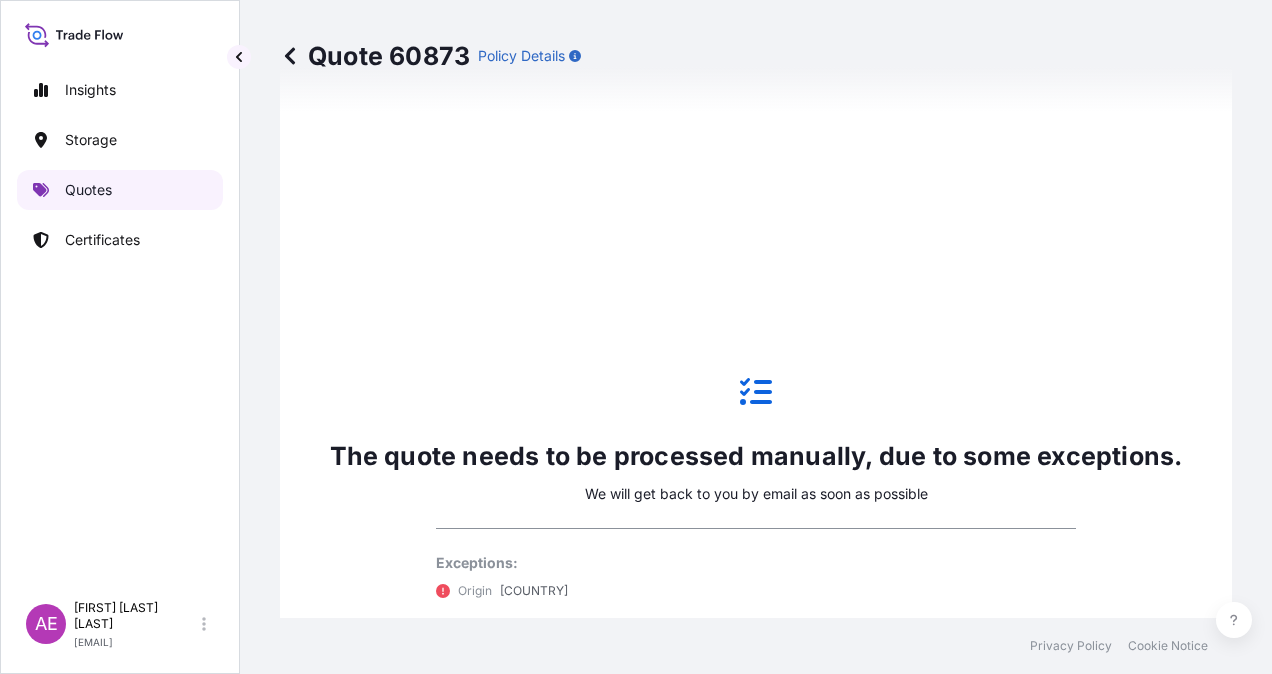 click on "Quotes" at bounding box center (120, 190) 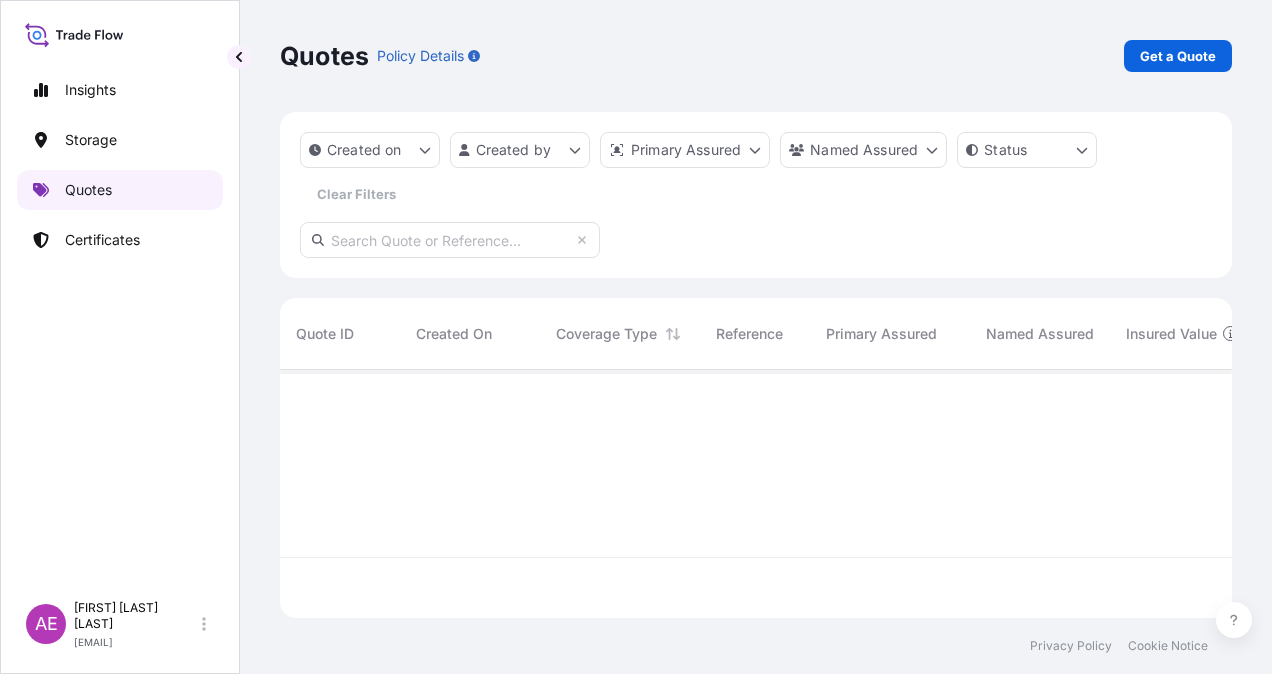 scroll, scrollTop: 16, scrollLeft: 16, axis: both 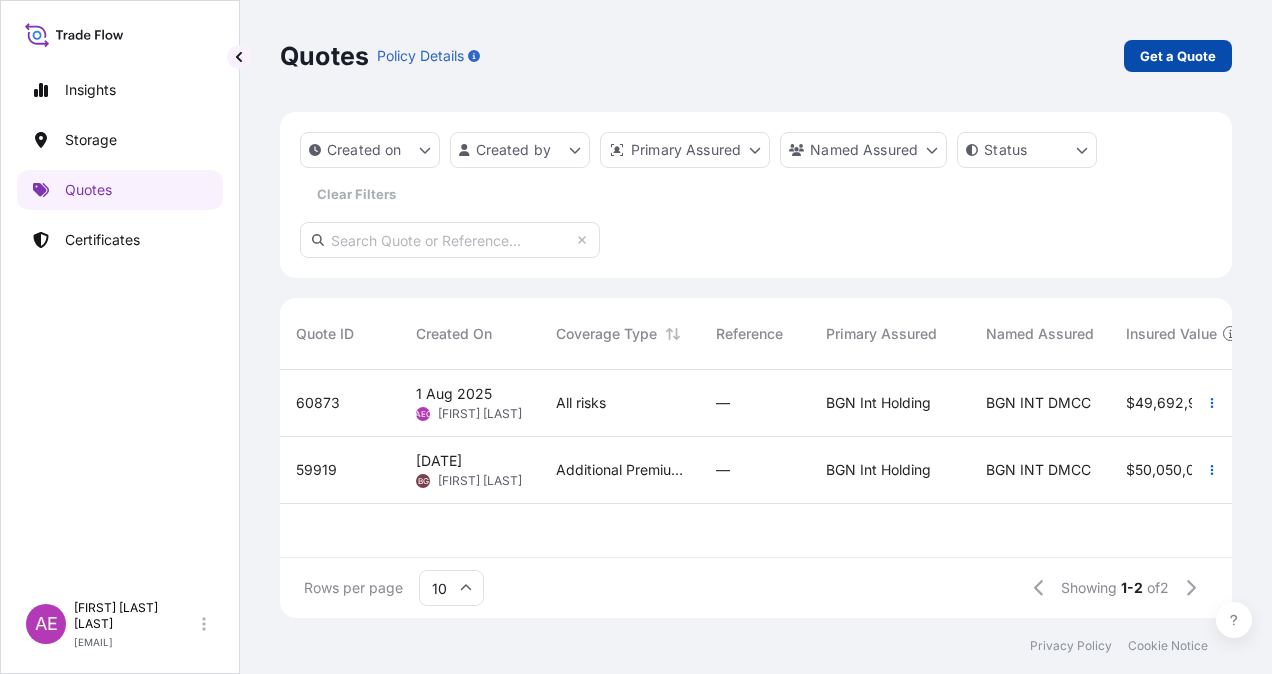 click on "Get a Quote" at bounding box center (1178, 56) 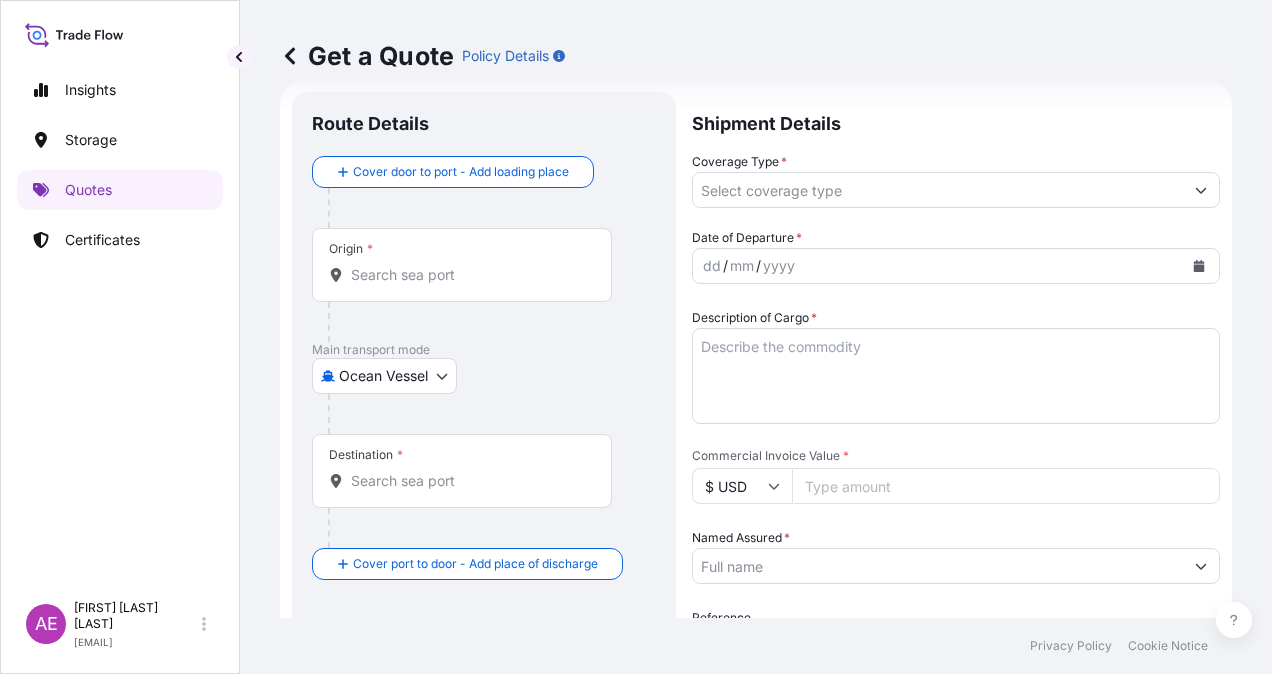 click on "Origin *" at bounding box center [469, 275] 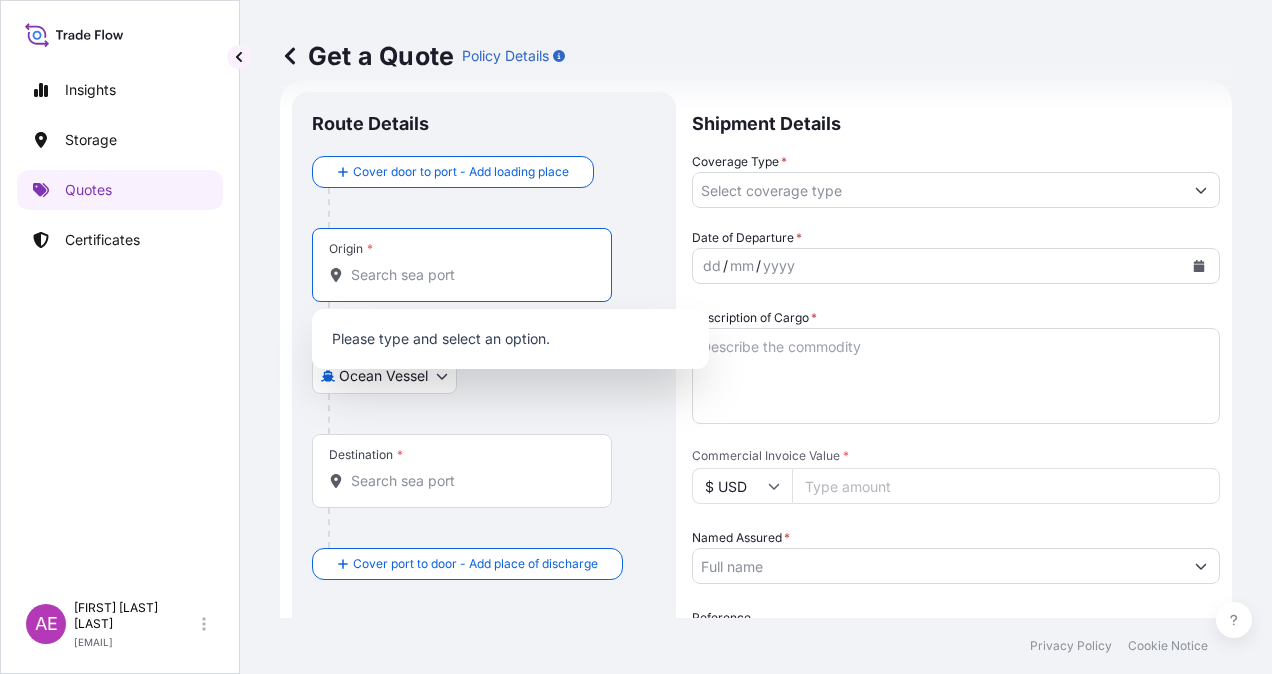 paste on "CYPRUS" 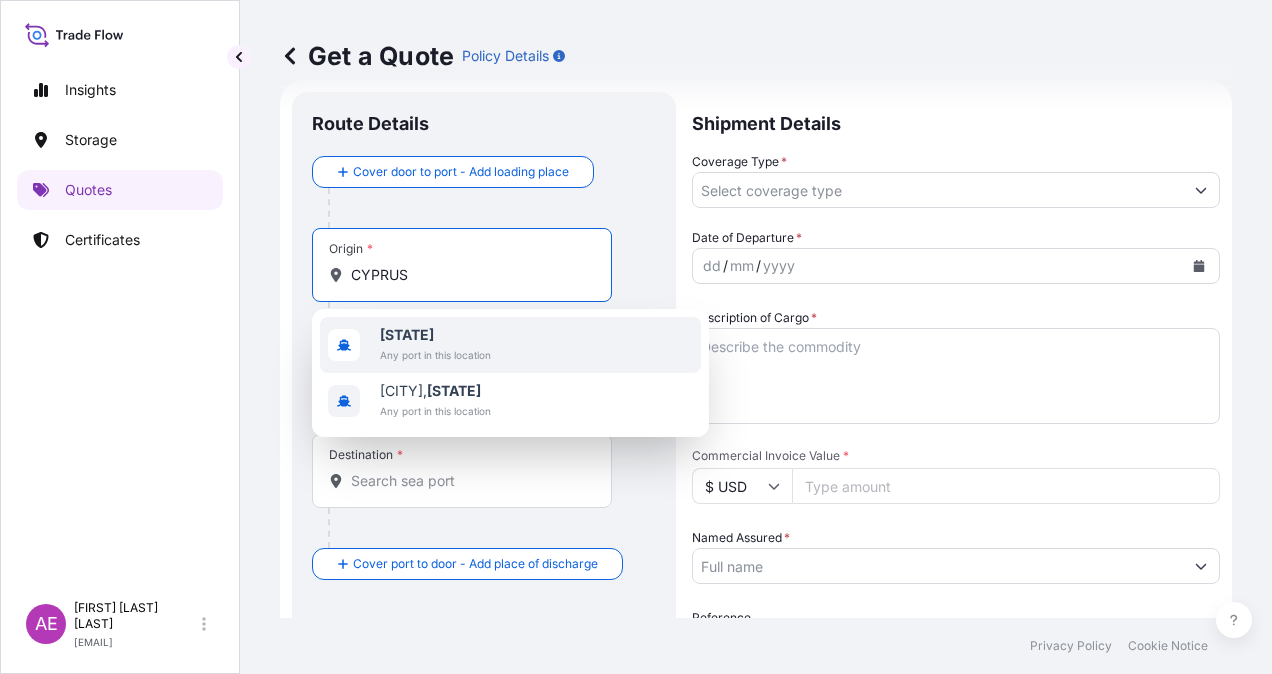 click on "Any port in this location" at bounding box center [435, 355] 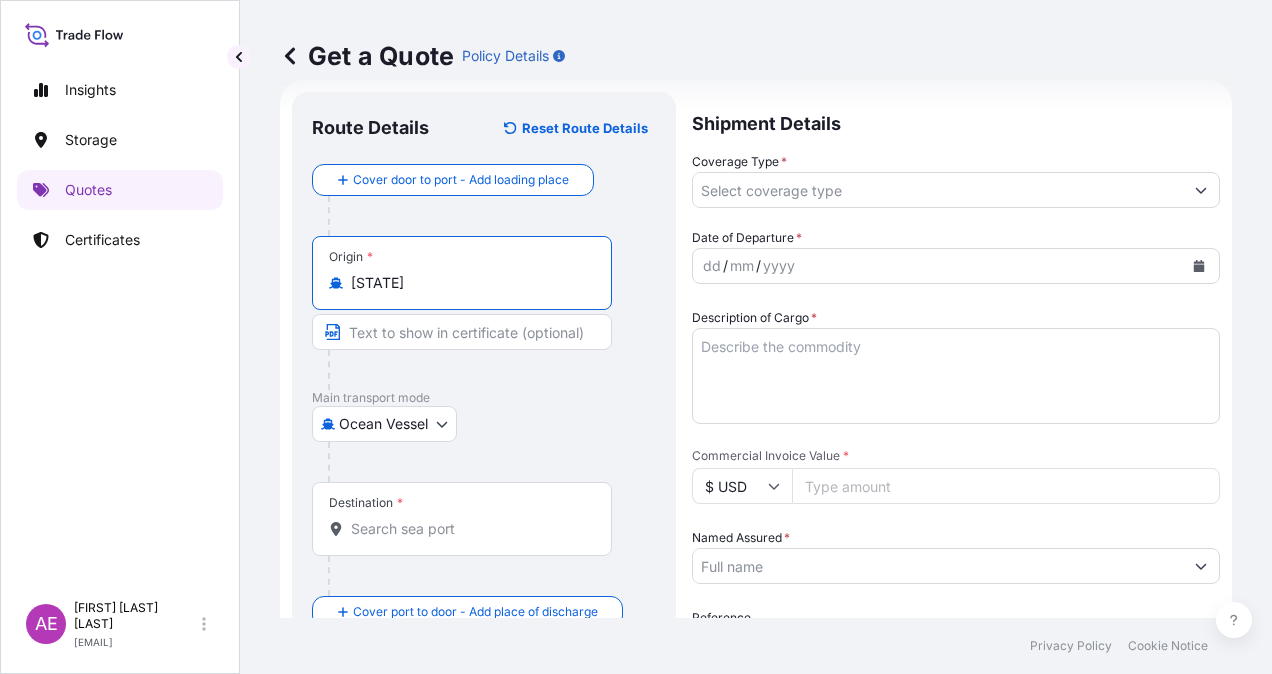 type on "[STATE]" 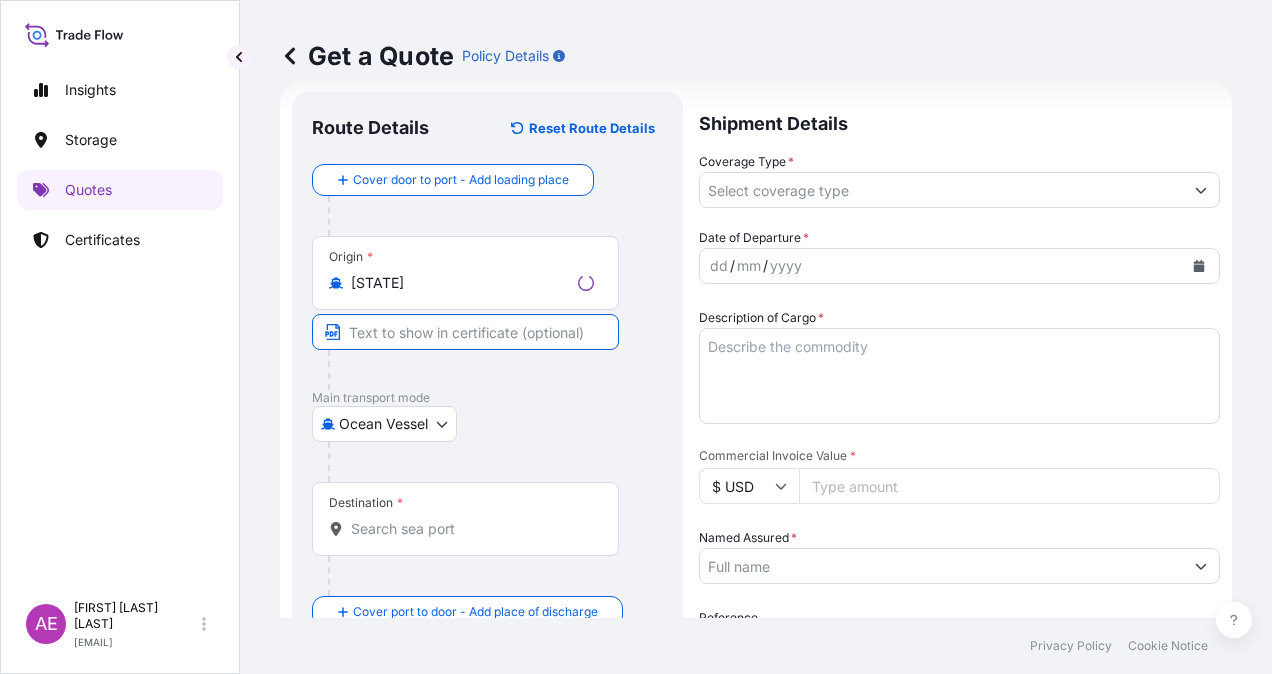 paste on "CYPRUS" 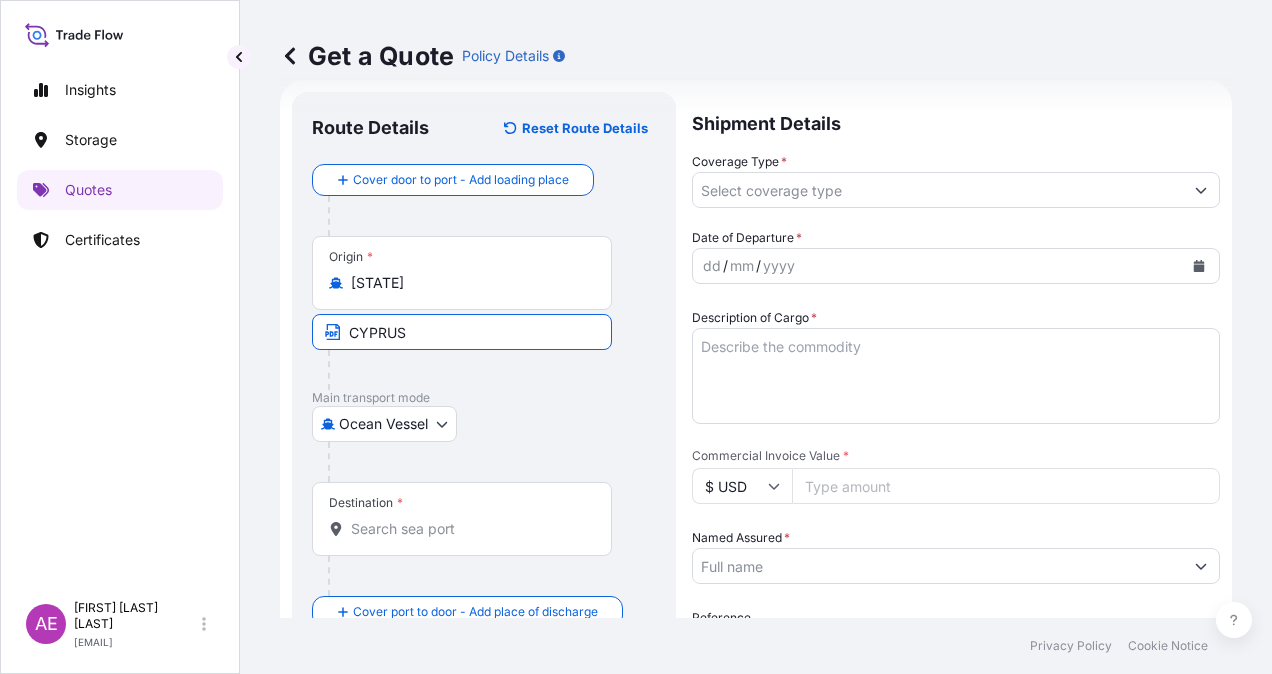 scroll, scrollTop: 232, scrollLeft: 0, axis: vertical 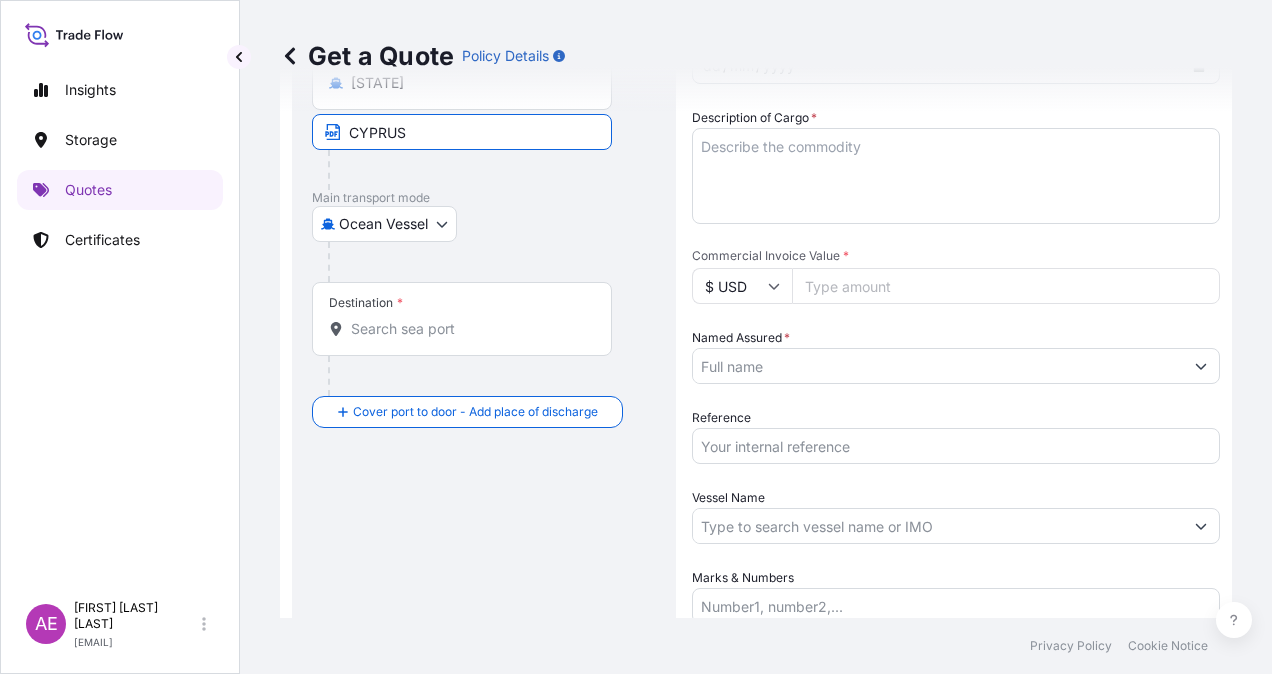 type on "CYPRUS" 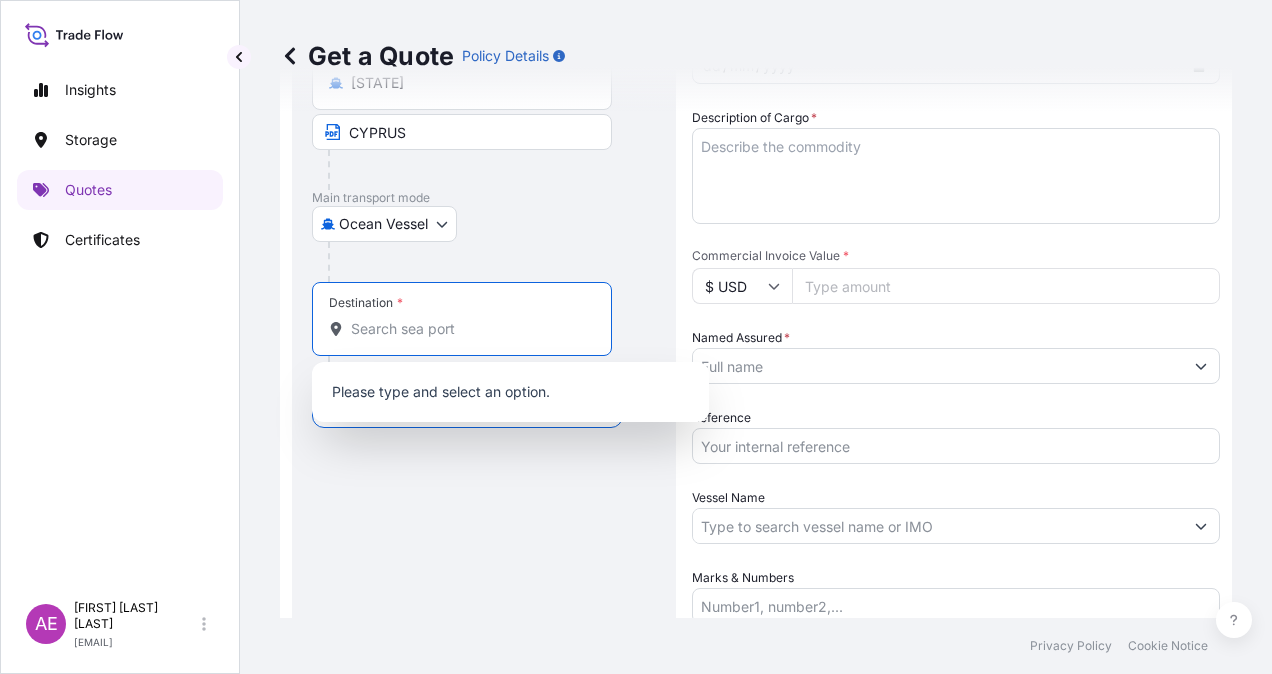 click on "Destination *" at bounding box center (469, 329) 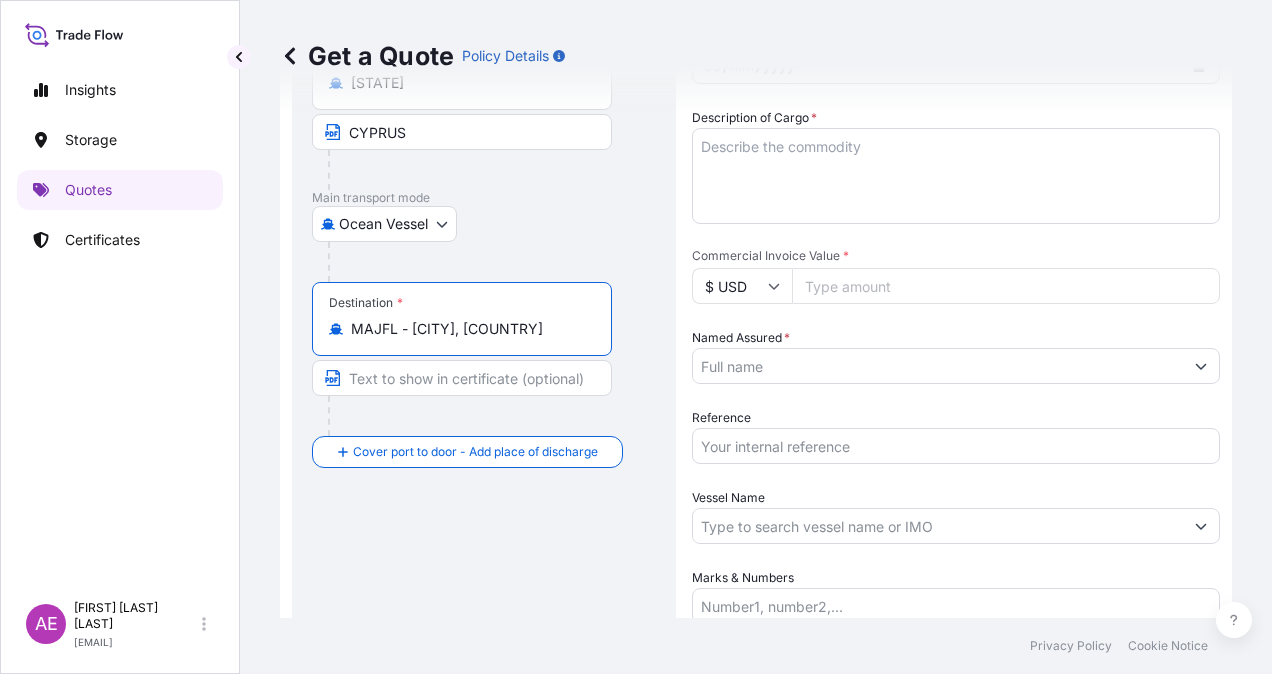 type on "MAJFL - [CITY], [COUNTRY]" 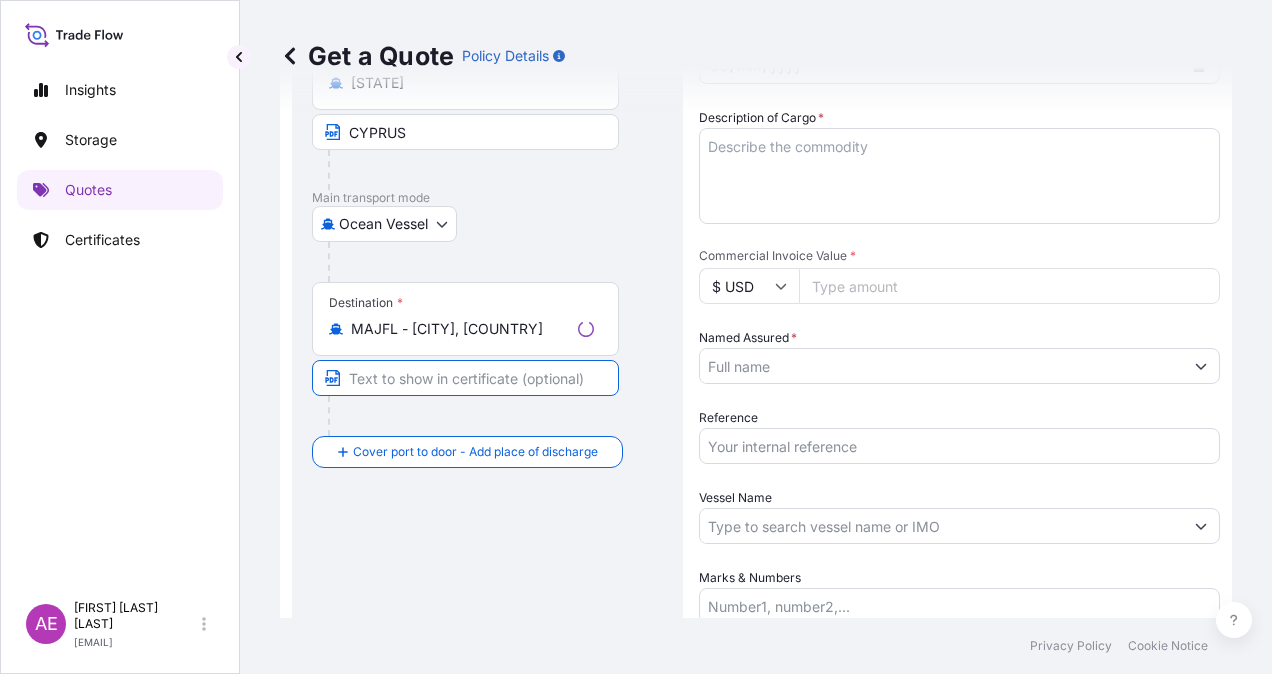 paste on "JORF LASFAR" 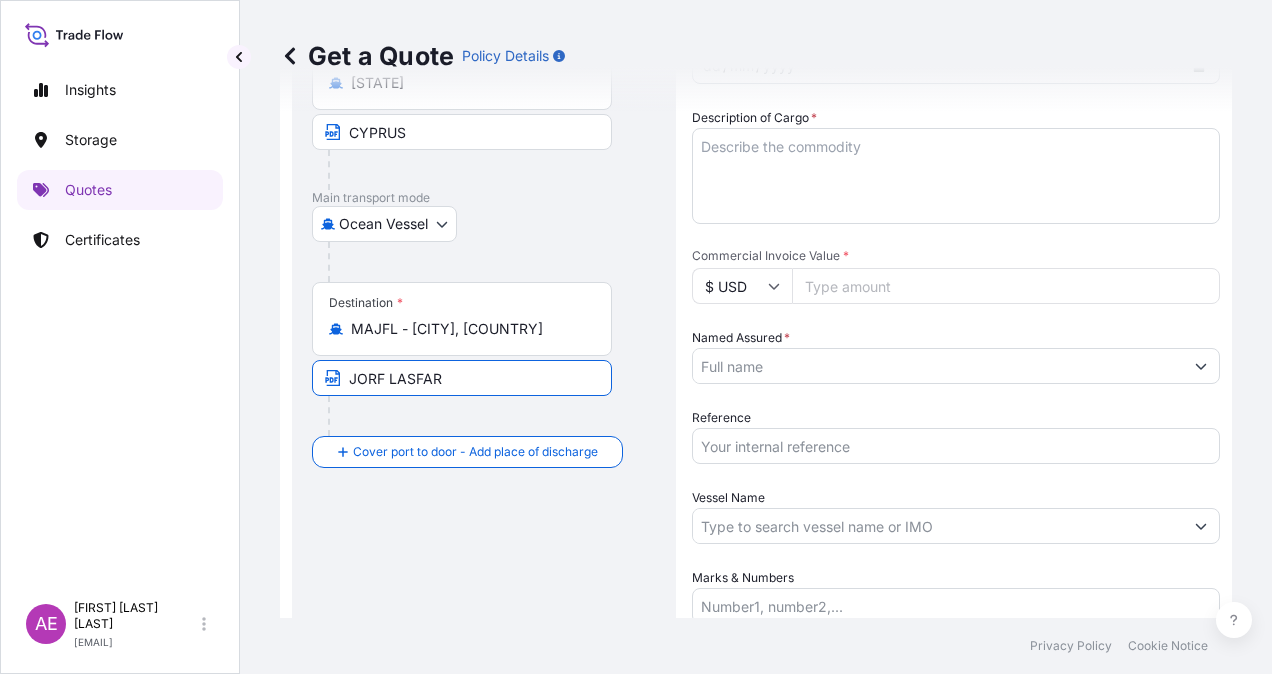 type on "[PLACE]/[COUNTRY]" 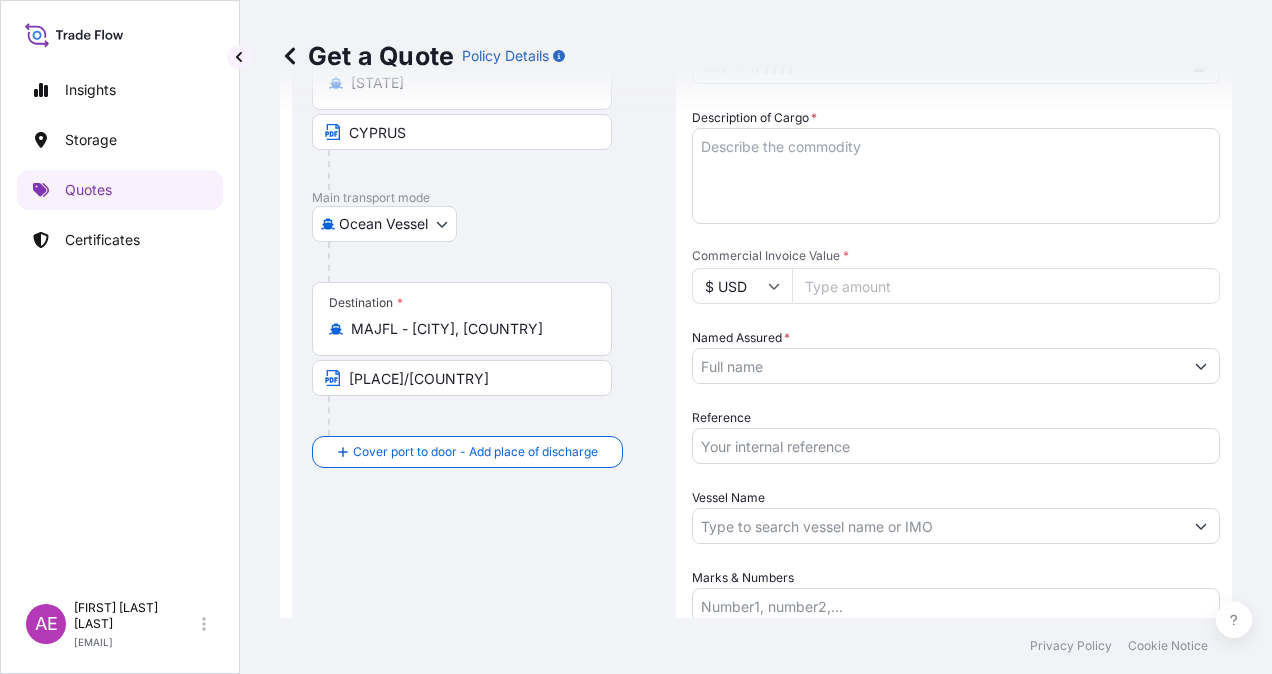 scroll, scrollTop: 0, scrollLeft: 0, axis: both 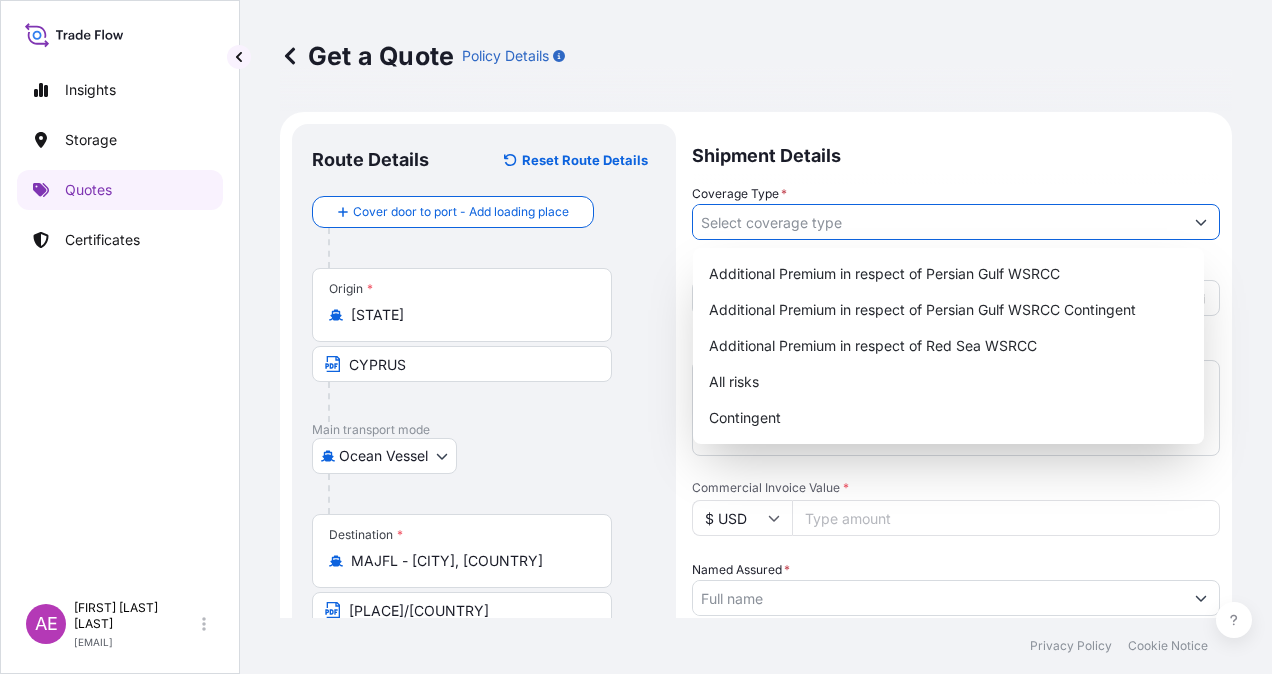 click on "Coverage Type *" at bounding box center [938, 222] 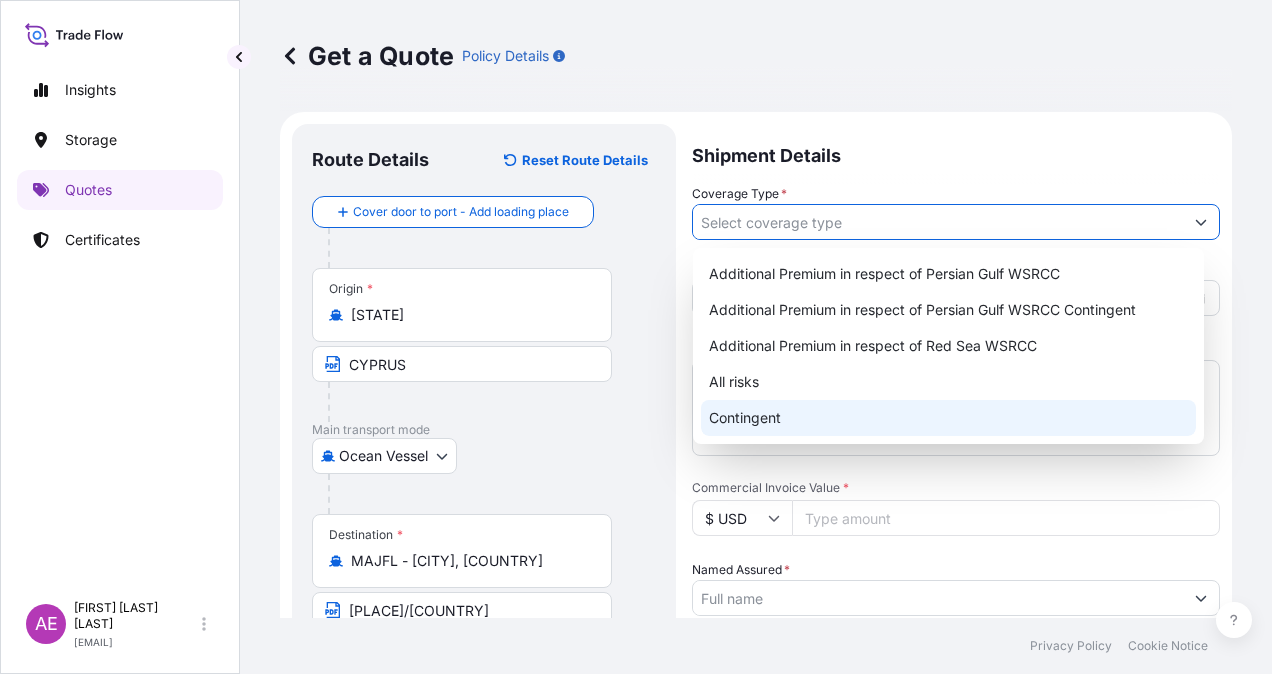 click on "Contingent" at bounding box center (948, 418) 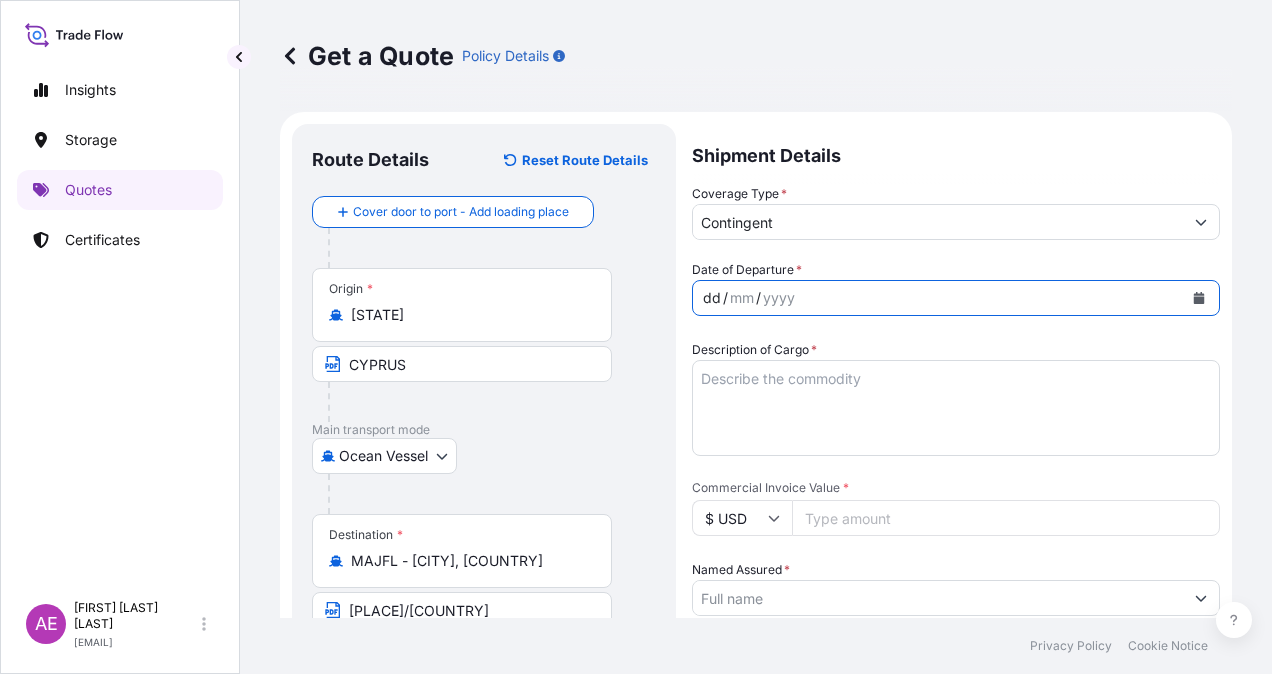click on "dd" at bounding box center [712, 298] 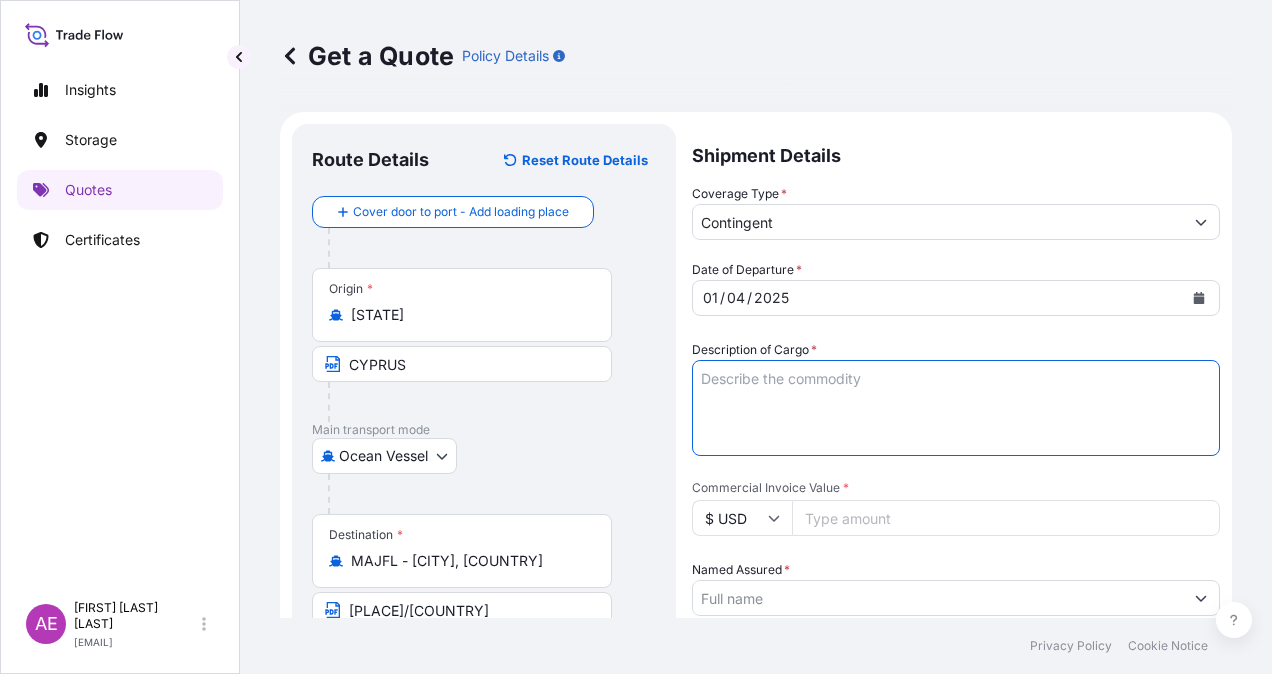 click on "Description of Cargo *" at bounding box center [956, 408] 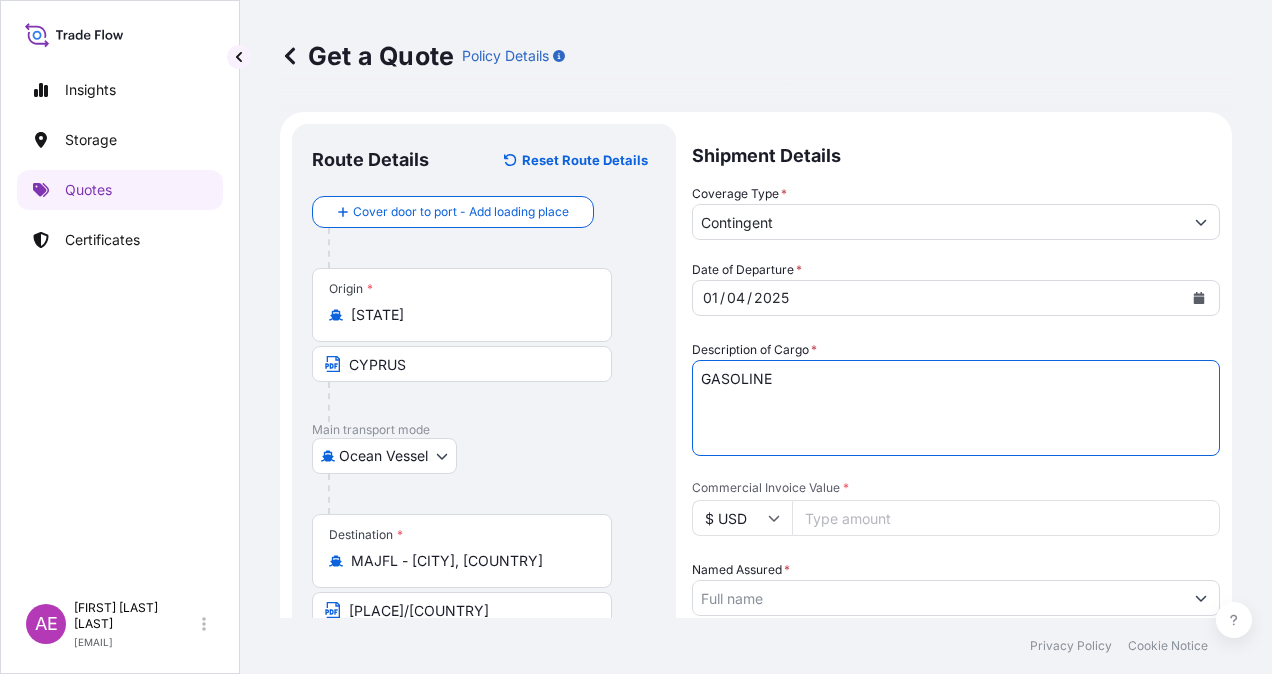 type on "GASOLINE" 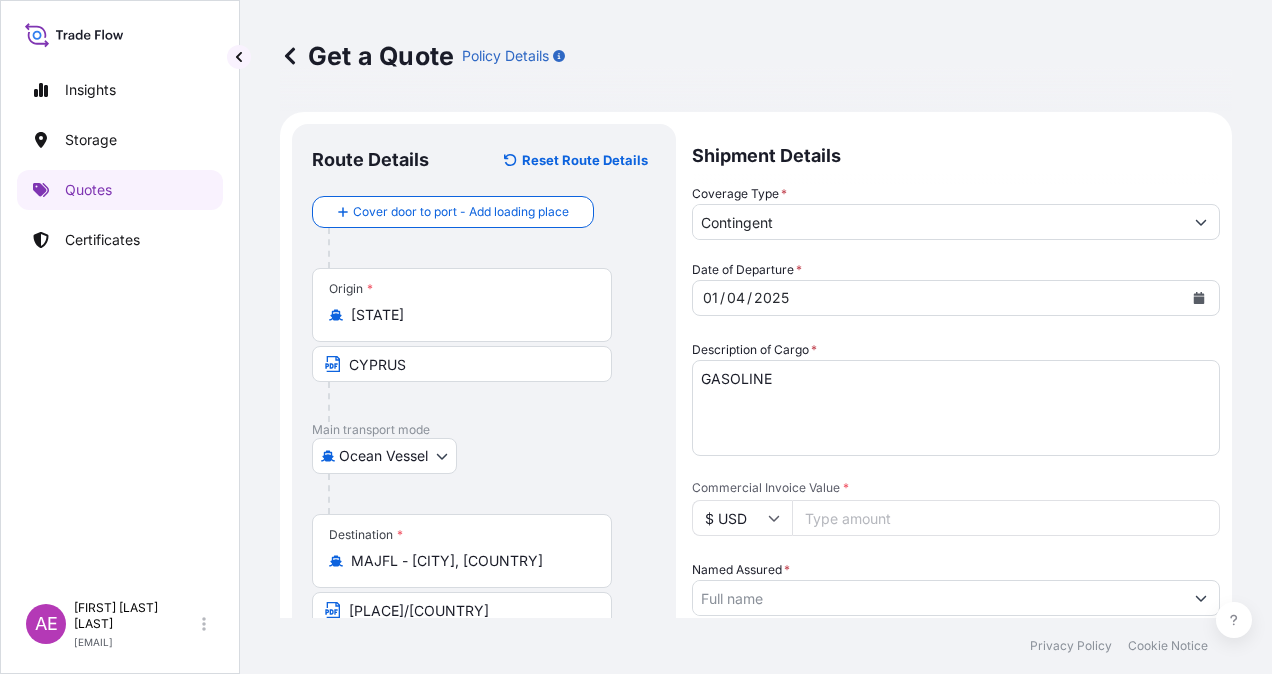click on "Commercial Invoice Value   *" at bounding box center (1006, 518) 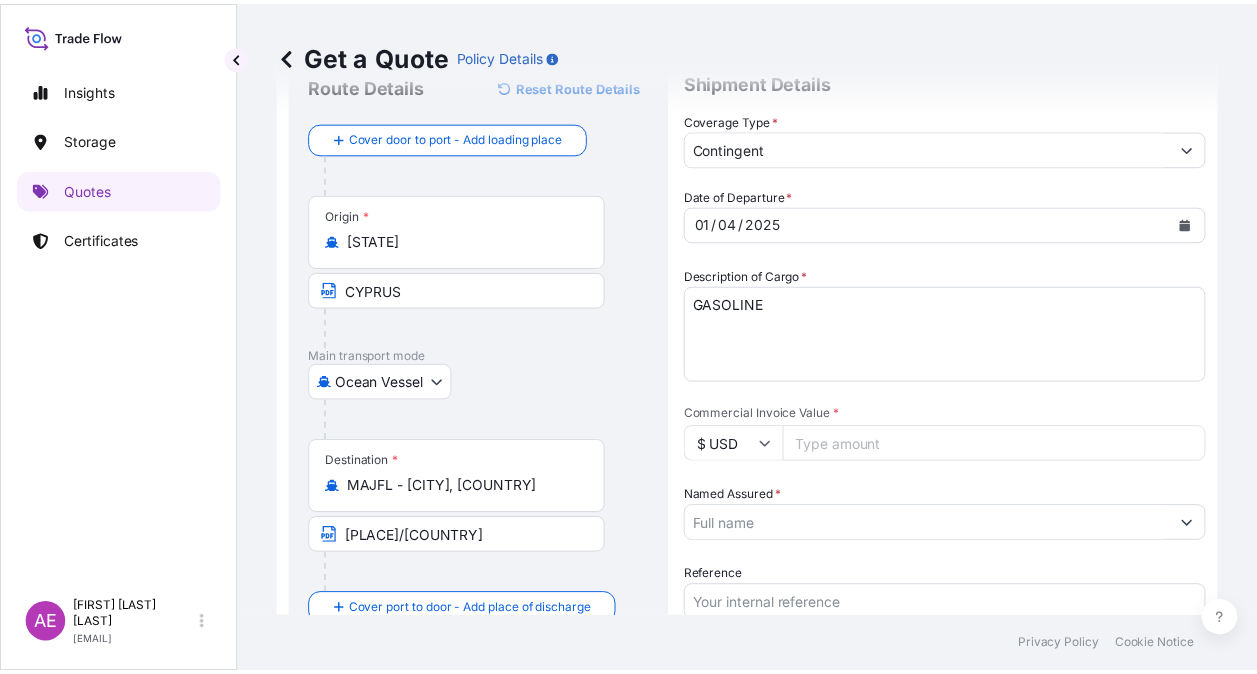 scroll, scrollTop: 200, scrollLeft: 0, axis: vertical 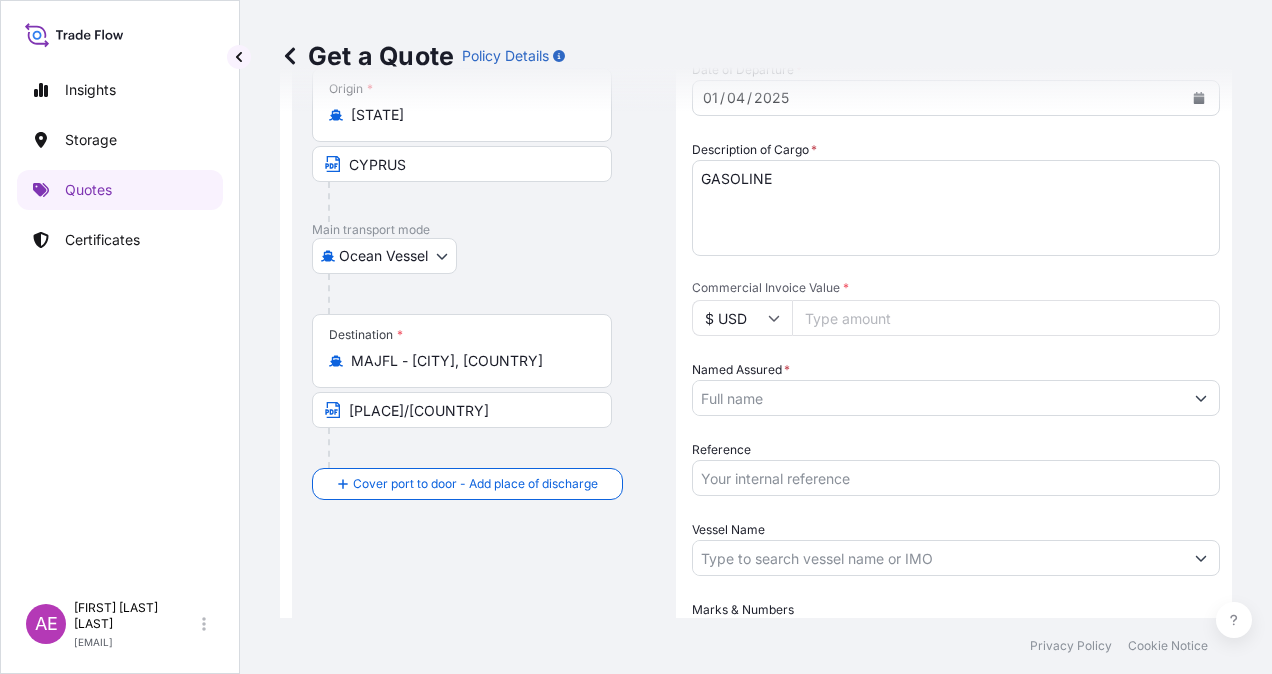 type on "[NUMBER]" 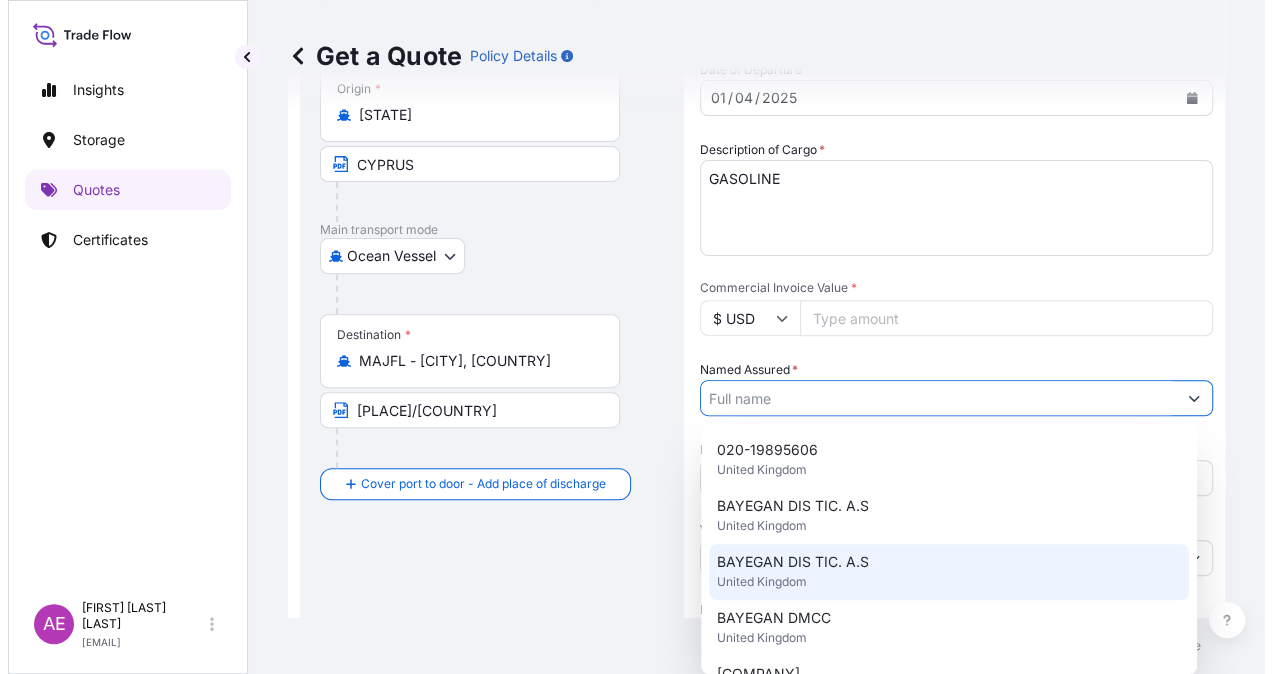 scroll, scrollTop: 288, scrollLeft: 0, axis: vertical 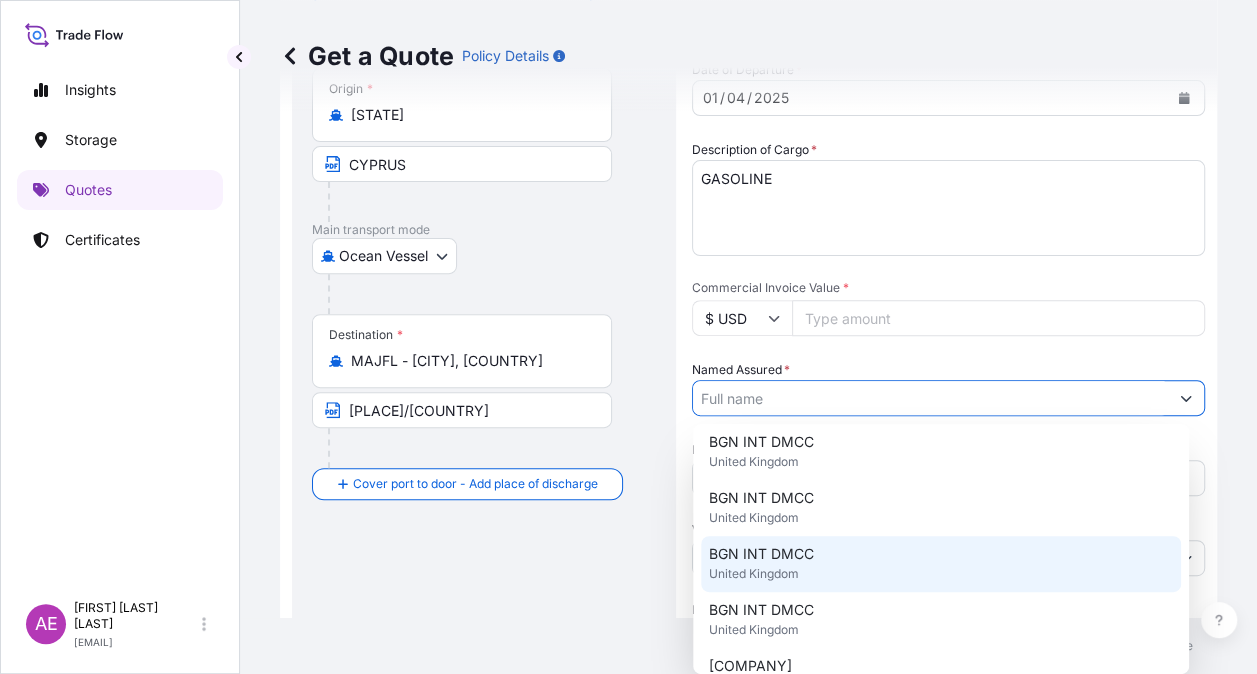 click on "BGN INT DMCC" at bounding box center [761, 554] 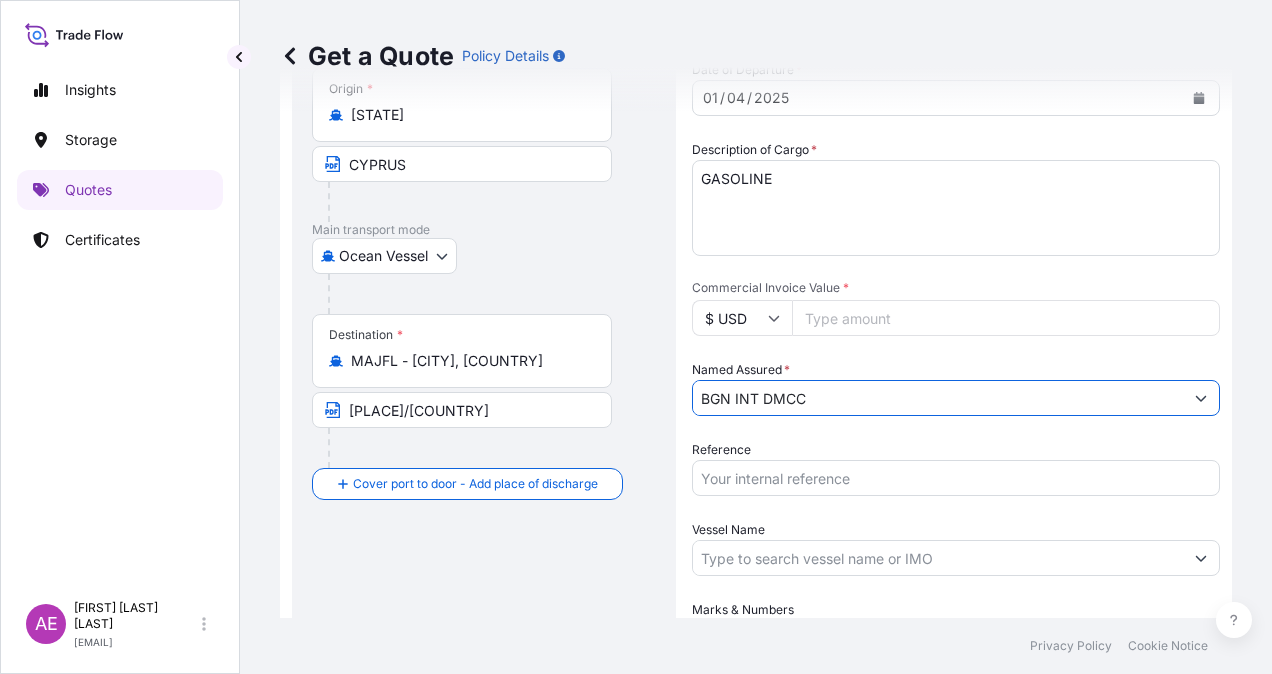 click on "Vessel Name" at bounding box center (938, 558) 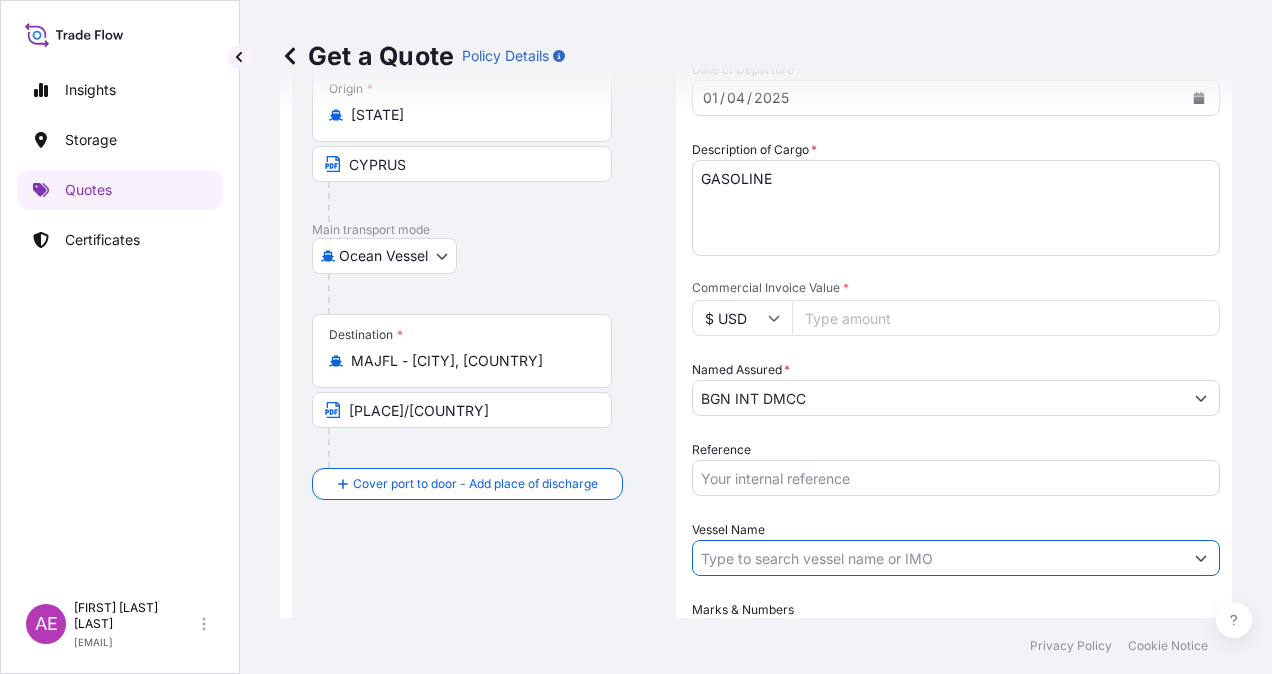 paste on "[NAME]" 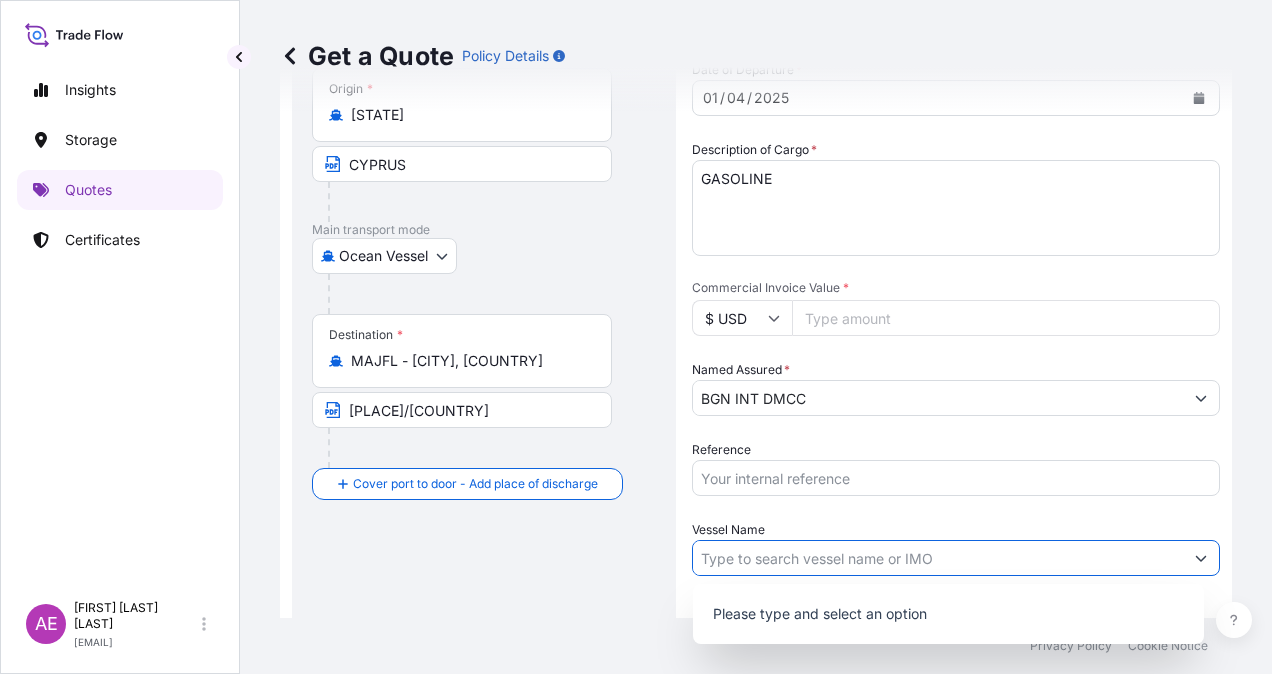 paste on "[NAME]" 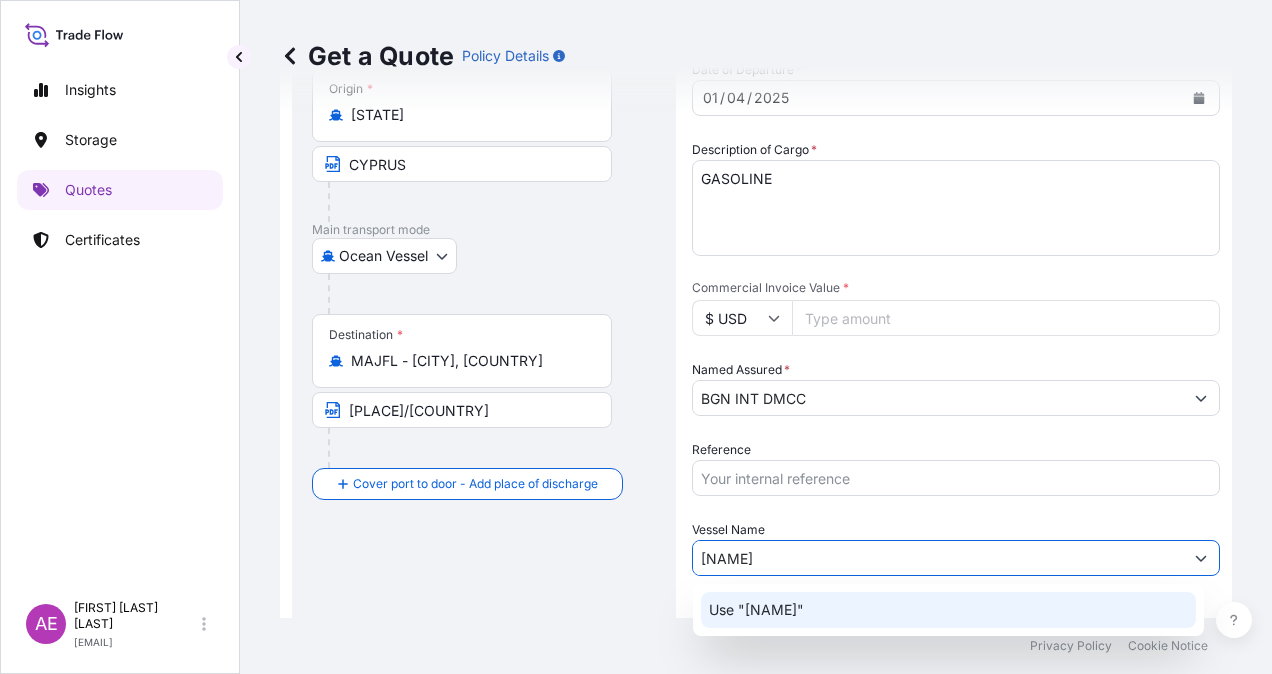 click on "Use "[NAME]"" 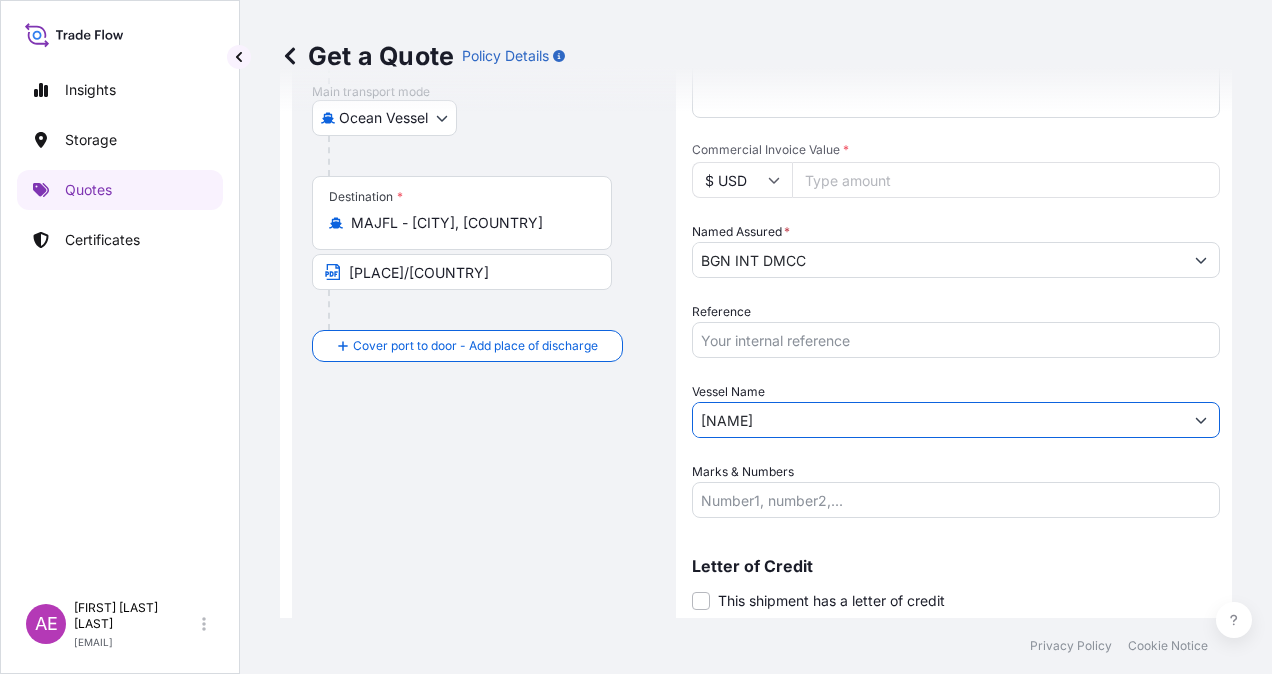 scroll, scrollTop: 398, scrollLeft: 0, axis: vertical 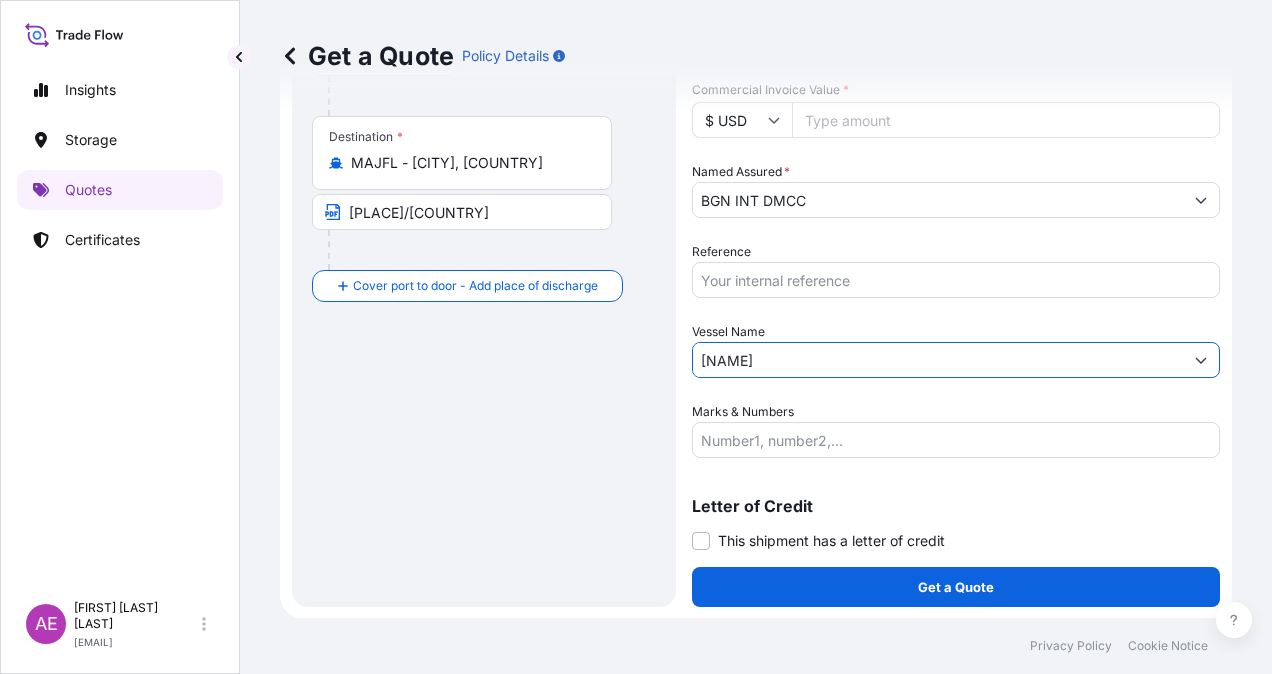 type on "[NAME]" 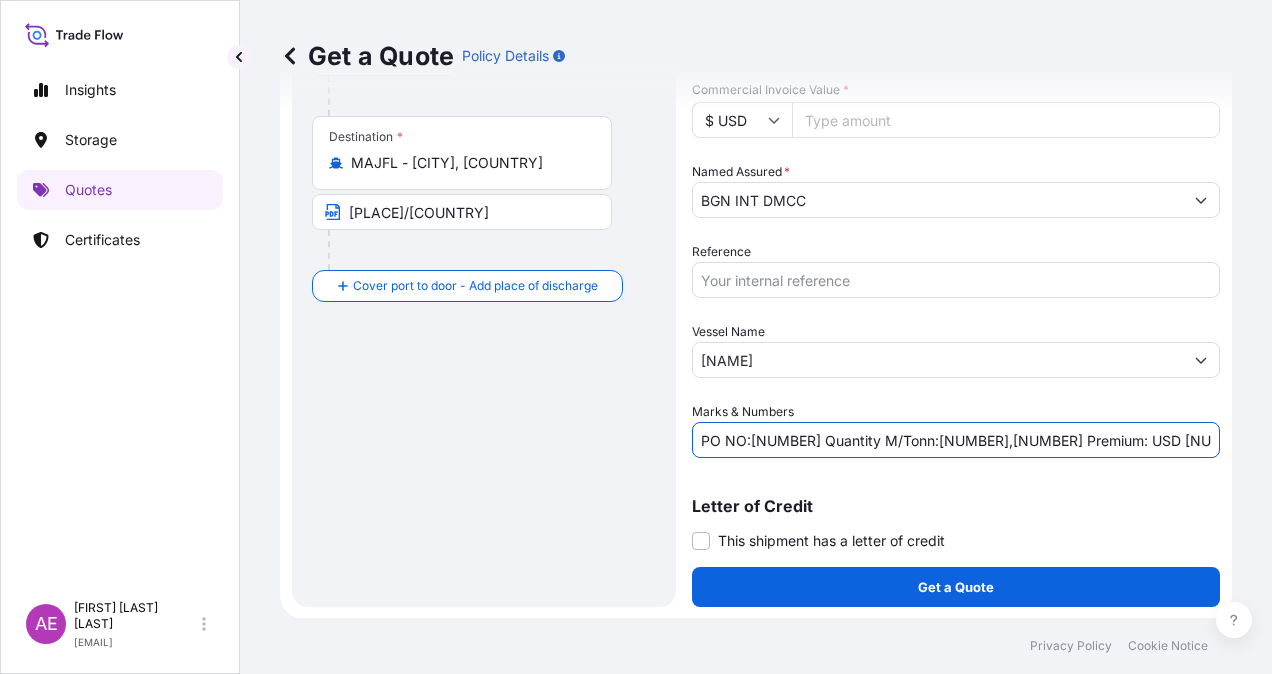 drag, startPoint x: 751, startPoint y: 437, endPoint x: 830, endPoint y: 440, distance: 79.05694 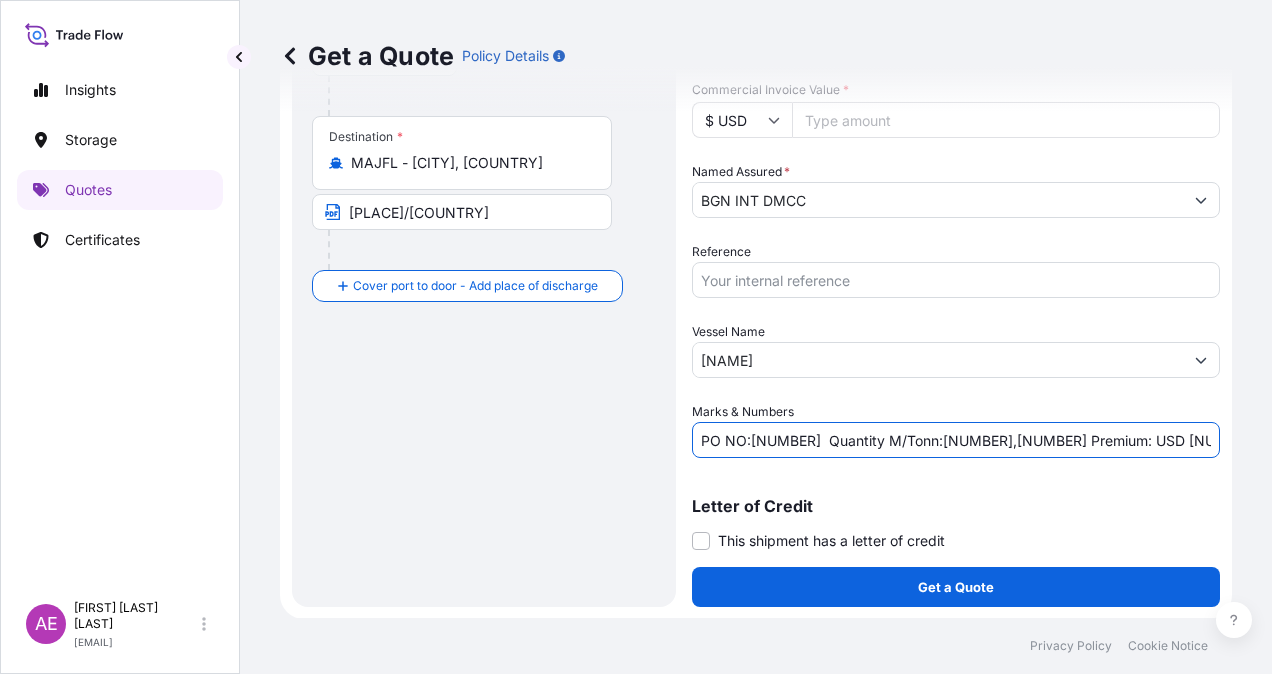 drag, startPoint x: 958, startPoint y: 436, endPoint x: 1009, endPoint y: 440, distance: 51.156624 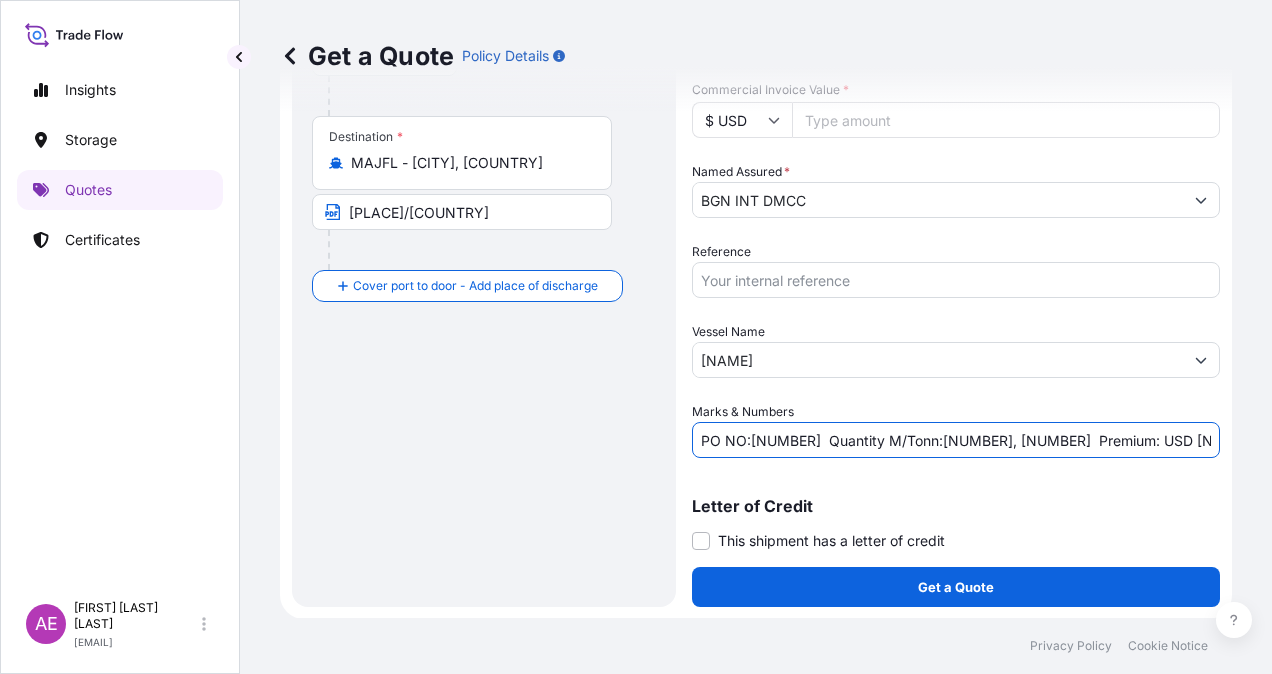 drag, startPoint x: 1121, startPoint y: 436, endPoint x: 1162, endPoint y: 436, distance: 41 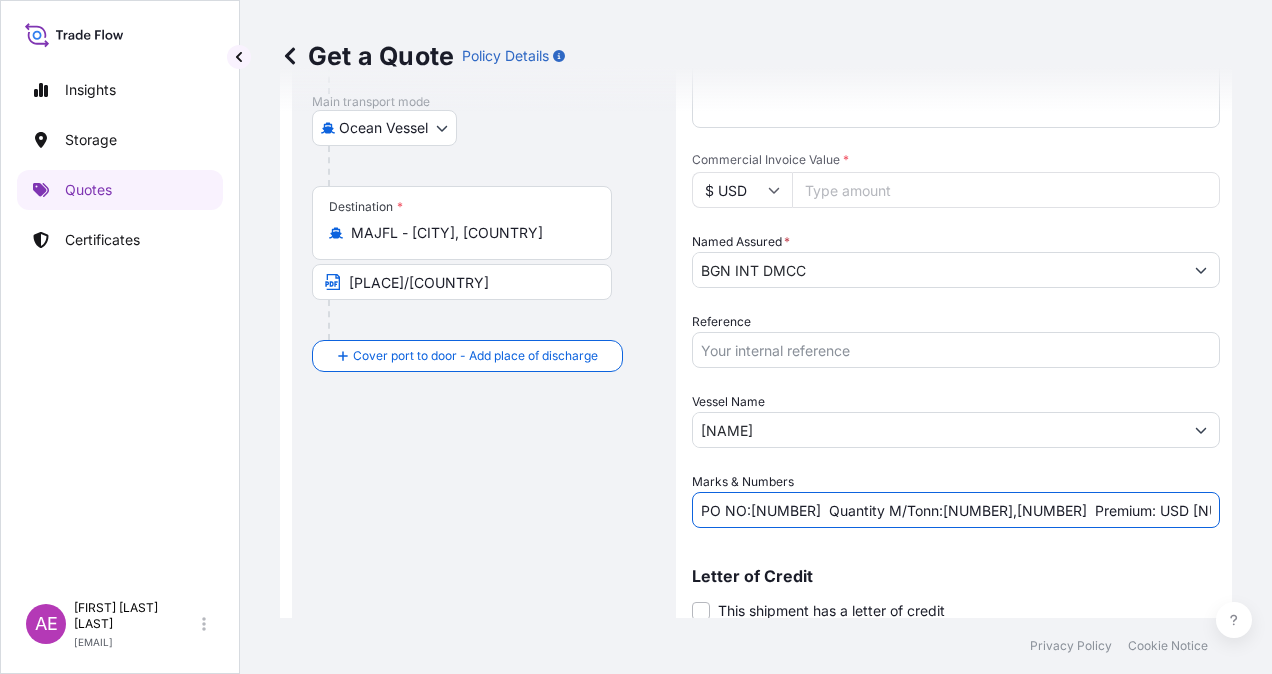 scroll, scrollTop: 398, scrollLeft: 0, axis: vertical 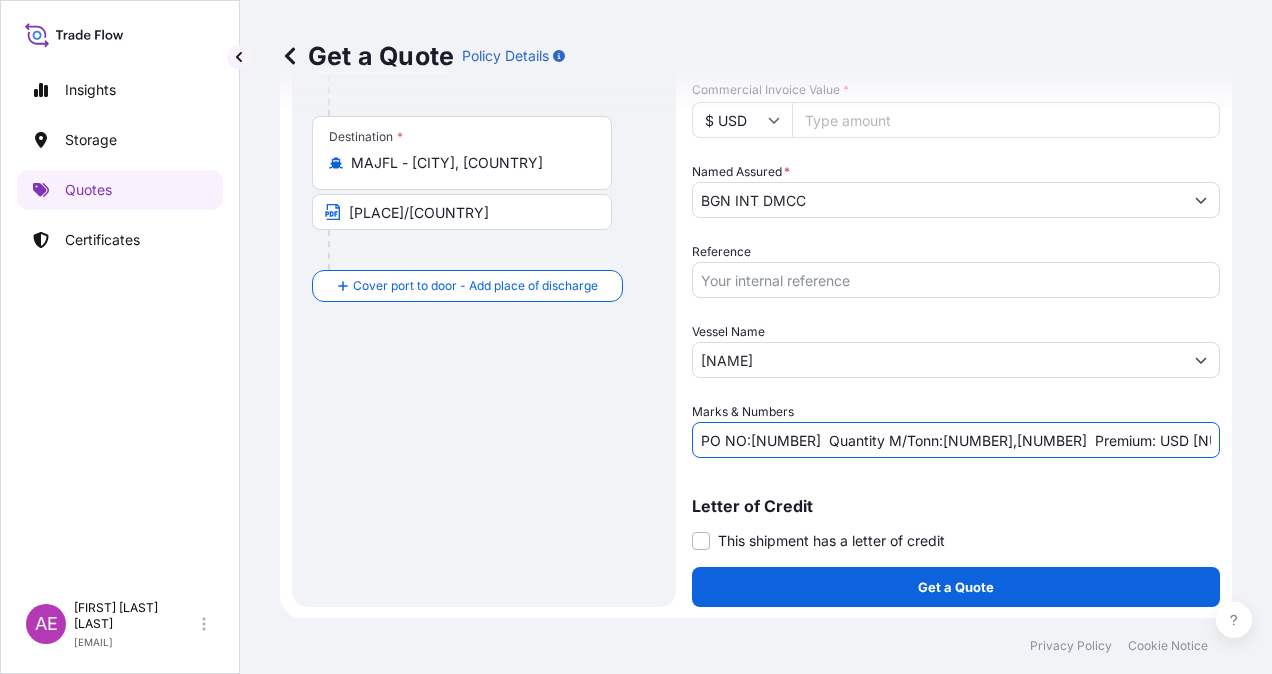 type on "PO NO:[NUMBER]  Quantity M/Tonn:[NUMBER],[NUMBER]  Premium: USD [NUMBER],[NUMBER]" 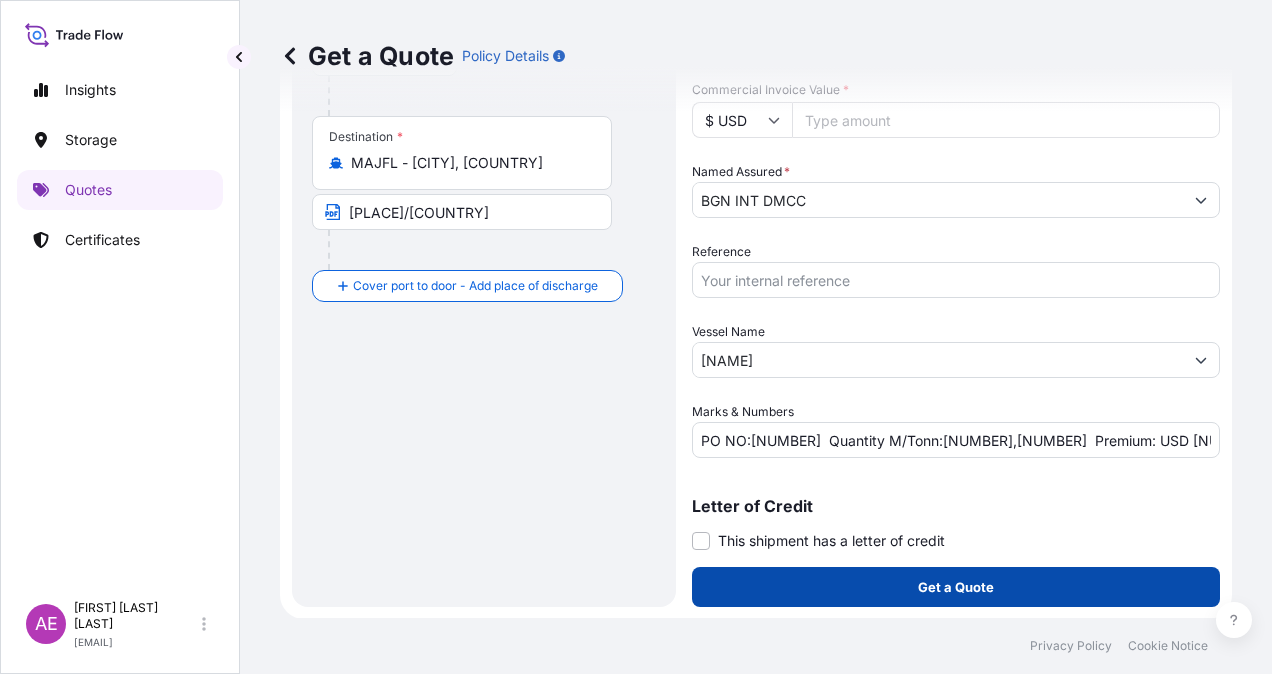 click on "Get a Quote" at bounding box center [956, 587] 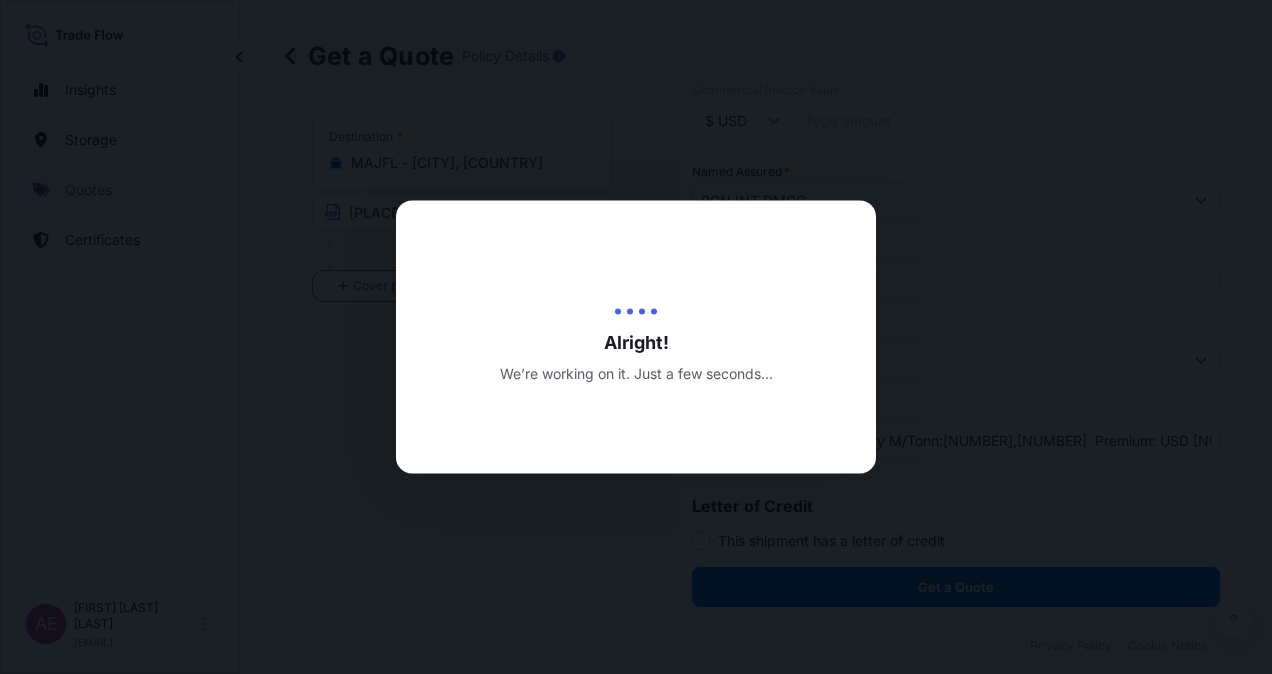 scroll, scrollTop: 0, scrollLeft: 0, axis: both 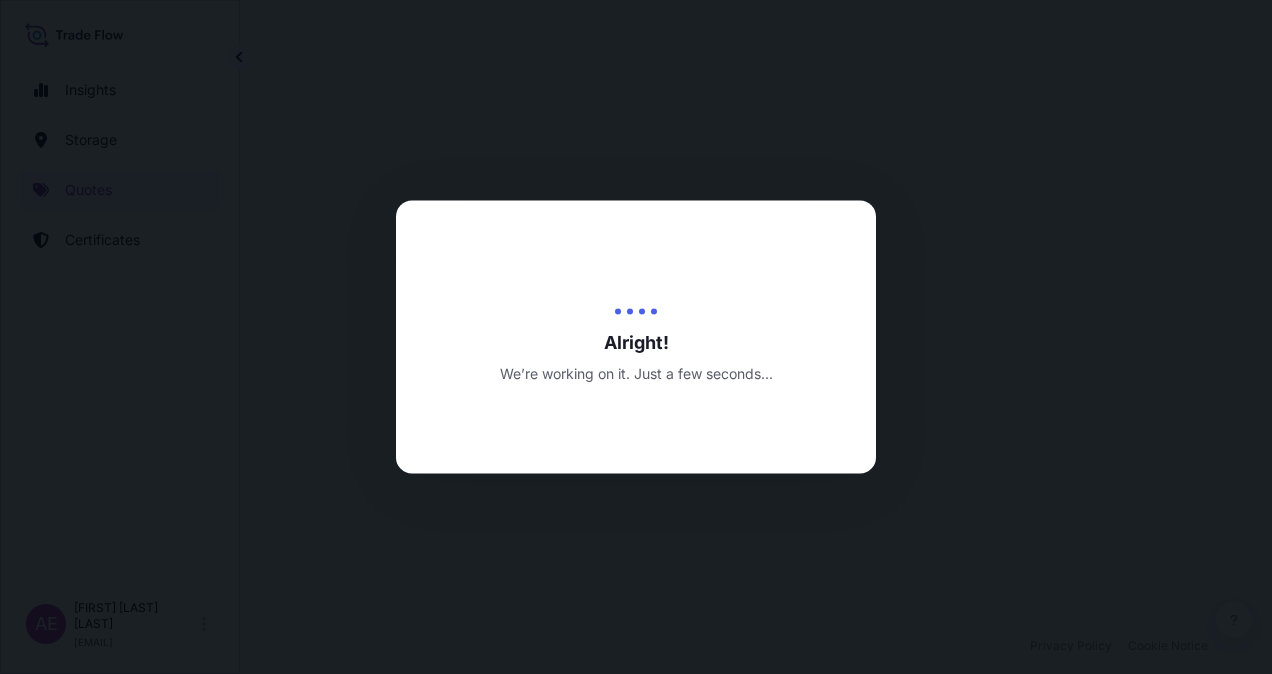 select on "Ocean Vessel" 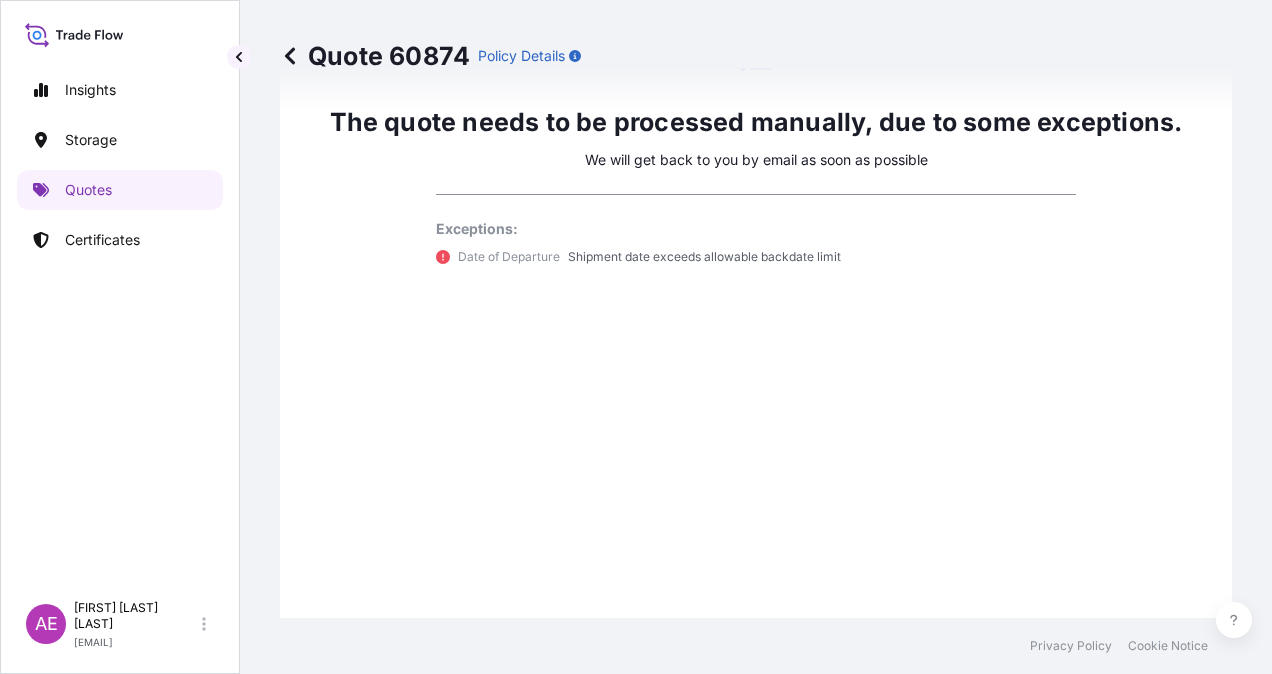 scroll, scrollTop: 1536, scrollLeft: 0, axis: vertical 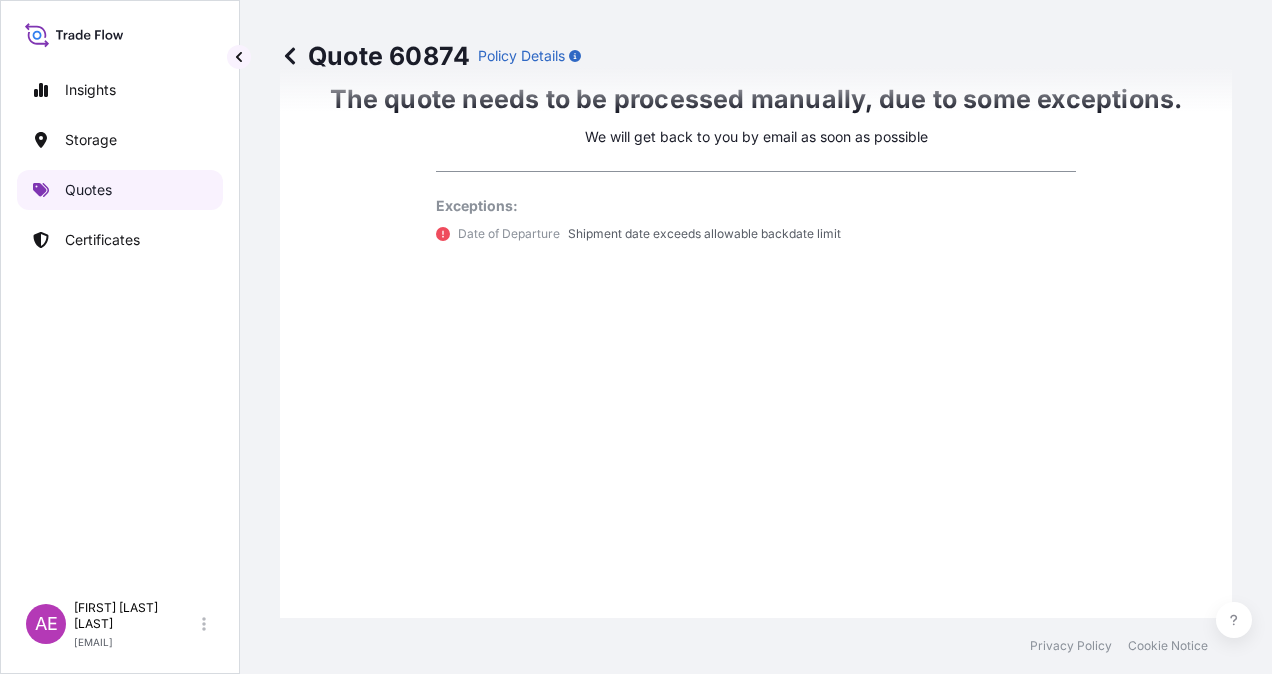 click on "Quotes" at bounding box center (120, 190) 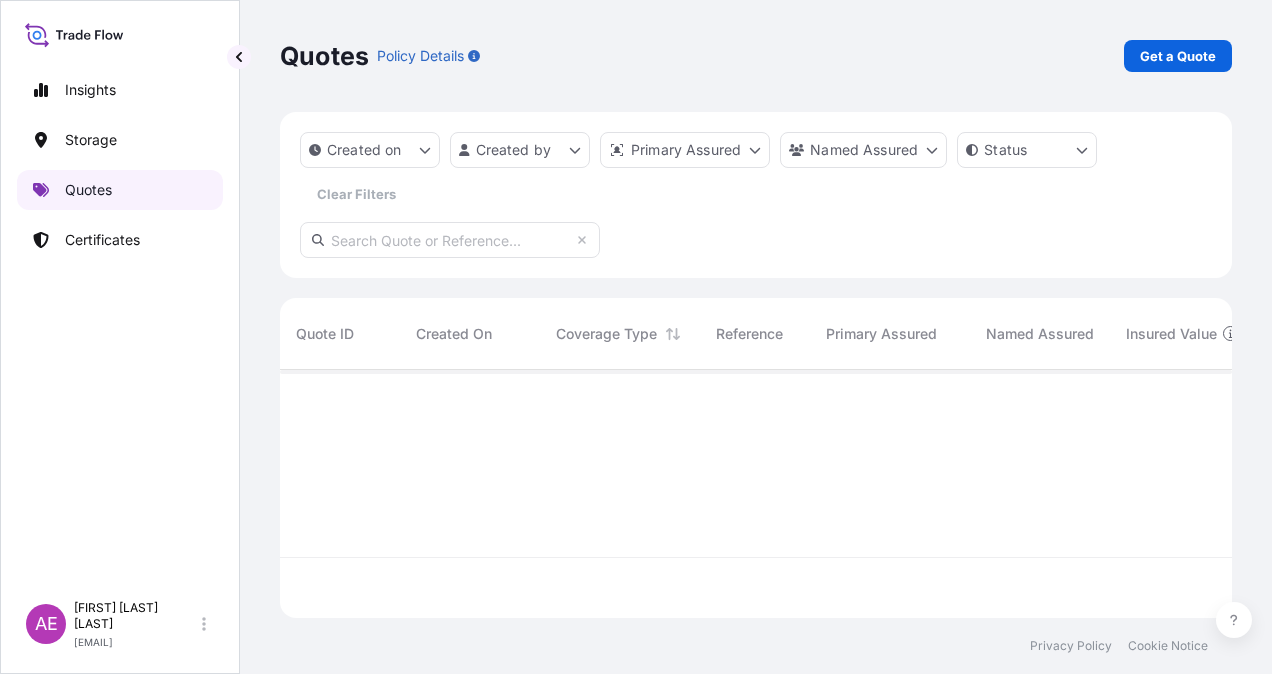 scroll, scrollTop: 0, scrollLeft: 0, axis: both 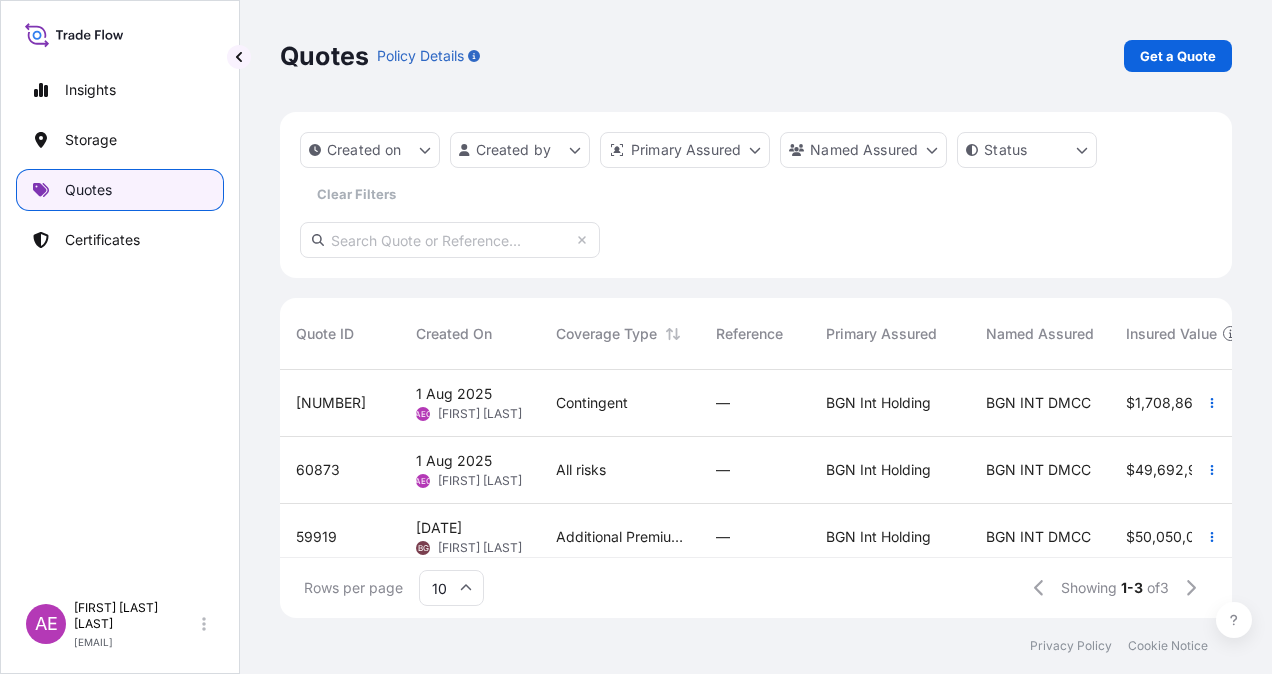 click on "Quotes" at bounding box center (88, 190) 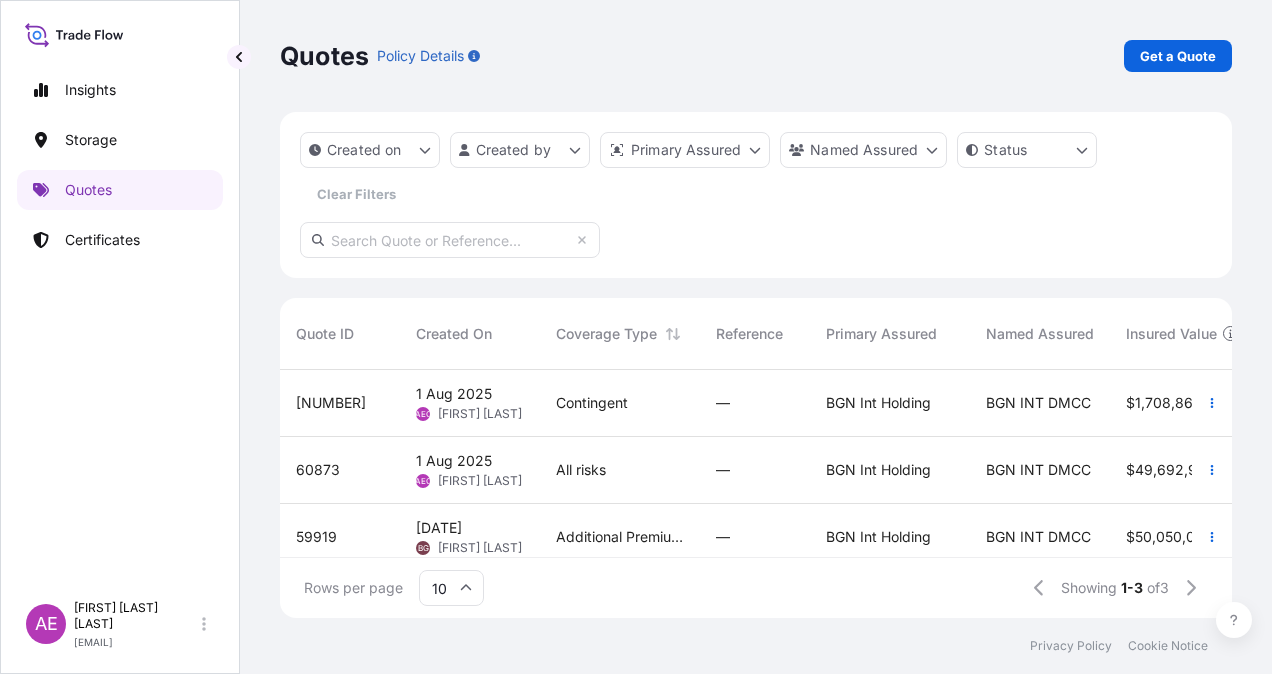 click on "Get a Quote" at bounding box center [1178, 56] 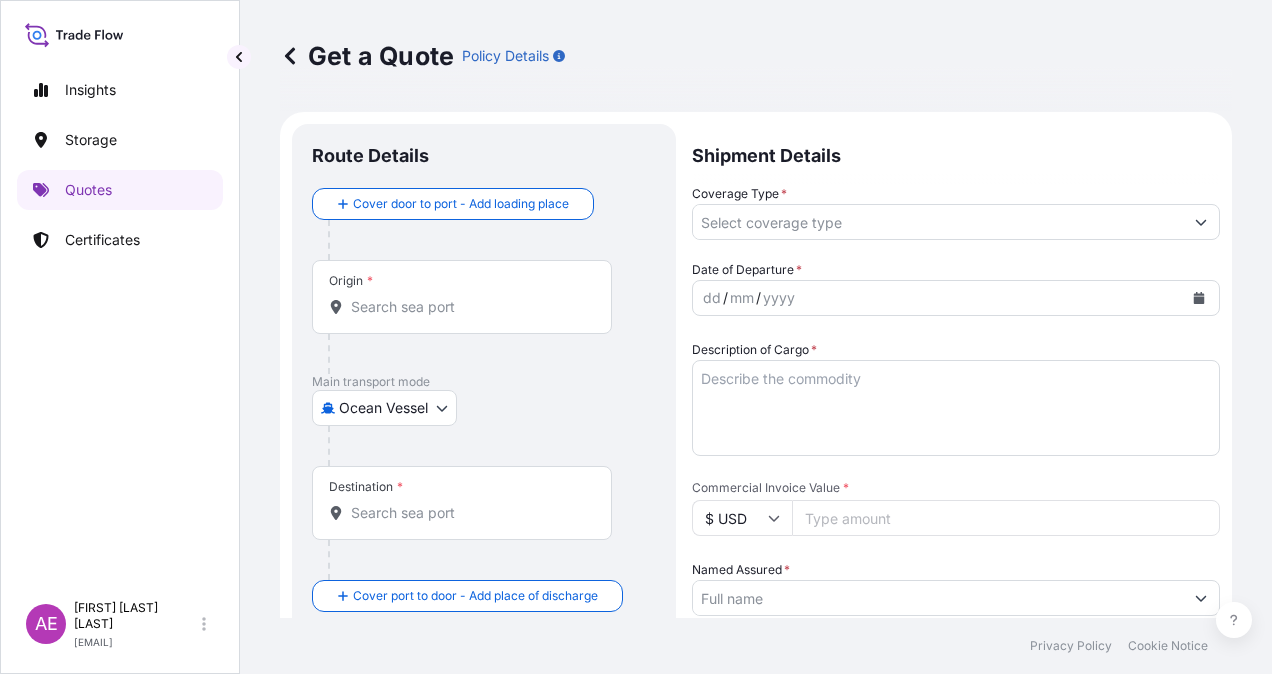 scroll, scrollTop: 32, scrollLeft: 0, axis: vertical 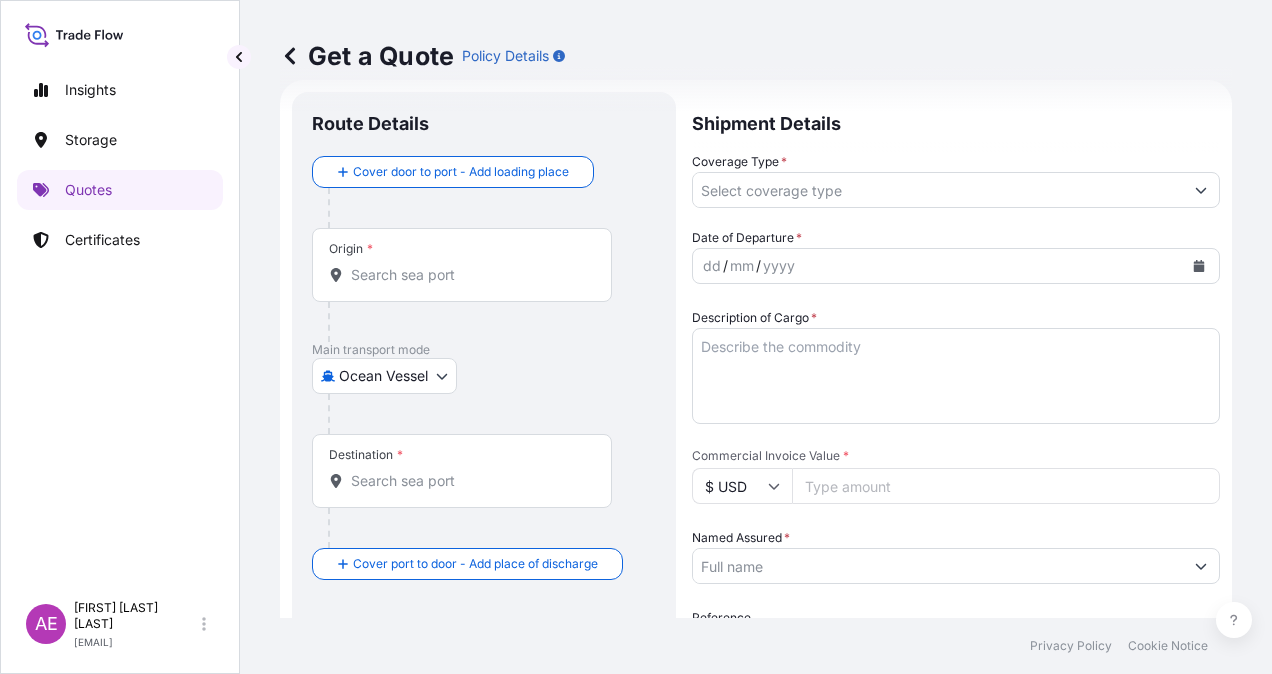 click on "Origin *" at bounding box center (462, 265) 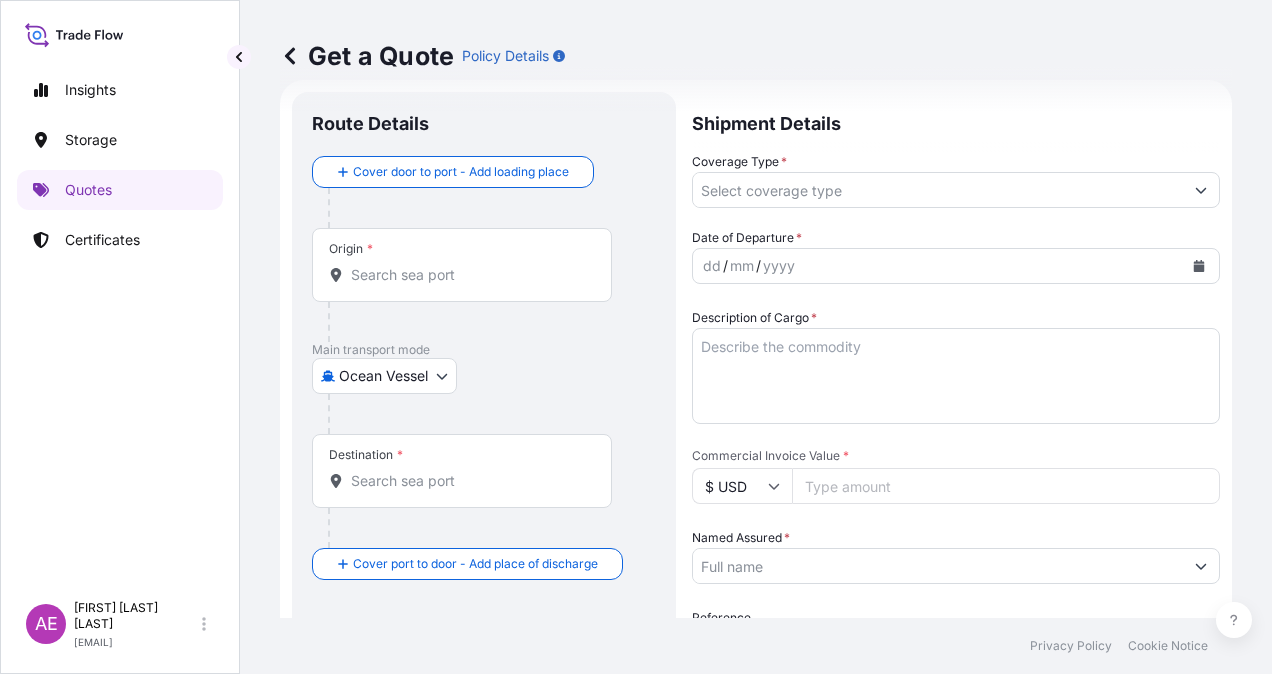 click on "Origin *" at bounding box center [469, 275] 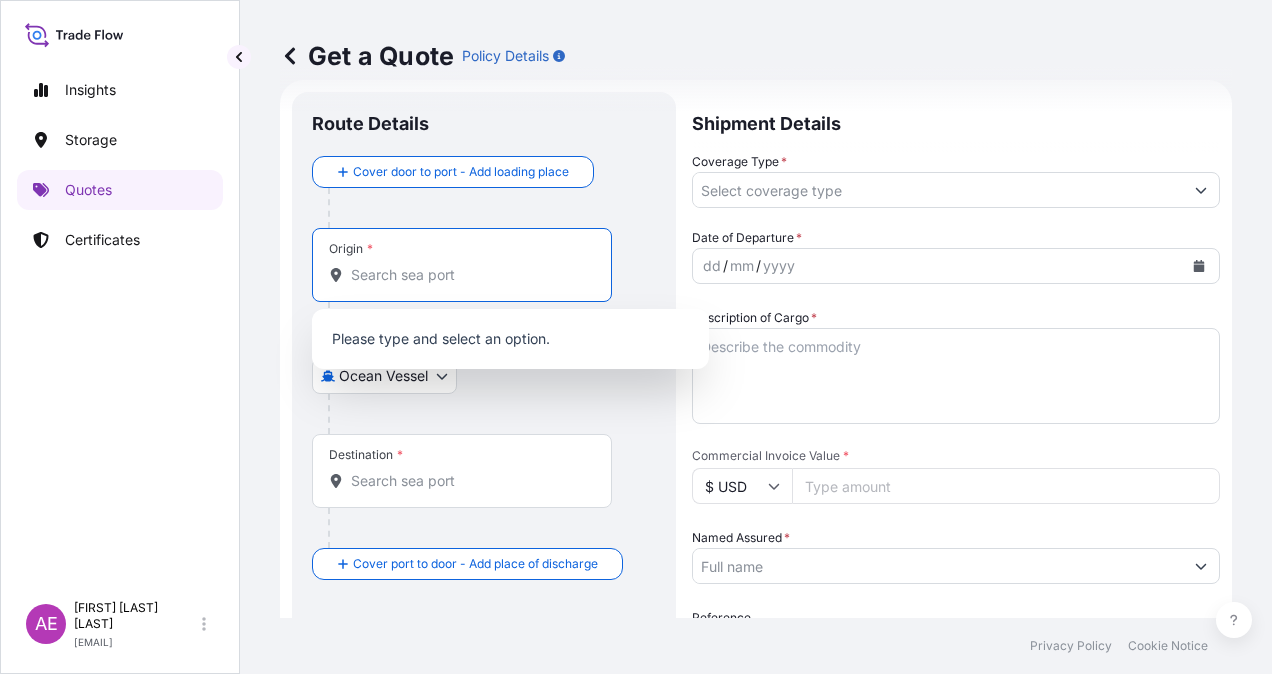 paste on "SINES" 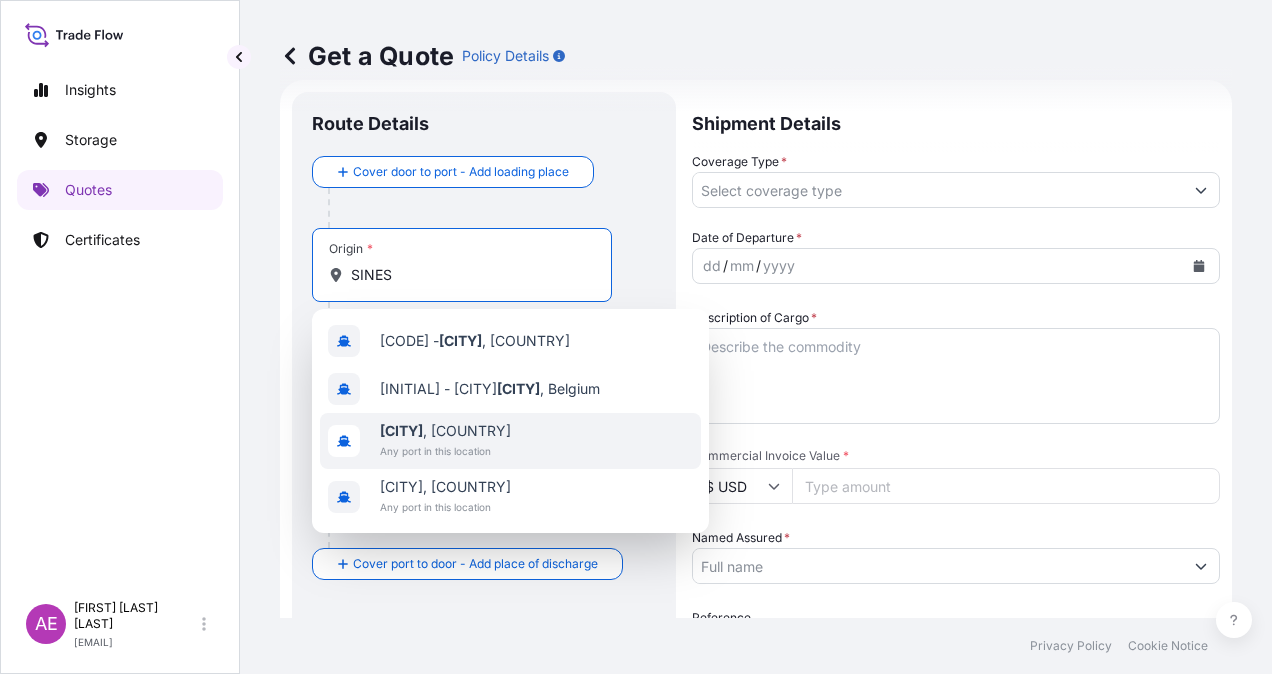 click on "[CITY] , [COUNTRY]" at bounding box center [445, 431] 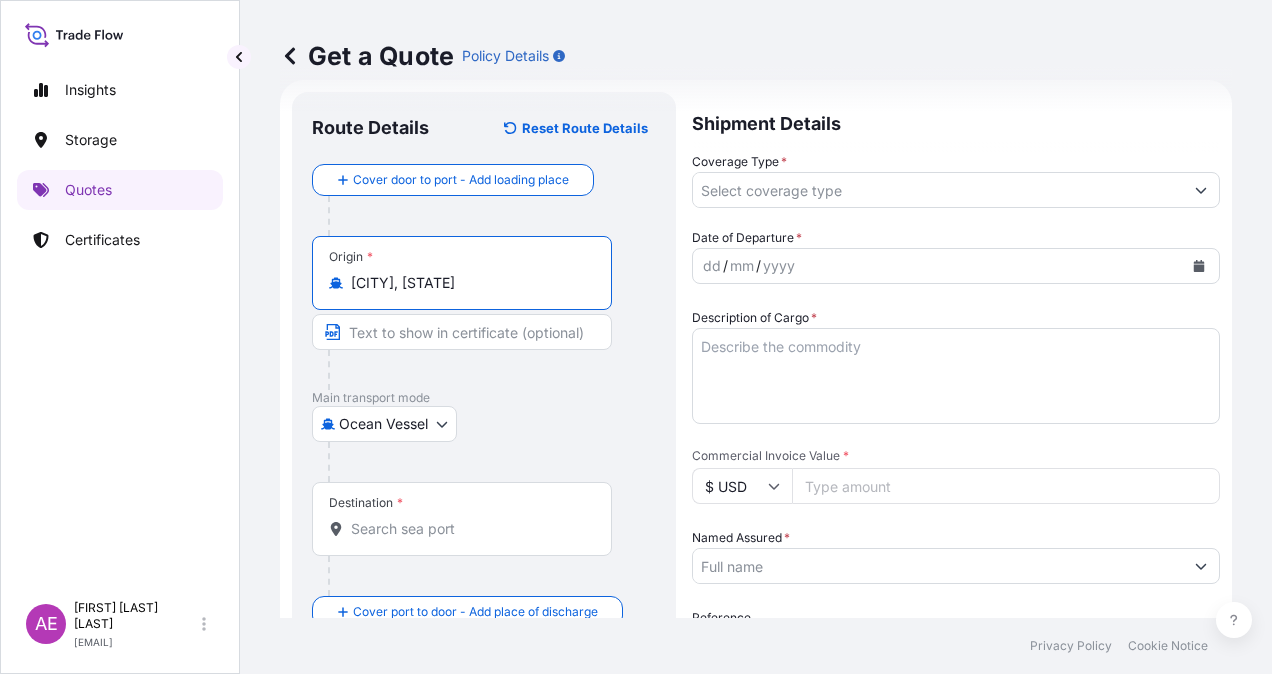 type on "[CITY], [STATE]" 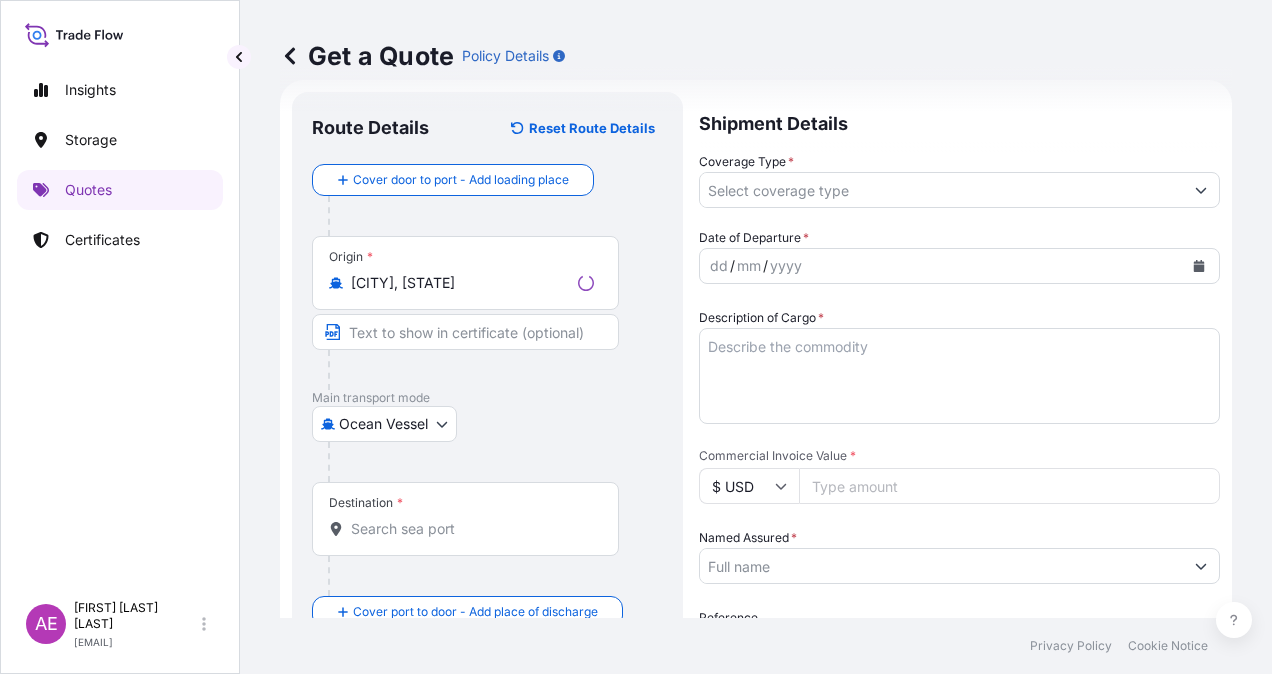 click at bounding box center (465, 332) 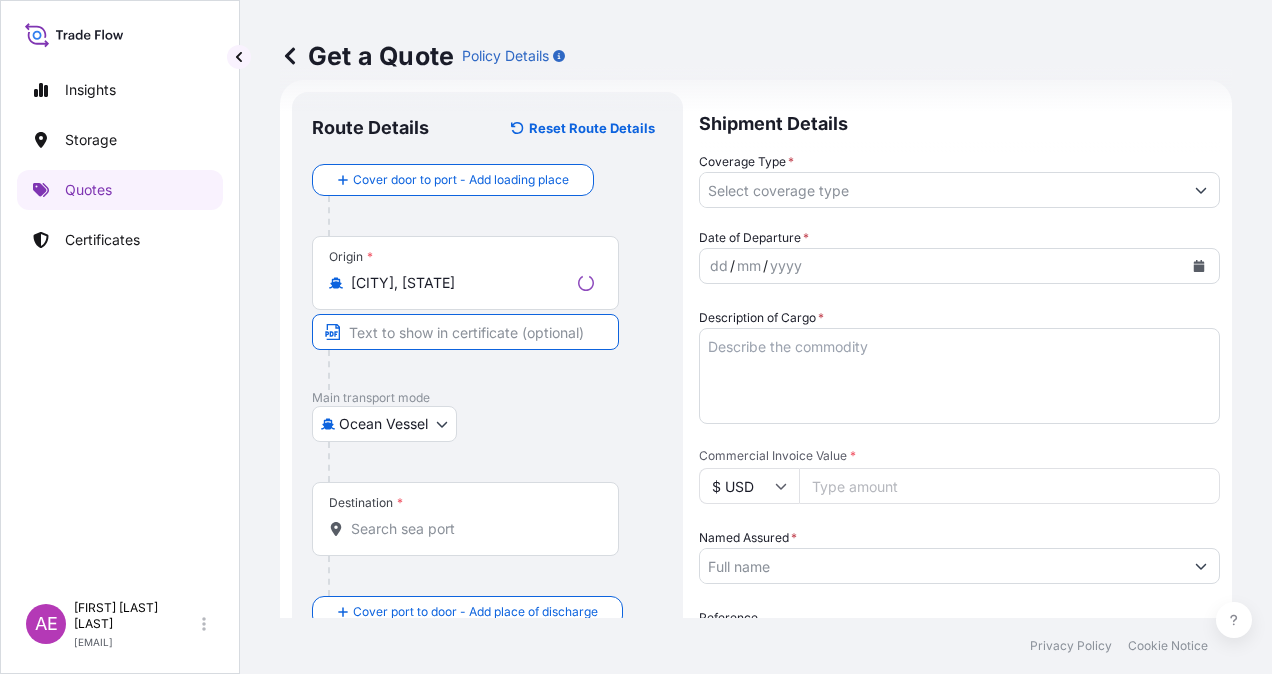 paste on "SINES" 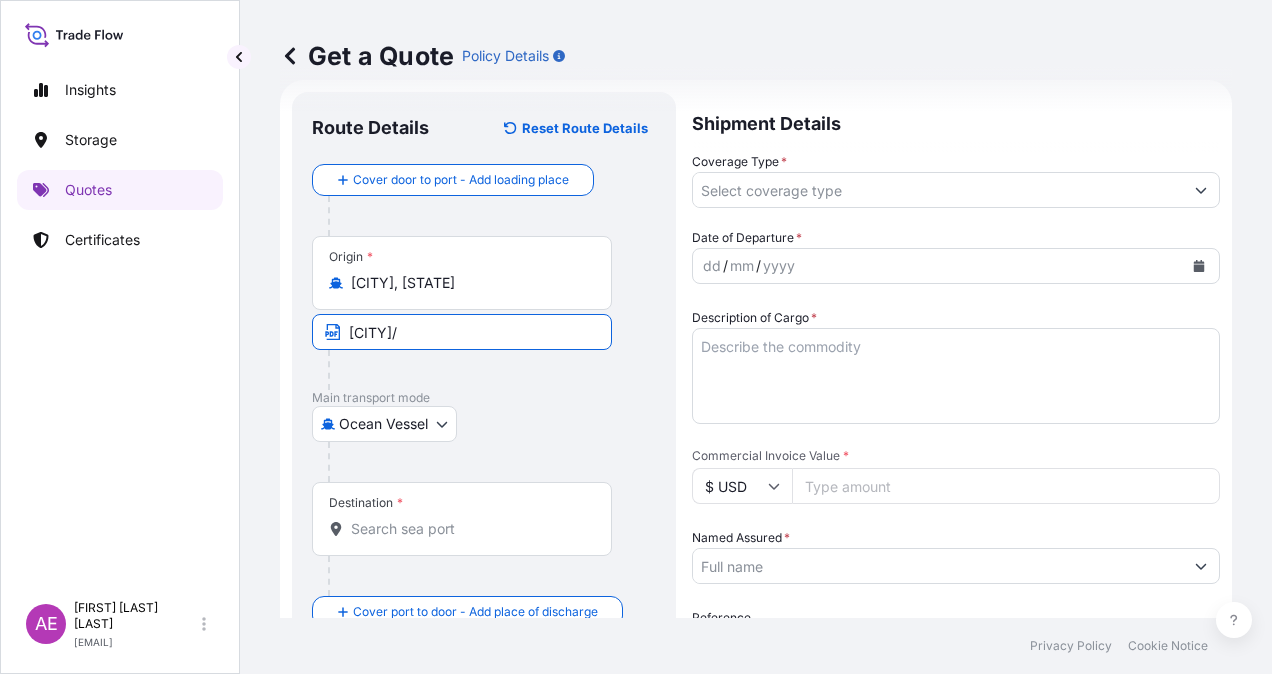 paste on "PORTUGAL" 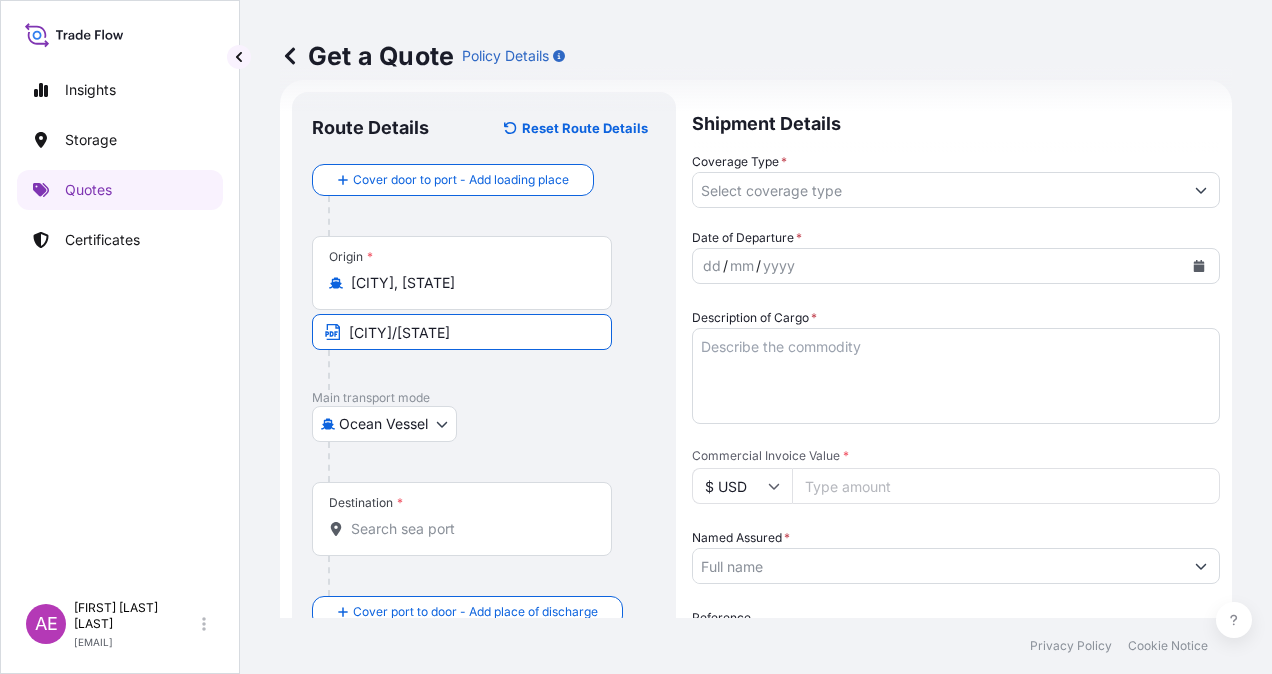 type on "[CITY]/[STATE]" 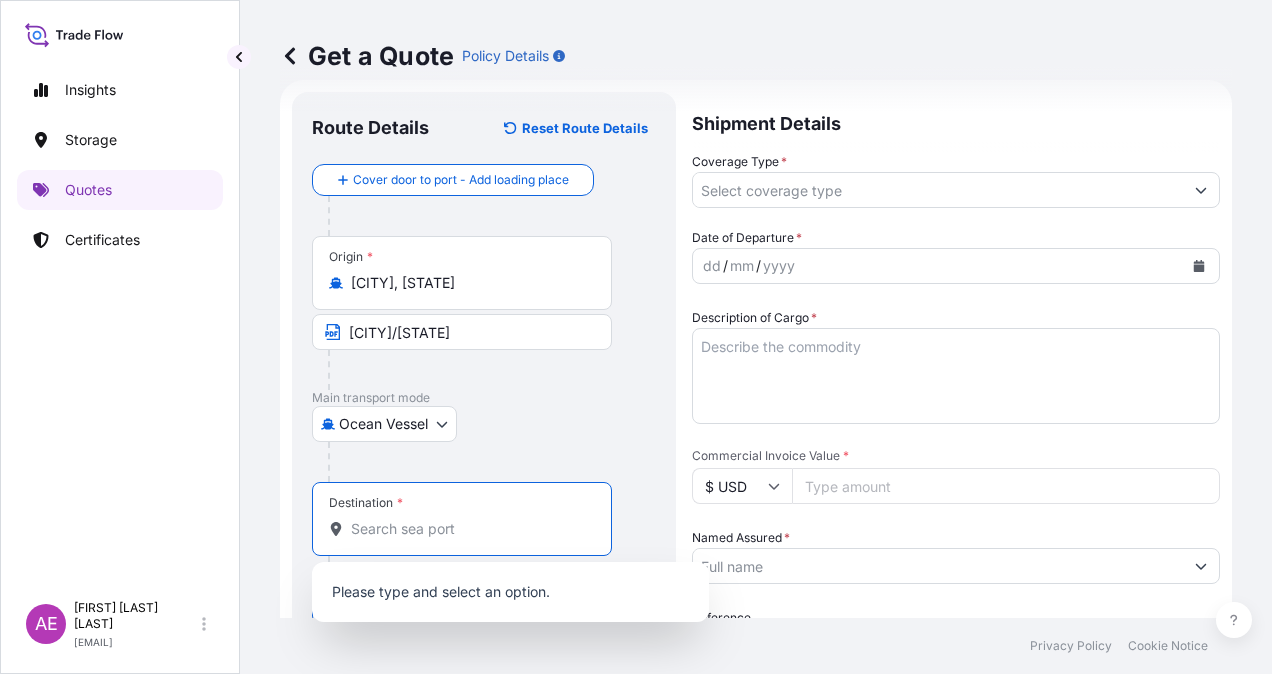 click on "Destination *" at bounding box center (469, 529) 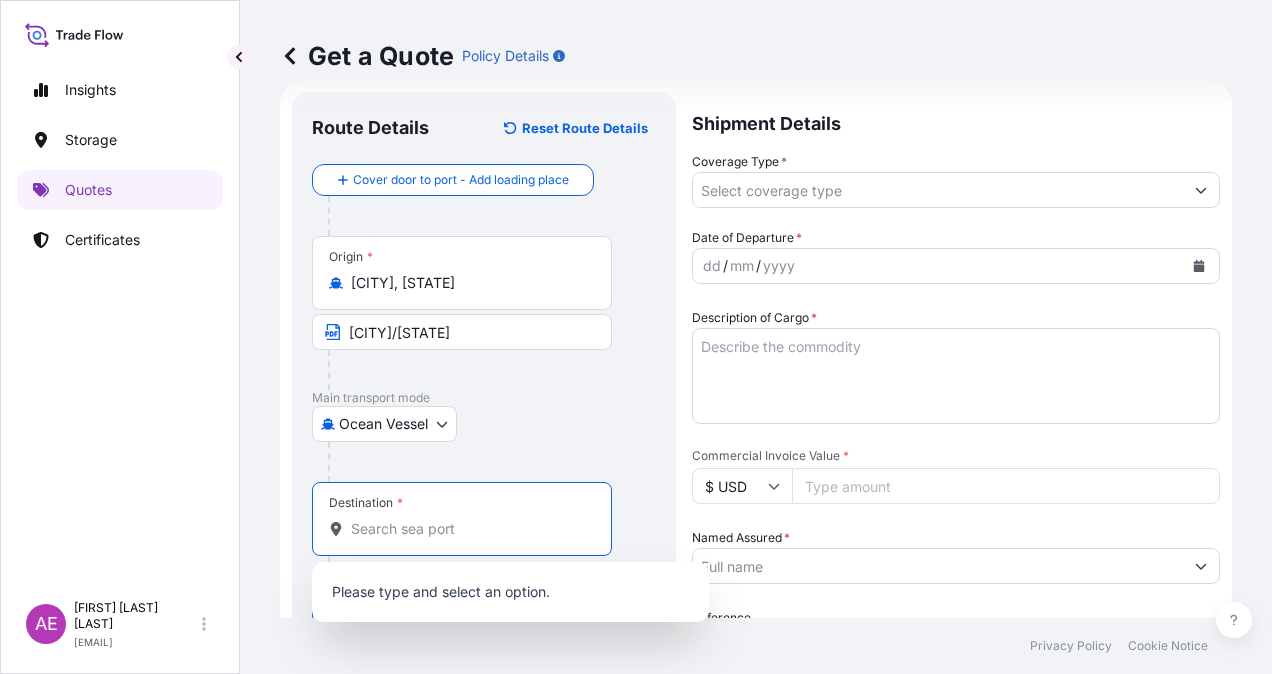 paste on "[CITY]" 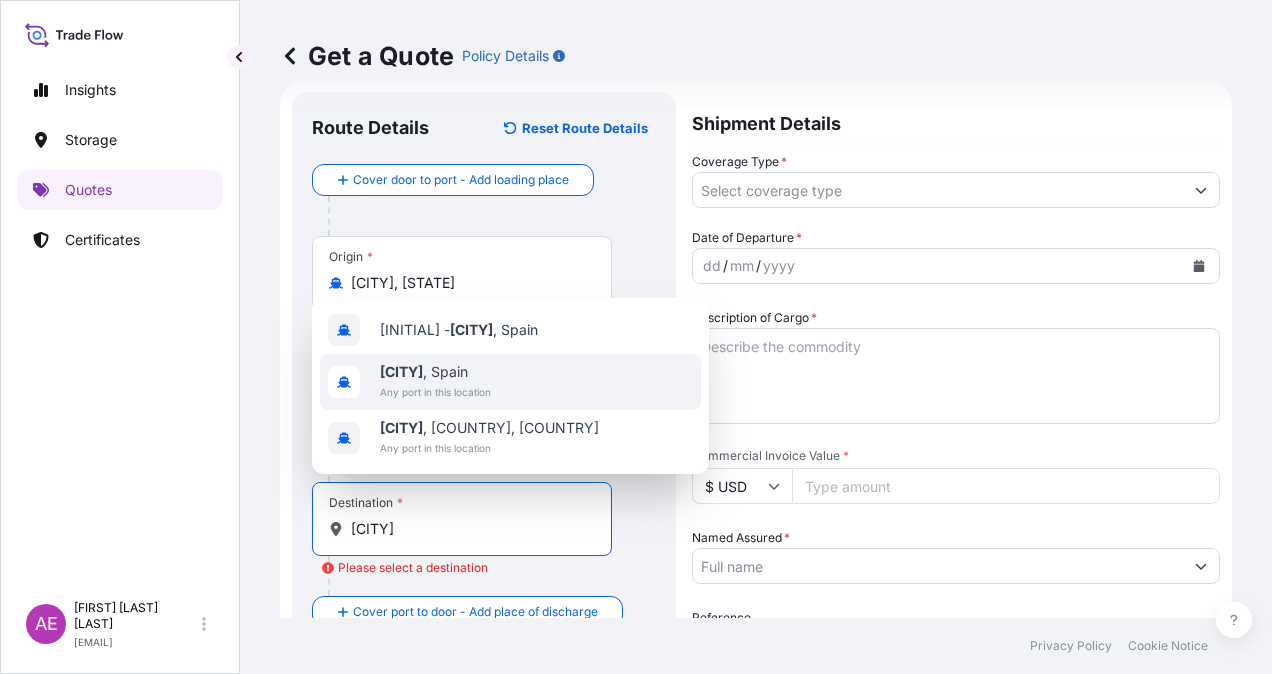 click on "[CITY] , [COUNTRY]" at bounding box center [435, 372] 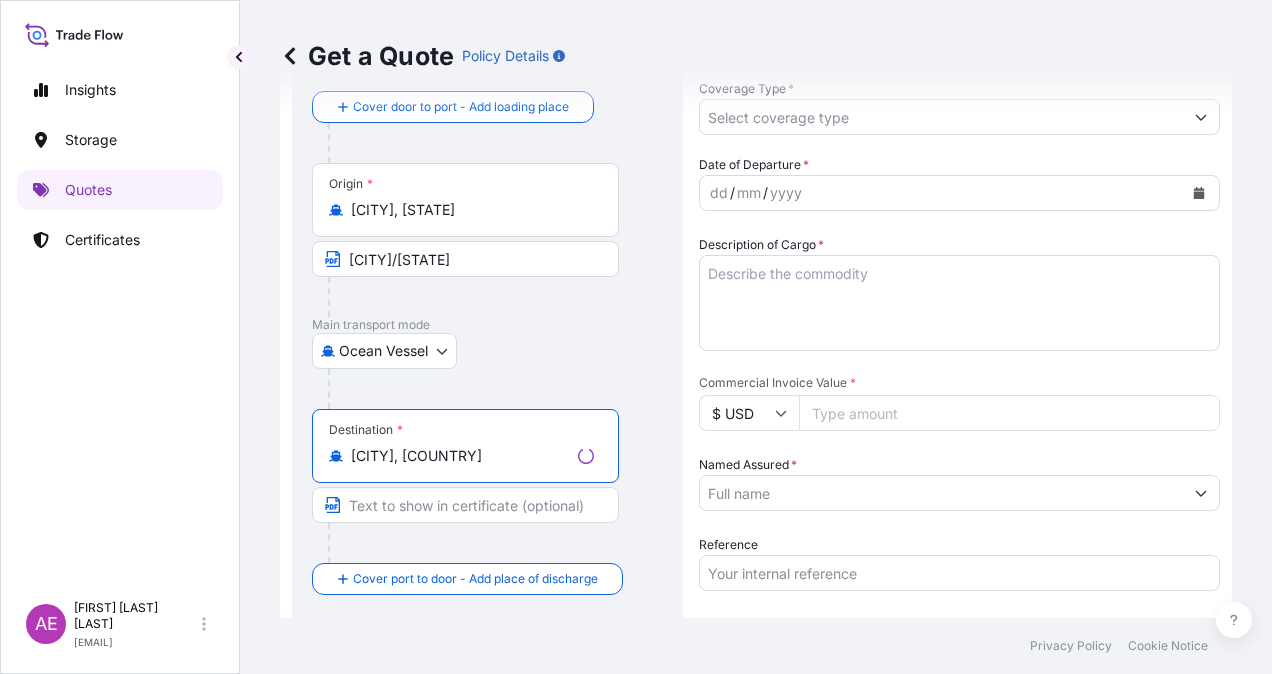 scroll, scrollTop: 232, scrollLeft: 0, axis: vertical 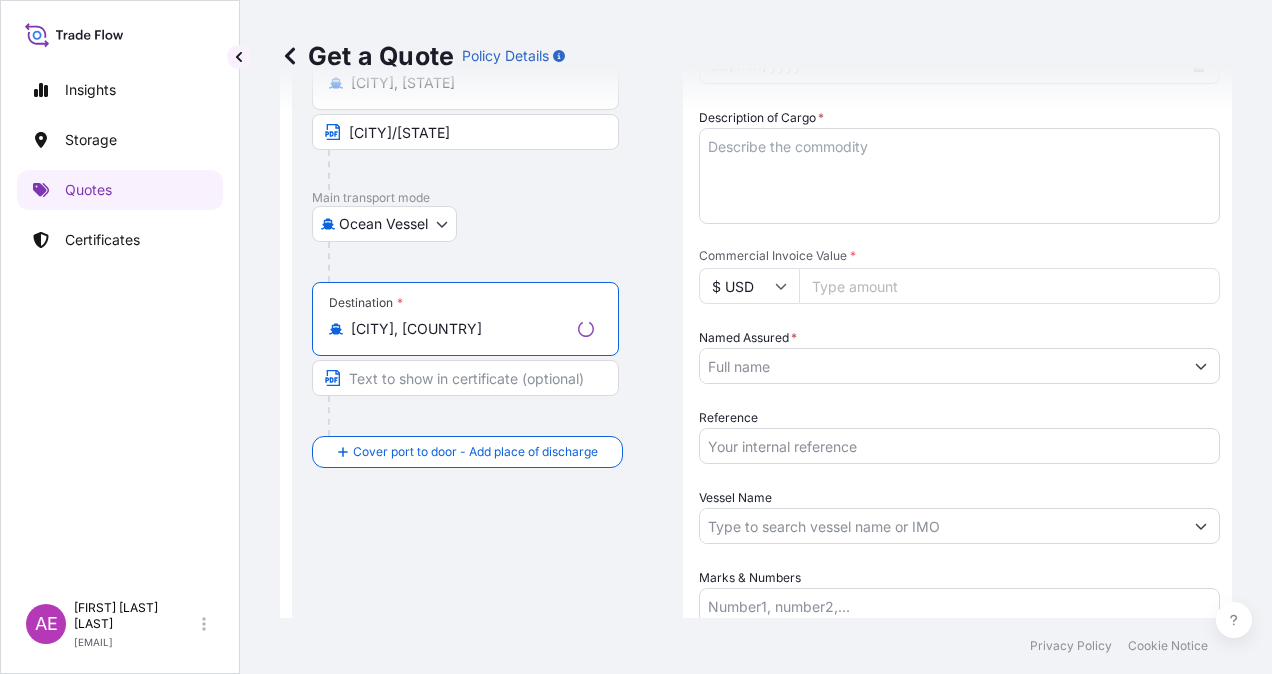 type on "[CITY], [COUNTRY]" 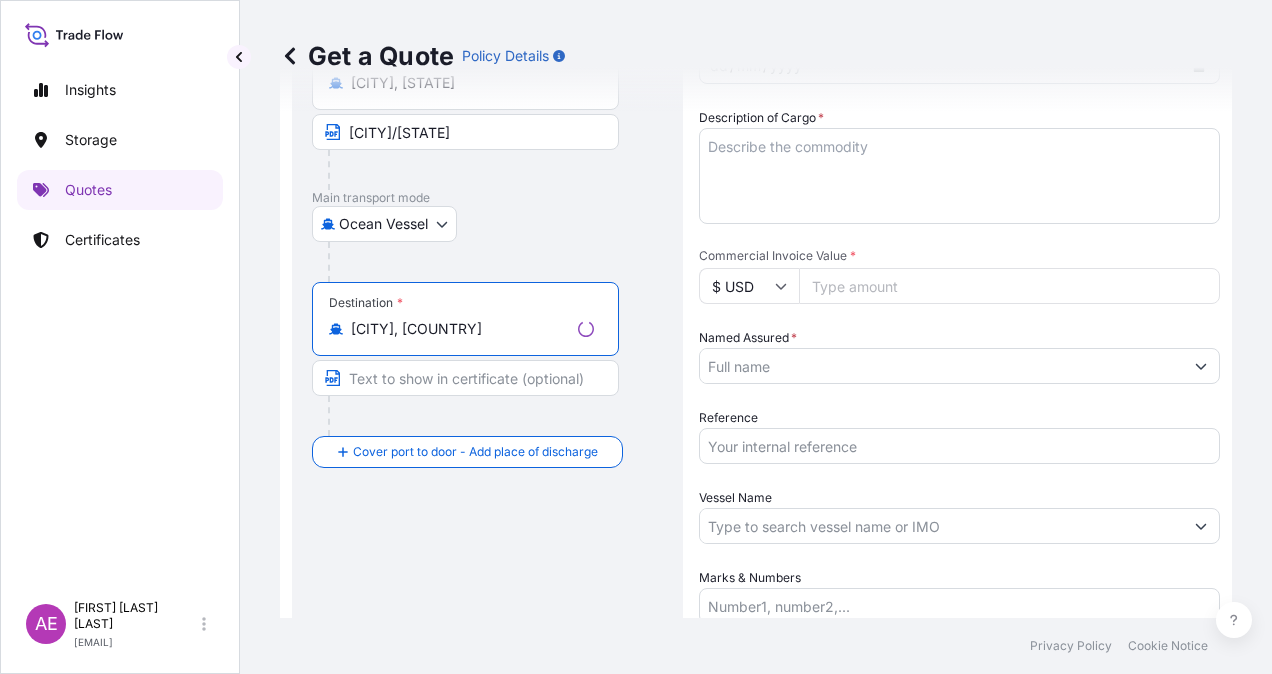 click at bounding box center [465, 378] 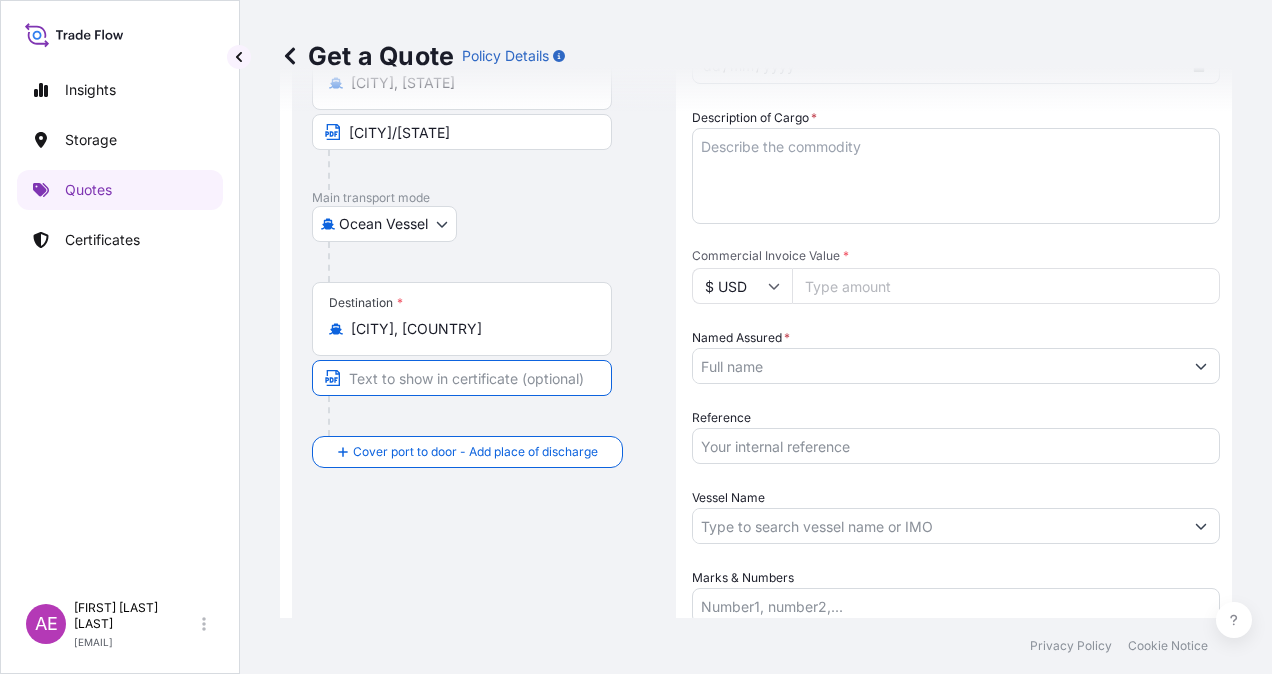paste on "[CITY]" 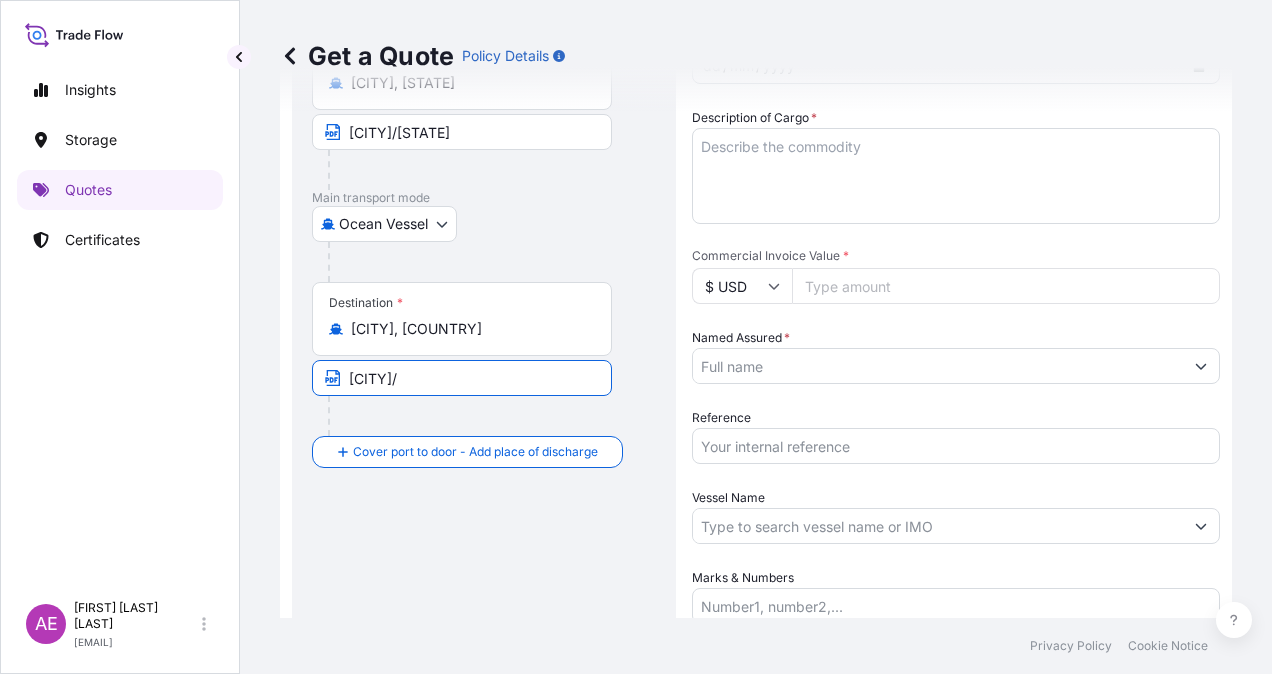 paste on "SPAIN" 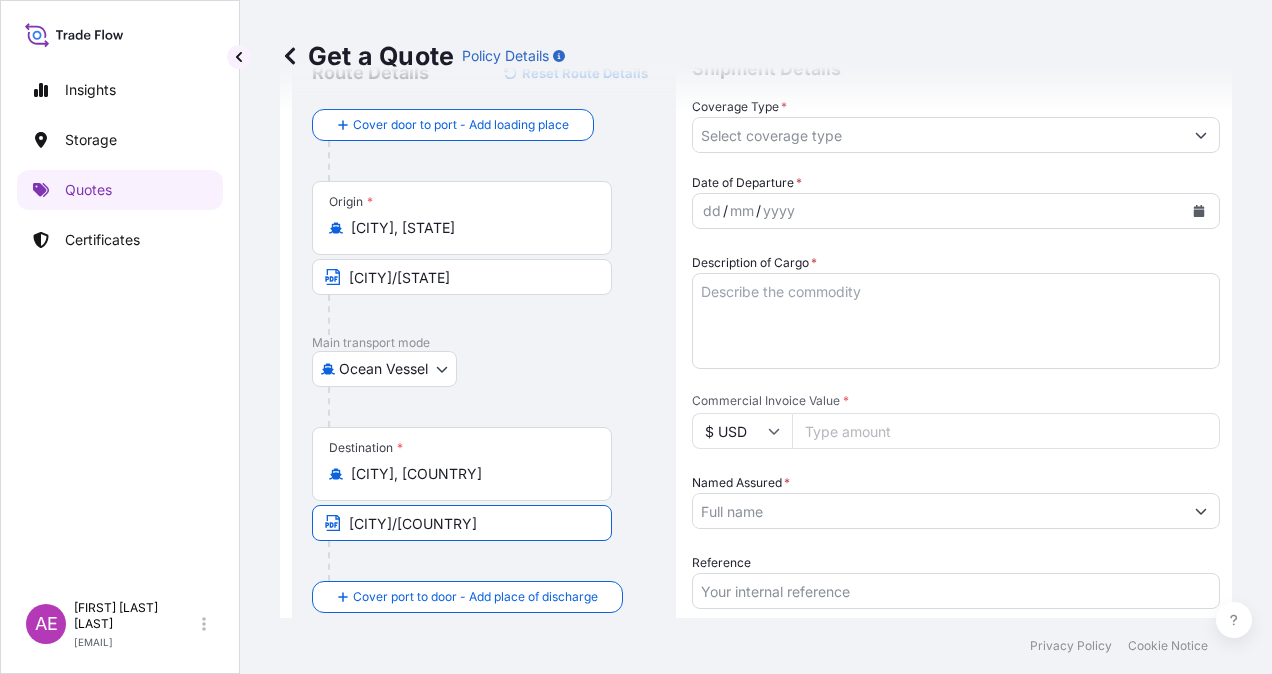 scroll, scrollTop: 0, scrollLeft: 0, axis: both 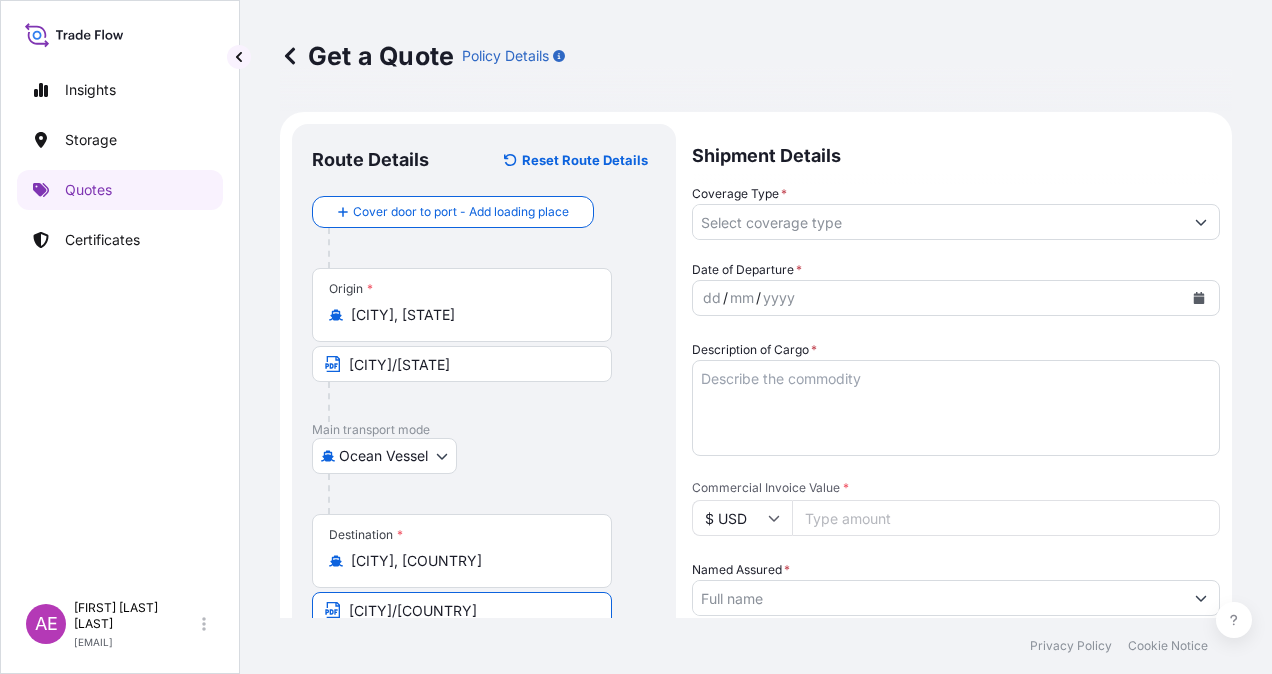 type on "[CITY]/[COUNTRY]" 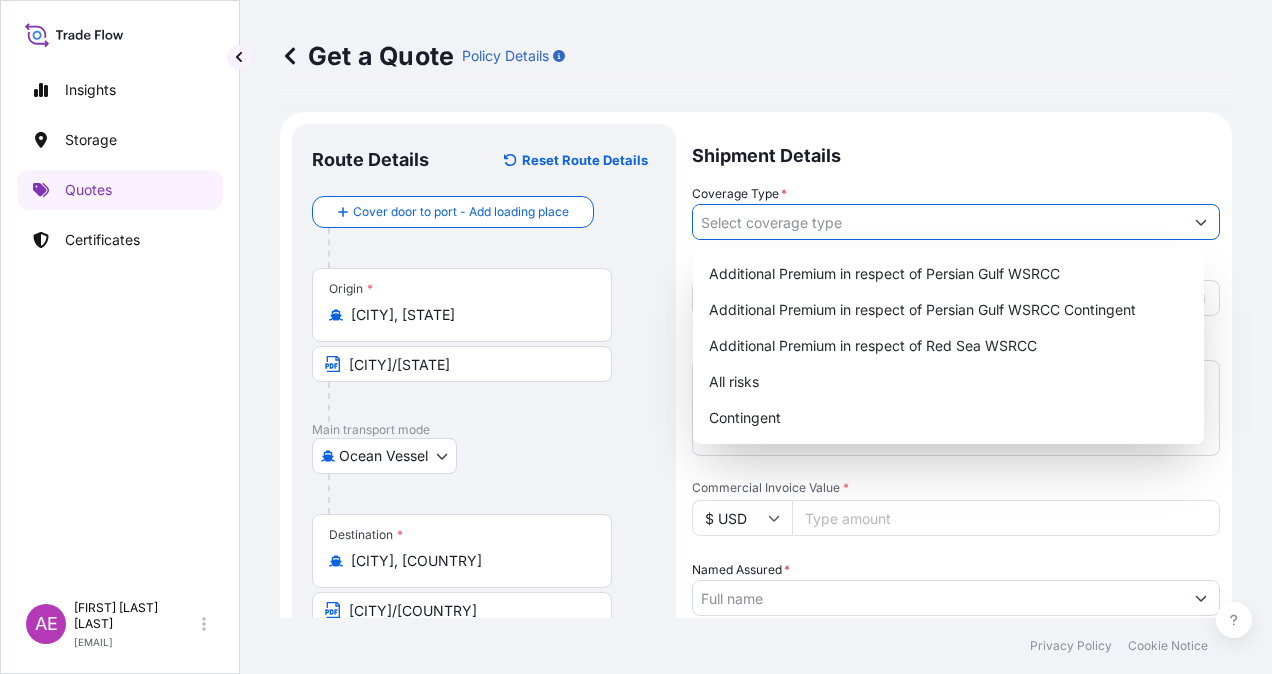 click on "Coverage Type *" at bounding box center [938, 222] 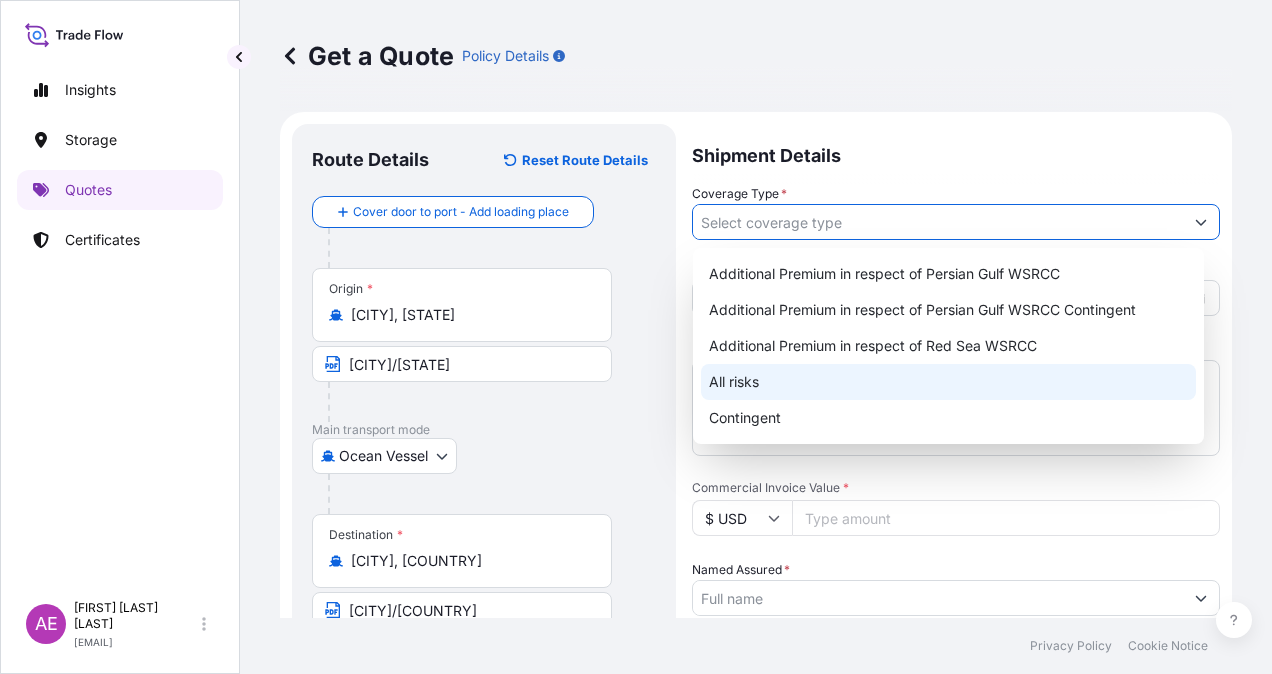 click on "Contingent" at bounding box center (948, 418) 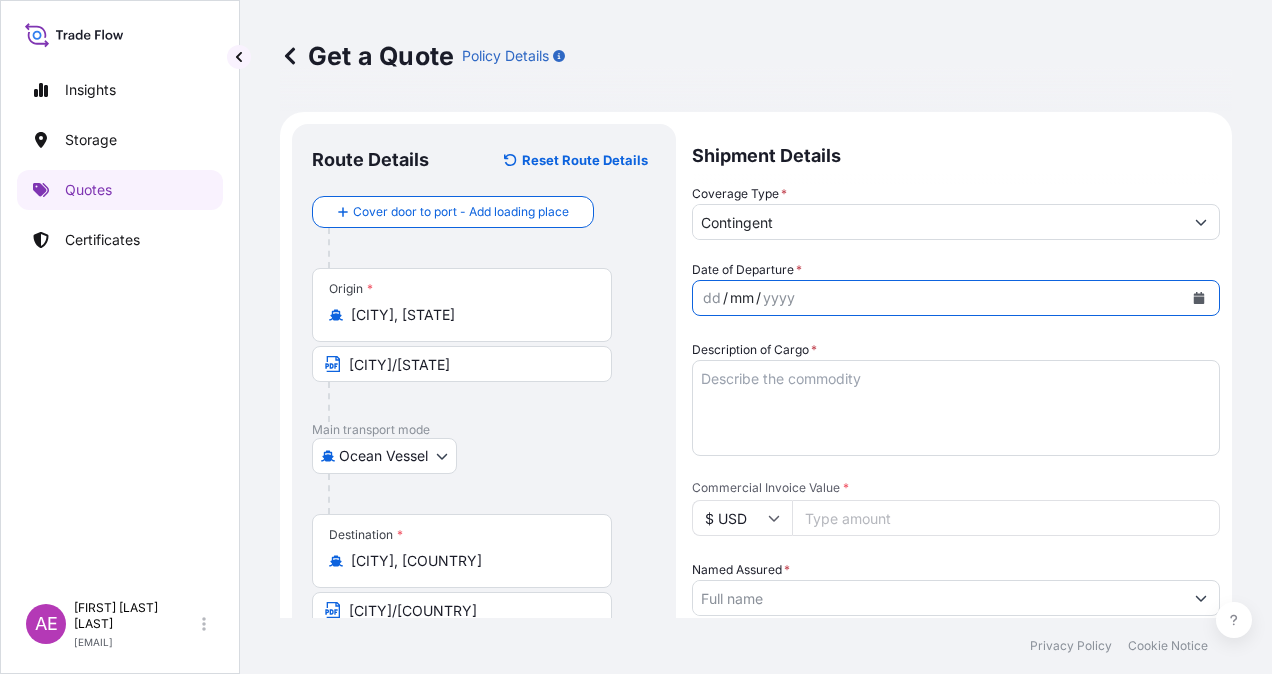 click on "mm" at bounding box center (742, 298) 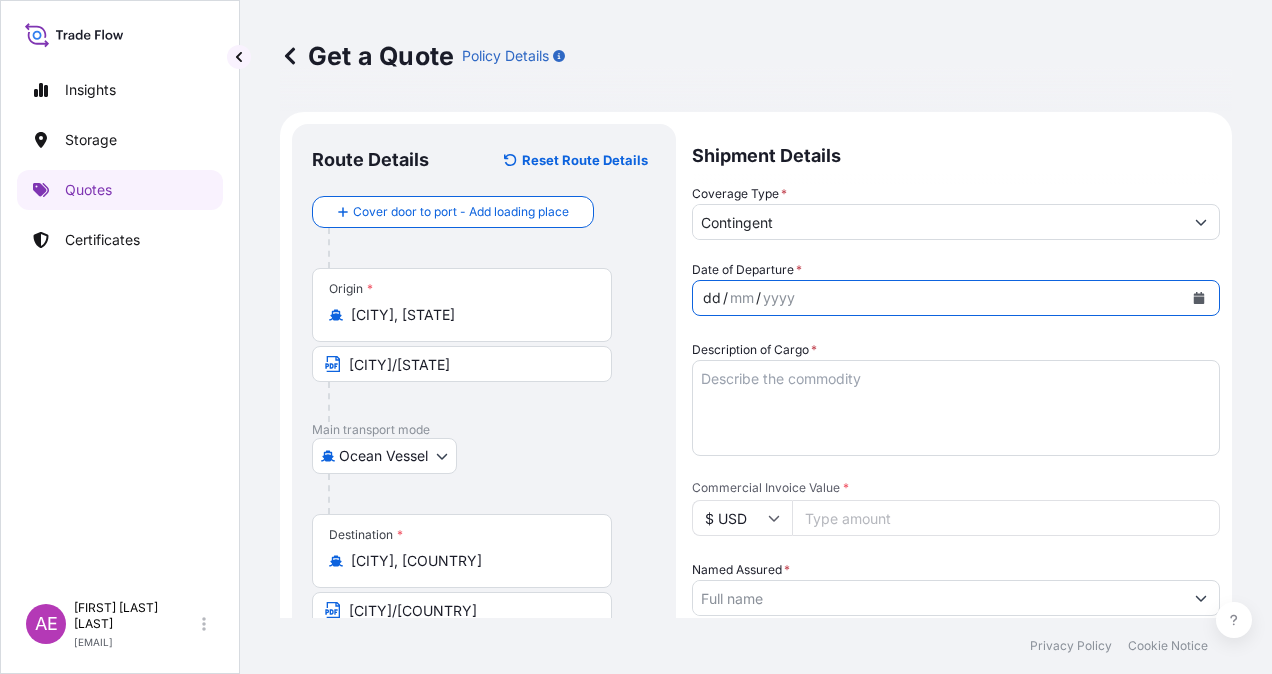 click on "dd" at bounding box center [712, 298] 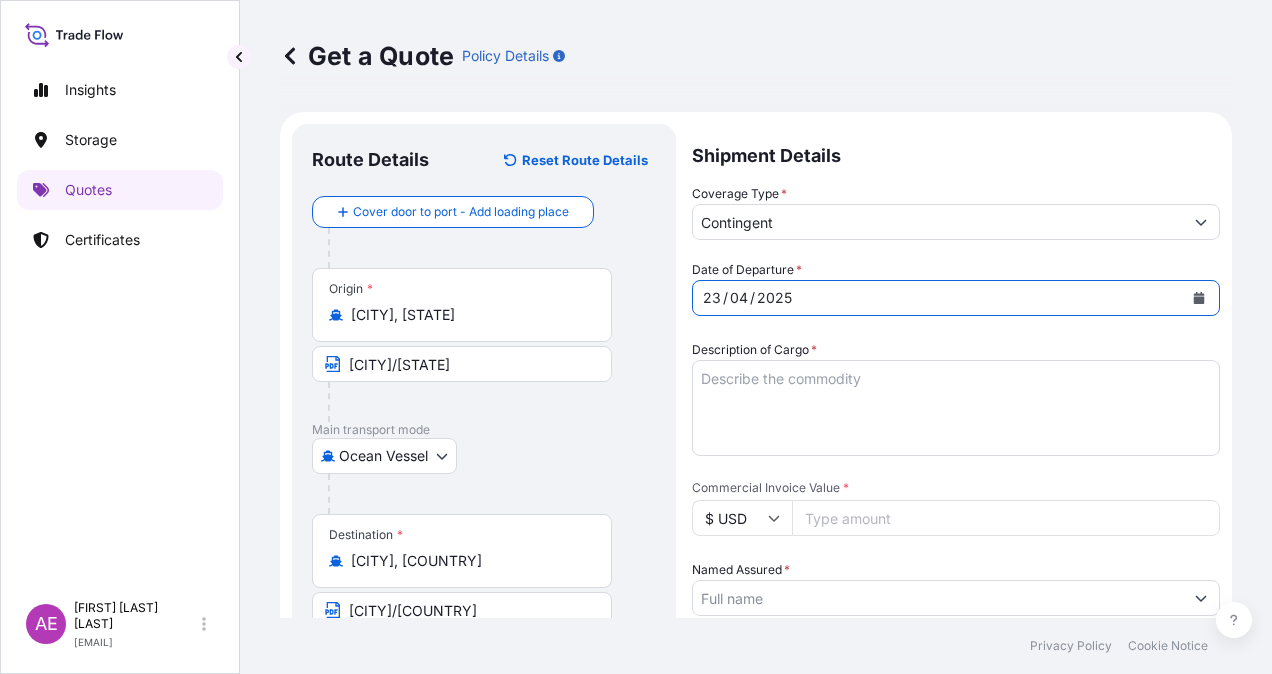 click on "Description of Cargo *" at bounding box center [956, 408] 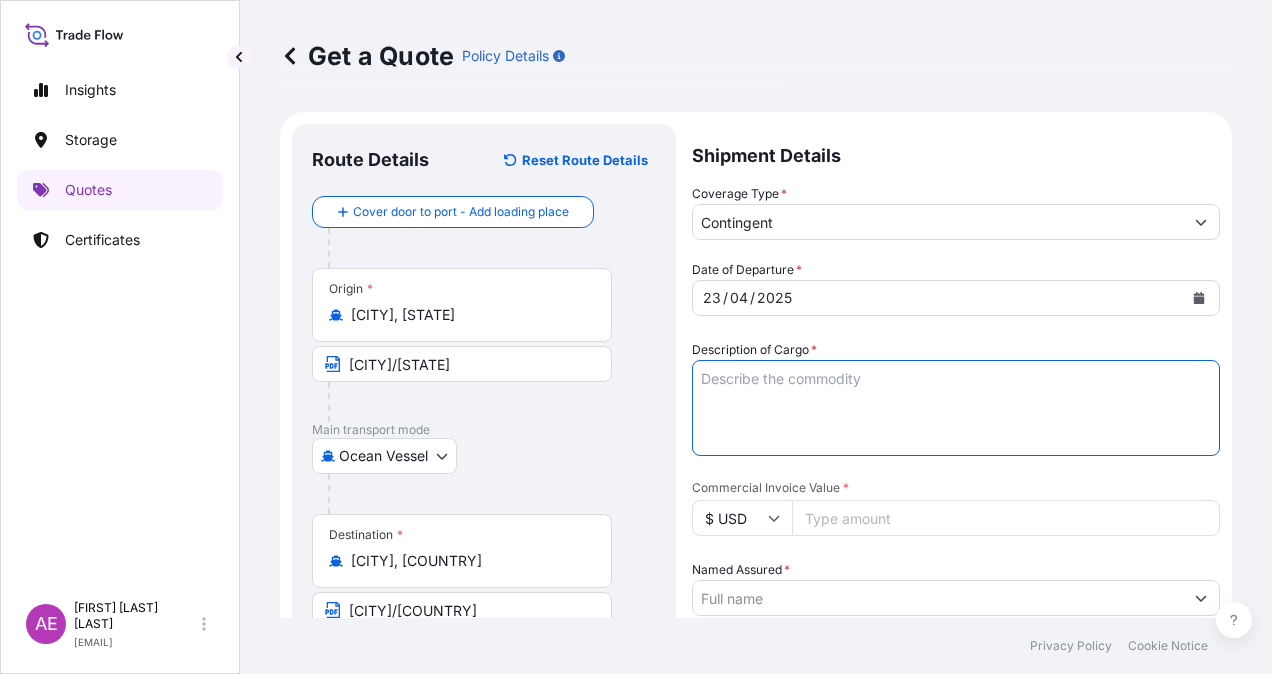 paste on "ULSD" 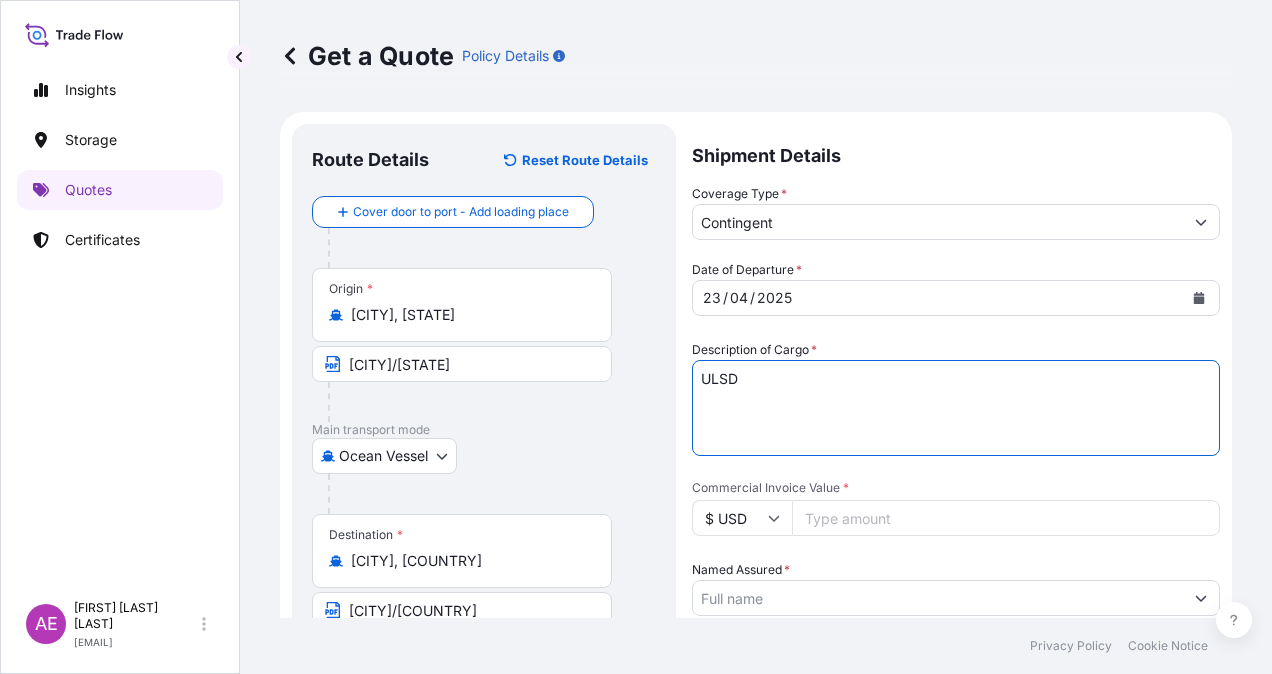 type on "ULSD" 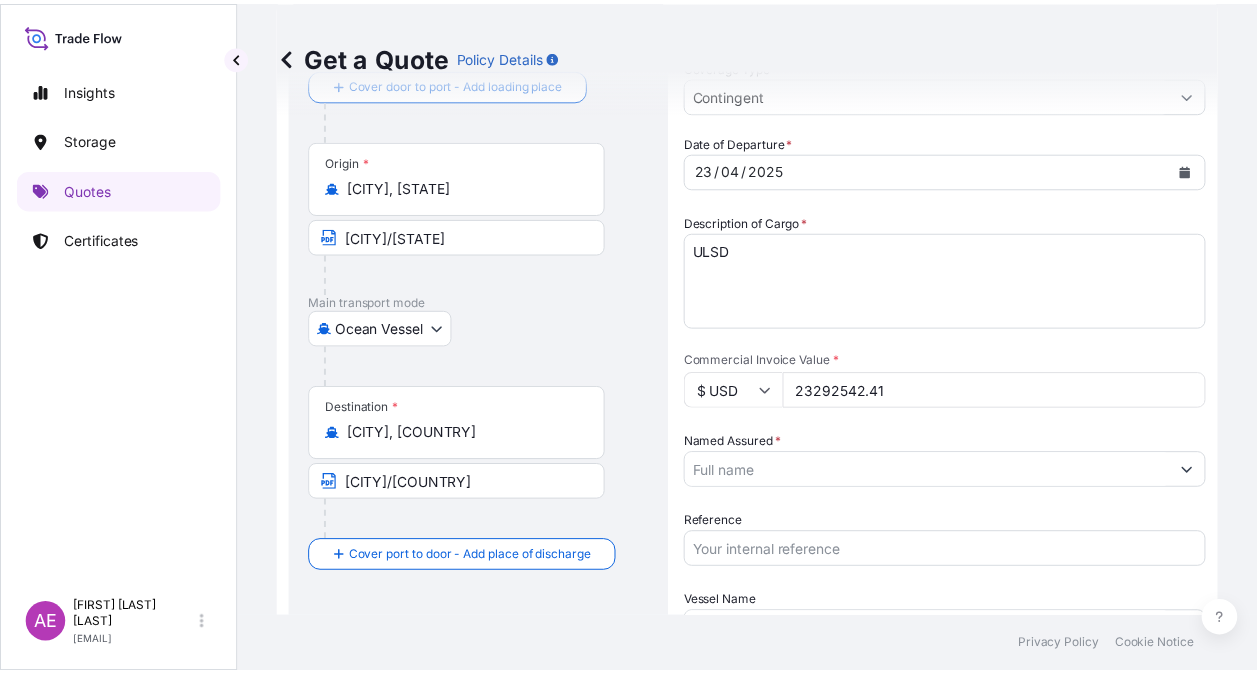 scroll, scrollTop: 200, scrollLeft: 0, axis: vertical 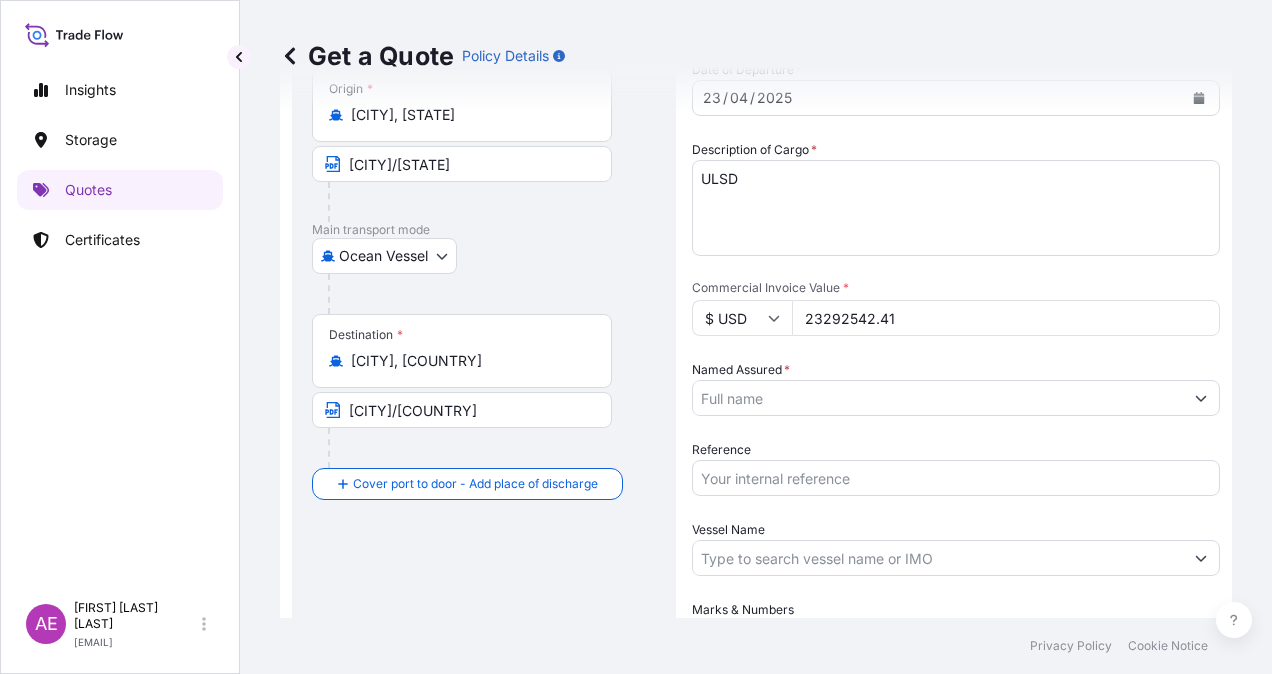 type on "23292542.41" 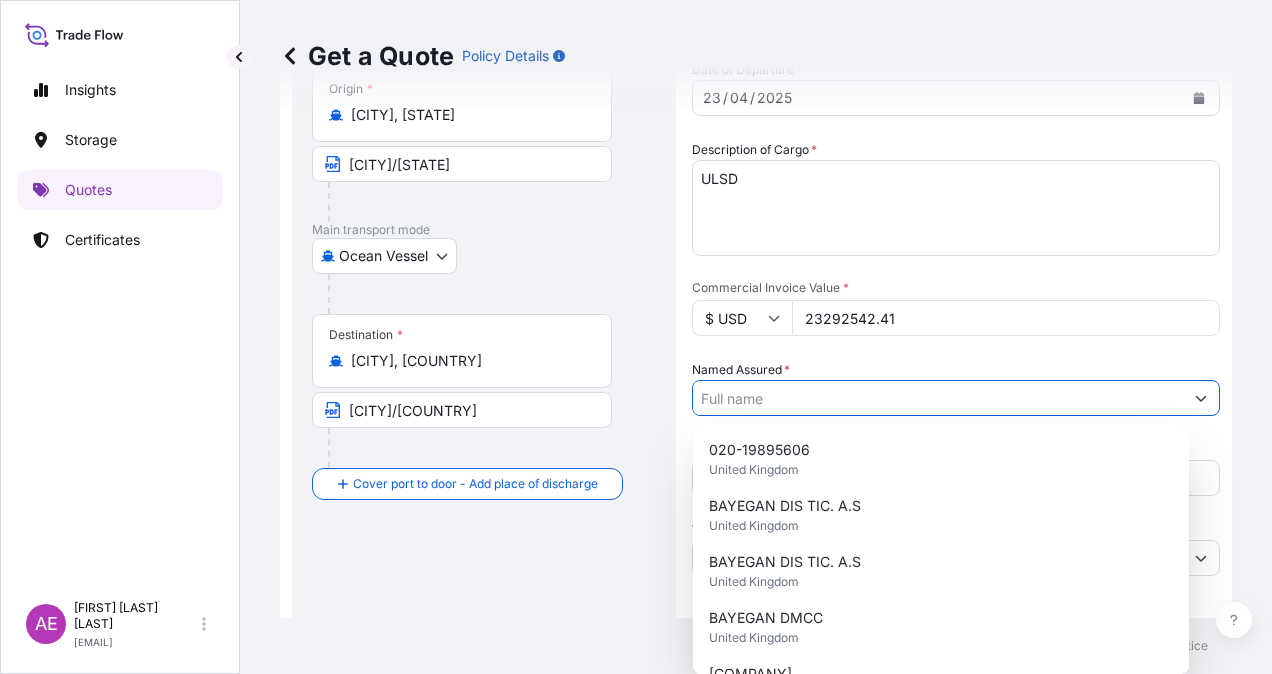 click on "Named Assured *" at bounding box center [938, 398] 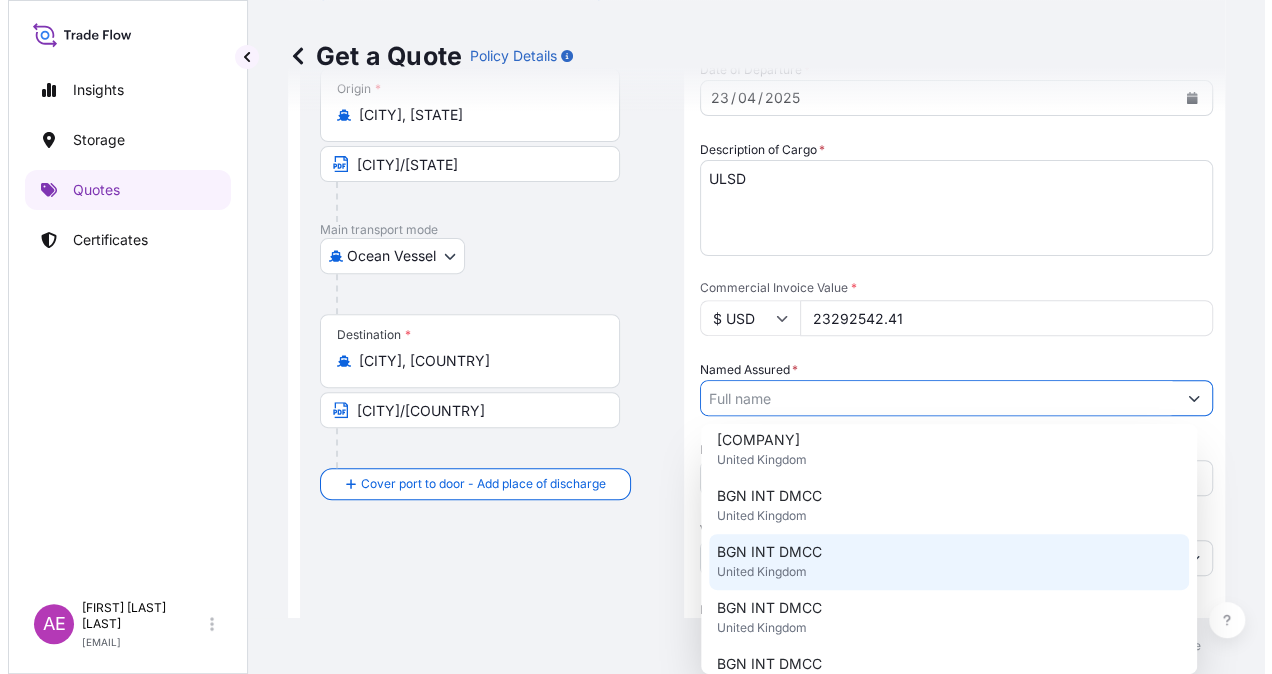 scroll, scrollTop: 288, scrollLeft: 0, axis: vertical 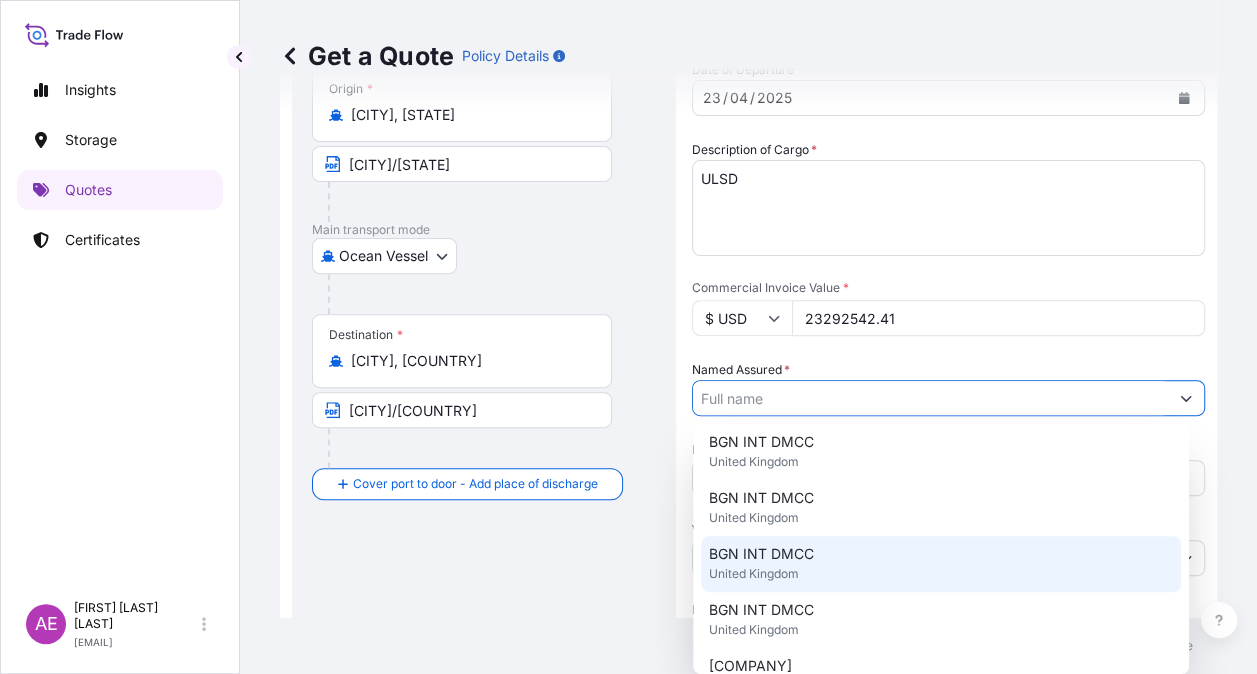 click on "[COMPANY] [STATE]" at bounding box center [941, 564] 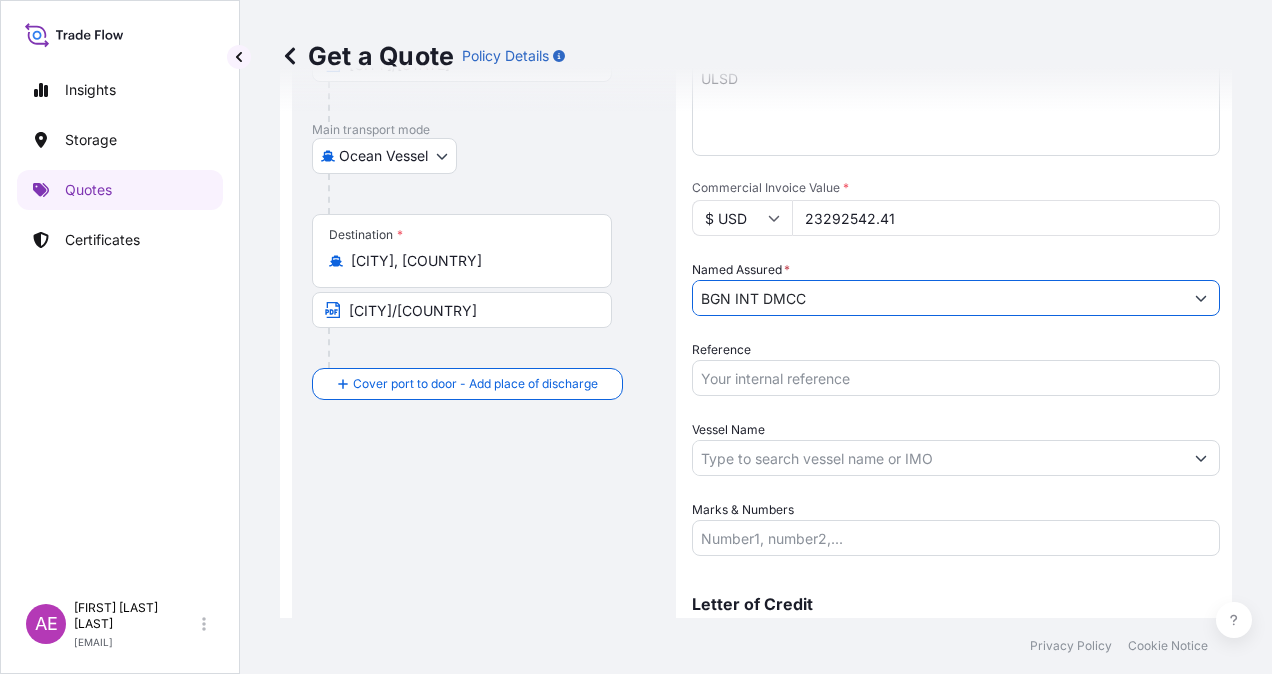 scroll, scrollTop: 398, scrollLeft: 0, axis: vertical 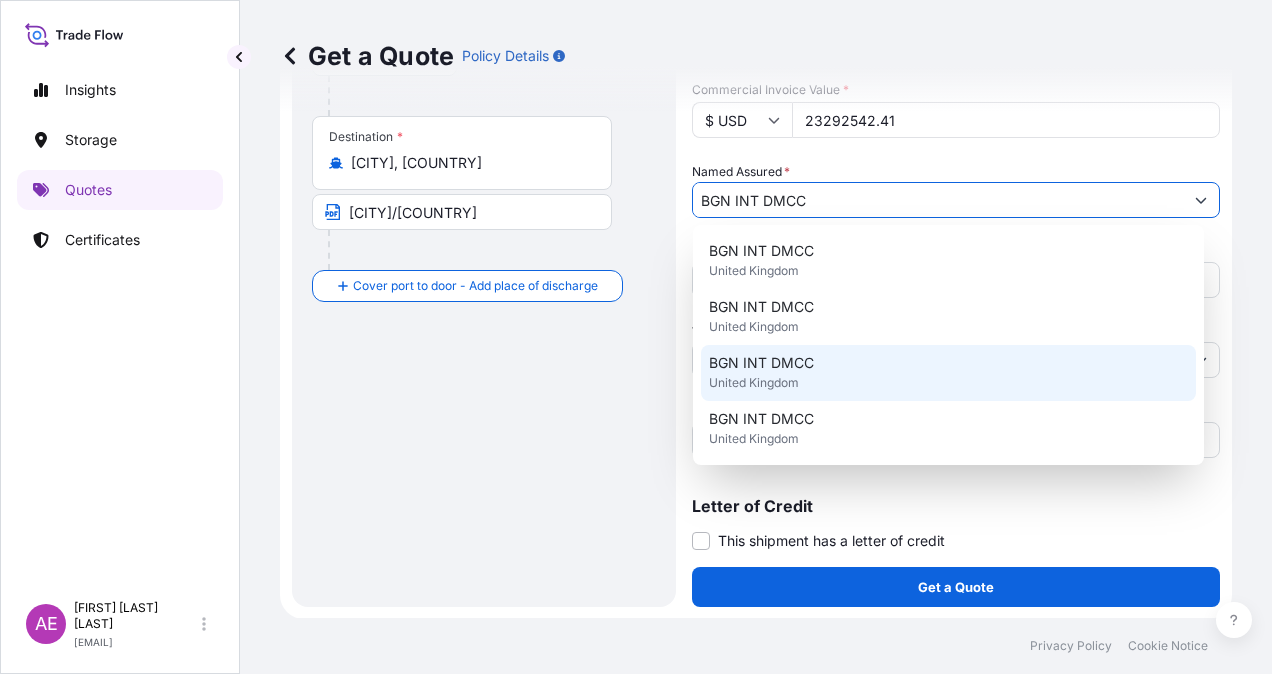 click on "BGN INT DMCC" at bounding box center [761, 363] 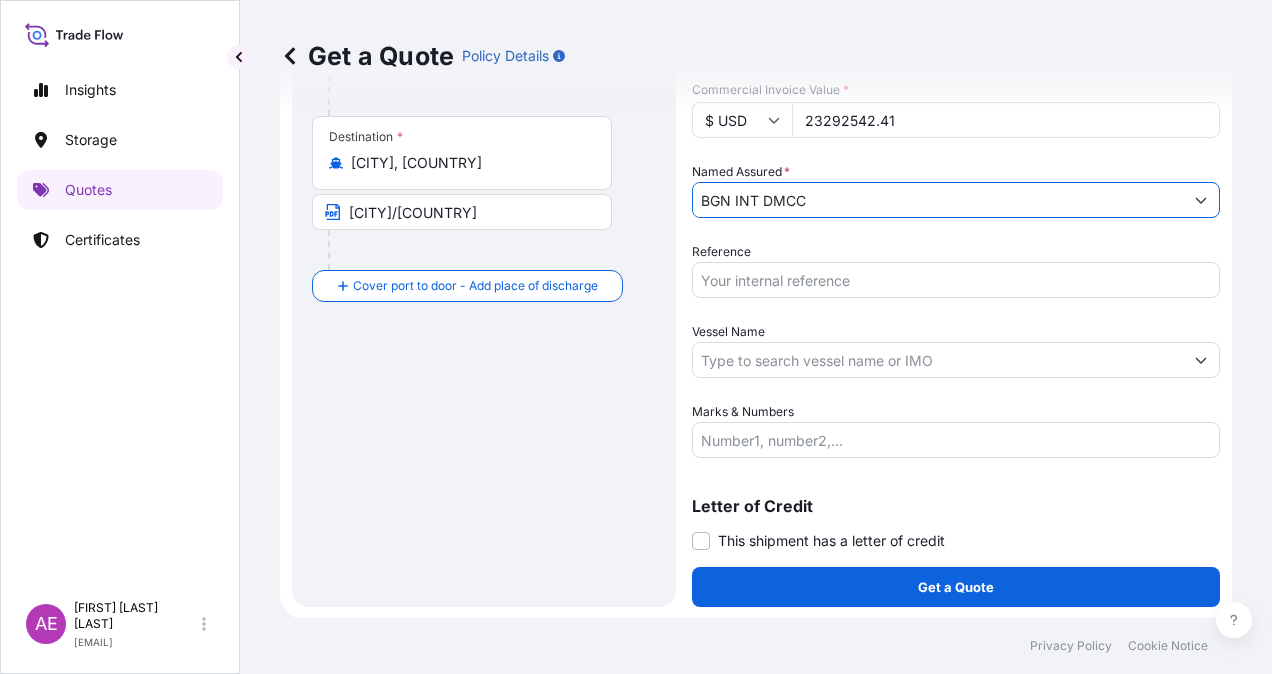 click on "Reference" at bounding box center (956, 270) 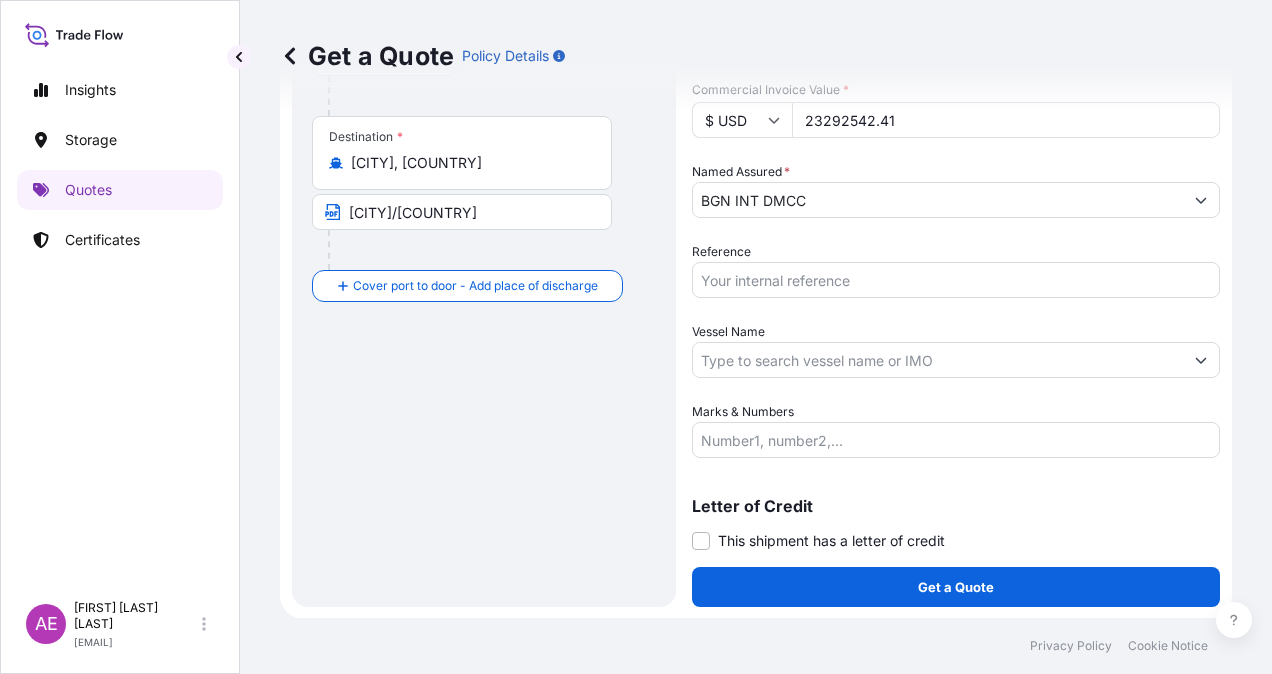 click on "Vessel Name" at bounding box center (938, 360) 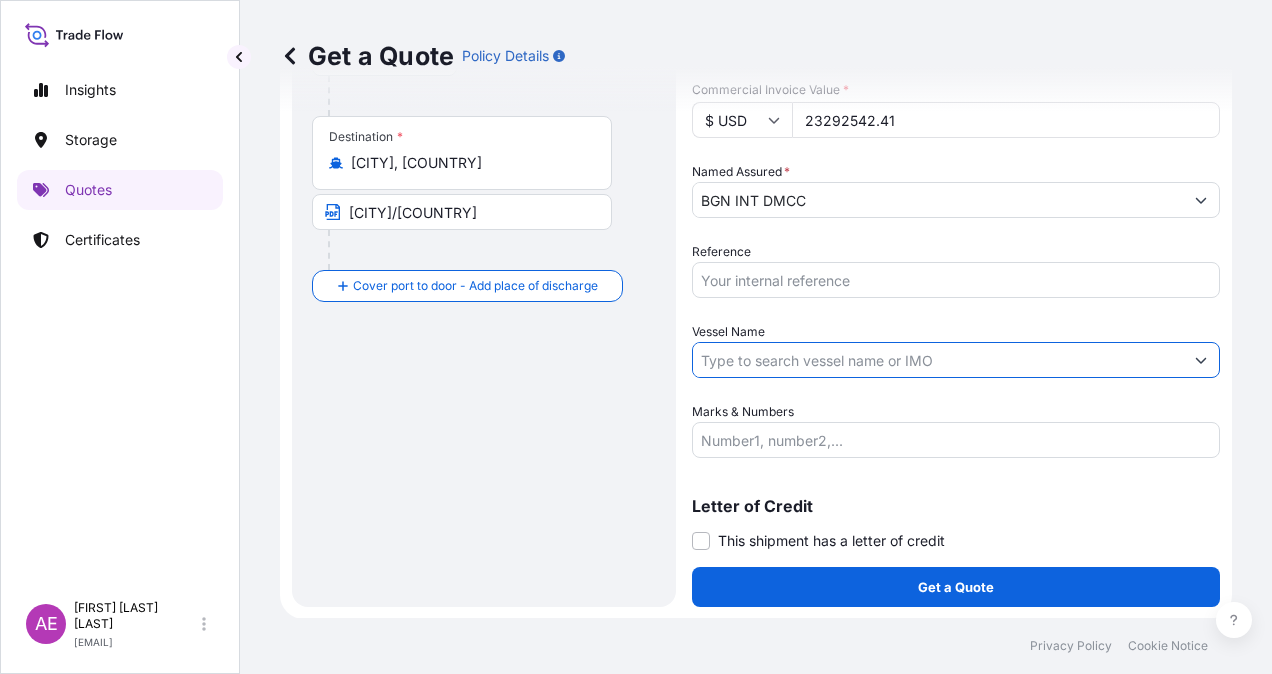 paste on "KRITI SAILOR" 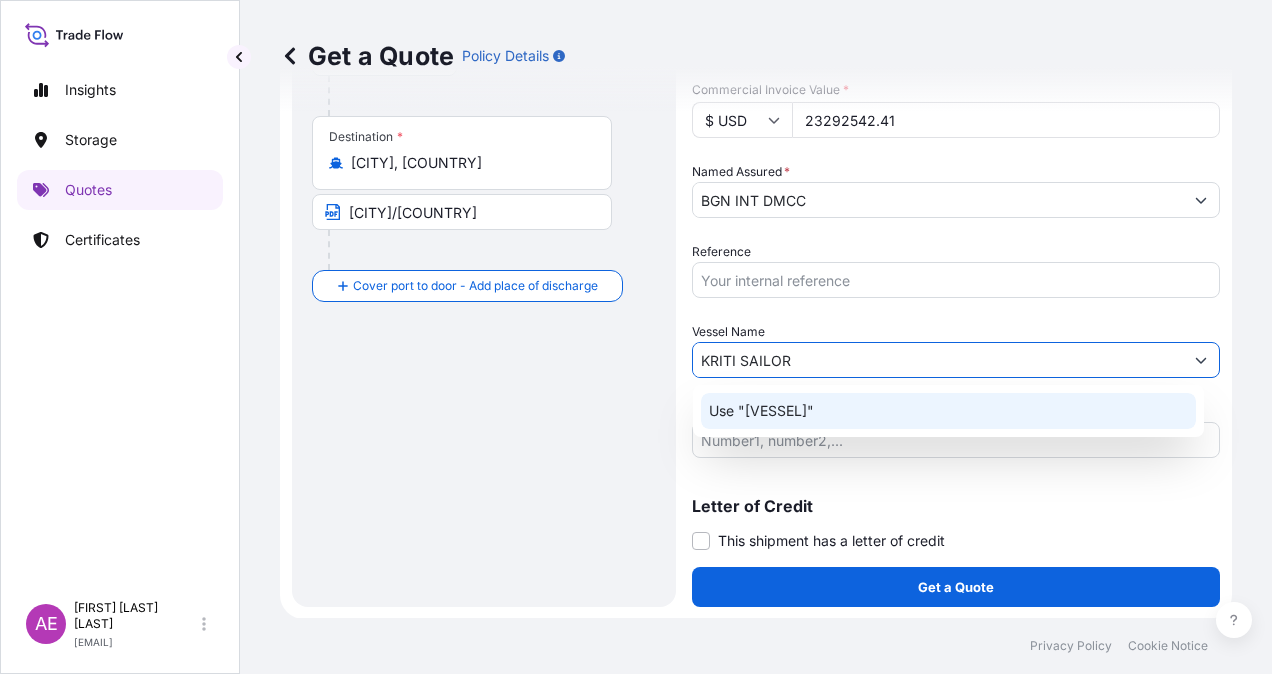 click on "Use "[VESSEL]"" 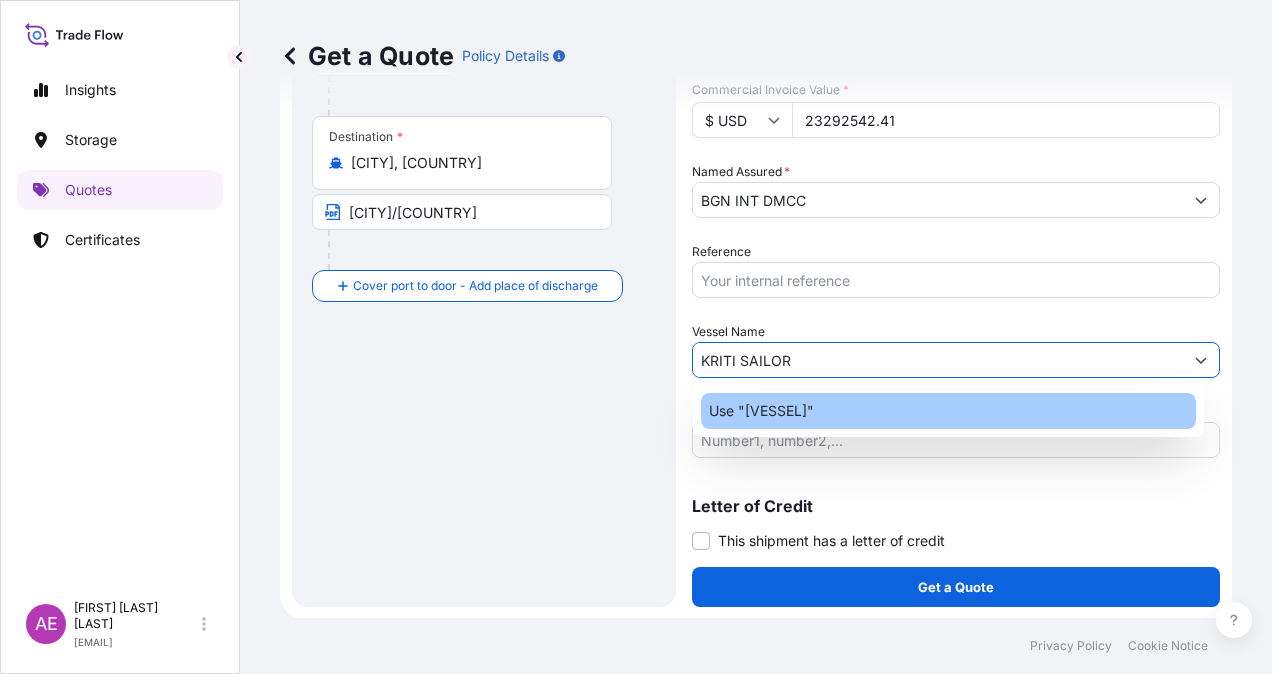 type on "KRITI SAILOR" 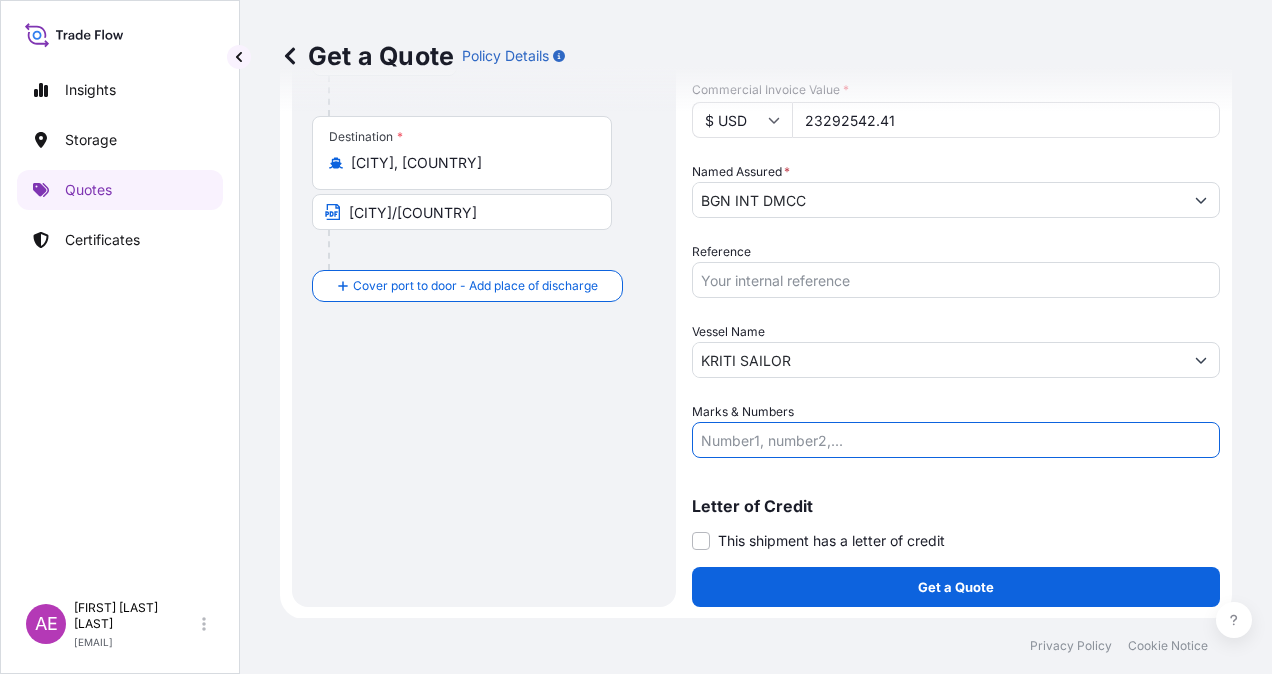 click on "Marks & Numbers" at bounding box center (956, 440) 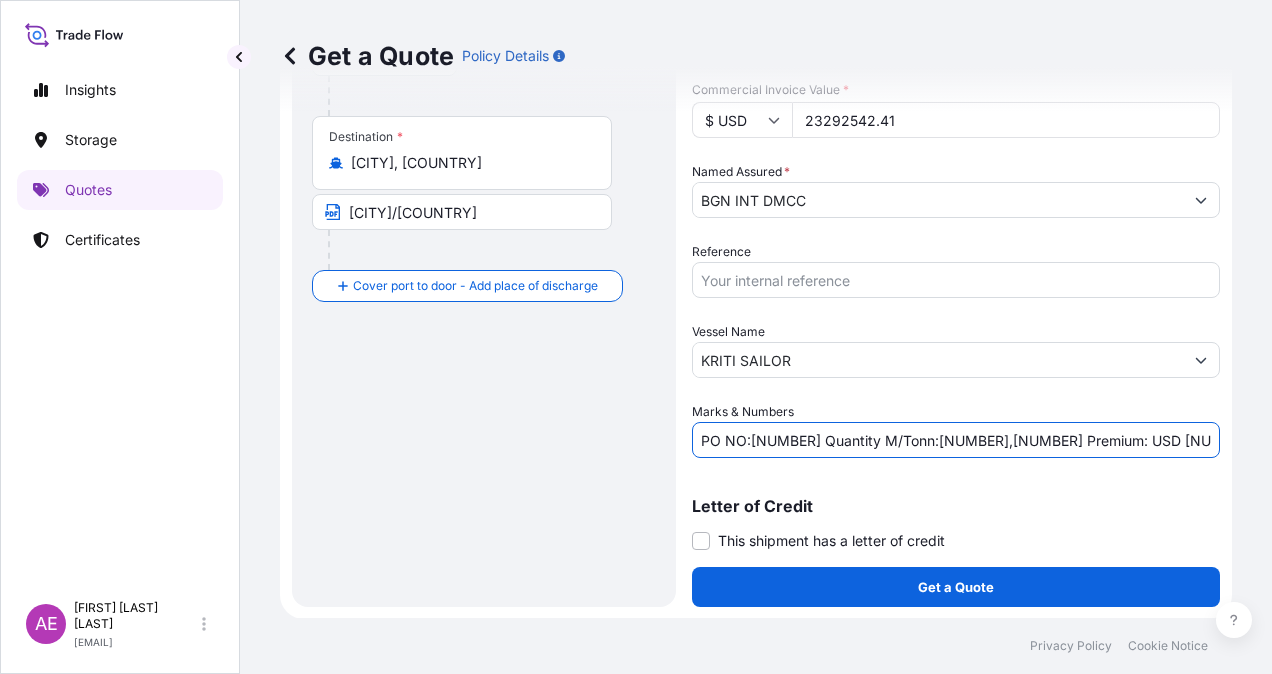 drag, startPoint x: 750, startPoint y: 440, endPoint x: 832, endPoint y: 444, distance: 82.0975 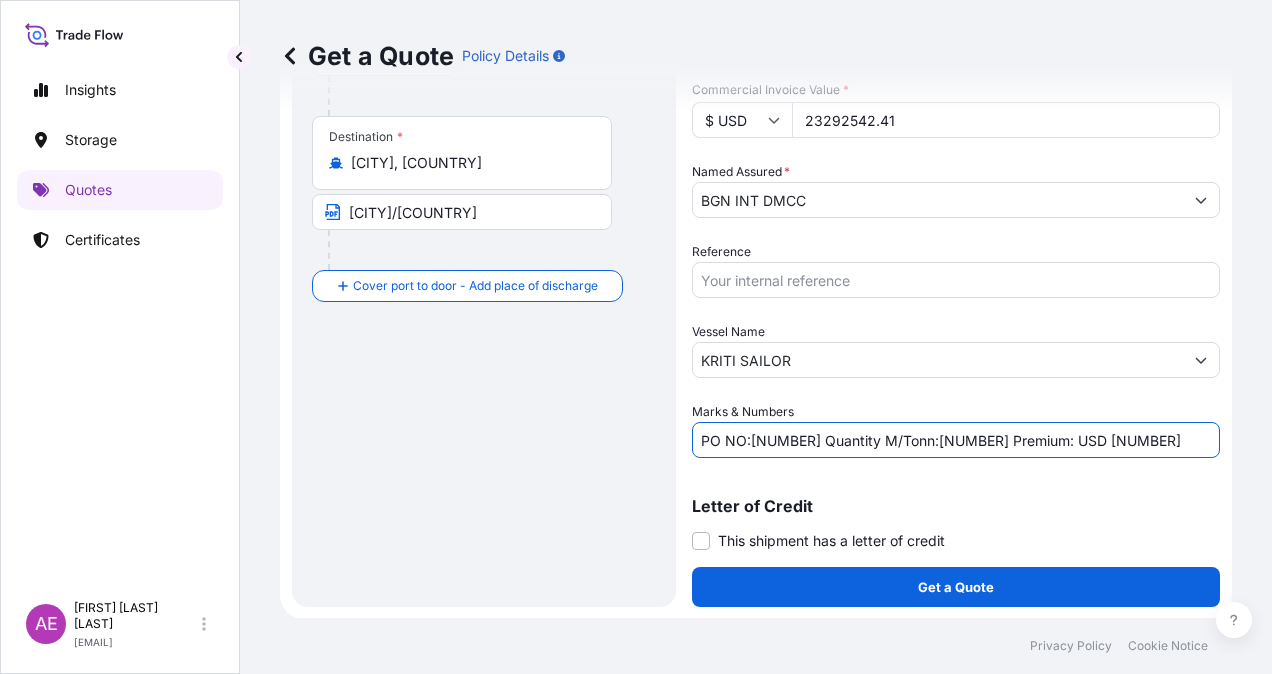 drag, startPoint x: 958, startPoint y: 440, endPoint x: 1006, endPoint y: 443, distance: 48.09366 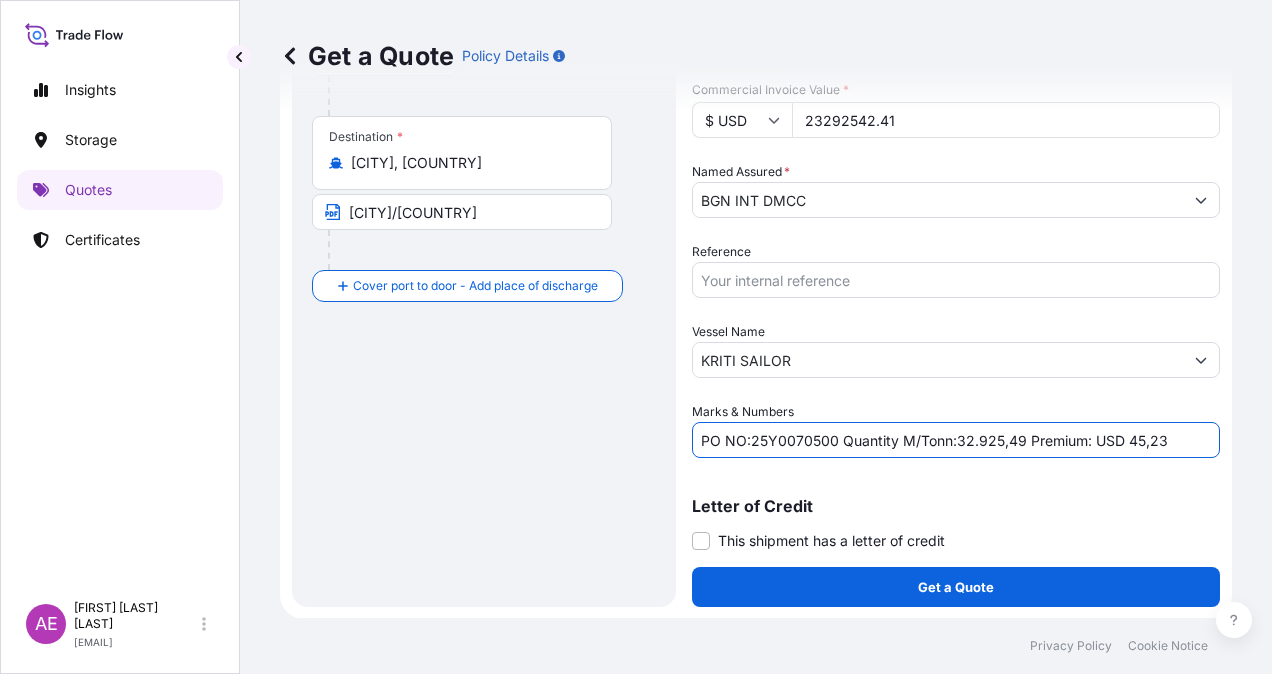 drag, startPoint x: 1130, startPoint y: 438, endPoint x: 1180, endPoint y: 441, distance: 50.08992 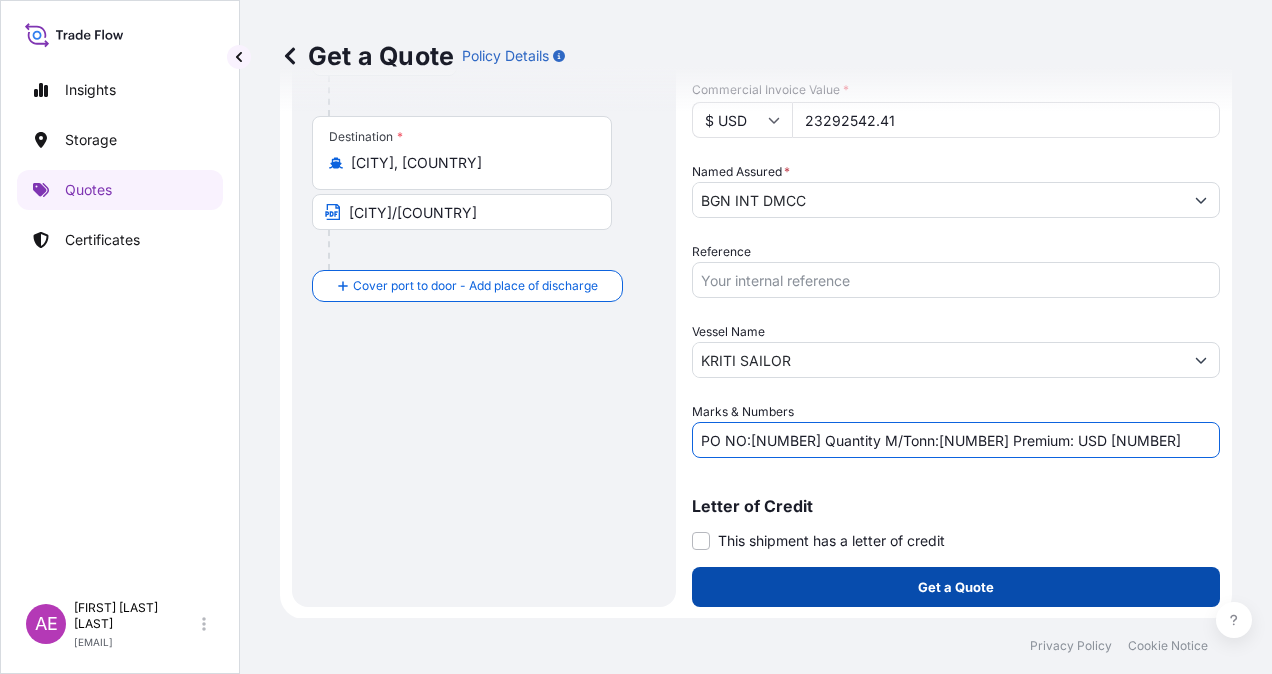 type on "PO NO:[NUMBER] Quantity M/Tonn:[NUMBER] Premium: USD [NUMBER]" 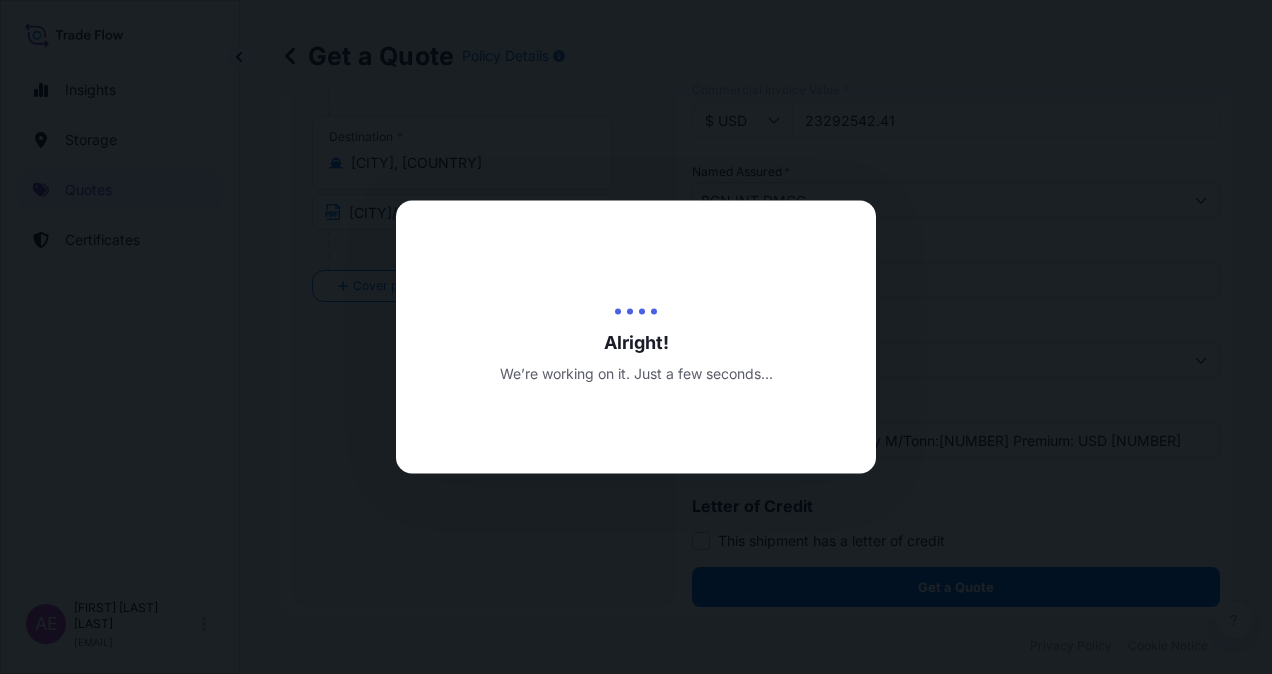 scroll, scrollTop: 0, scrollLeft: 0, axis: both 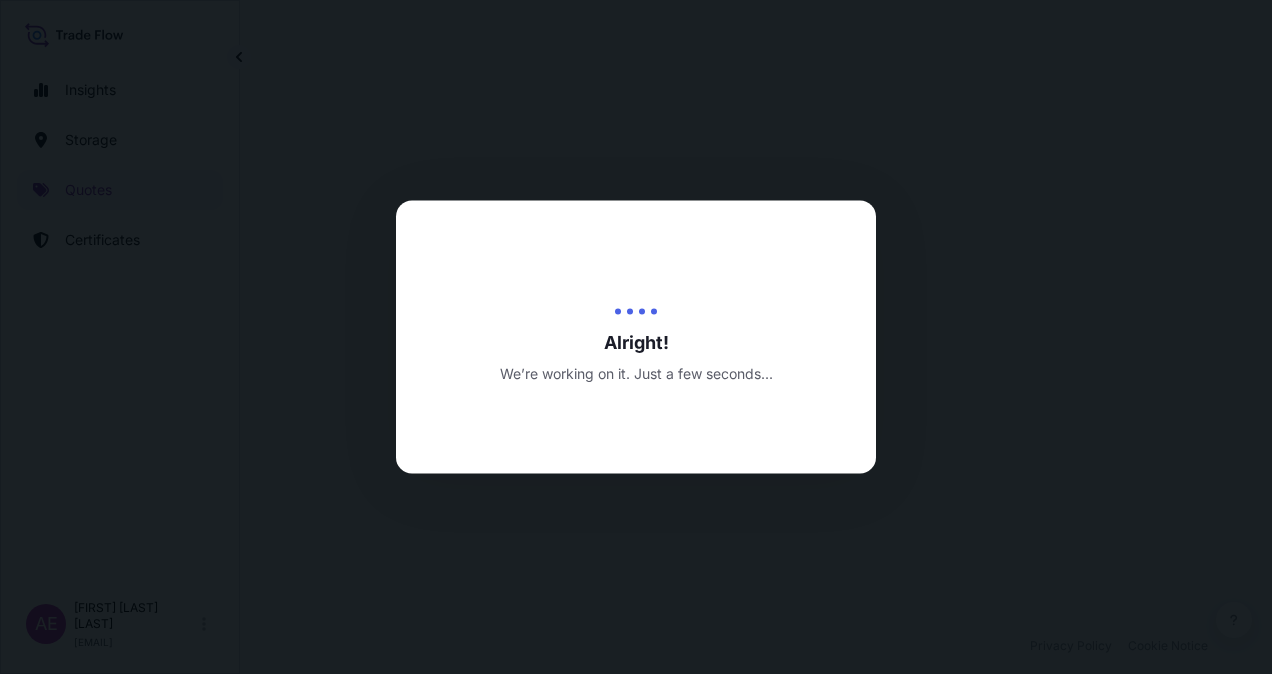 select on "Ocean Vessel" 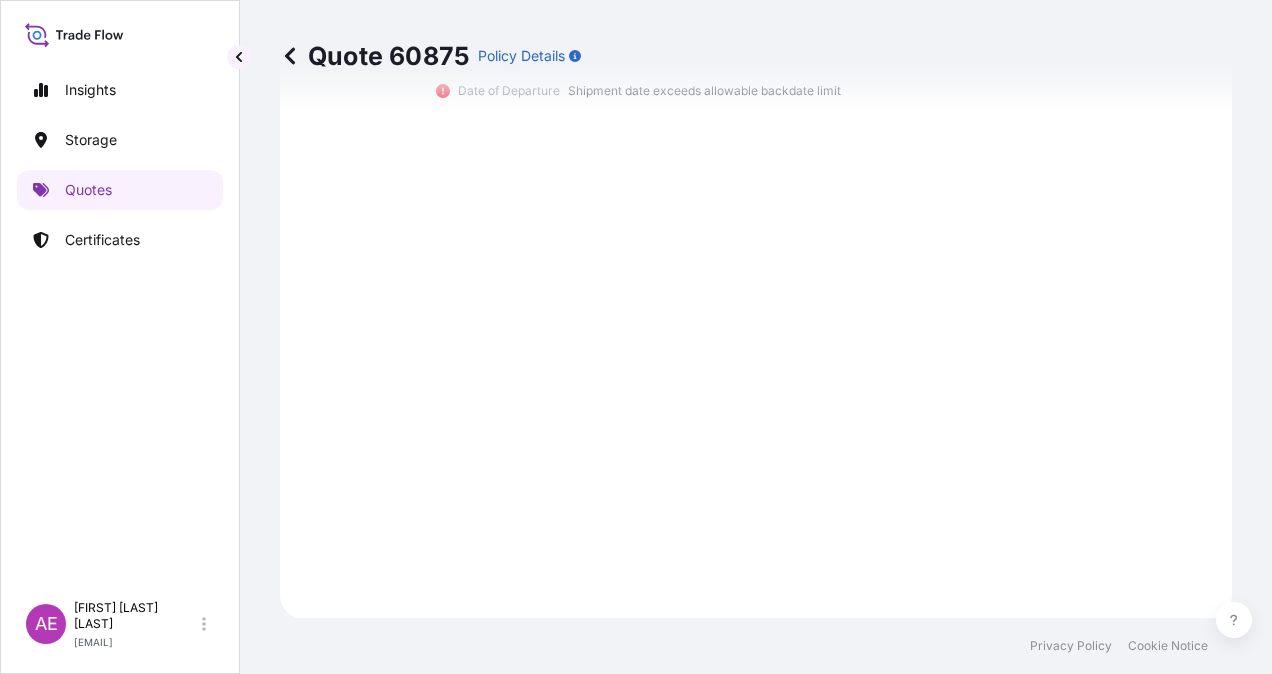 scroll, scrollTop: 1179, scrollLeft: 0, axis: vertical 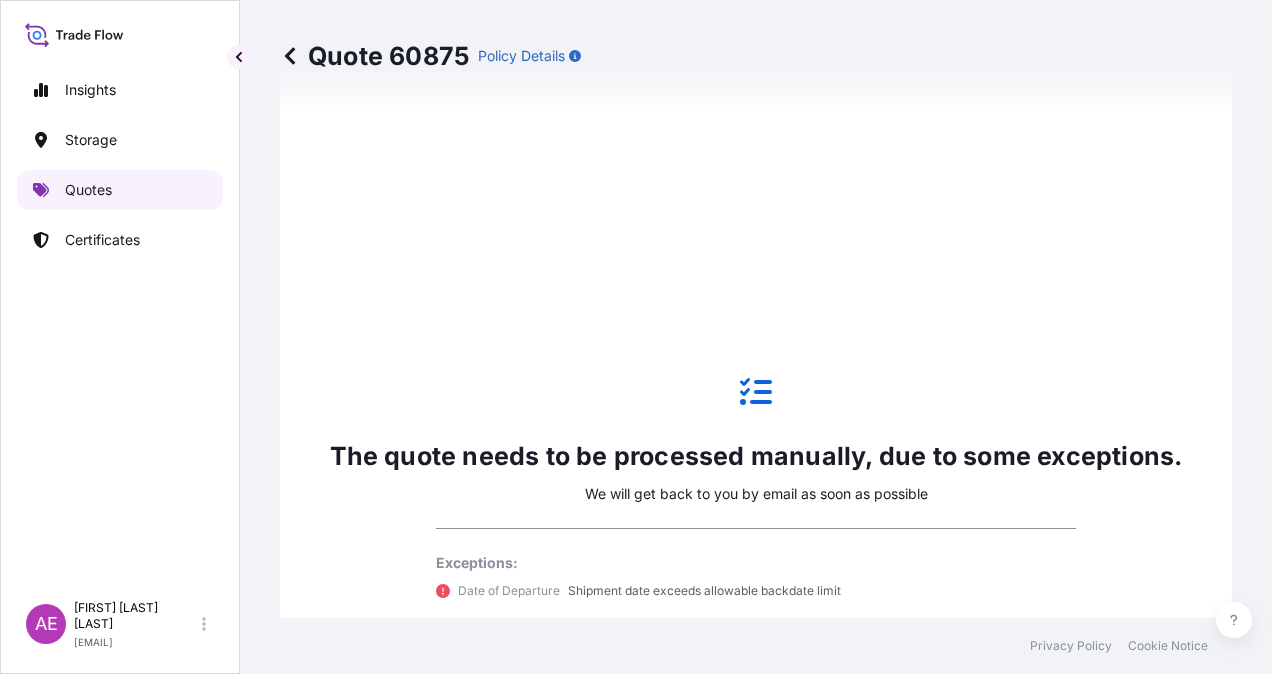 click on "Quotes" at bounding box center [120, 190] 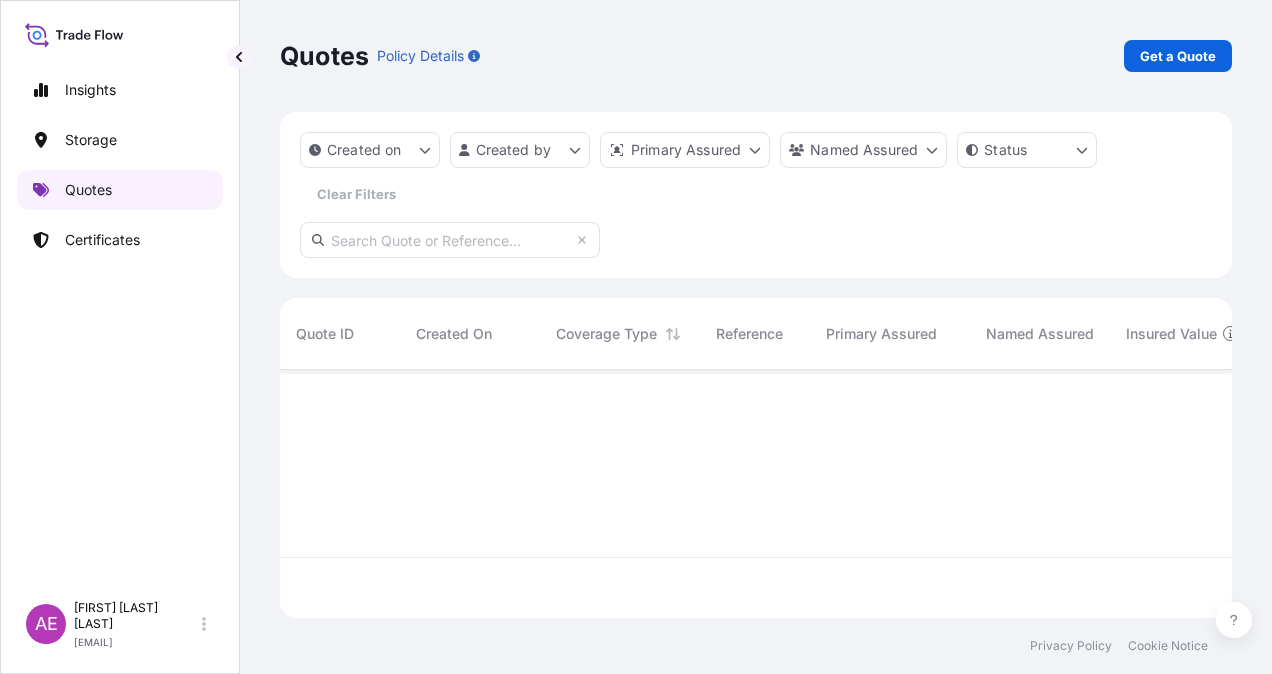 scroll, scrollTop: 16, scrollLeft: 16, axis: both 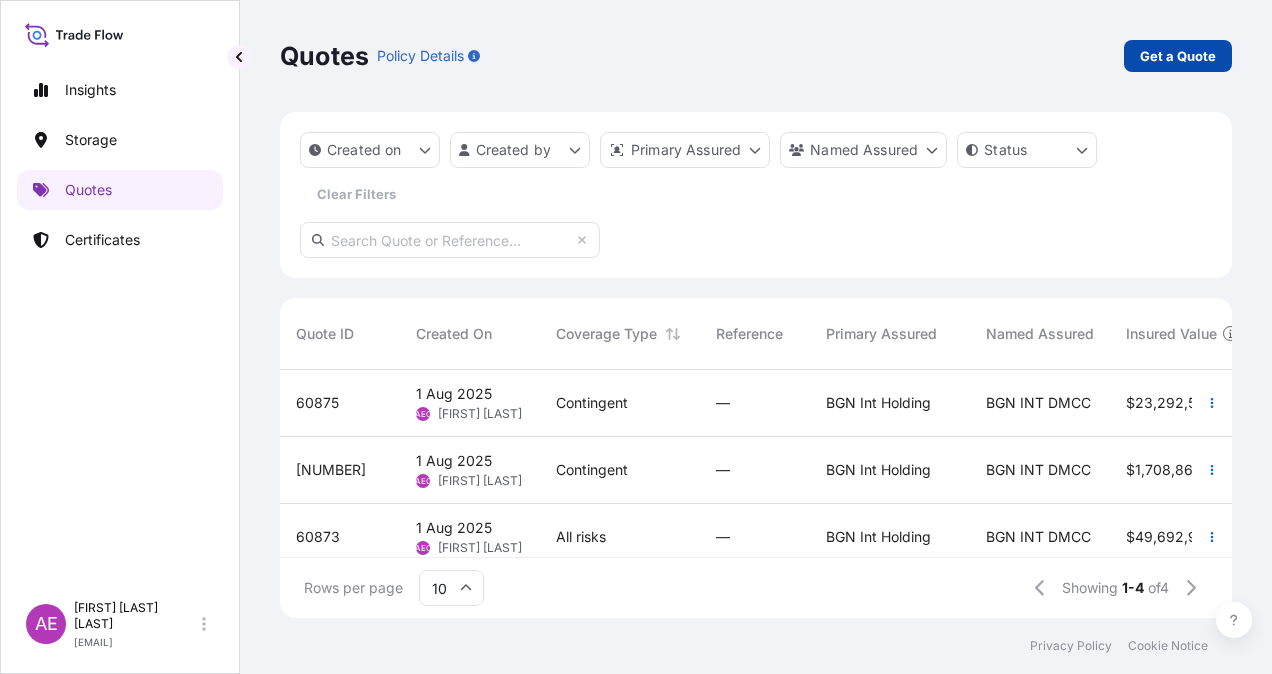 click on "Get a Quote" at bounding box center (1178, 56) 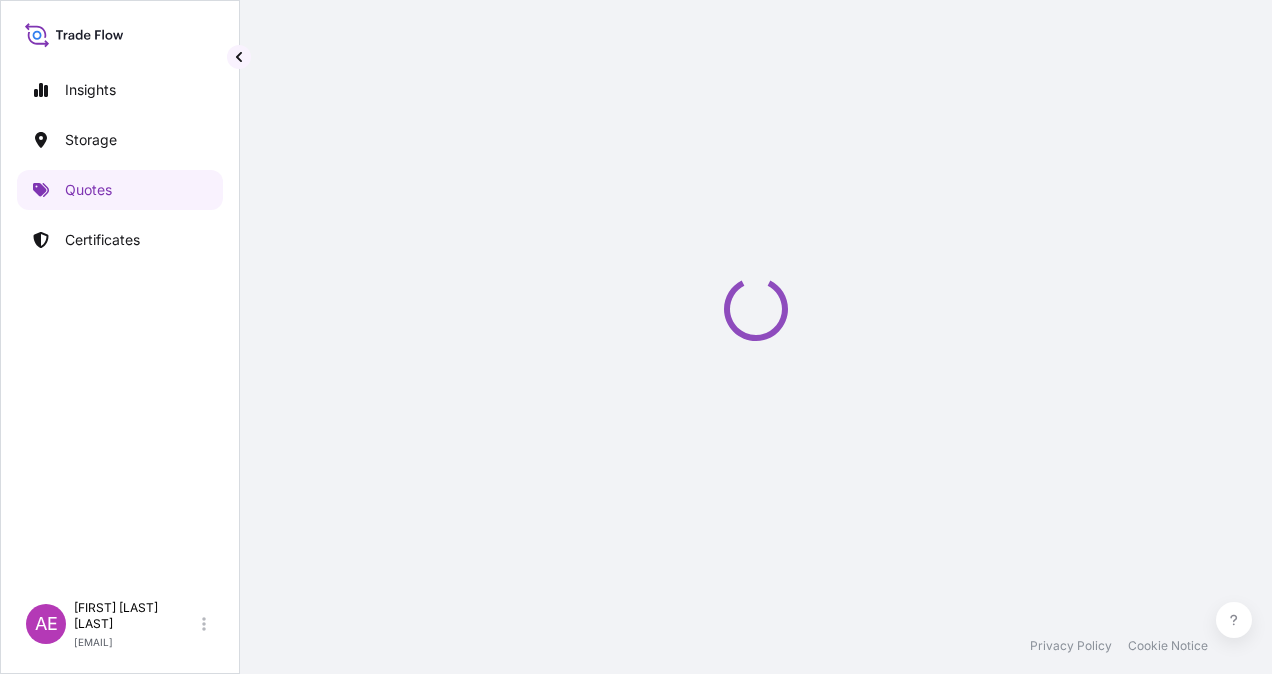 select on "Ocean Vessel" 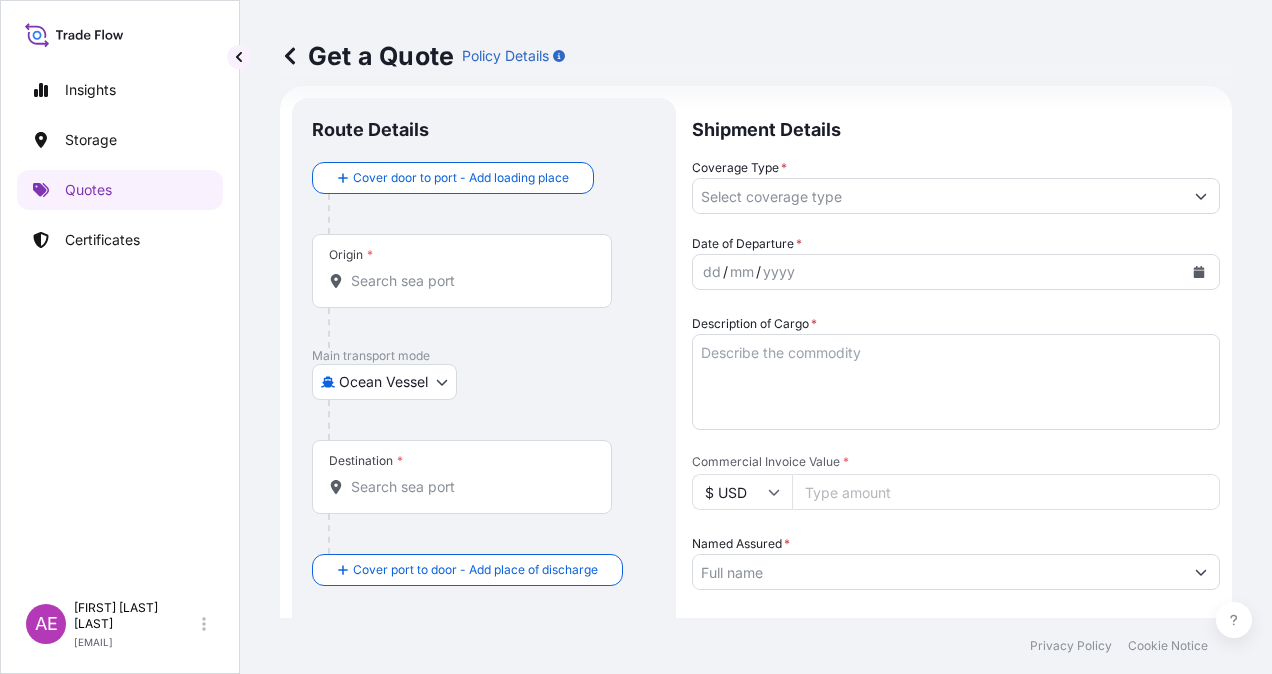 scroll, scrollTop: 32, scrollLeft: 0, axis: vertical 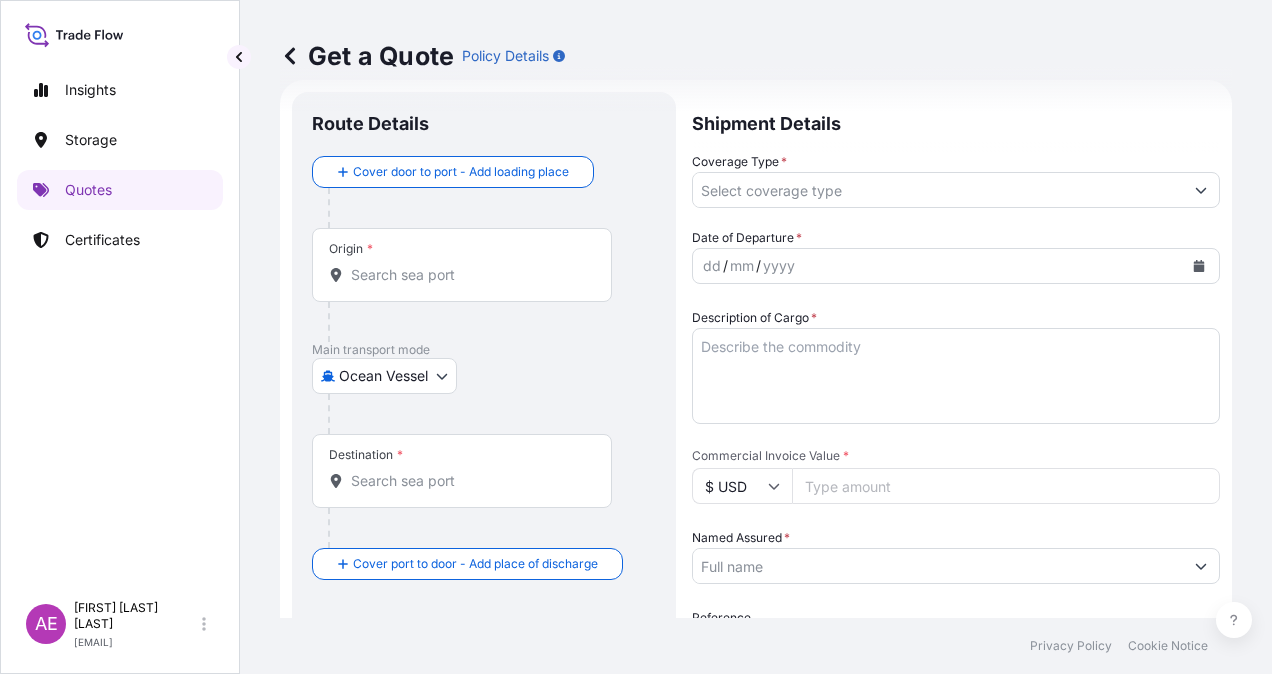 click on "Origin *" at bounding box center (462, 265) 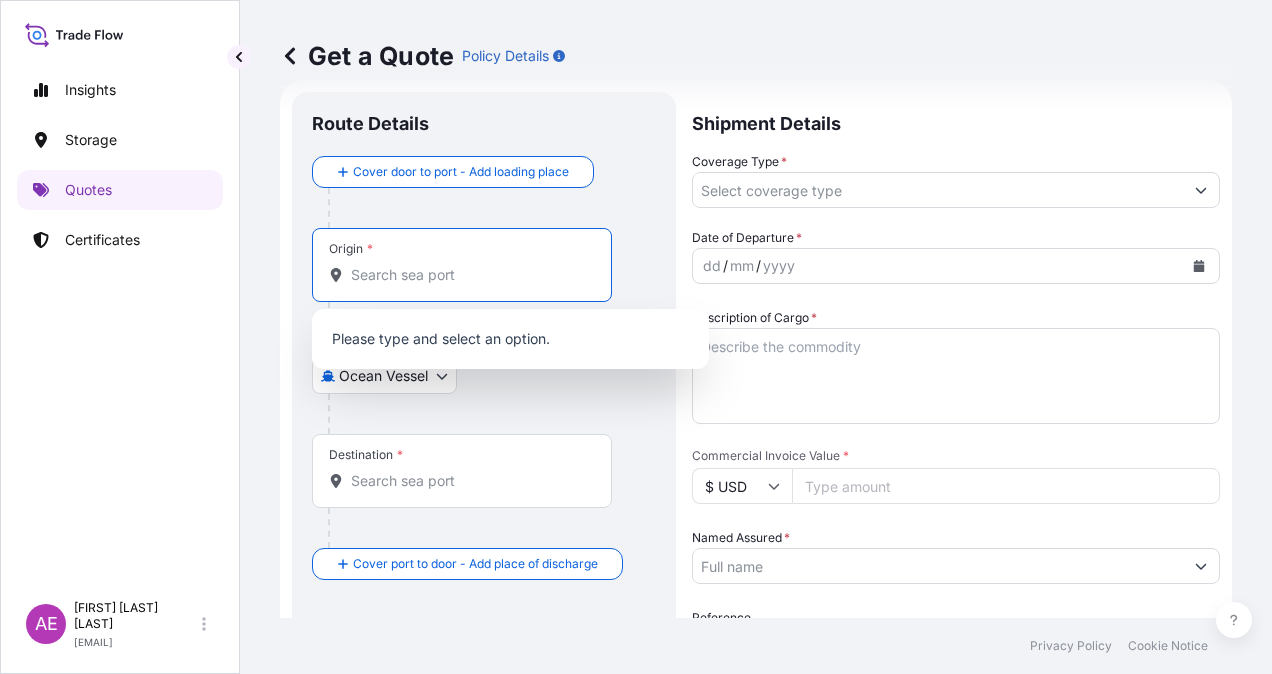 paste on "ISAB" 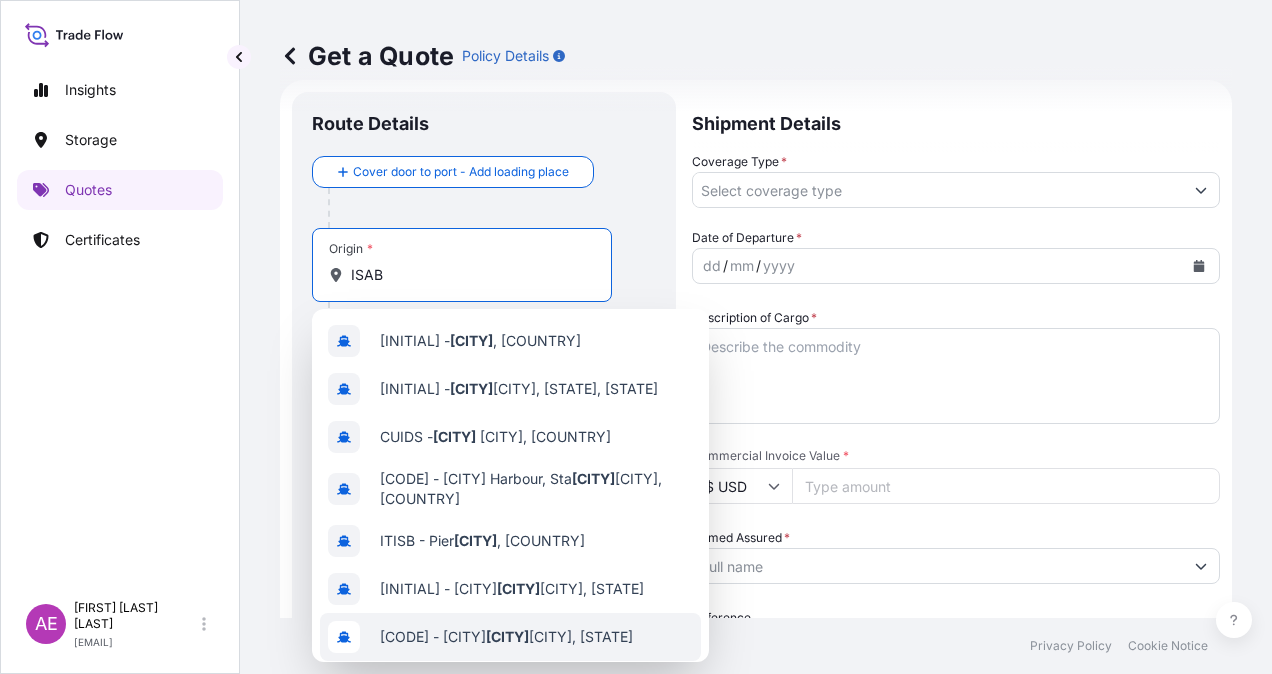 type on "ISAB" 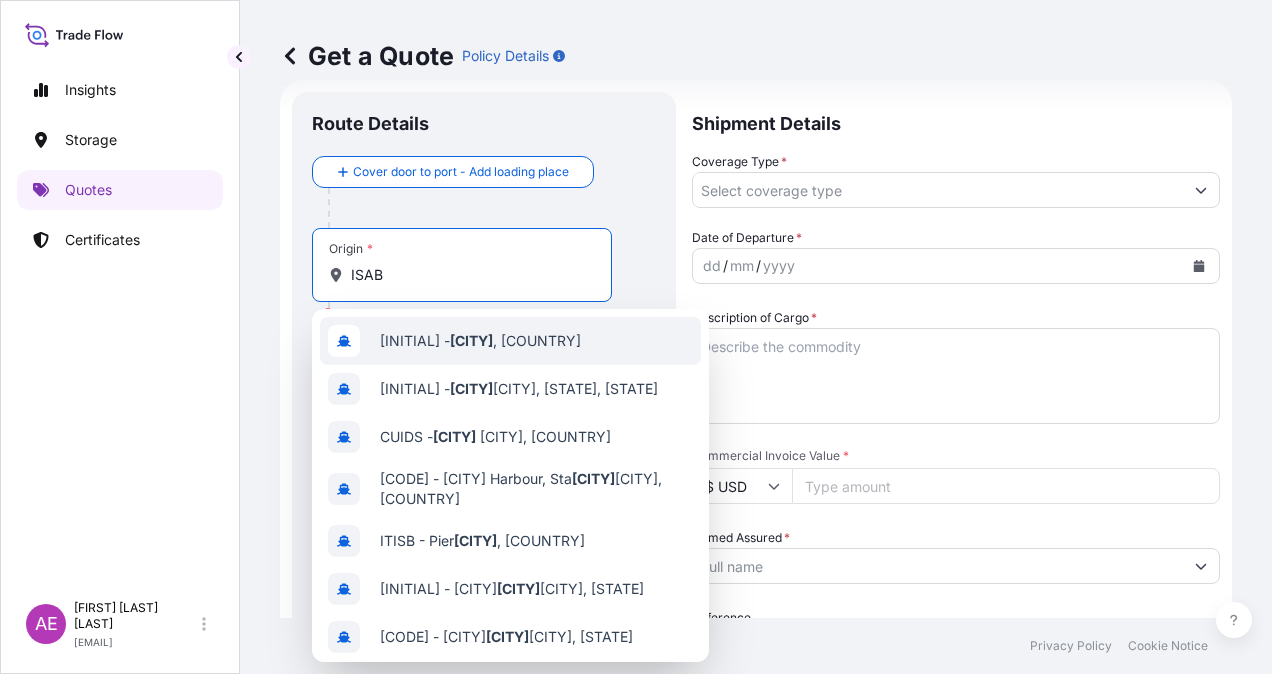 click on "Origin * [CITY]" at bounding box center [462, 265] 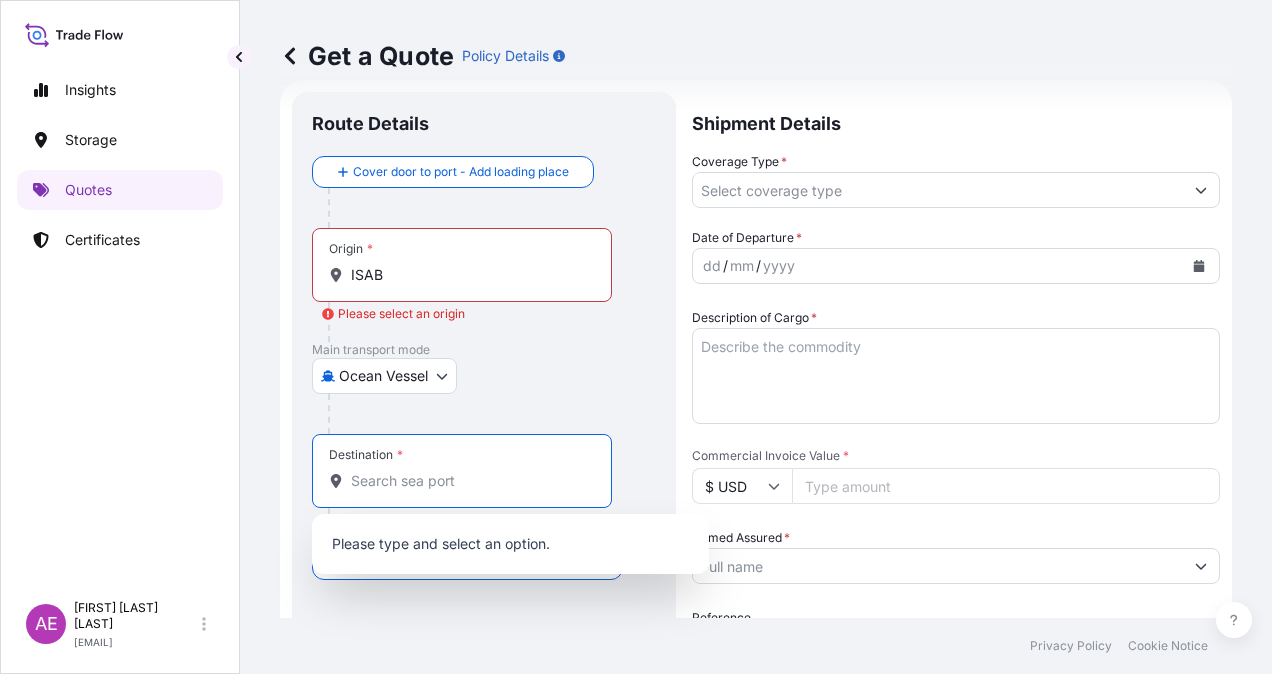 click on "Destination *" at bounding box center (469, 481) 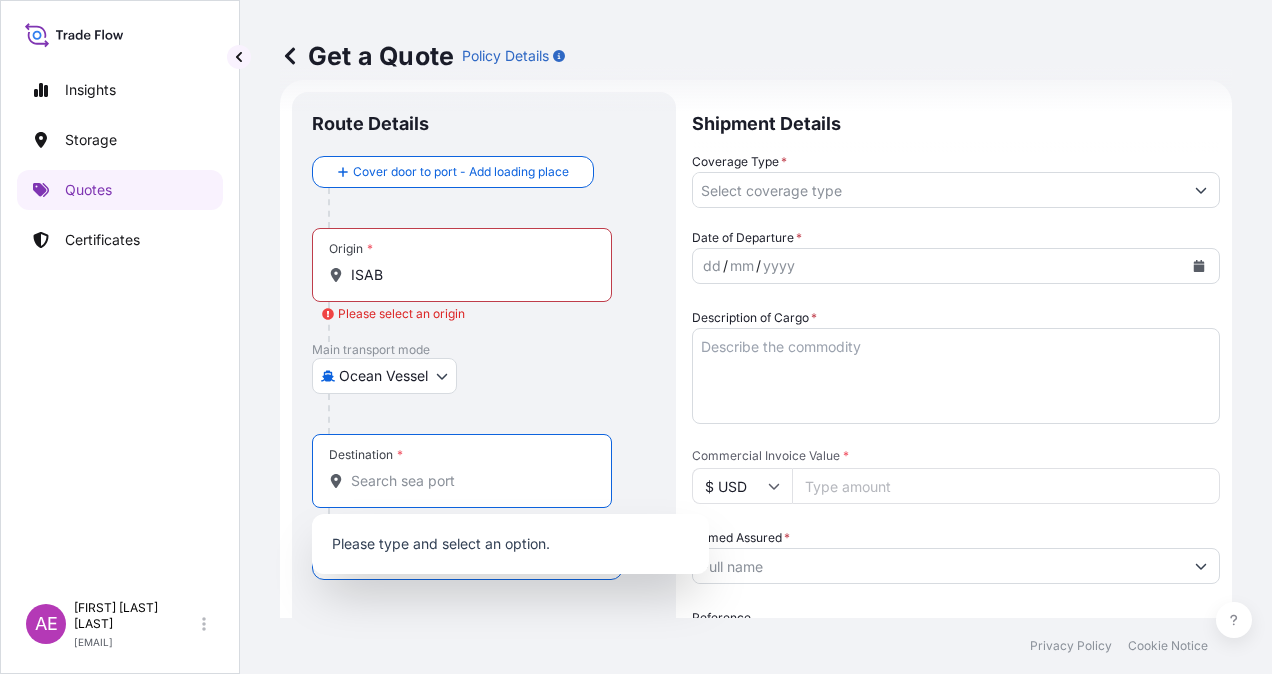paste on "JORF LASFAR" 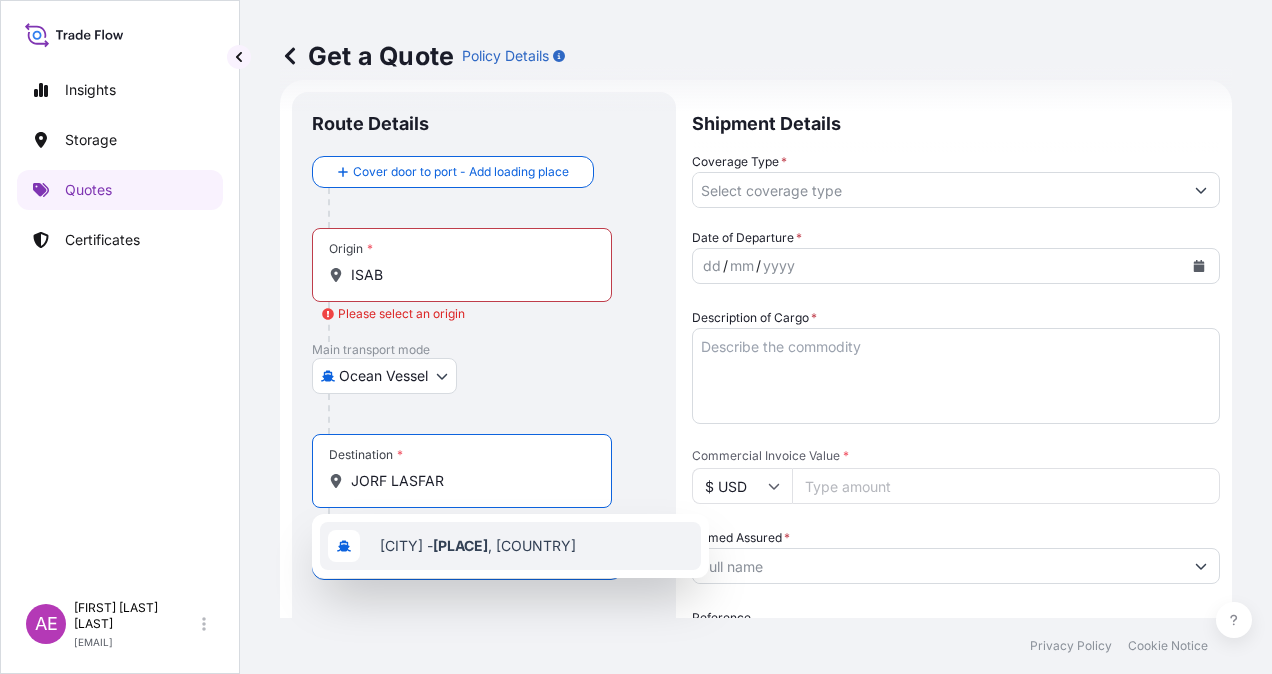 click on "[CITY] - [CITY], [STATE]" at bounding box center [478, 546] 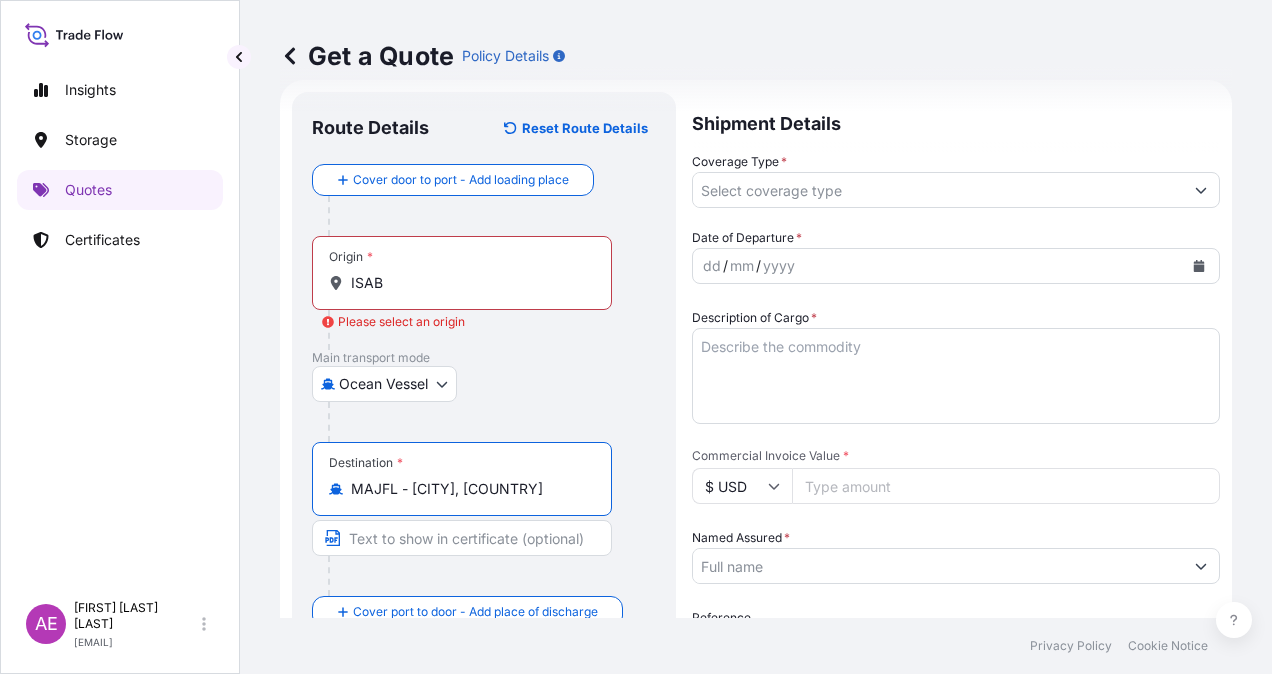 type on "MAJFL - [CITY], [COUNTRY]" 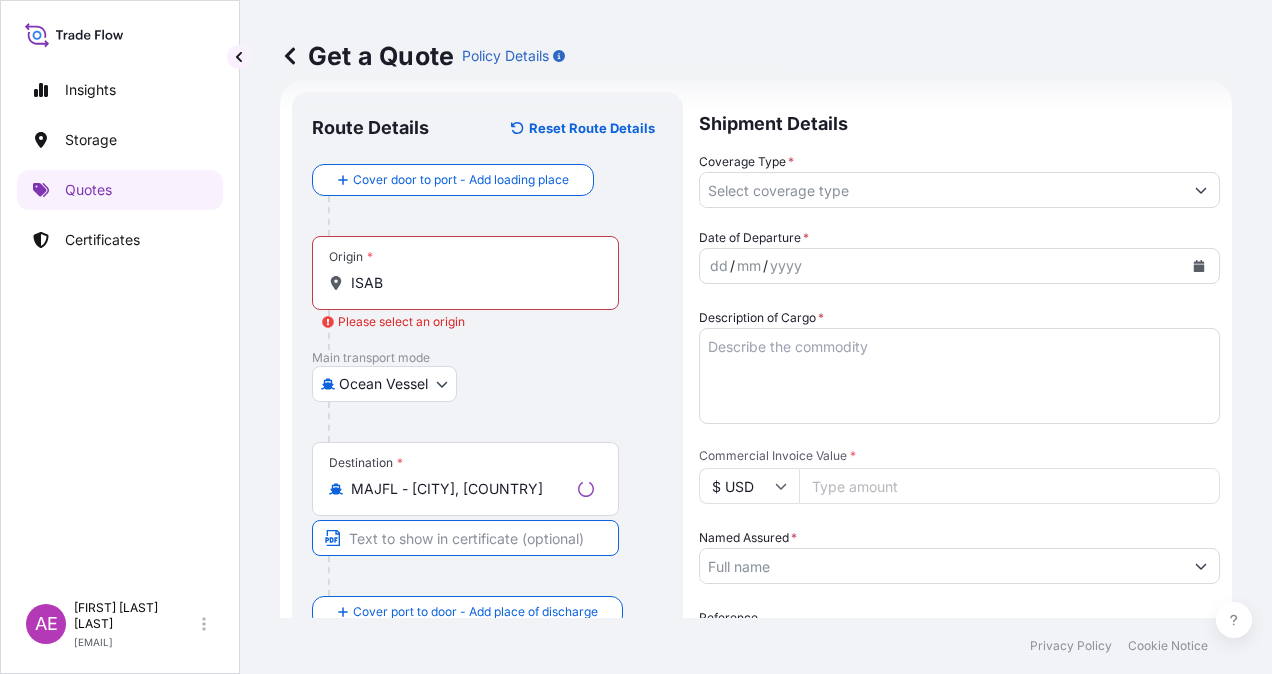 click at bounding box center (465, 538) 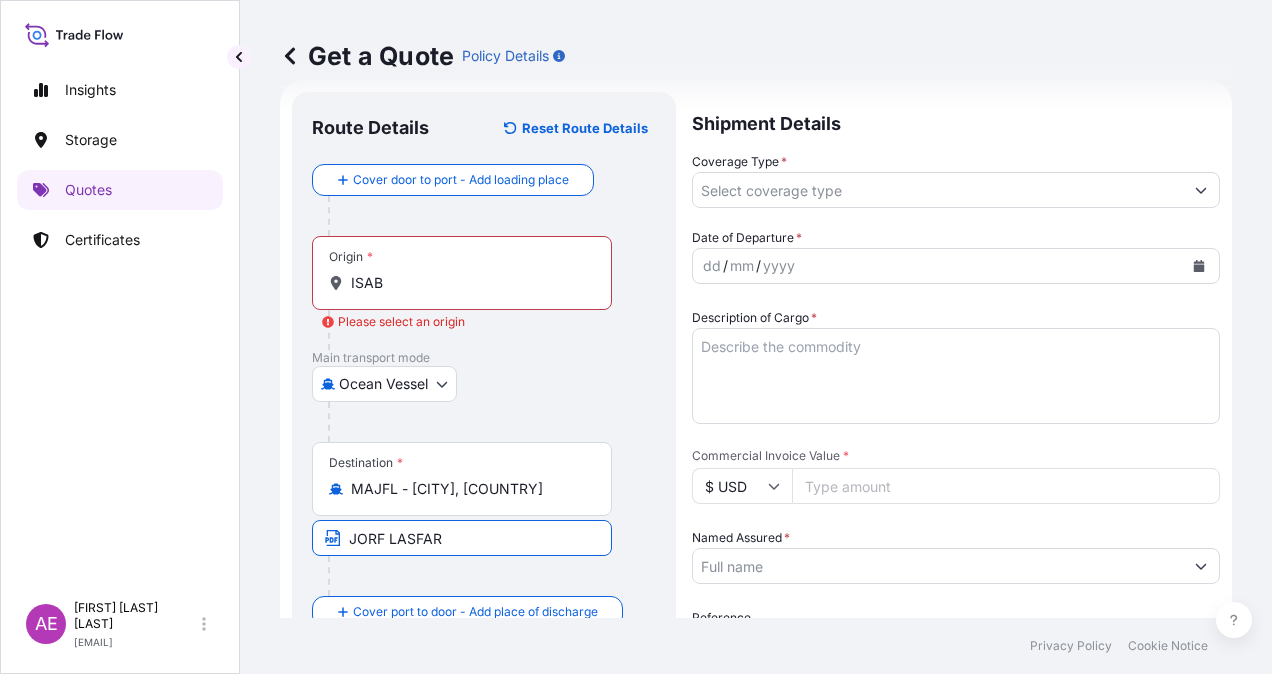 type on "[PLACE]/[COUNTRY]" 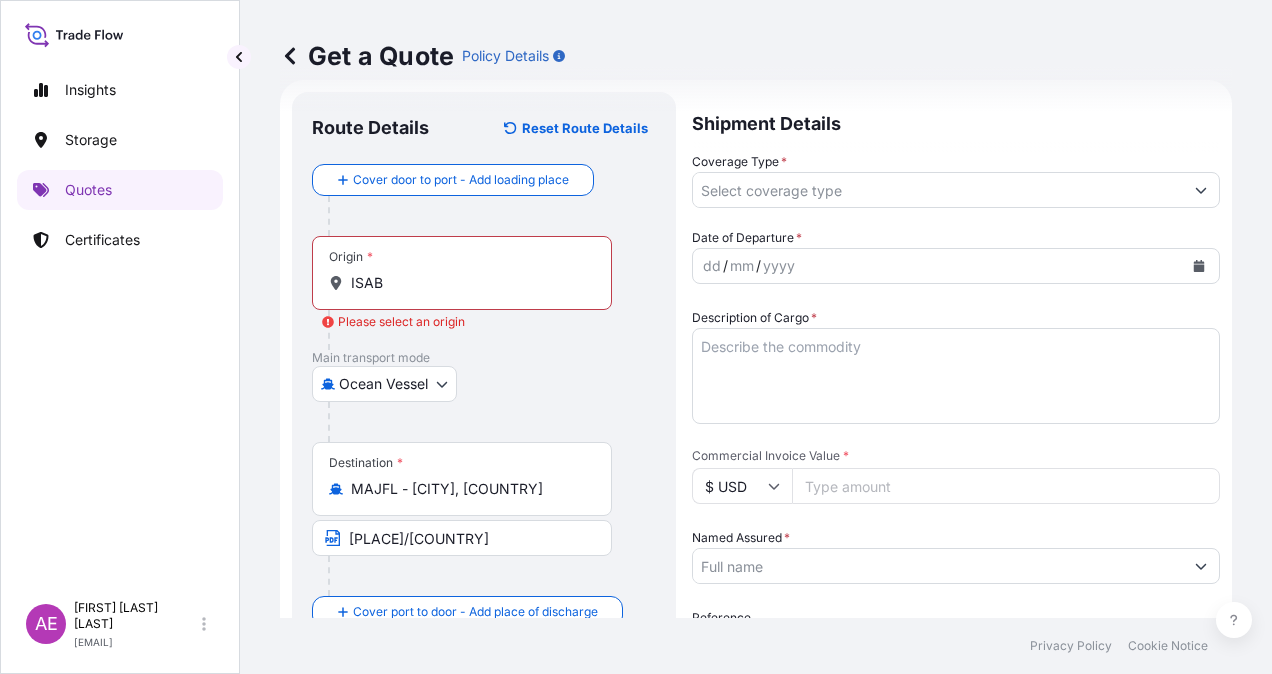 click on "Origin * [CITY]" at bounding box center [462, 273] 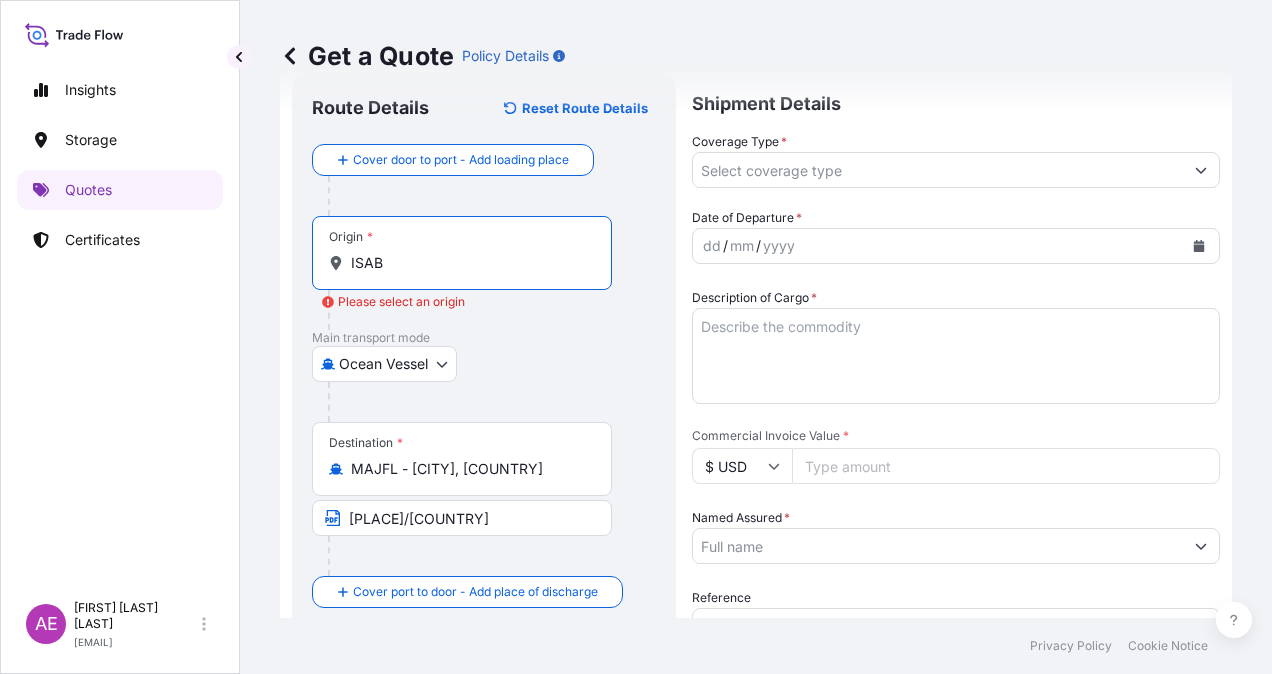 scroll, scrollTop: 32, scrollLeft: 0, axis: vertical 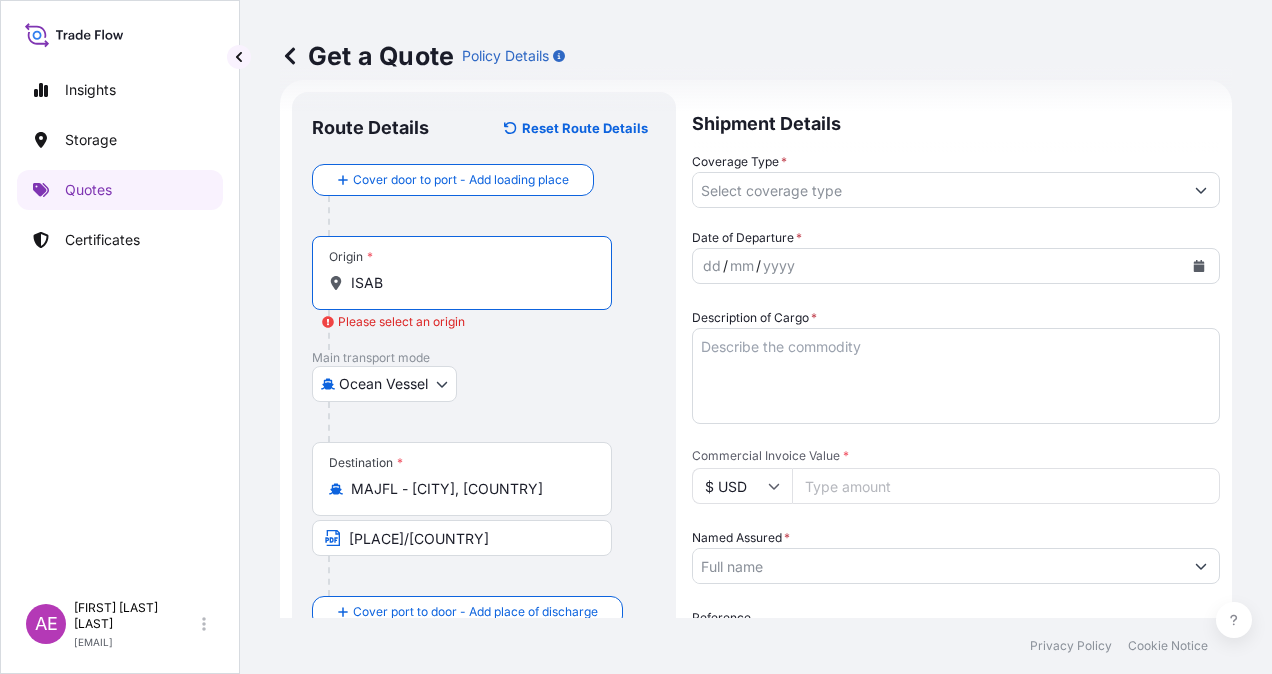 click on "ISAB" at bounding box center (469, 283) 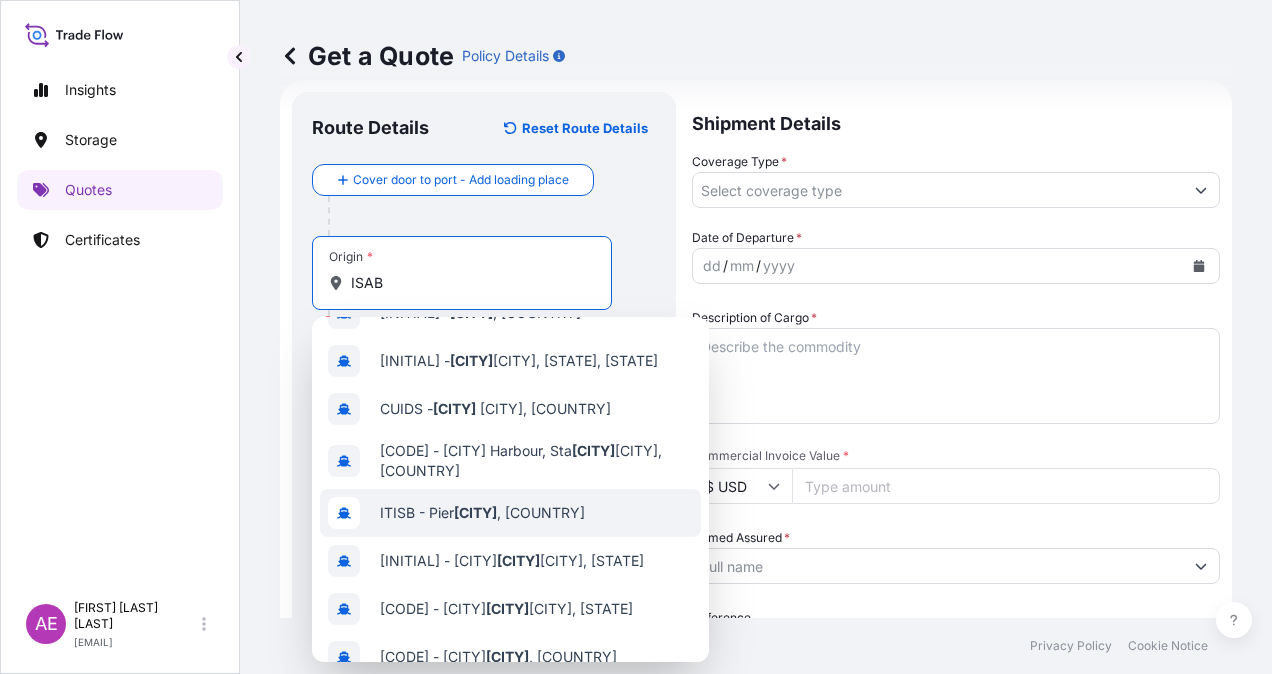 scroll, scrollTop: 0, scrollLeft: 0, axis: both 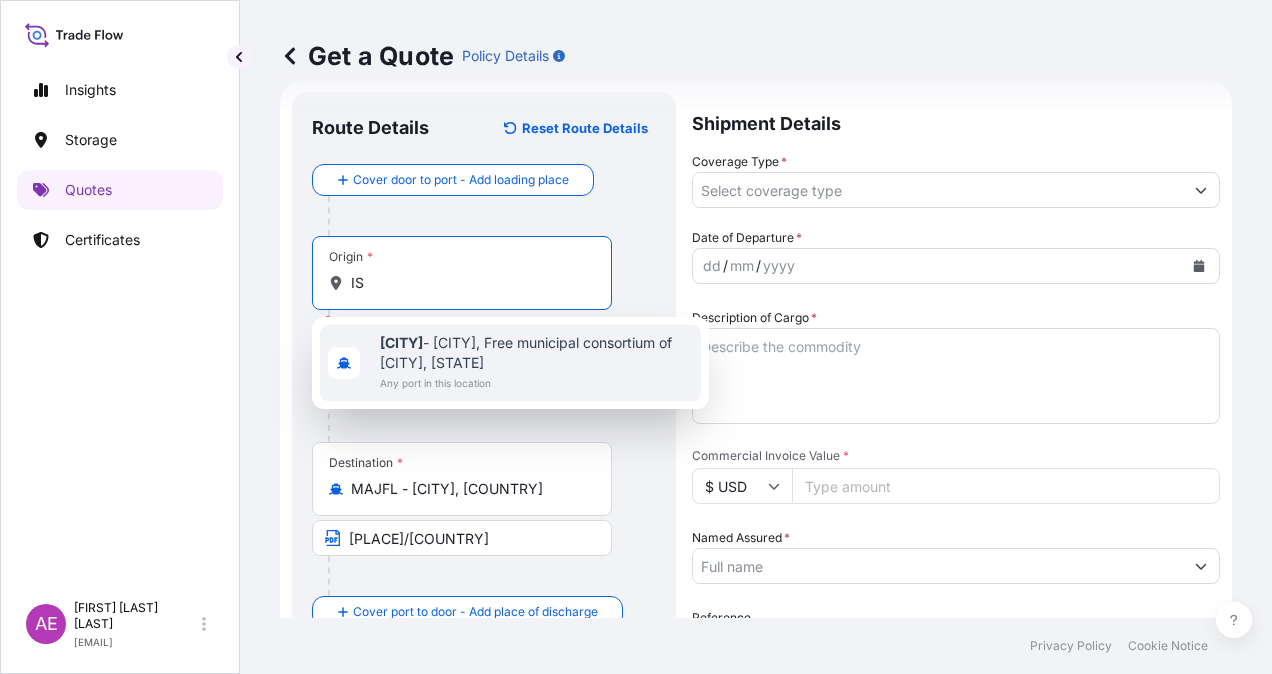 type on "I" 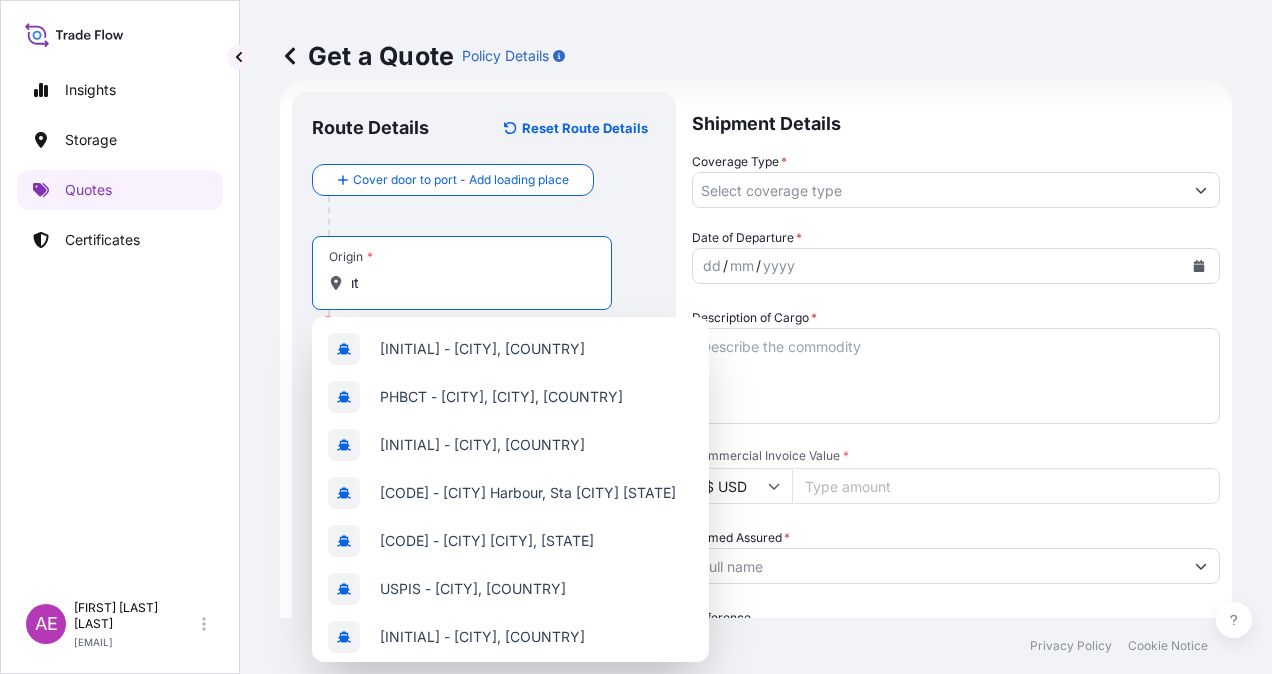 type on "ı" 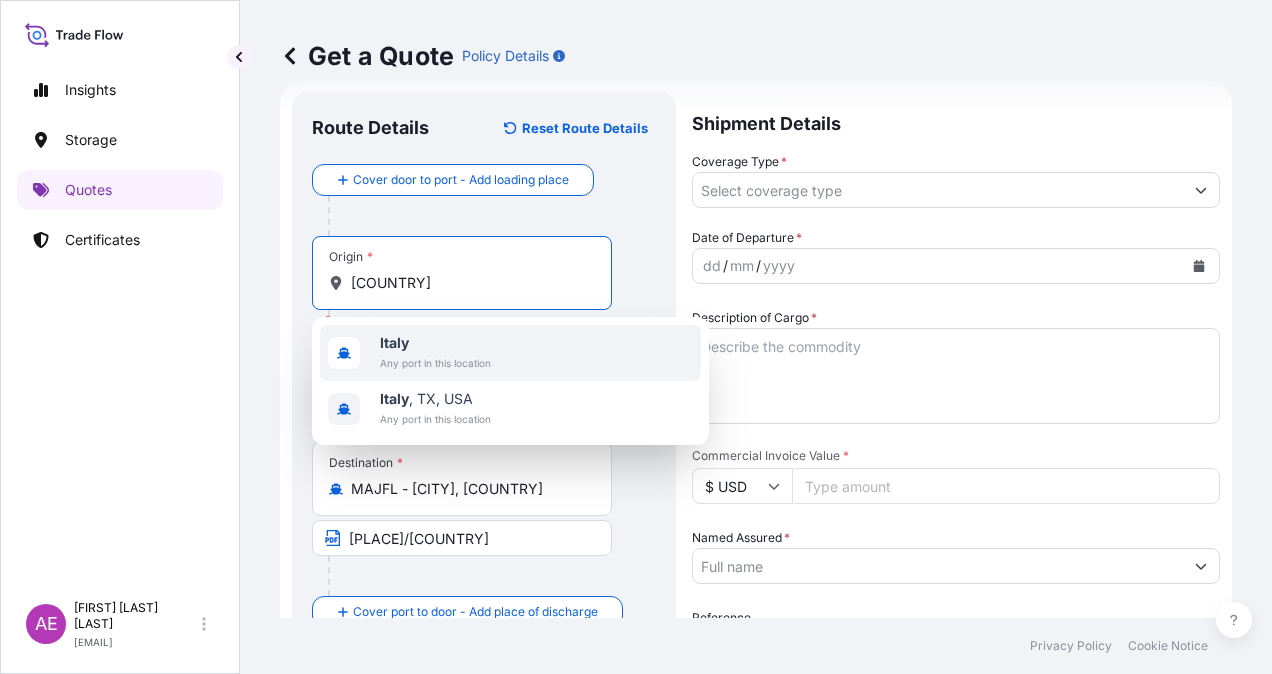 click on "Any port in this location" at bounding box center [435, 363] 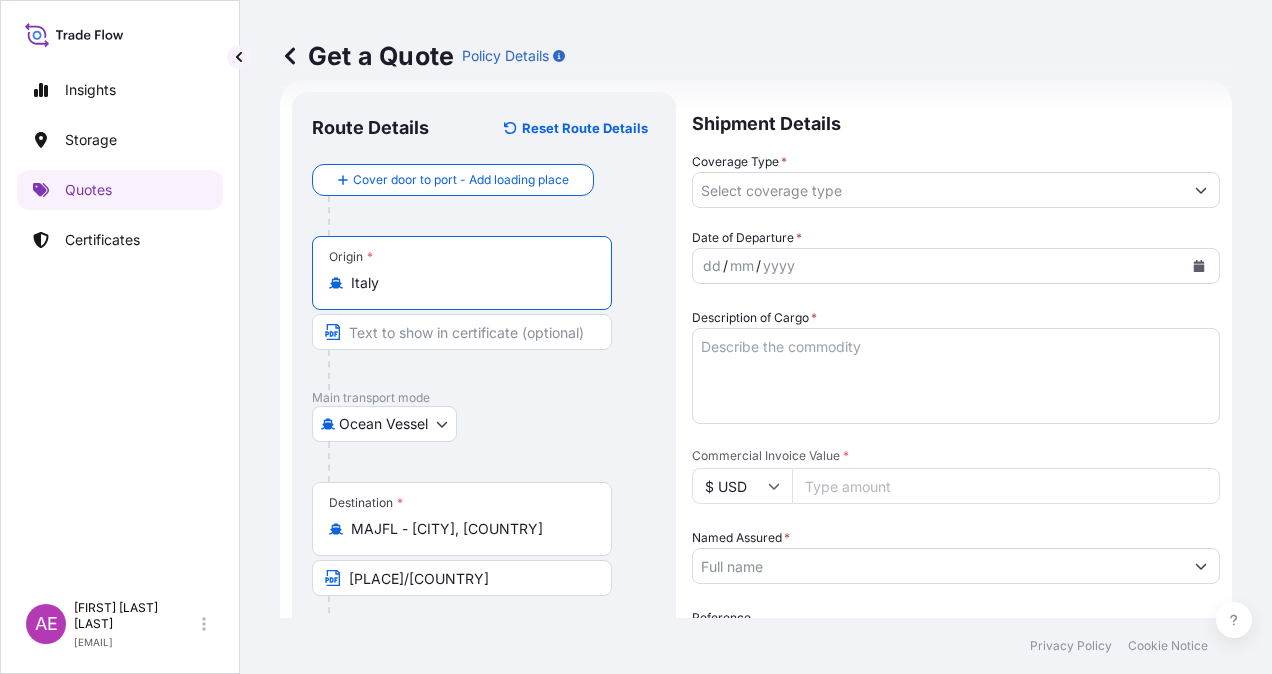 type on "Italy" 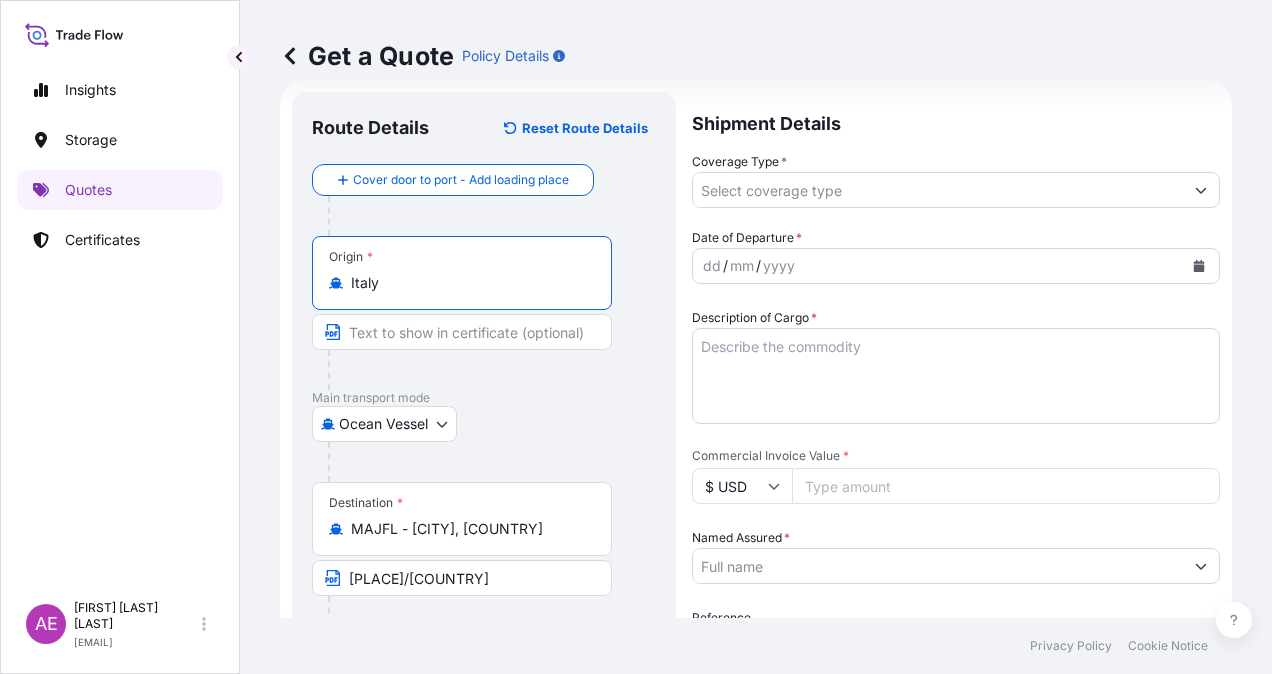 click at bounding box center (462, 332) 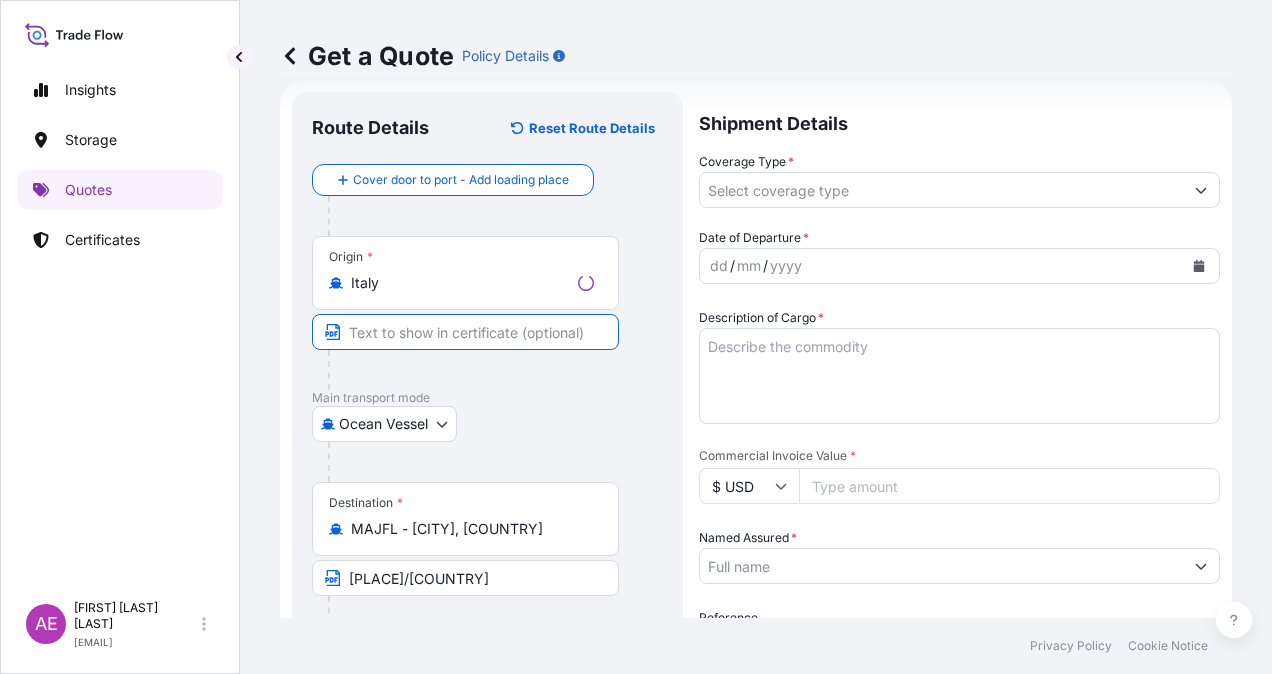 paste on "JORF LASFAR" 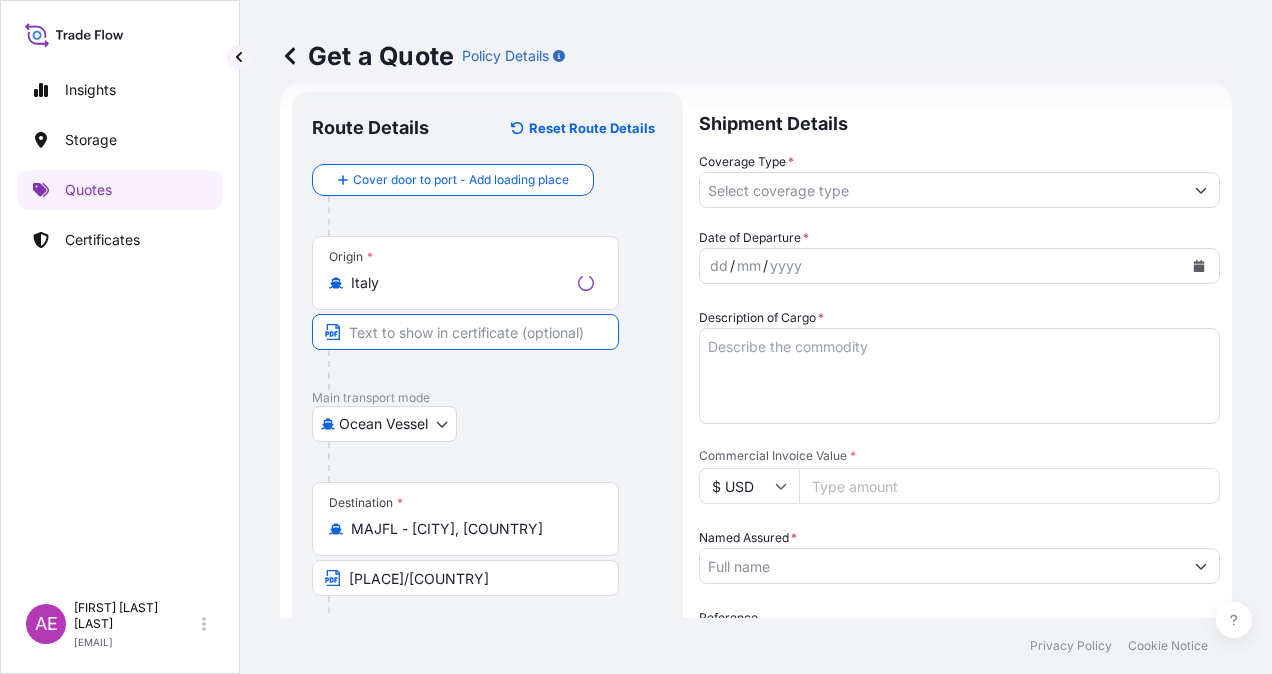 type on "JORF LASFAR" 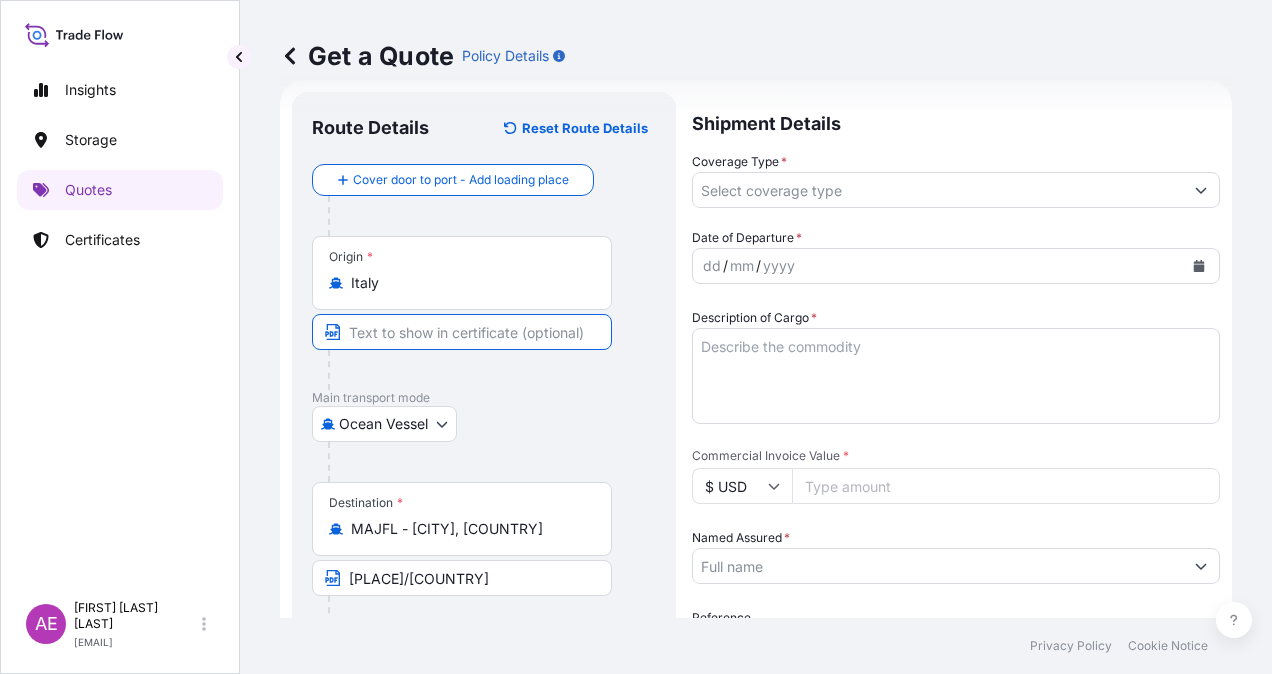 paste on "ISAB" 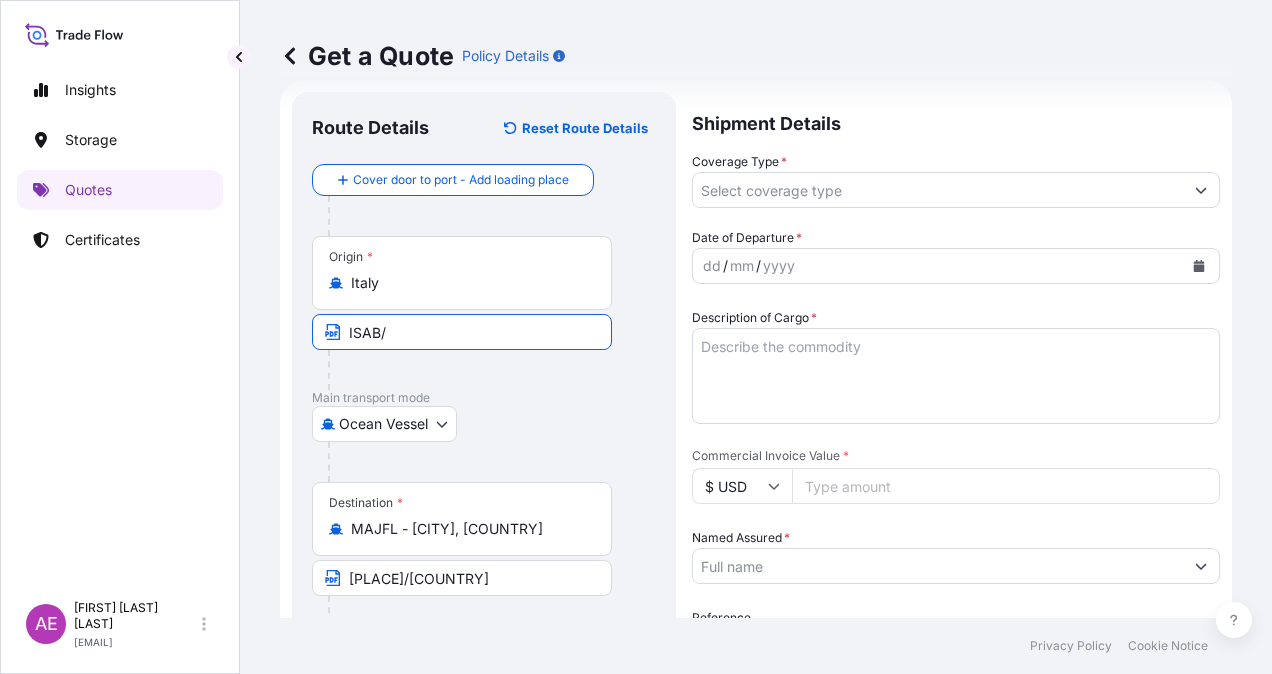 paste on "[COUNTRY]" 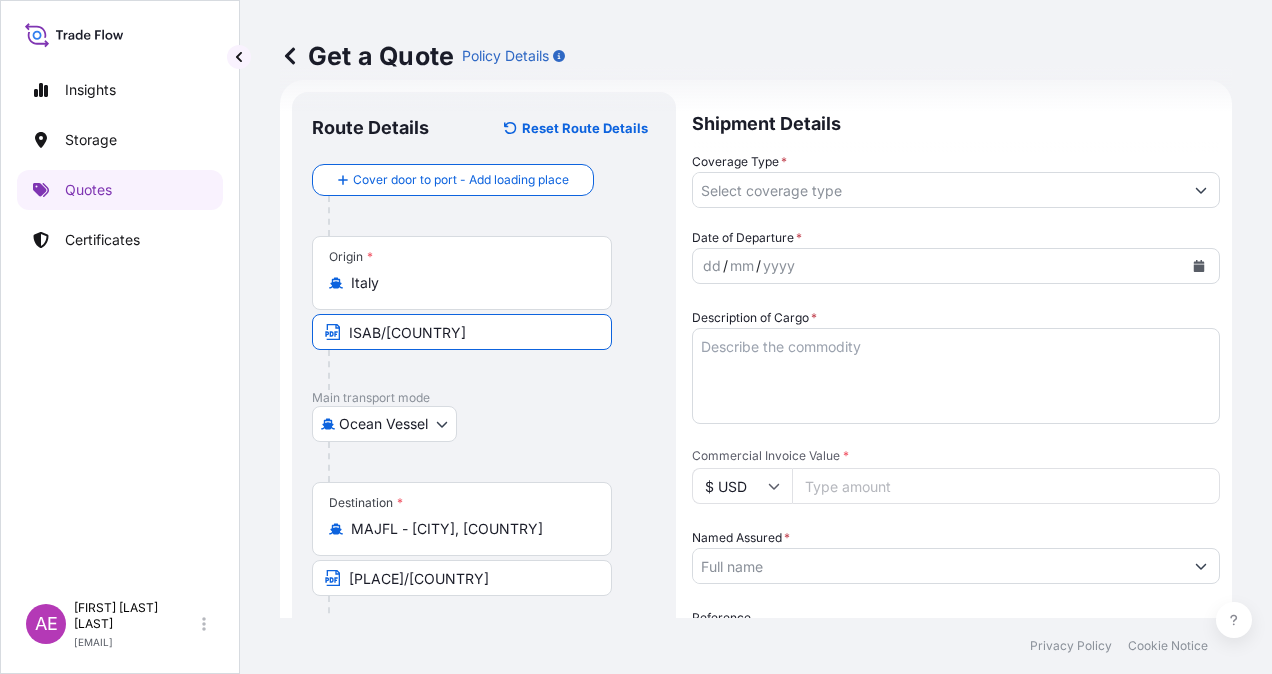 type on "ISAB/[COUNTRY]" 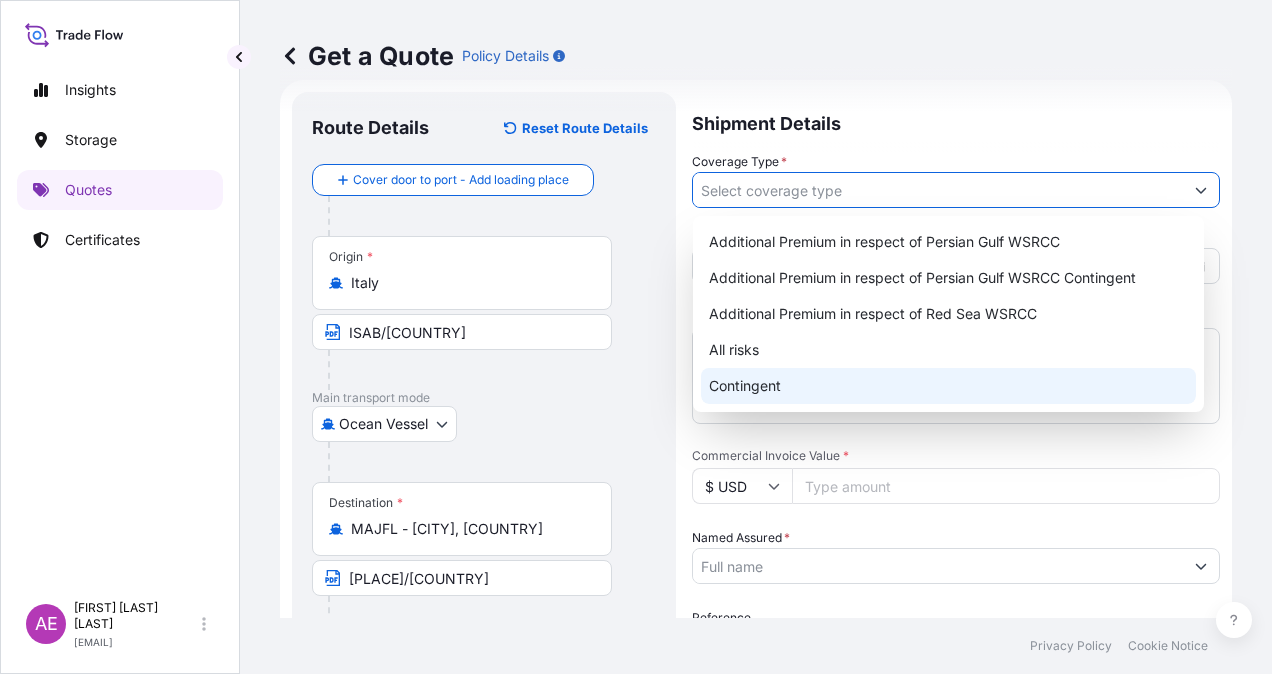 click on "Contingent" at bounding box center [948, 386] 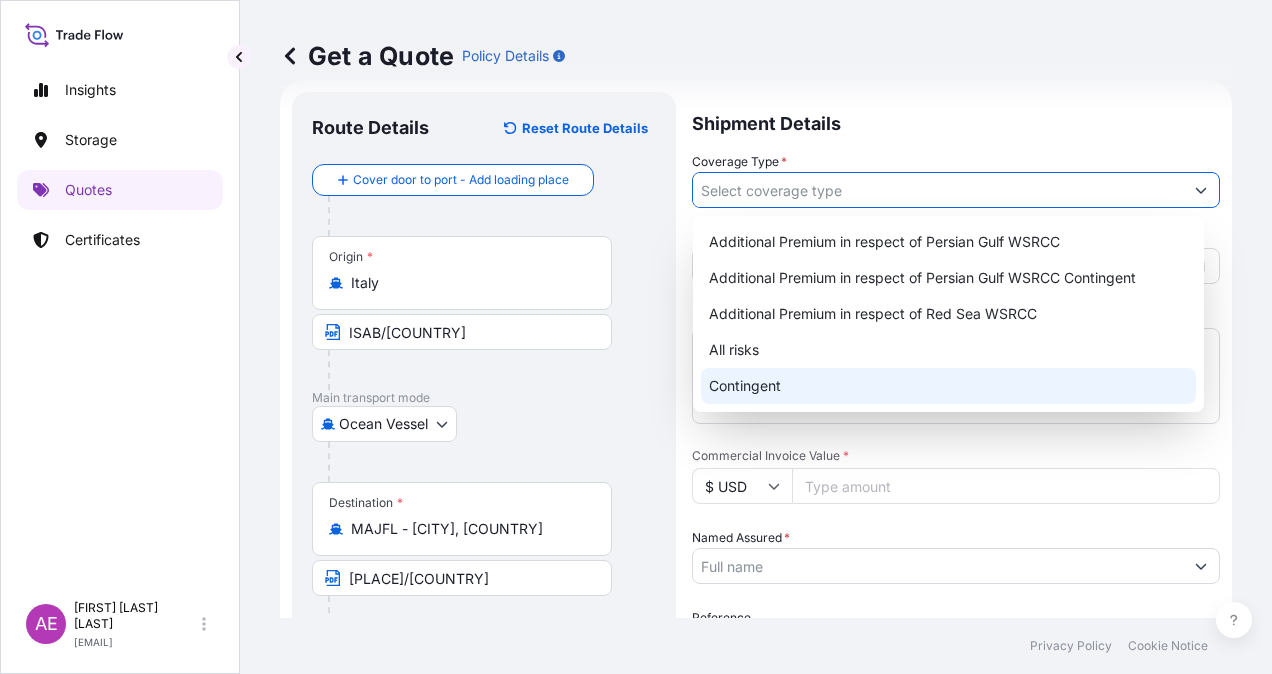type on "Contingent" 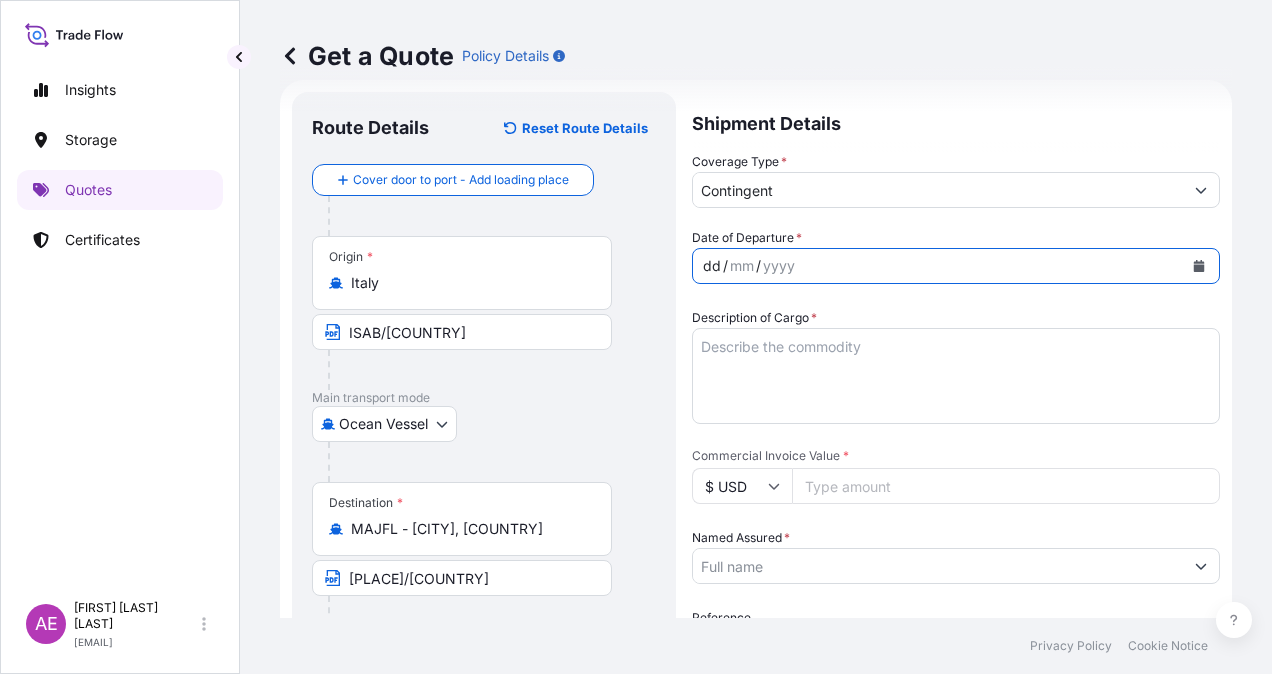 click on "dd" at bounding box center [712, 266] 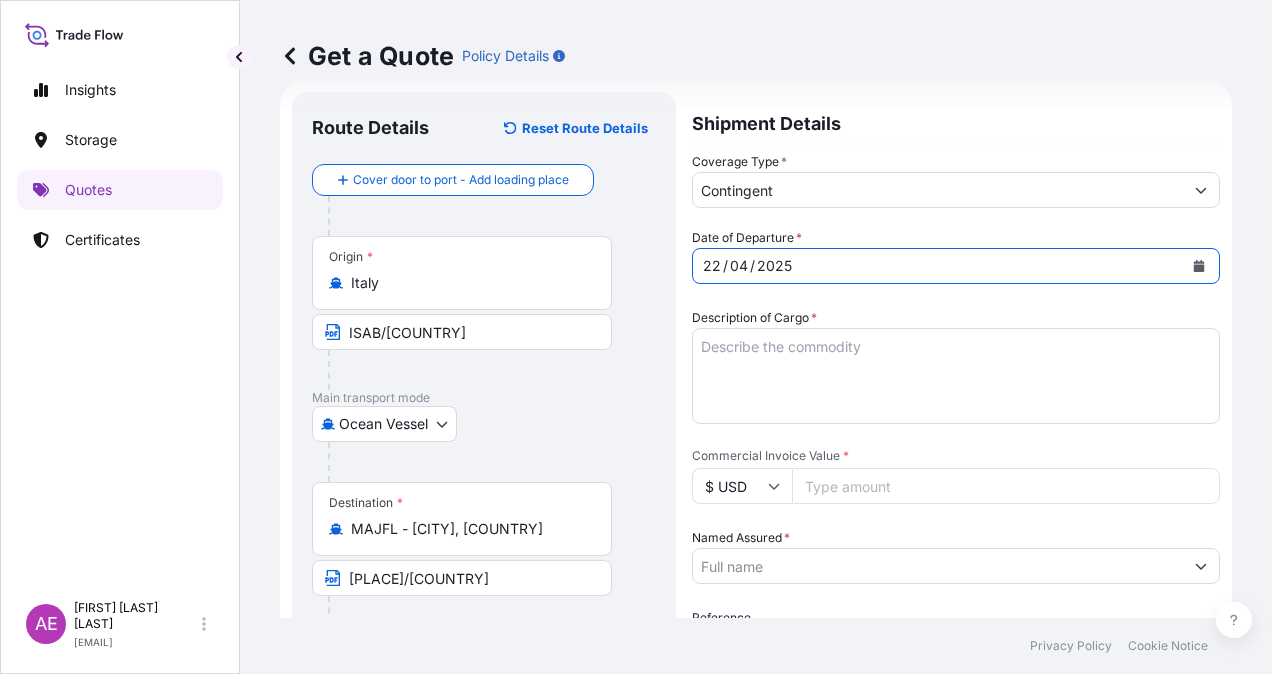 click on "Description of Cargo *" at bounding box center (956, 376) 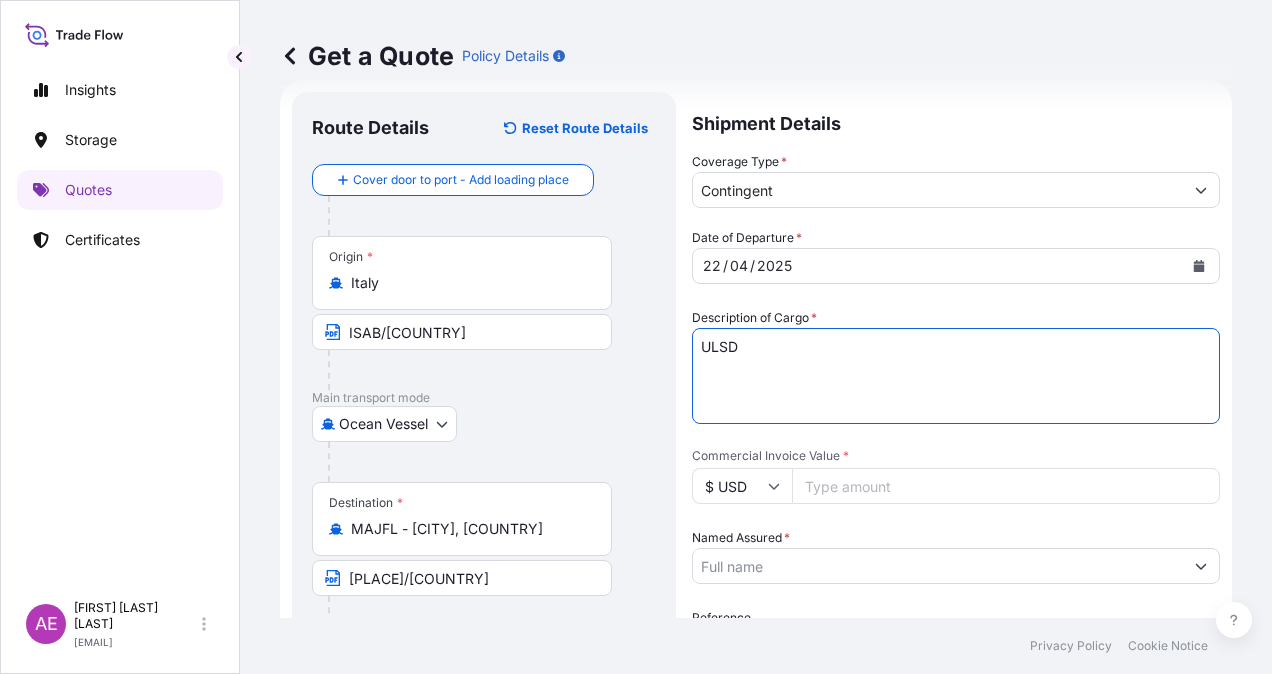 type on "ULSD" 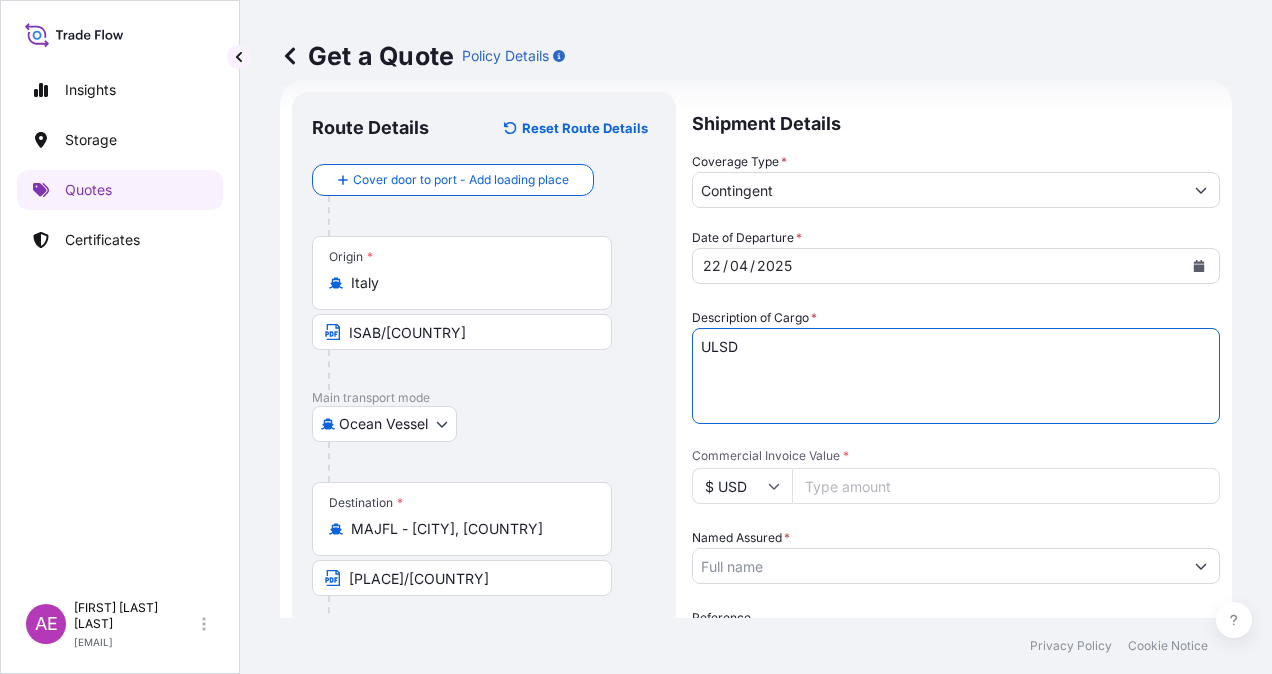 click on "Commercial Invoice Value   *" at bounding box center (1006, 486) 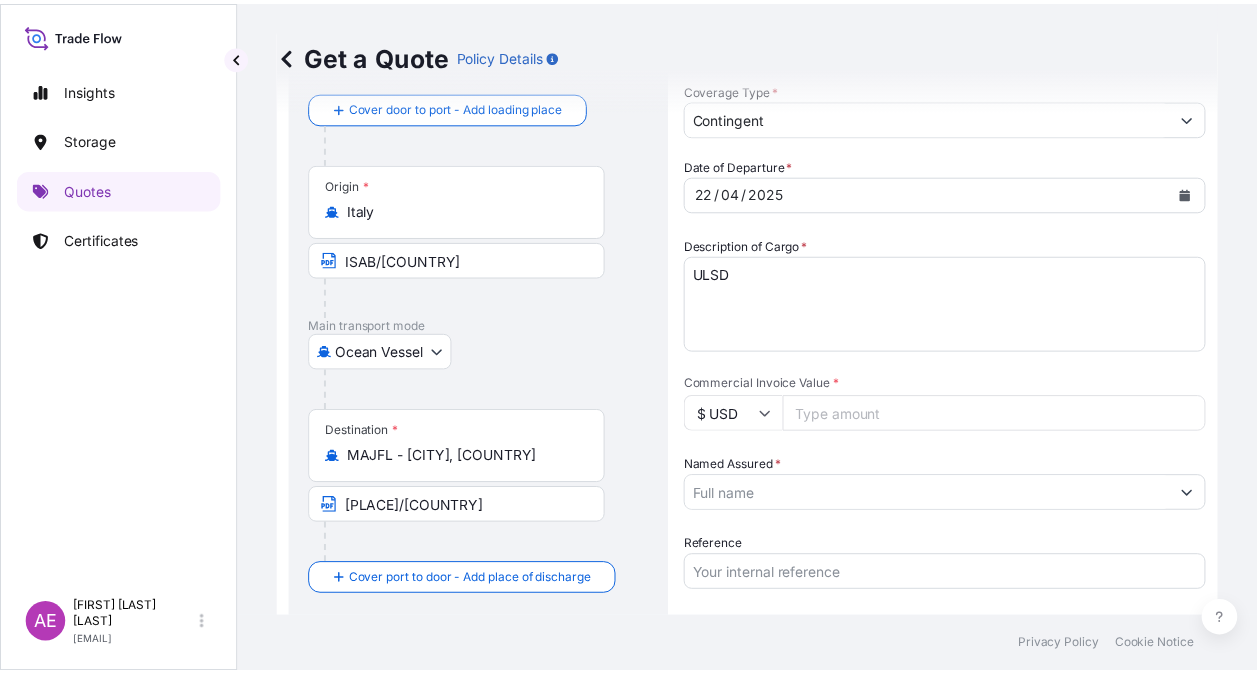 scroll, scrollTop: 132, scrollLeft: 0, axis: vertical 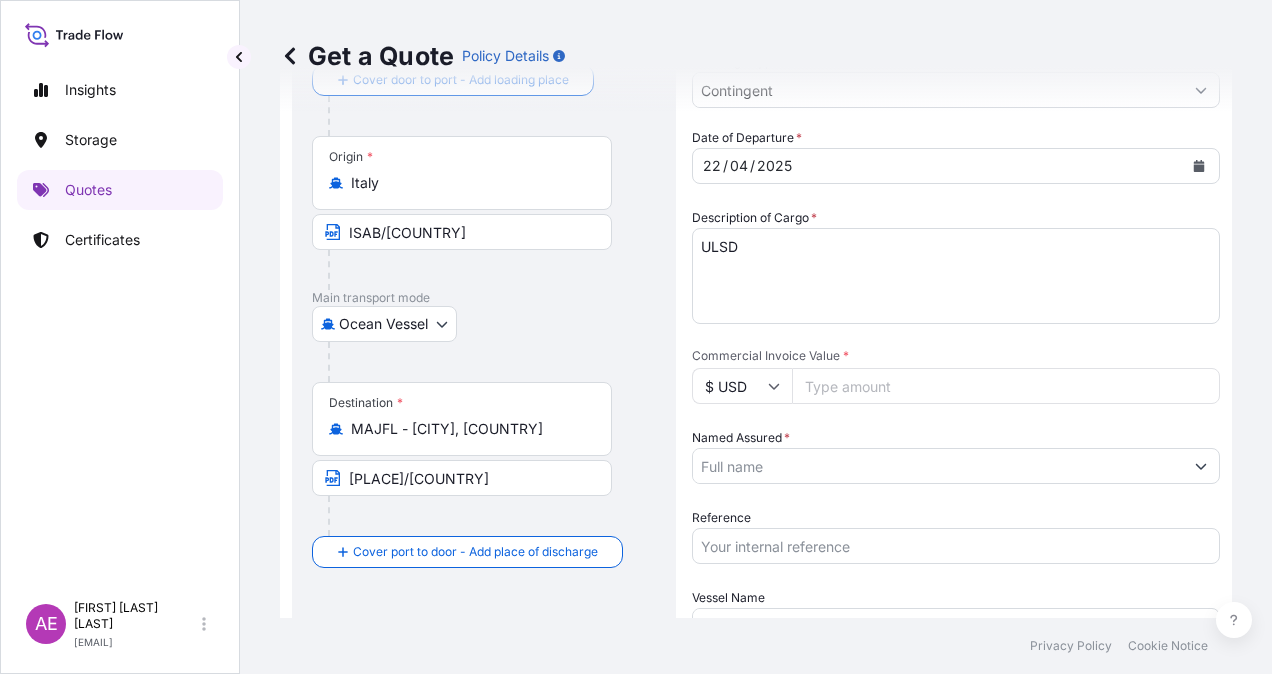 type on "[NUMBER]" 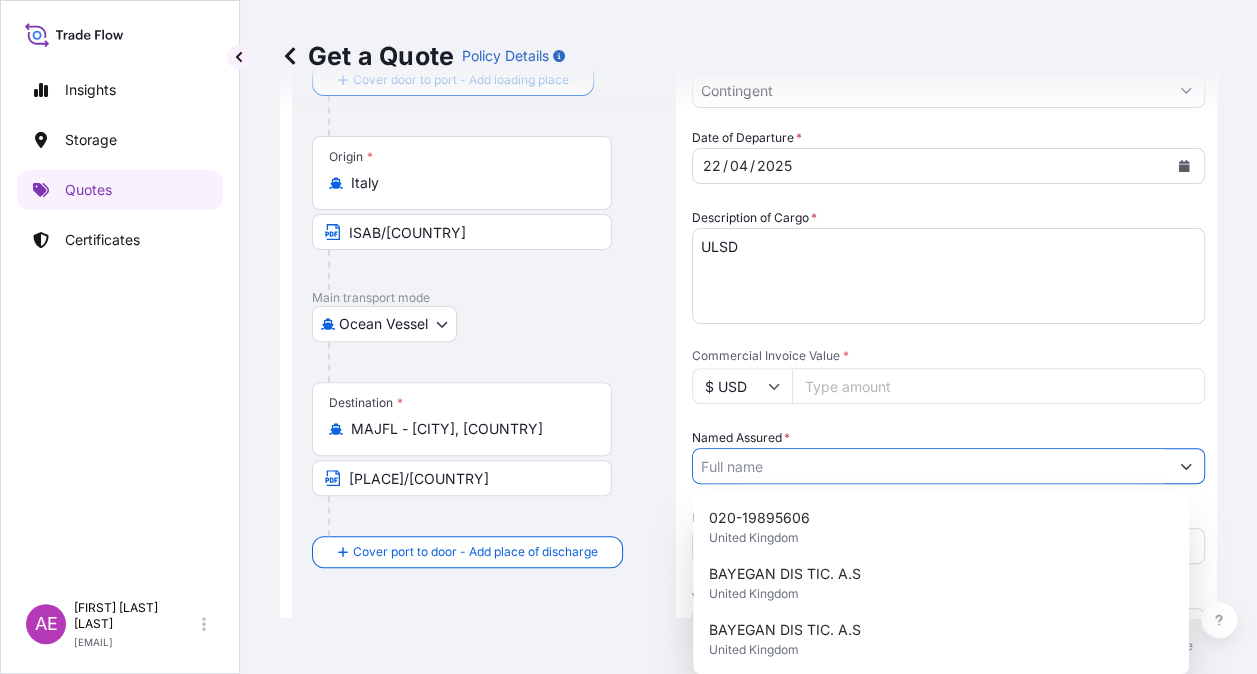 click on "Named Assured *" at bounding box center (930, 466) 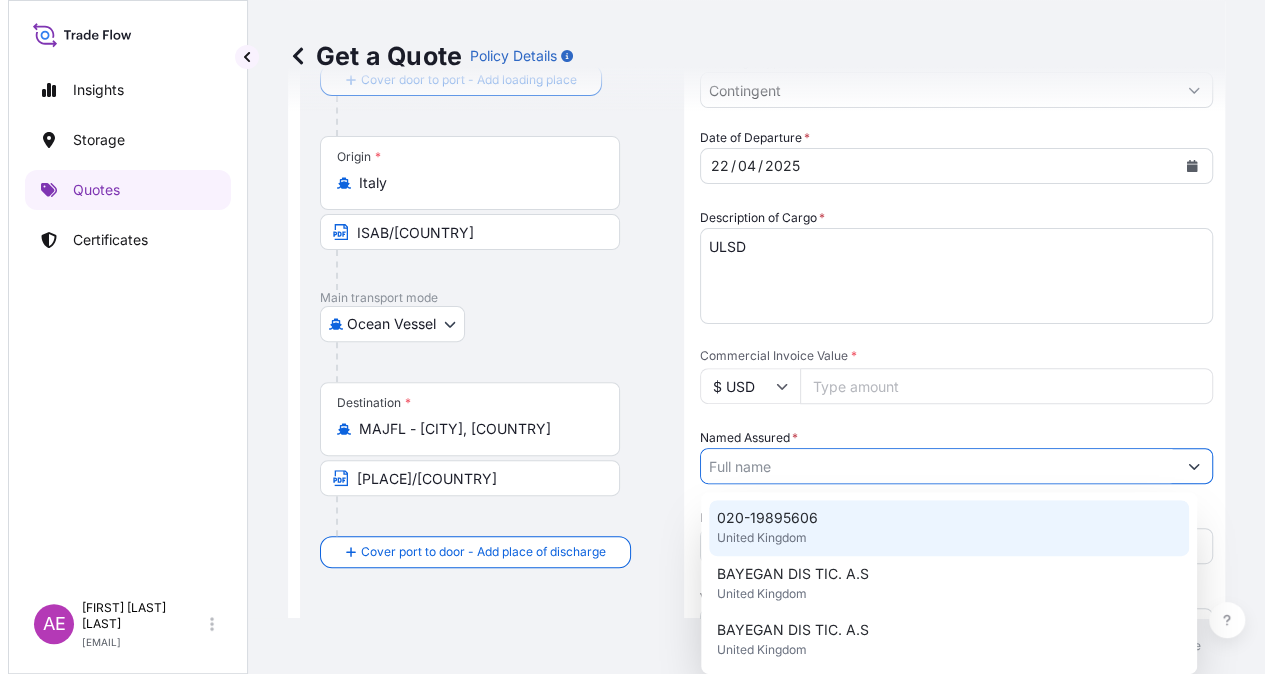scroll, scrollTop: 288, scrollLeft: 0, axis: vertical 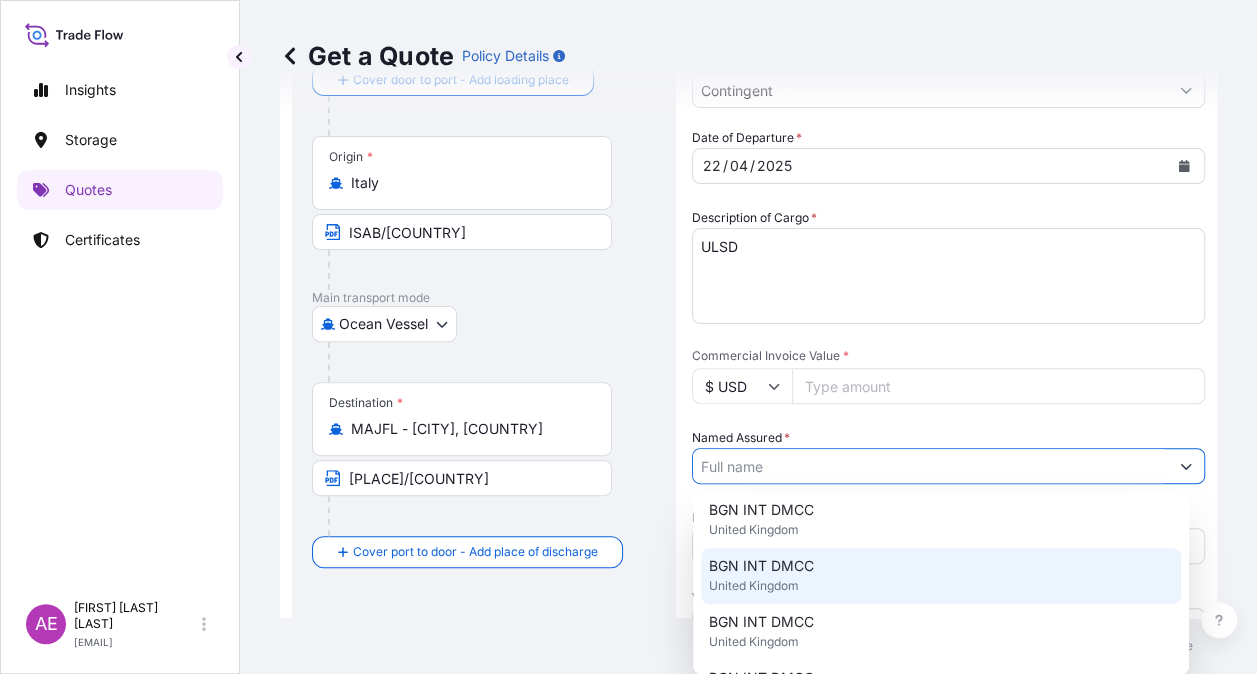 click on "BGN INT DMCC" at bounding box center [761, 566] 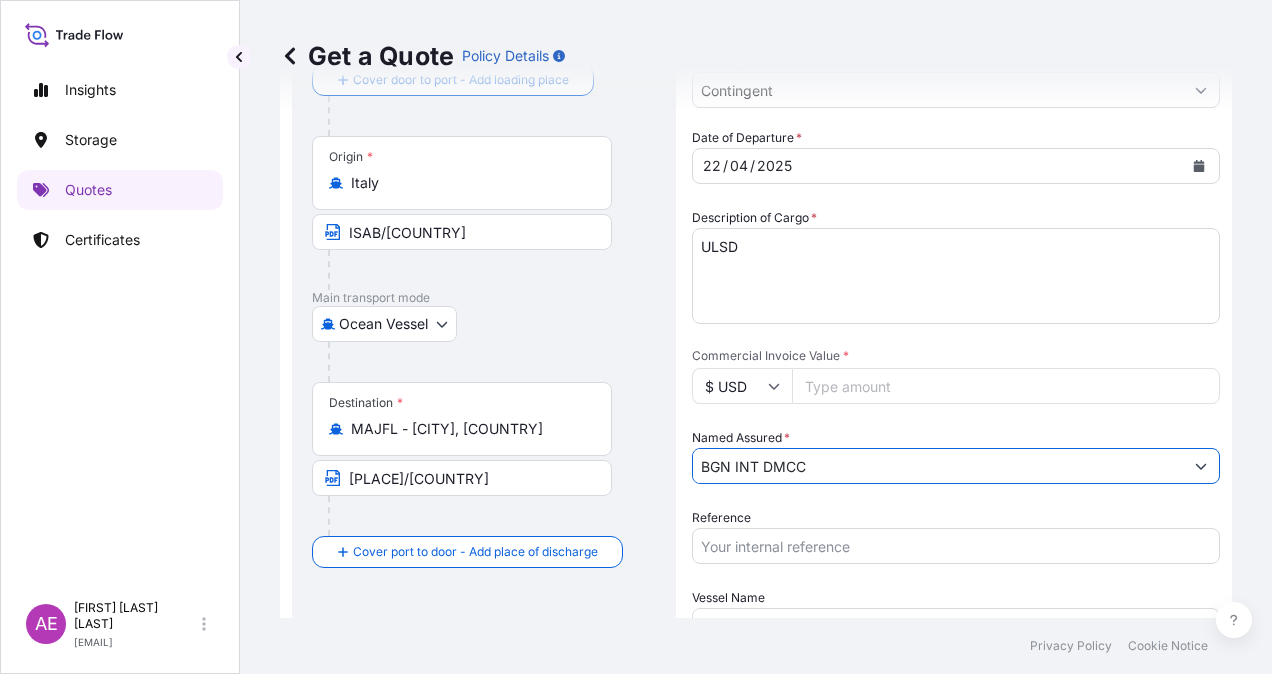 scroll, scrollTop: 332, scrollLeft: 0, axis: vertical 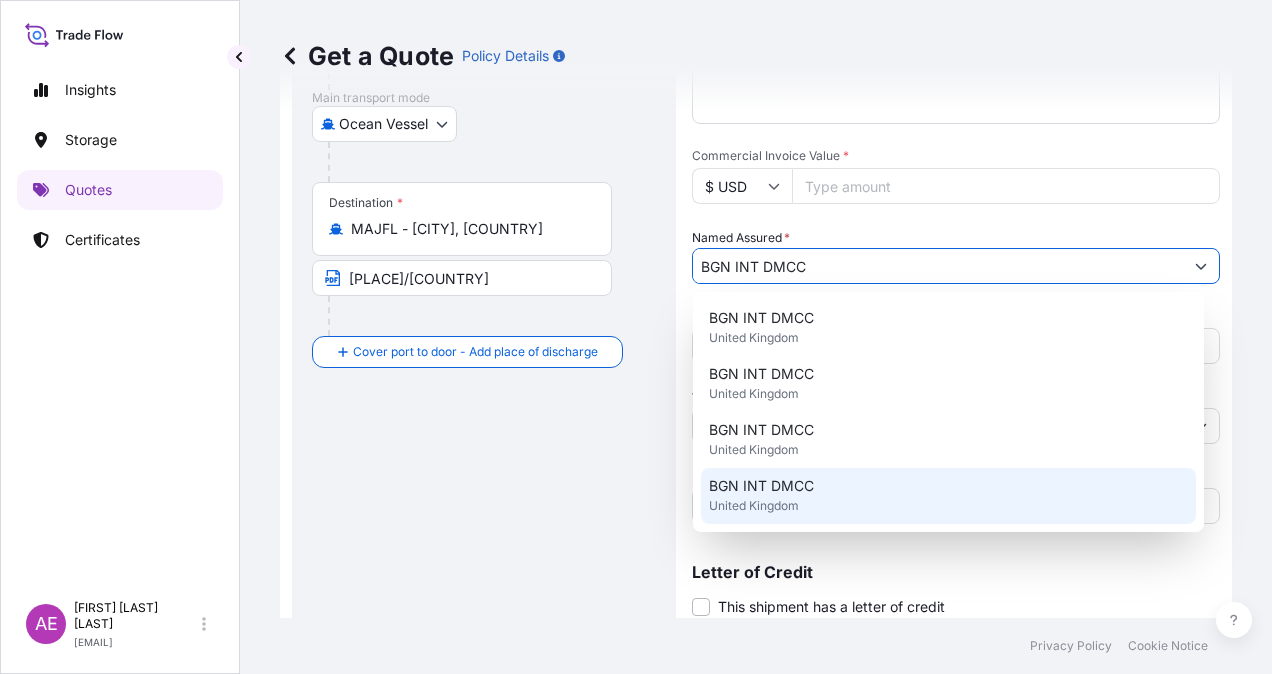 click on "Route Details Reset Route Details   Cover door to port - Add loading place Place of loading Road / Inland Road / Inland Road / Inland Origin * [CITY], [STATE] [CITY]/[STATE] Main transport mode Ocean Vessel Ocean Vessel Air Land Destination * [CITY] - [CITY], [STATE] [CITY]/[STATE] Cover port to door - Add place of discharge Road / Inland Road / Inland Place of Discharge" at bounding box center (484, 232) 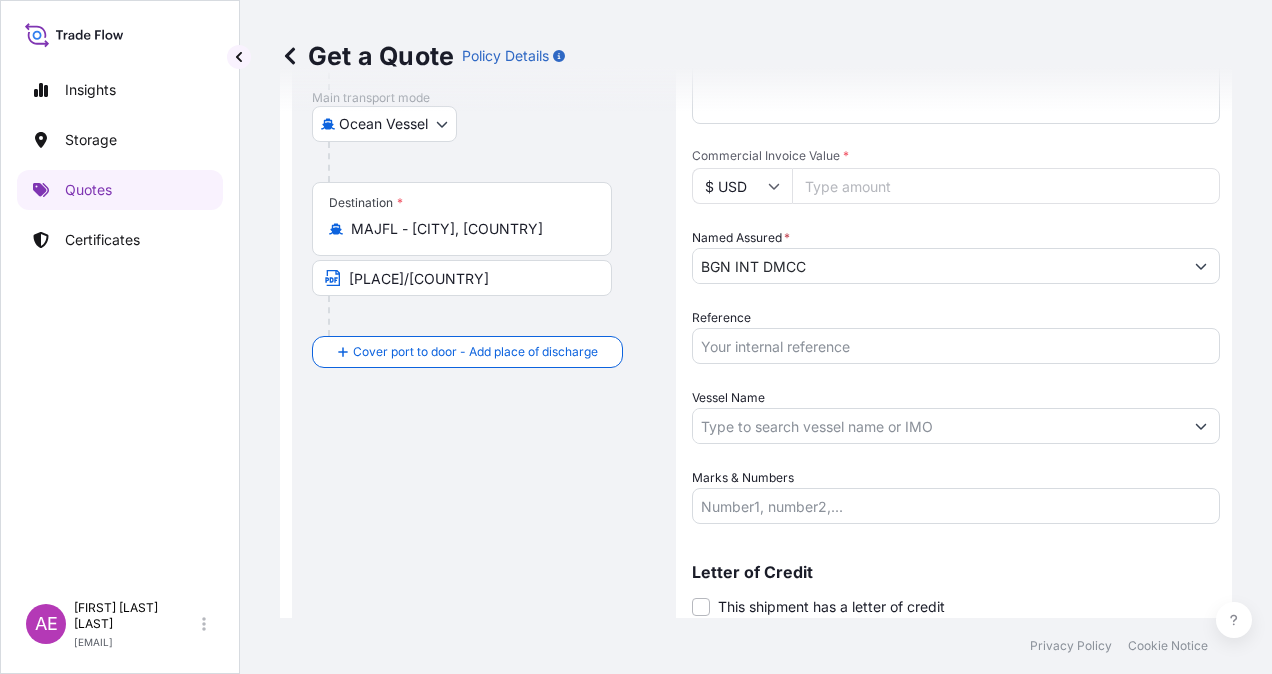 click on "Date of Departure * [DATE] Cargo Category * LPG, Crude Oil, Utility Fuel, Mid Distillates and Specialities, Fertilisers Description of Cargo * ULSD Commercial Invoice Value   * $ [CURRENCY] [NUMBER] Named Assured * [COMPANY] Packing Category Type to search a container mode Please select a primary mode of transportation first. Reference Vessel Name Marks & Numbers" at bounding box center (956, 226) 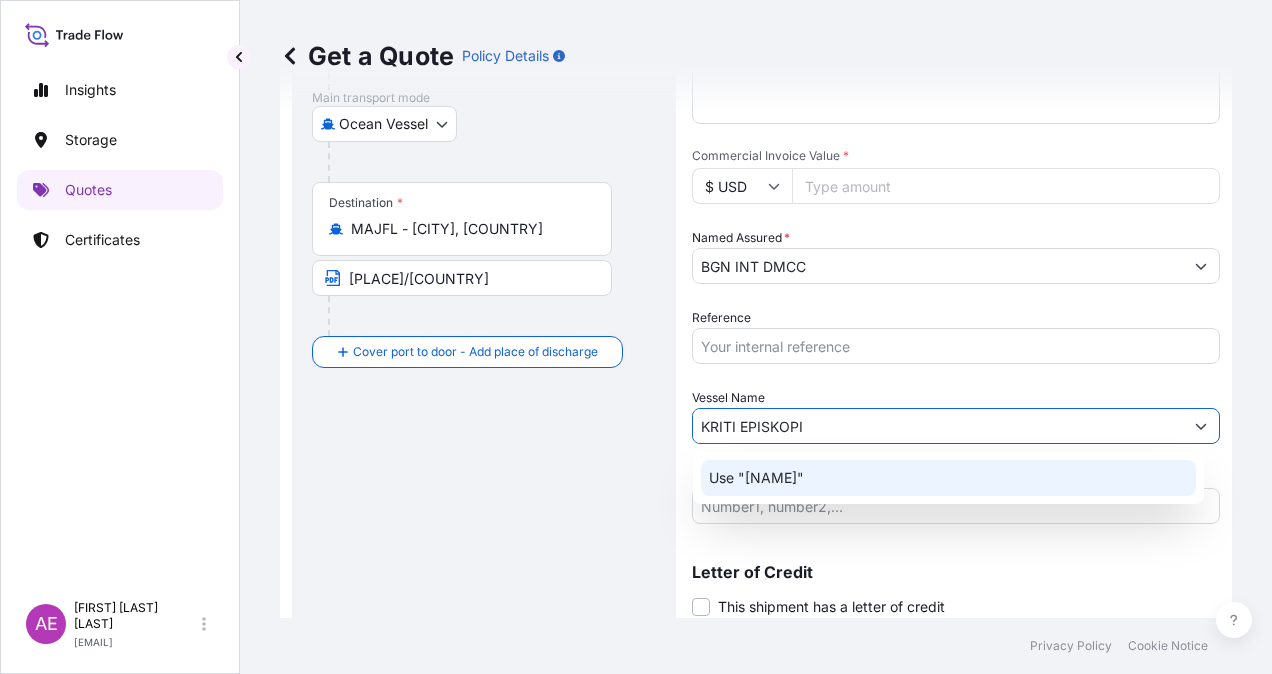 click on "Use "[NAME]"" 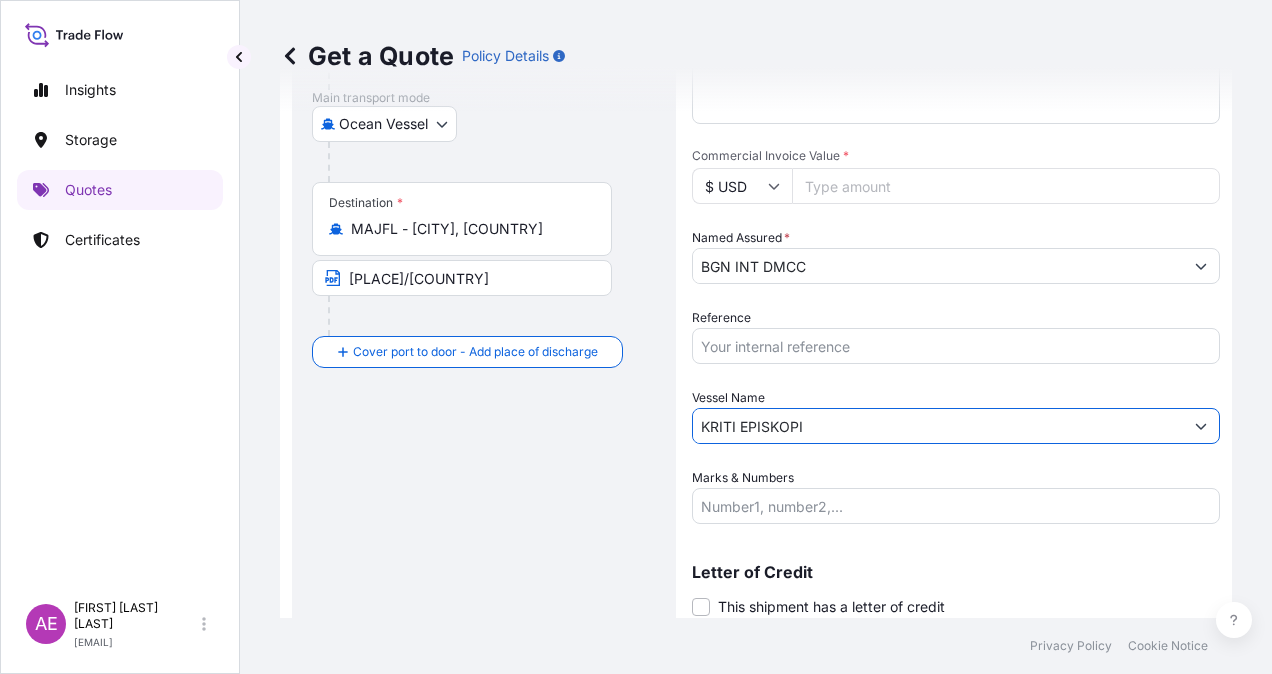 type on "KRITI EPISKOPI" 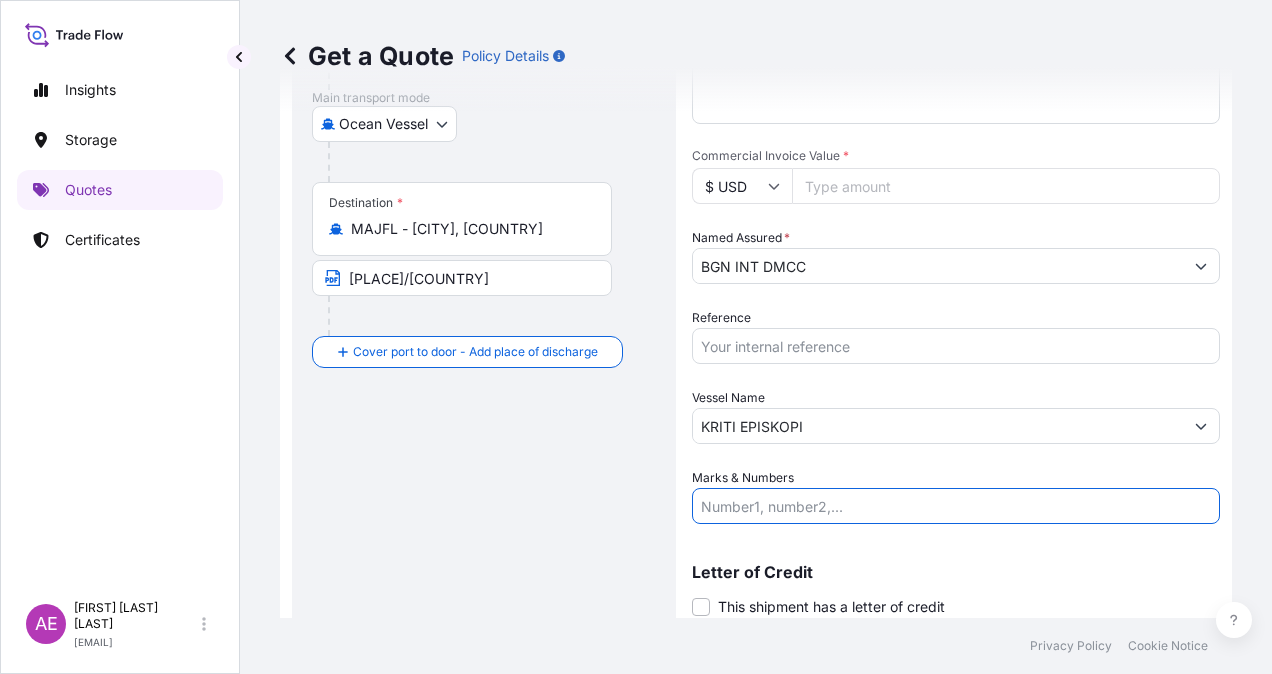 click on "Marks & Numbers" at bounding box center (956, 506) 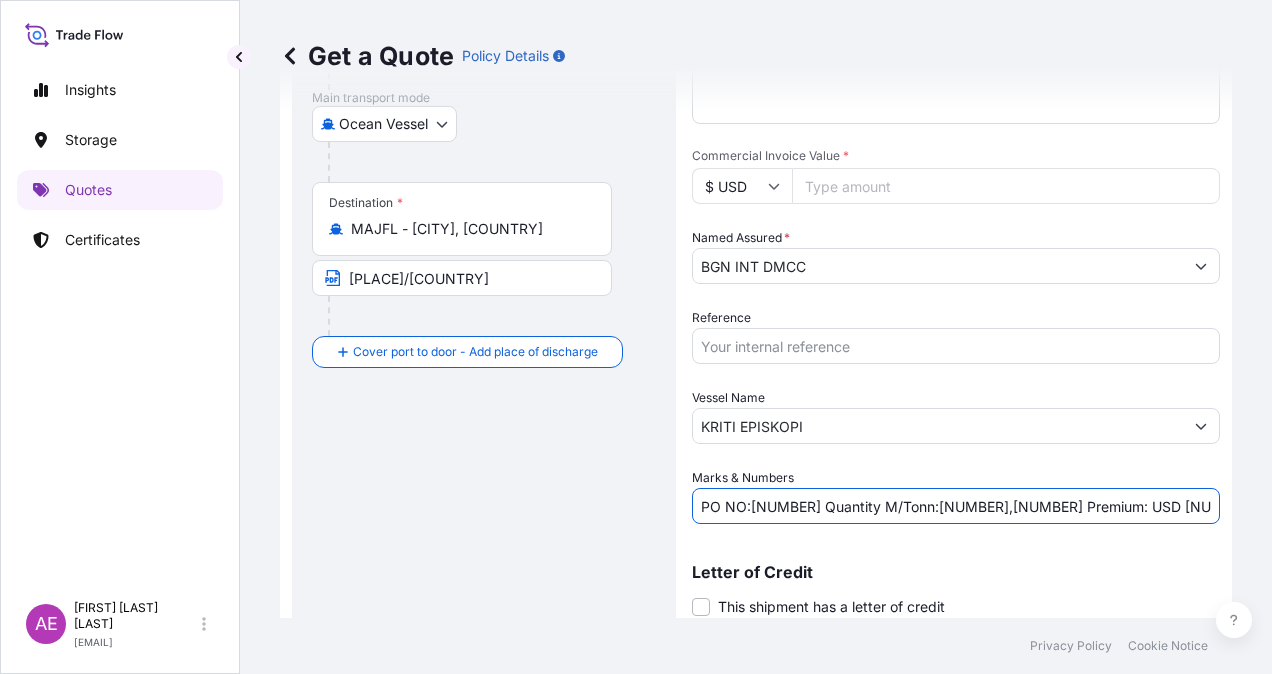 drag, startPoint x: 751, startPoint y: 507, endPoint x: 829, endPoint y: 504, distance: 78.05767 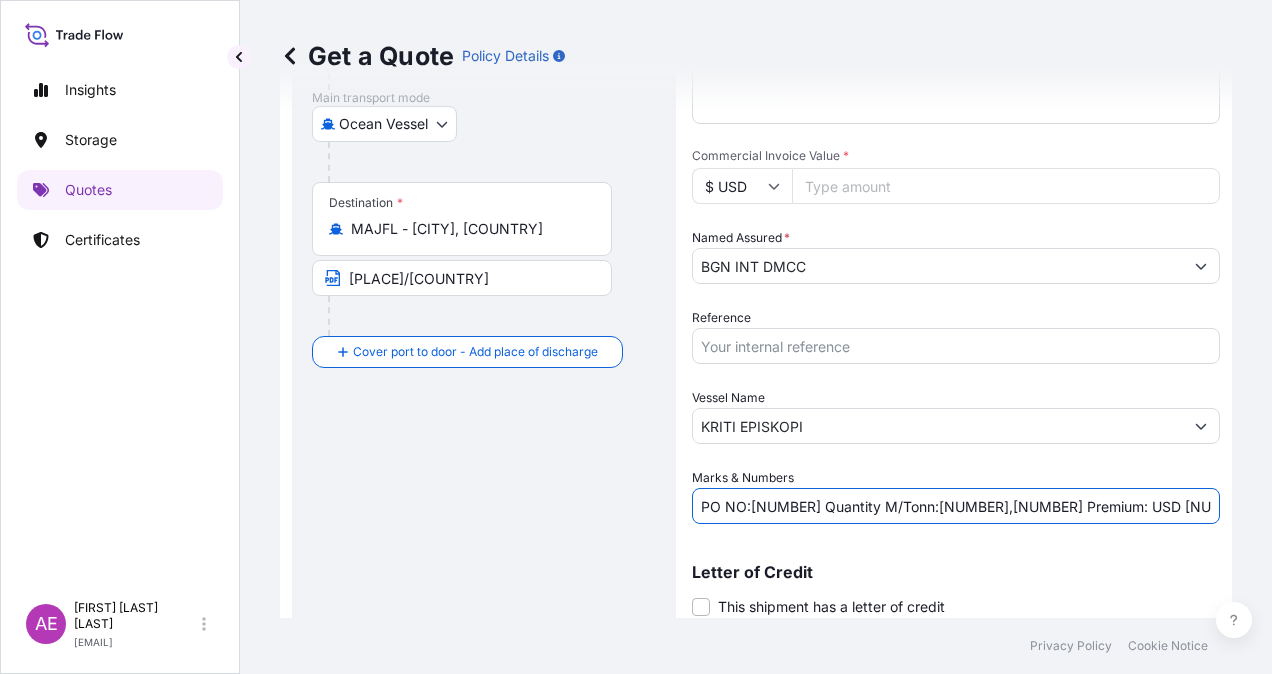 drag, startPoint x: 1124, startPoint y: 504, endPoint x: 1179, endPoint y: 504, distance: 55 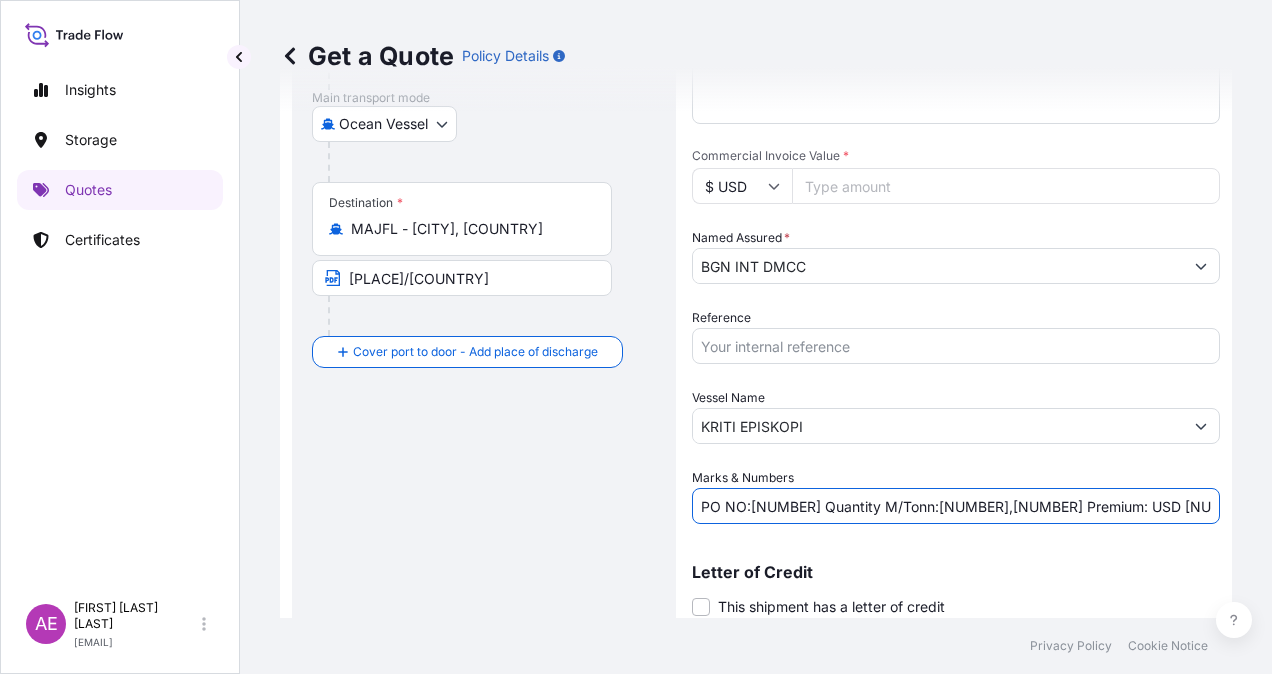 click on "PO NO:[NUMBER] Quantity M/Tonn:[NUMBER],[NUMBER] Premium: USD [NUMBER],[NUMBER]" at bounding box center (956, 506) 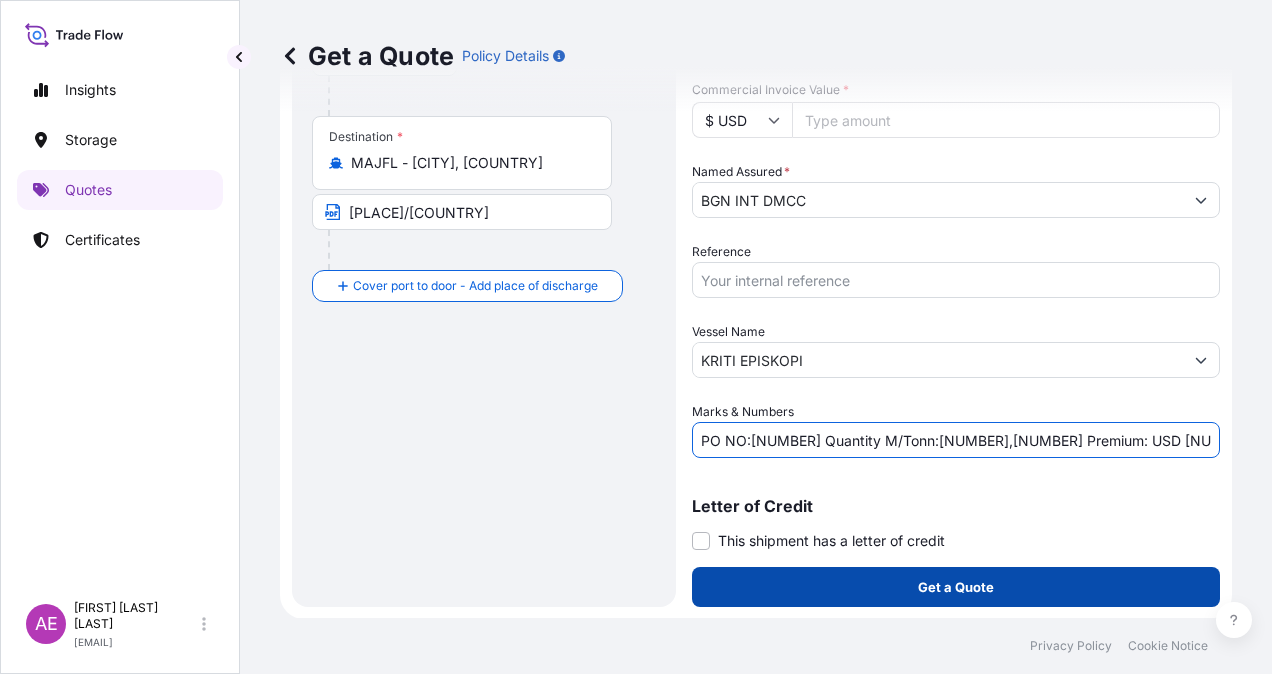 type on "PO NO:[NUMBER] Quantity M/Tonn:[NUMBER],[NUMBER] Premium: USD [NUMBER],[NUMBER]" 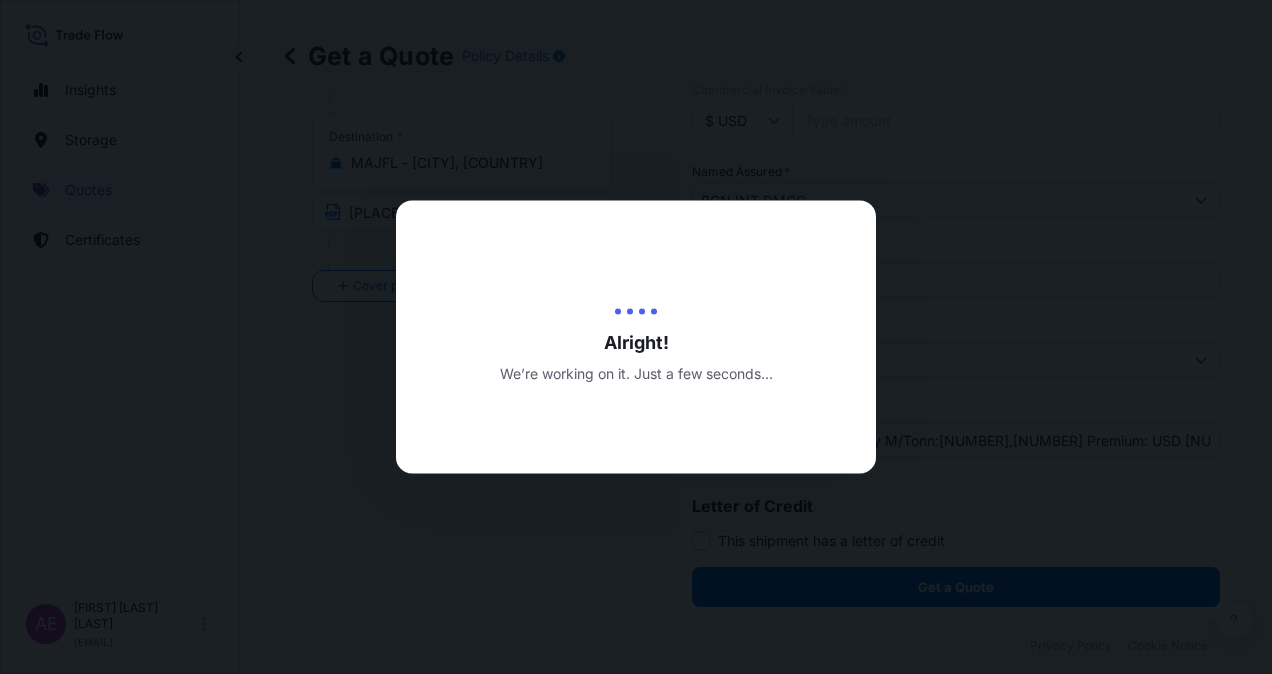 scroll, scrollTop: 0, scrollLeft: 0, axis: both 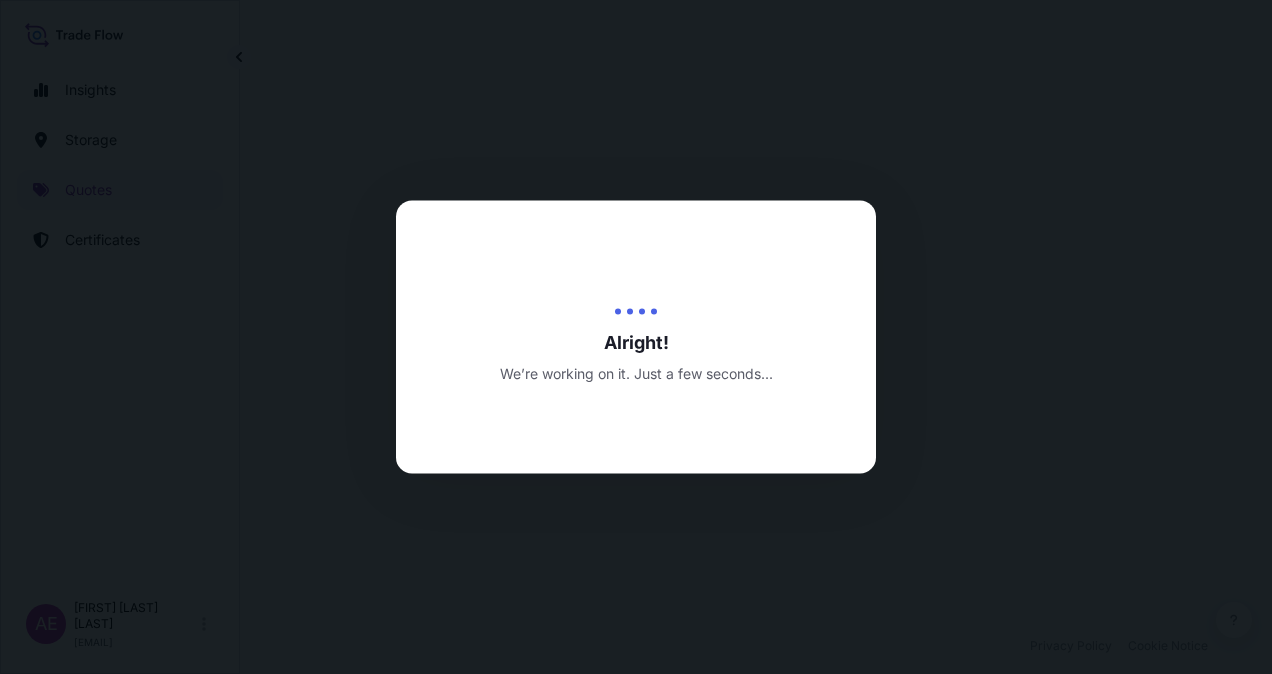 select on "Ocean Vessel" 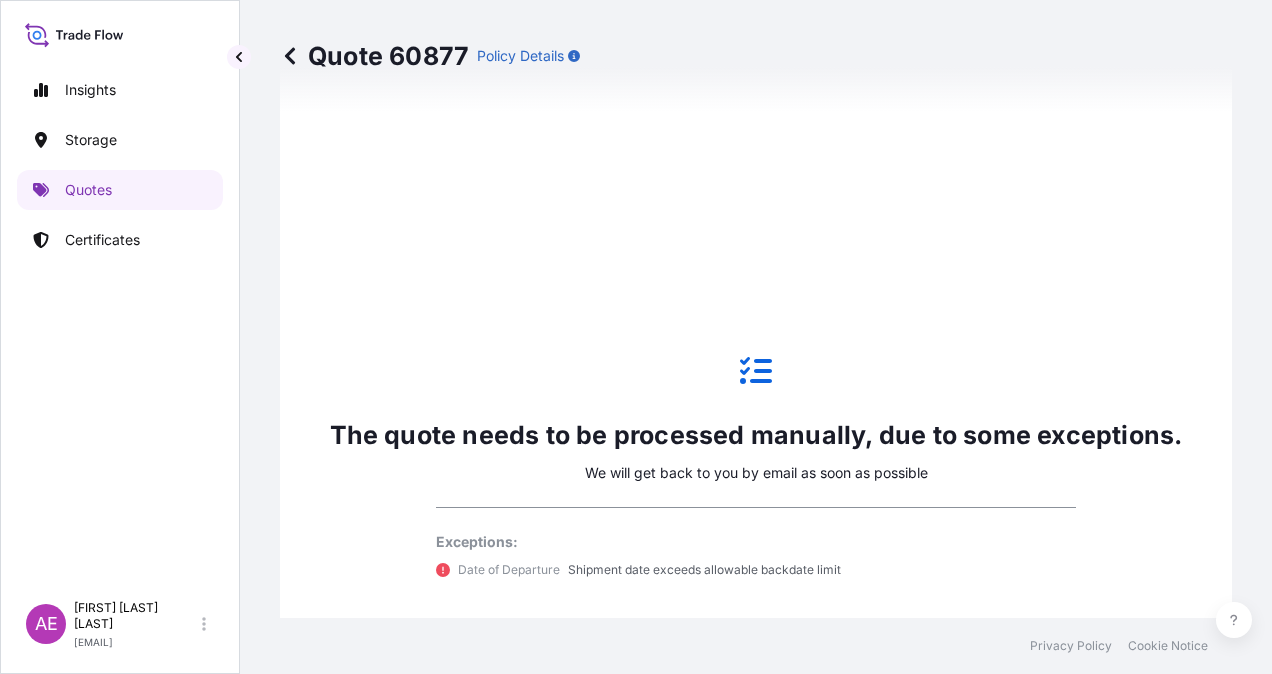 scroll, scrollTop: 1436, scrollLeft: 0, axis: vertical 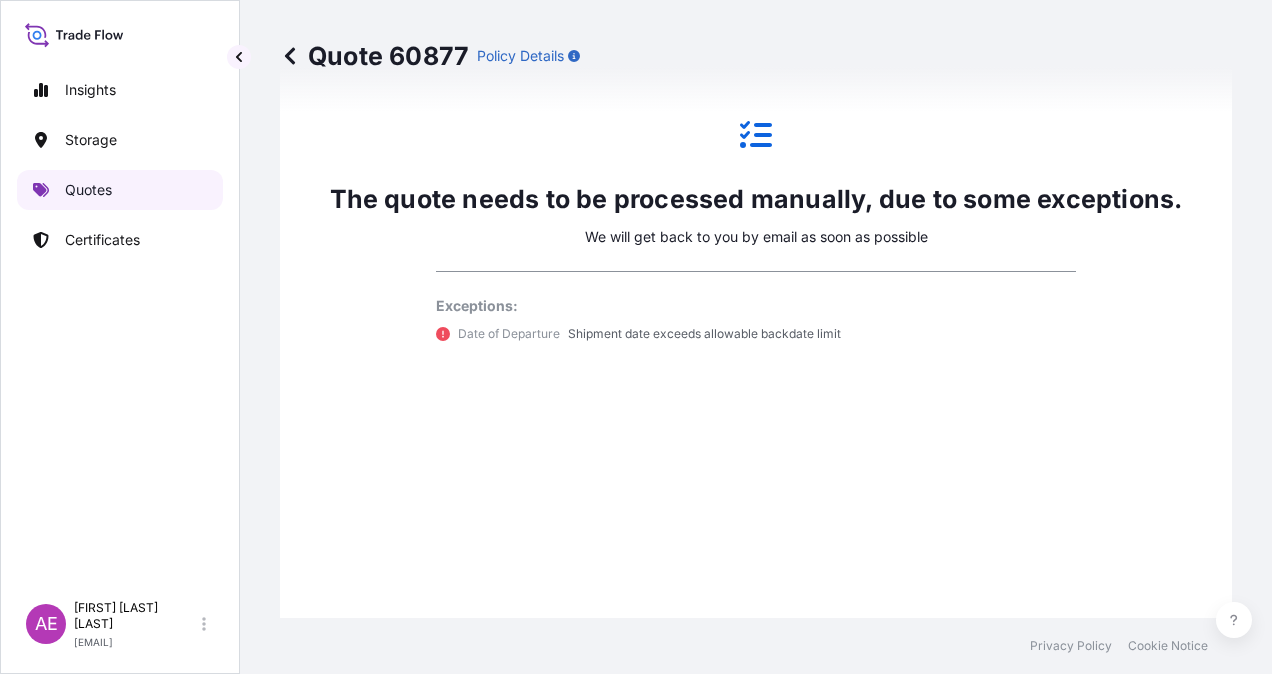 click on "Quotes" at bounding box center (120, 190) 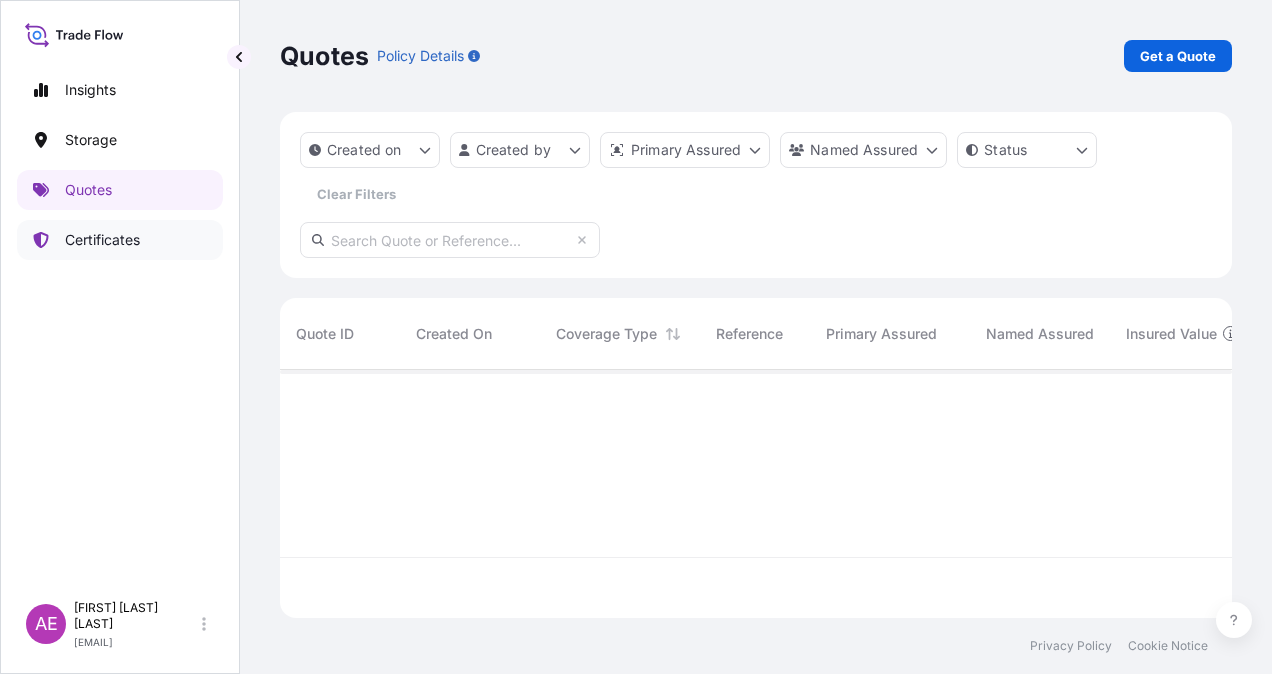 scroll, scrollTop: 16, scrollLeft: 16, axis: both 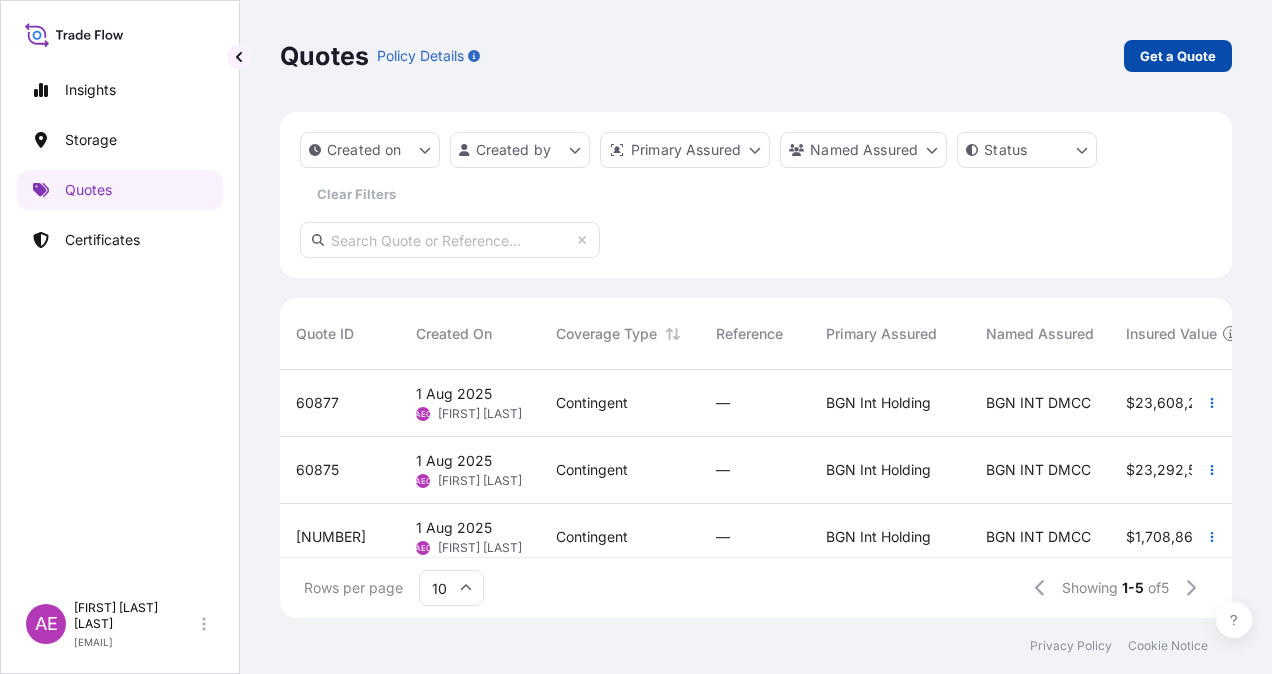 click on "Get a Quote" at bounding box center [1178, 56] 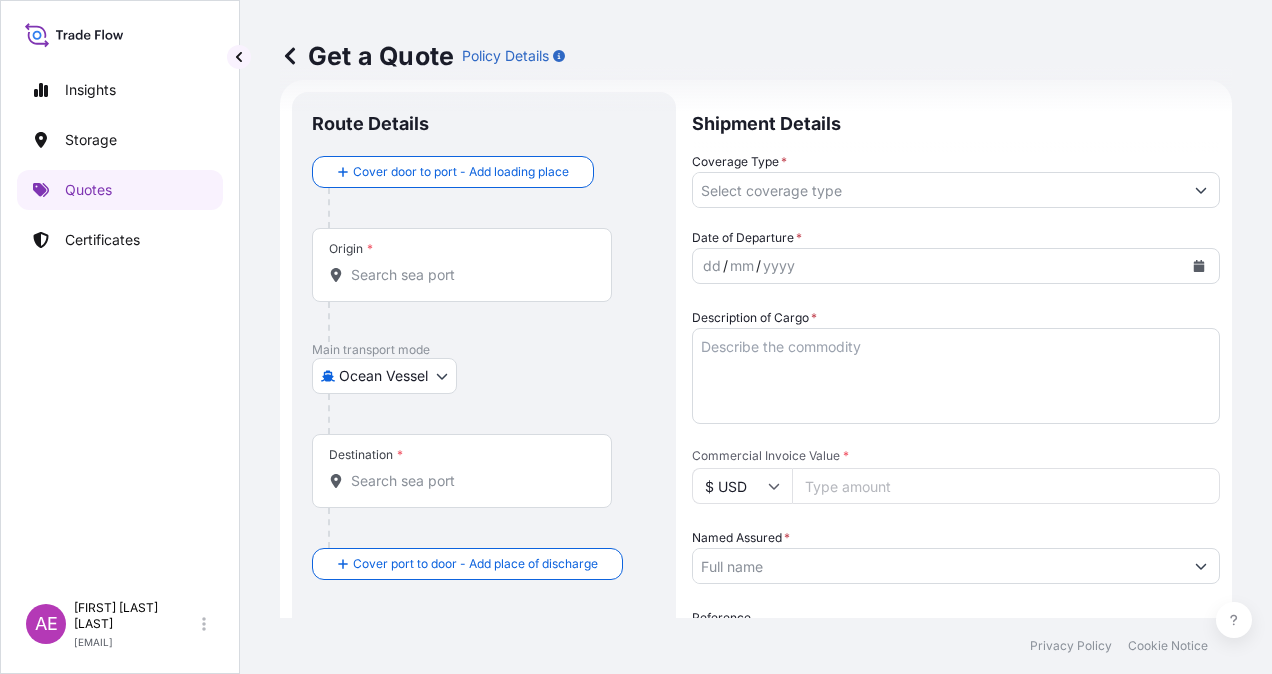 click on "Origin *" at bounding box center [462, 265] 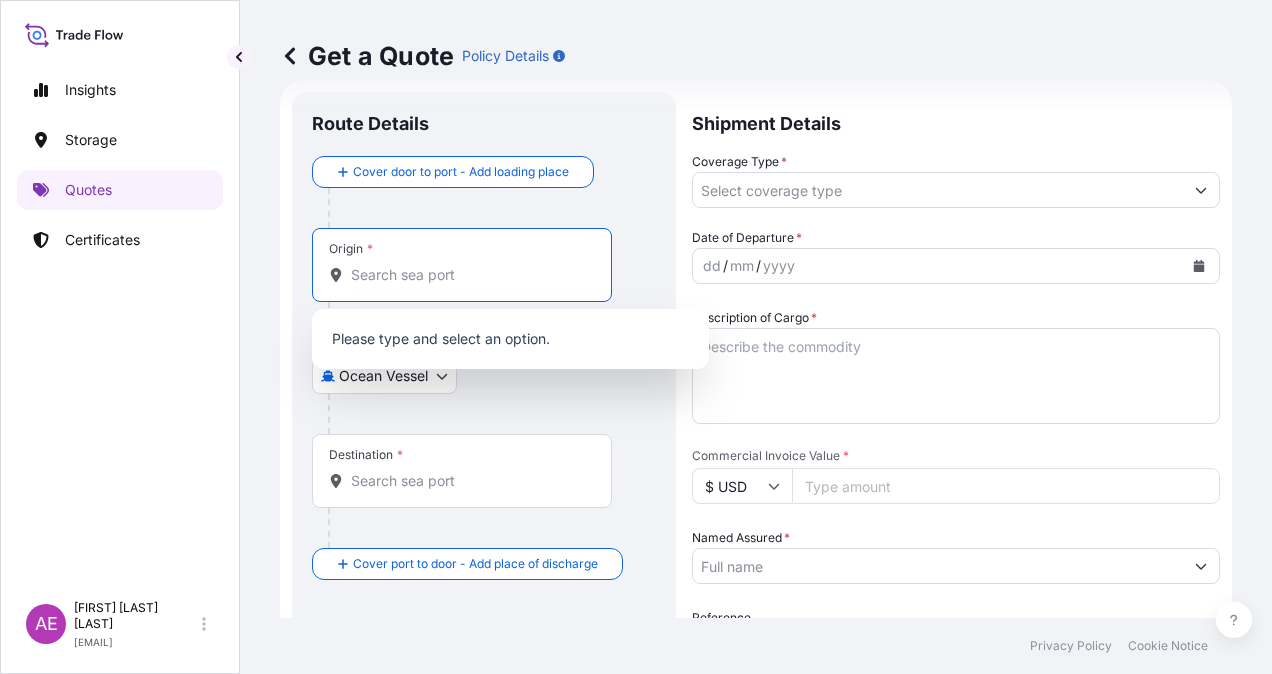 paste on "[CITY]" 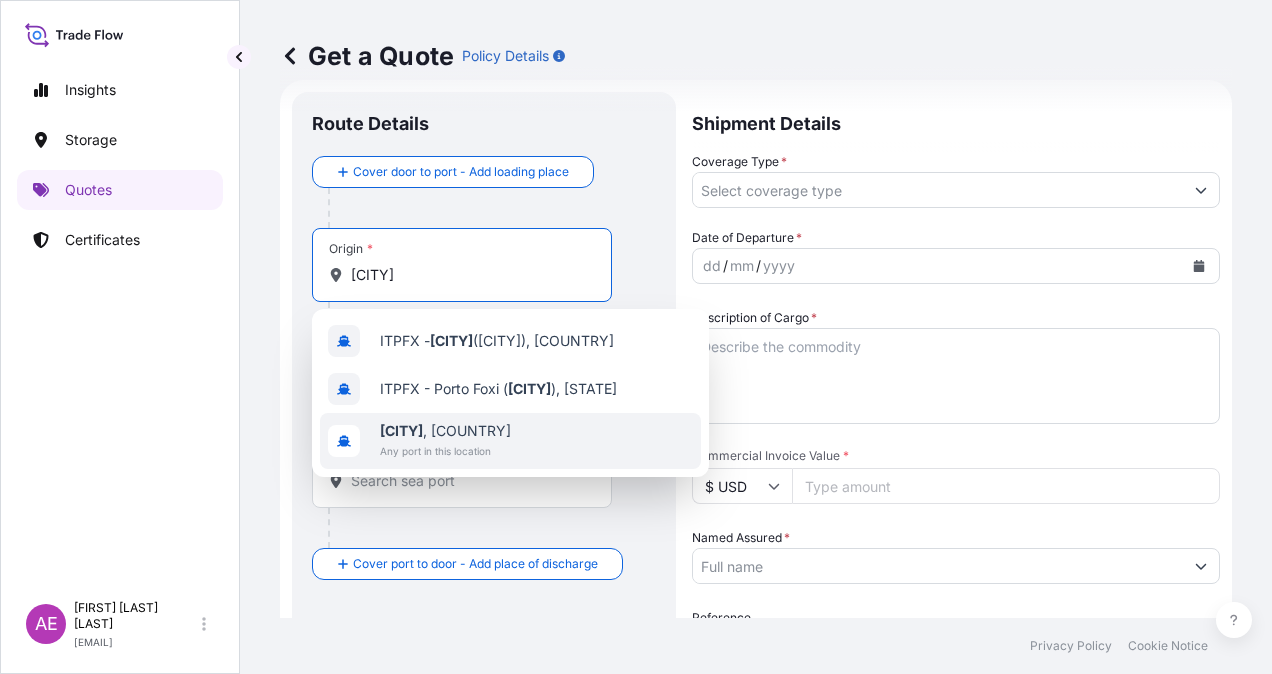 click on "[CITY], [COUNTRY], [COUNTRY] Any port in this location" at bounding box center (510, 441) 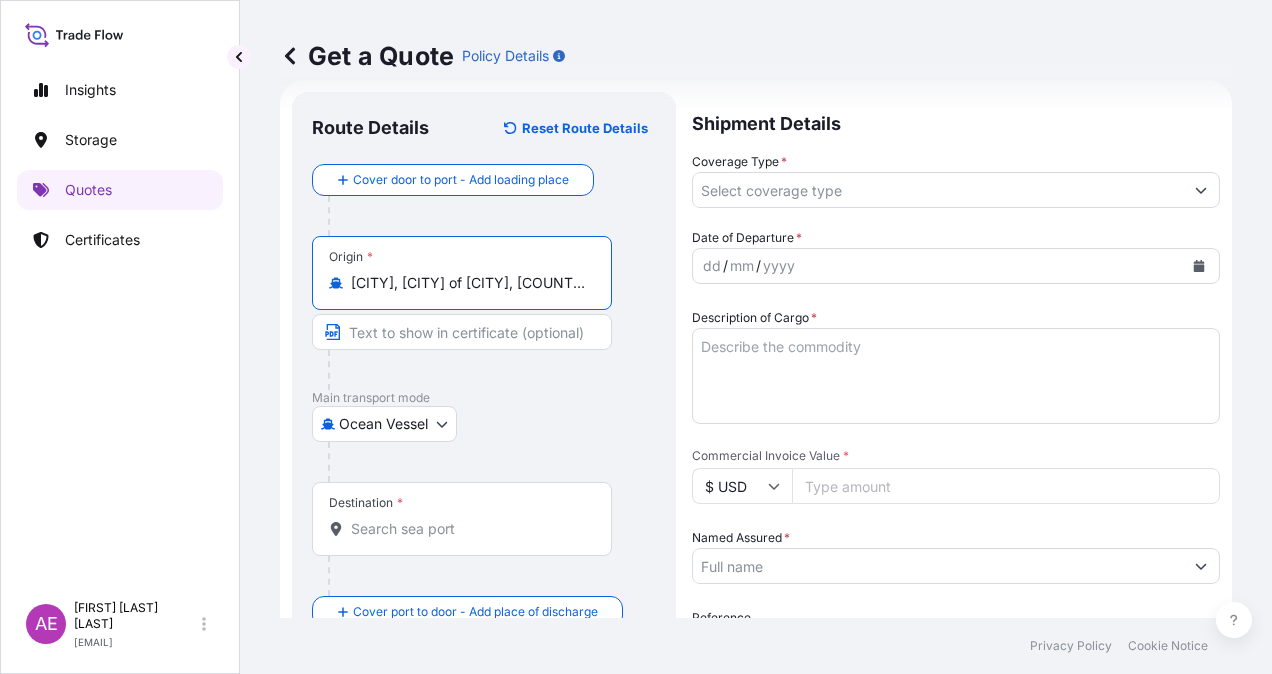 type on "[CITY], [CITY] of [CITY], [COUNTRY]" 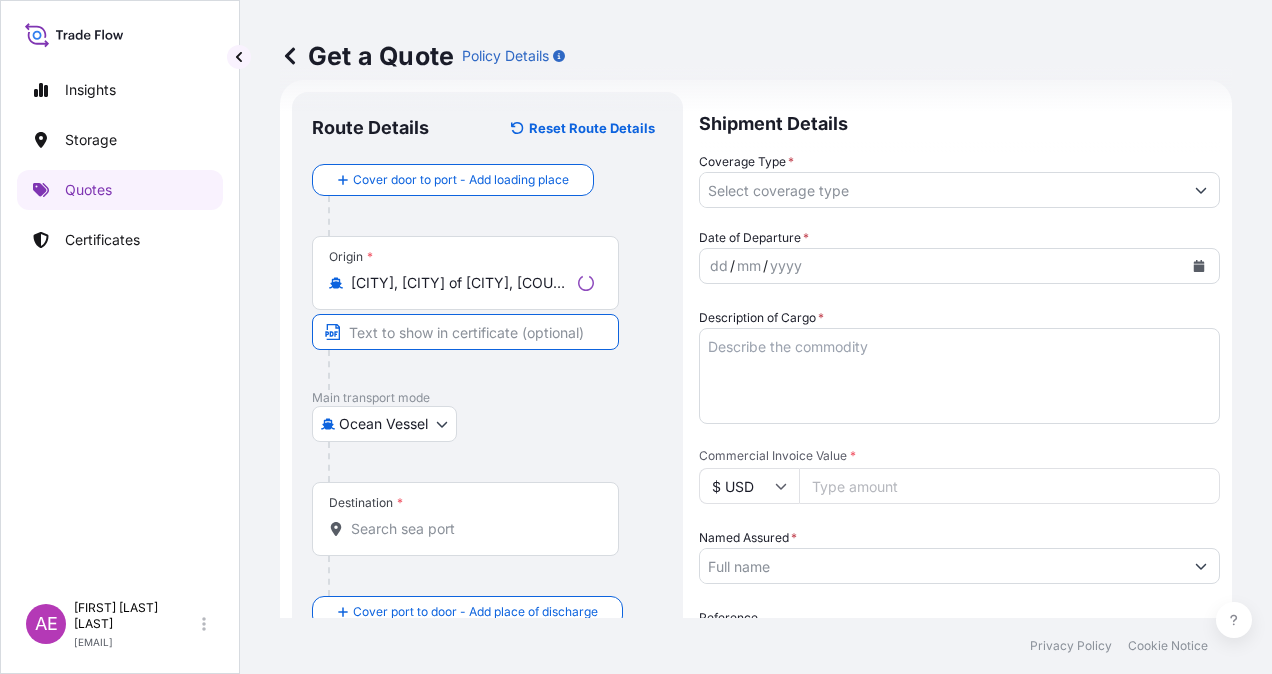 paste on "[CITY]" 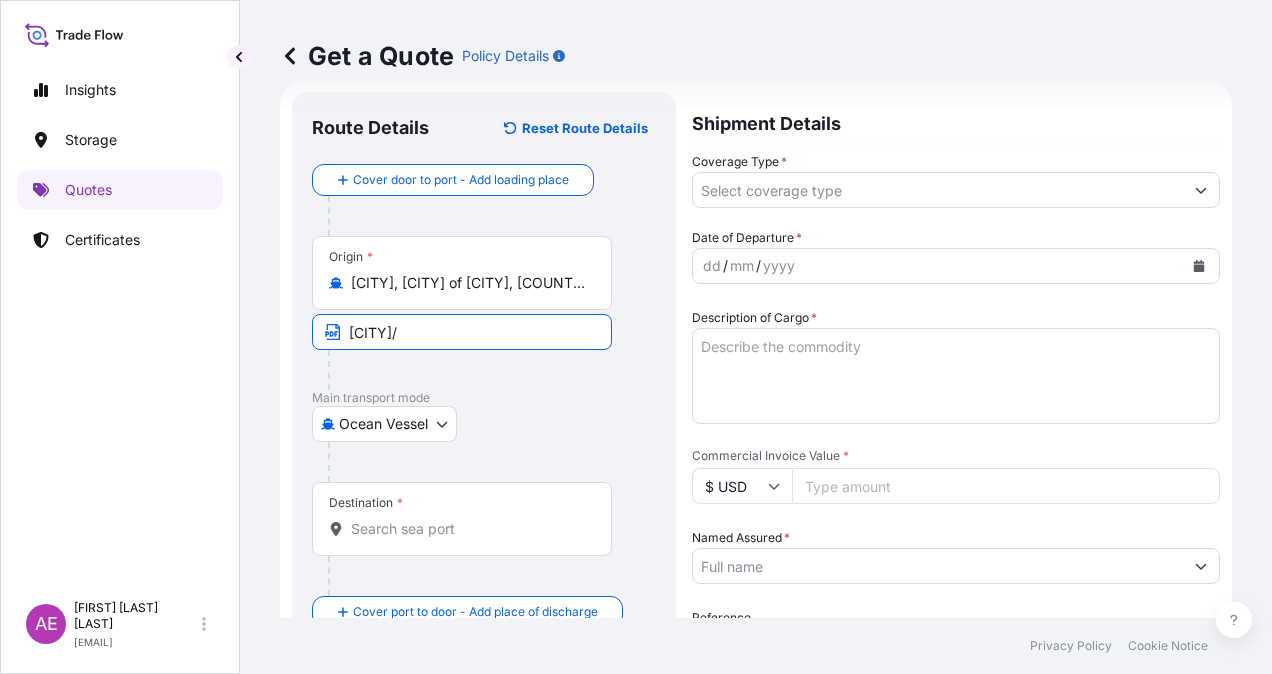 type on "[CITY]/[COUNTRY]" 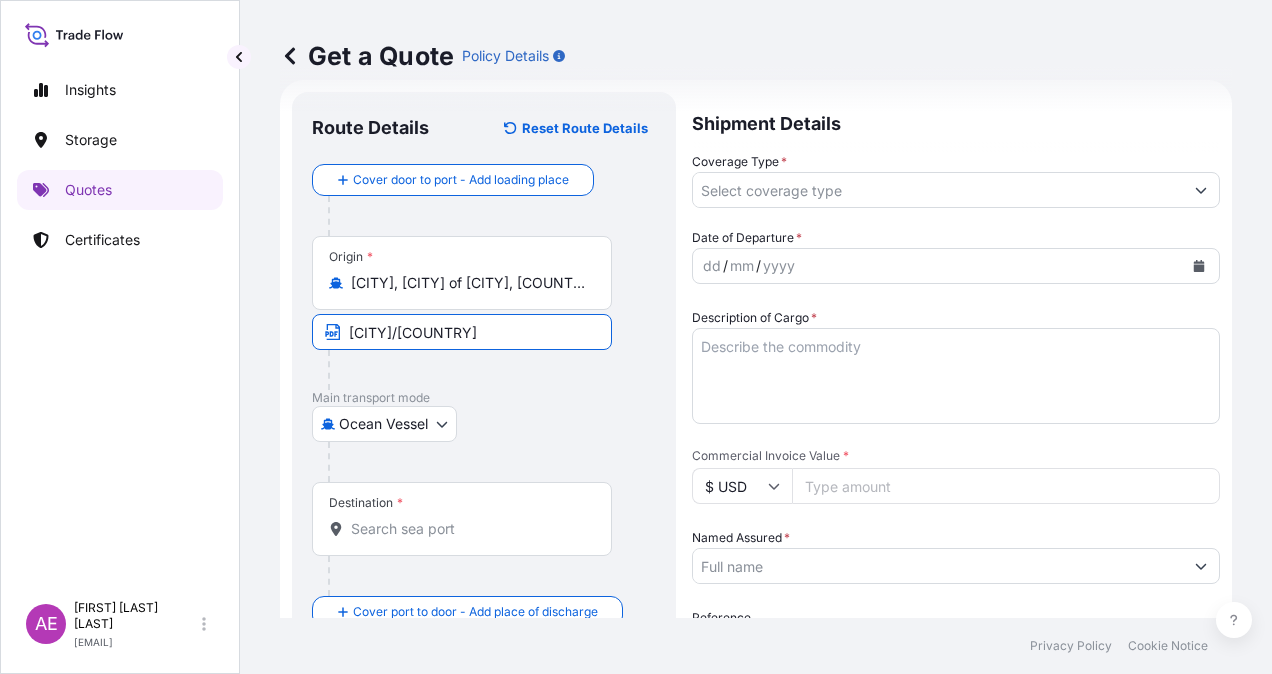 click on "Destination *" at bounding box center (469, 529) 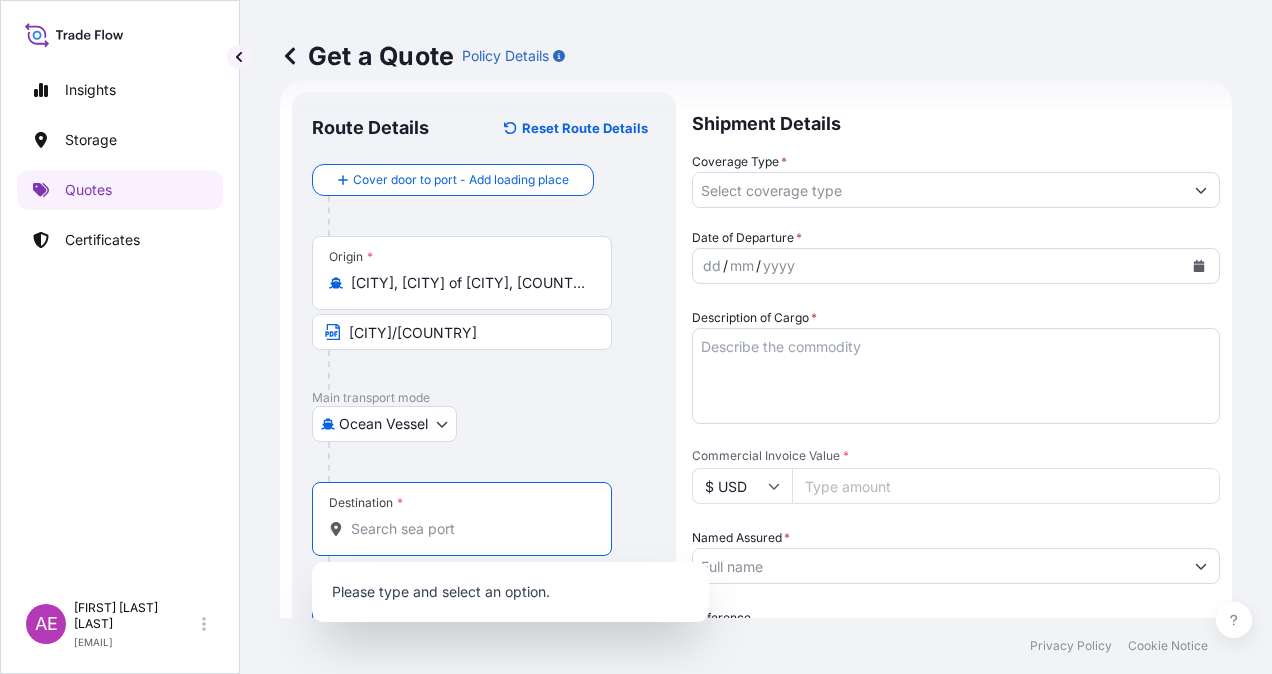 paste on "[CITY]" 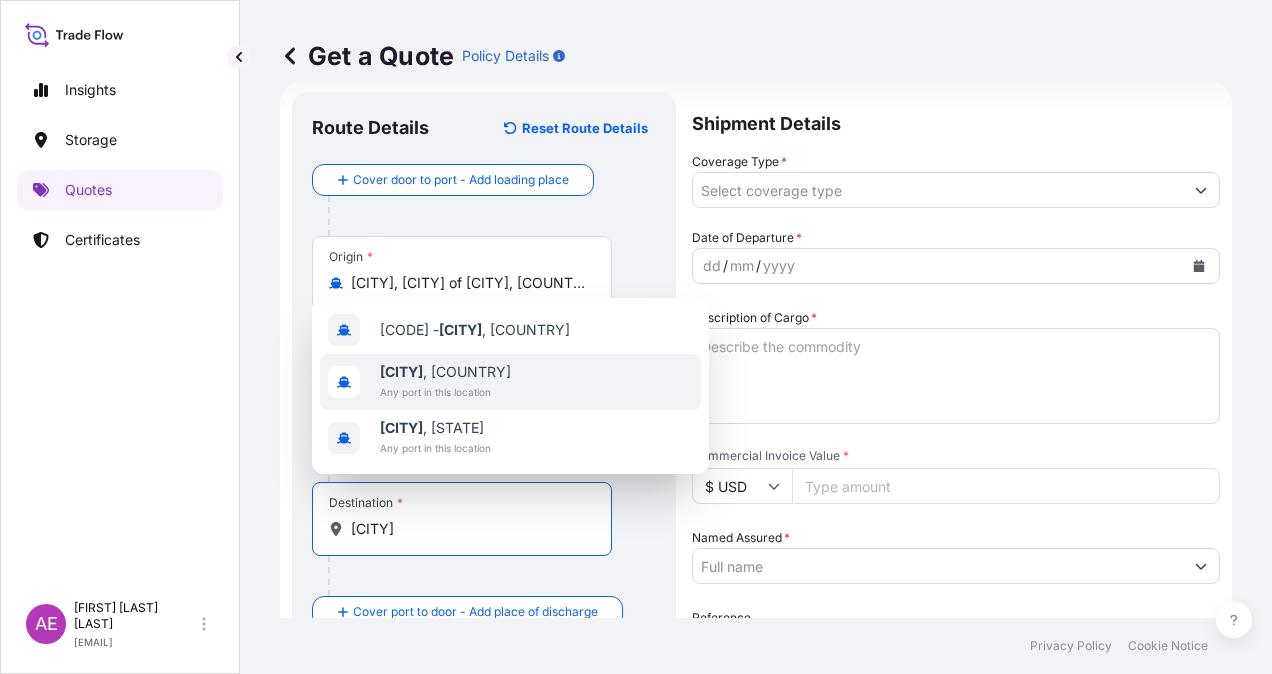 click on "[CITY] , [COUNTRY] Any port in this location" at bounding box center [510, 382] 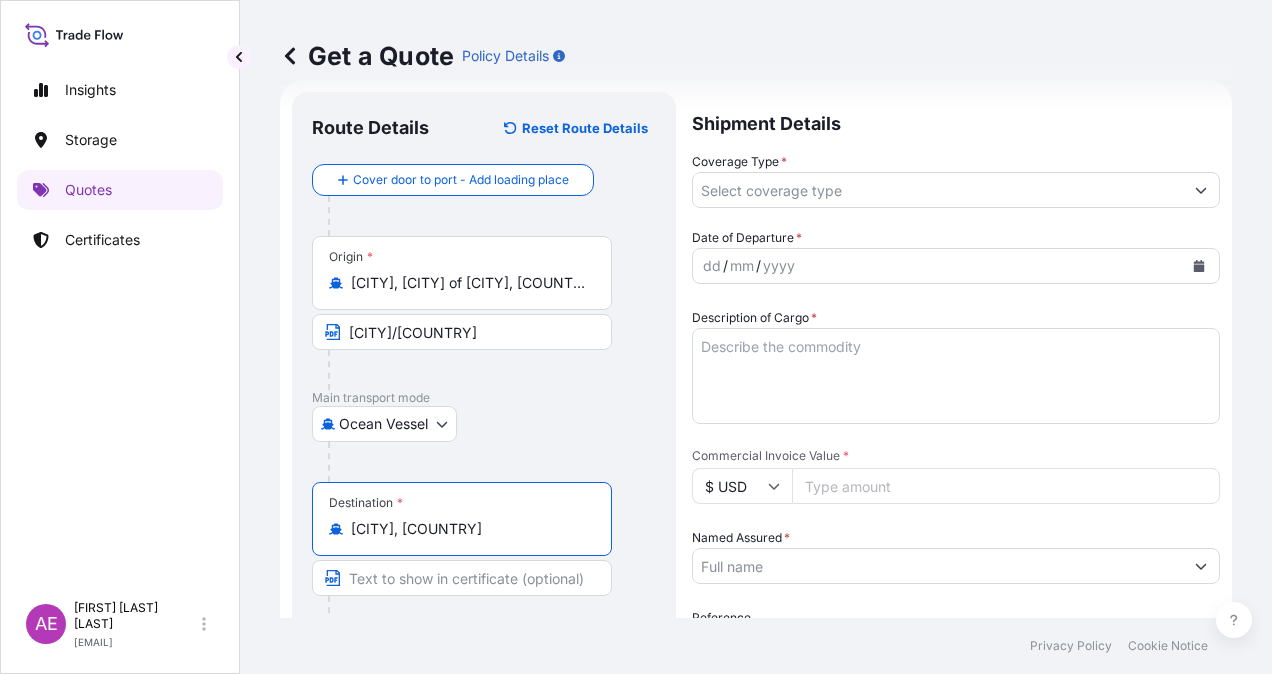 type on "[CITY], [COUNTRY]" 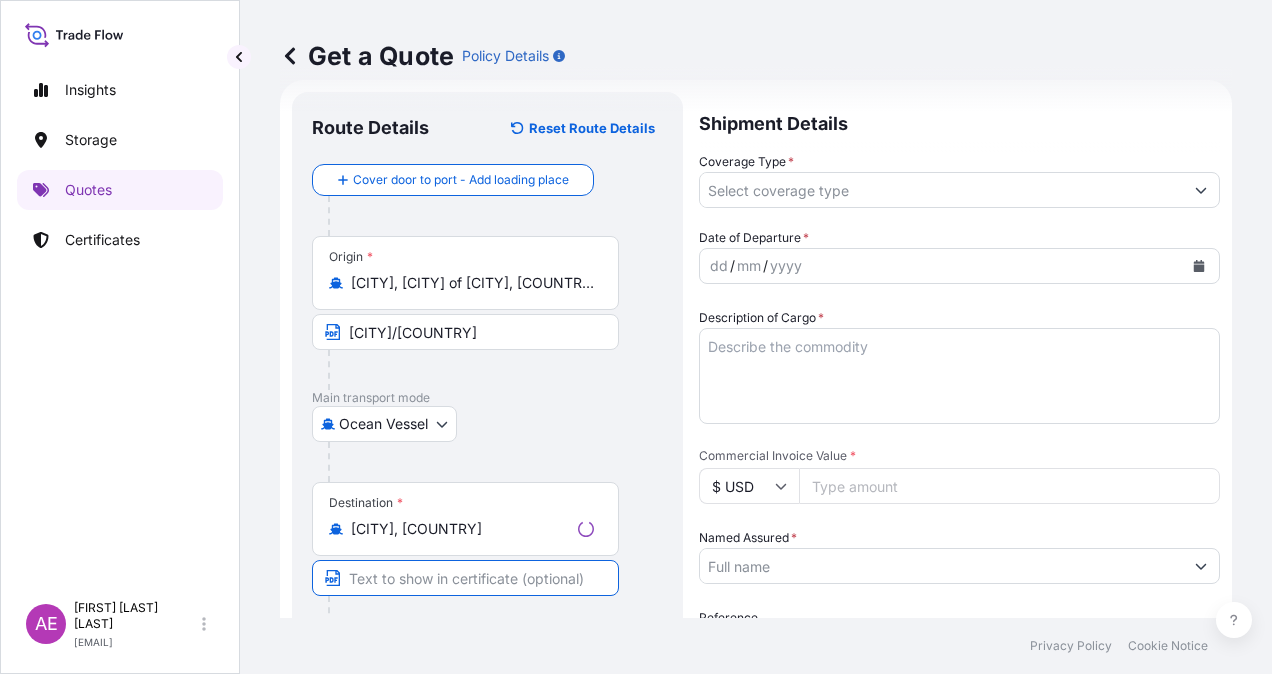 paste on "[CITY]" 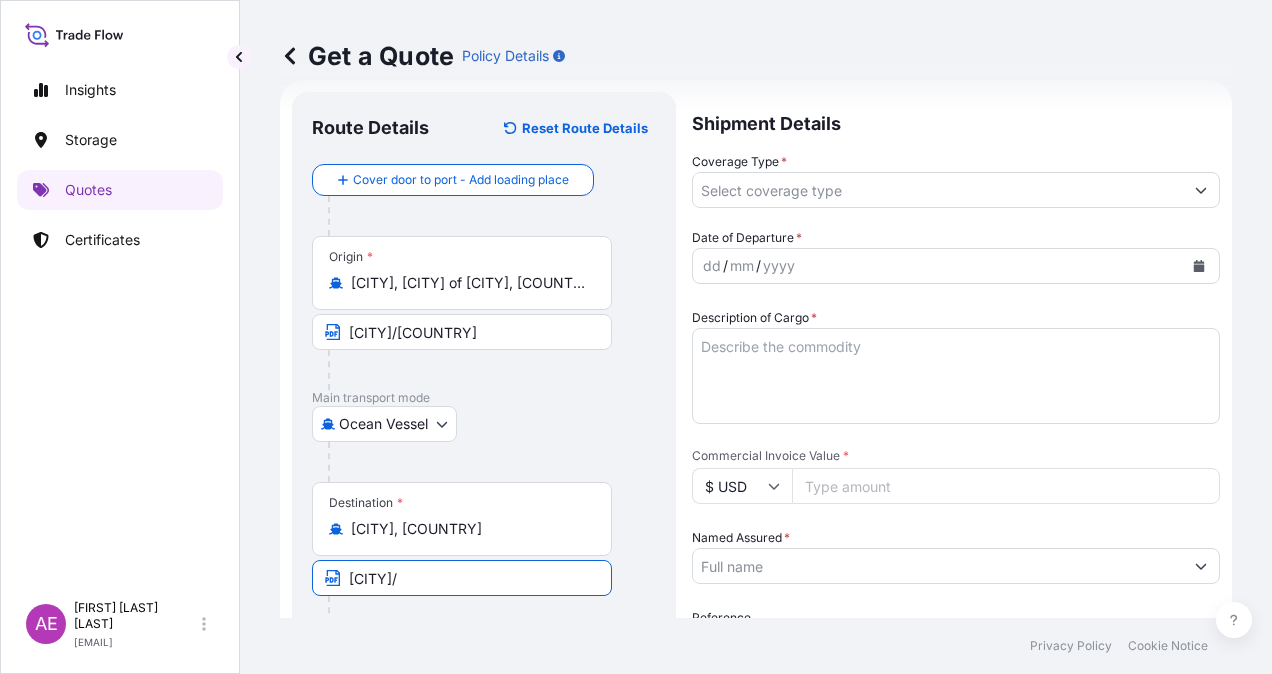 paste on "MOROCCO" 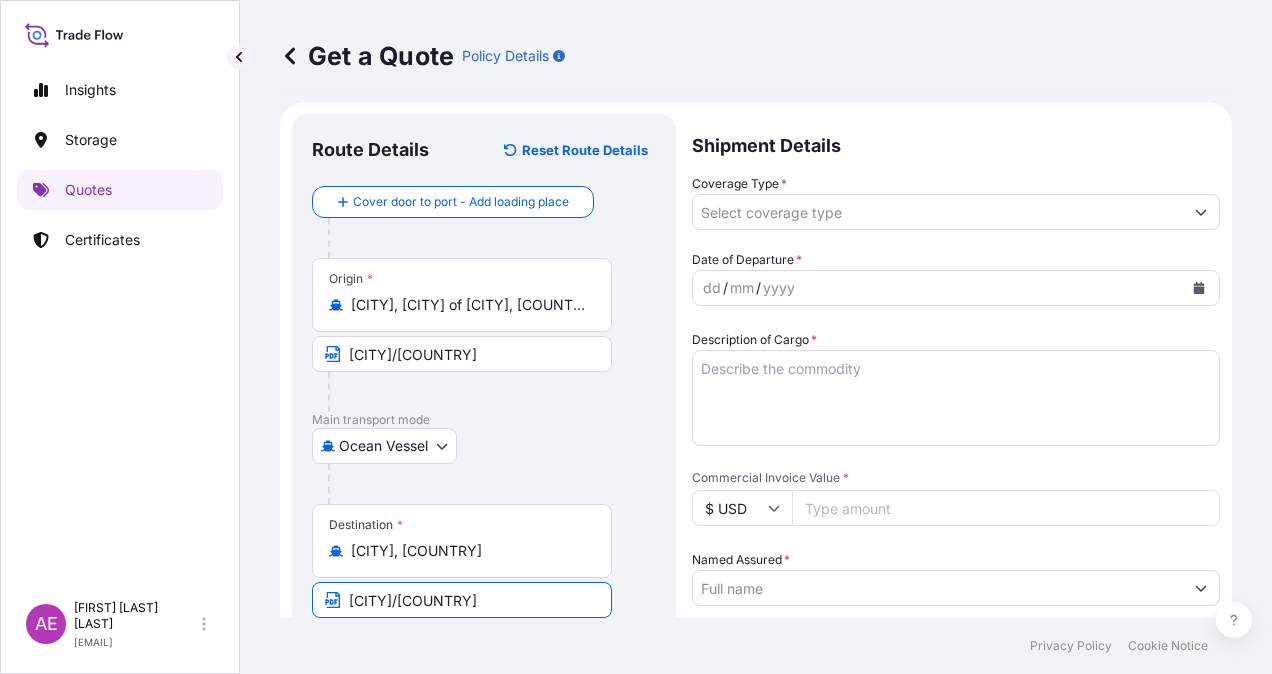 scroll, scrollTop: 0, scrollLeft: 0, axis: both 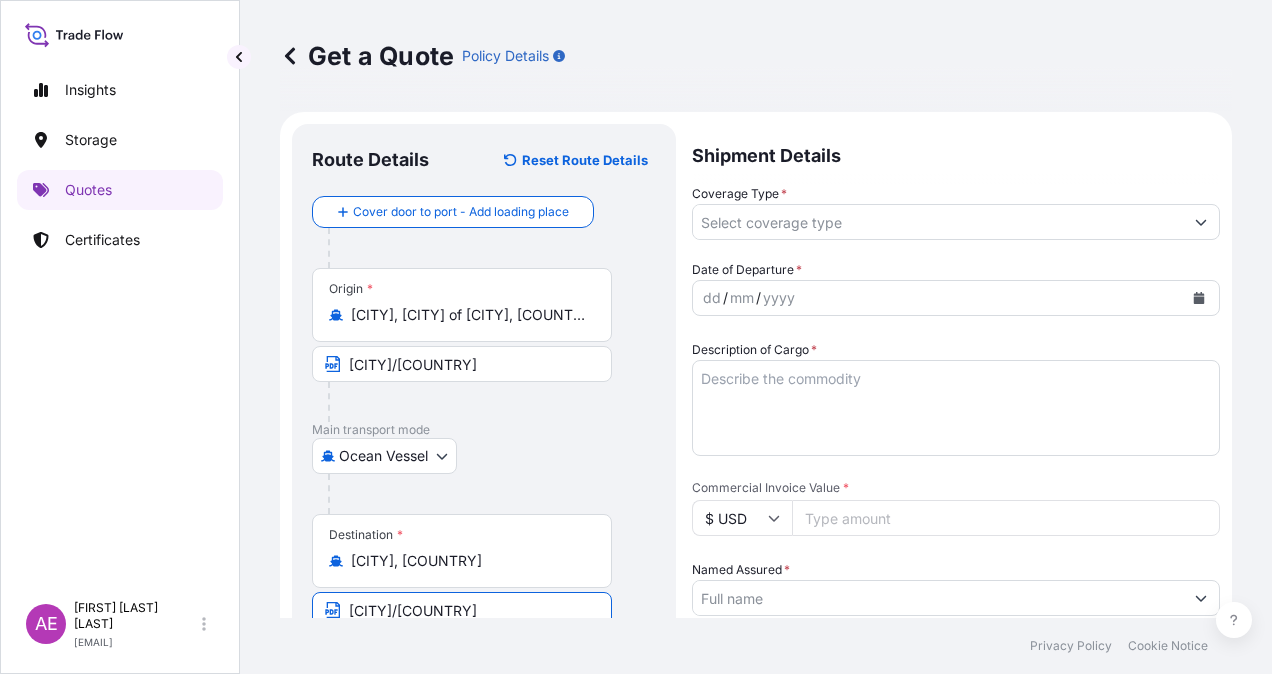 type on "[CITY]/[COUNTRY]" 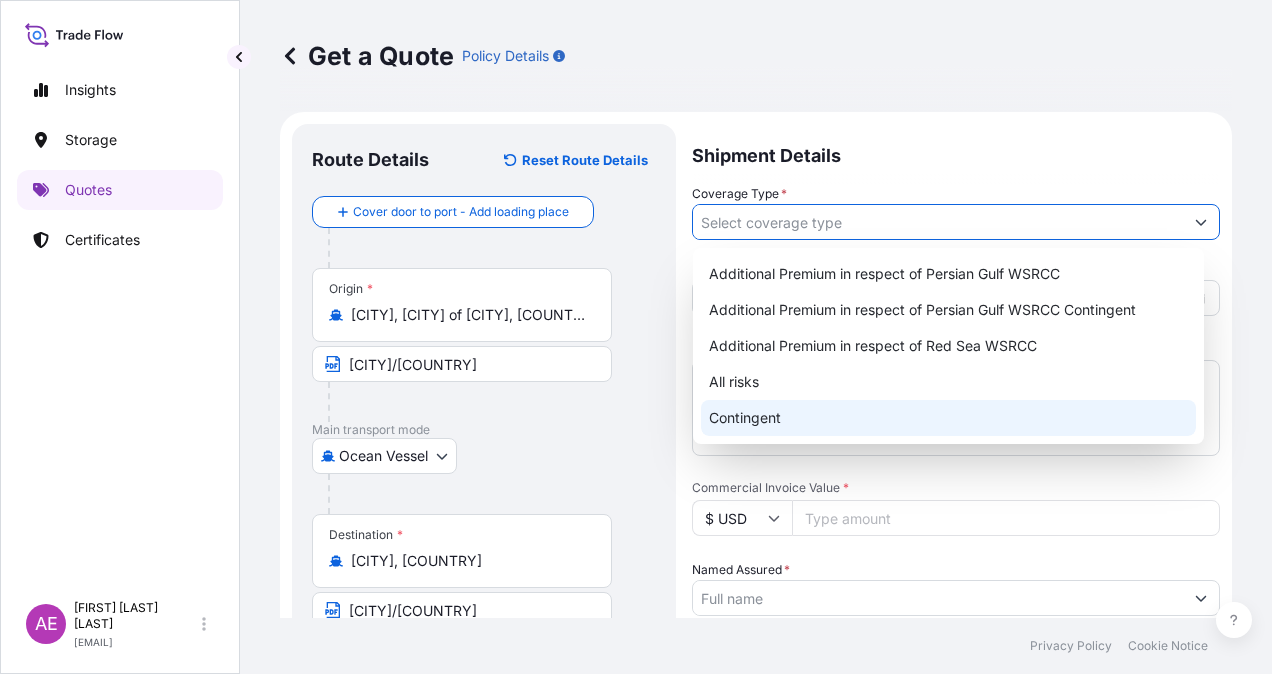 click on "Contingent" at bounding box center (948, 418) 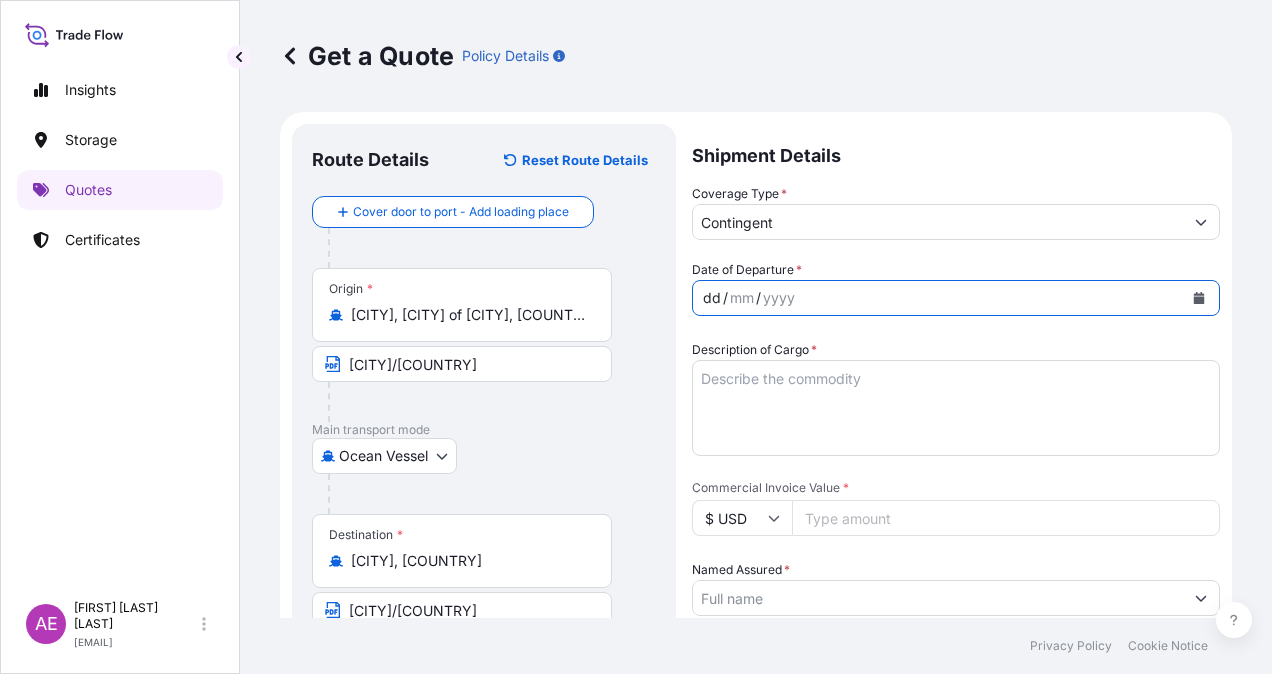 click on "dd" at bounding box center (712, 298) 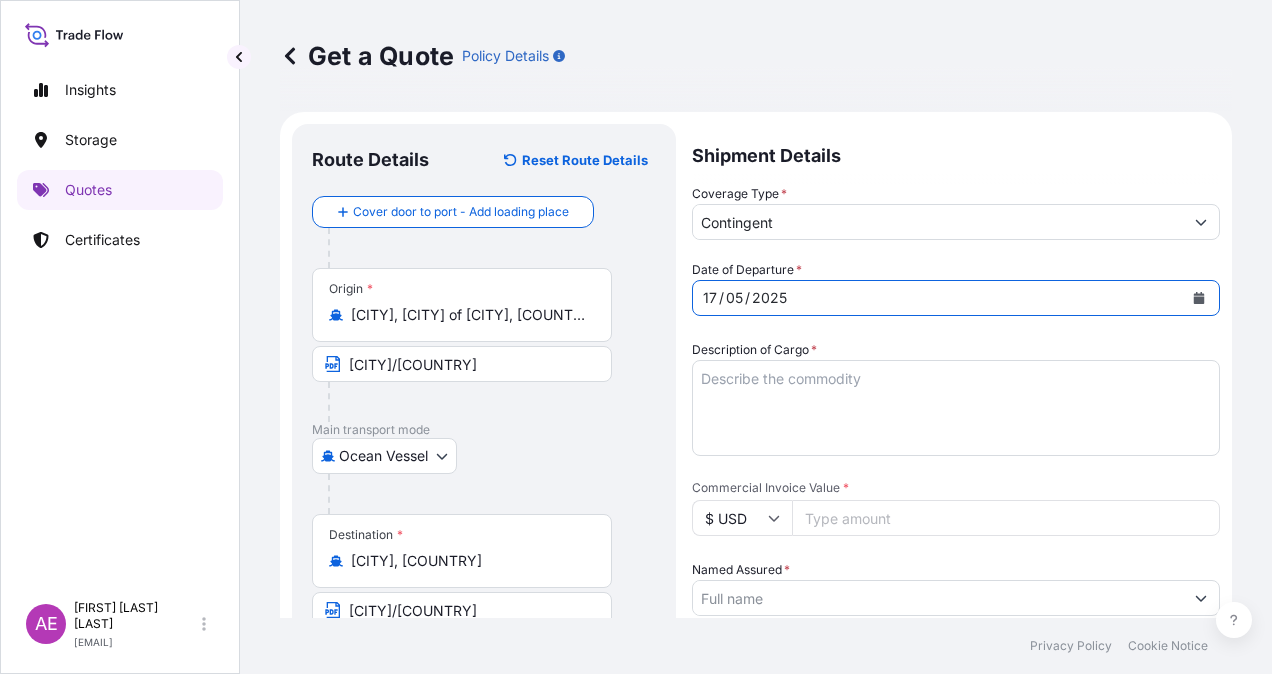 click on "Description of Cargo *" at bounding box center [956, 408] 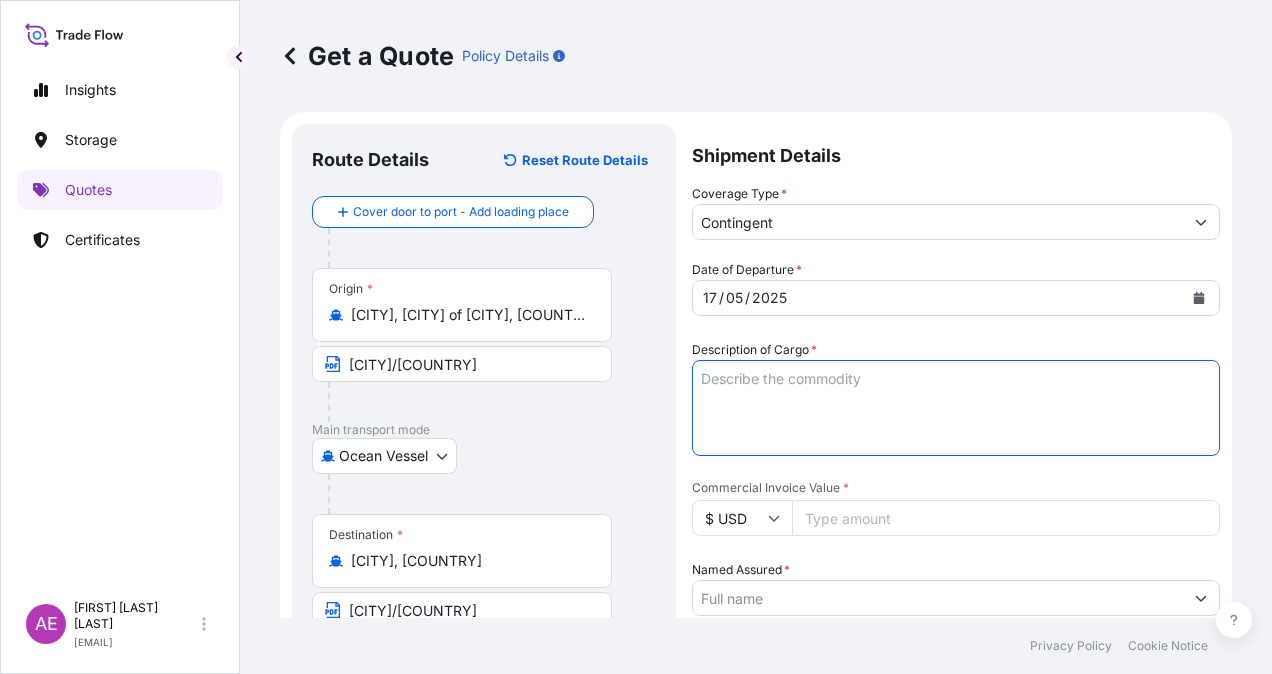 paste on "ULSD" 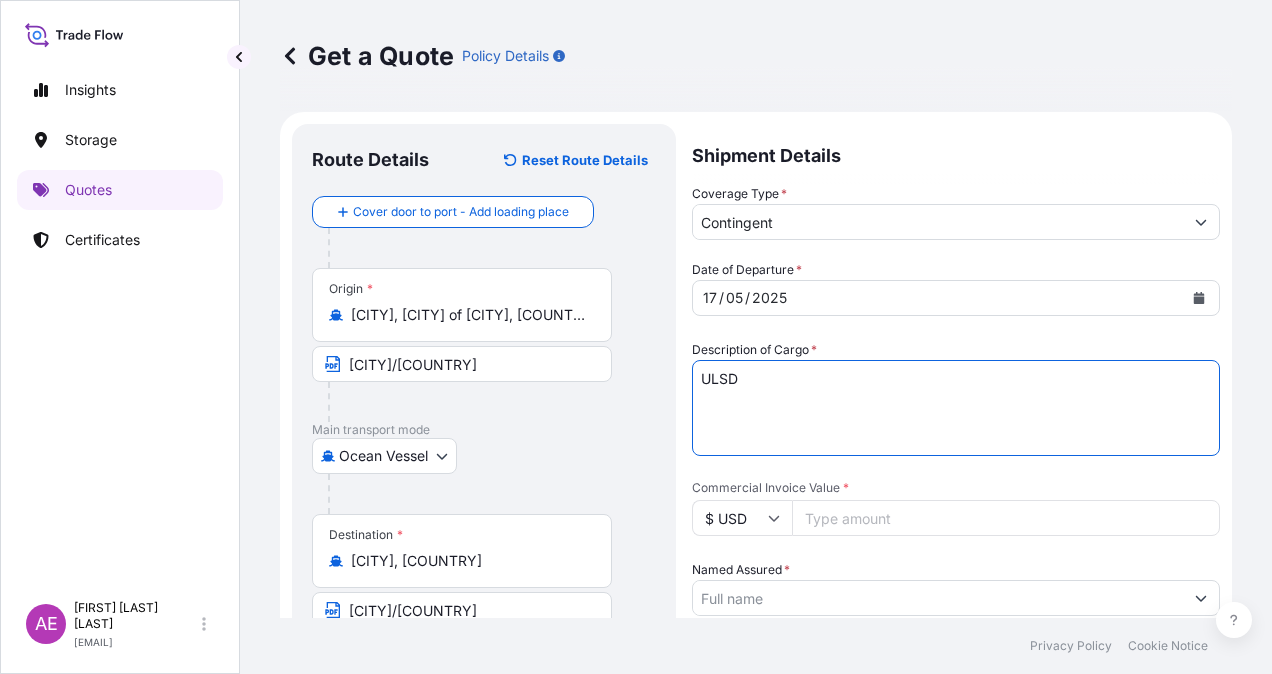 type on "ULSD" 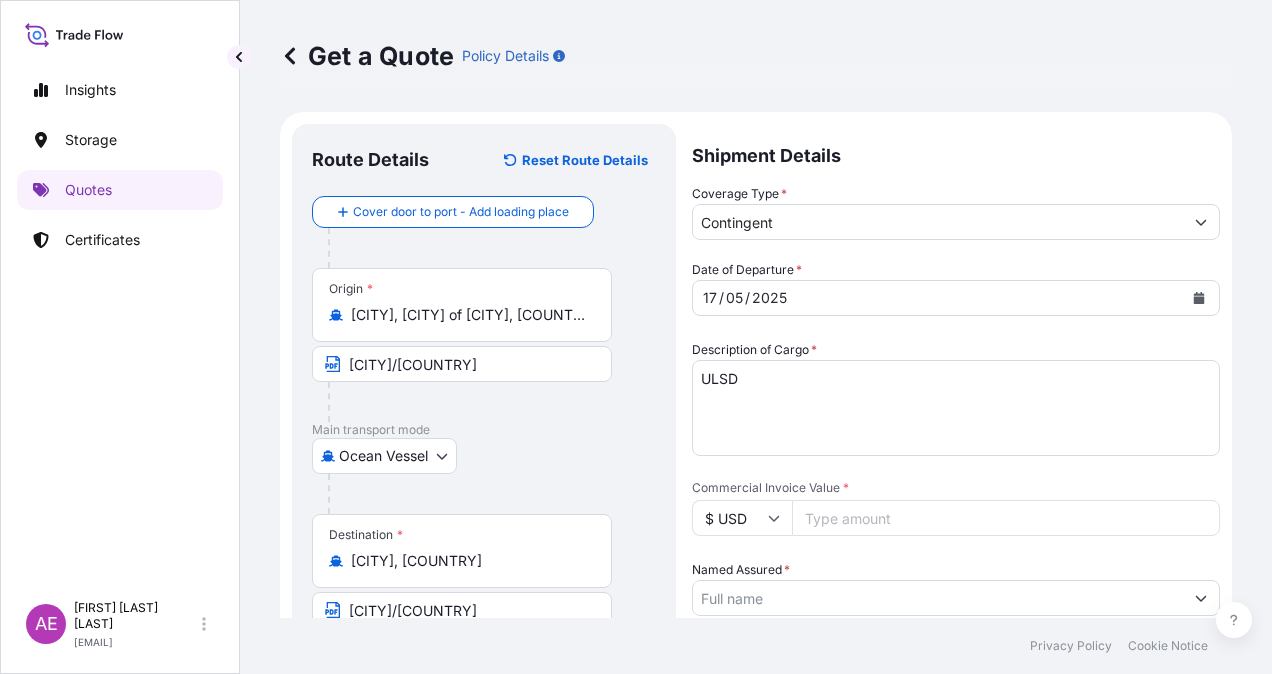 click on "Commercial Invoice Value   *" at bounding box center [1006, 518] 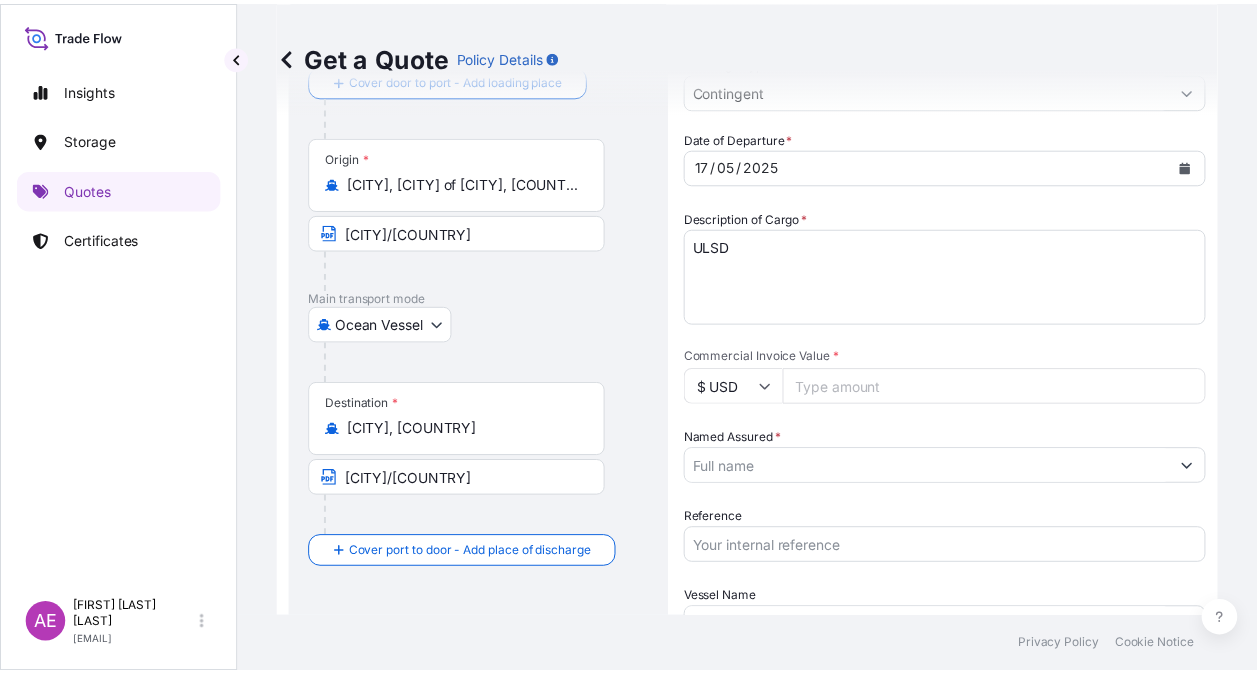 scroll, scrollTop: 200, scrollLeft: 0, axis: vertical 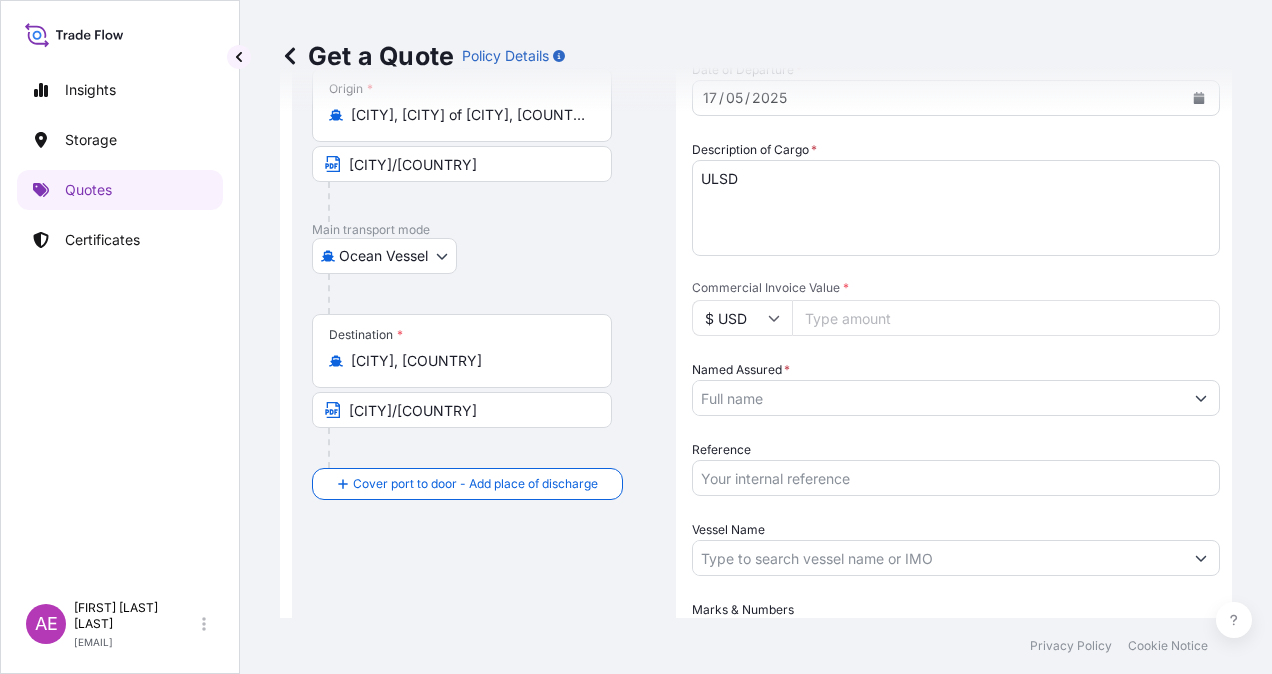 type on "[NUMBER]" 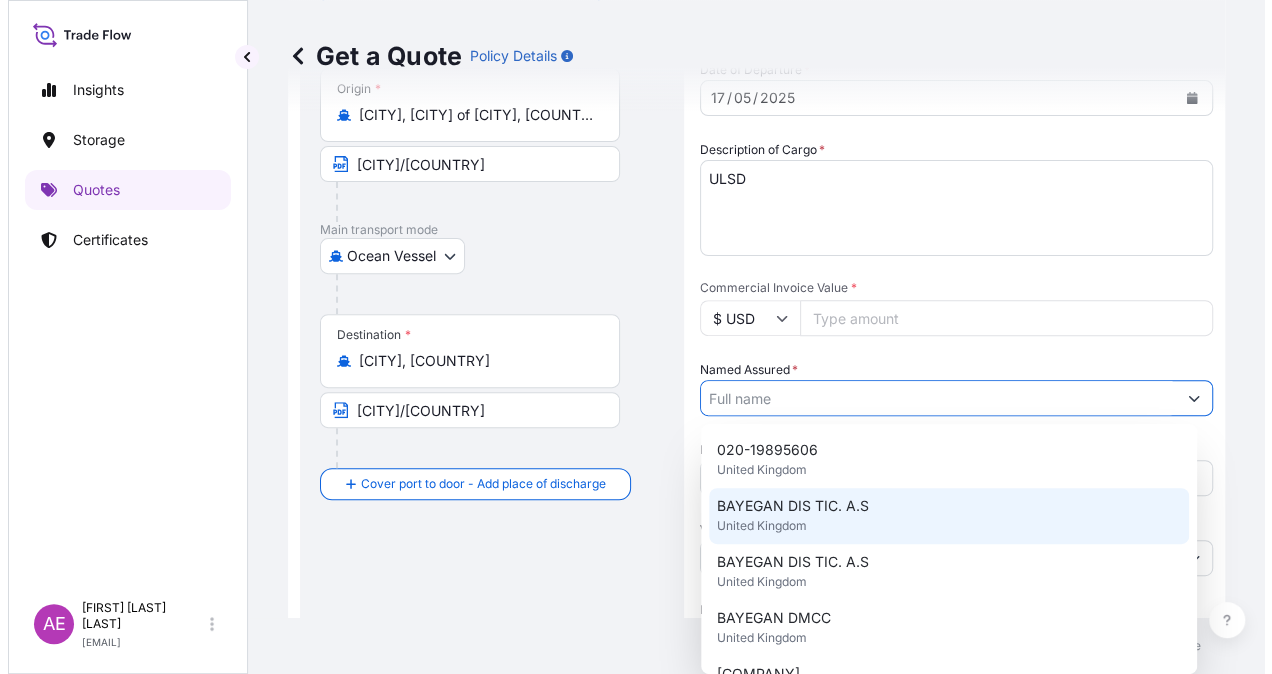 scroll, scrollTop: 200, scrollLeft: 0, axis: vertical 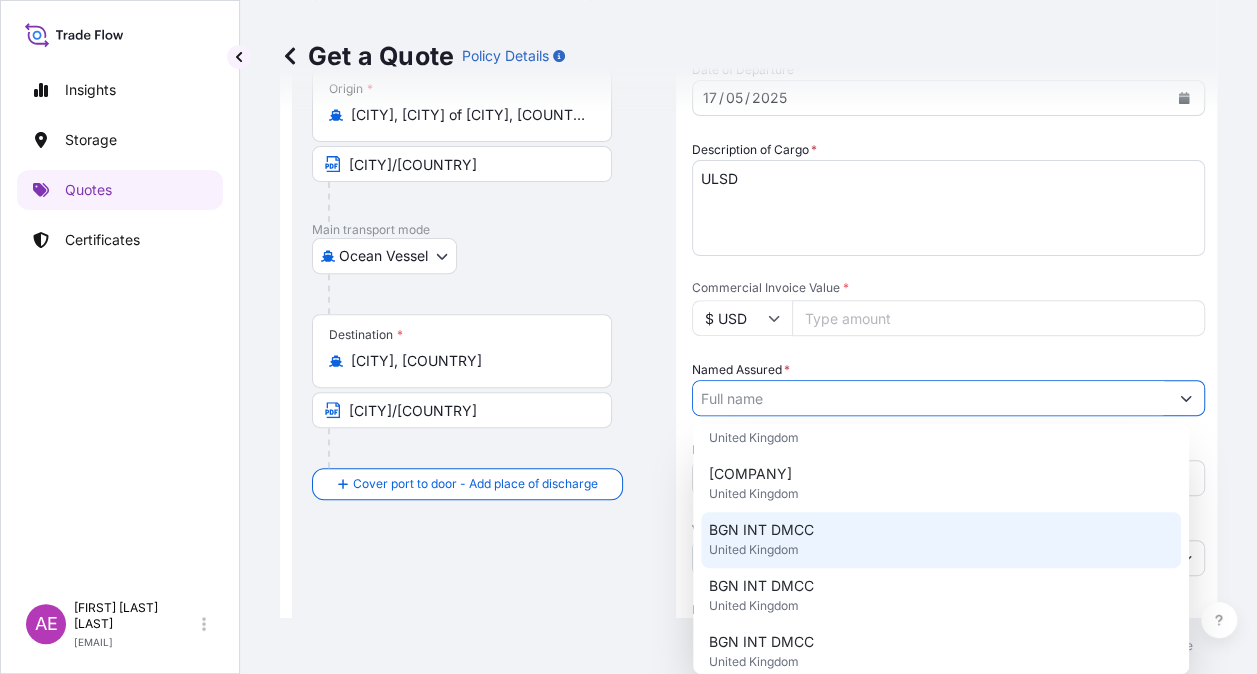 click on "BGN INT DMCC" at bounding box center (761, 530) 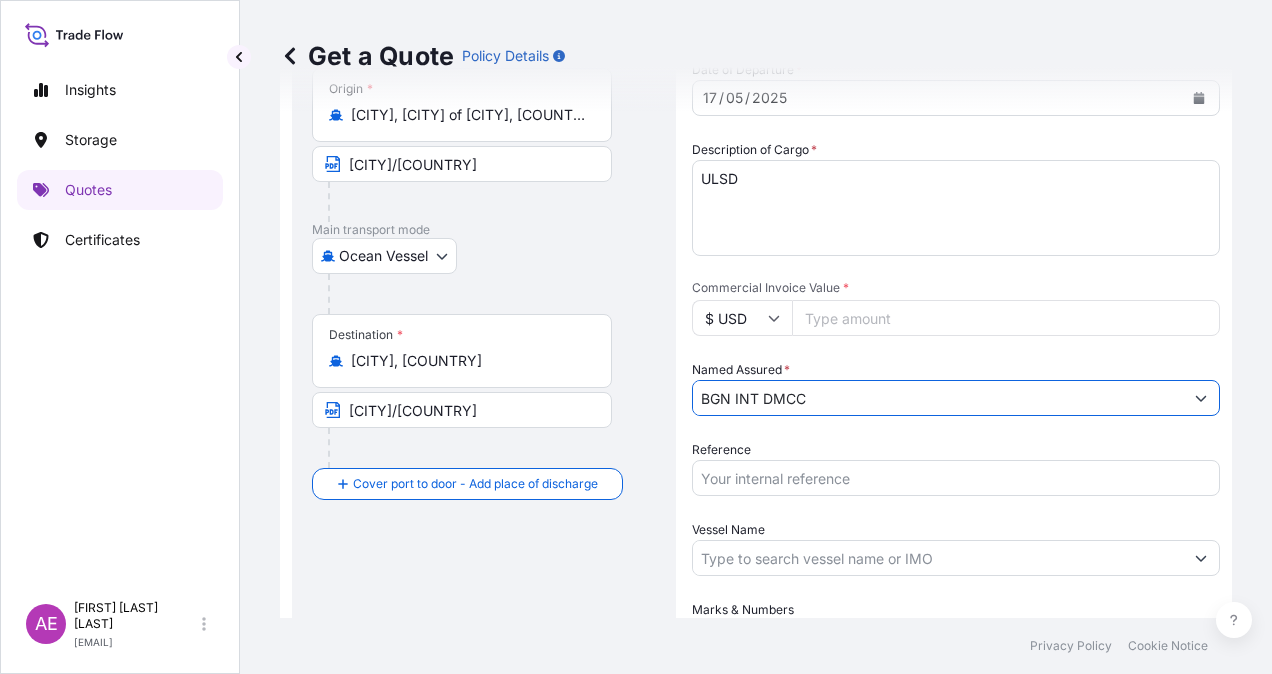 scroll, scrollTop: 398, scrollLeft: 0, axis: vertical 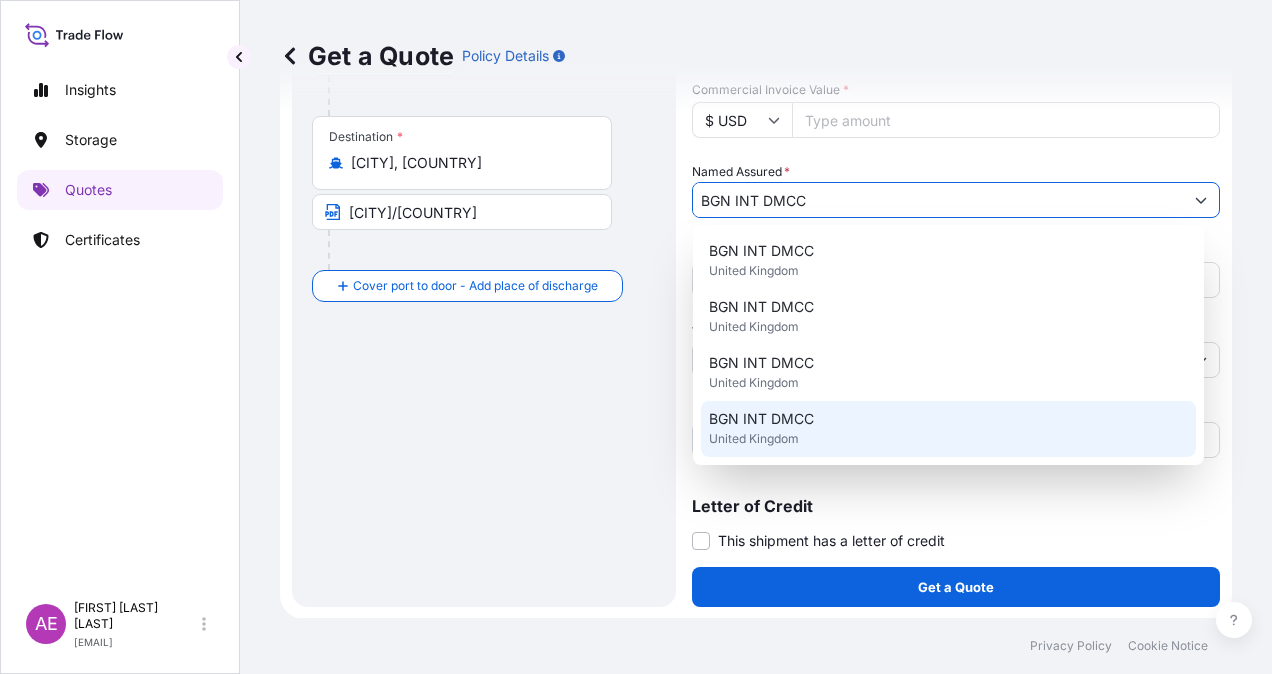 click on "Origin * [CITY], [COUNTRY] [CITY]/[COUNTRY] Main transport mode Ocean Vessel Ocean Vessel Air Land Destination * [CITY], [COUNTRY] [CITY]/[COUNTRY] Cover port to door - Add place of discharge Road / Inland Road / Inland Place of Discharge" at bounding box center [484, 166] 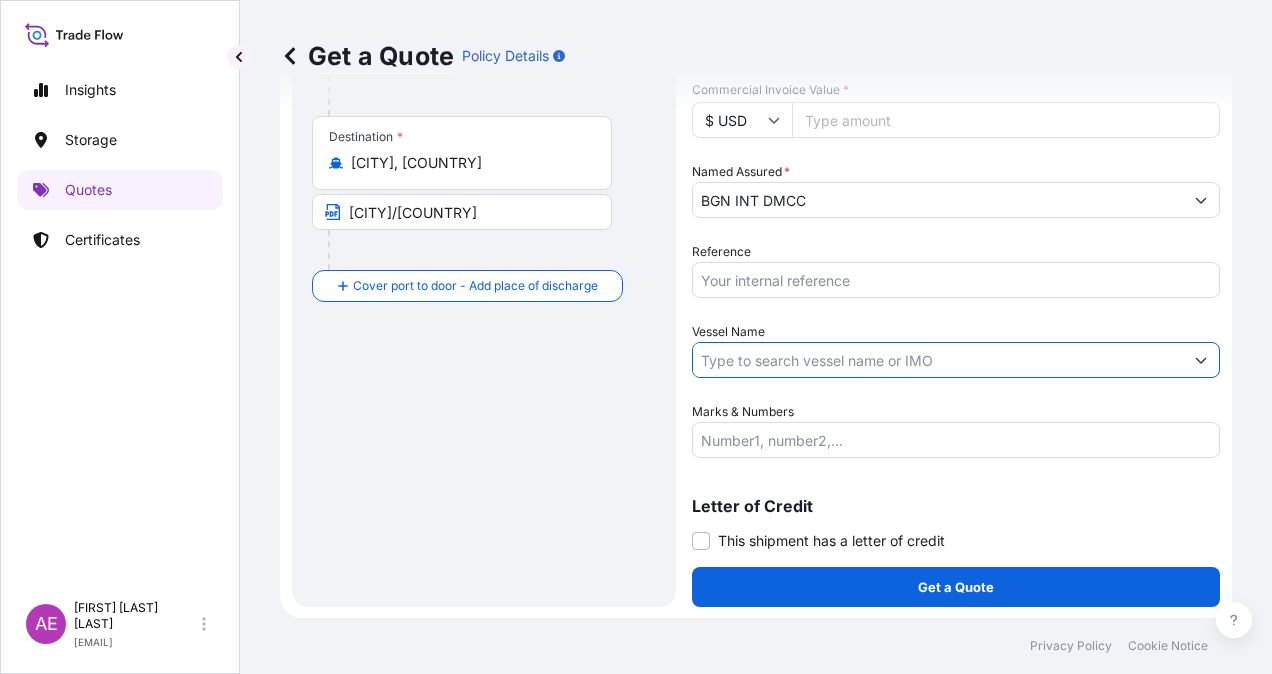 click on "Vessel Name" at bounding box center [938, 360] 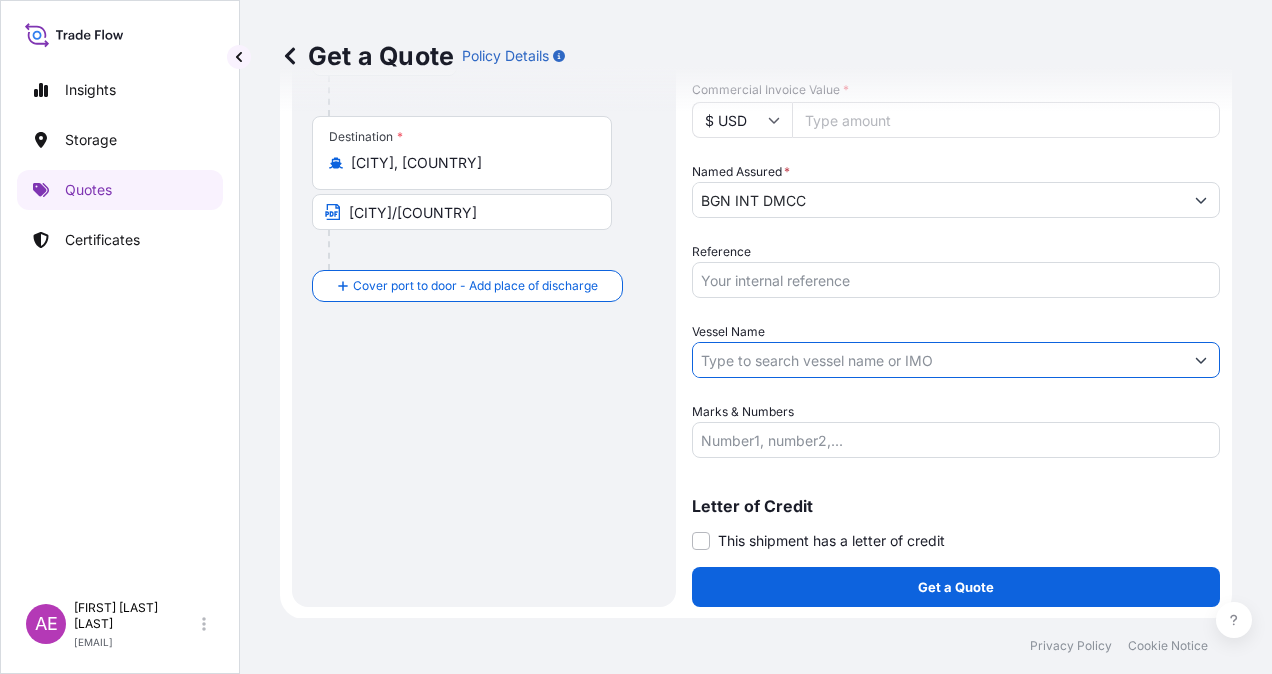 paste on "[NAME] [NAME]" 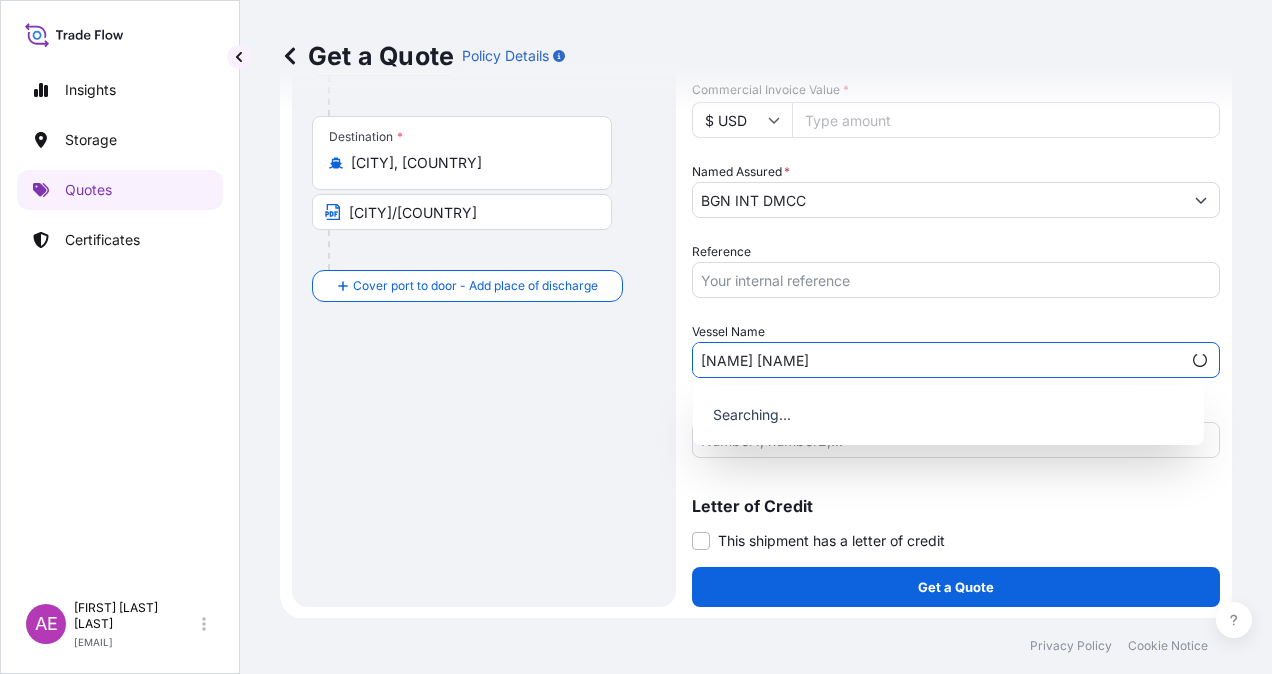type on "[NAME] [NAME]" 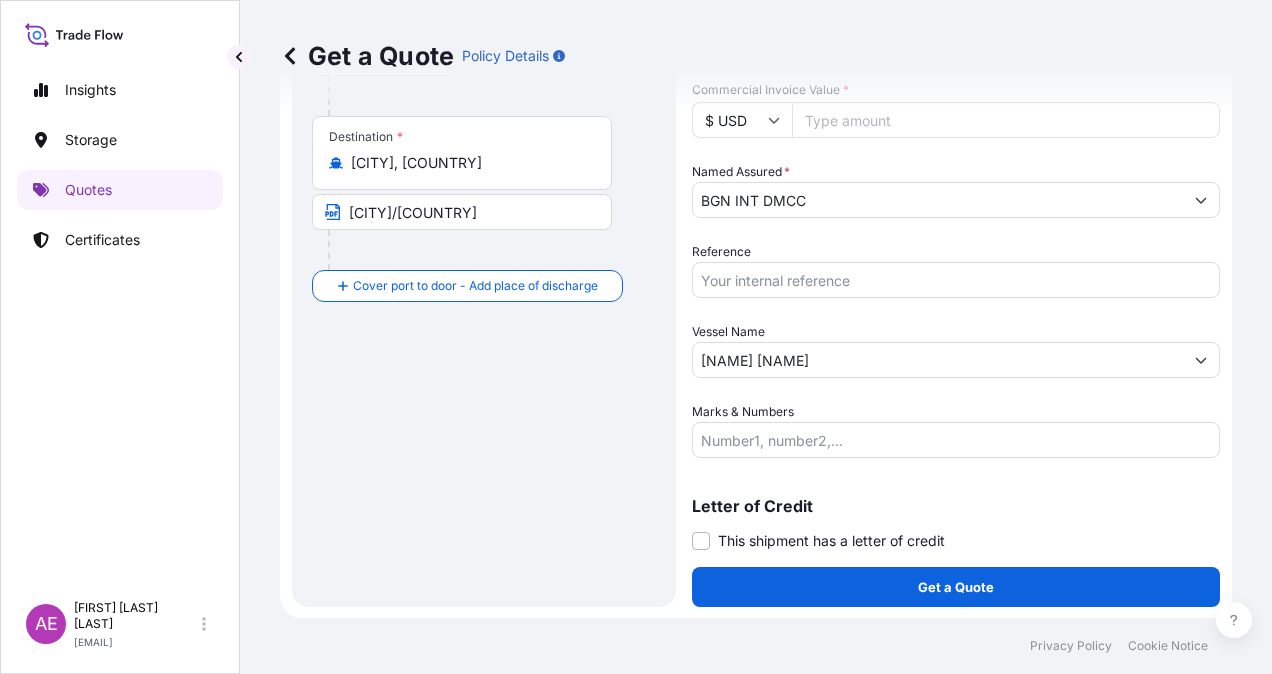 click on "Marks & Numbers" at bounding box center (956, 440) 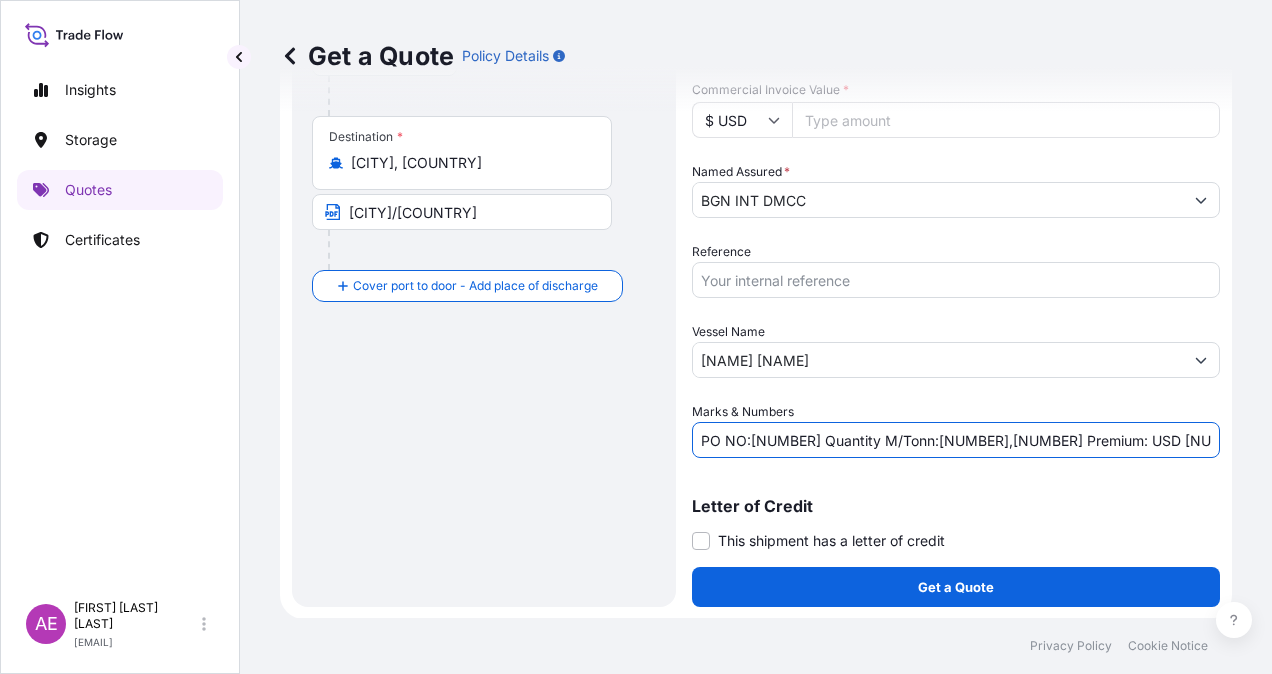 drag, startPoint x: 754, startPoint y: 438, endPoint x: 830, endPoint y: 438, distance: 76 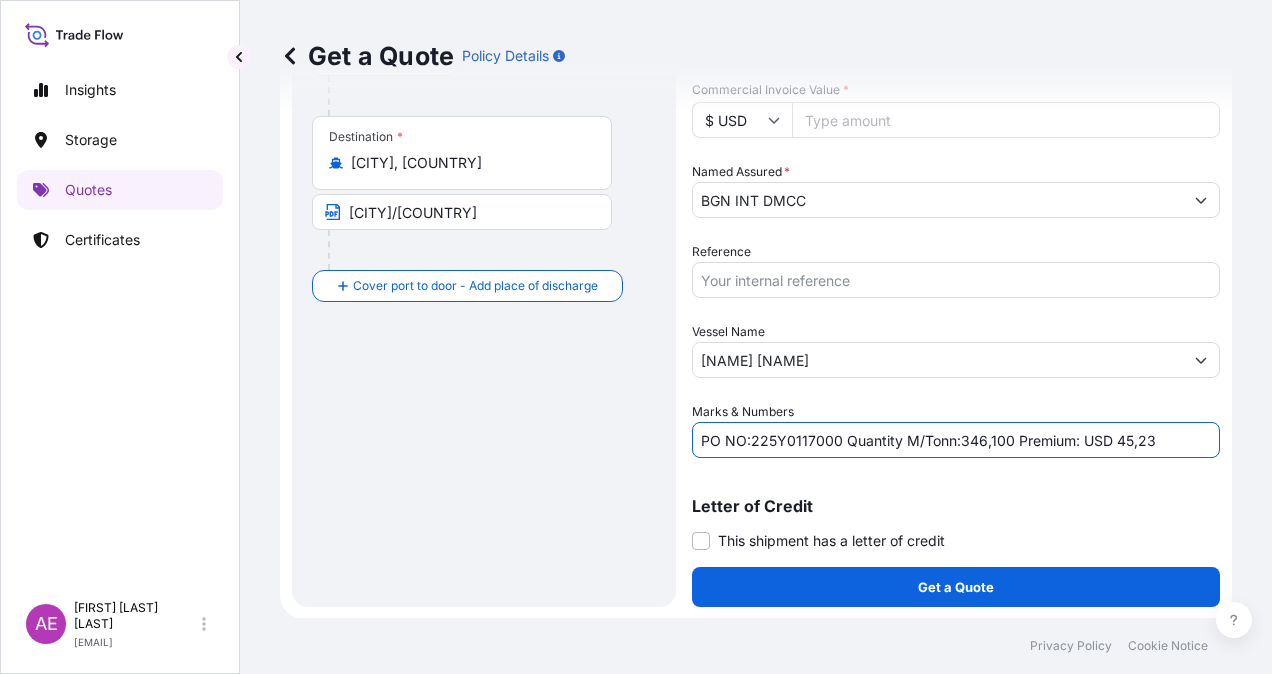 drag, startPoint x: 958, startPoint y: 439, endPoint x: 1006, endPoint y: 438, distance: 48.010414 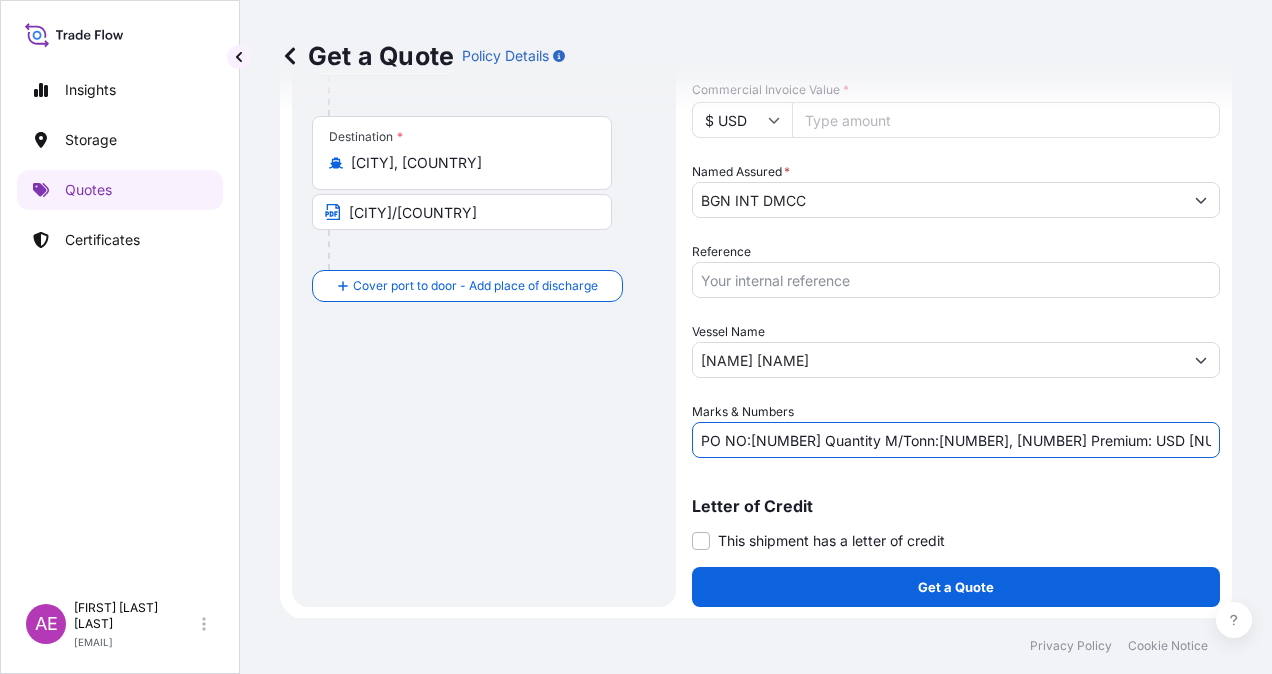 drag, startPoint x: 1130, startPoint y: 436, endPoint x: 1176, endPoint y: 438, distance: 46.043457 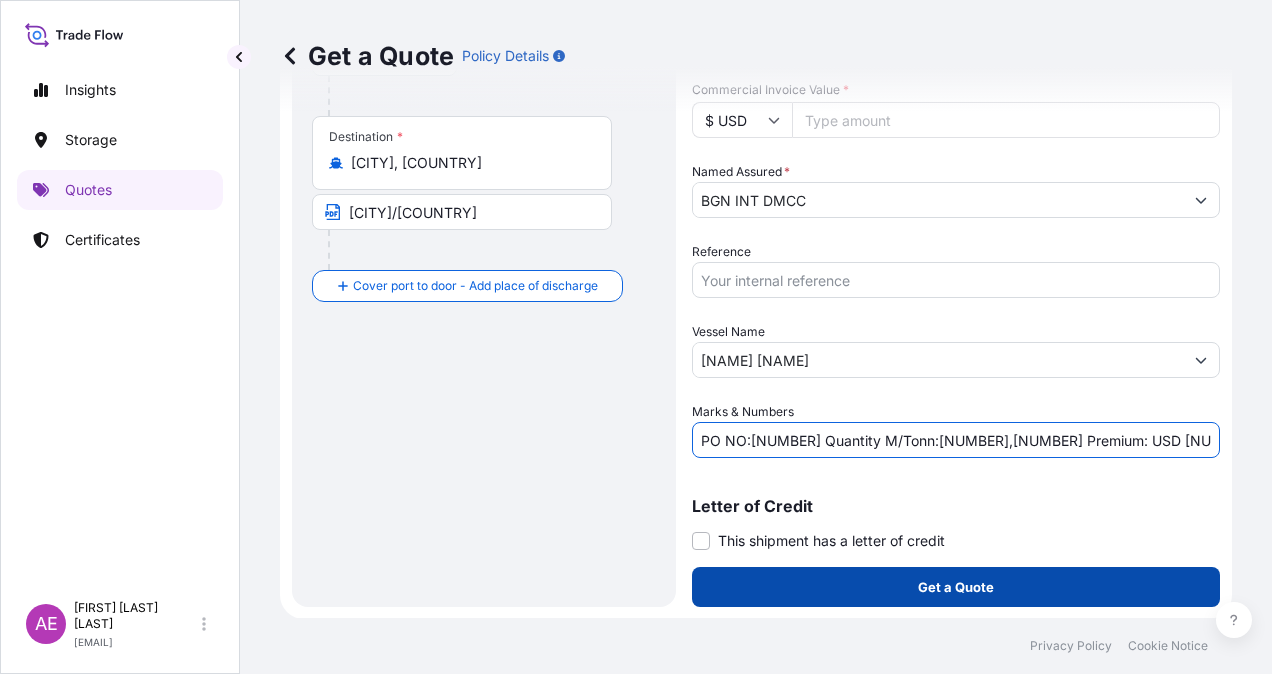 type on "PO NO:[NUMBER] Quantity M/Tonn:[NUMBER],[NUMBER] Premium: USD [NUMBER],[NUMBER]" 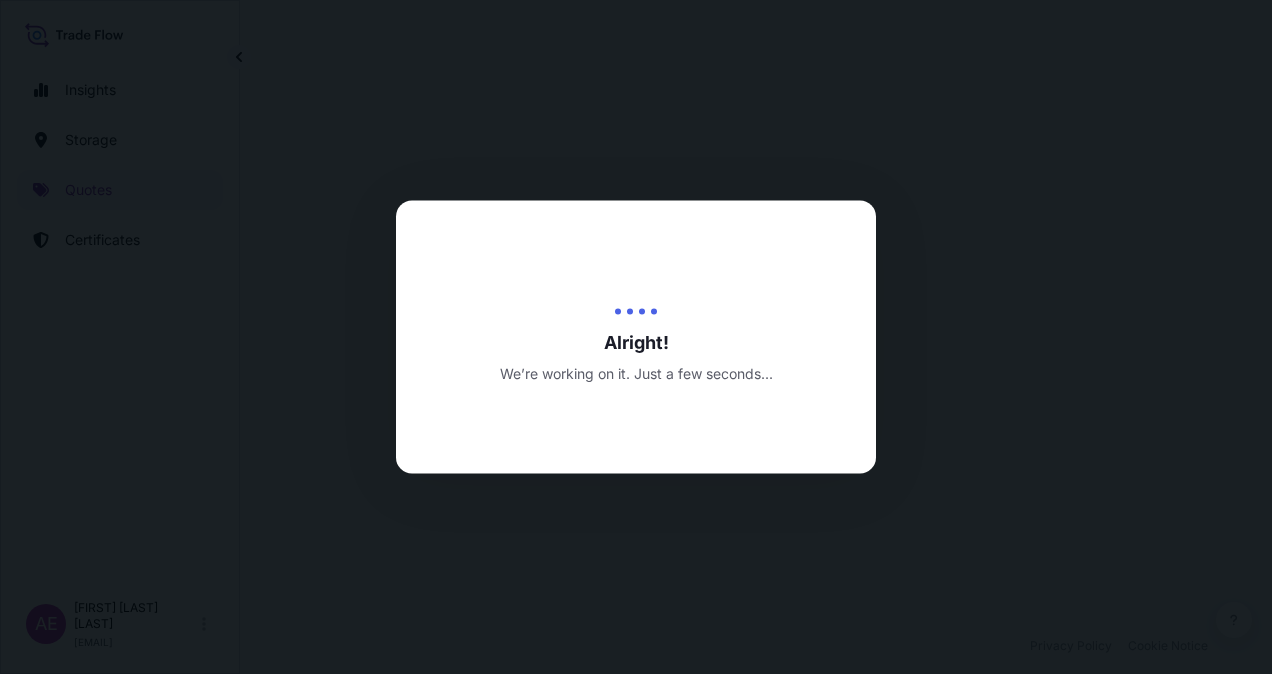 scroll, scrollTop: 0, scrollLeft: 0, axis: both 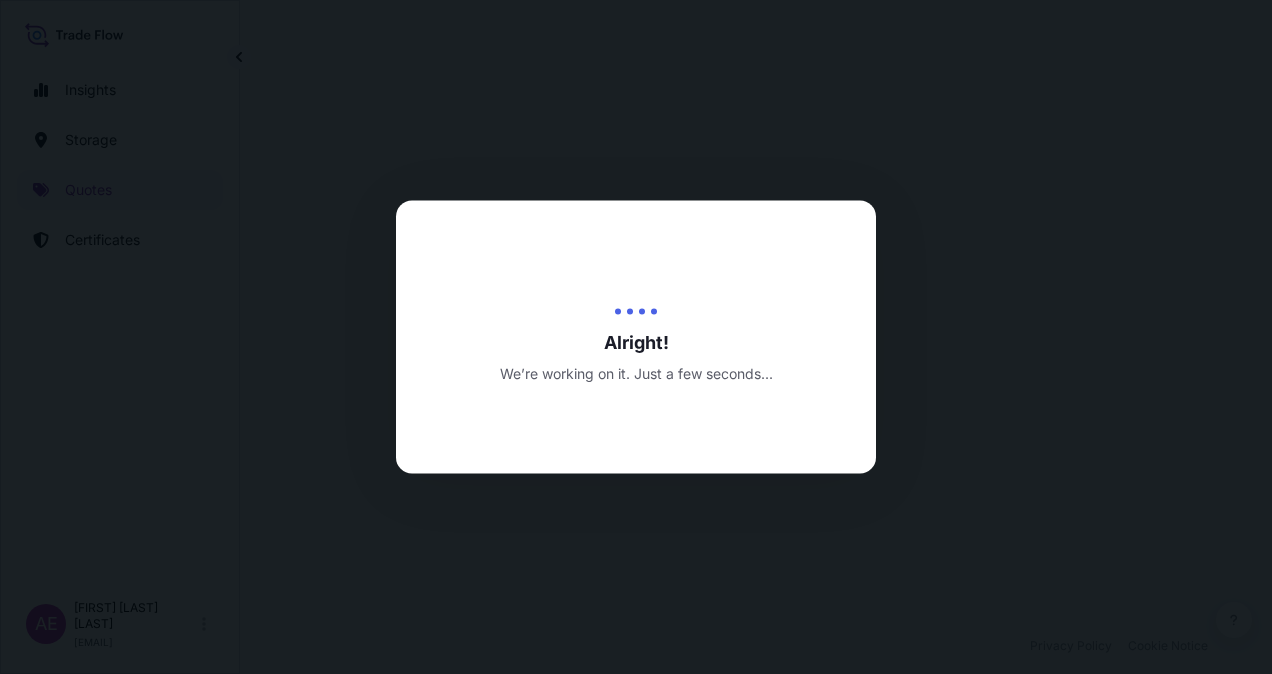 select on "Ocean Vessel" 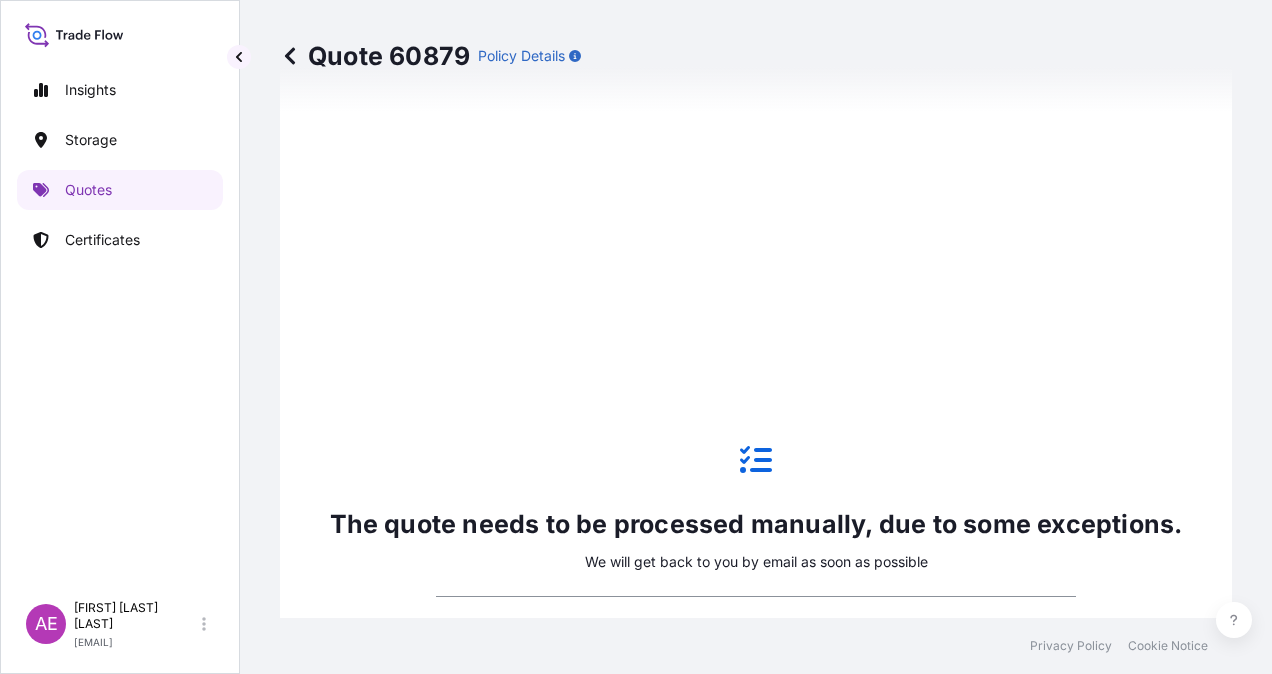 scroll, scrollTop: 1536, scrollLeft: 0, axis: vertical 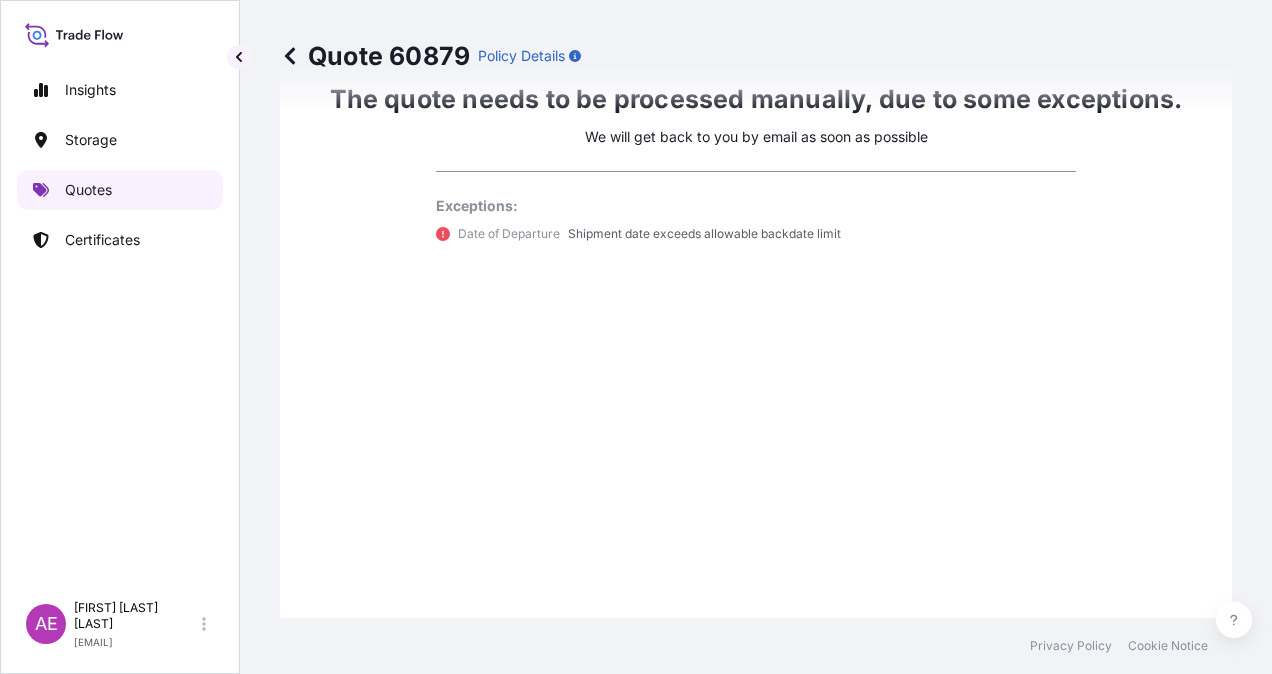 click on "Quotes" at bounding box center [120, 190] 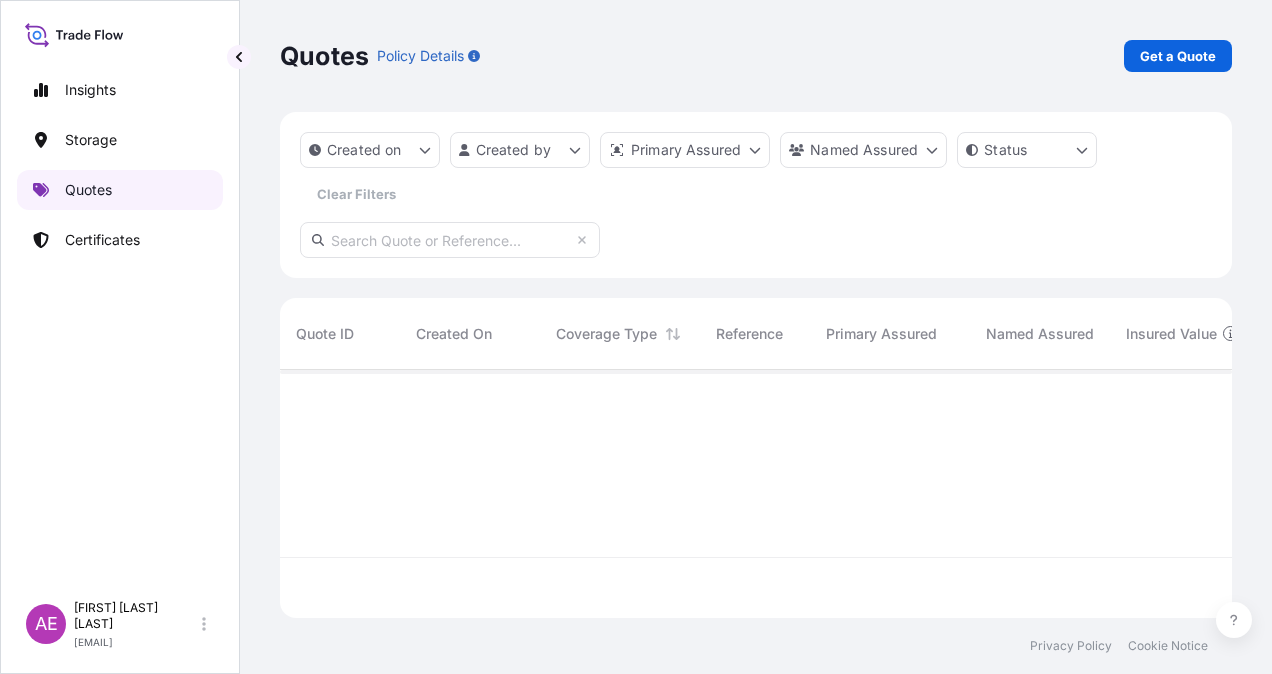 scroll, scrollTop: 0, scrollLeft: 0, axis: both 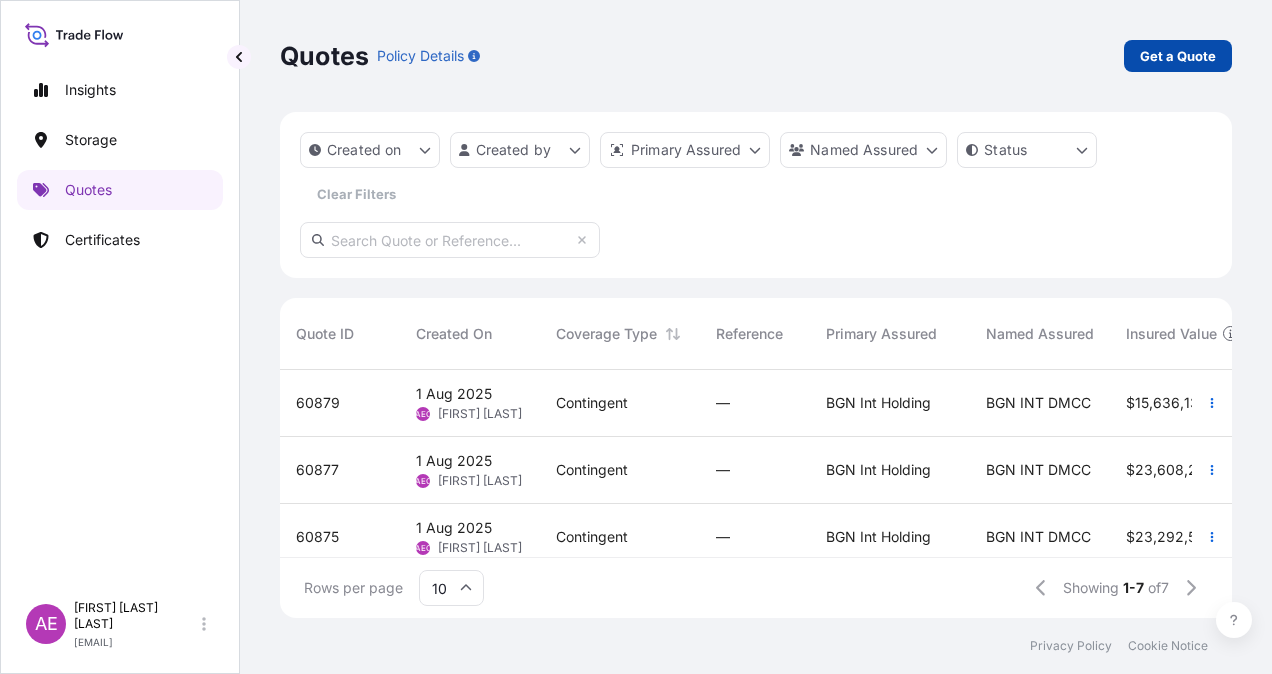 click on "Get a Quote" at bounding box center (1178, 56) 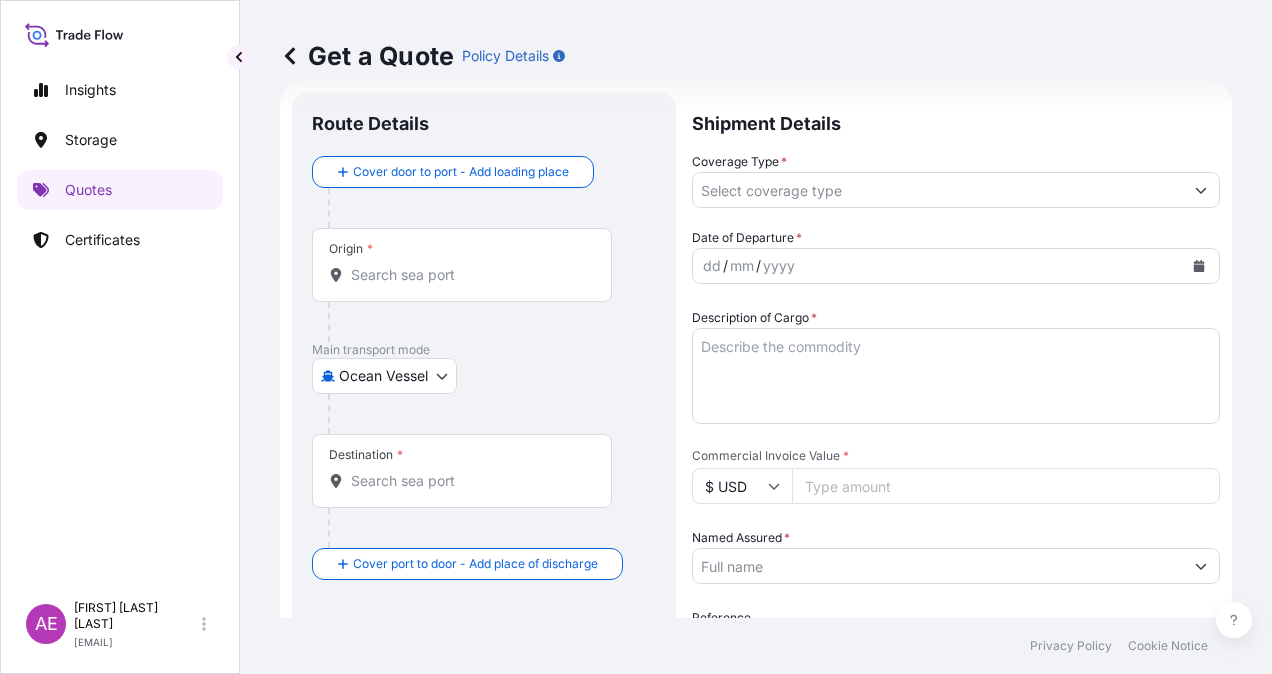 click on "Origin *" at bounding box center [462, 265] 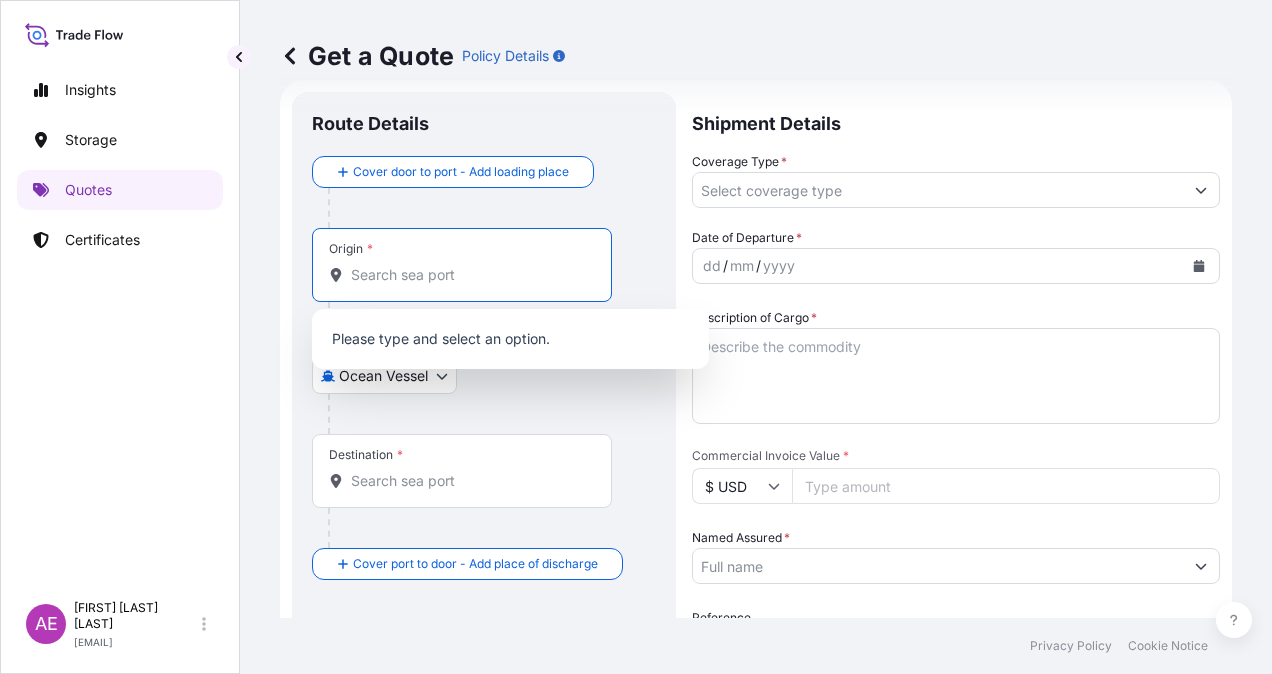 click on "Origin *" at bounding box center [462, 265] 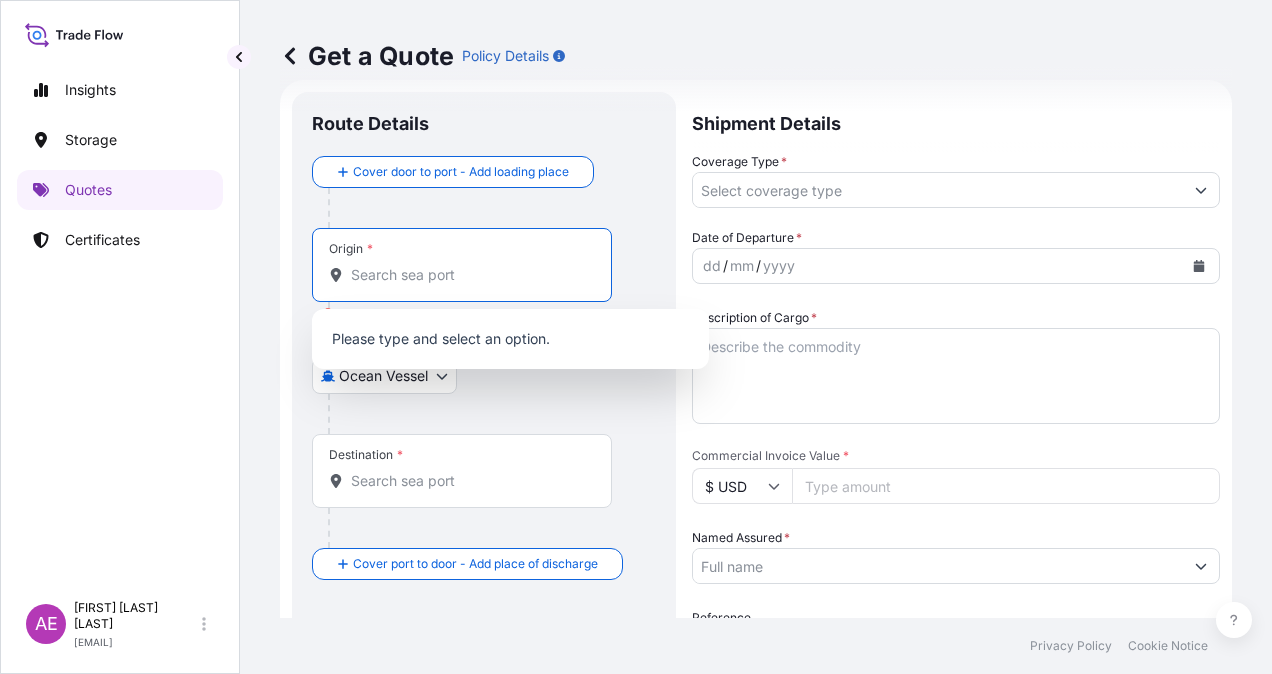 paste on "[CITY]" 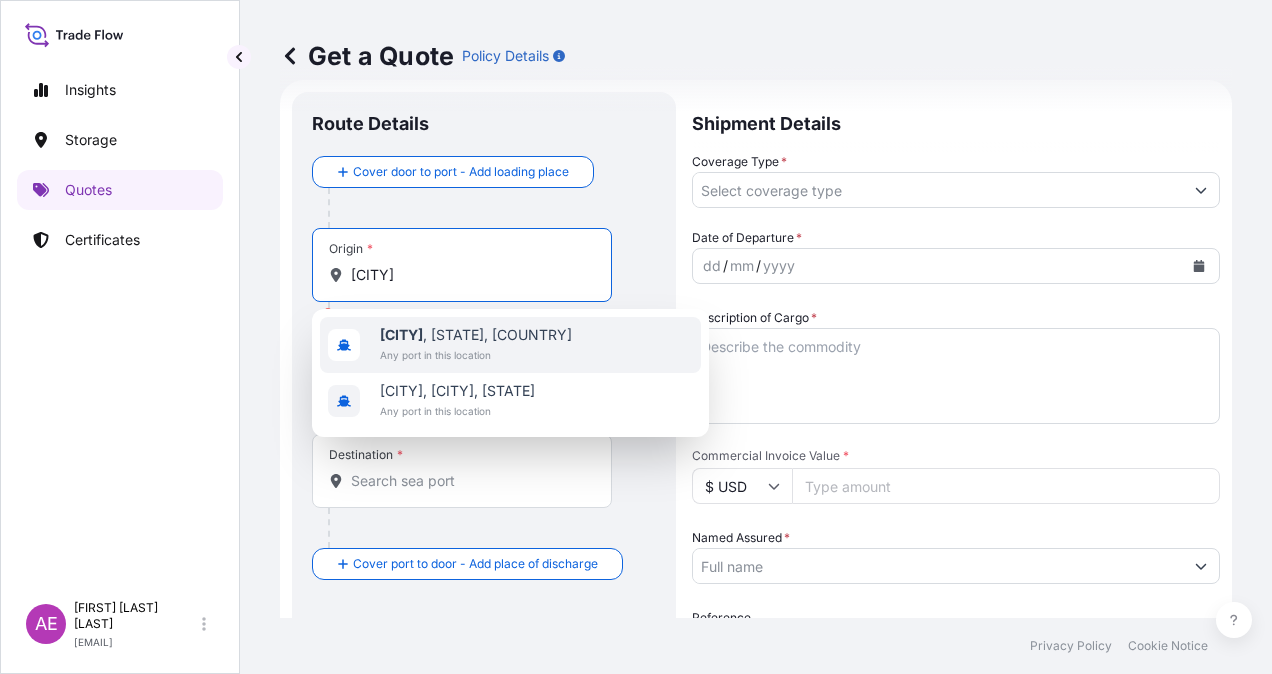 click on "Any port in this location" at bounding box center (476, 355) 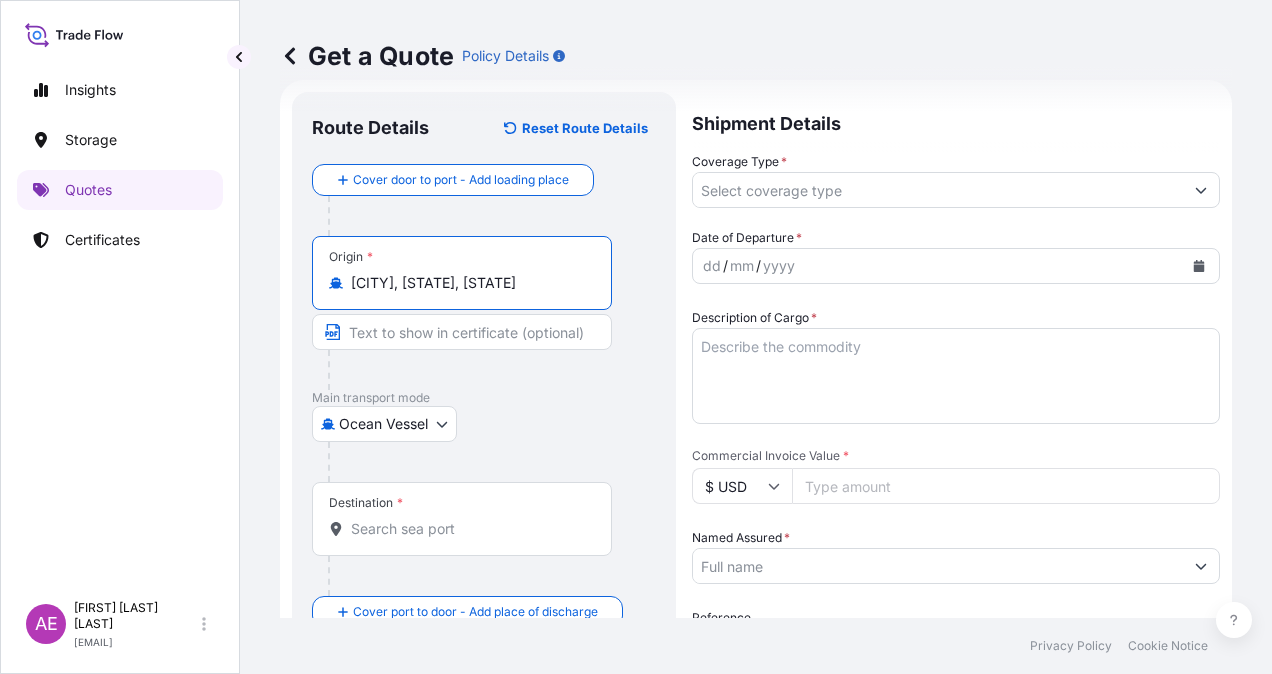 type on "[CITY], [STATE], [STATE]" 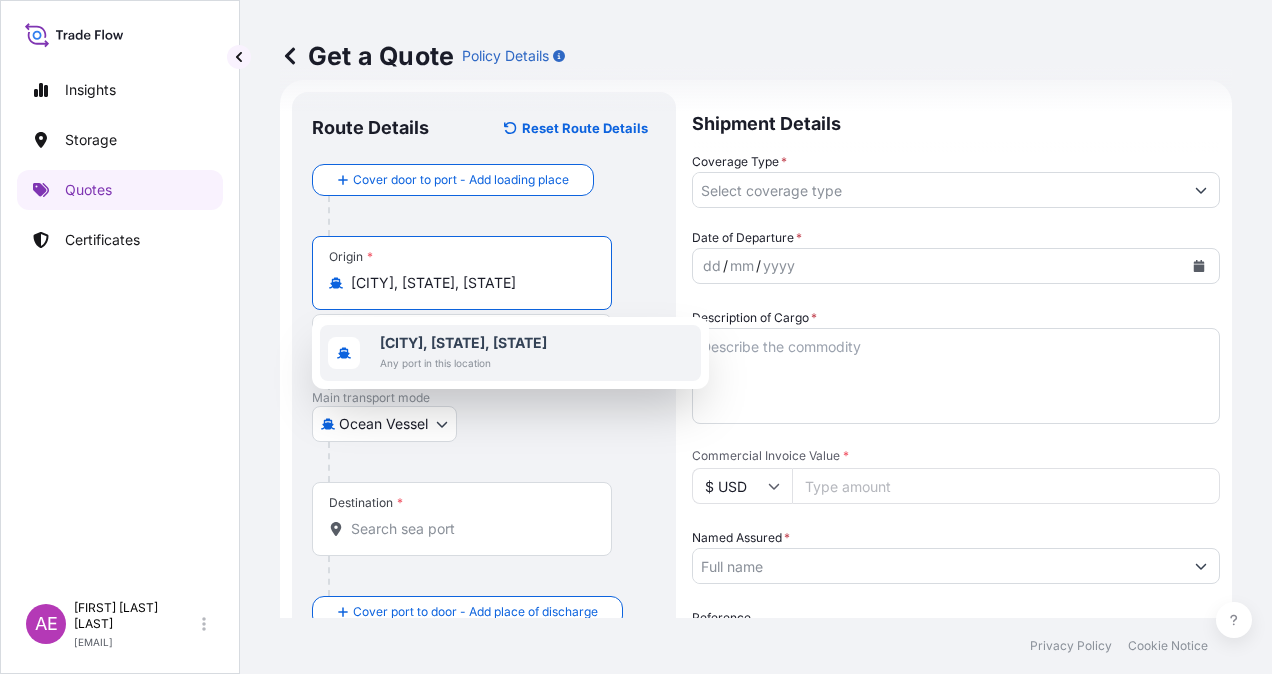 click on "[CITY], [STATE], [COUNTRY] Any port in this location" at bounding box center (510, 353) 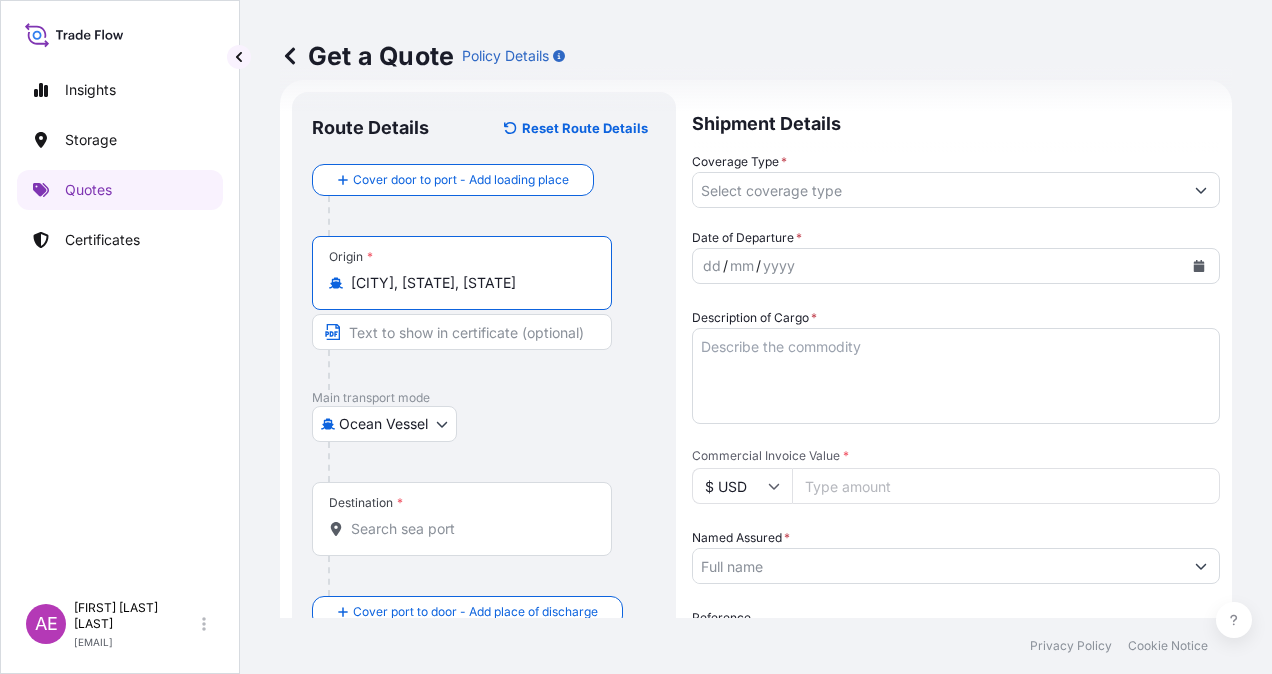 click at bounding box center (462, 332) 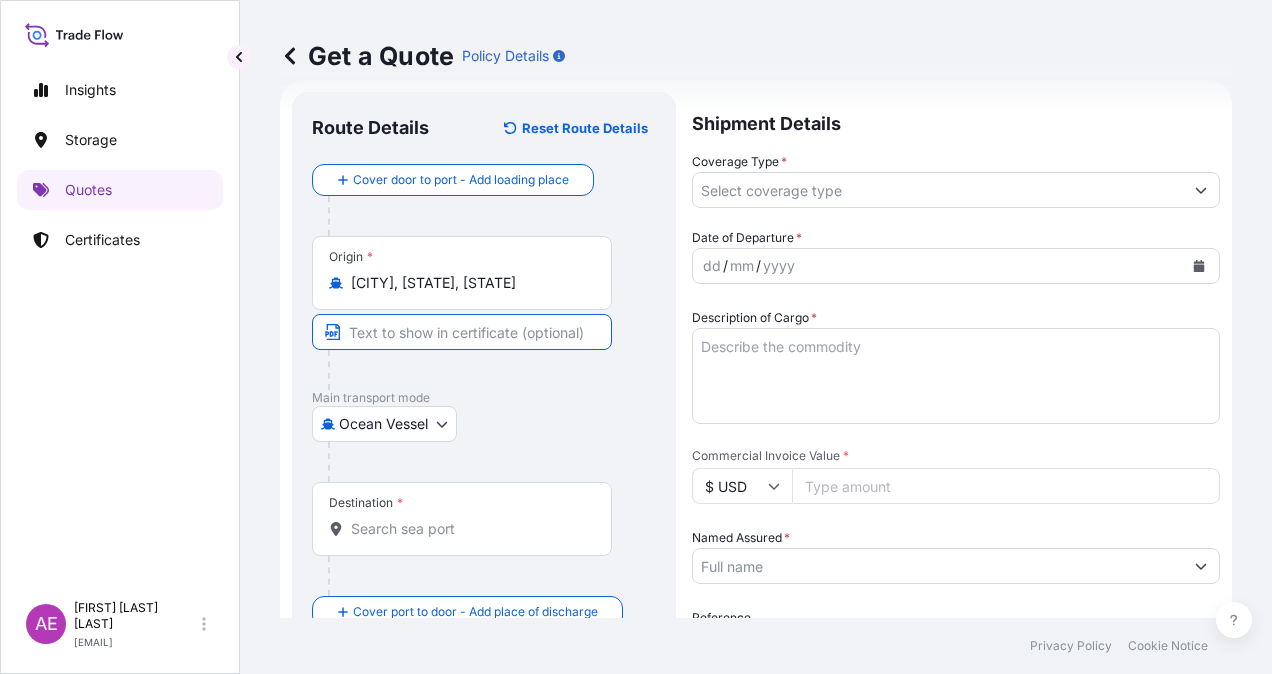 paste on "[CITY]" 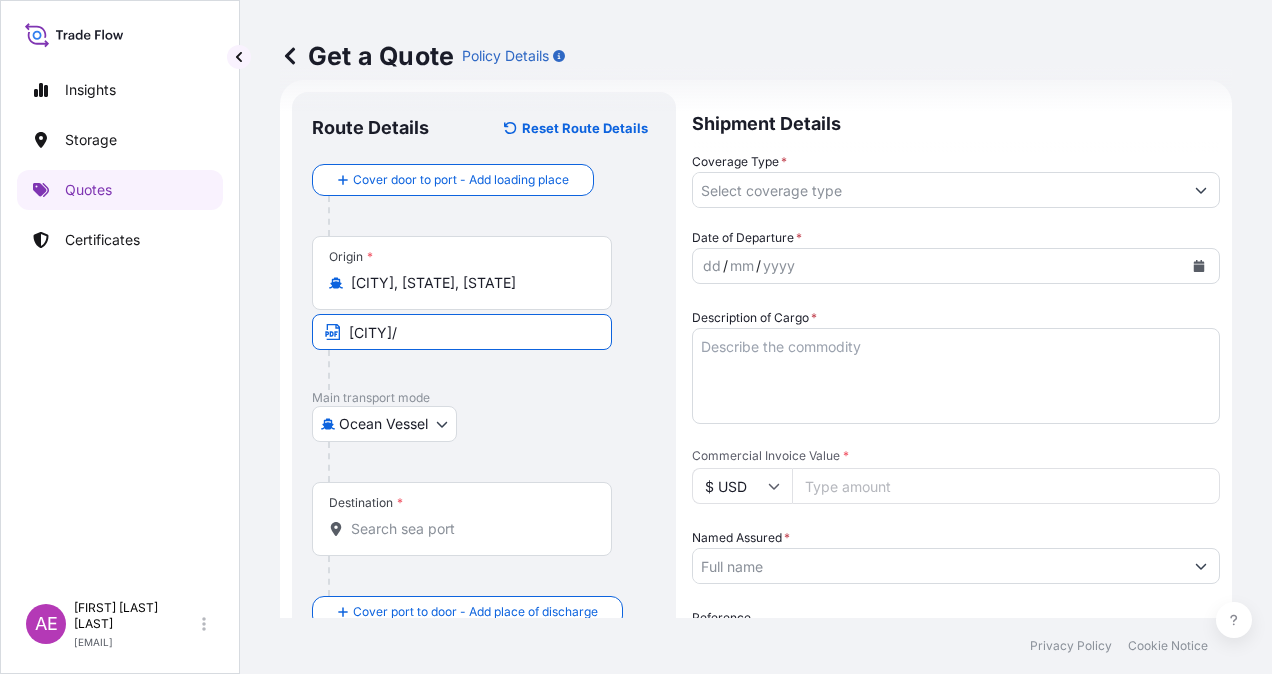 paste on "USA" 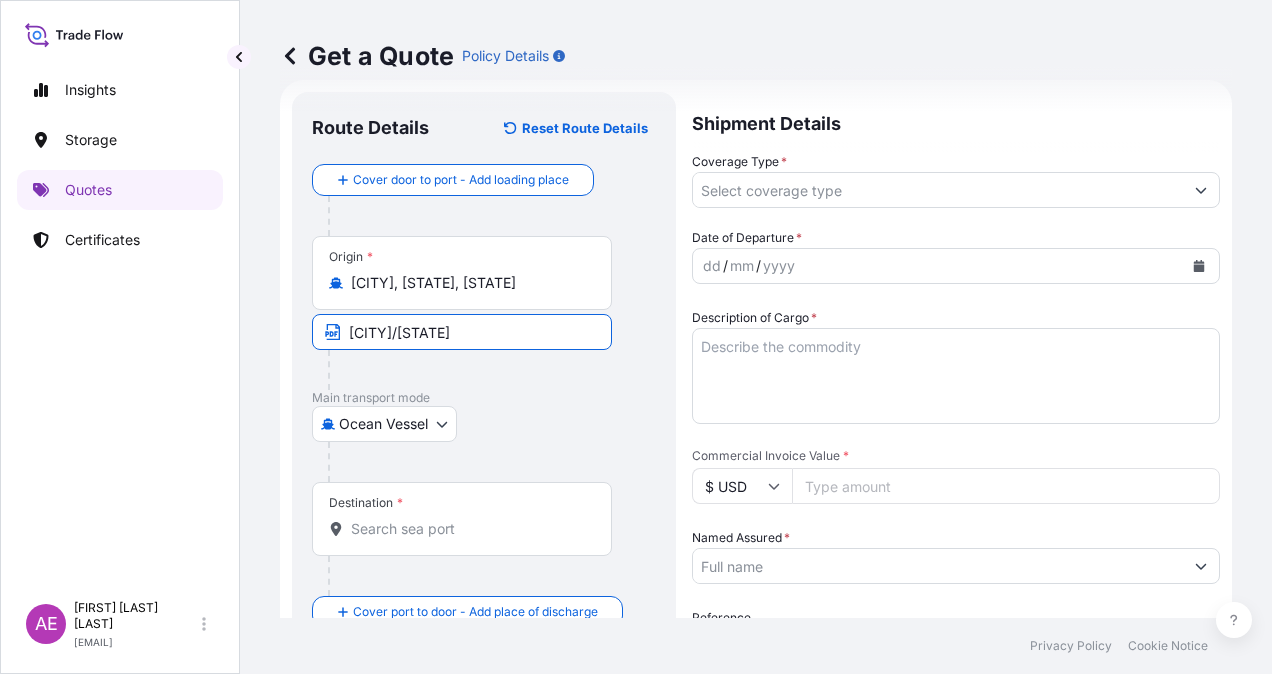 type on "[CITY]/[STATE]" 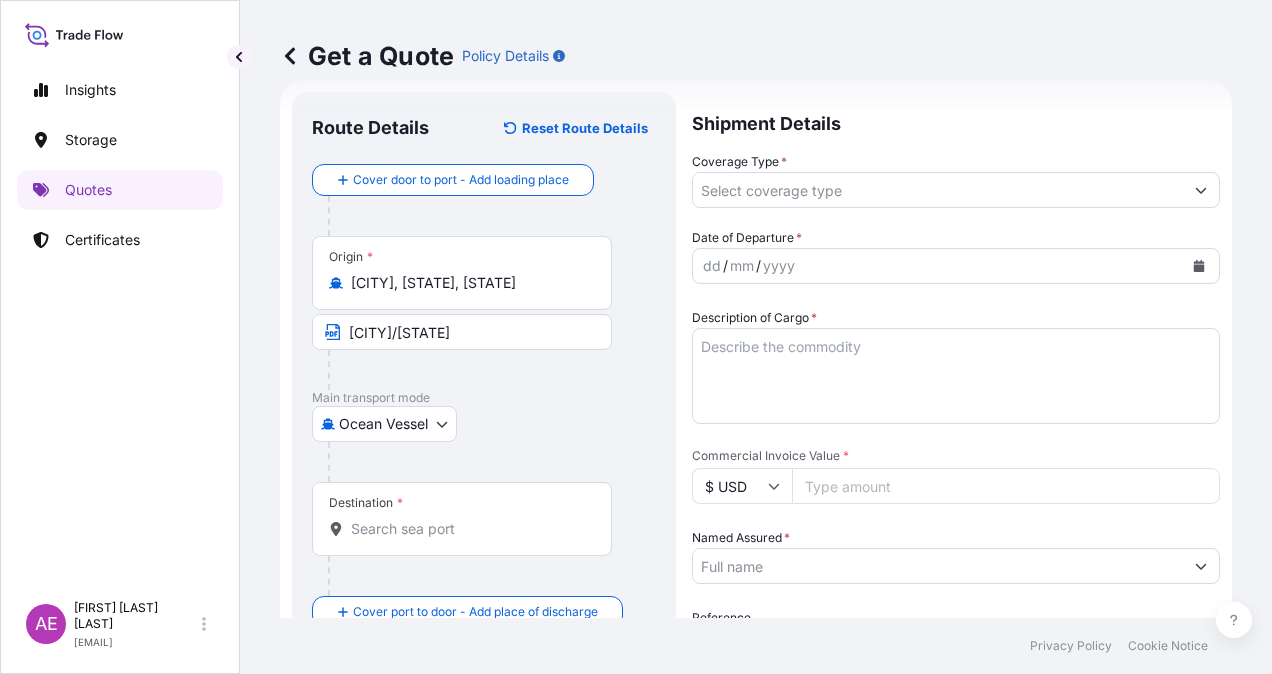 click on "Destination *" at bounding box center (462, 519) 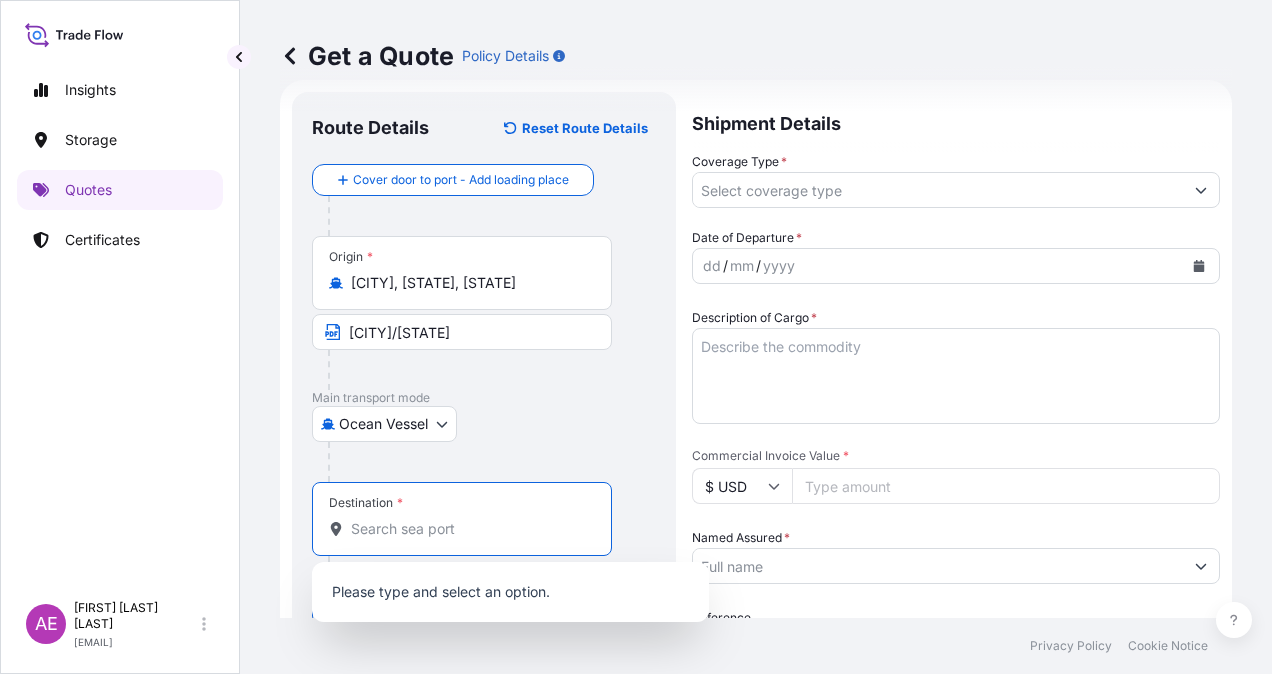 paste on "JORF LASFAR" 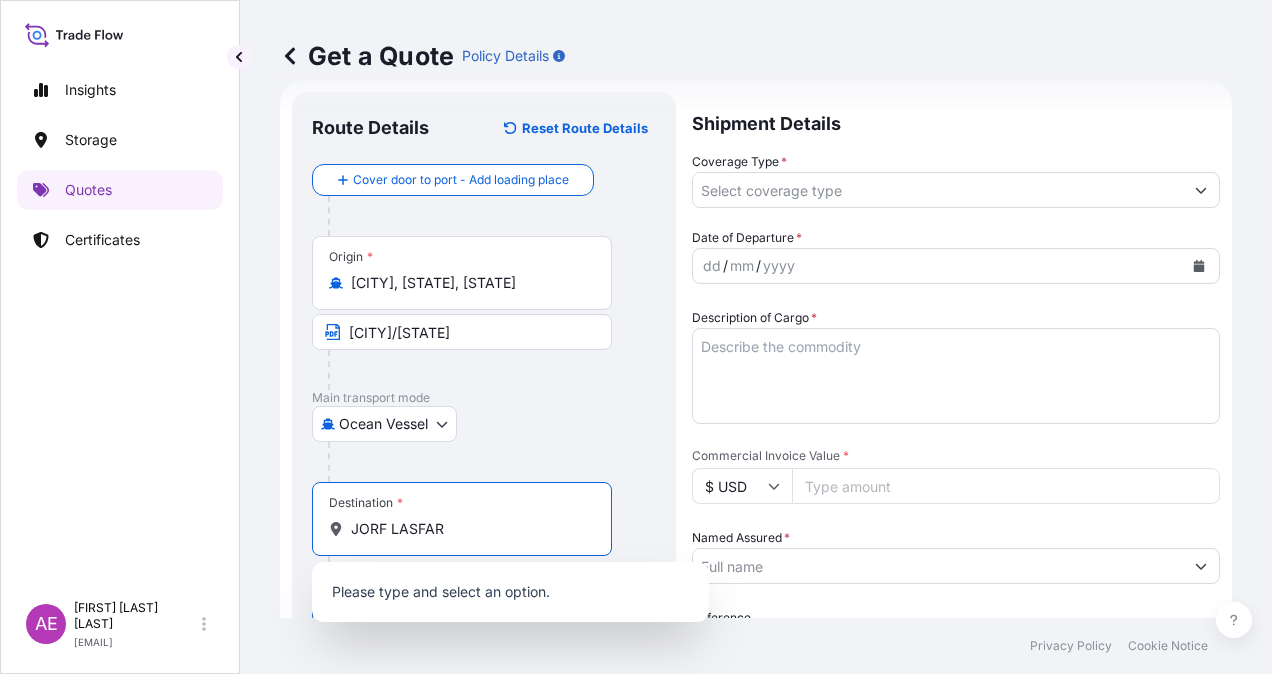 paste on "JORF LASFAR" 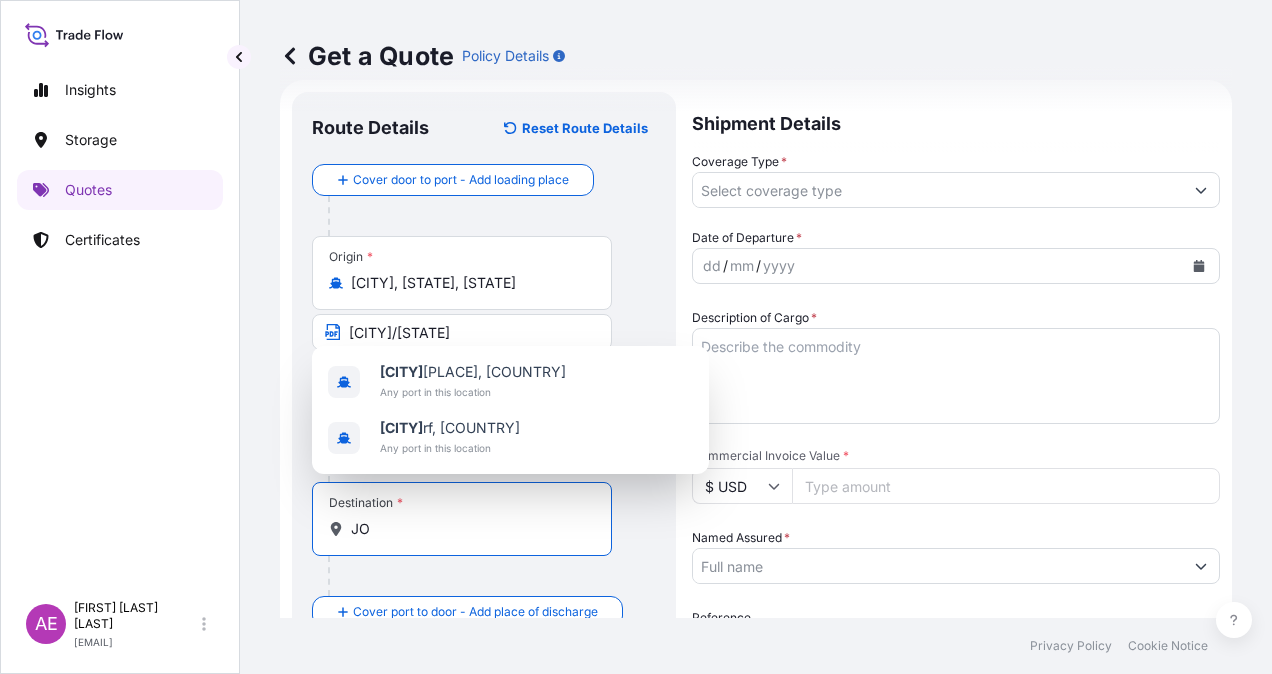 type on "J" 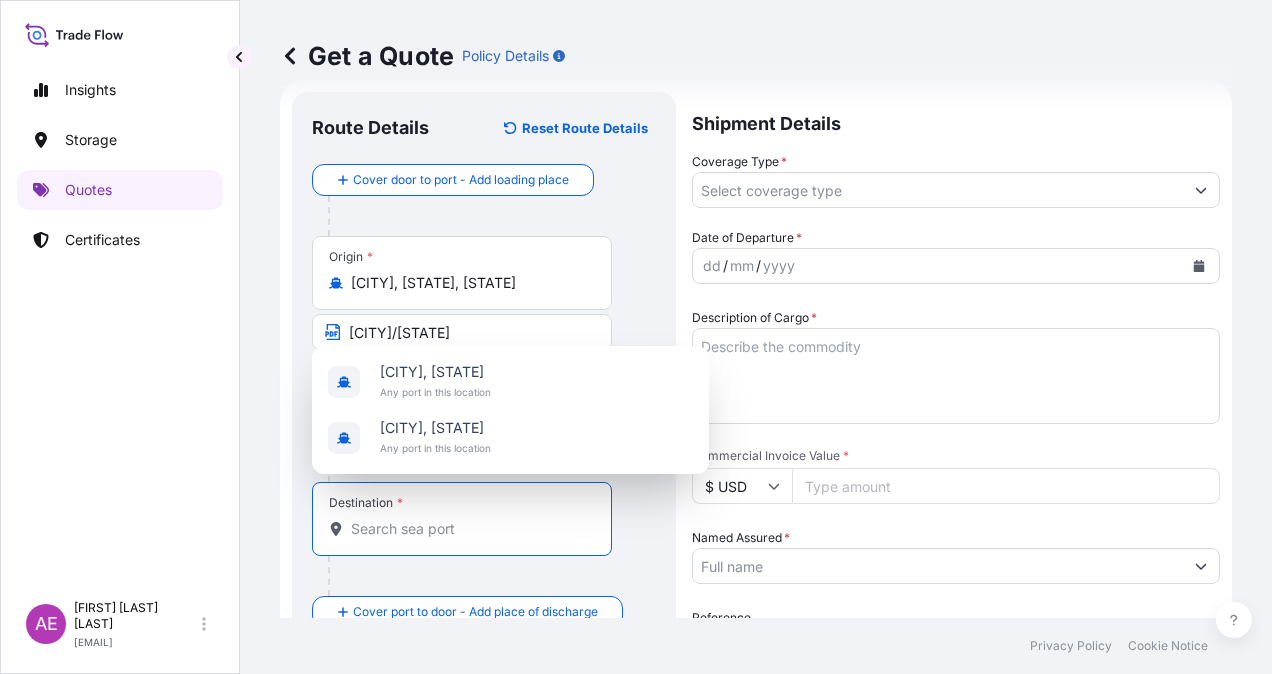 paste on "JORF LASFAR" 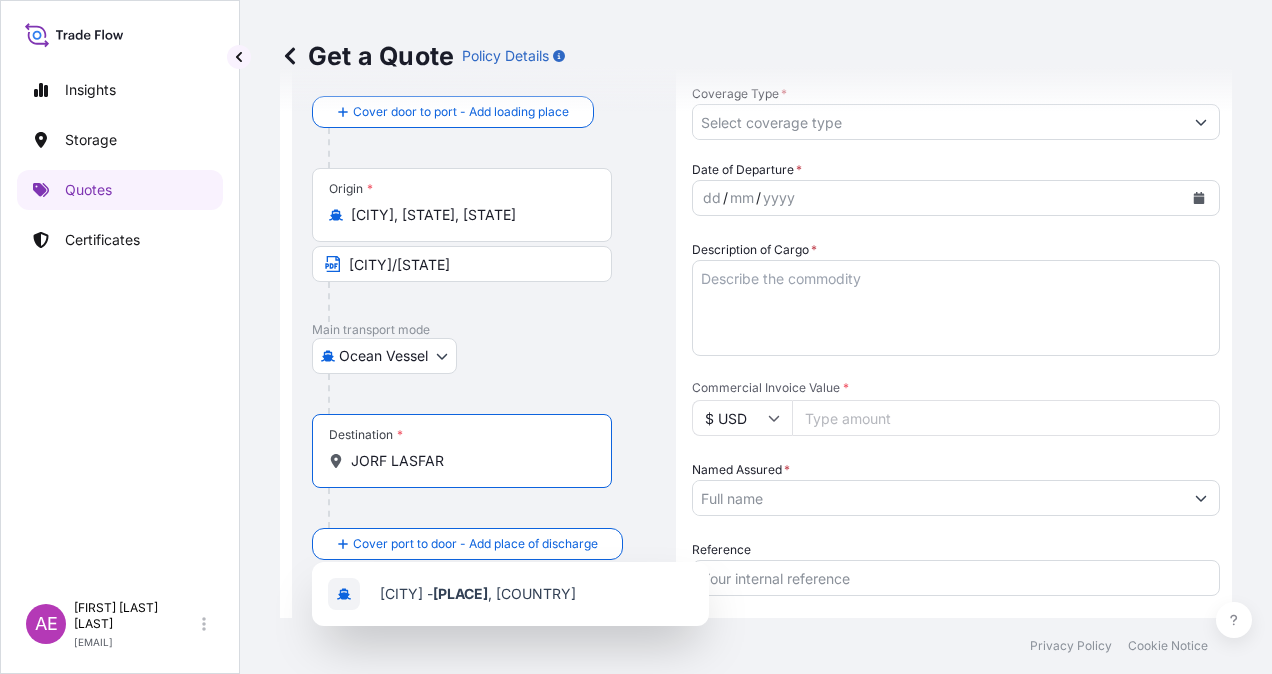 scroll, scrollTop: 132, scrollLeft: 0, axis: vertical 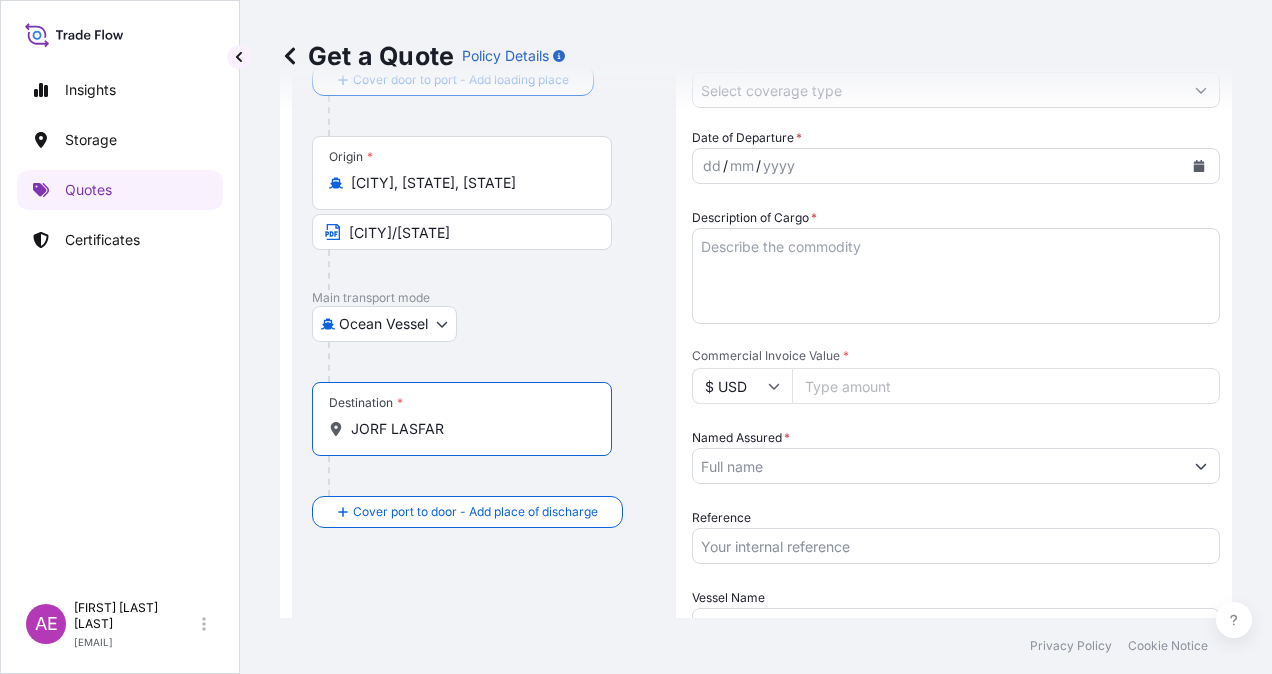 click on "Destination * [PLACE]" at bounding box center [462, 419] 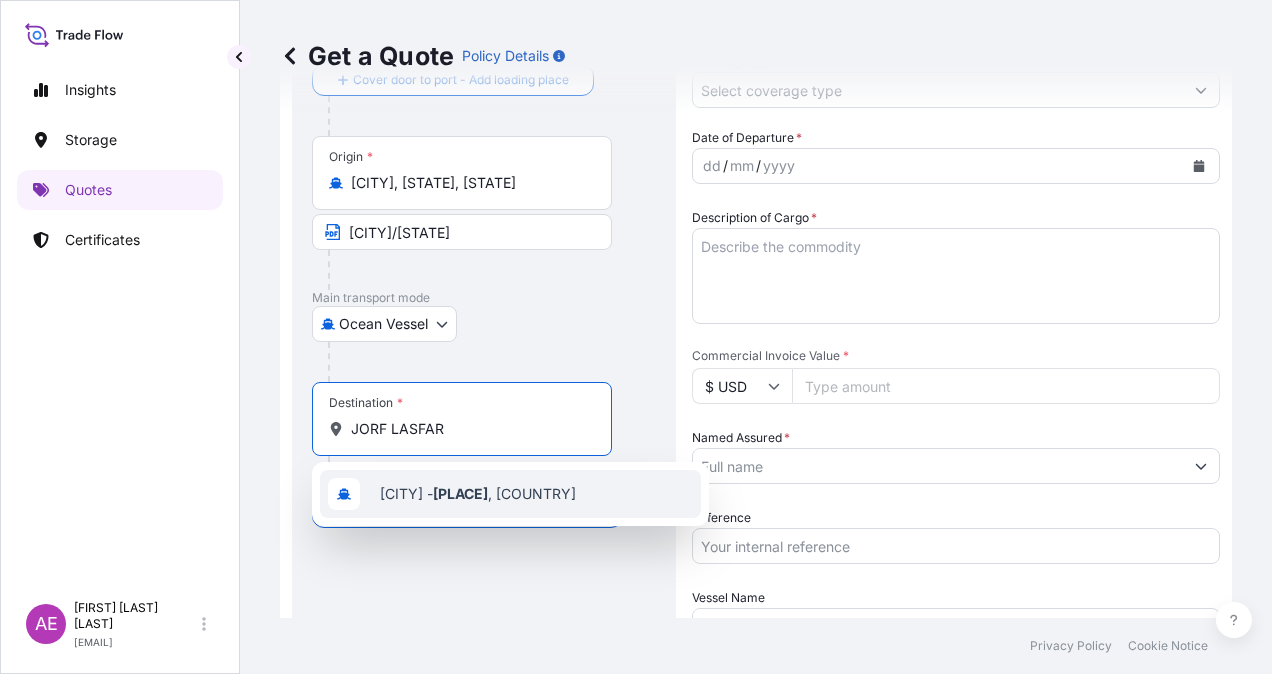 type on "MAJFL - [CITY], [COUNTRY]" 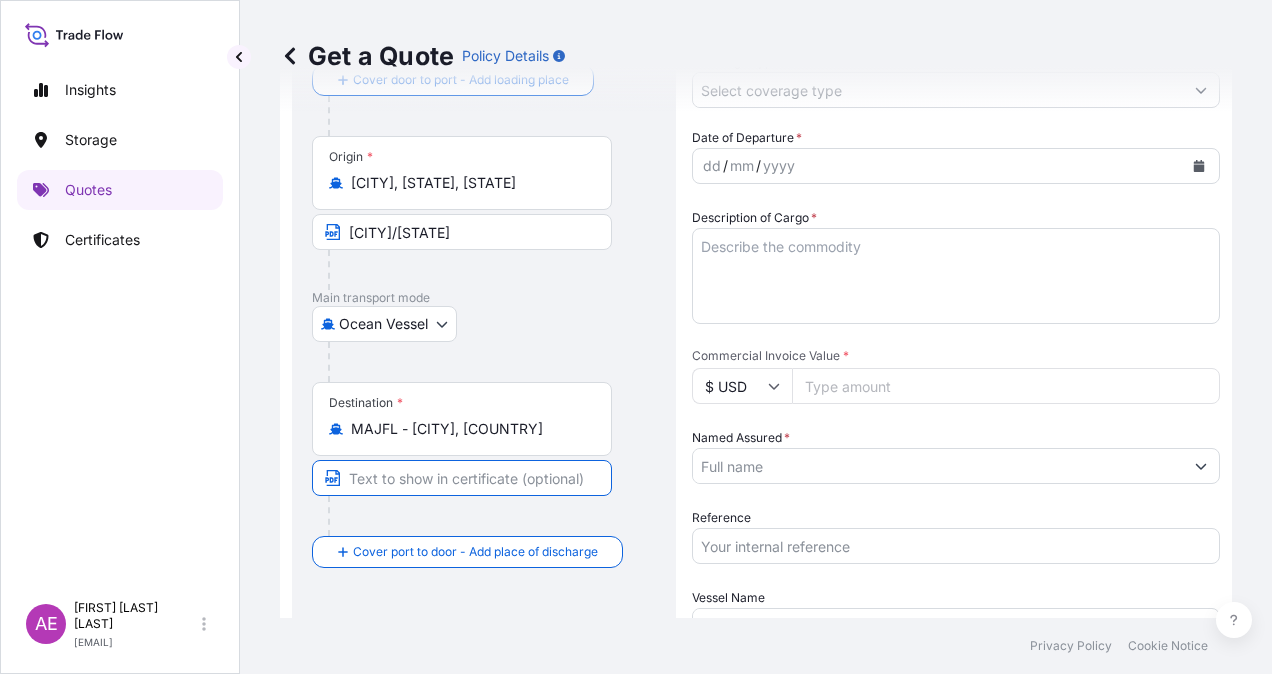 click at bounding box center (462, 478) 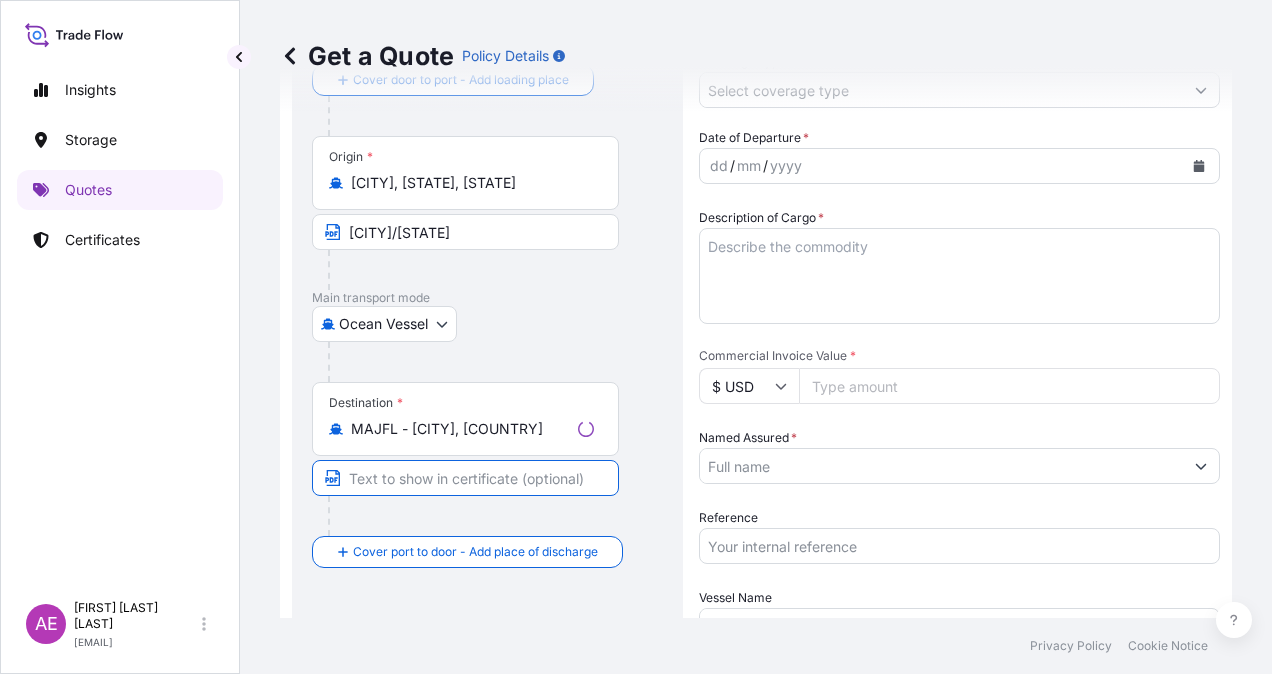 paste on "JORF LASFAR" 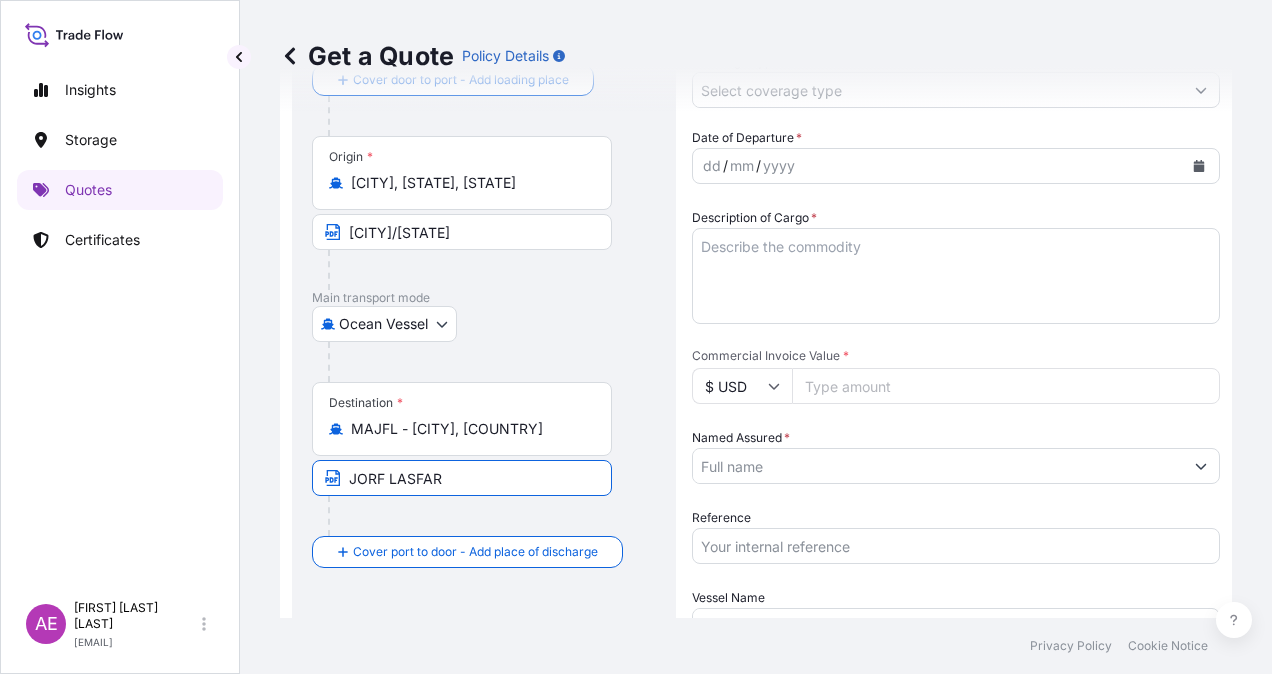 type on "[PLACE]/[COUNTRY]" 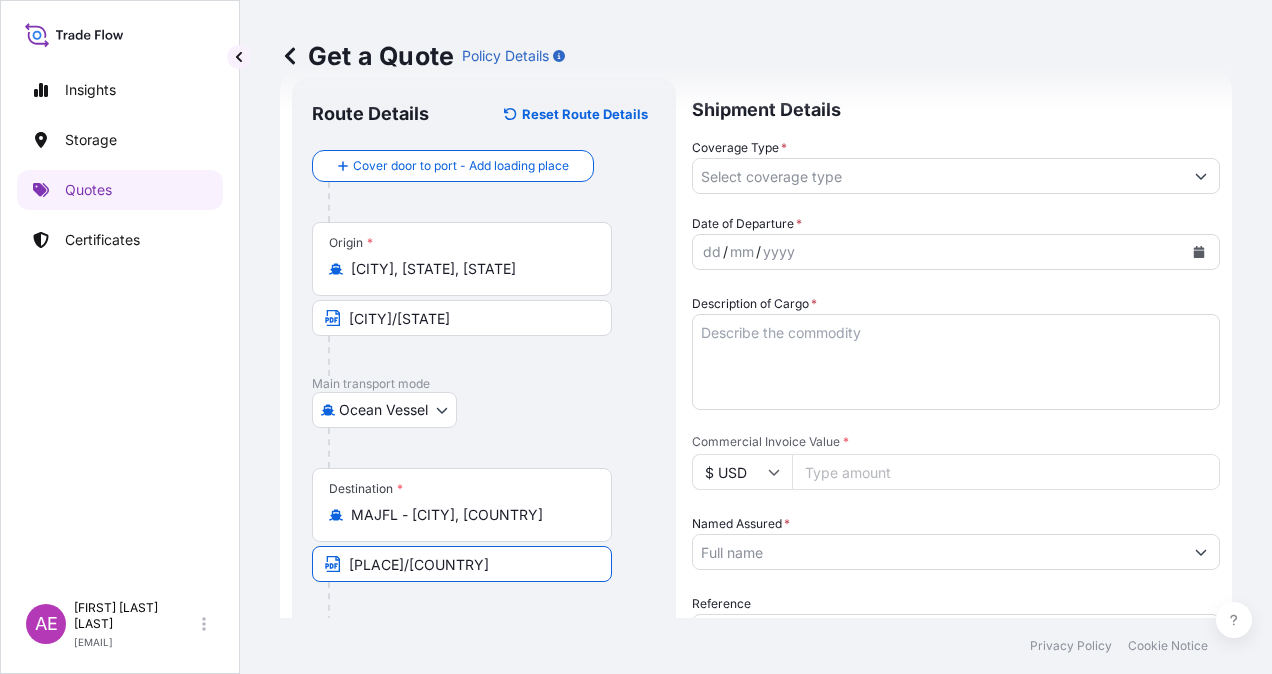 scroll, scrollTop: 0, scrollLeft: 0, axis: both 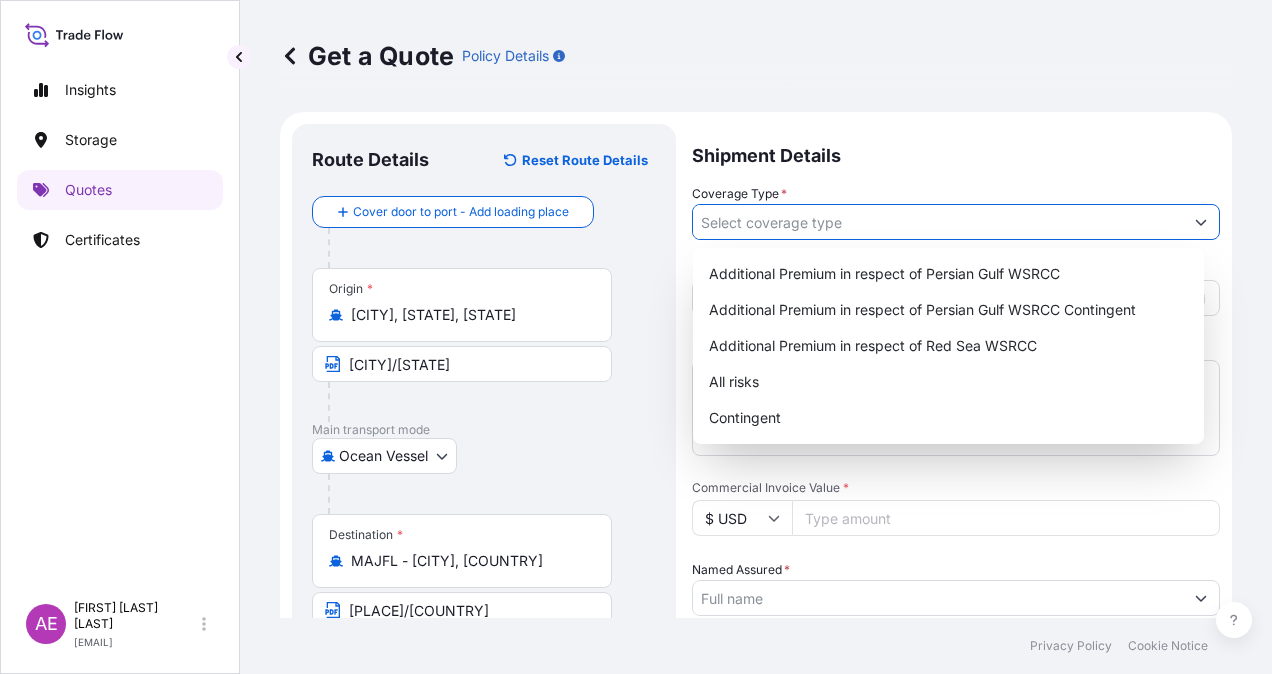 click on "Coverage Type *" at bounding box center [938, 222] 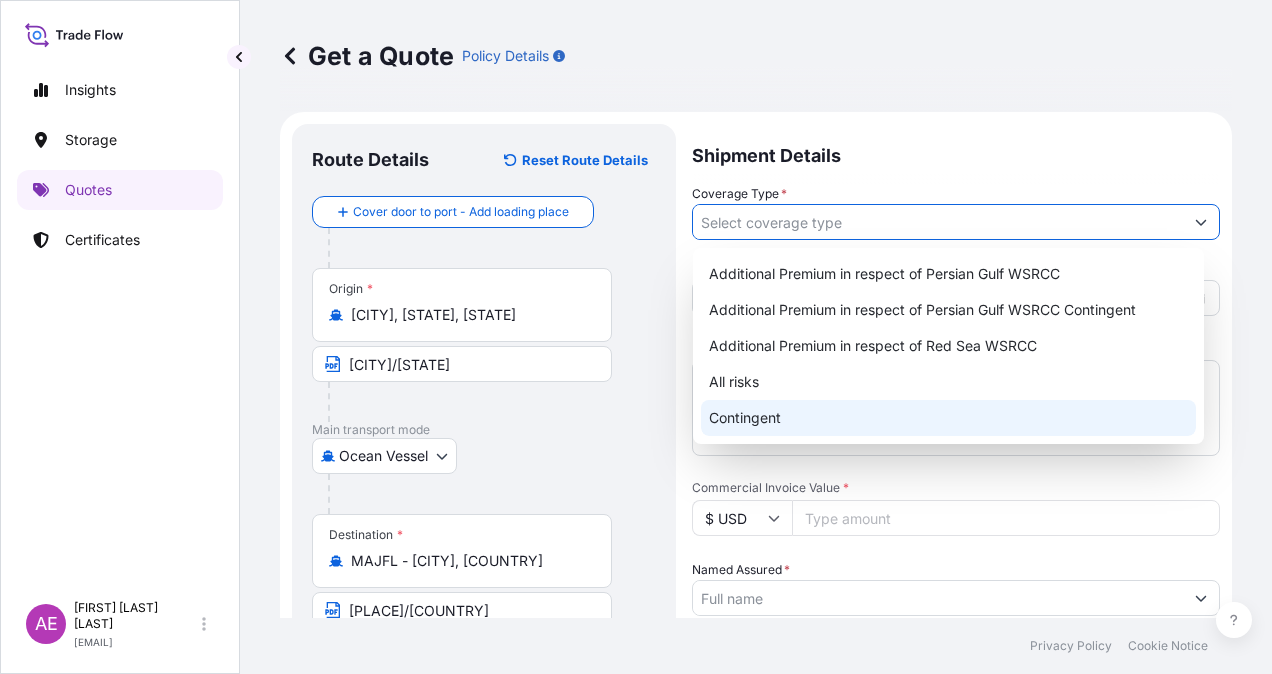 click on "Contingent" at bounding box center (948, 418) 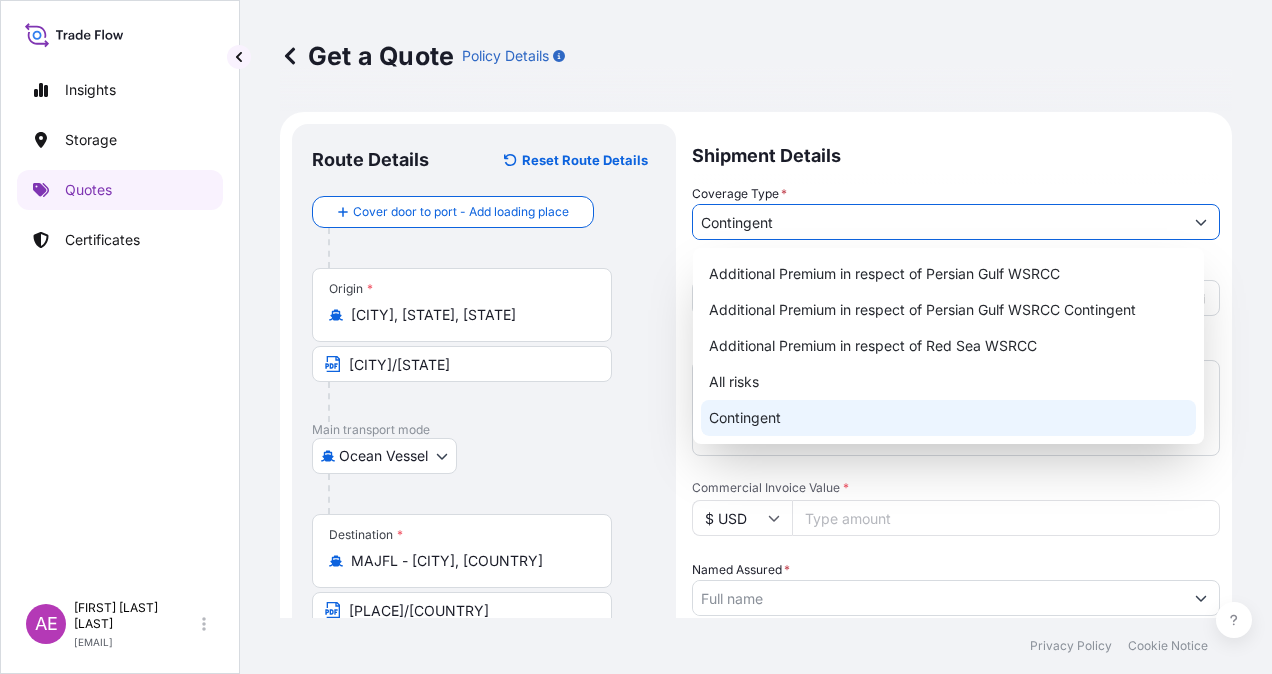 click on "Contingent" at bounding box center [948, 418] 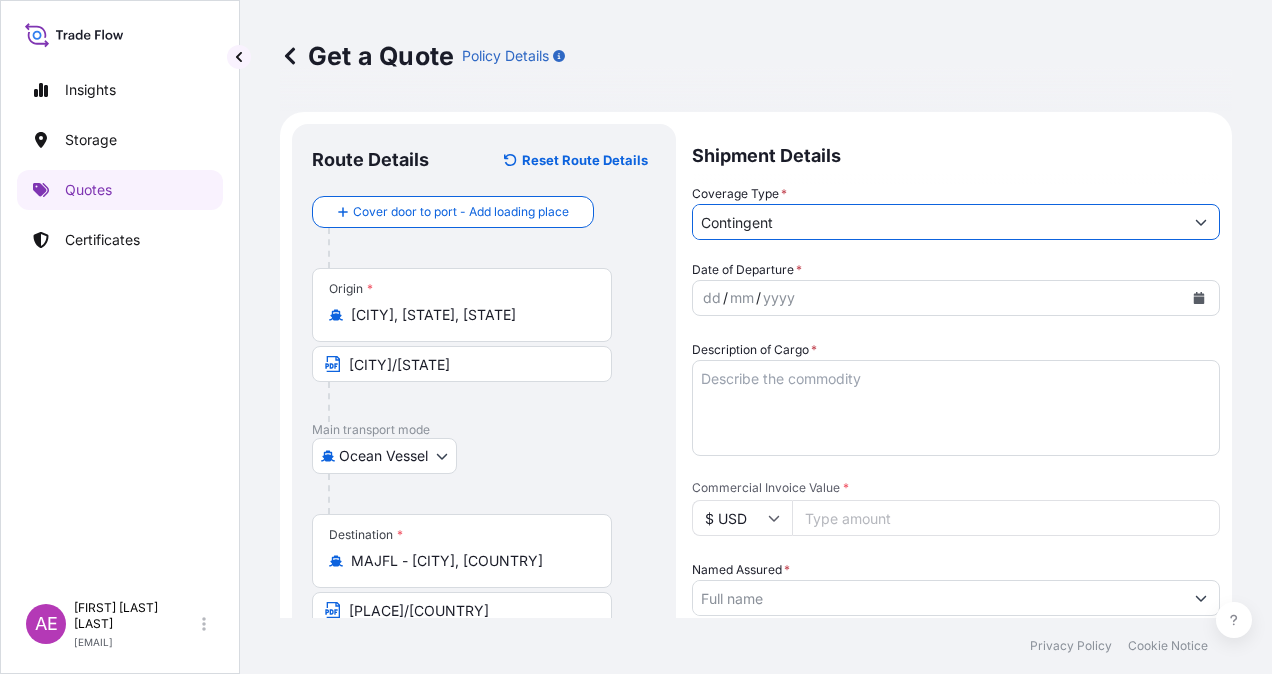 click on "dd" at bounding box center [712, 298] 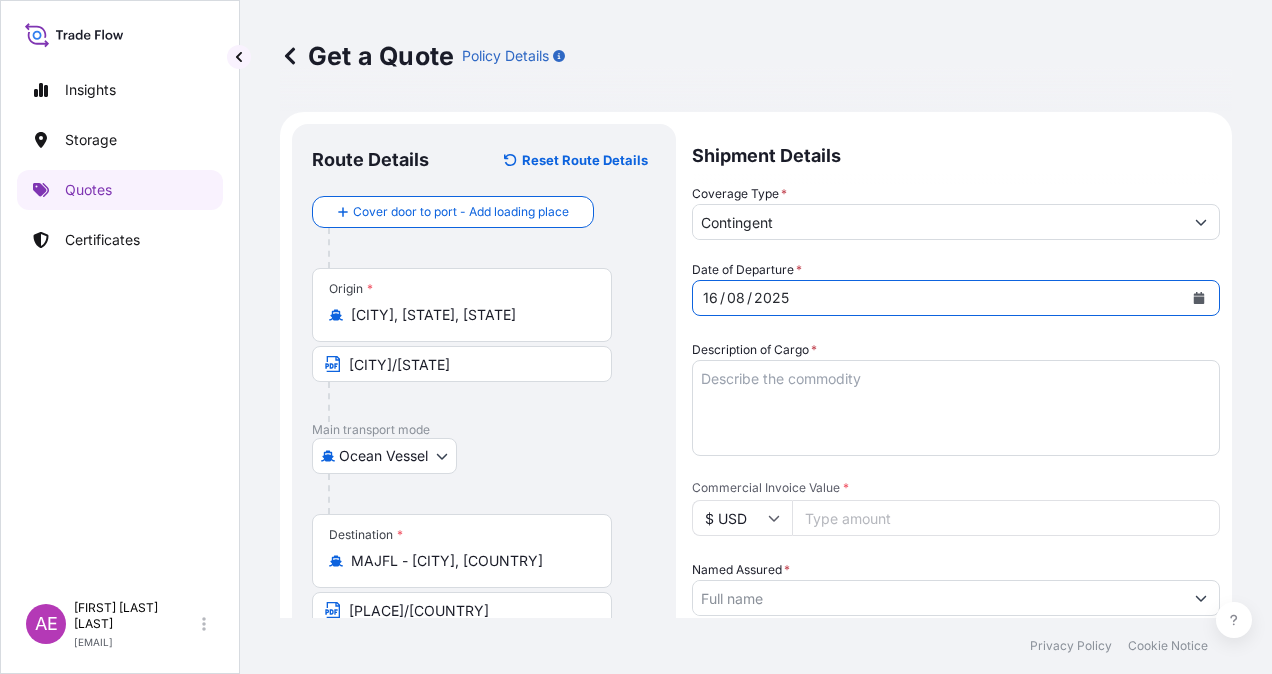 click on "08" at bounding box center [736, 298] 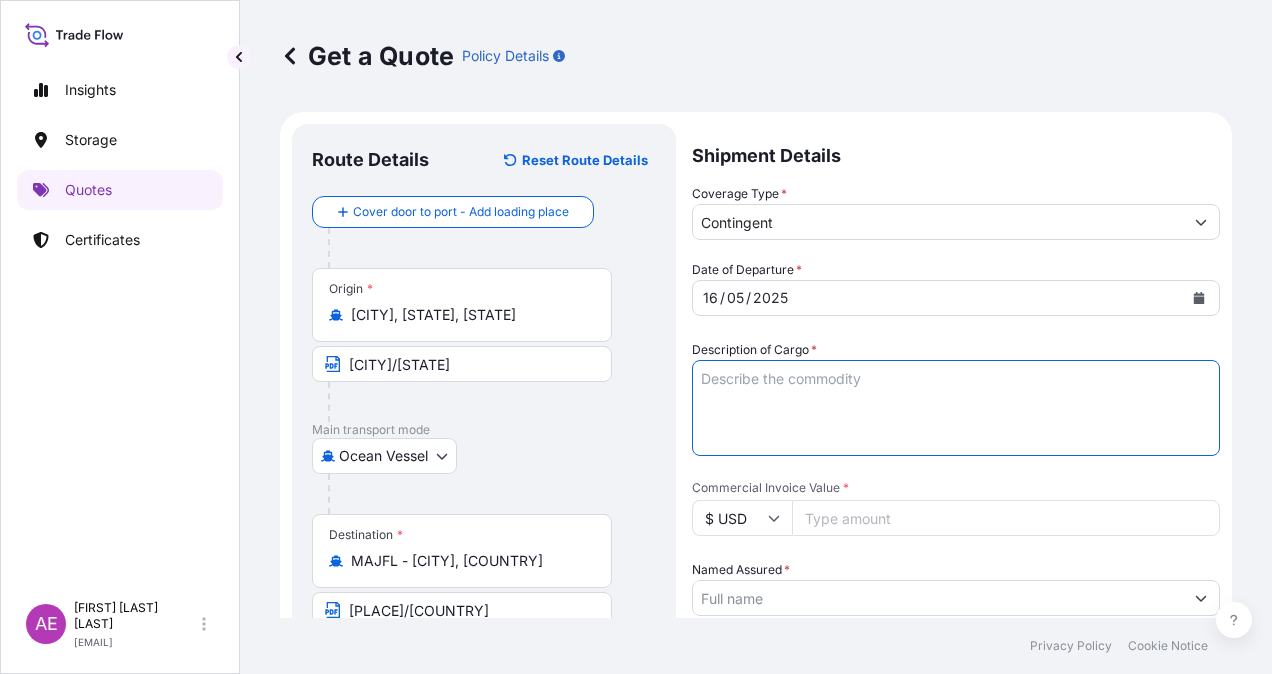 click on "Description of Cargo *" at bounding box center [956, 408] 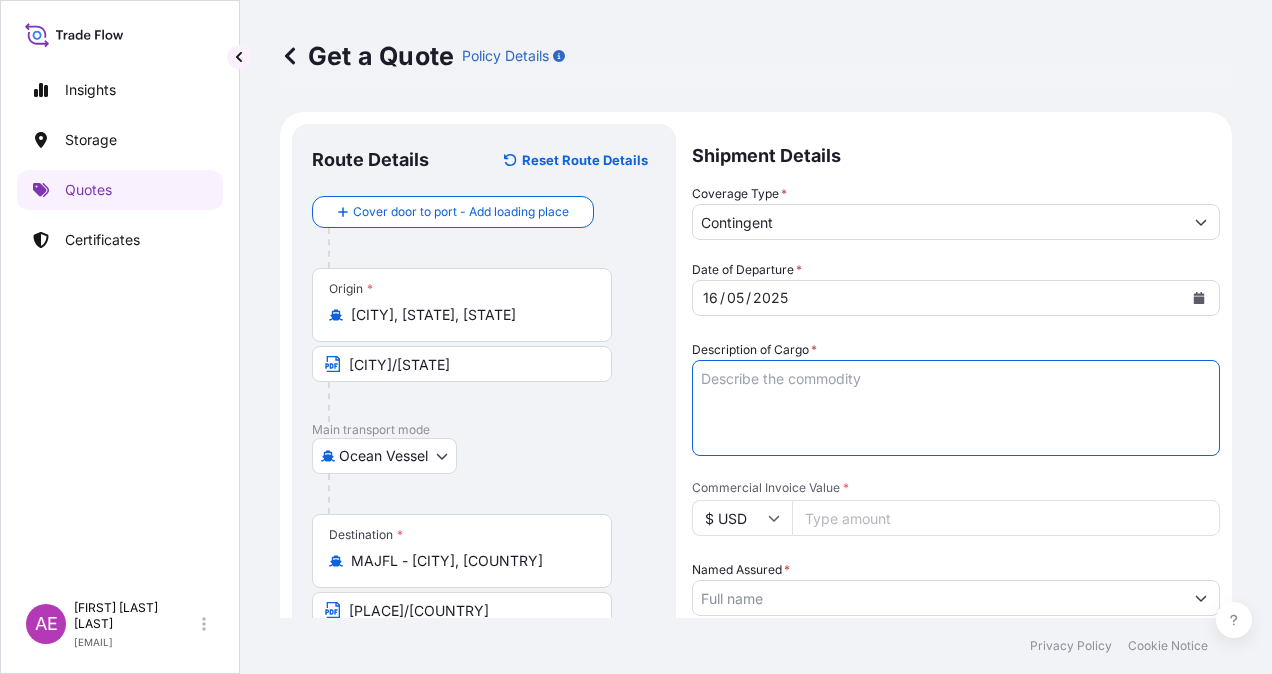 paste on "ULSD" 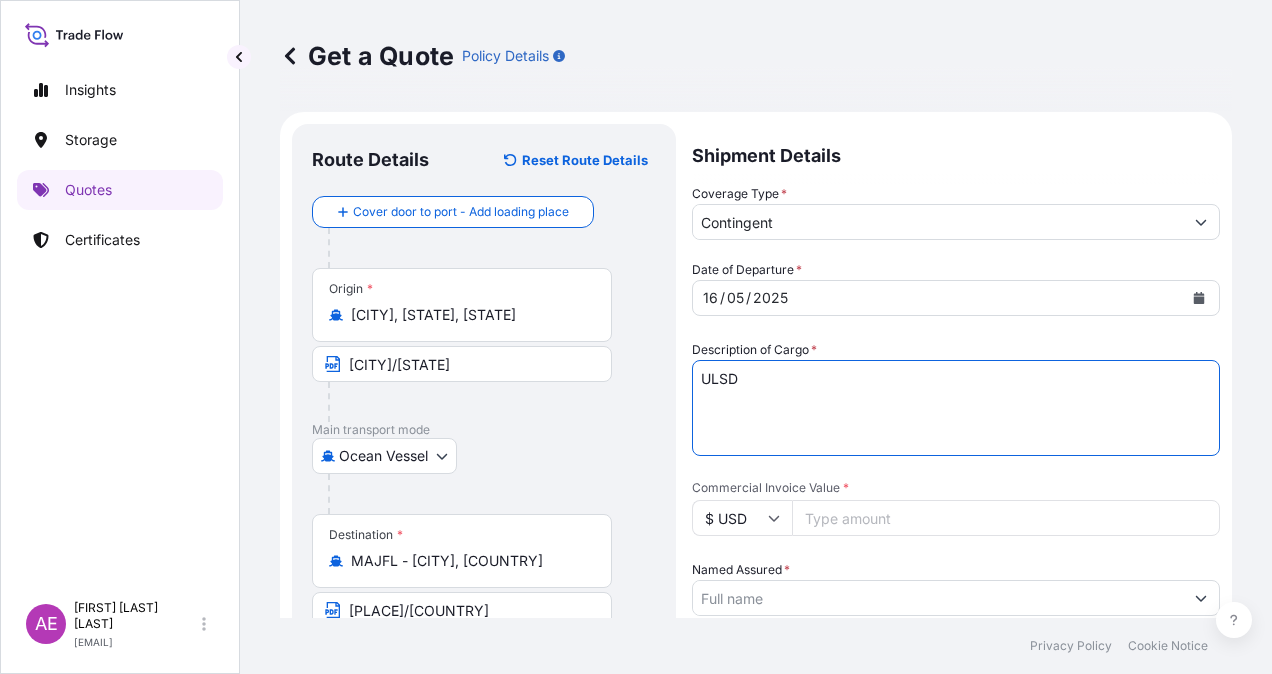 type on "ULSD" 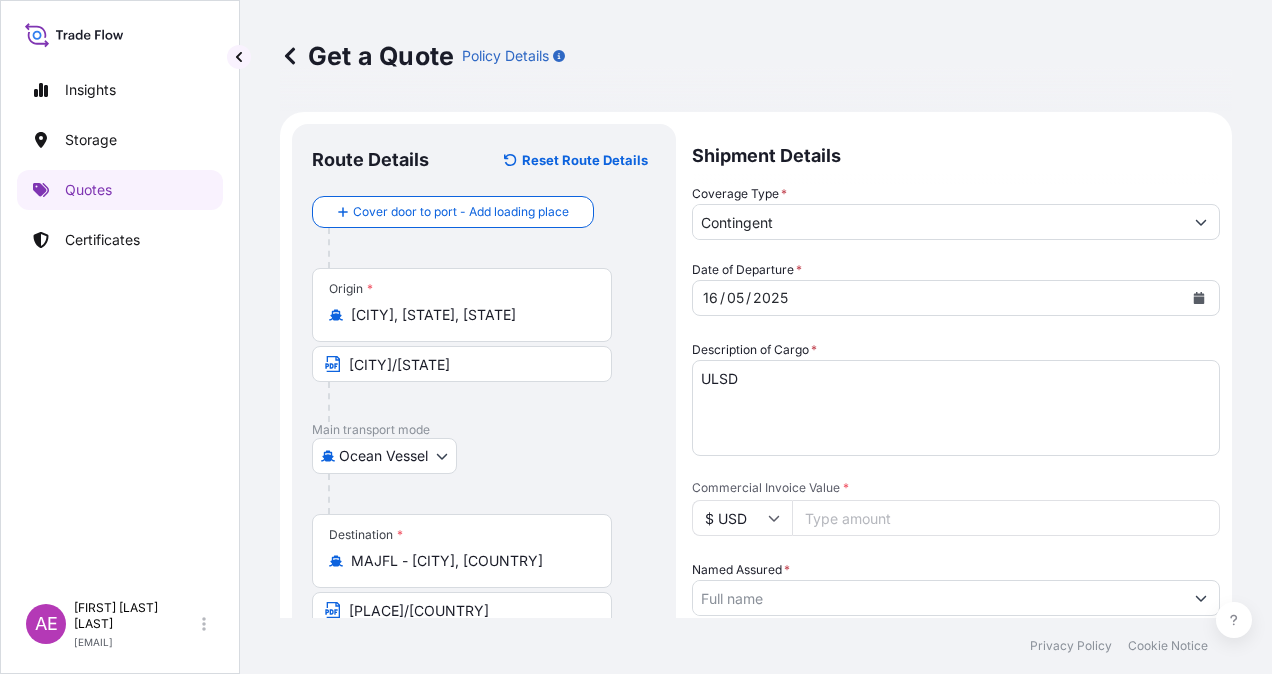 click on "Commercial Invoice Value   *" at bounding box center [1006, 518] 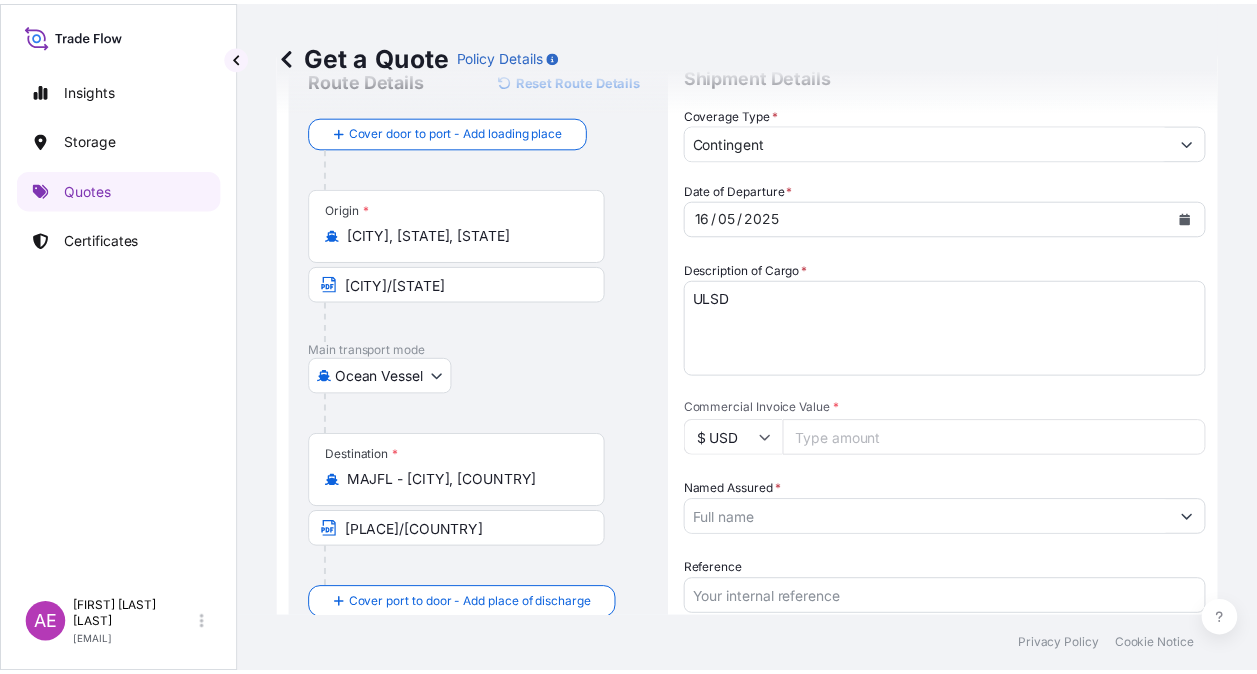scroll, scrollTop: 300, scrollLeft: 0, axis: vertical 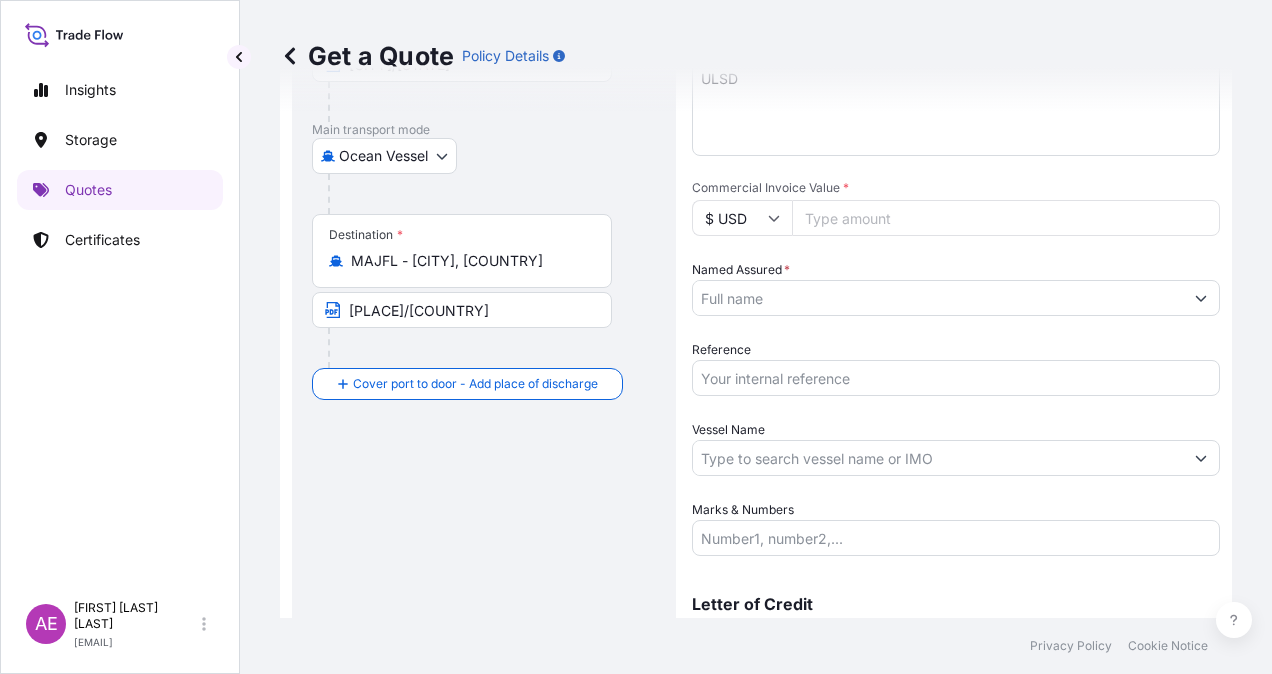 type on "[NUMBER]" 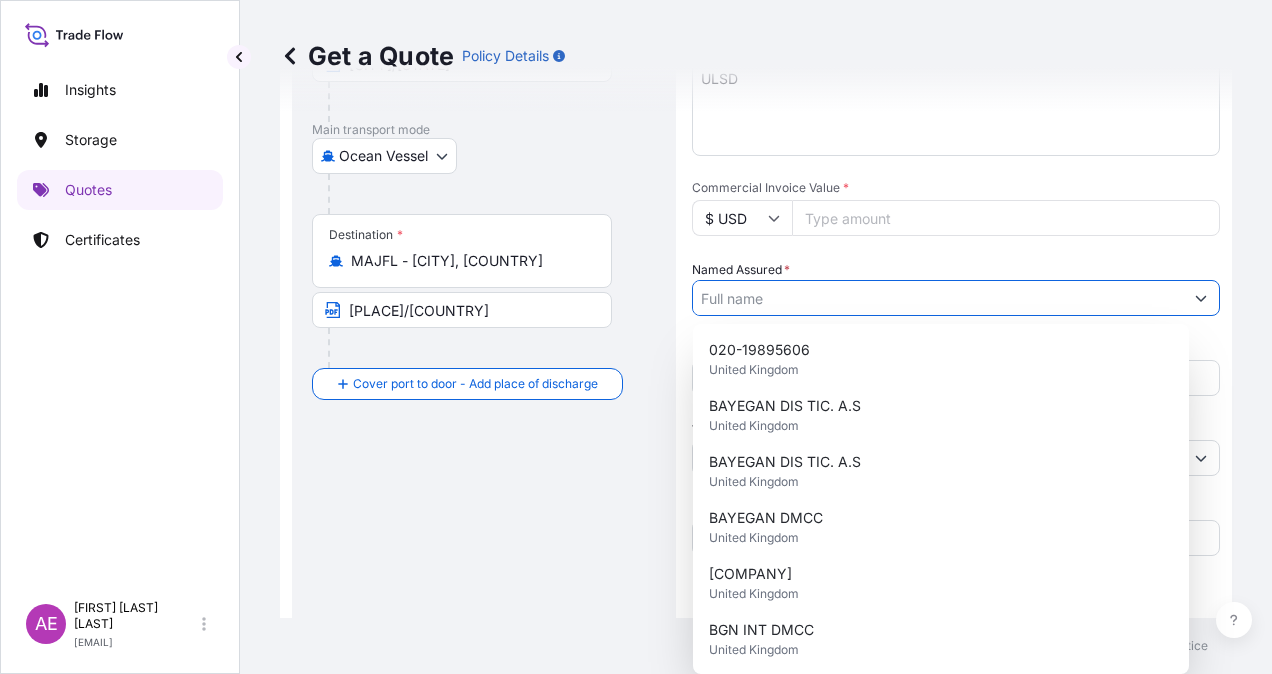 click on "Named Assured *" at bounding box center (938, 298) 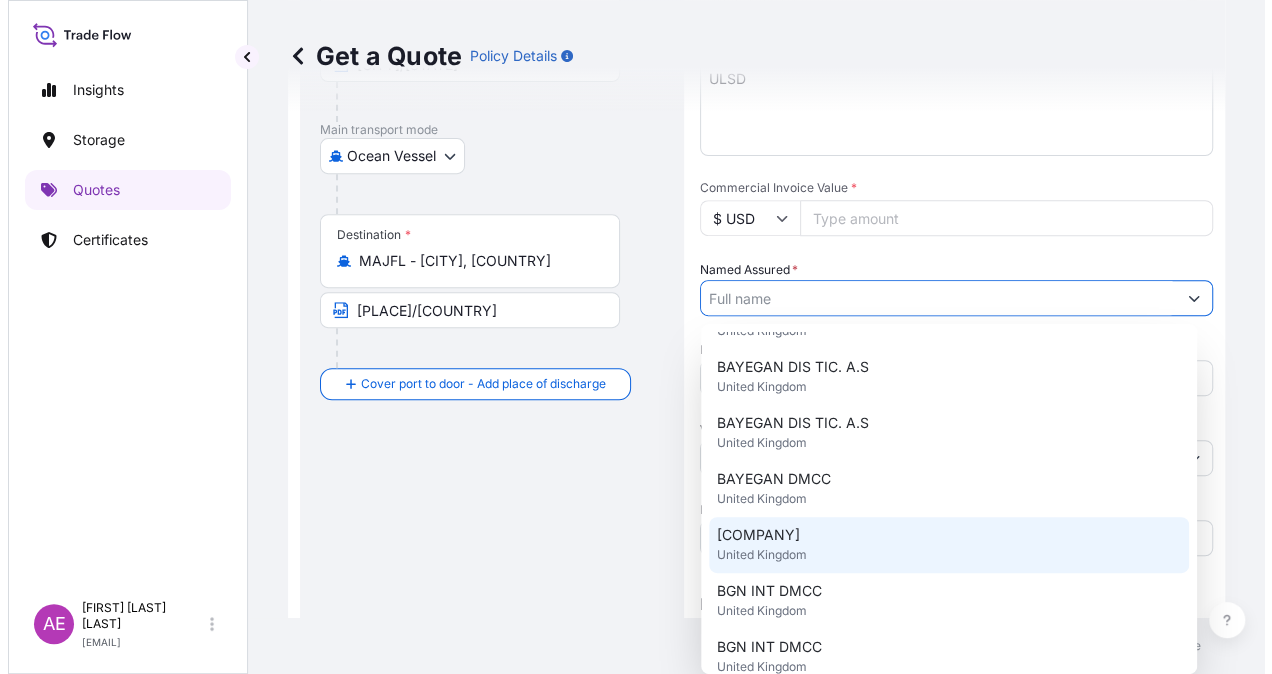 scroll, scrollTop: 100, scrollLeft: 0, axis: vertical 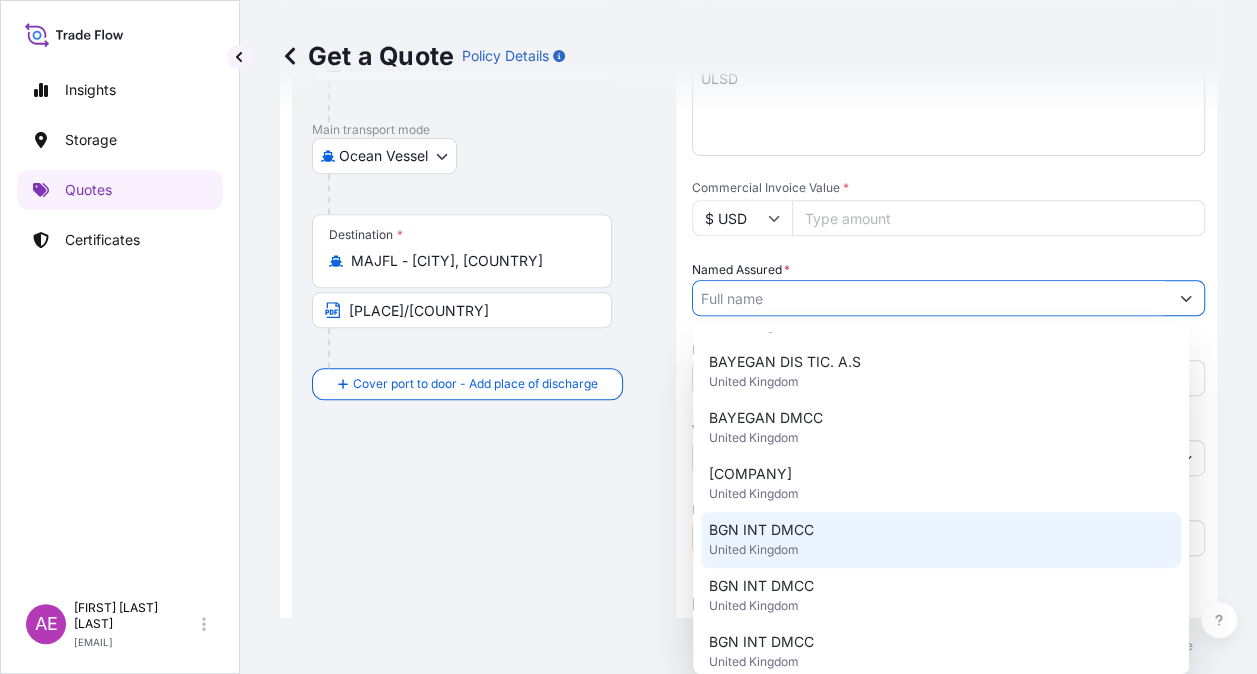 click on "[COMPANY] [STATE]" at bounding box center [941, 540] 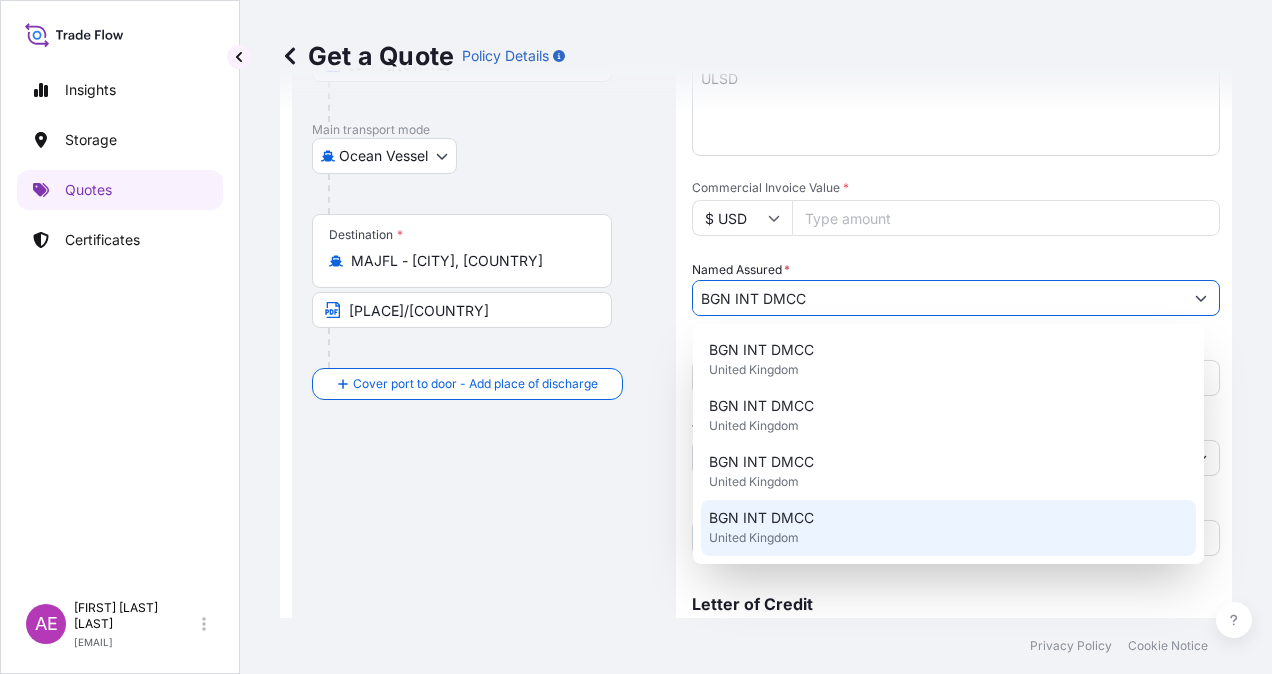 click on "[COMPANY] [STATE]" at bounding box center (948, 528) 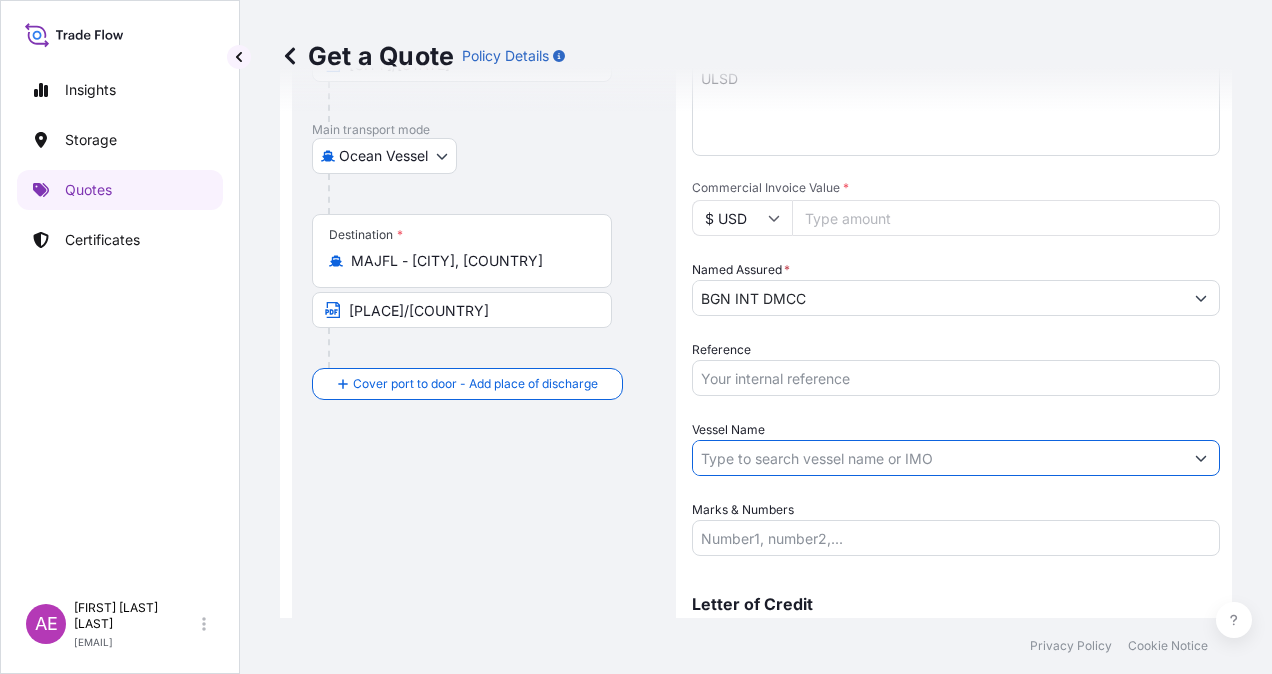 click on "Vessel Name" at bounding box center [938, 458] 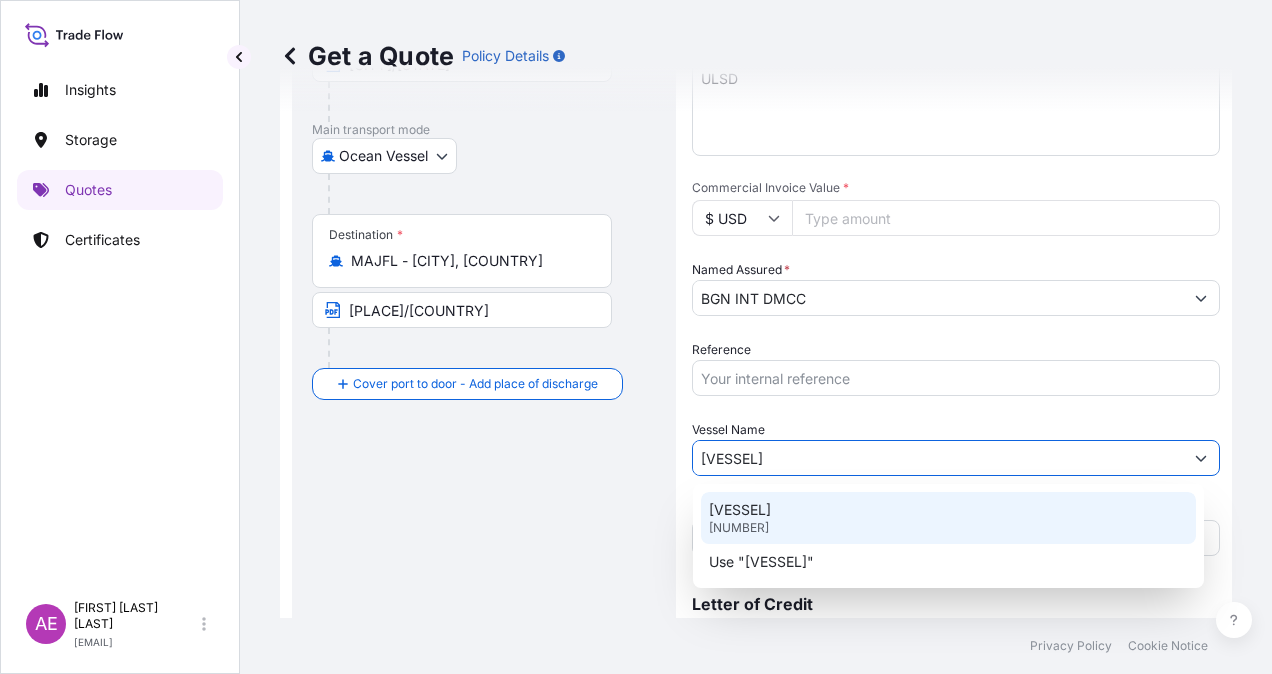 click on "CLEAROCEAN MARIA [NUMBER]" at bounding box center [948, 518] 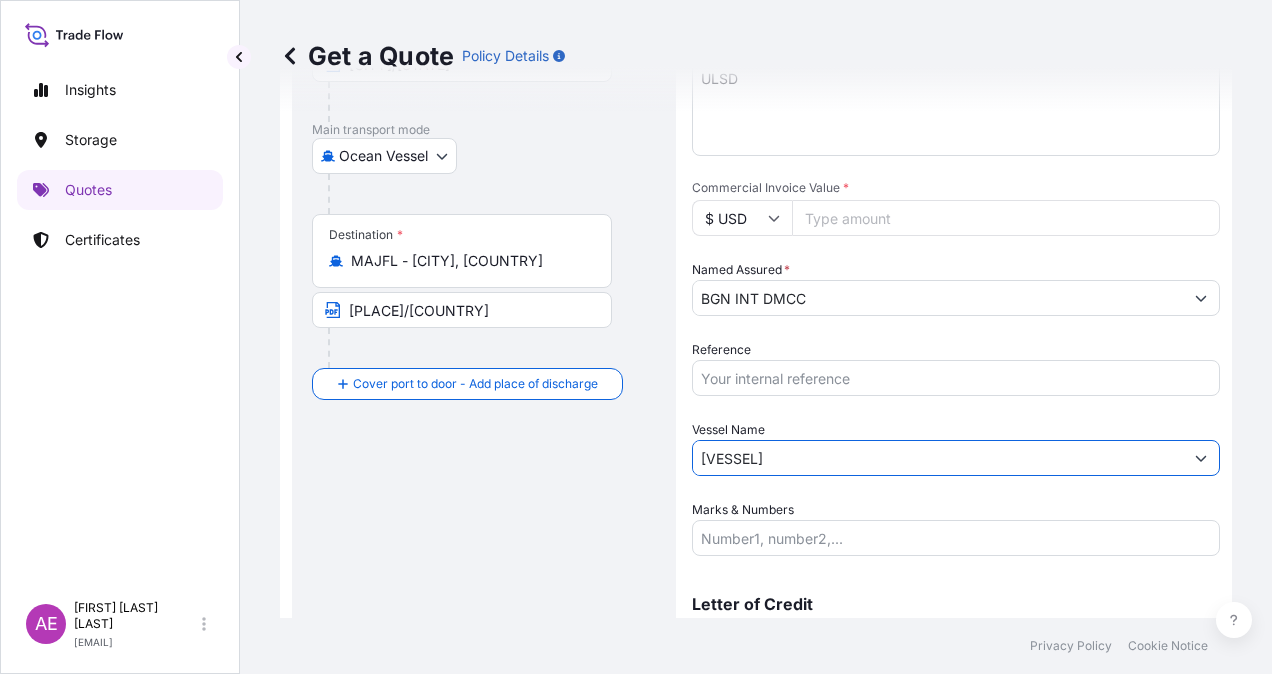 type on "[VESSEL]" 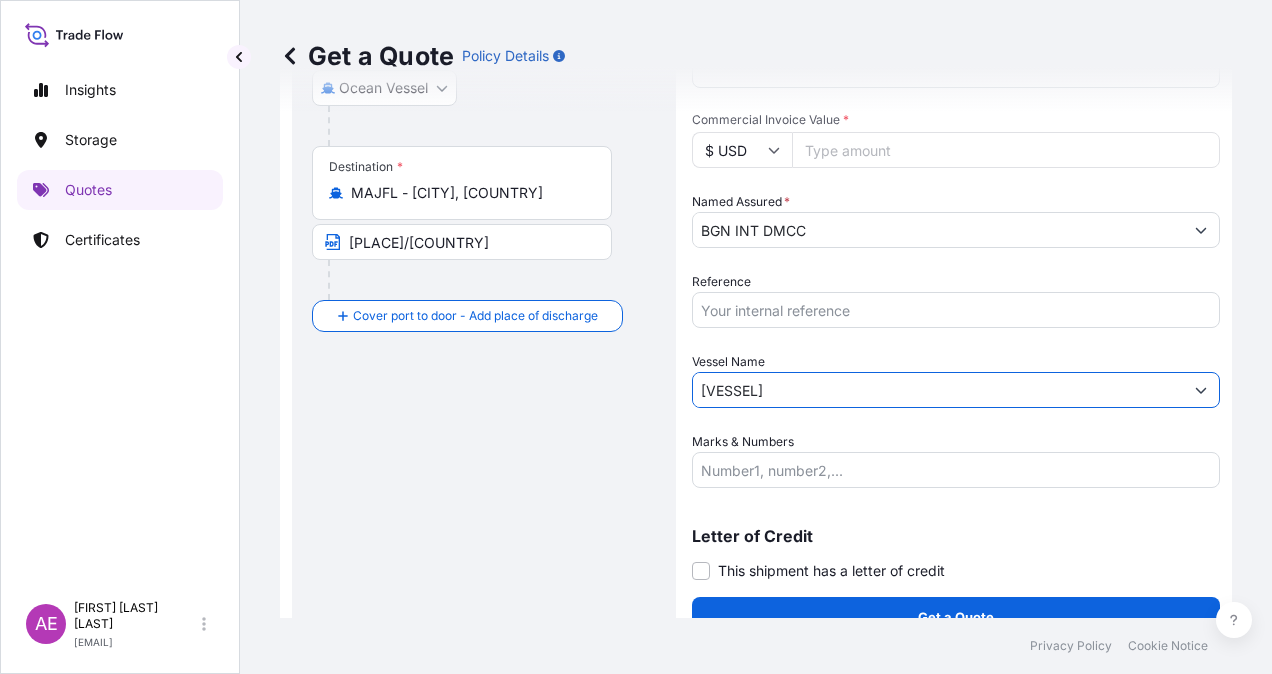 scroll, scrollTop: 398, scrollLeft: 0, axis: vertical 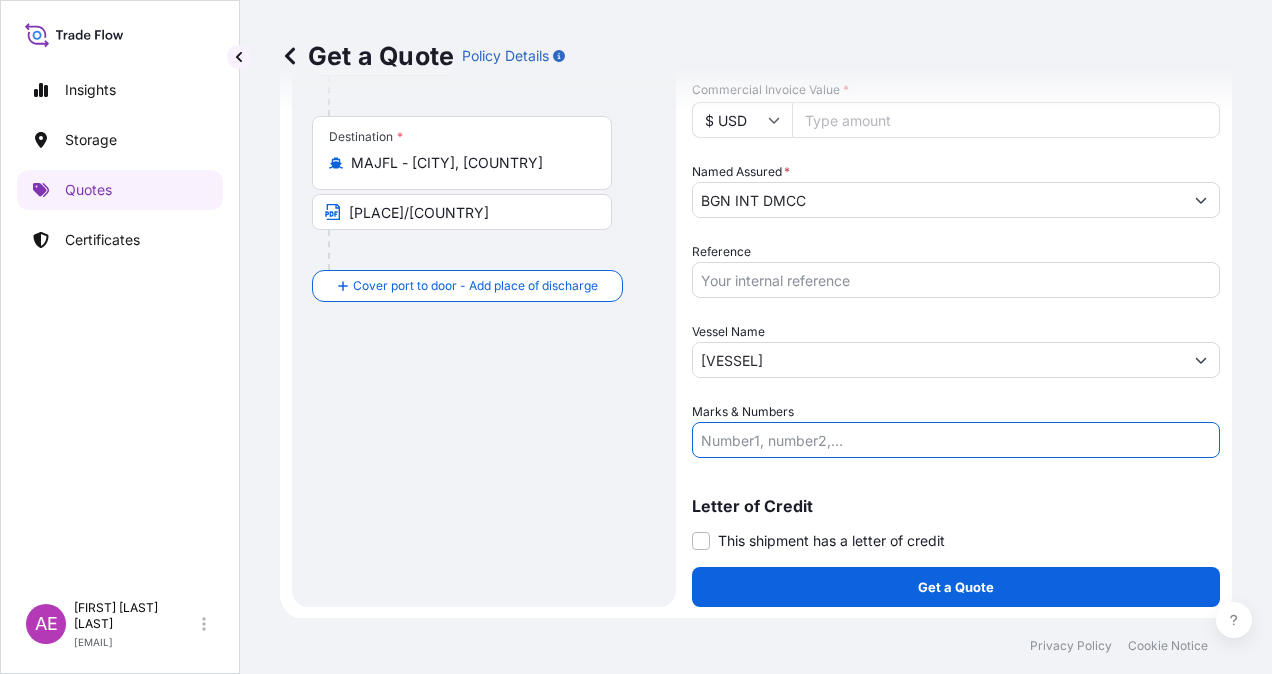 click on "Marks & Numbers" at bounding box center [956, 440] 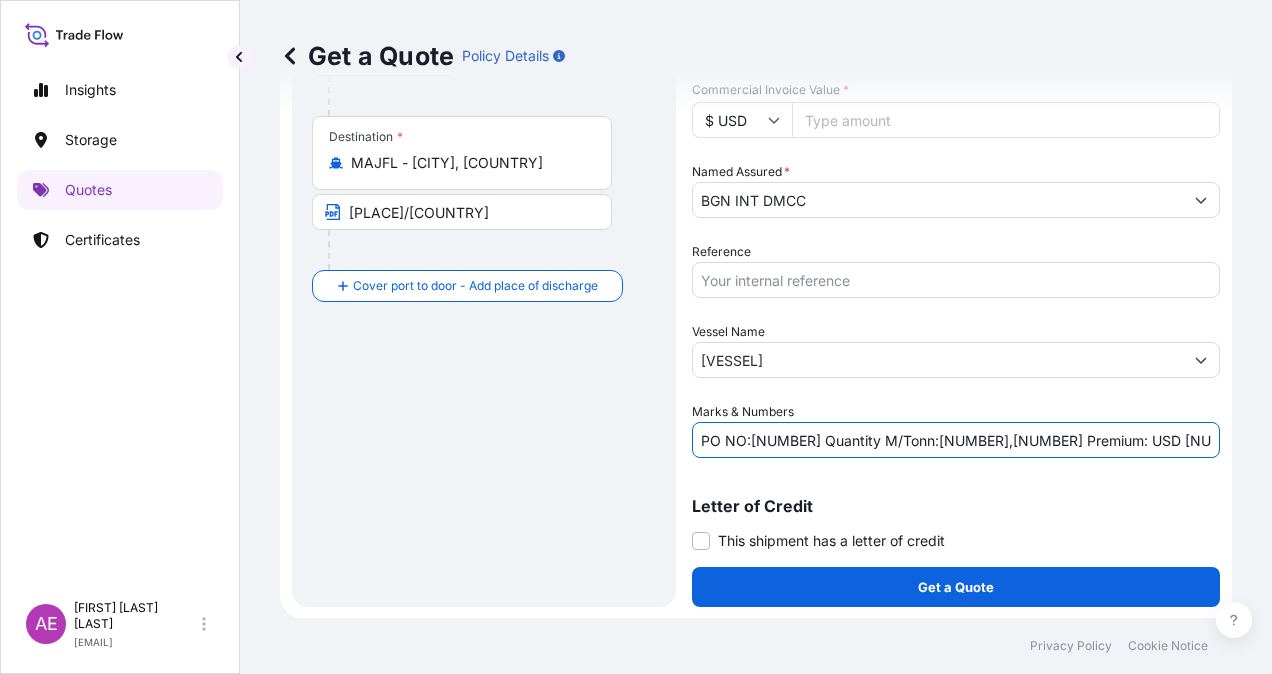 drag, startPoint x: 752, startPoint y: 434, endPoint x: 831, endPoint y: 433, distance: 79.00633 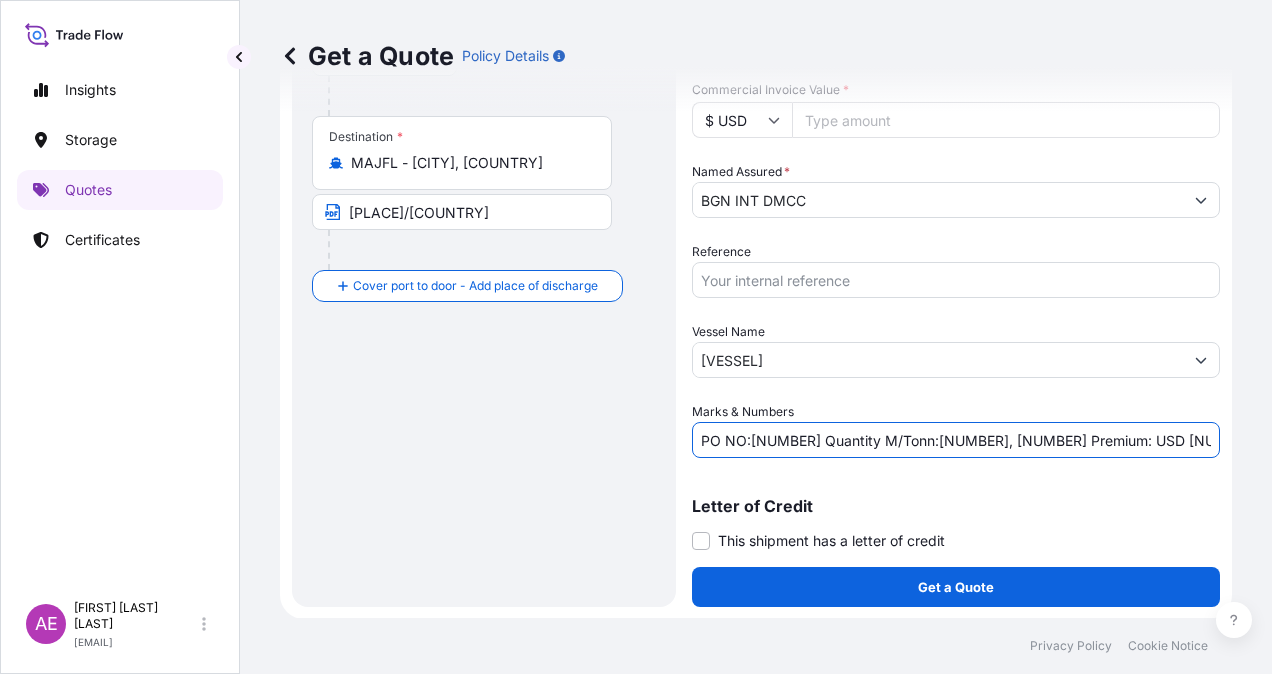 drag, startPoint x: 1129, startPoint y: 434, endPoint x: 1158, endPoint y: 434, distance: 29 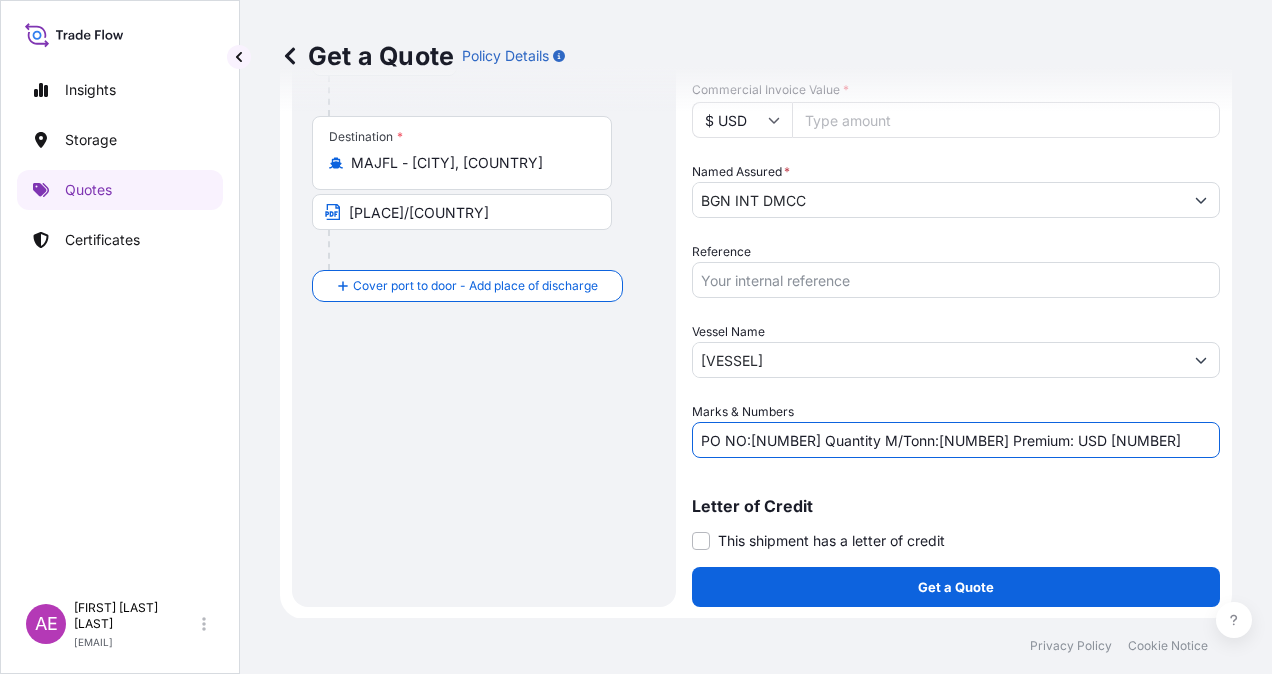 type on "PO NO:[NUMBER] Quantity M/Tonn:[NUMBER] Premium: USD [NUMBER]" 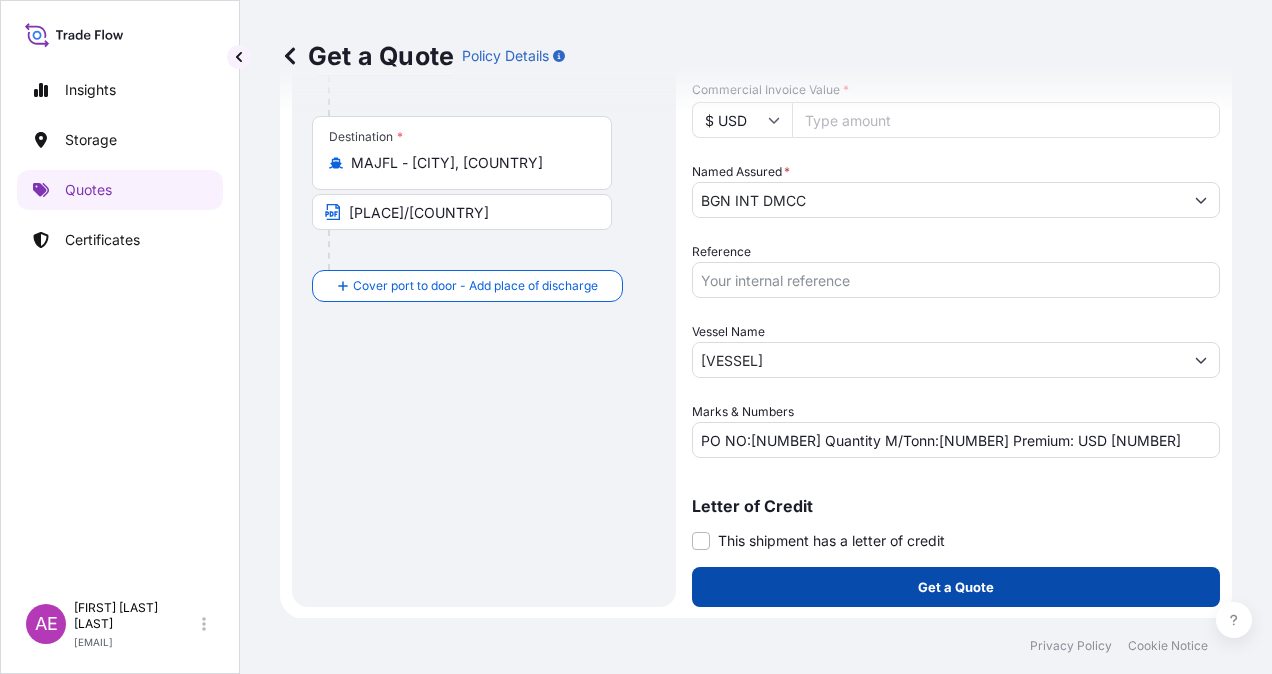 click on "Get a Quote" at bounding box center (956, 587) 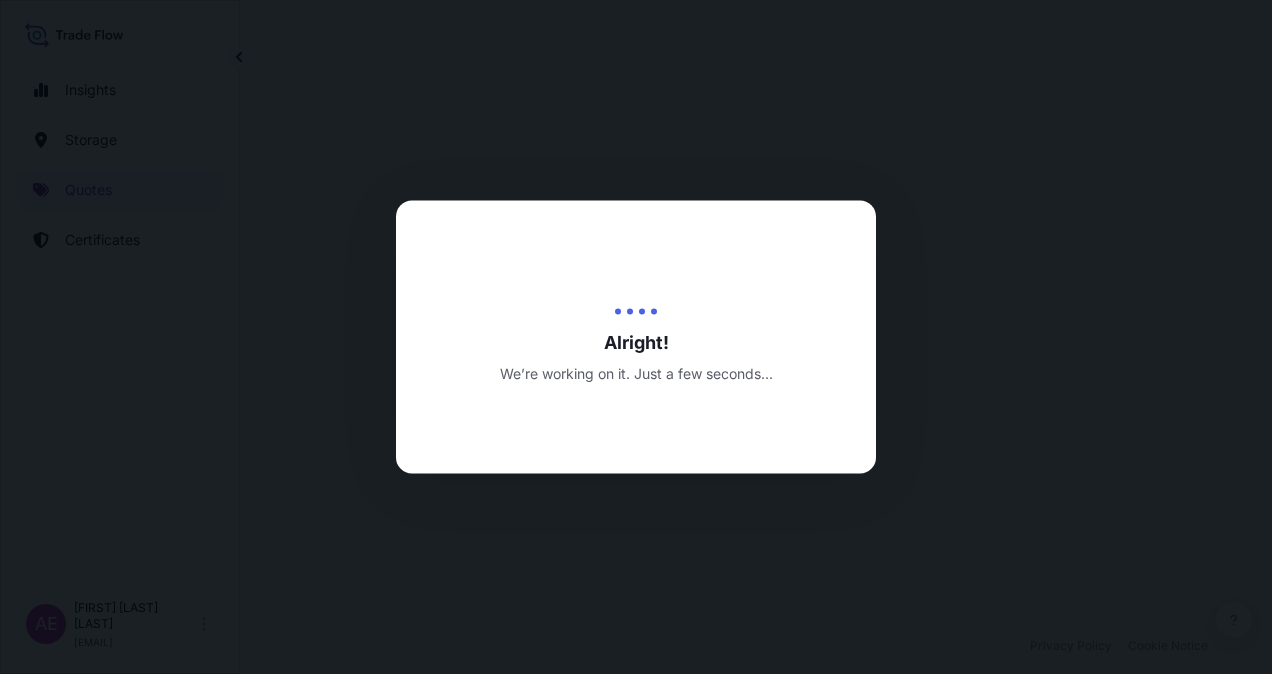 scroll, scrollTop: 0, scrollLeft: 0, axis: both 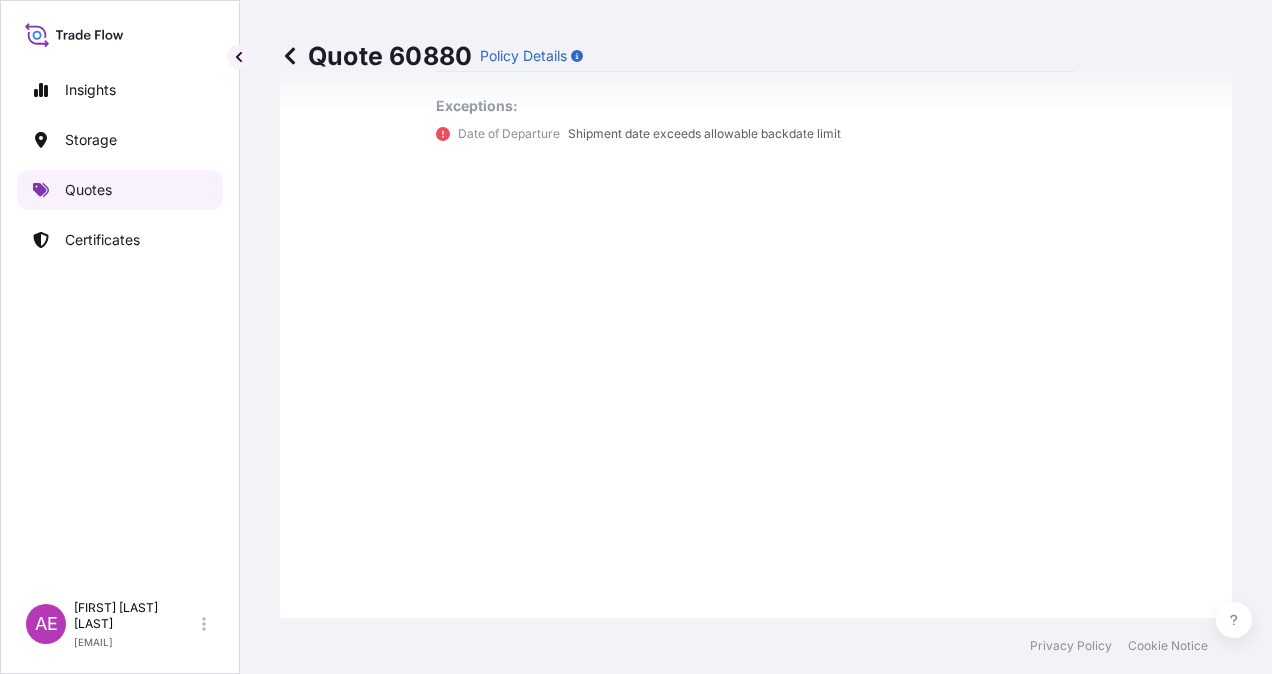 click on "Quotes" at bounding box center (120, 190) 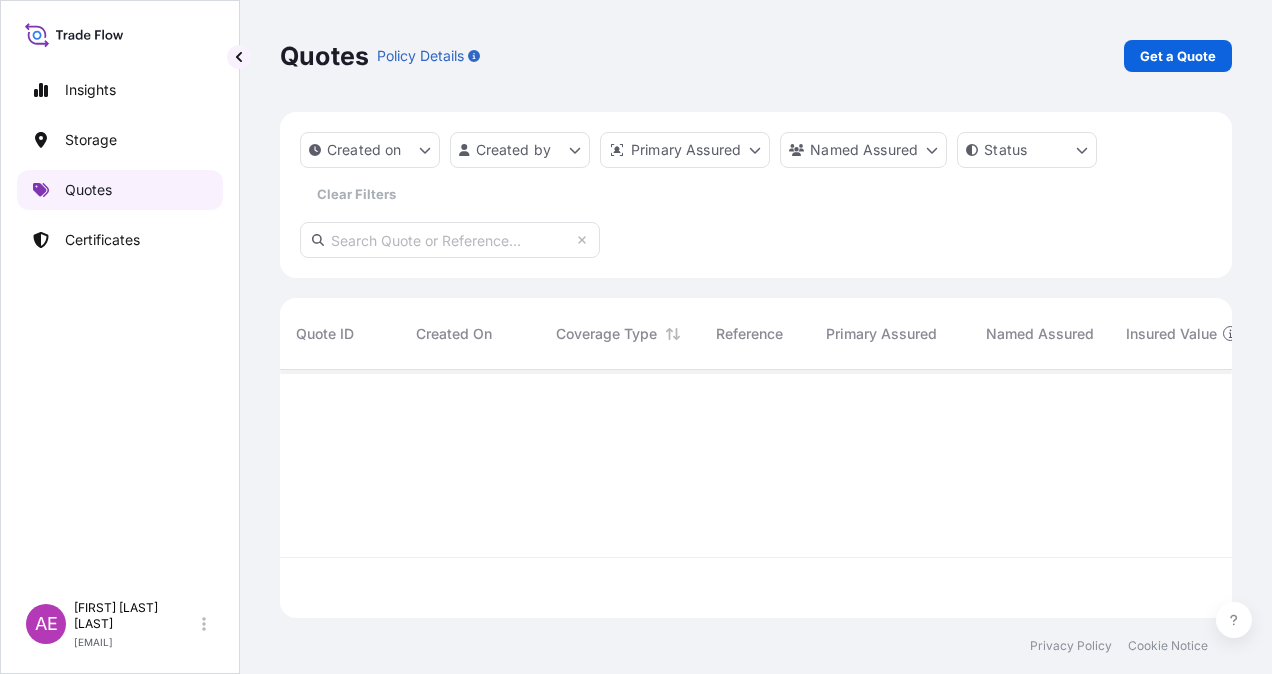 scroll, scrollTop: 0, scrollLeft: 0, axis: both 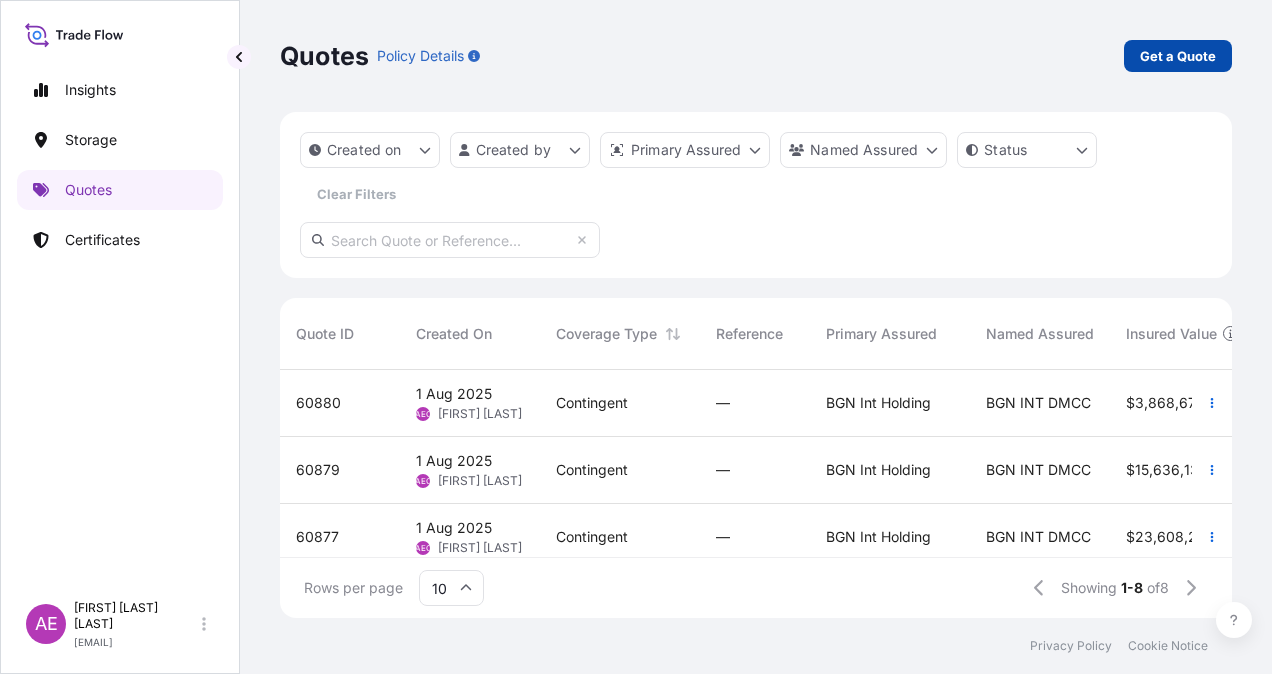 click on "Get a Quote" at bounding box center [1178, 56] 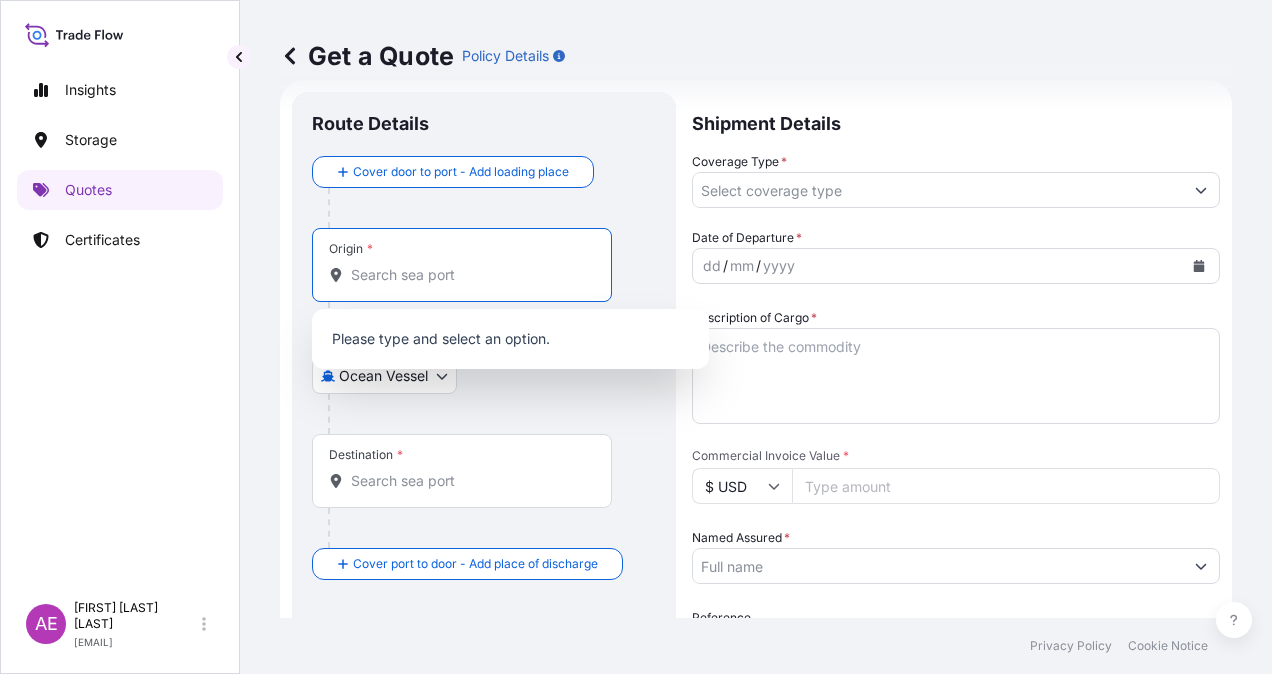 click on "Origin *" at bounding box center [469, 275] 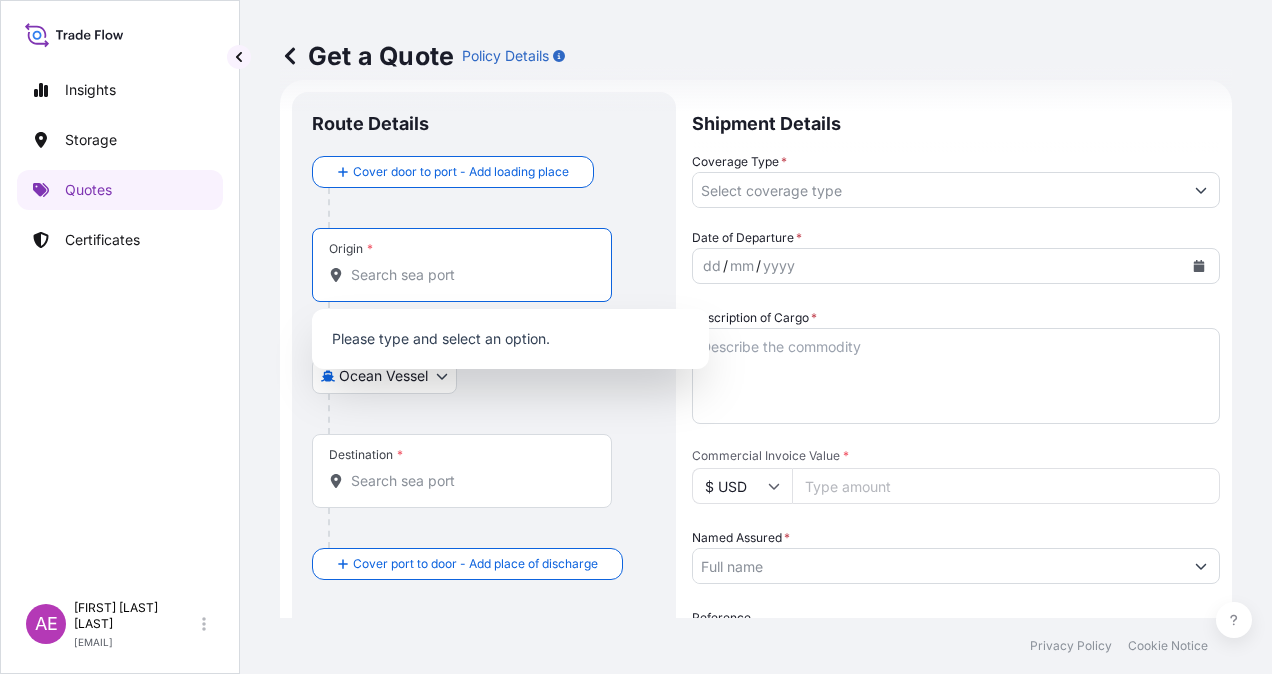 paste on "[CITY]" 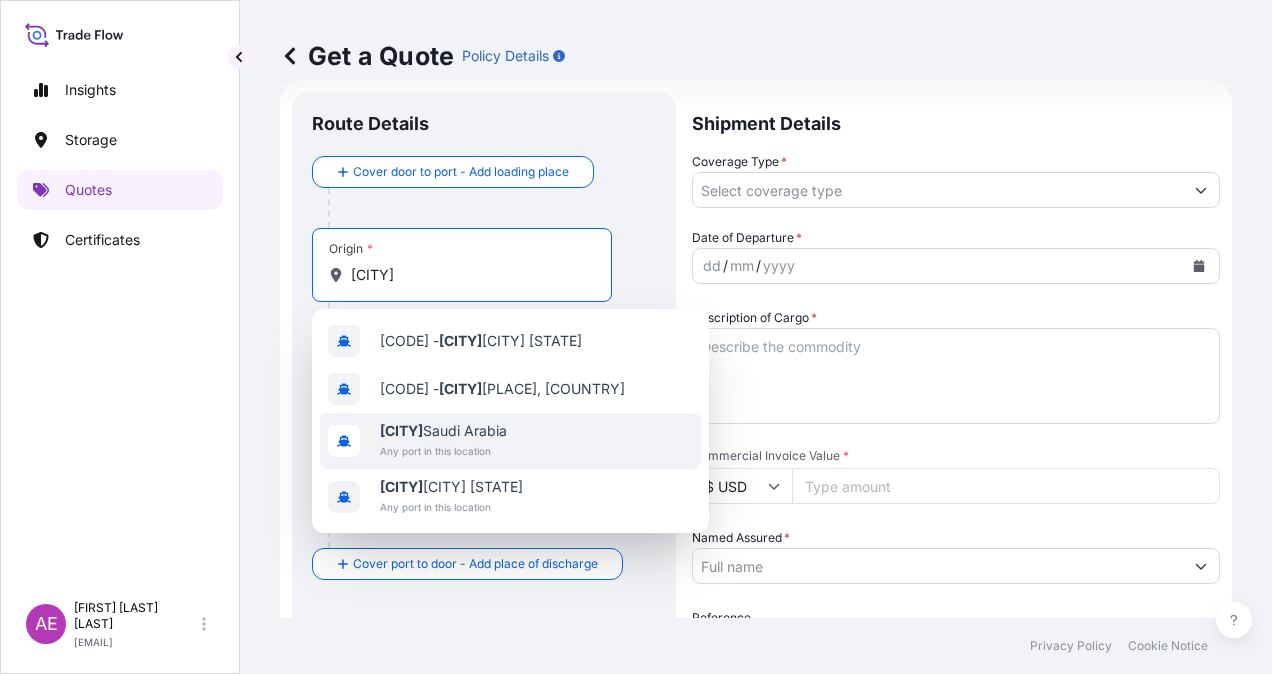 click on "[CITY] [STATE]" at bounding box center [443, 431] 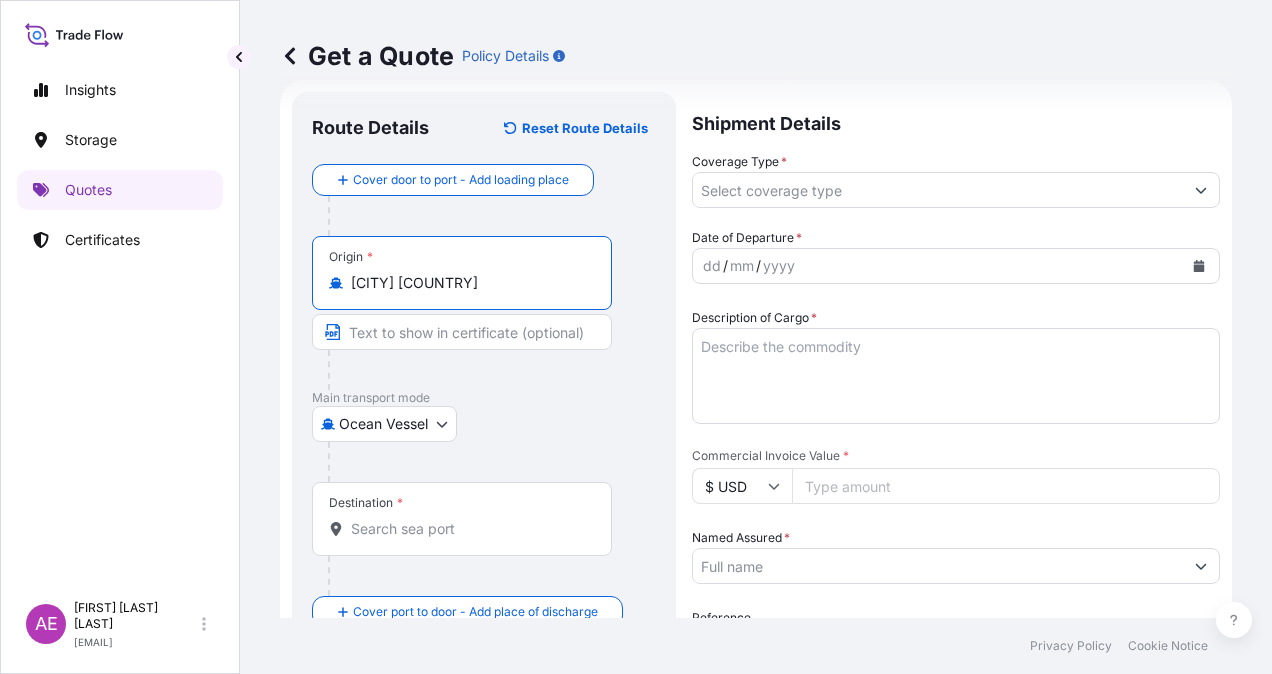 type on "[CITY] [COUNTRY]" 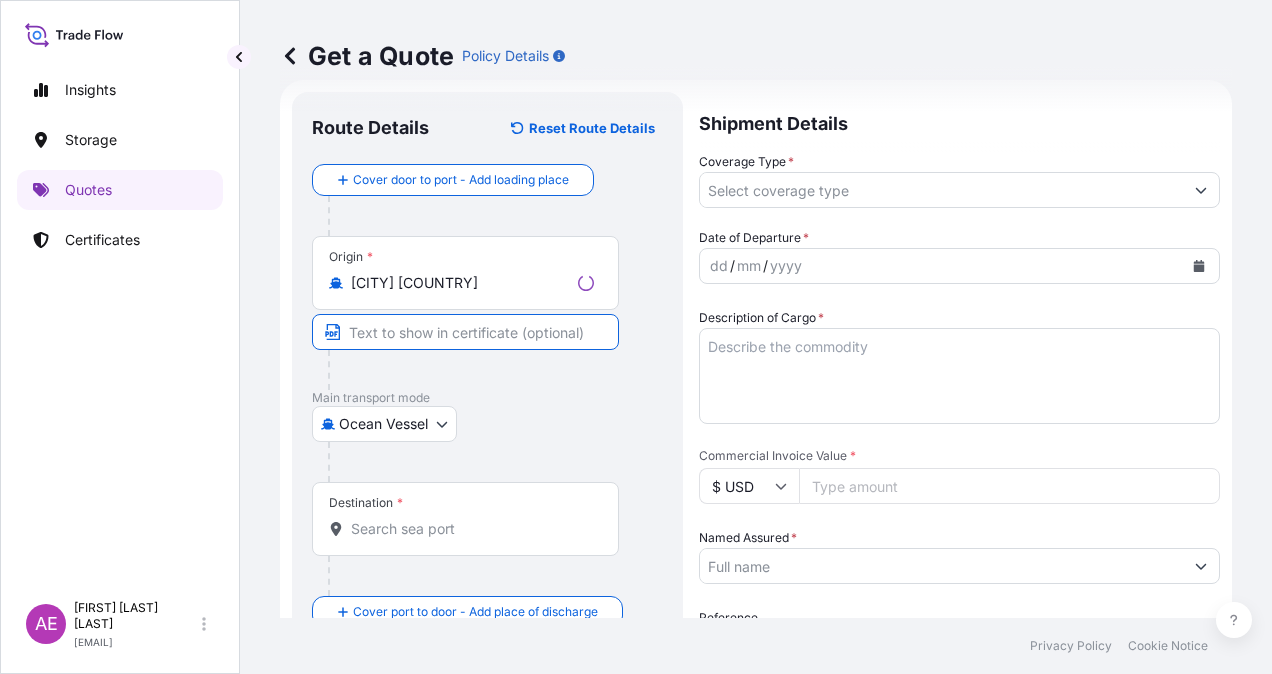 paste on "[CITY]" 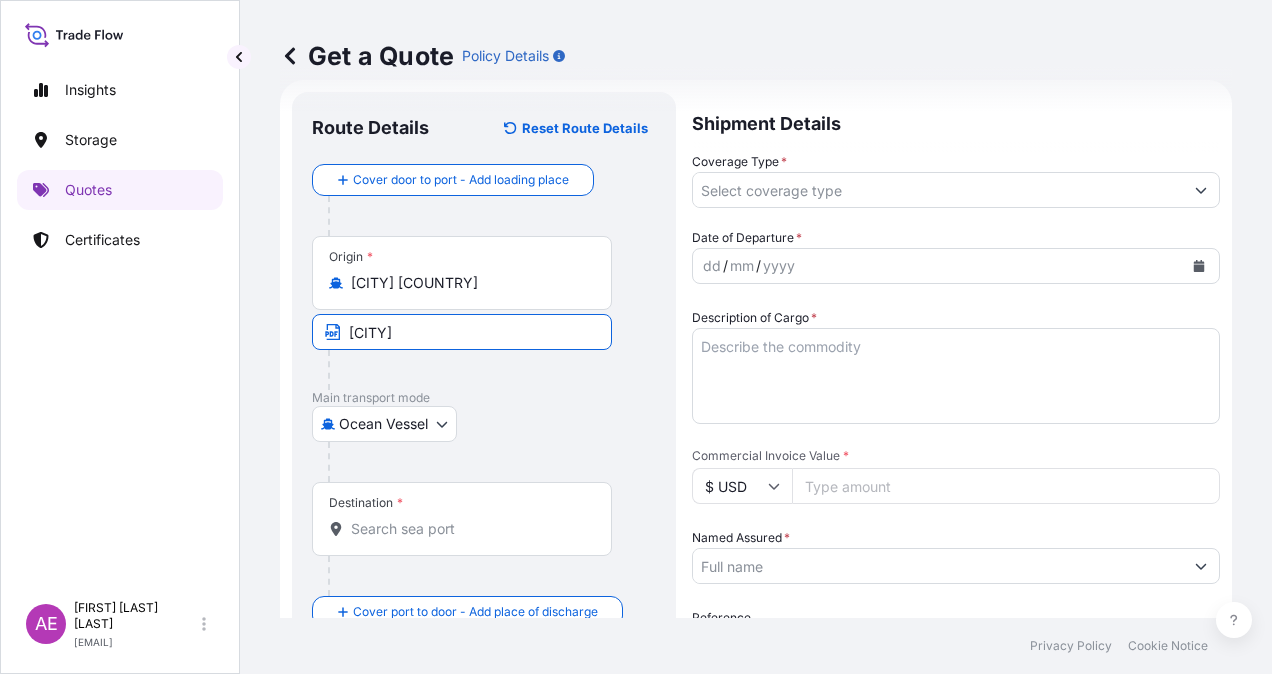 type on "[CITY]/[COUNTRY]" 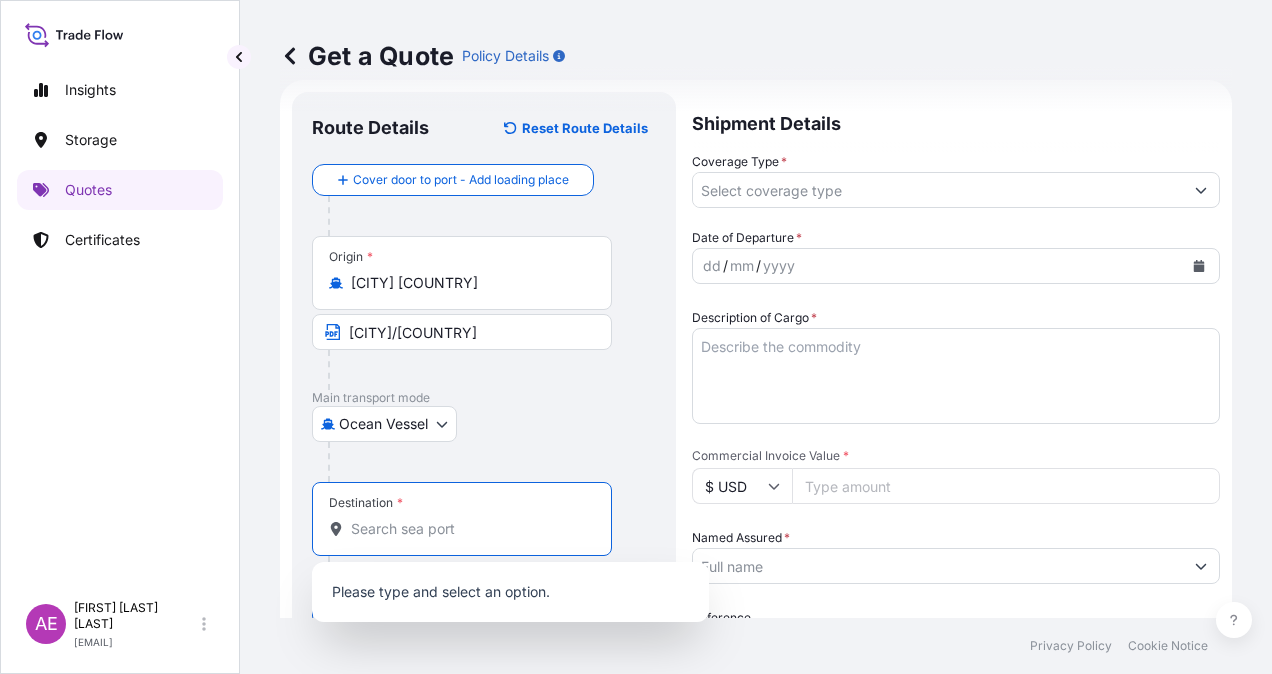 click on "Destination *" at bounding box center (469, 529) 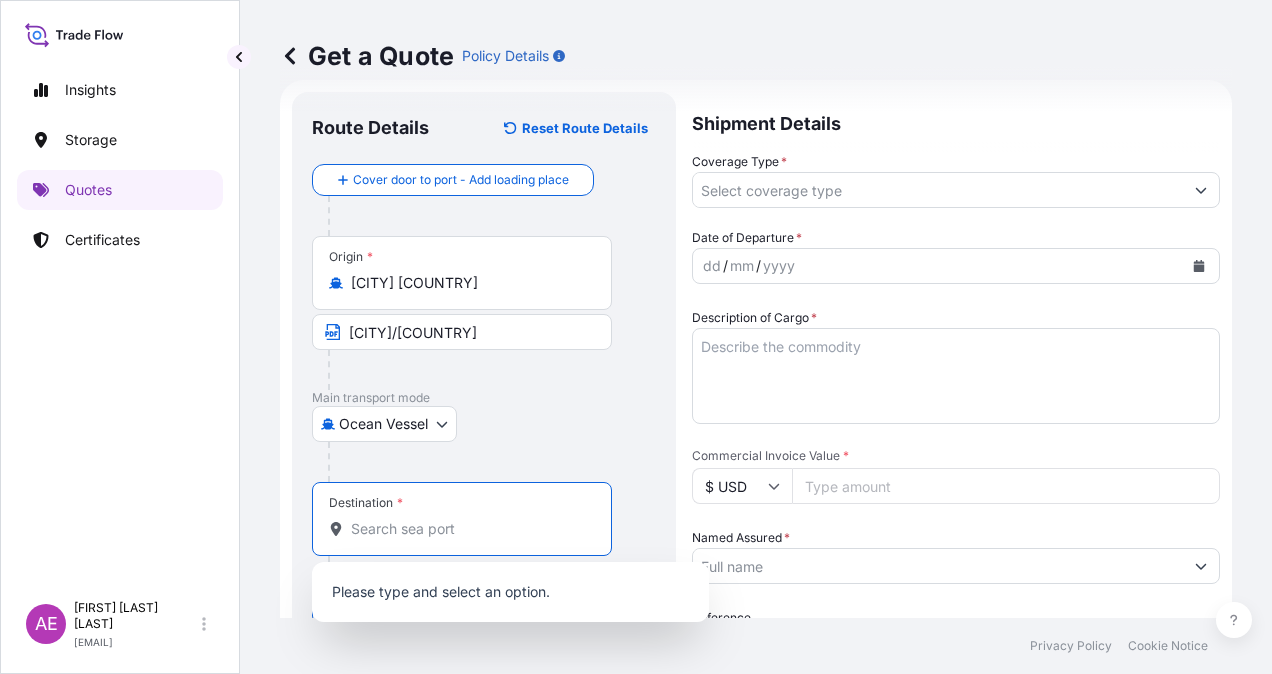 paste on "JORF LASFAR" 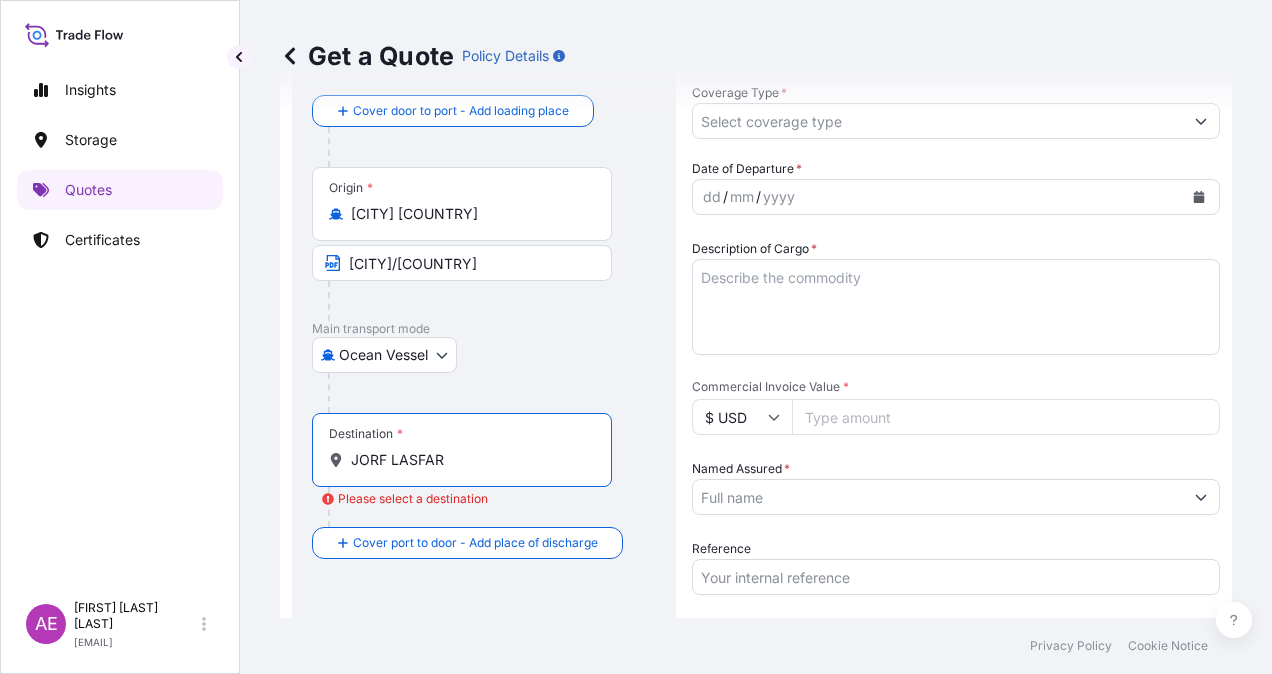 scroll, scrollTop: 132, scrollLeft: 0, axis: vertical 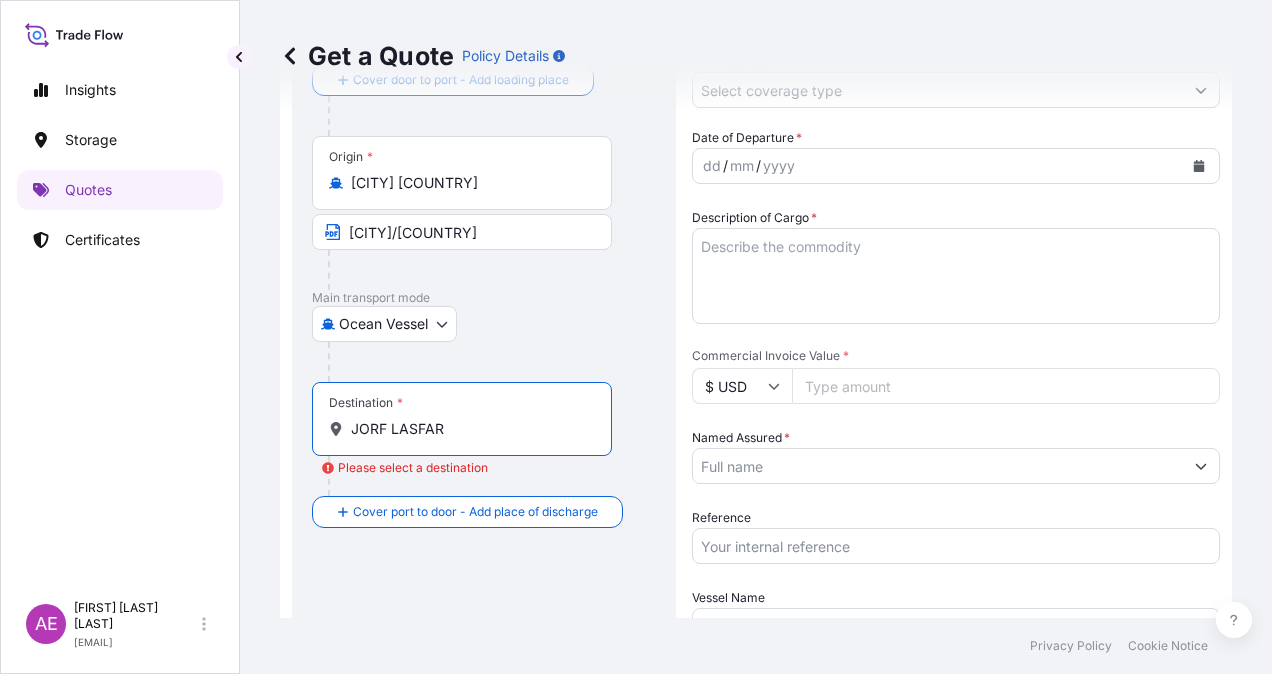 click on "JORF LASFAR" at bounding box center [469, 429] 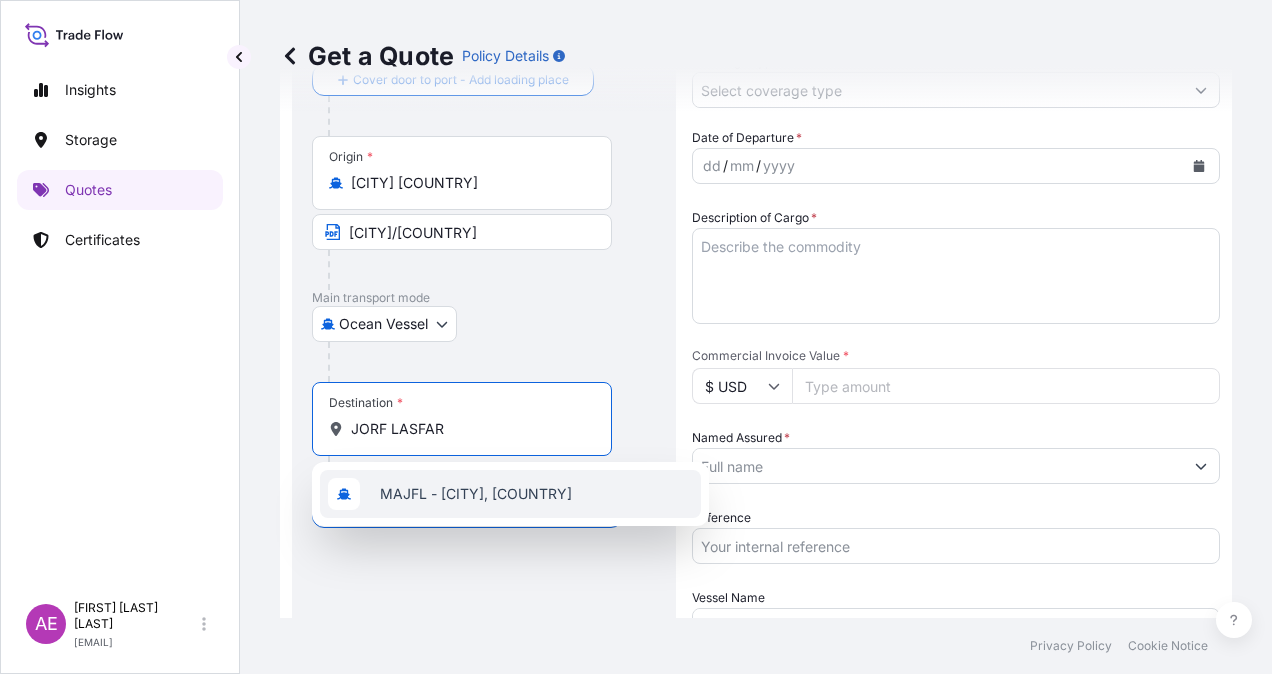click on "MAJFL - [CITY], [COUNTRY]" at bounding box center [510, 494] 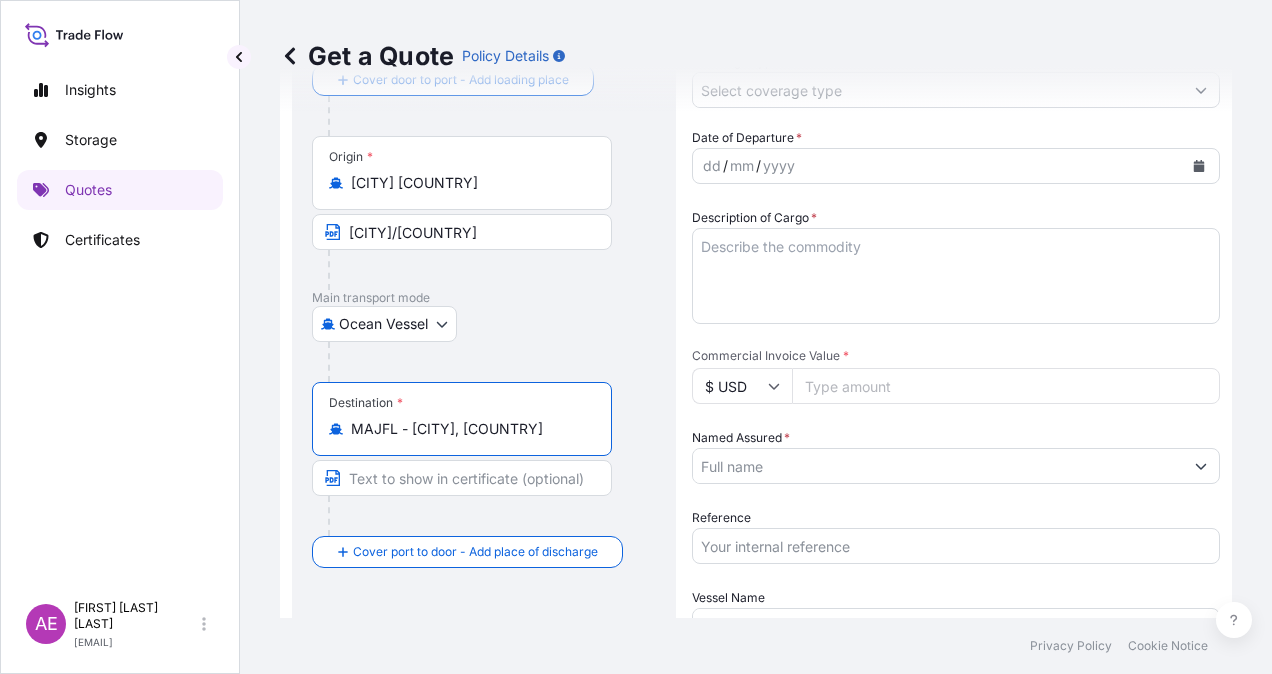 type on "MAJFL - [CITY], [COUNTRY]" 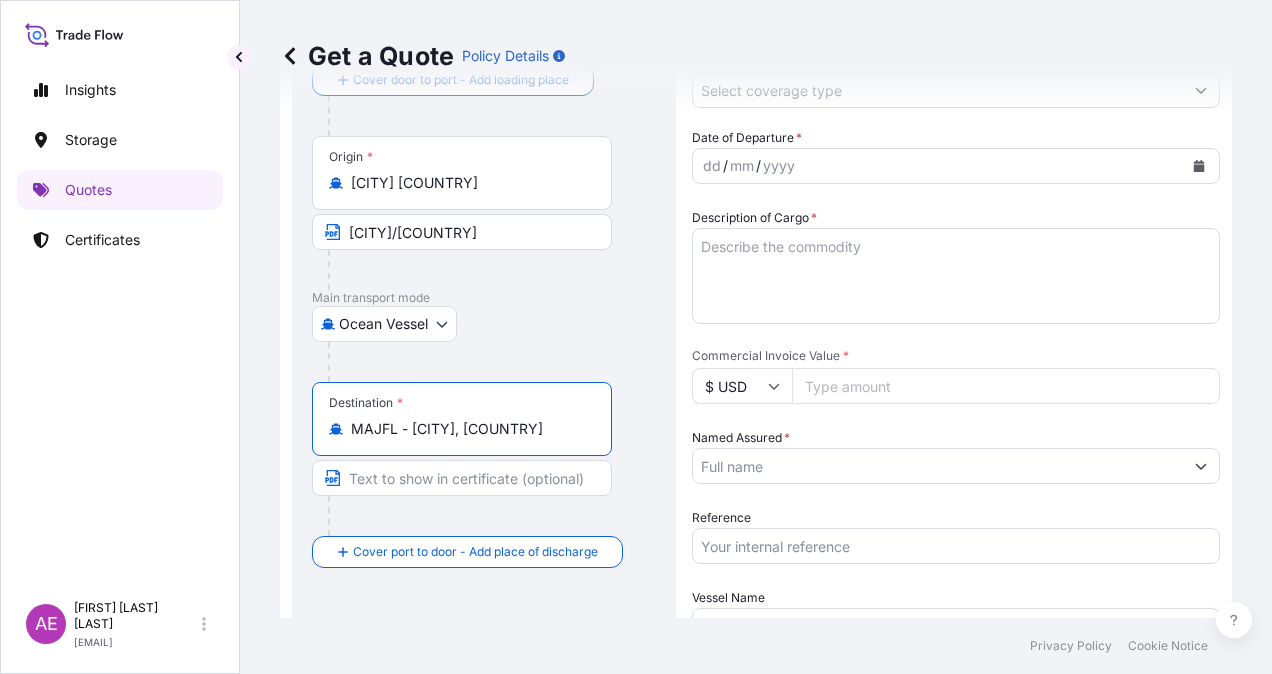 click at bounding box center [462, 478] 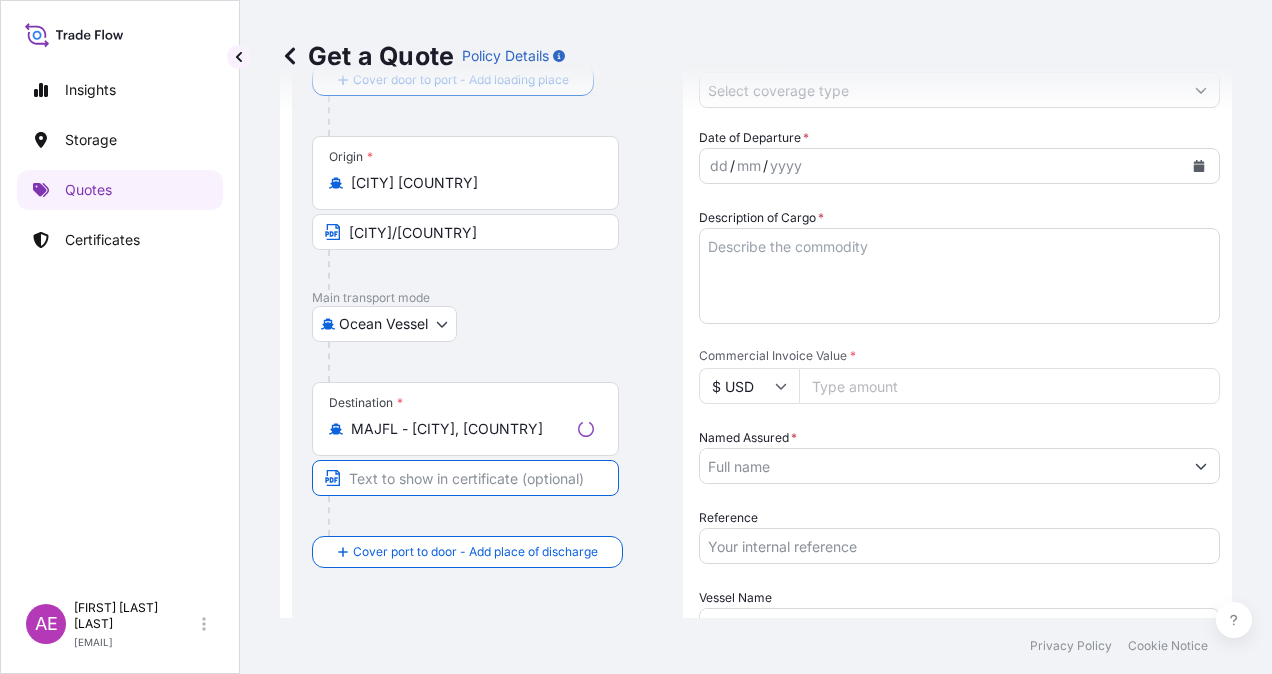 paste on "JORF LASFAR" 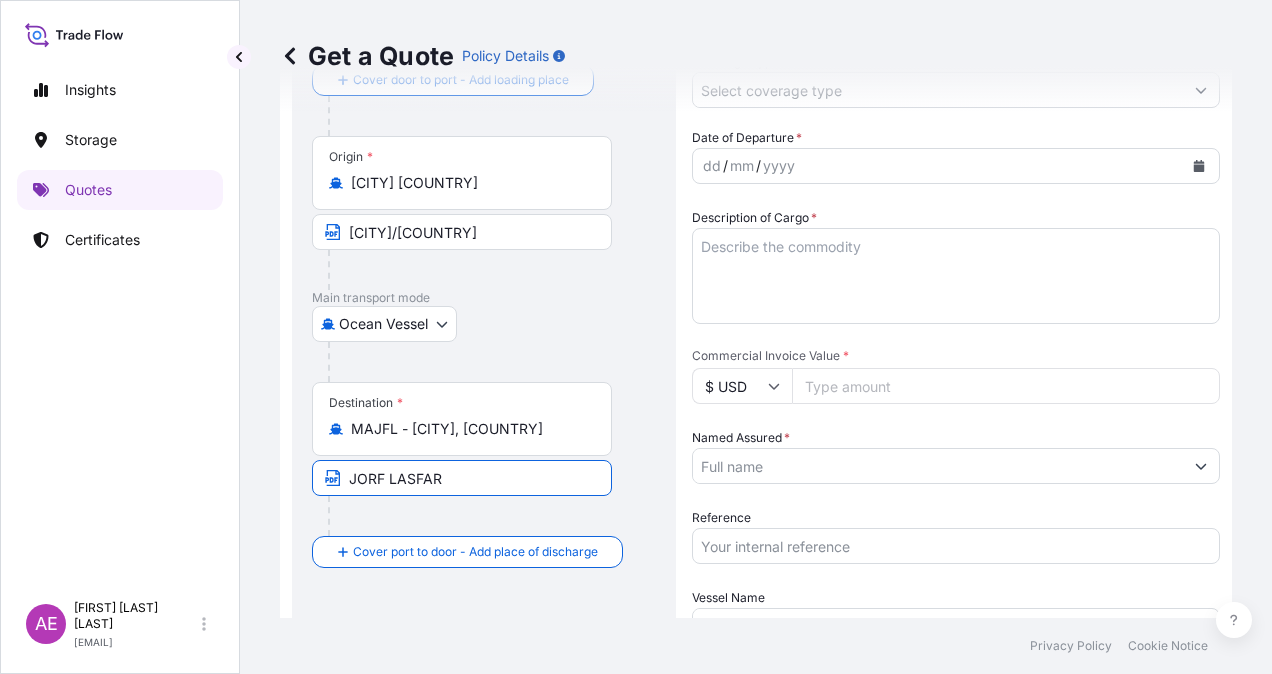 type on "[PLACE]/[COUNTRY]" 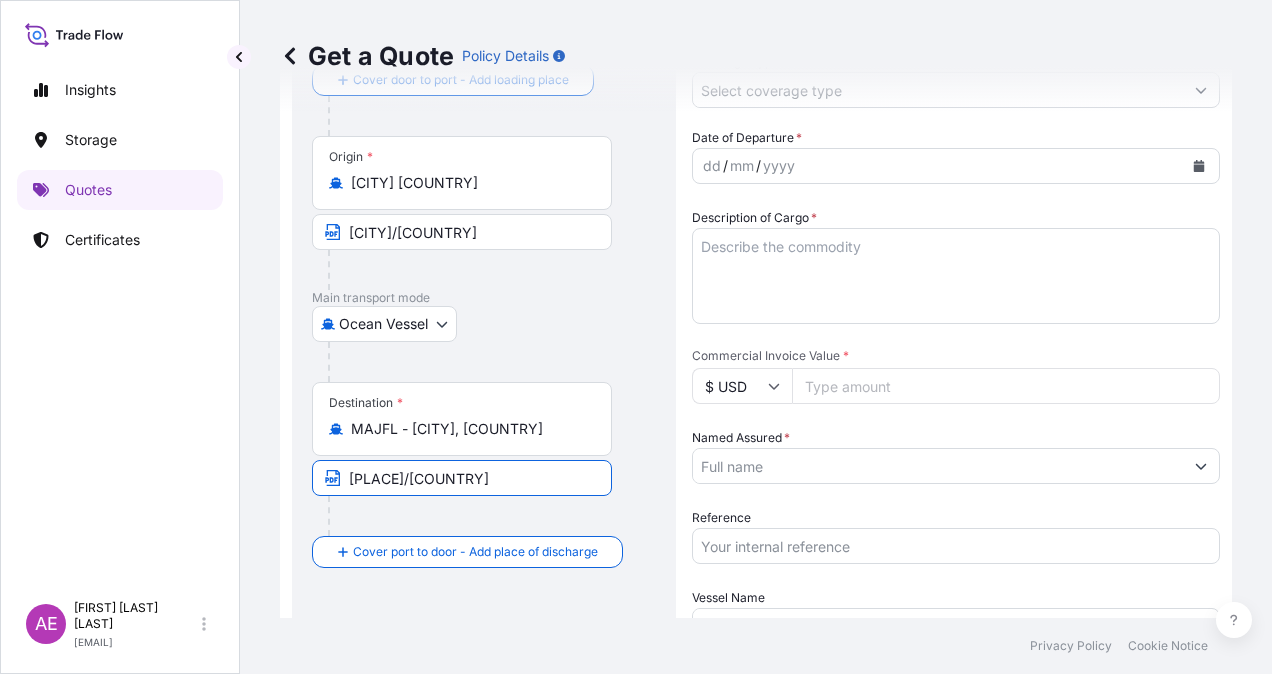 type on "Contingent" 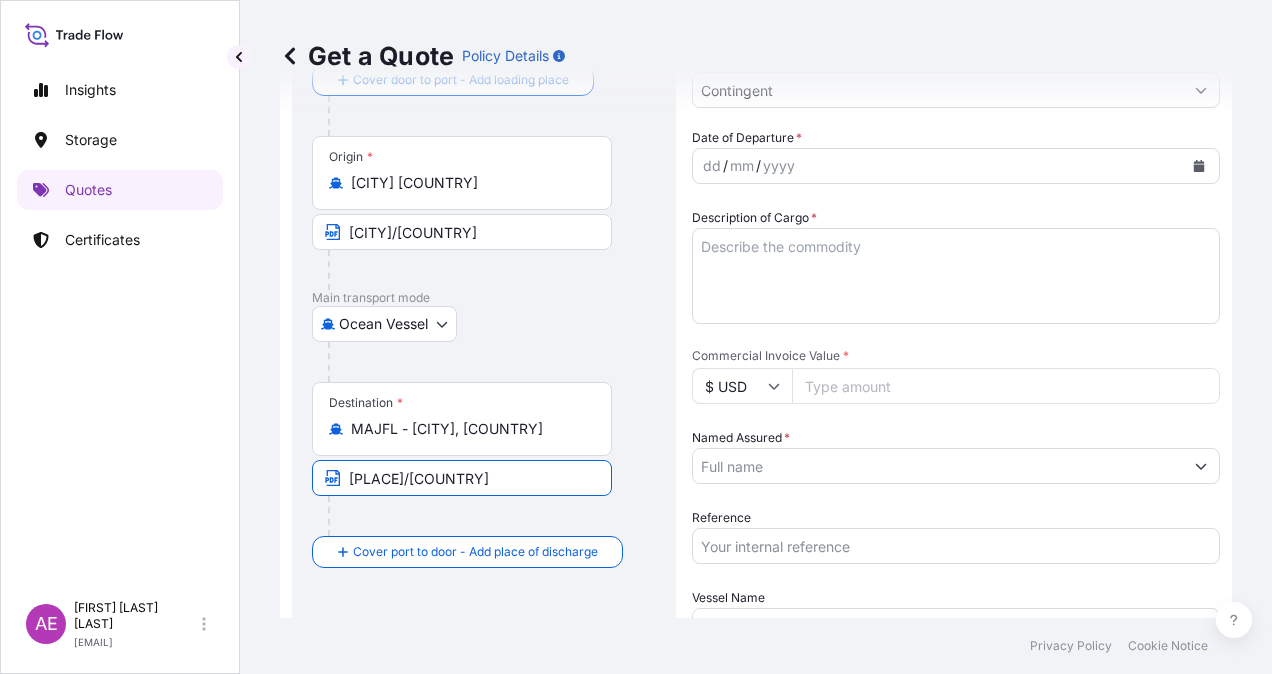 type on "[NUMBER]" 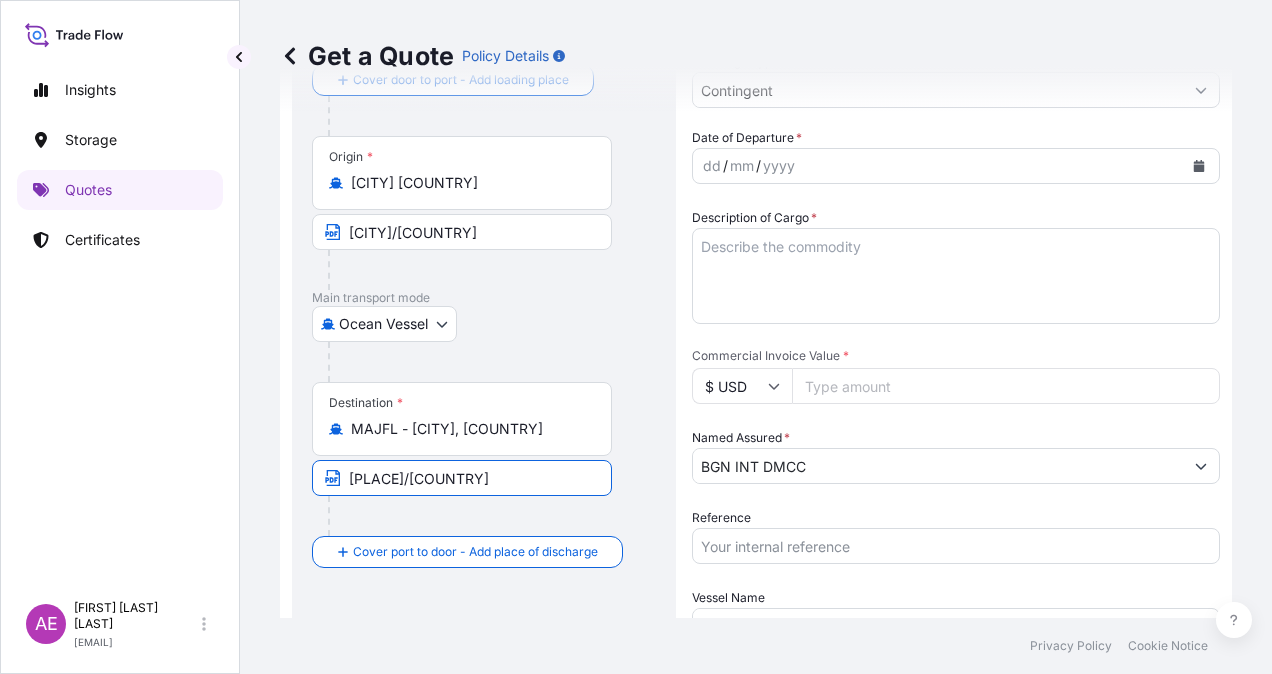 type on "[VESSEL]" 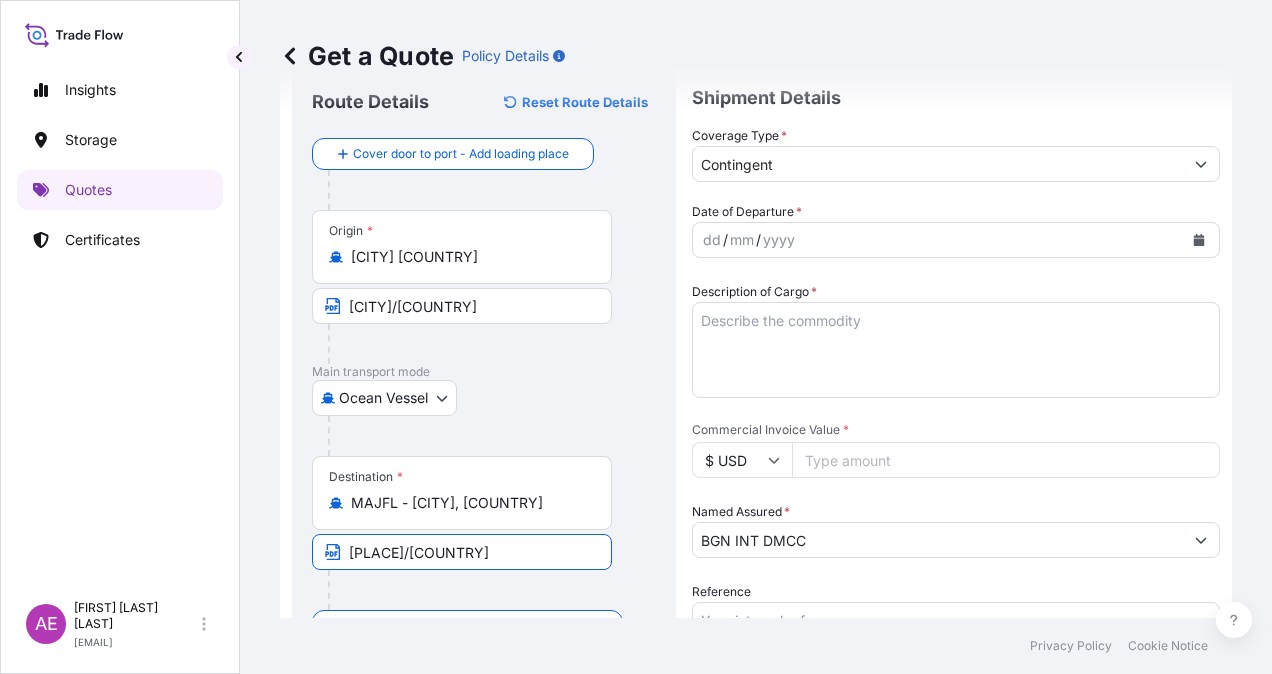 scroll, scrollTop: 0, scrollLeft: 0, axis: both 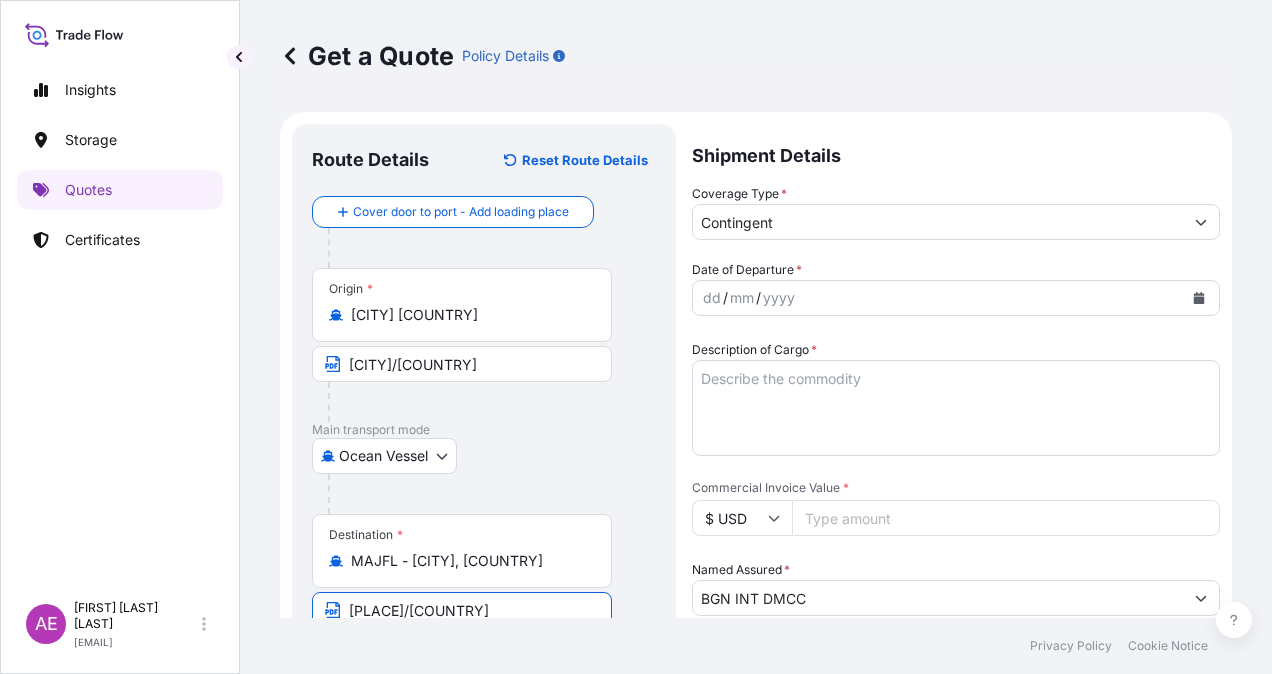 click on "dd" at bounding box center (712, 298) 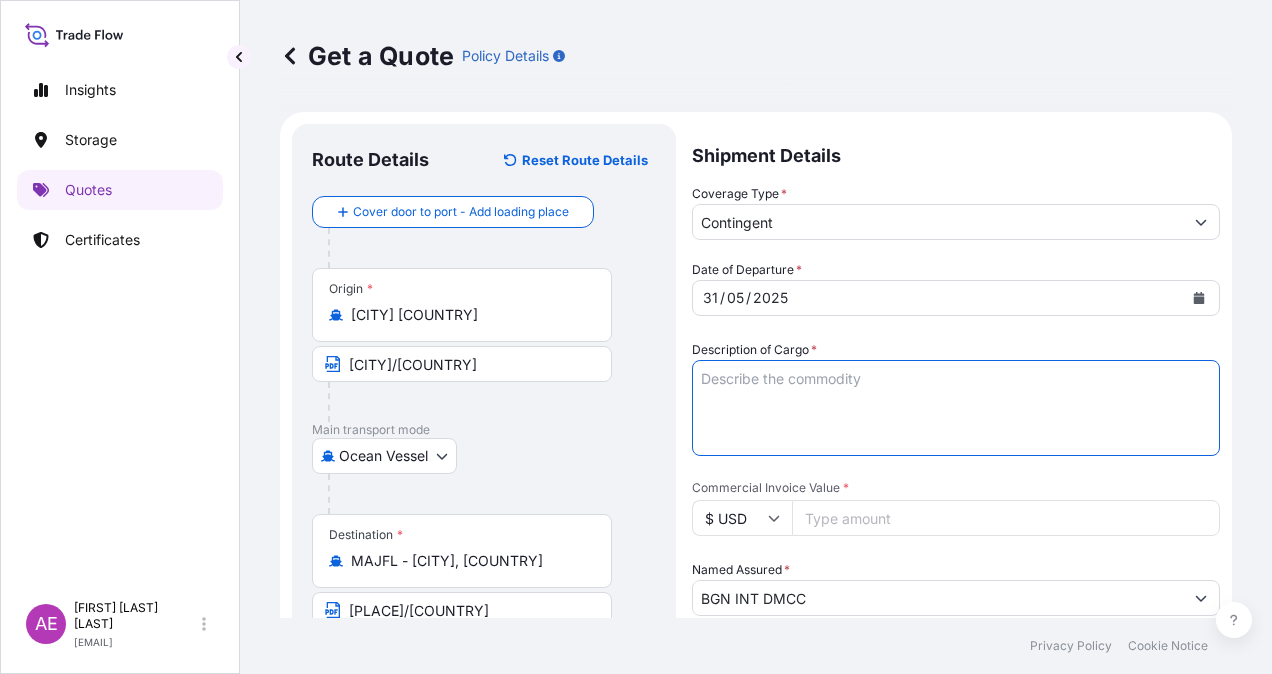 click on "Description of Cargo *" at bounding box center [956, 408] 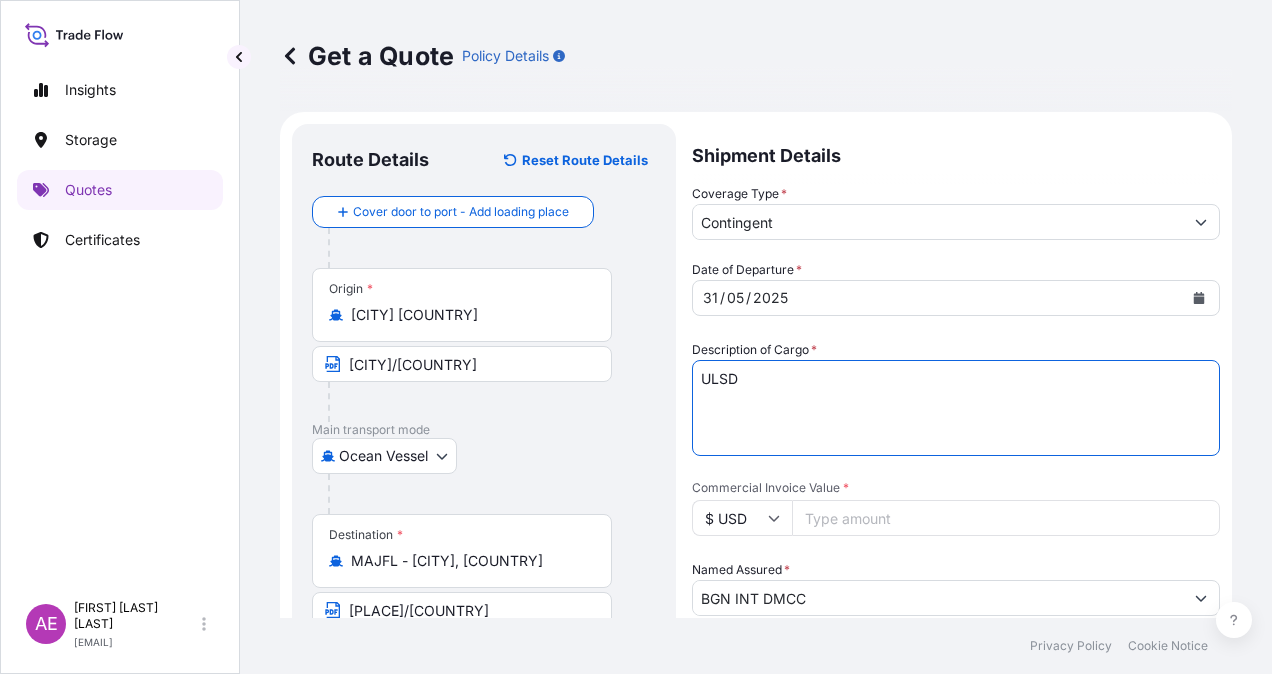 type on "ULSD" 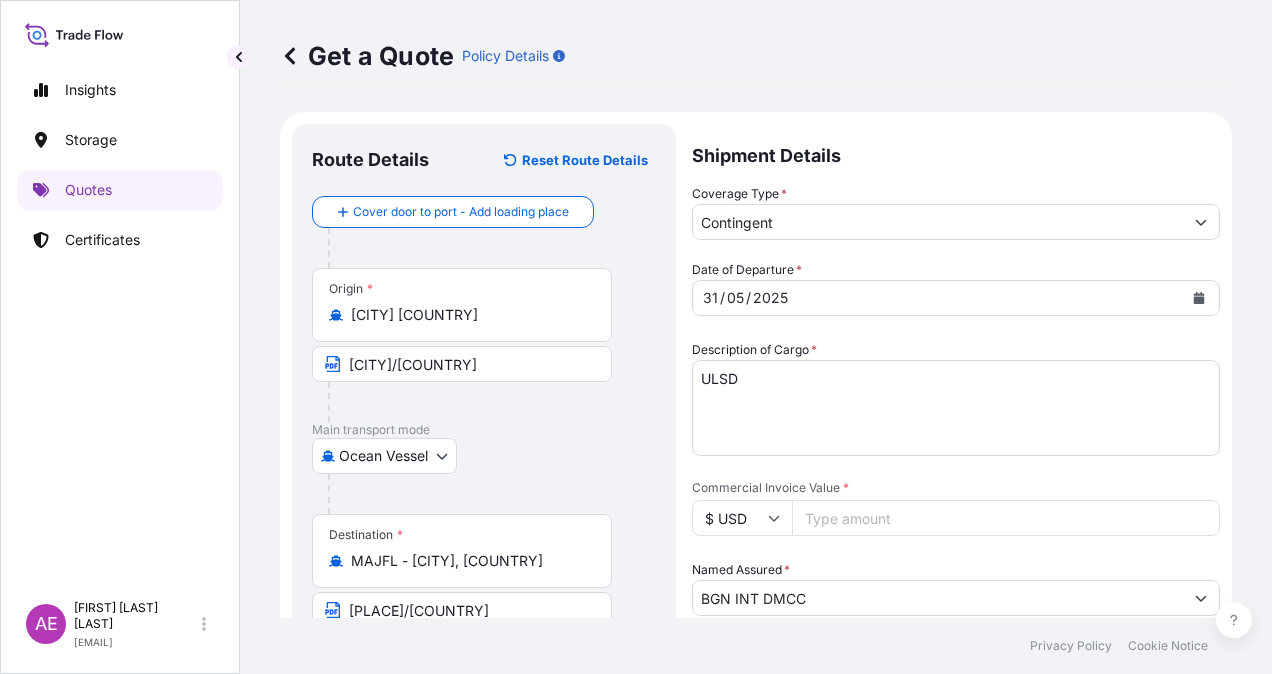 drag, startPoint x: 974, startPoint y: 524, endPoint x: 570, endPoint y: 524, distance: 404 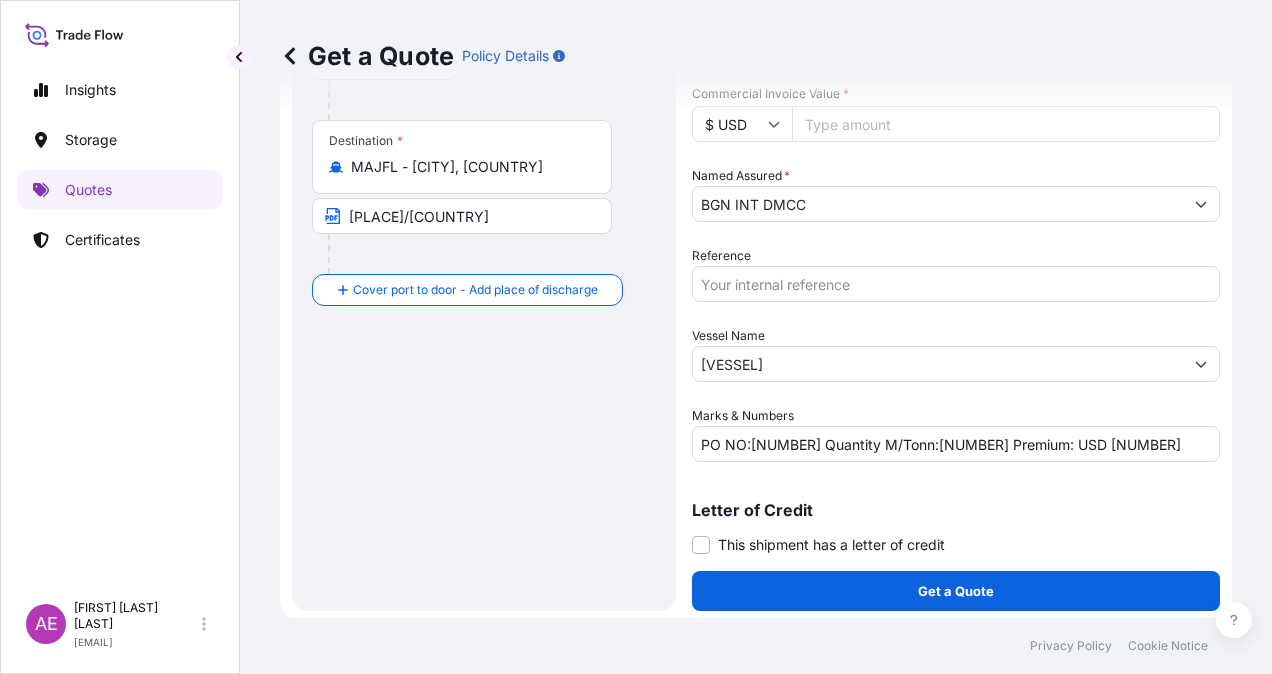 scroll, scrollTop: 398, scrollLeft: 0, axis: vertical 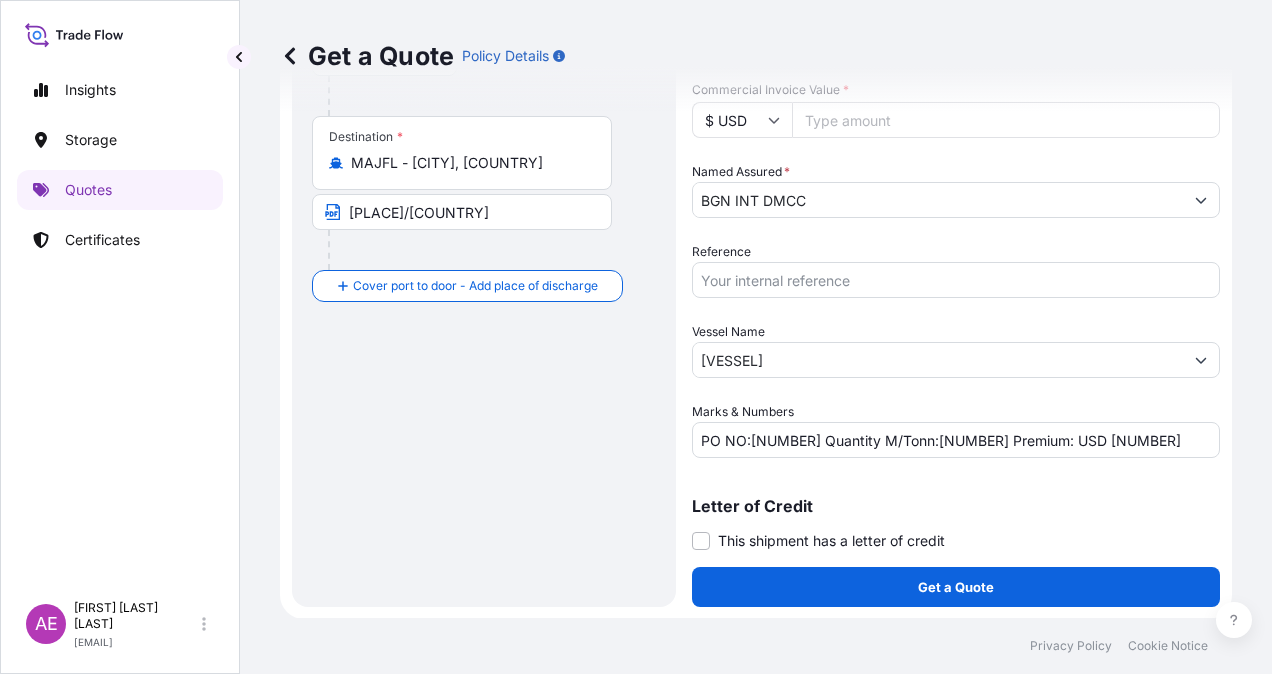 type on "[NUMBER]" 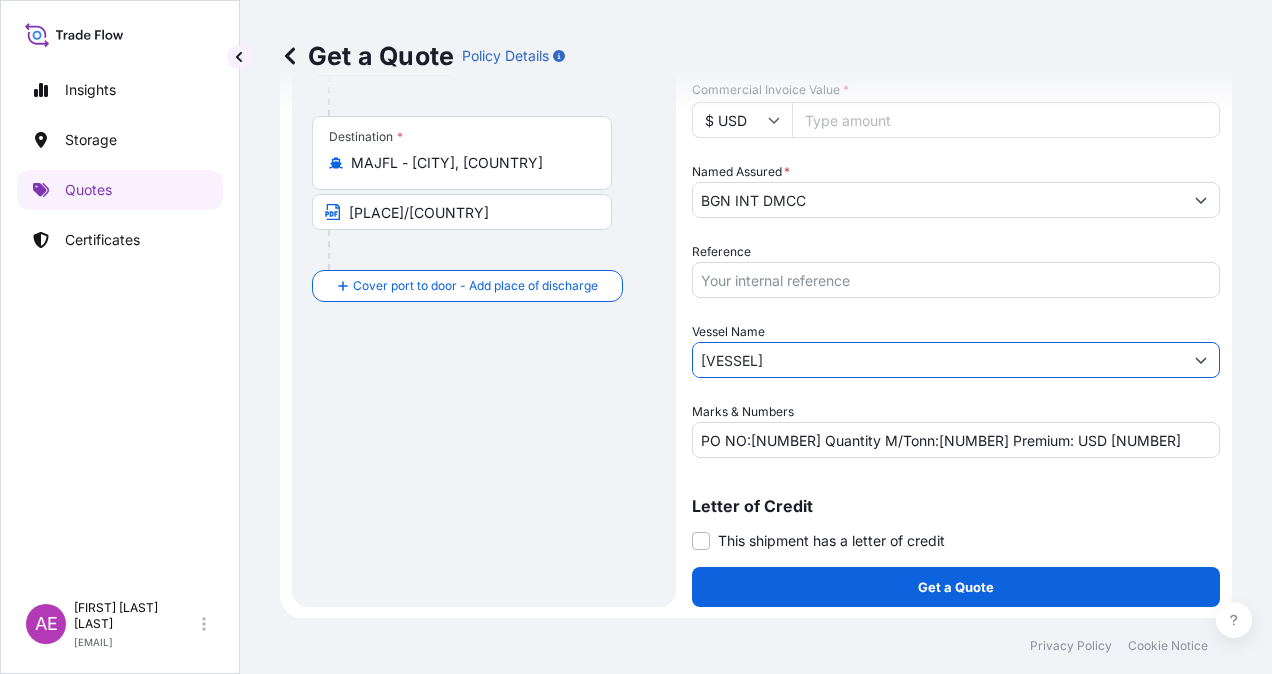 click on "[VESSEL]" at bounding box center (938, 360) 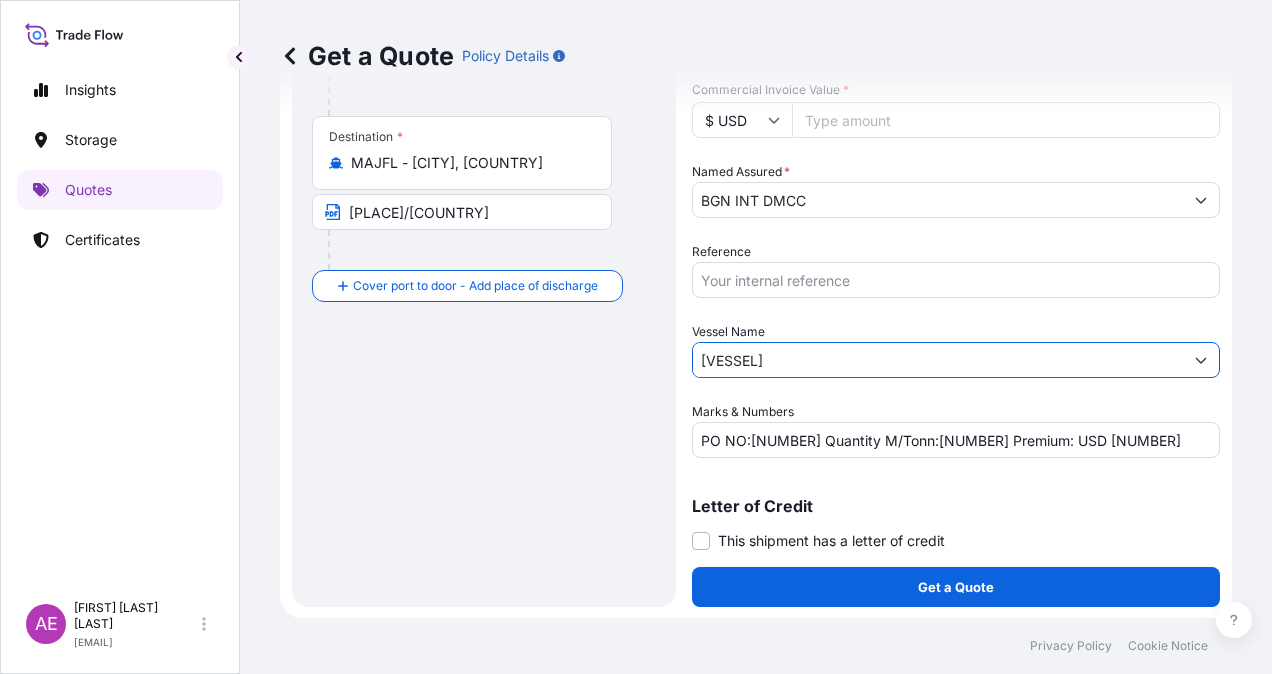 click on "[VESSEL]" at bounding box center [938, 360] 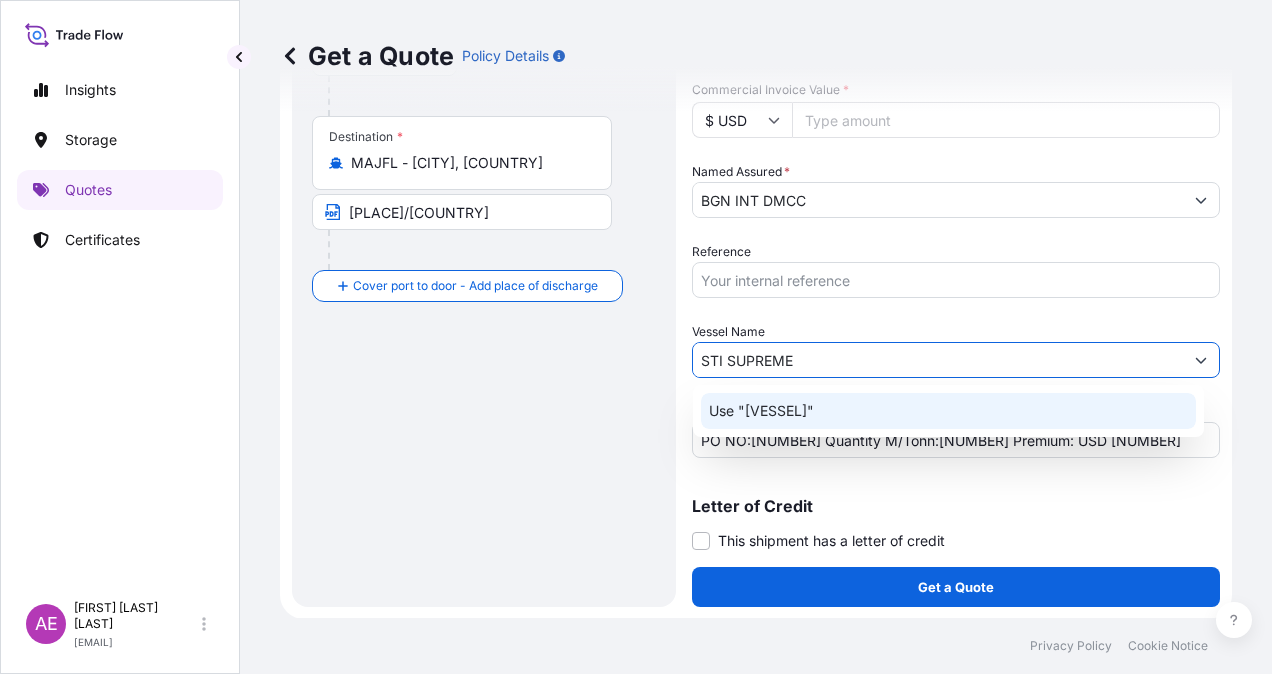 click on "Use "[VESSEL]"" 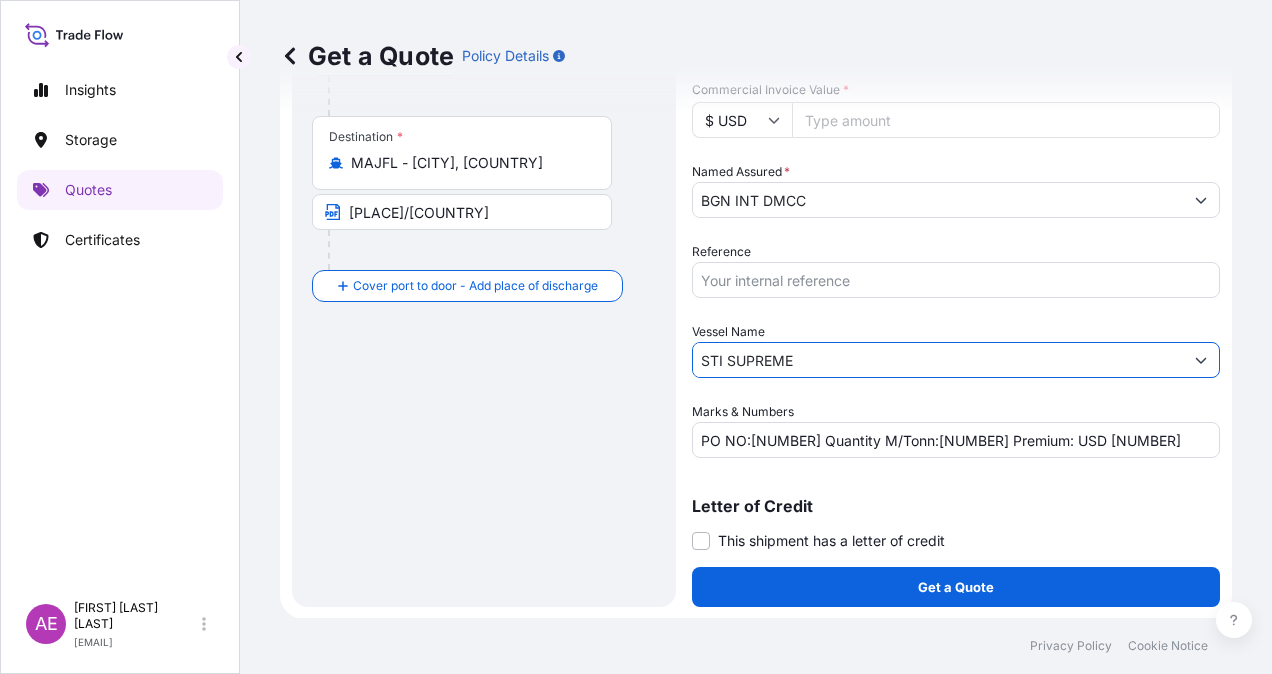 type on "STI SUPREME" 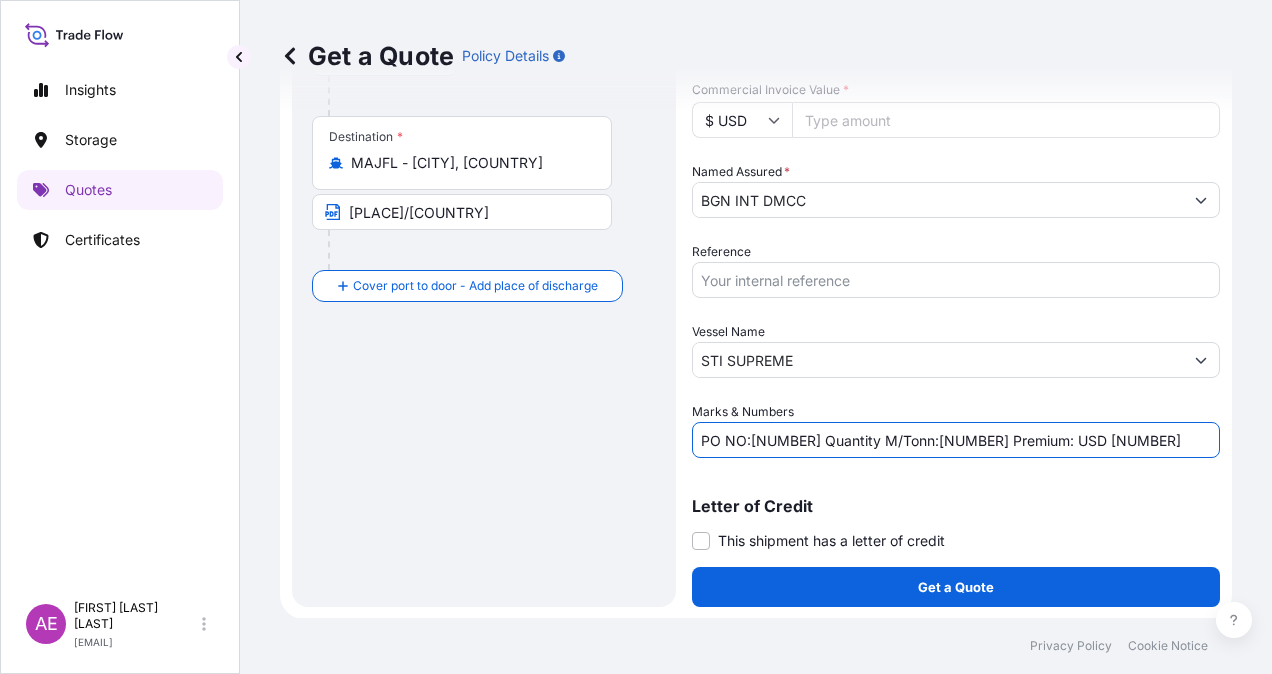 drag, startPoint x: 750, startPoint y: 440, endPoint x: 831, endPoint y: 439, distance: 81.00617 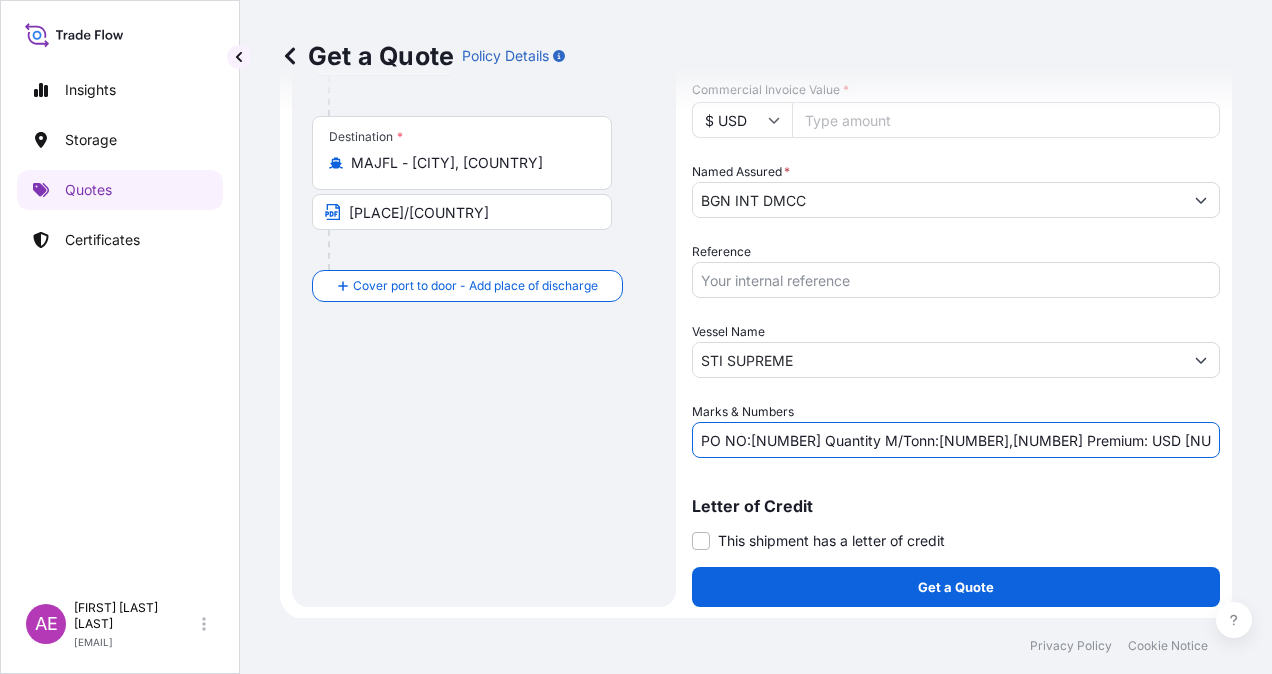 drag, startPoint x: 952, startPoint y: 444, endPoint x: 1006, endPoint y: 442, distance: 54.037025 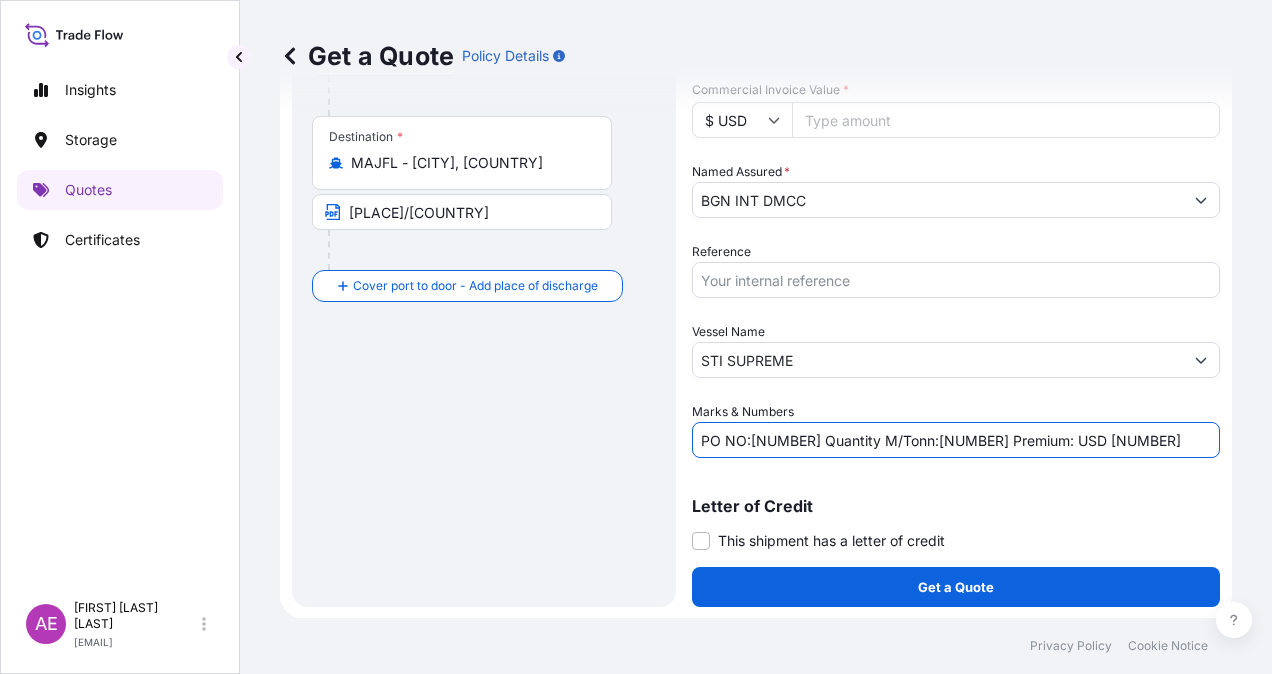 drag, startPoint x: 1113, startPoint y: 438, endPoint x: 1180, endPoint y: 442, distance: 67.11929 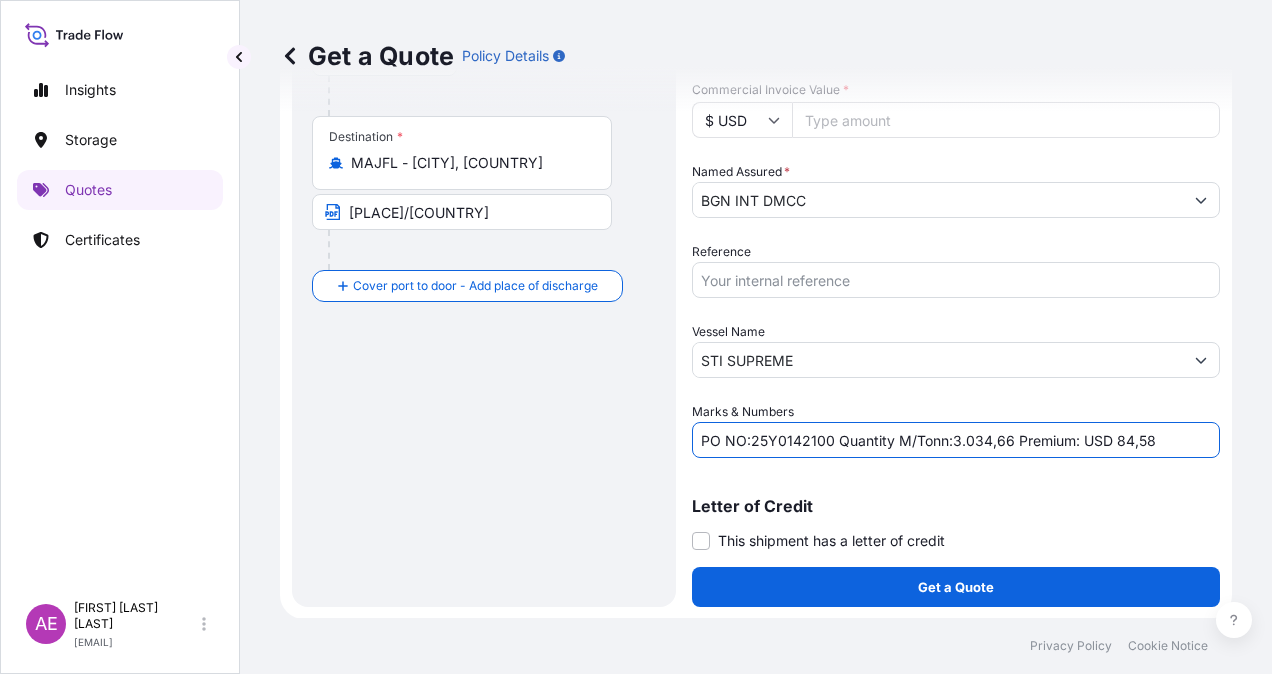 type on "PO NO:25Y0142100 Quantity M/Tonn:3.034,66 Premium: USD 84,58" 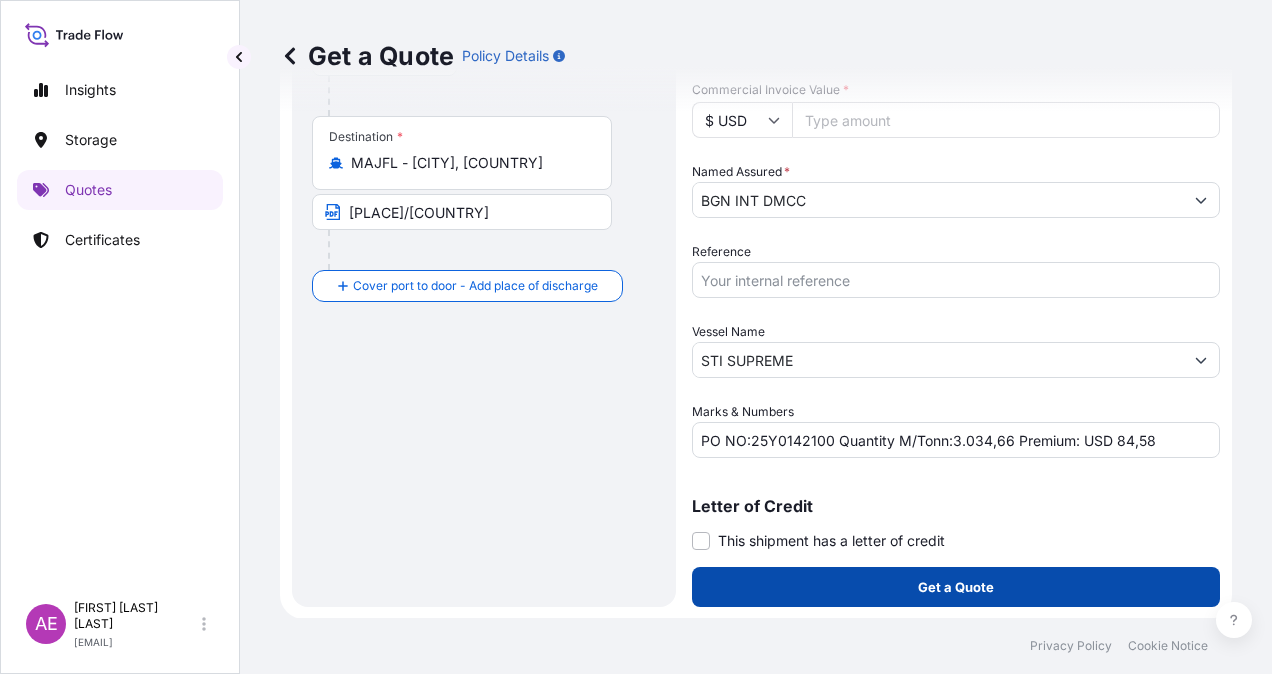 click on "Get a Quote" at bounding box center [956, 587] 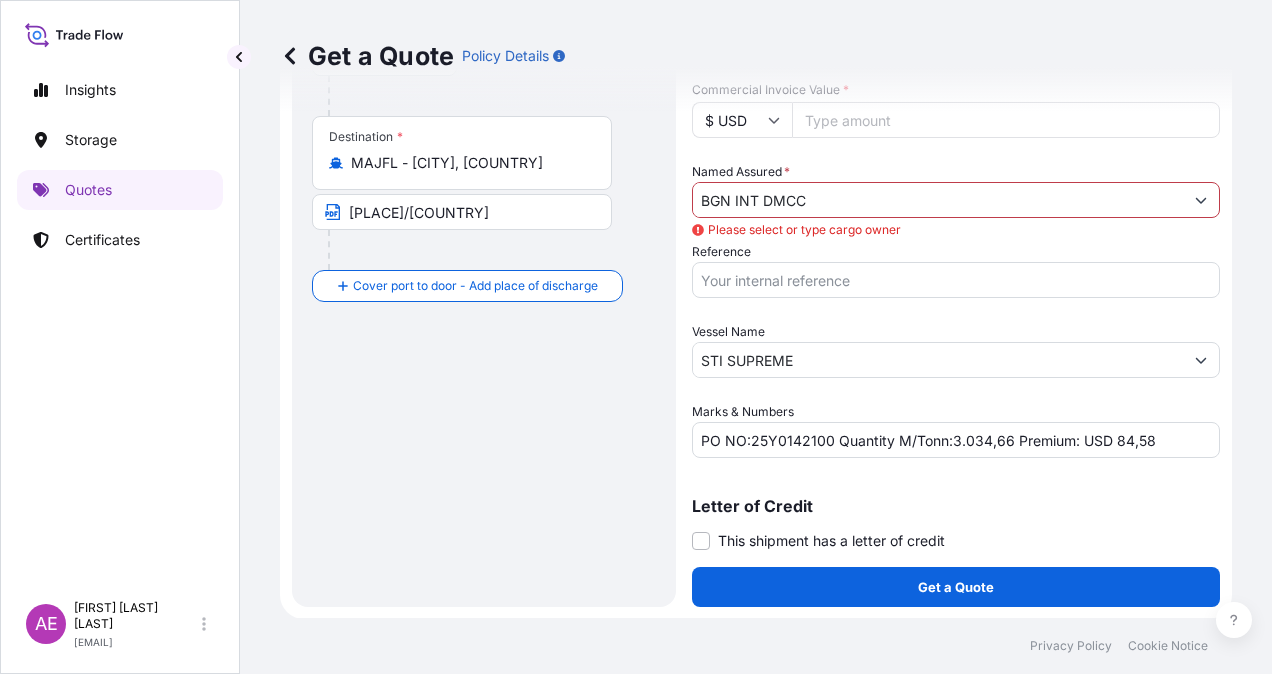 click on "BGN INT DMCC" at bounding box center (938, 200) 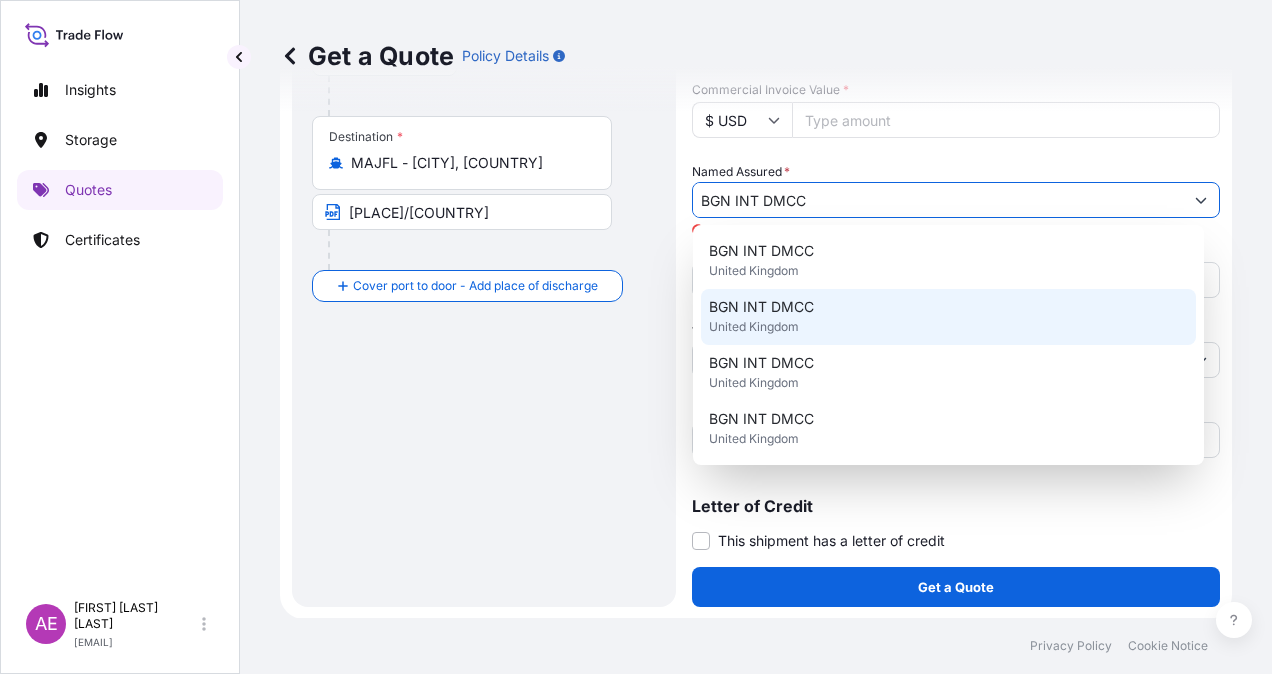 click on "[COMPANY] [STATE]" at bounding box center (948, 317) 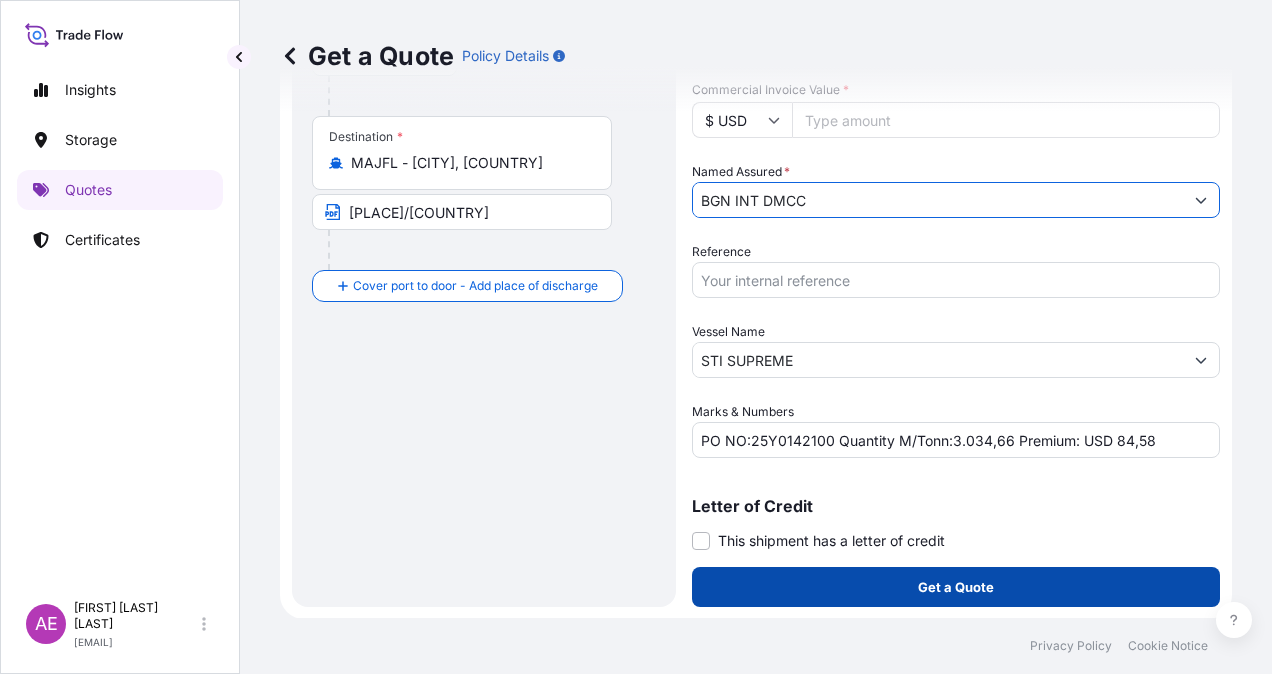click on "Get a Quote" at bounding box center (956, 587) 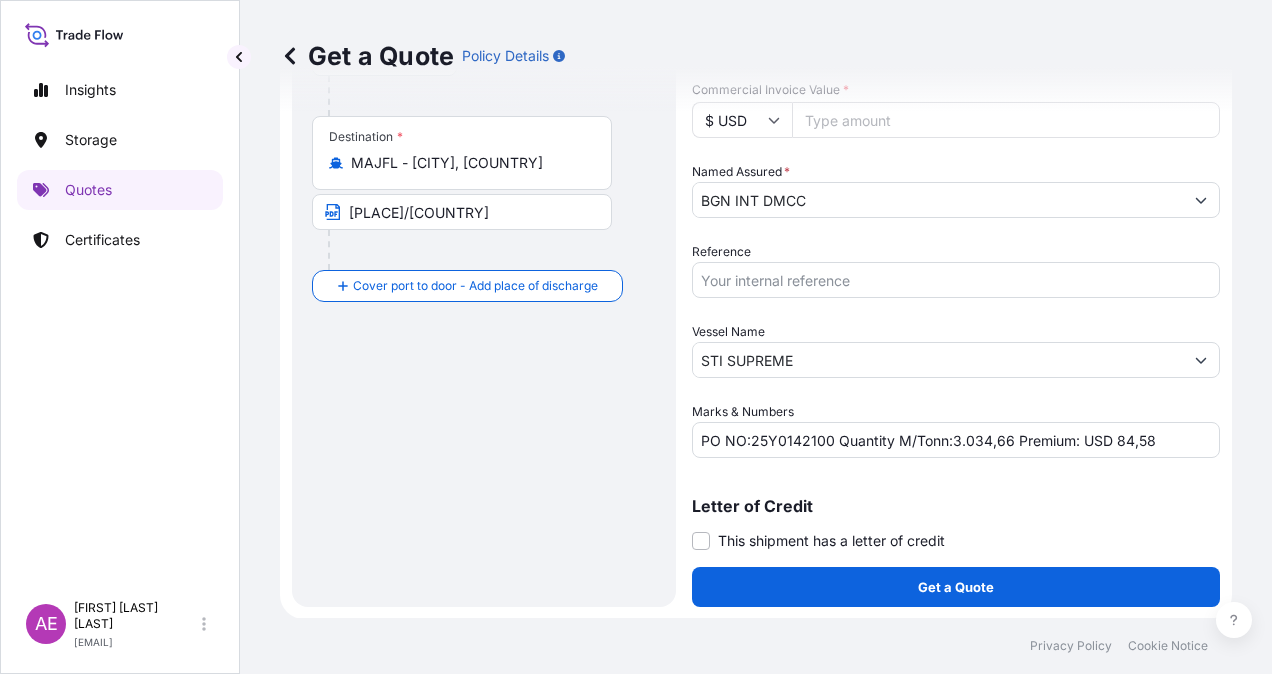 scroll, scrollTop: 0, scrollLeft: 0, axis: both 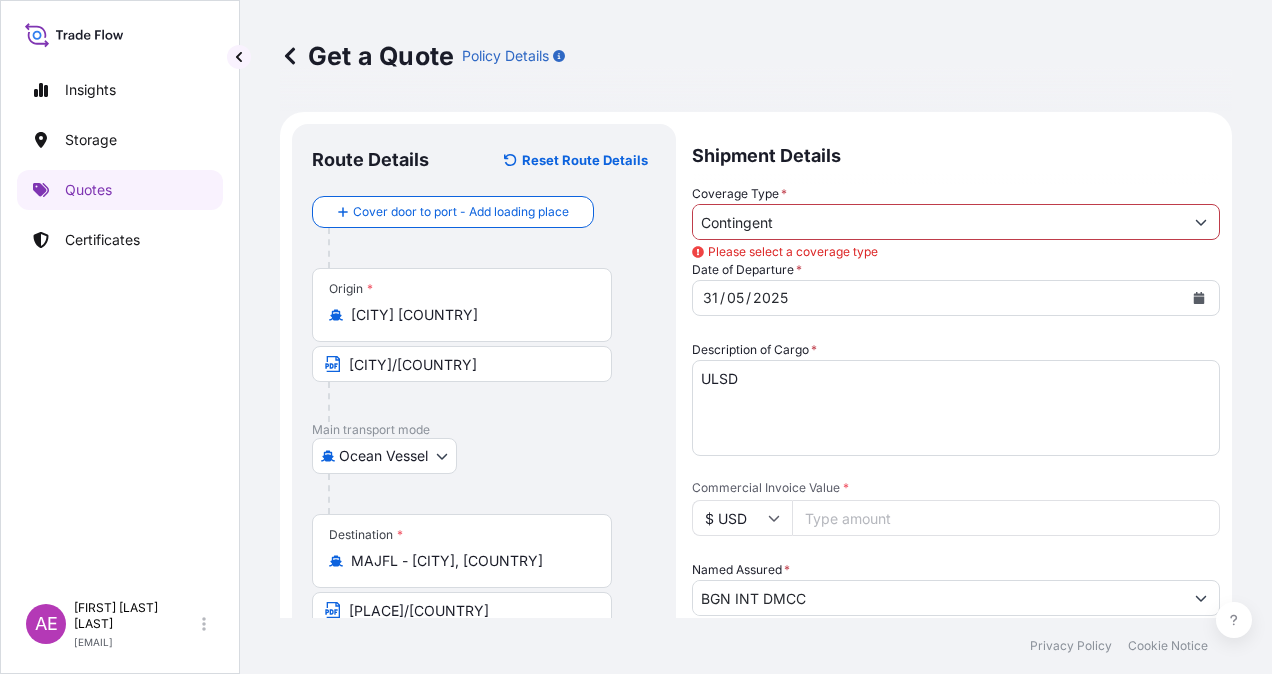 click on "Contingent" at bounding box center (938, 222) 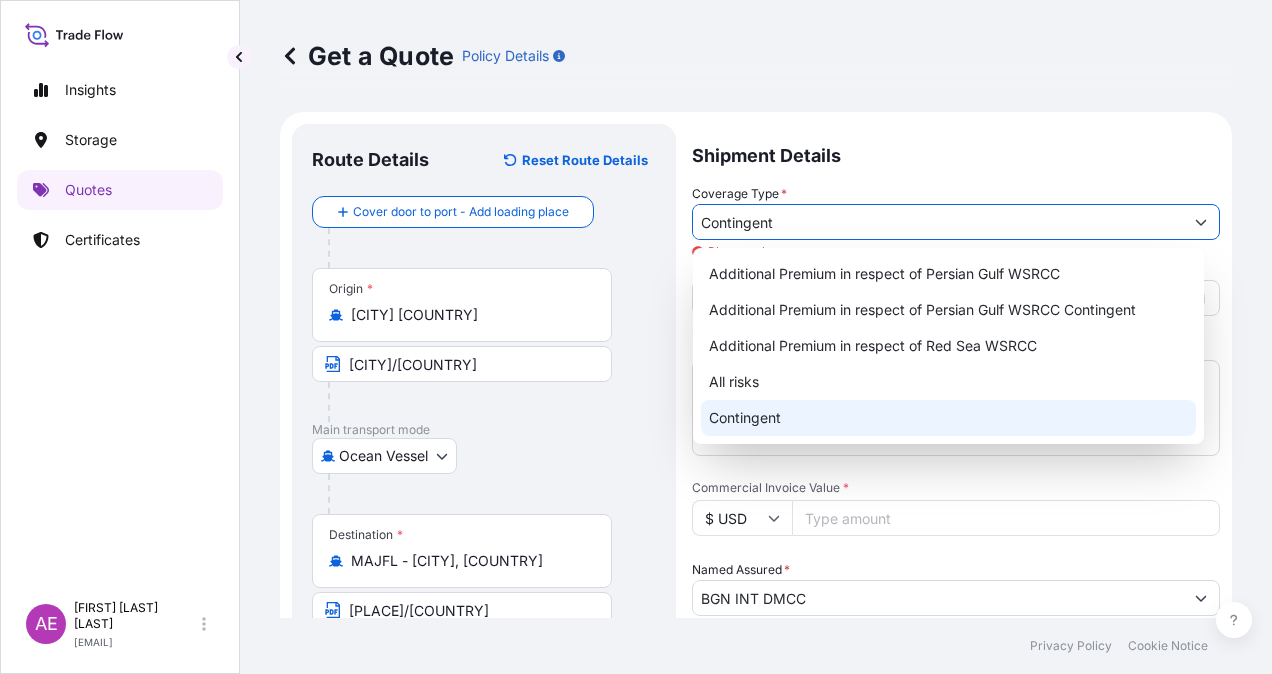 click on "Contingent" at bounding box center (948, 418) 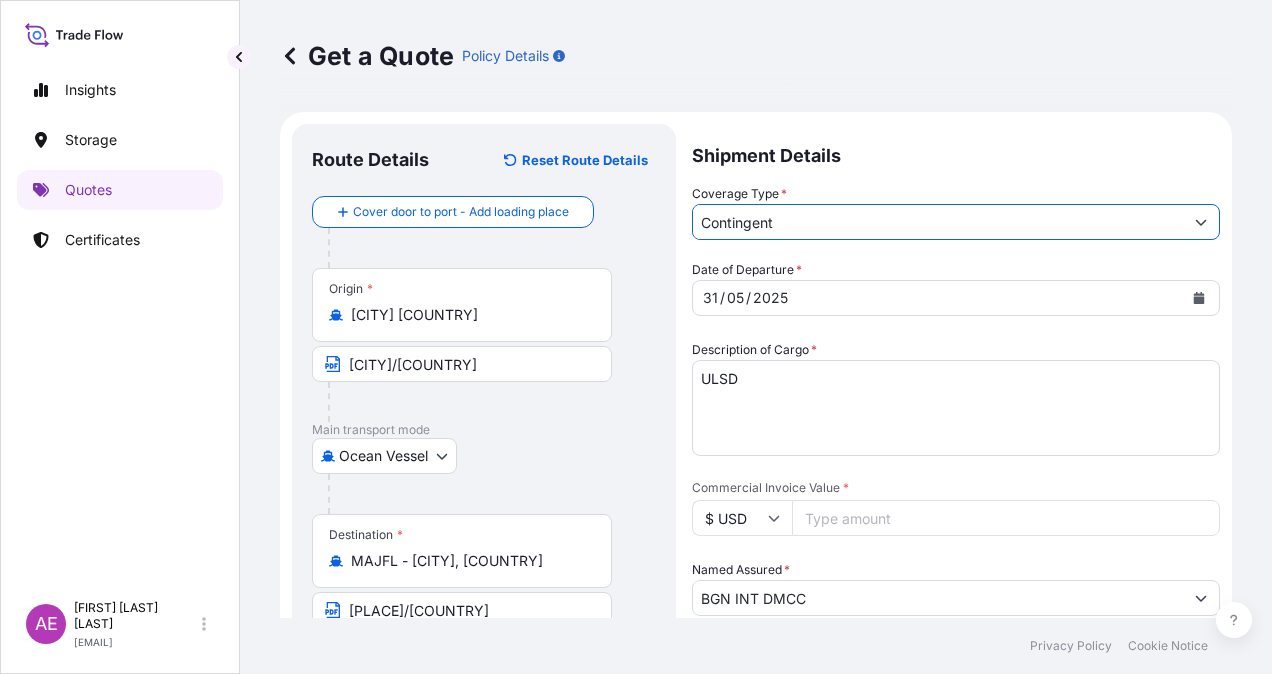 scroll, scrollTop: 398, scrollLeft: 0, axis: vertical 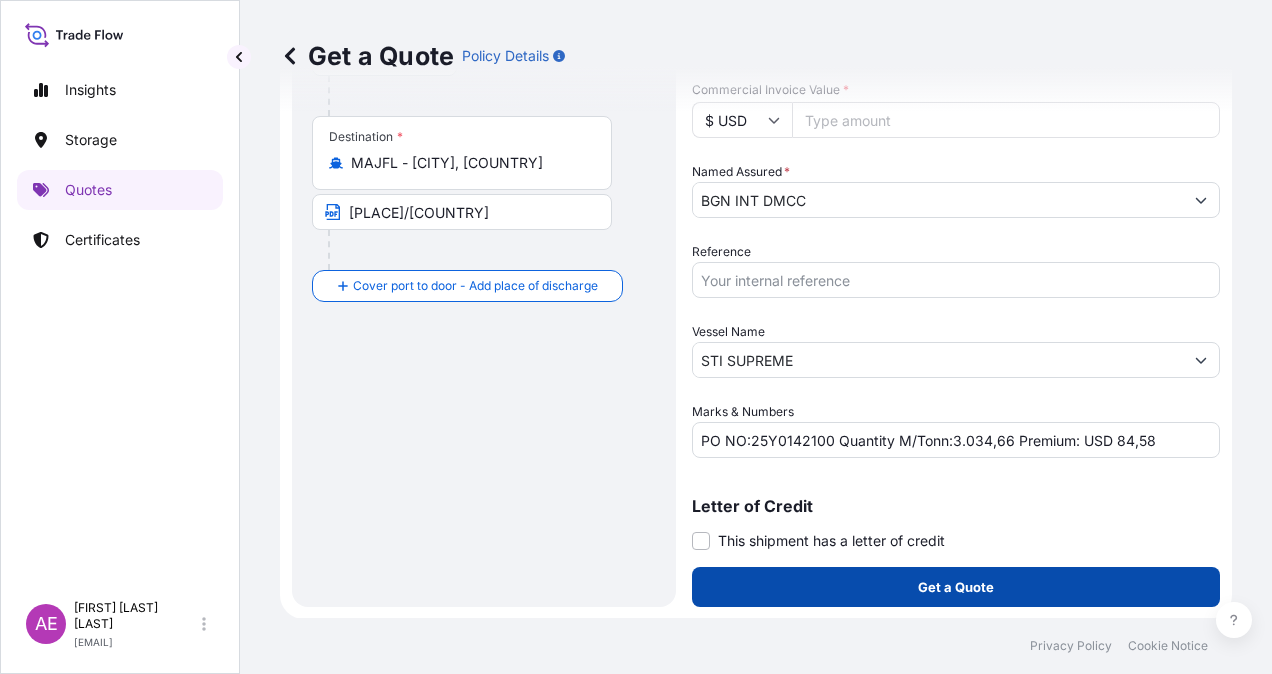 click on "Get a Quote" at bounding box center [956, 587] 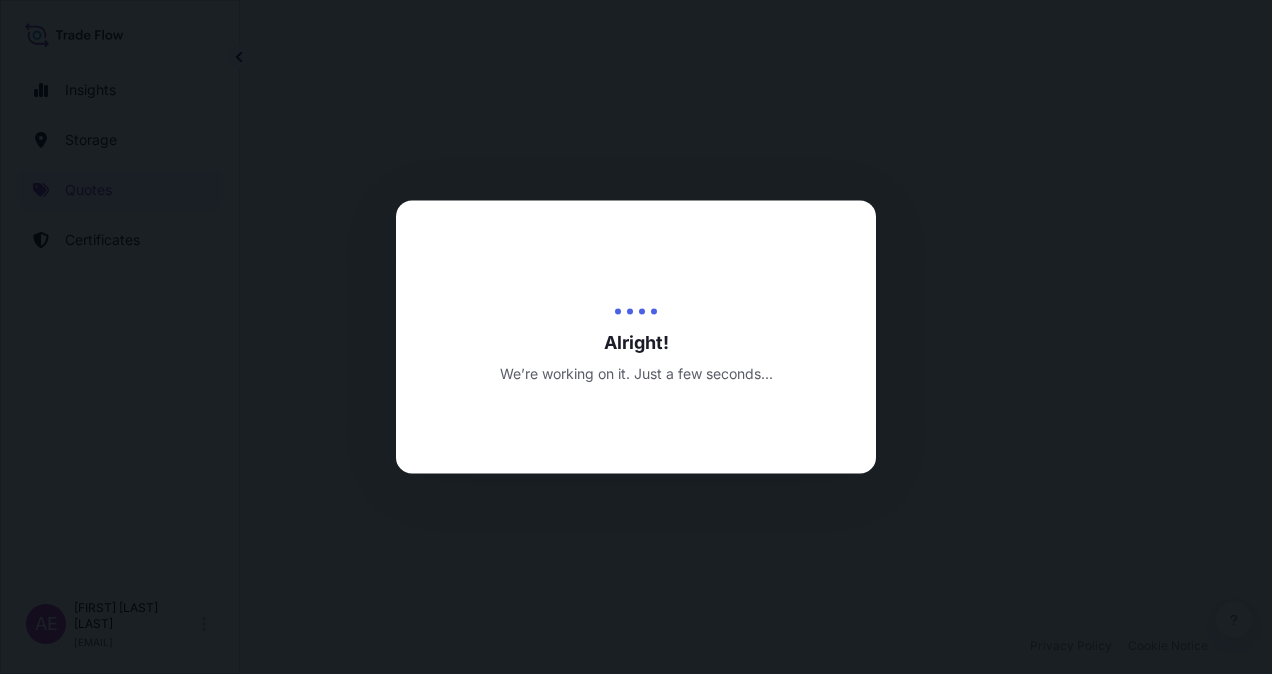 scroll, scrollTop: 0, scrollLeft: 0, axis: both 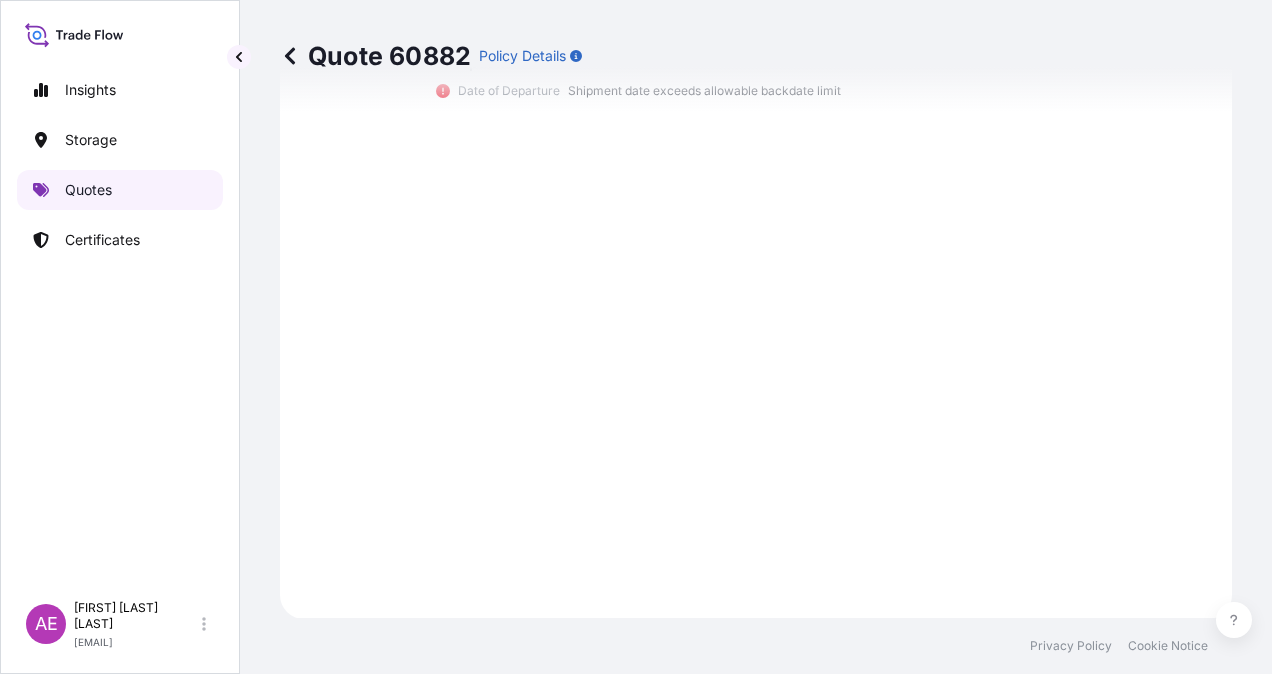 click on "Quotes" at bounding box center [120, 190] 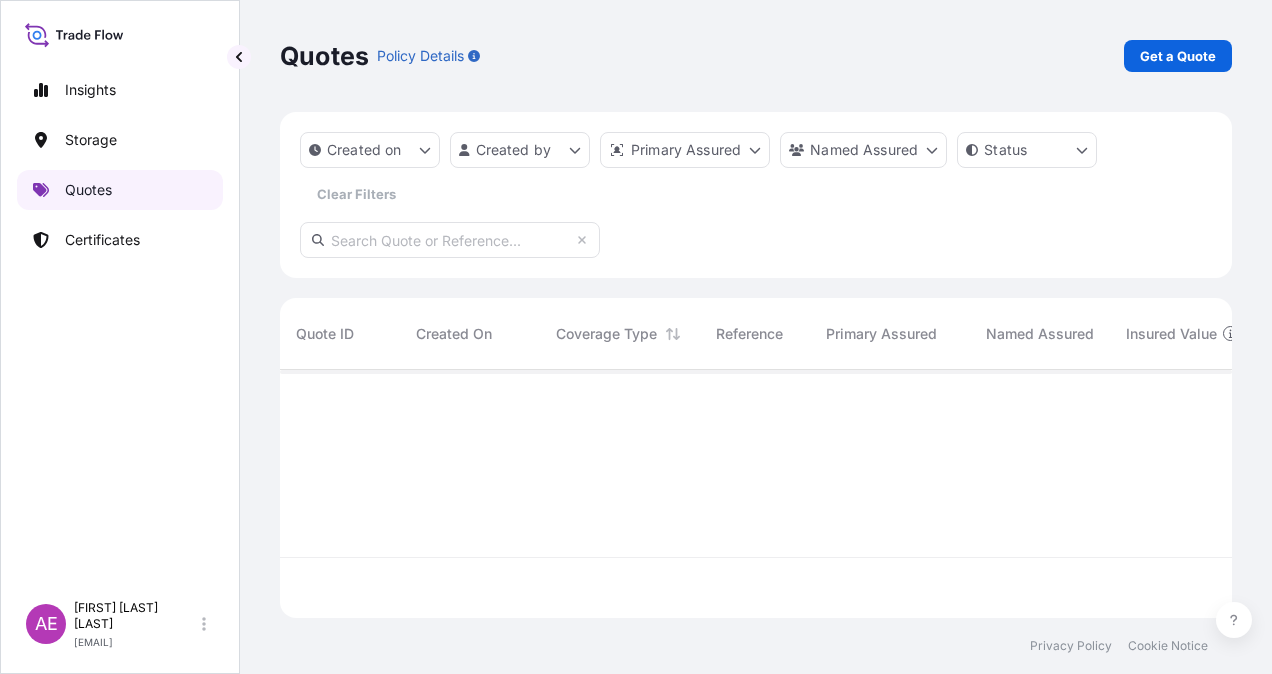 scroll, scrollTop: 0, scrollLeft: 0, axis: both 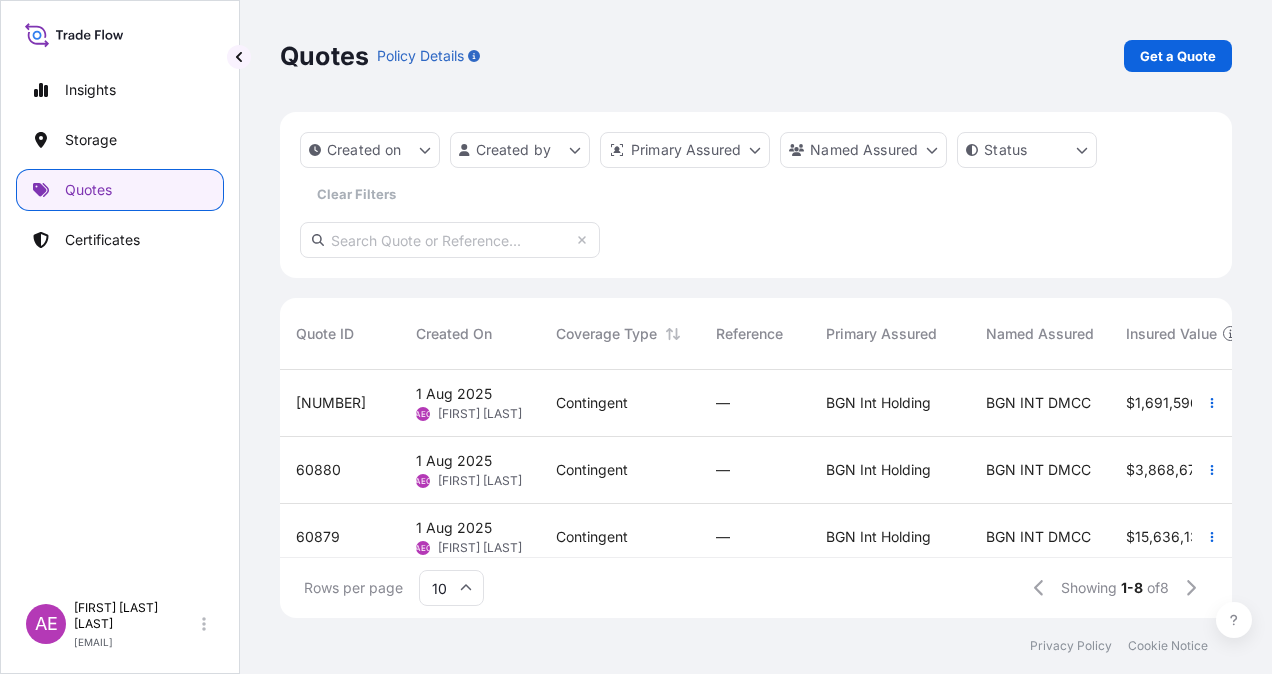click on "Quotes Policy Details Get a Quote" at bounding box center (756, 56) 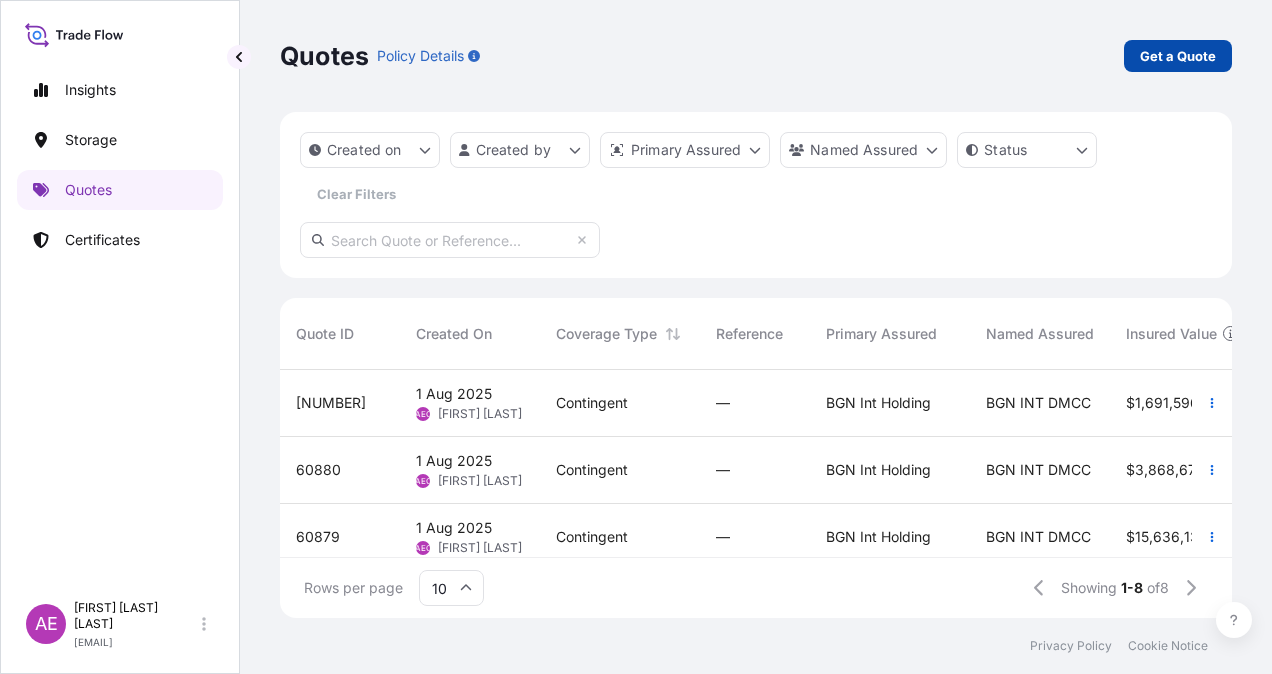 click on "Get a Quote" at bounding box center [1178, 56] 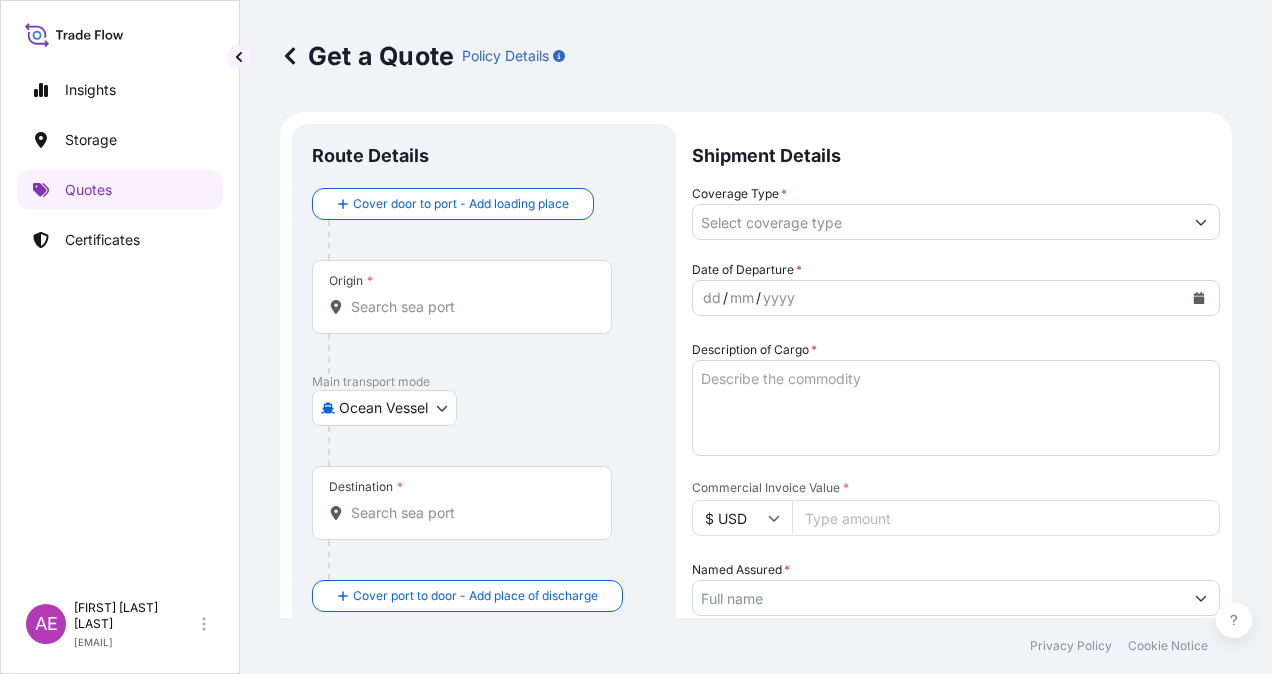 scroll, scrollTop: 32, scrollLeft: 0, axis: vertical 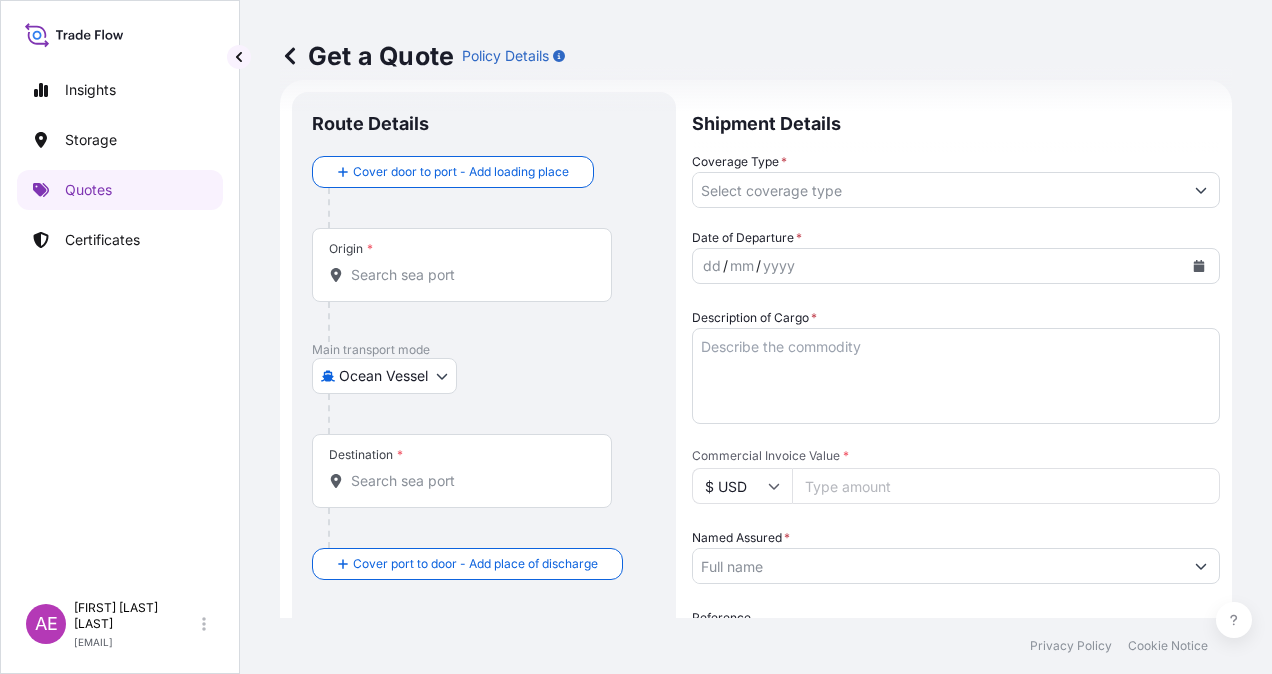 click on "Origin *" at bounding box center (469, 275) 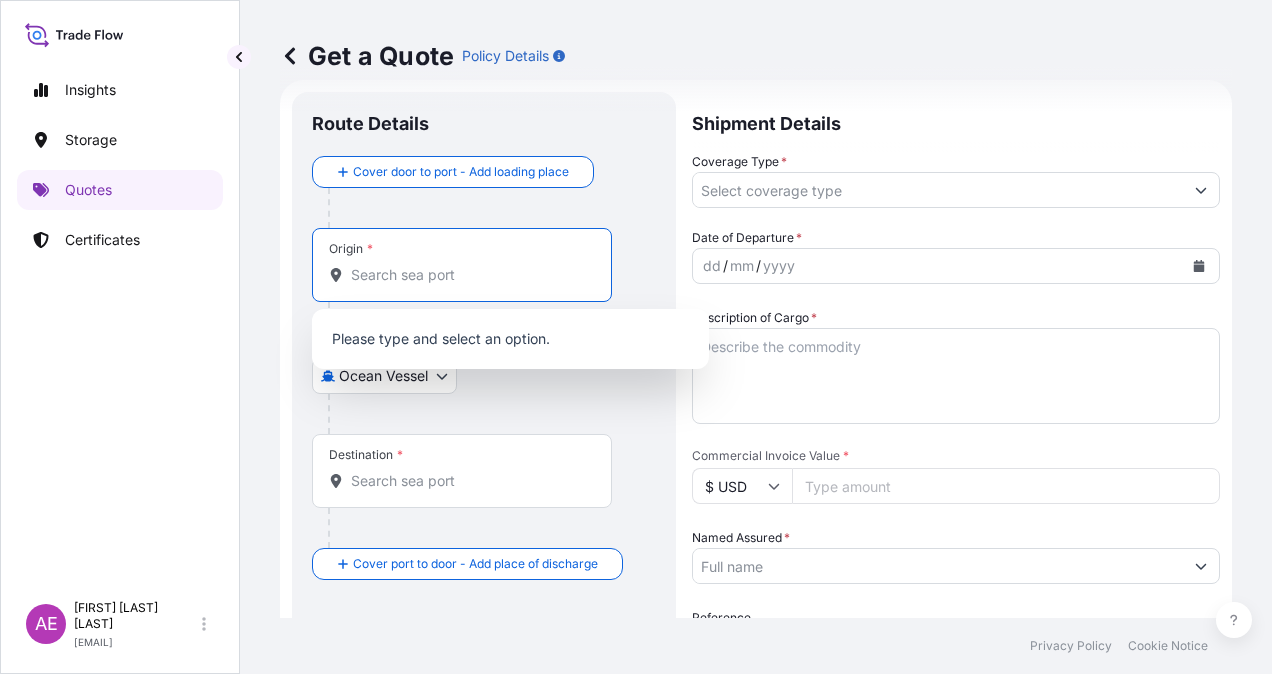 paste on "ANTWERP" 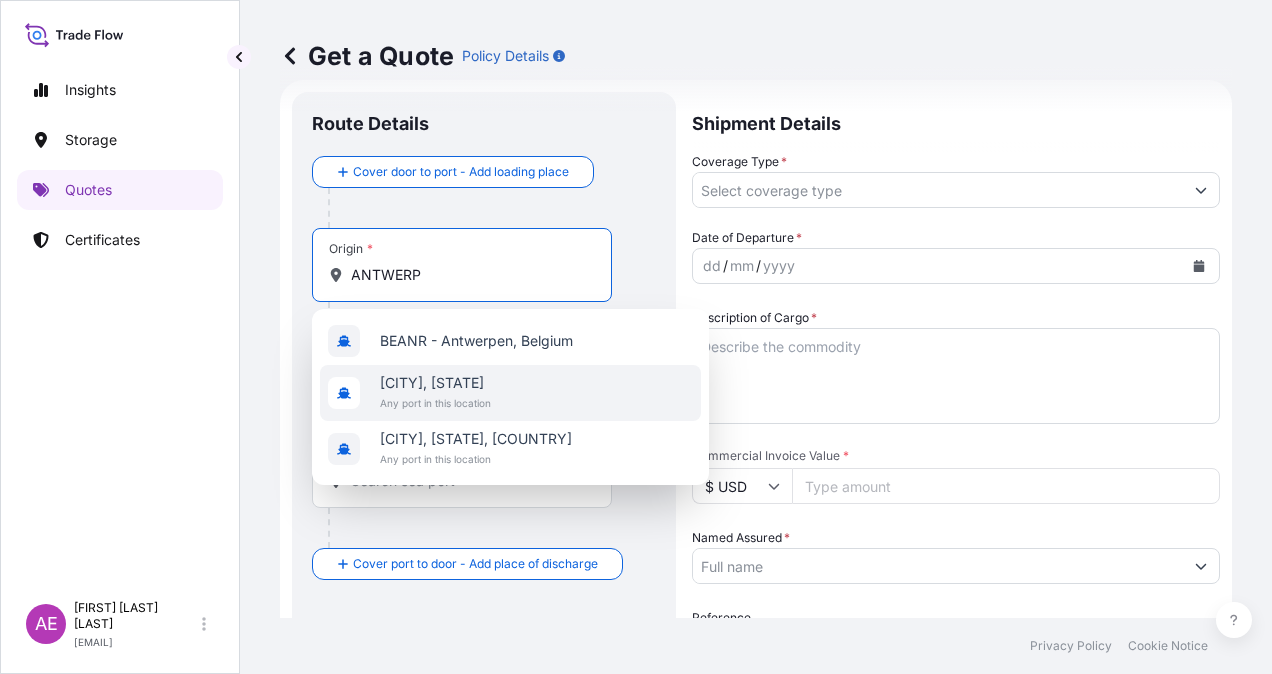 click on "[CITY], [STATE]" at bounding box center [435, 383] 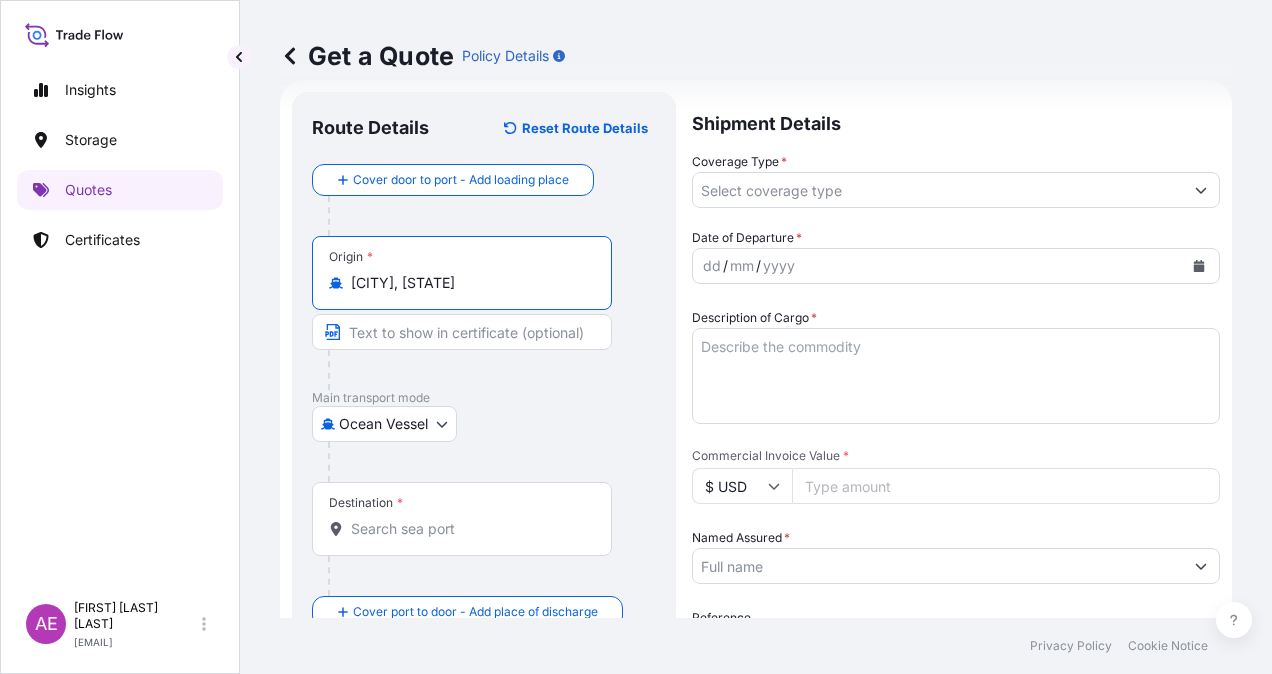 type on "[CITY], [STATE]" 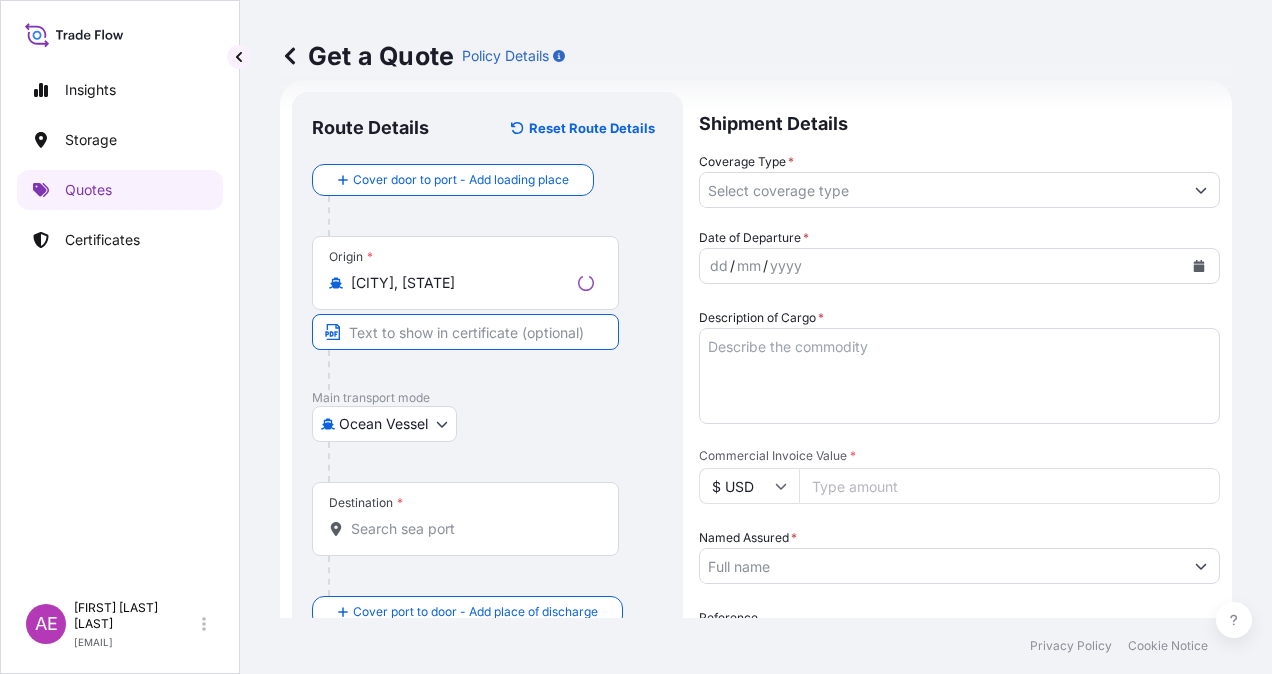 paste on "ANTWERP" 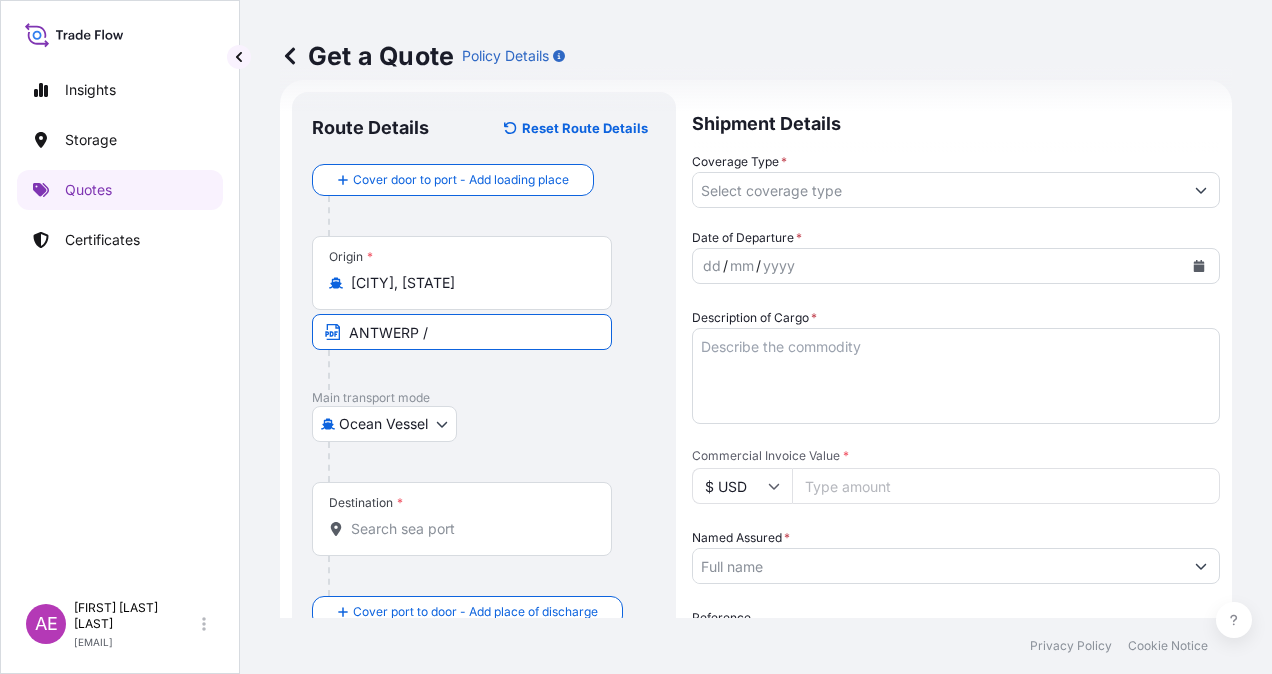 paste on "[STATE]" 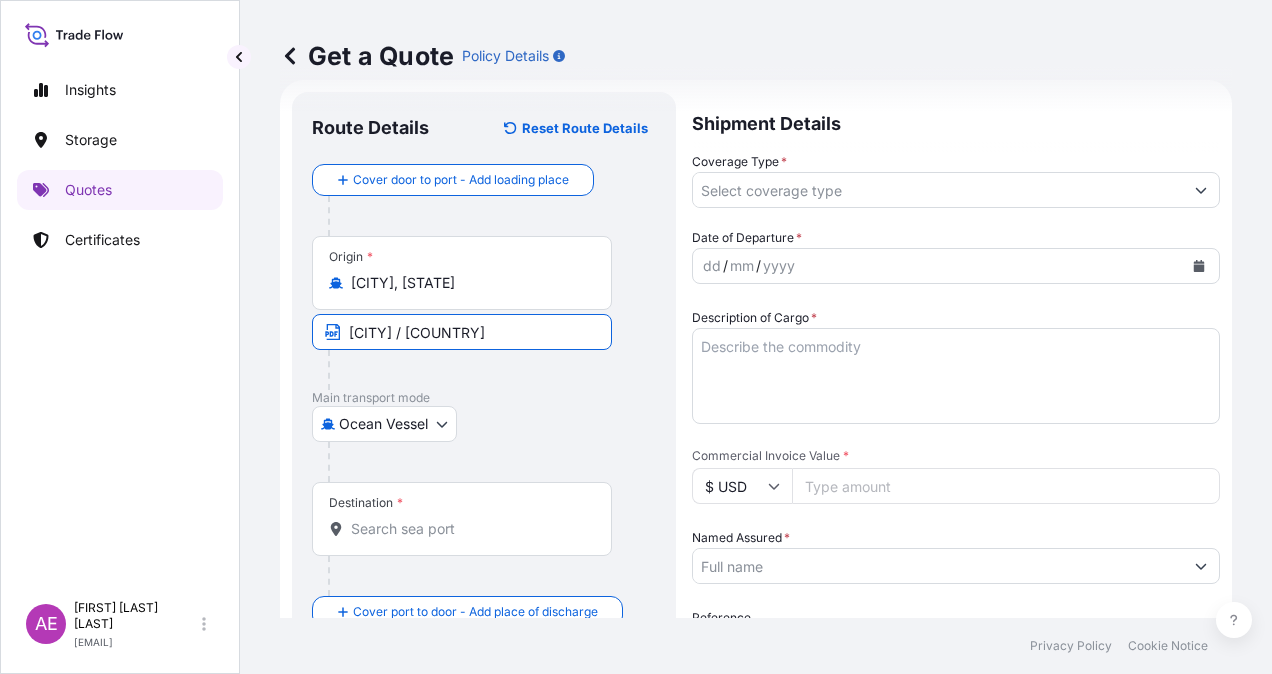 type on "[CITY] / [COUNTRY]" 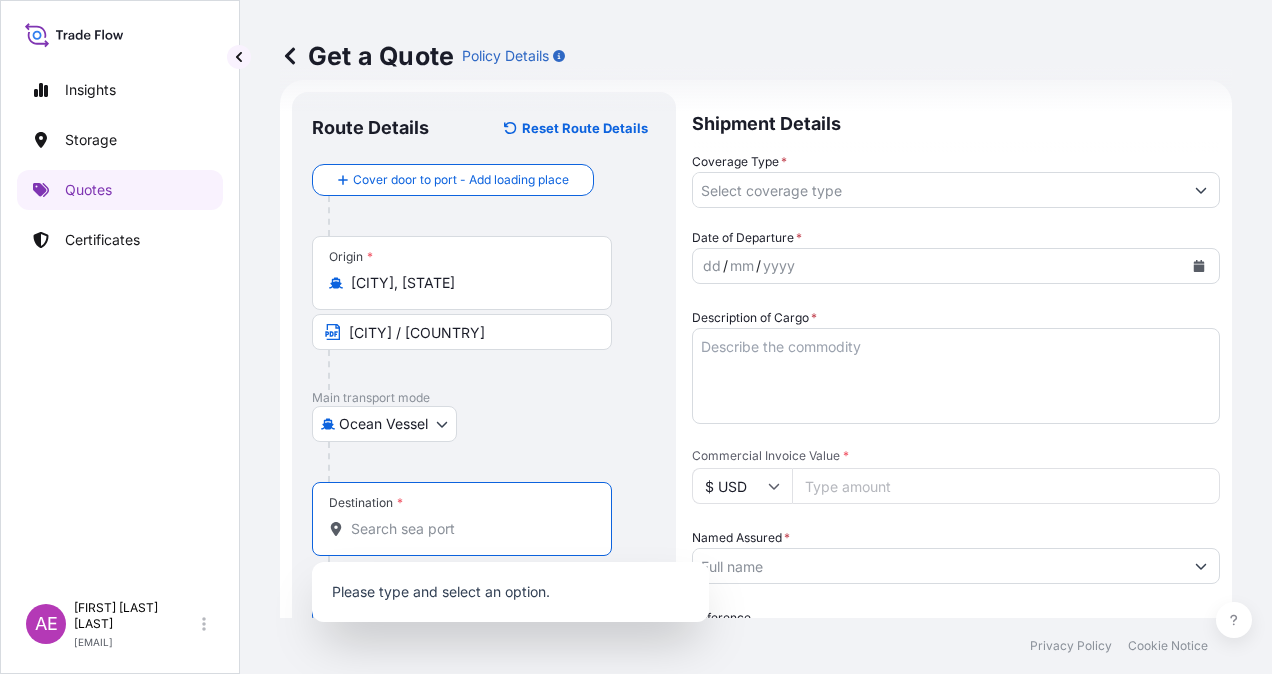 paste on "JORF LASFAR" 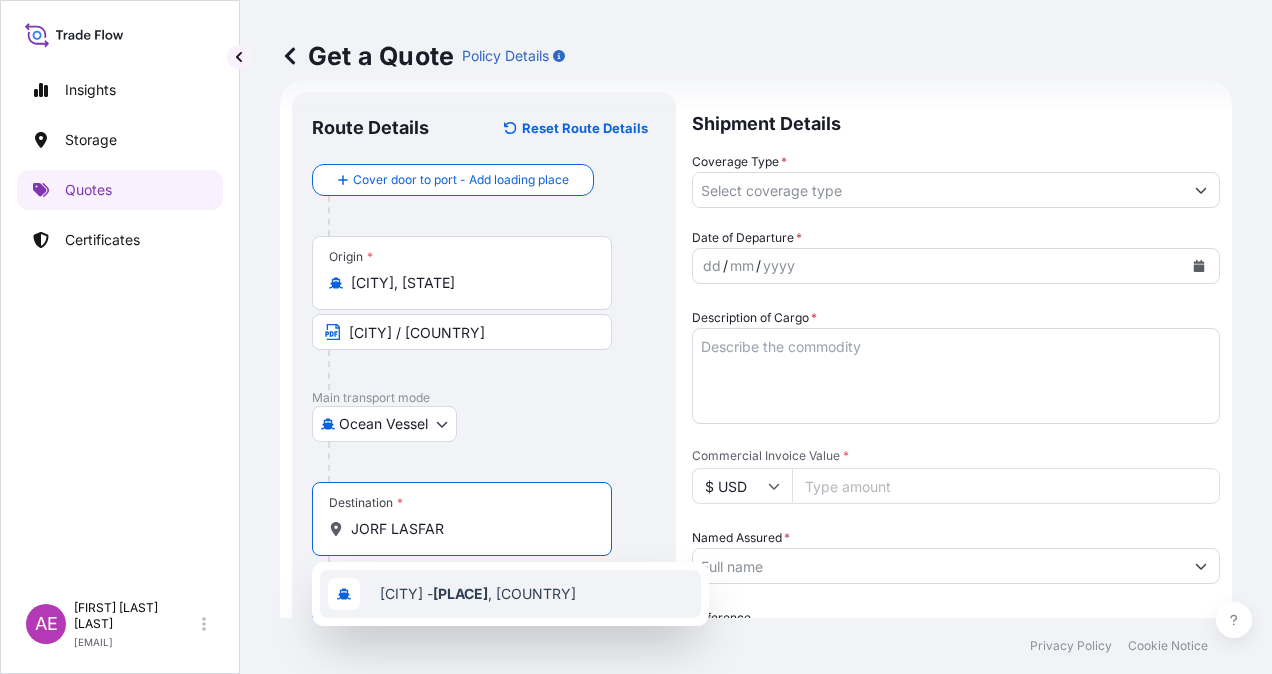 click on "[CITY] - [CITY], [STATE]" at bounding box center [478, 594] 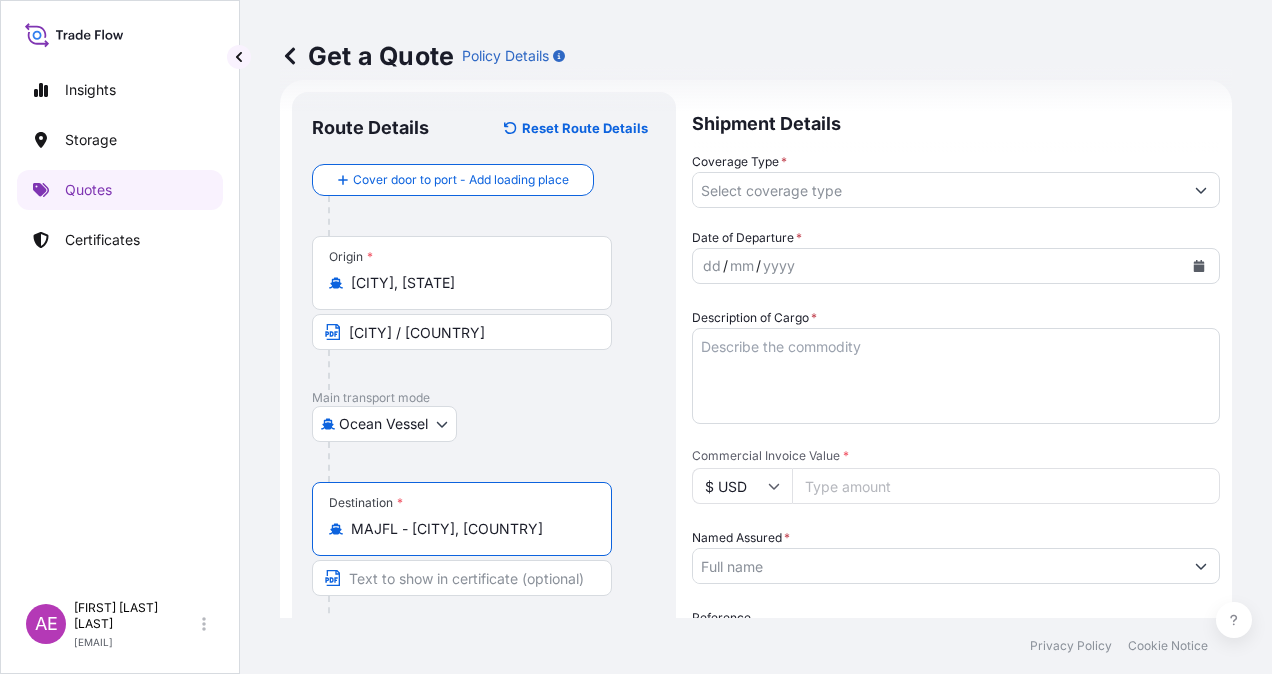 scroll, scrollTop: 232, scrollLeft: 0, axis: vertical 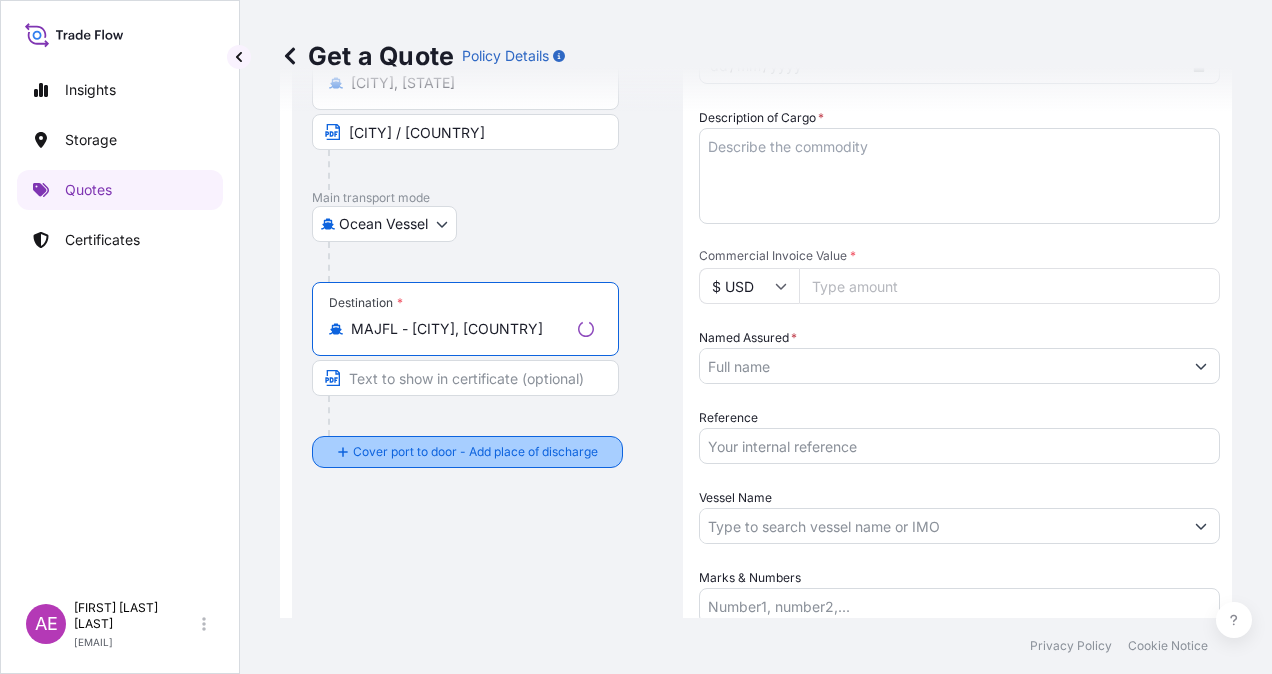 type on "MAJFL - [CITY], [COUNTRY]" 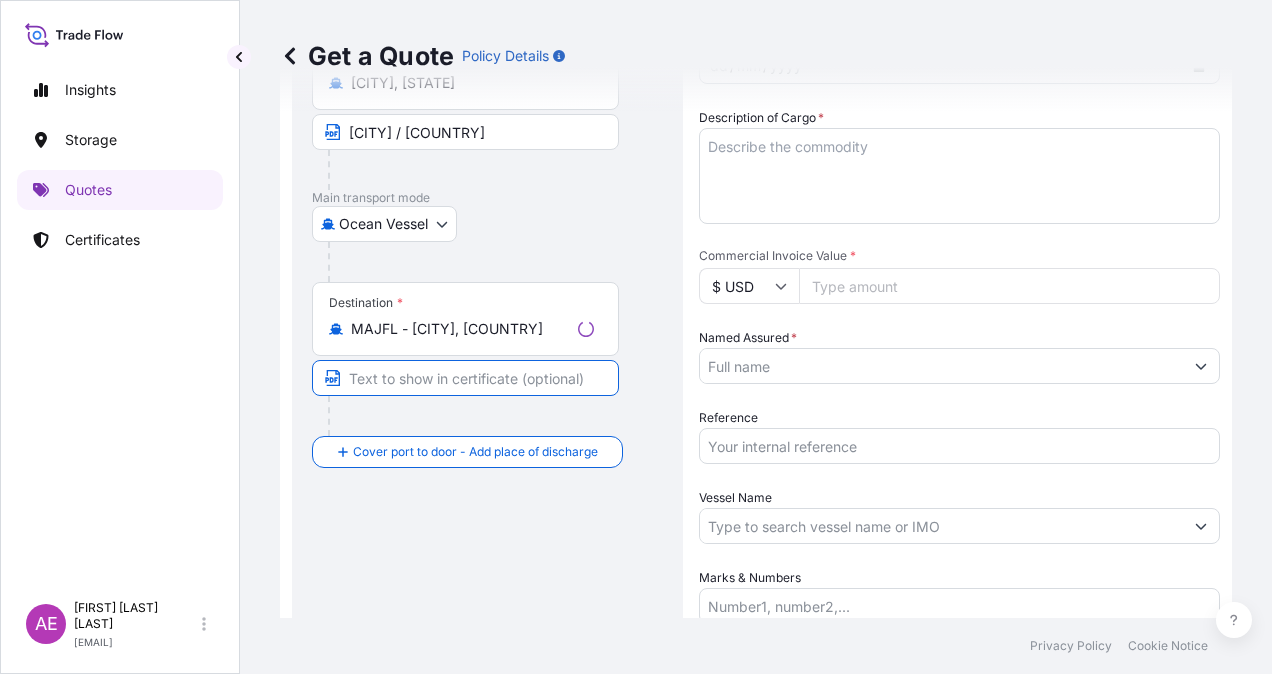 click at bounding box center [465, 378] 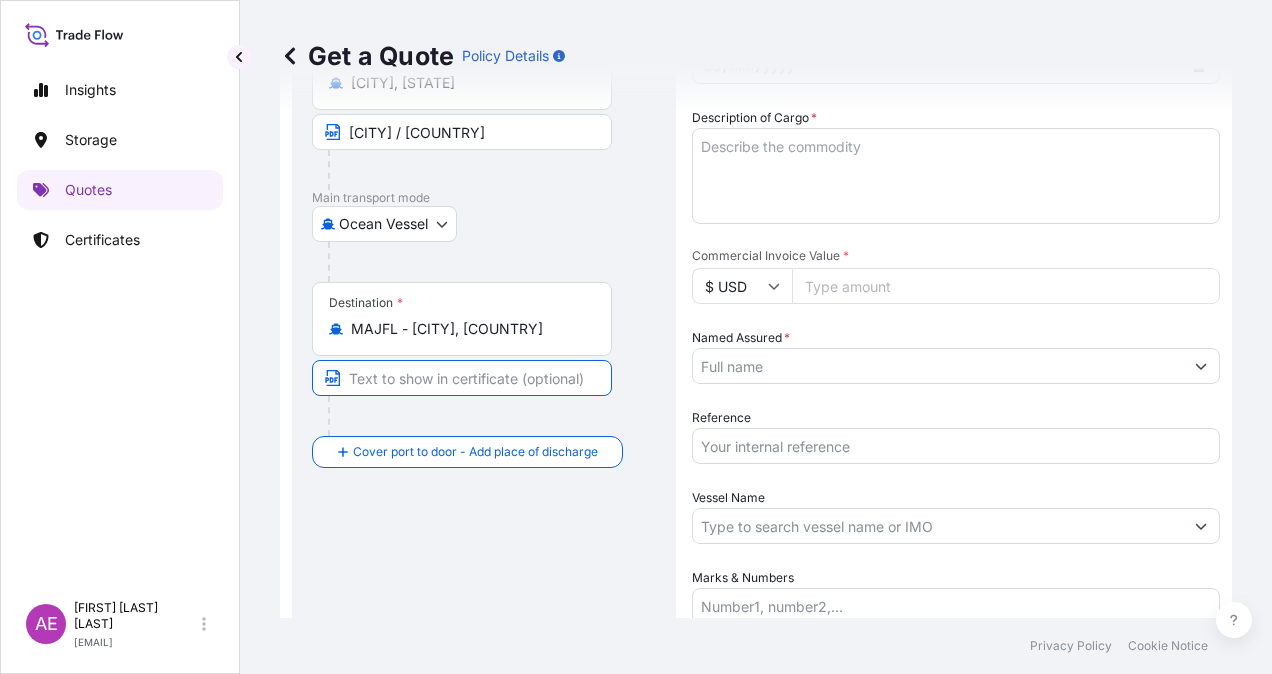 type on "[PLACE]/[COUNTRY]" 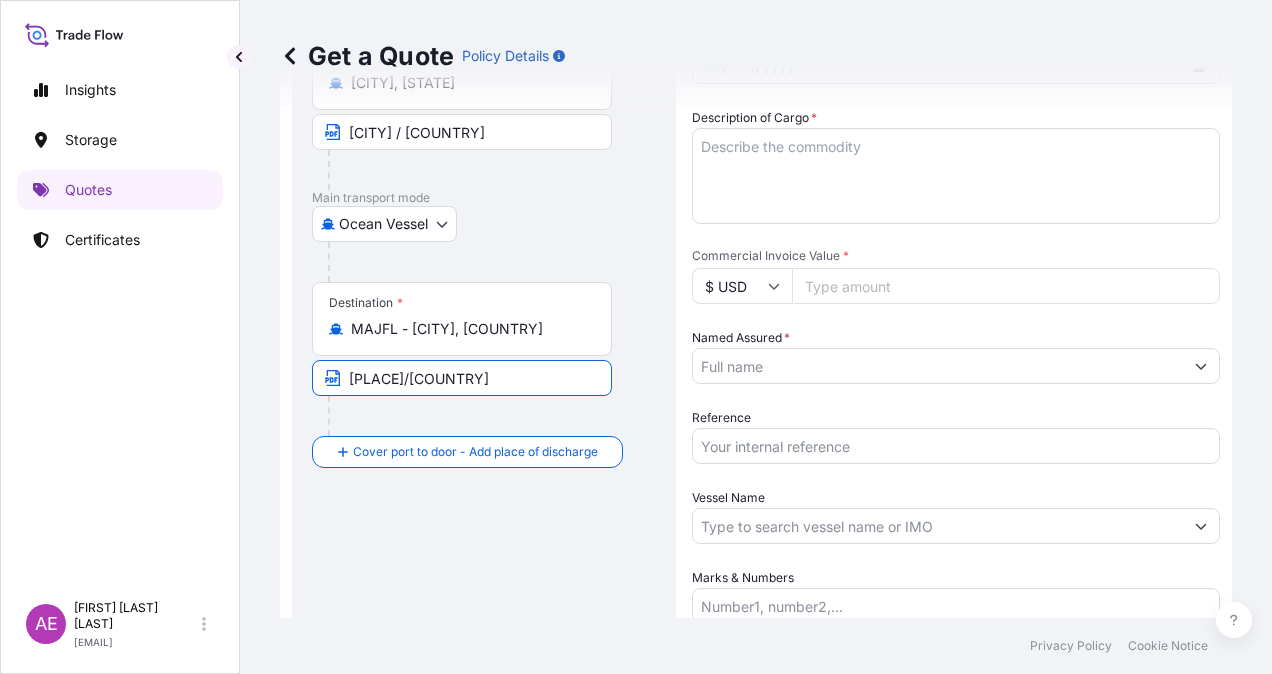 type on "Contingent" 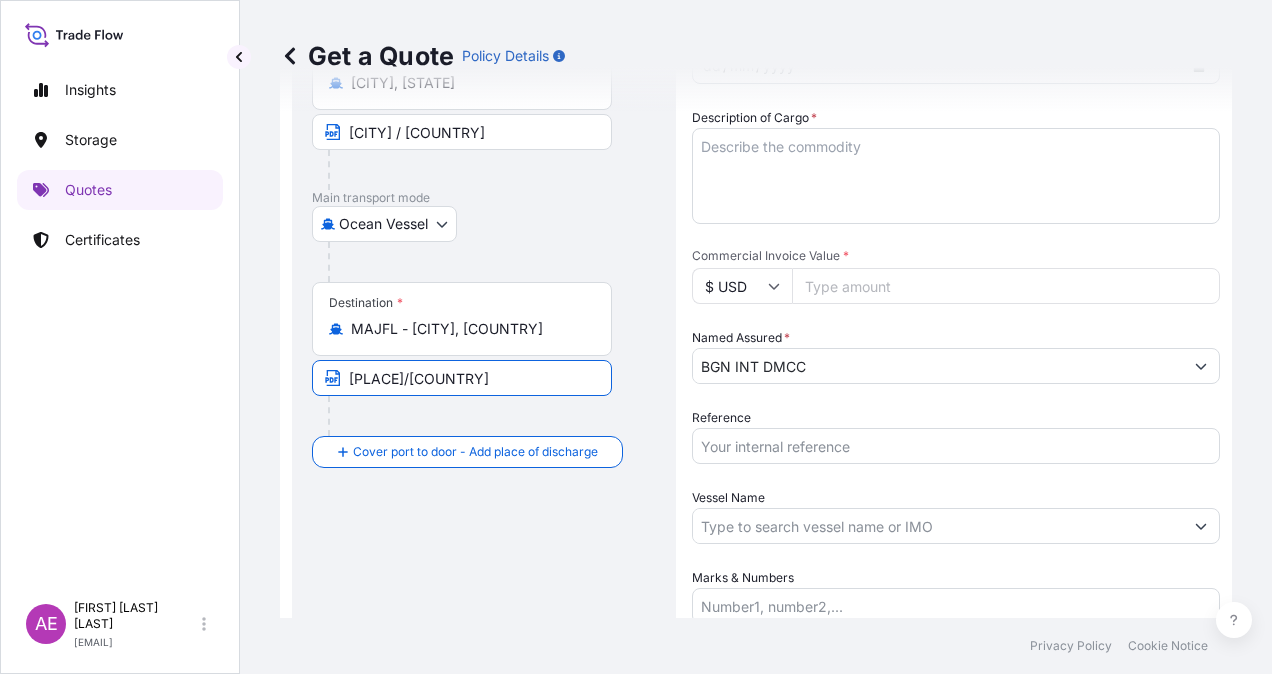 type on "STI SUPREME" 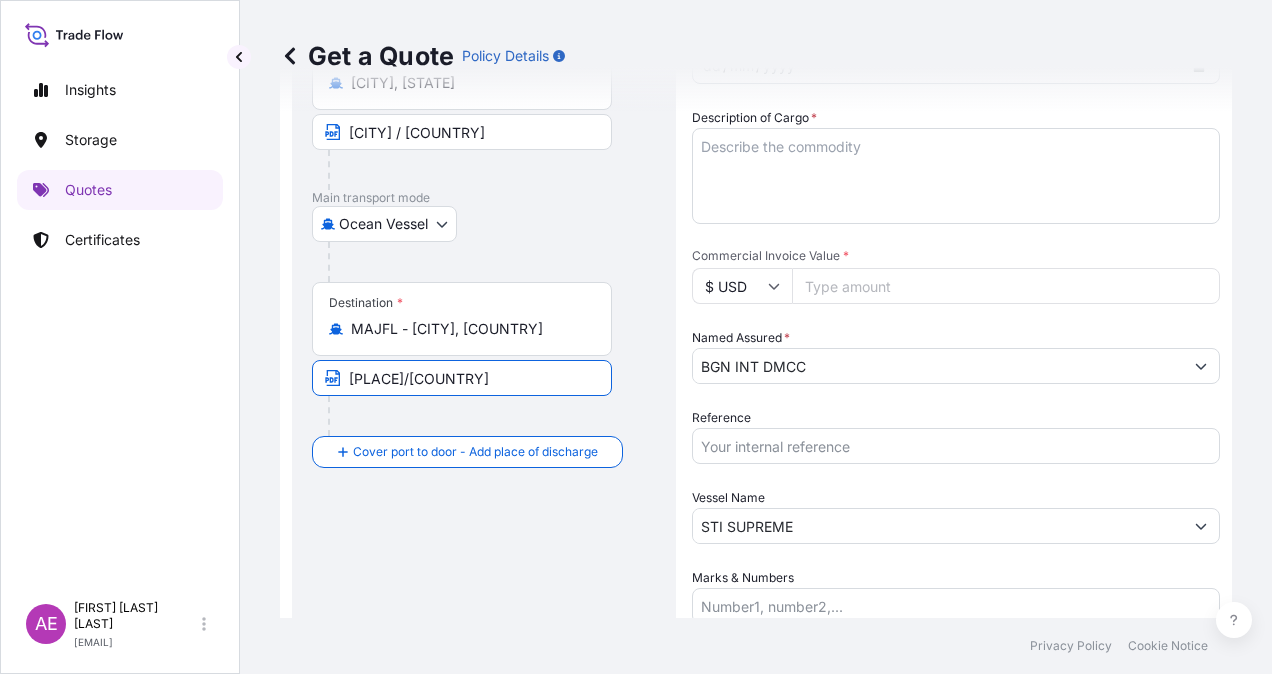 type on "PO NO:25Y0142100 Quantity M/Tonn:3.034,66 Premium: USD 84,58" 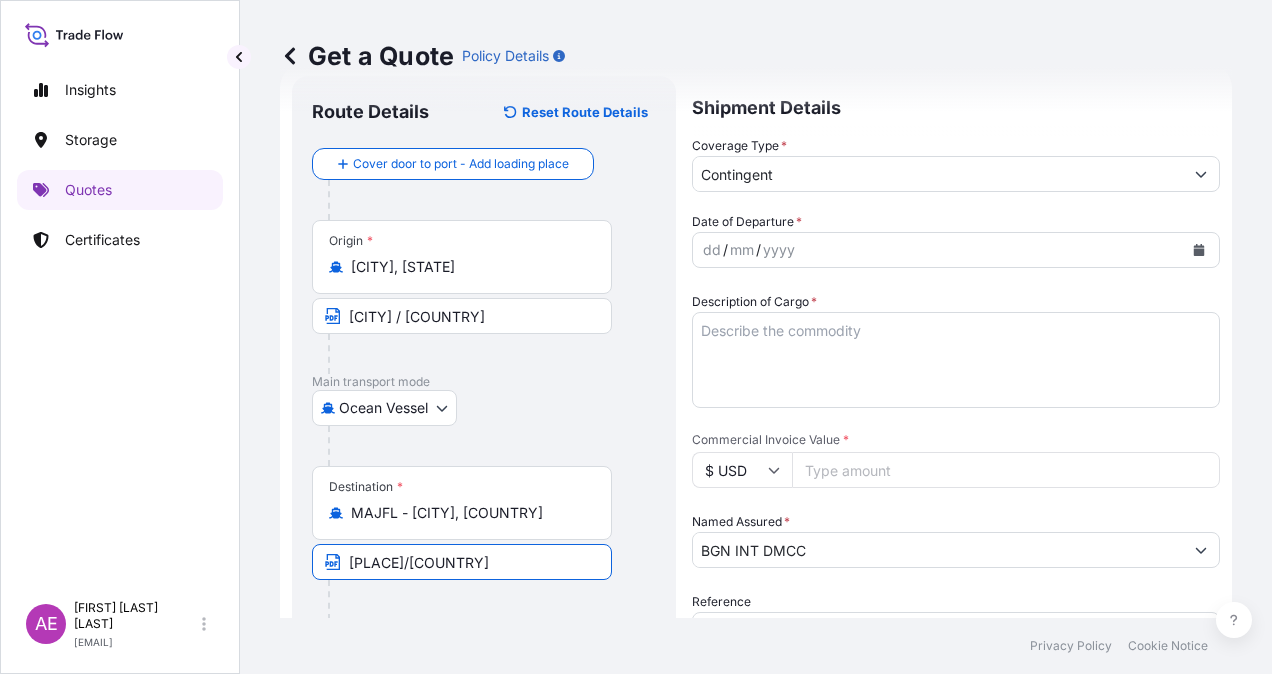 scroll, scrollTop: 0, scrollLeft: 0, axis: both 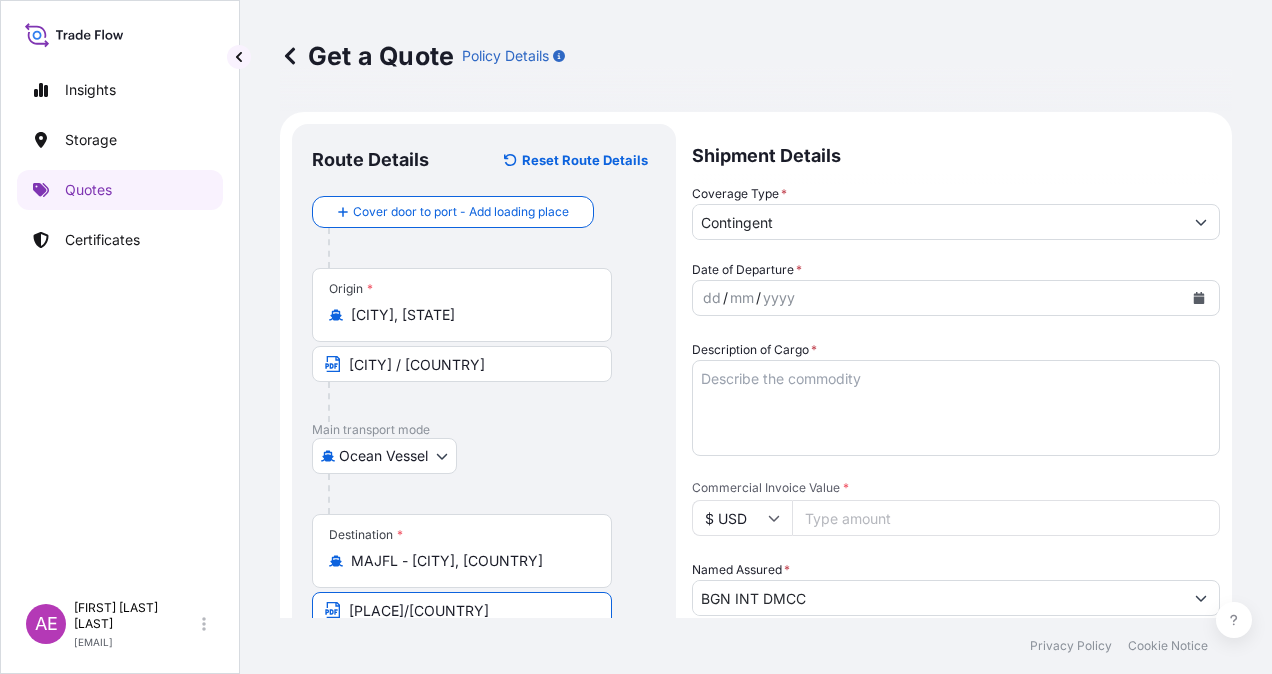 click on "Contingent" at bounding box center (938, 222) 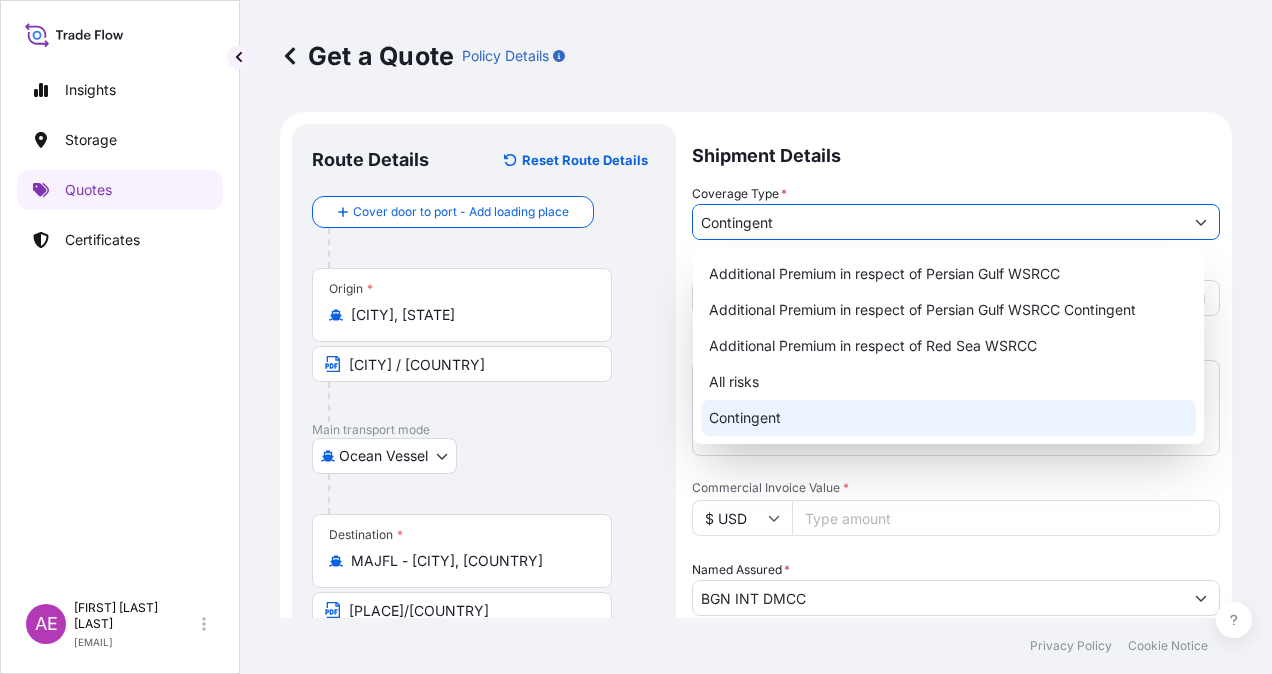 click on "Contingent" at bounding box center [948, 418] 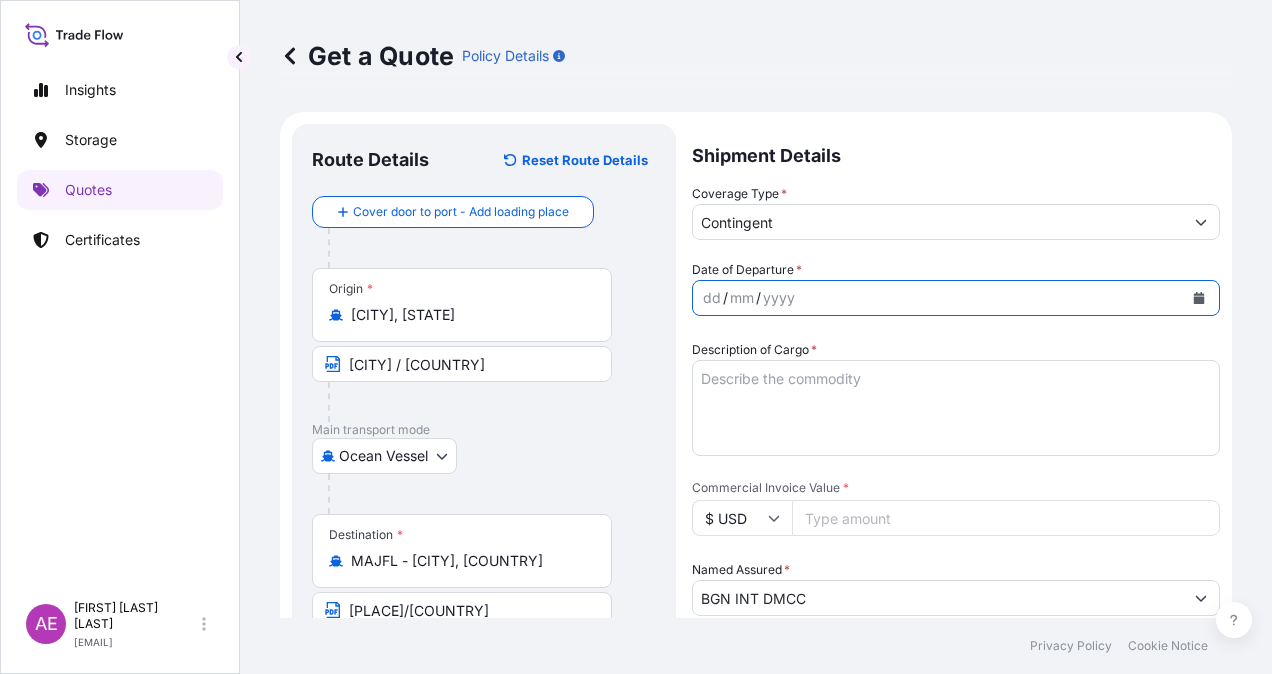 click on "dd / mm / yyyy" at bounding box center [956, 298] 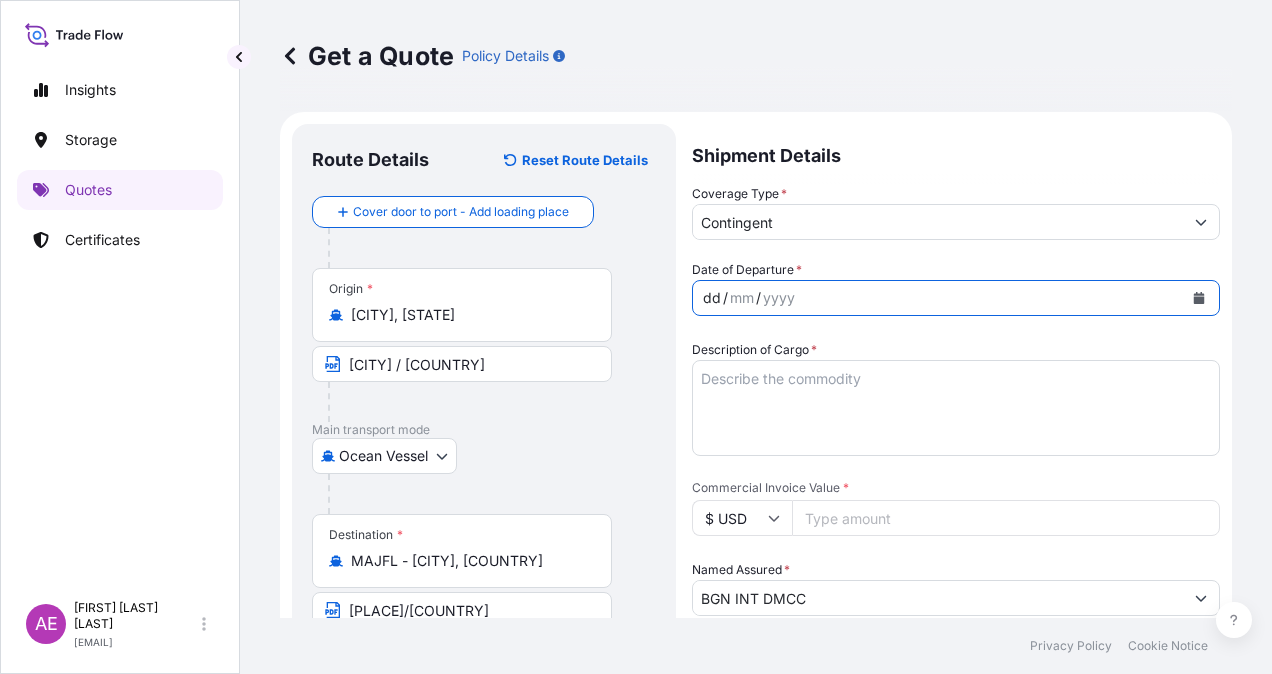 click on "dd" at bounding box center [712, 298] 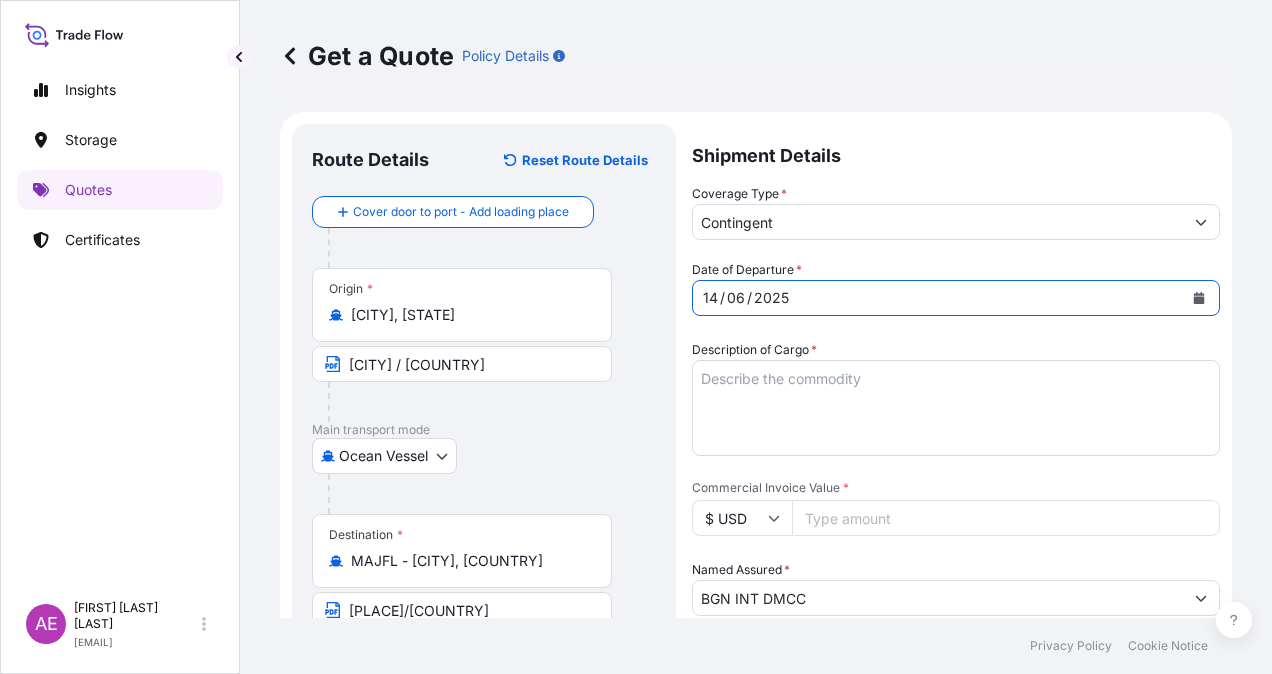 click on "Description of Cargo *" at bounding box center [956, 408] 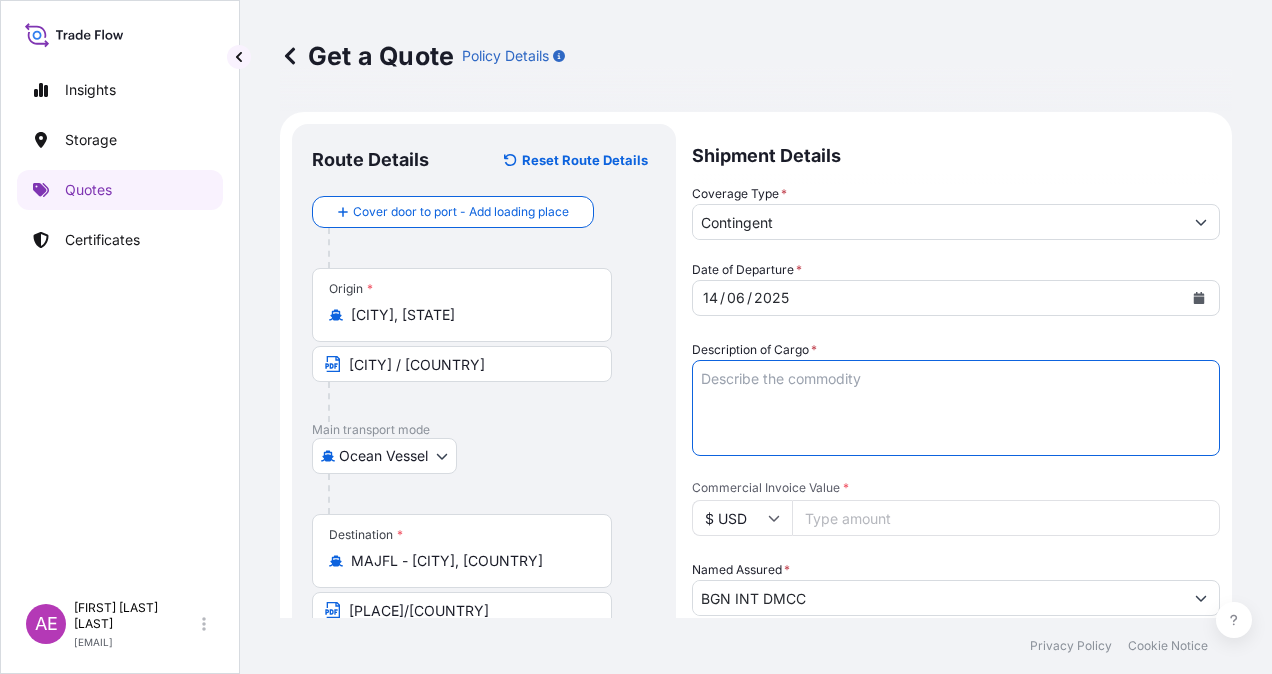 paste on "GASOLINE" 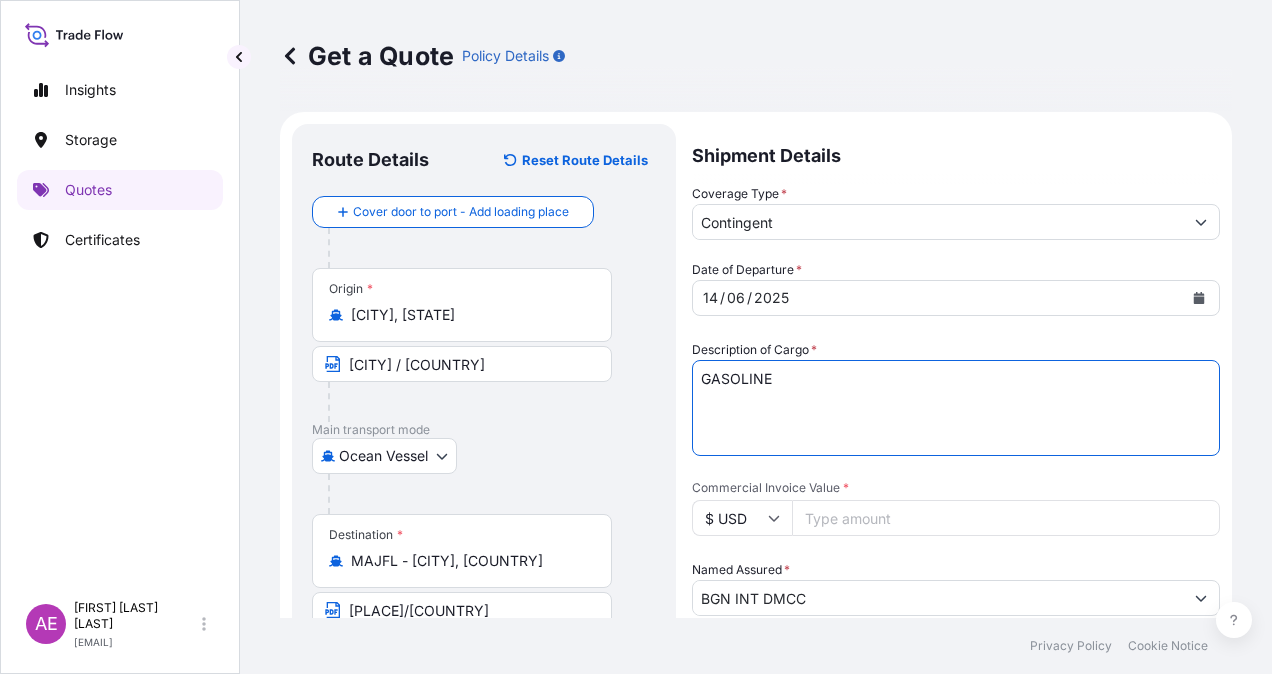 type on "GASOLINE" 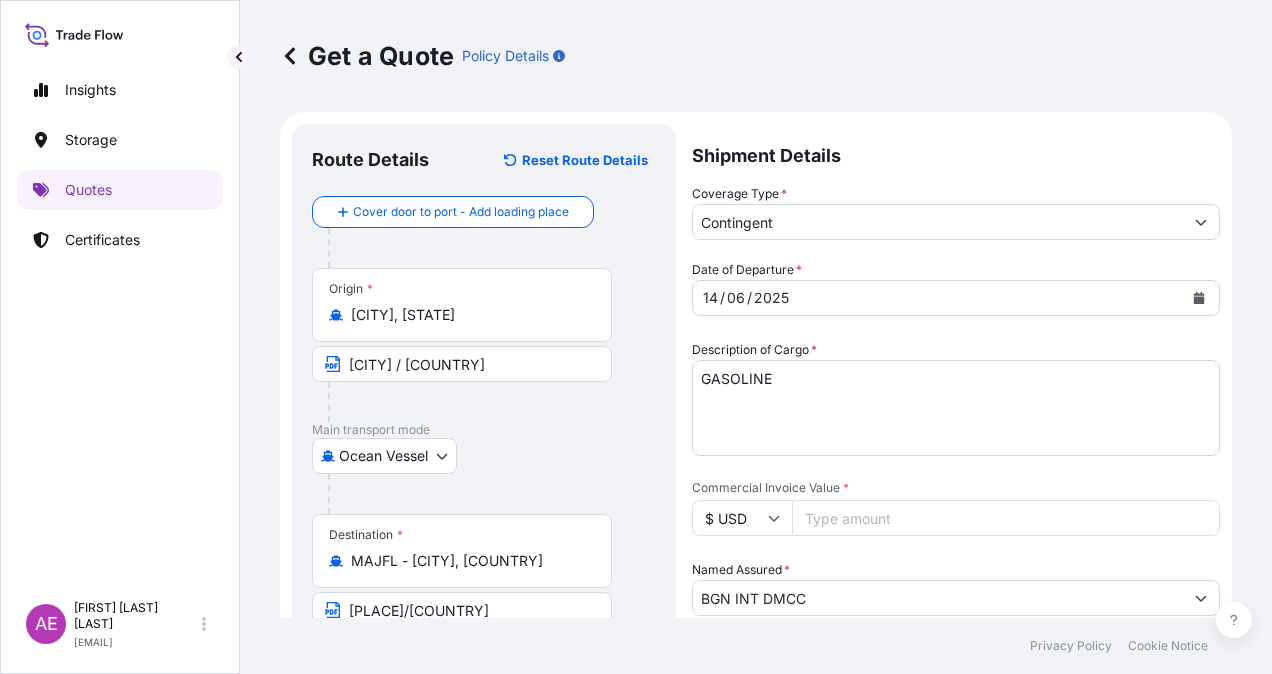 drag, startPoint x: 922, startPoint y: 516, endPoint x: 687, endPoint y: 522, distance: 235.07658 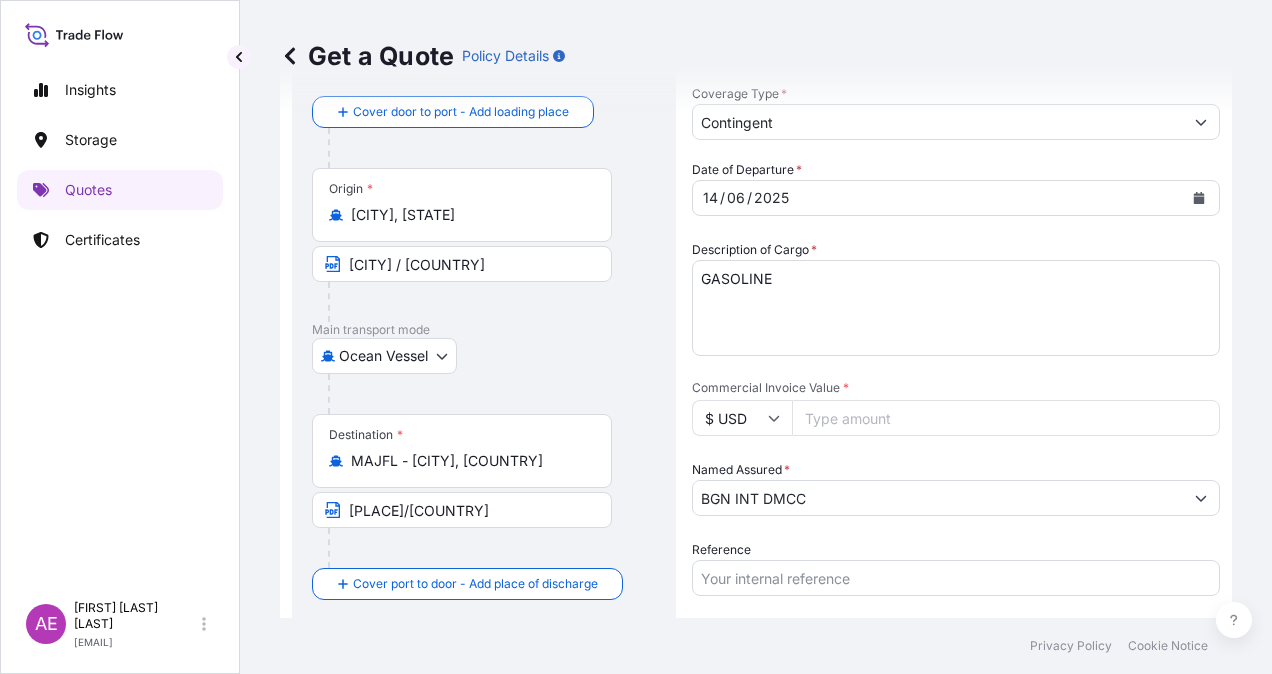 type on "[NUMBER]" 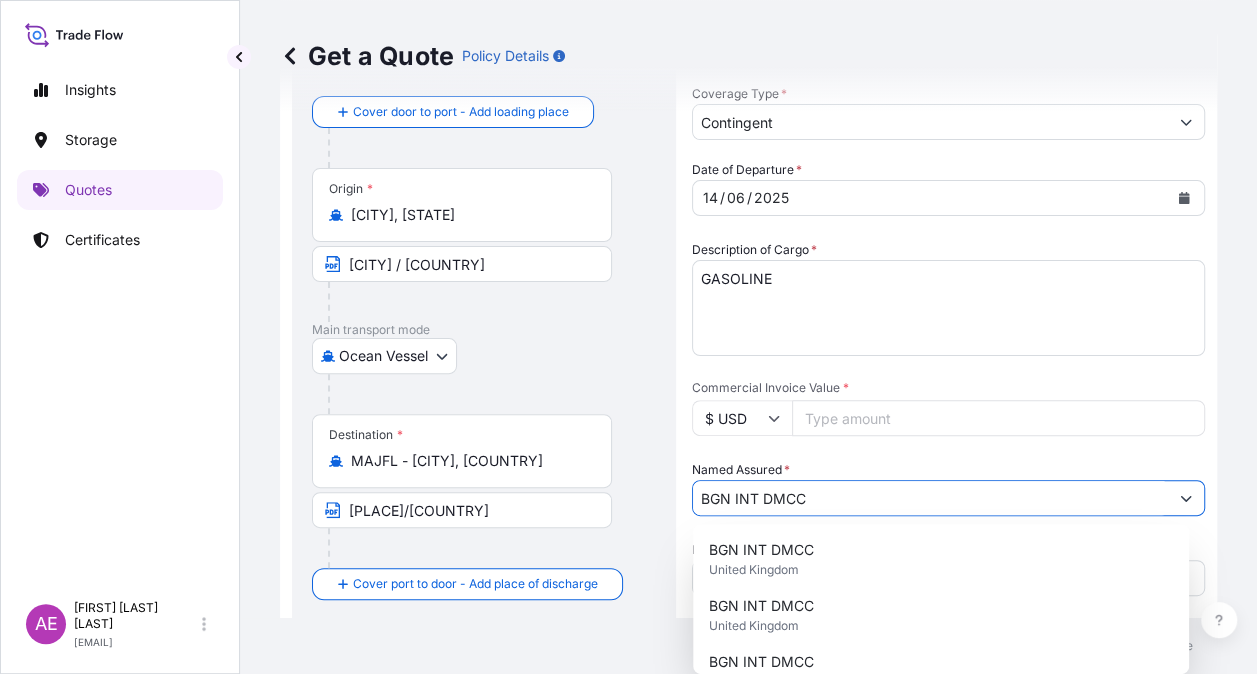 click on "BGN INT DMCC" at bounding box center (930, 498) 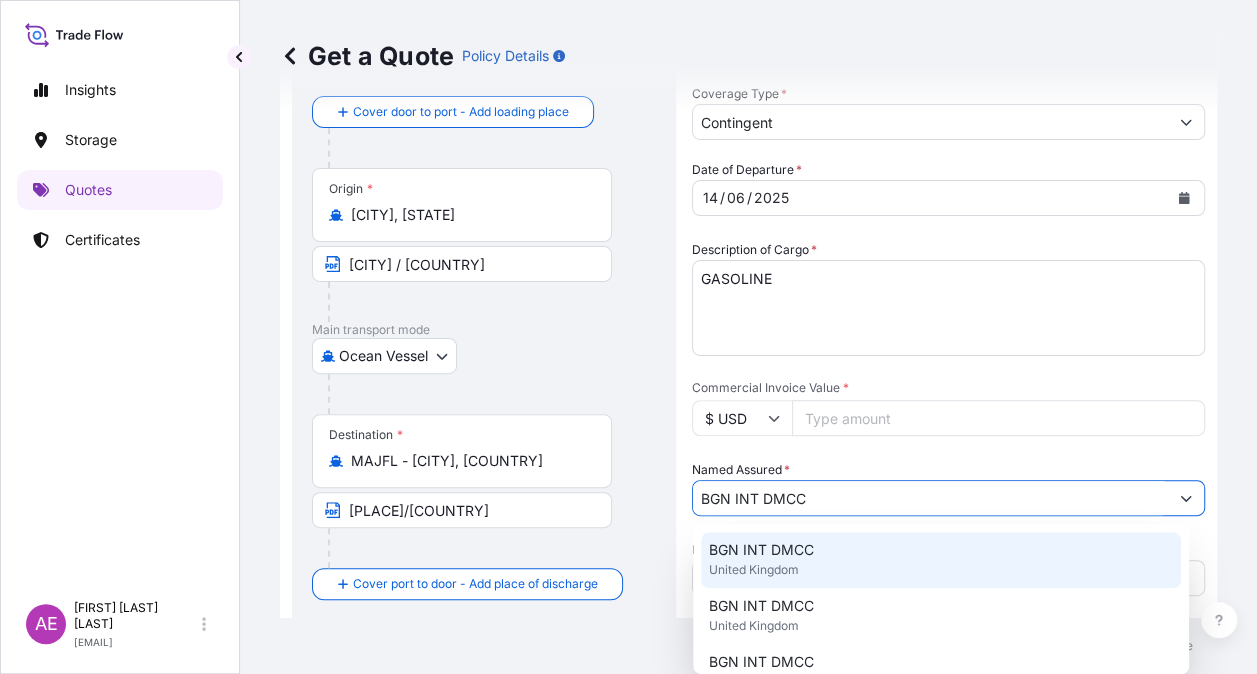 click on "United Kingdom" at bounding box center (754, 570) 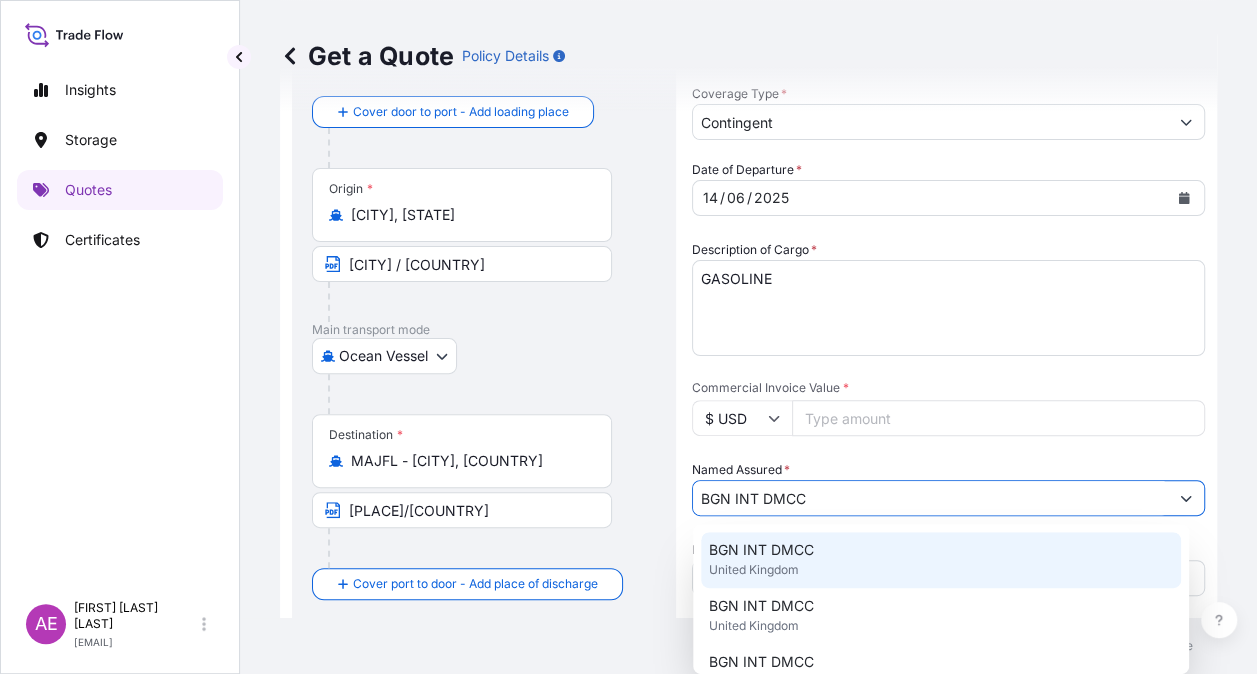 click on "BGN INT DMCC" at bounding box center (761, 550) 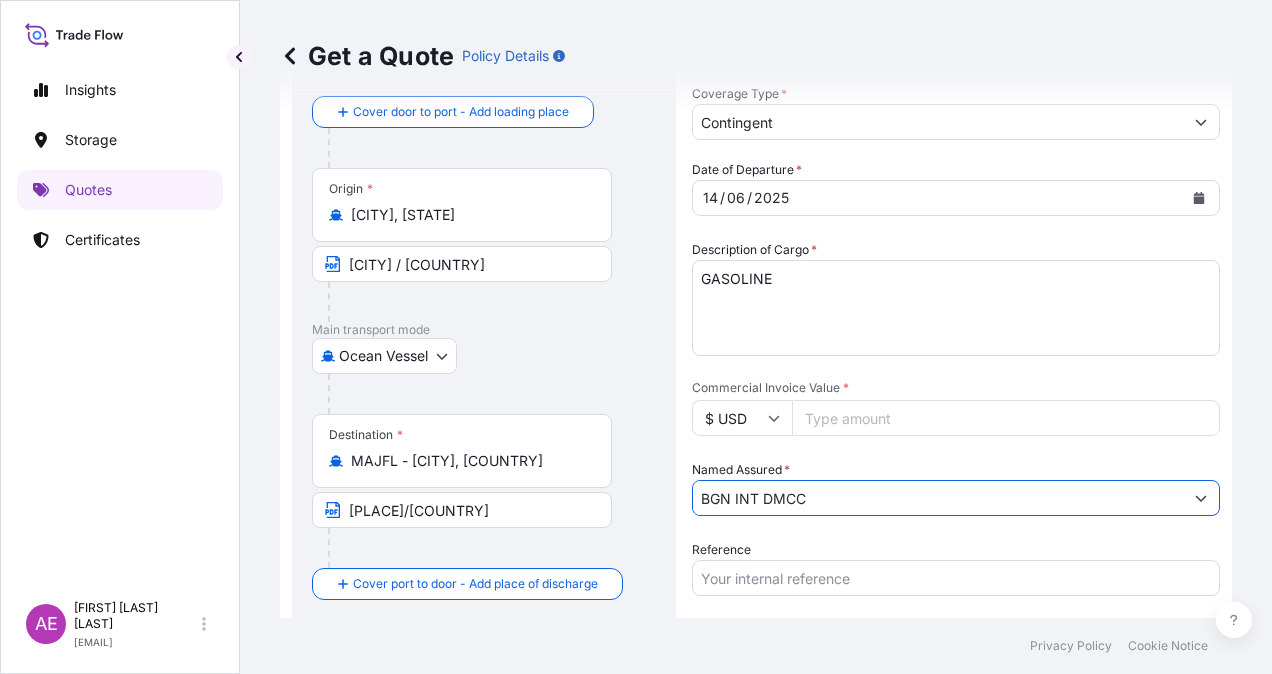 scroll, scrollTop: 300, scrollLeft: 0, axis: vertical 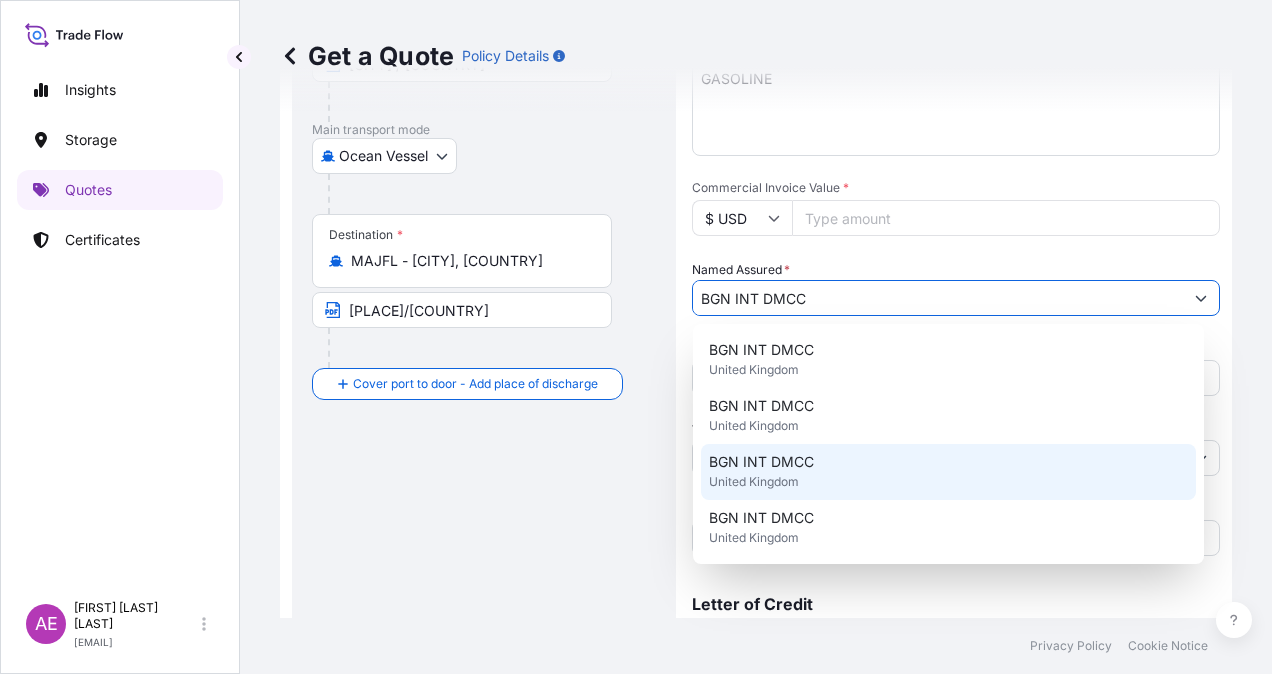 click on "[COMPANY] [STATE]" at bounding box center [948, 416] 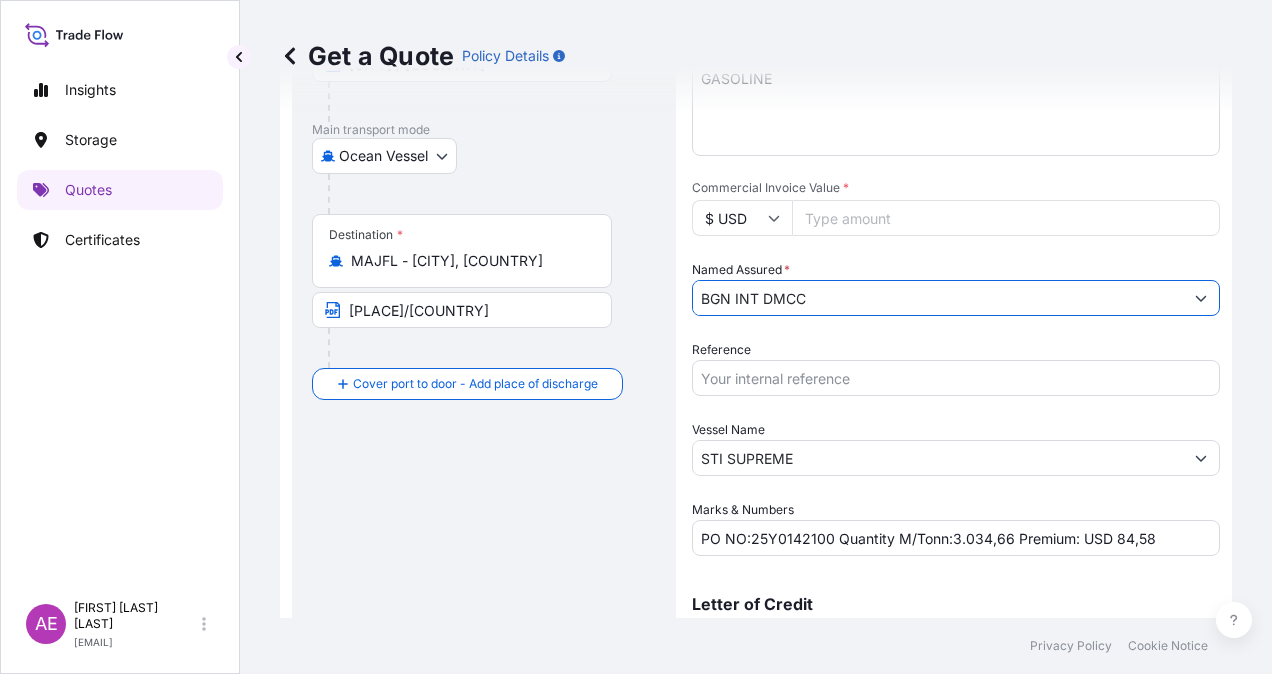 drag, startPoint x: 568, startPoint y: 471, endPoint x: 486, endPoint y: 470, distance: 82.006096 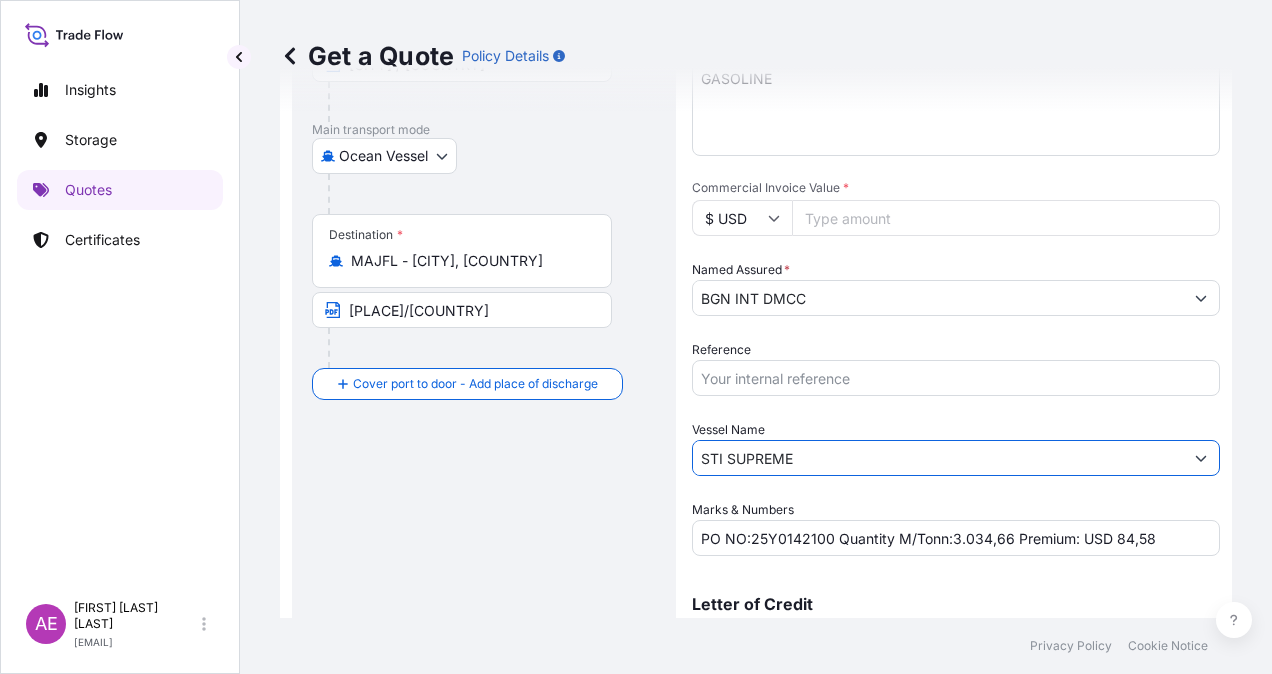 paste on "[VESSEL]" 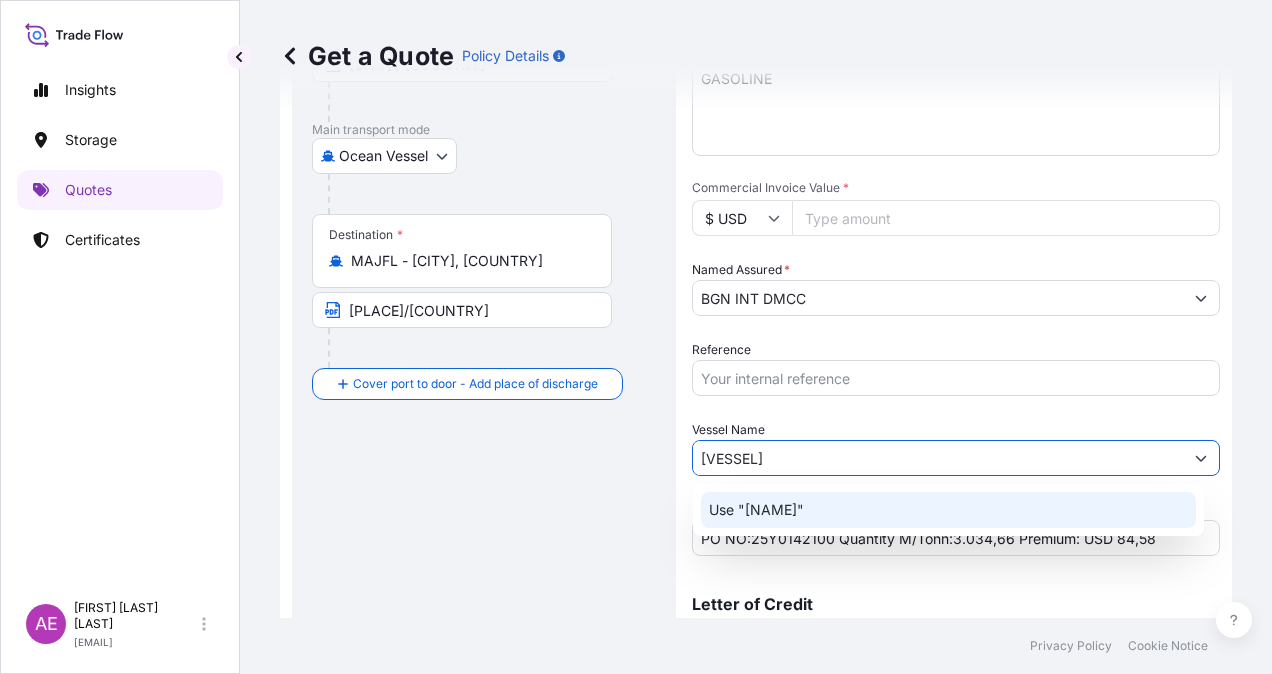 click on "Use "[NAME]"" 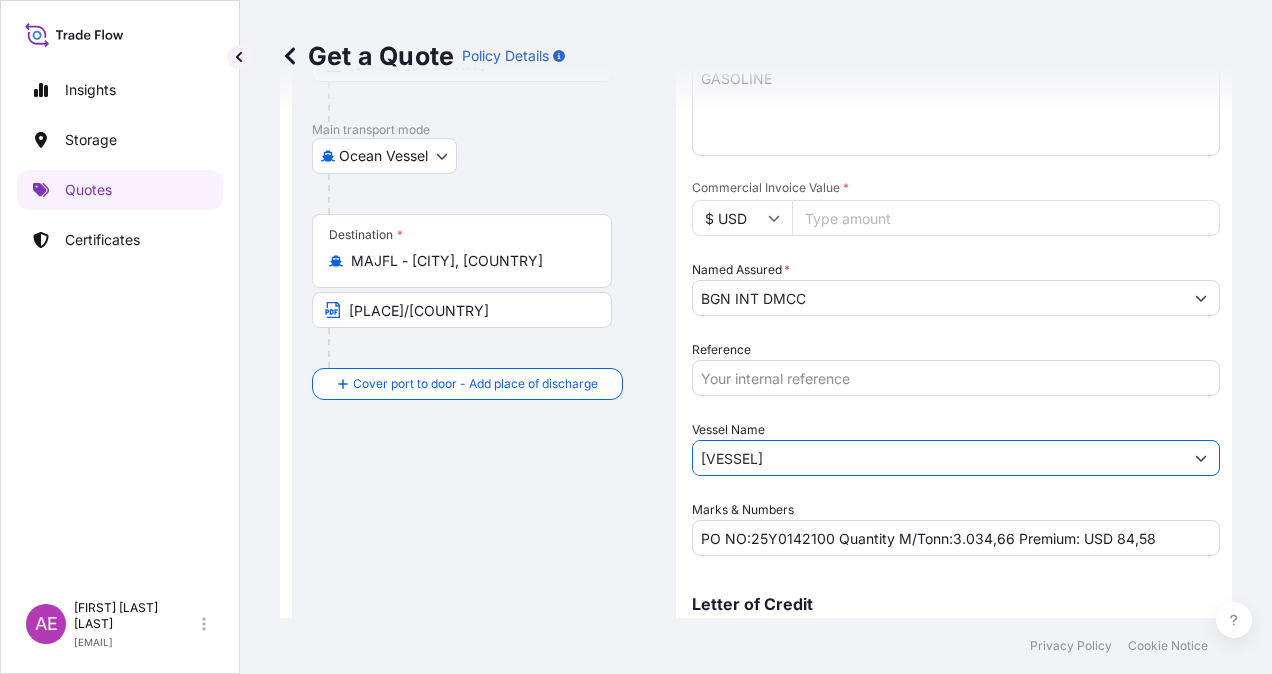 type on "[VESSEL]" 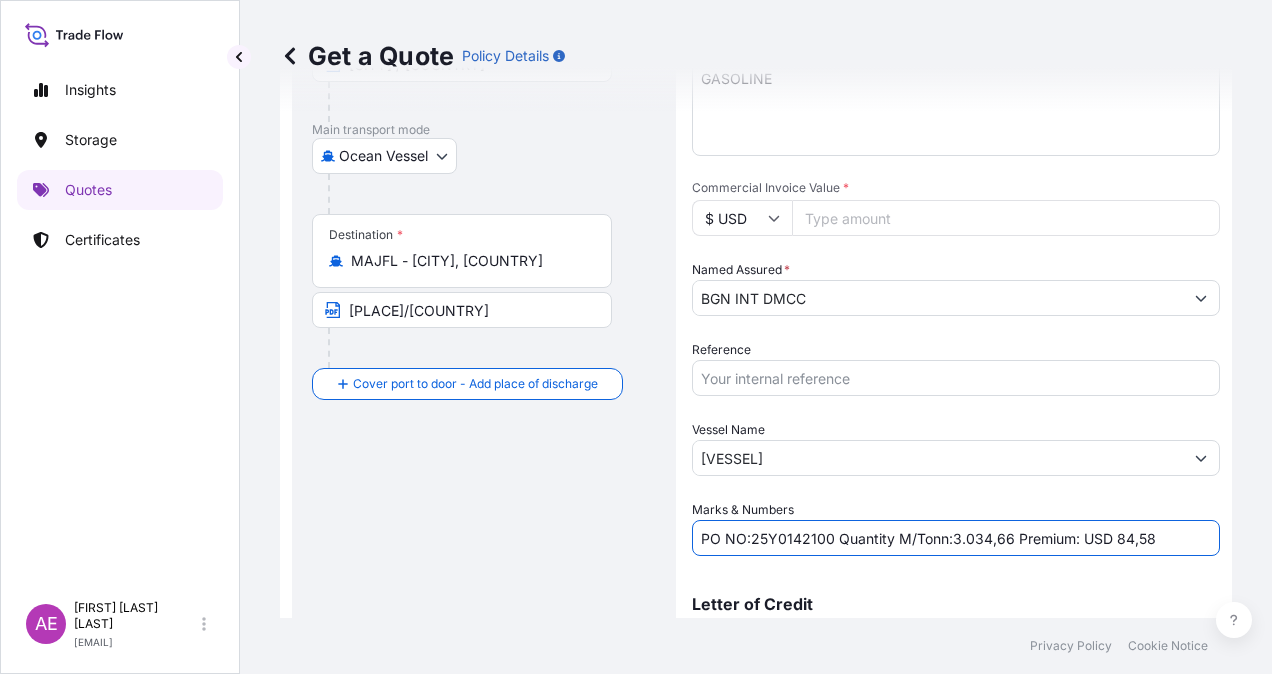 drag, startPoint x: 750, startPoint y: 536, endPoint x: 829, endPoint y: 541, distance: 79.15807 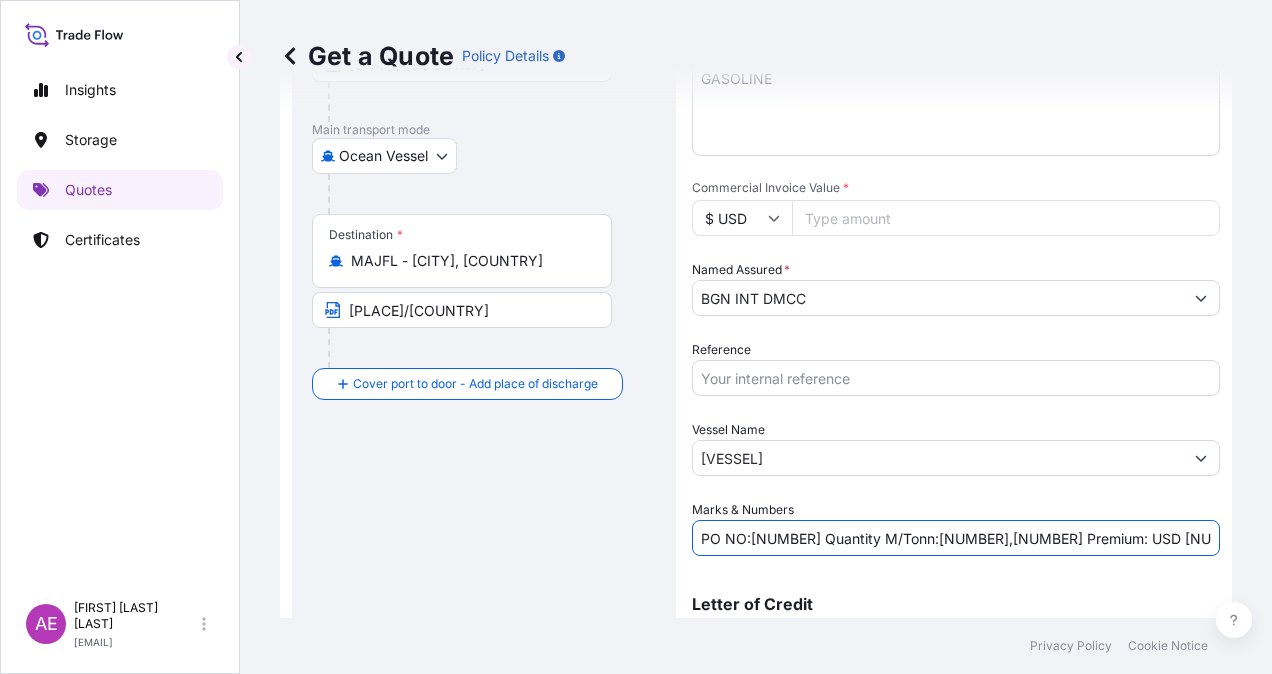 drag, startPoint x: 948, startPoint y: 538, endPoint x: 1004, endPoint y: 538, distance: 56 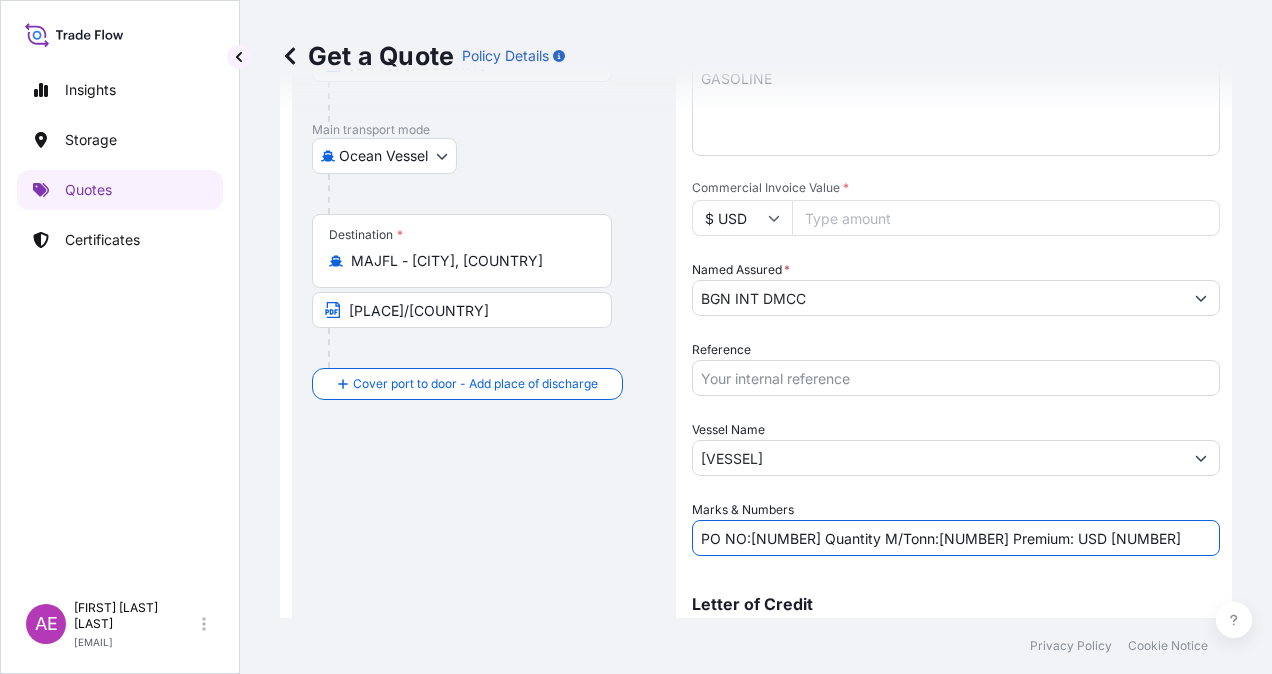 drag, startPoint x: 1110, startPoint y: 540, endPoint x: 1153, endPoint y: 540, distance: 43 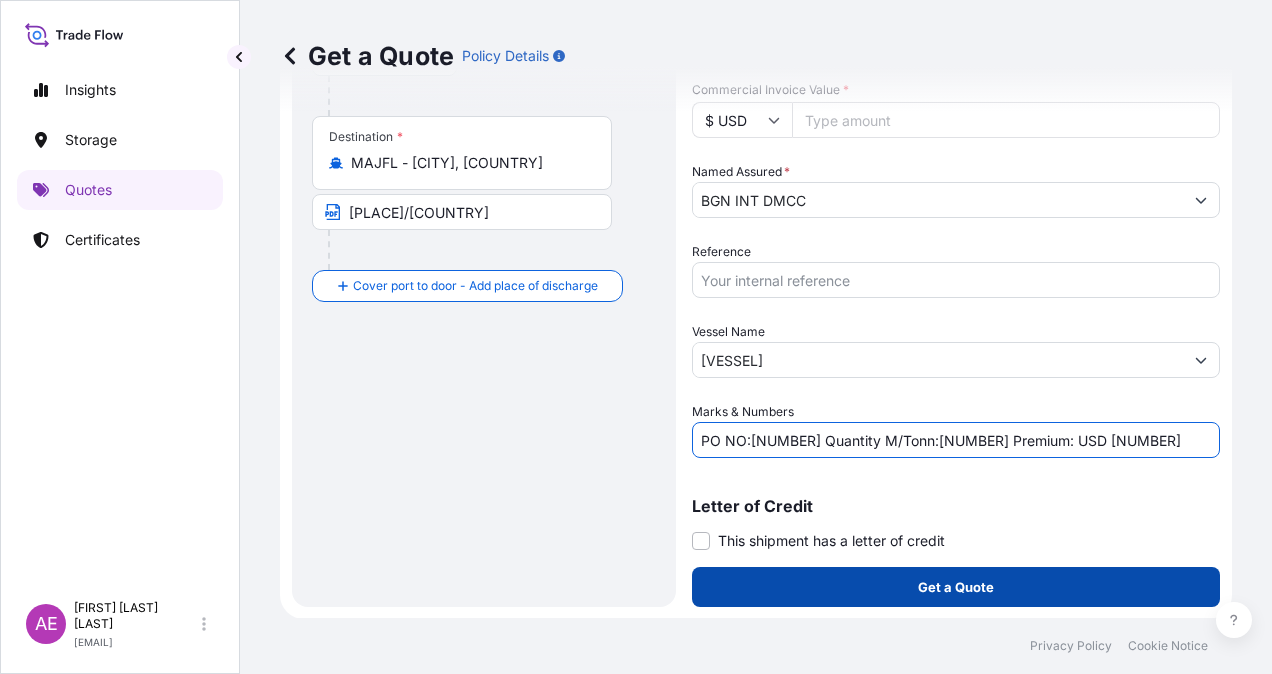 type on "PO NO:[NUMBER] Quantity M/Tonn:[NUMBER] Premium: USD [NUMBER]" 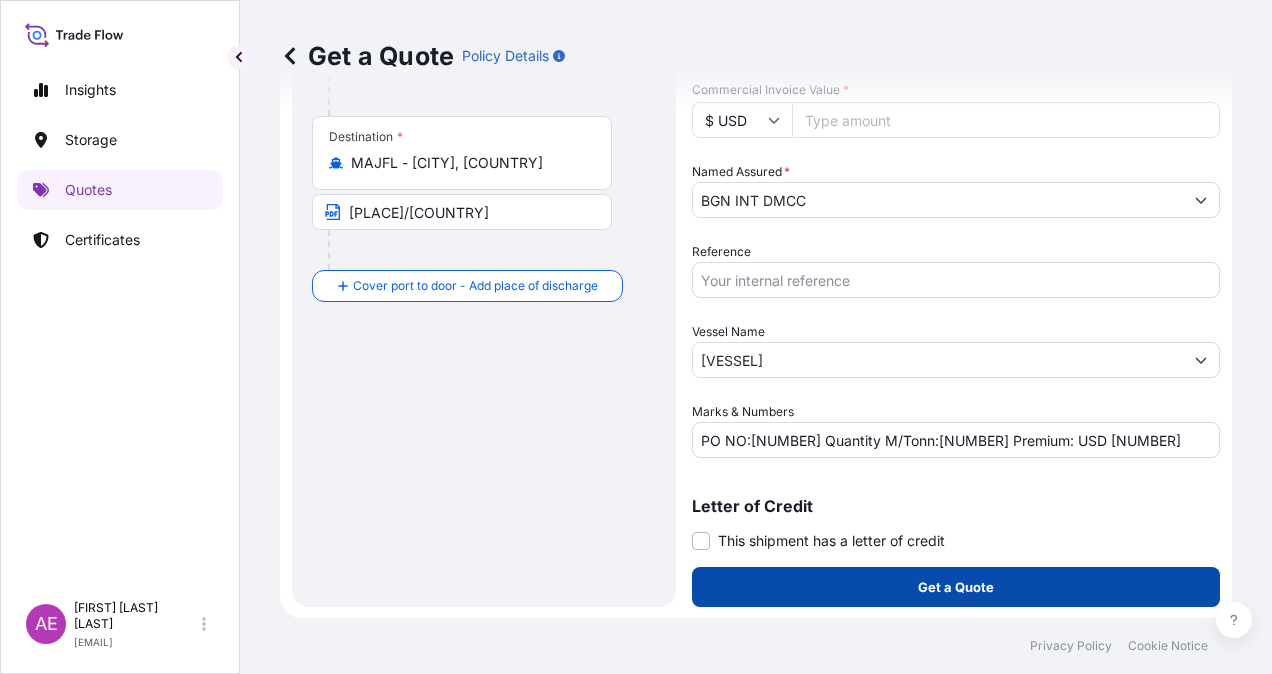 click on "Get a Quote" at bounding box center [956, 587] 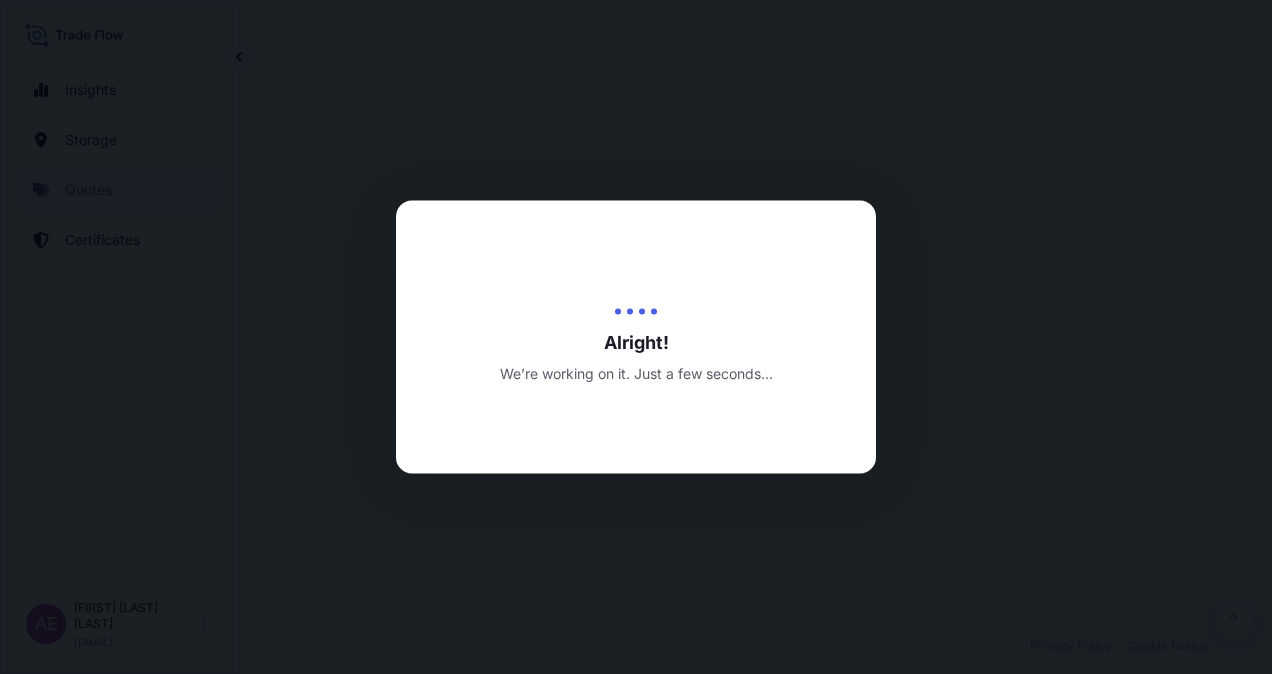 scroll, scrollTop: 0, scrollLeft: 0, axis: both 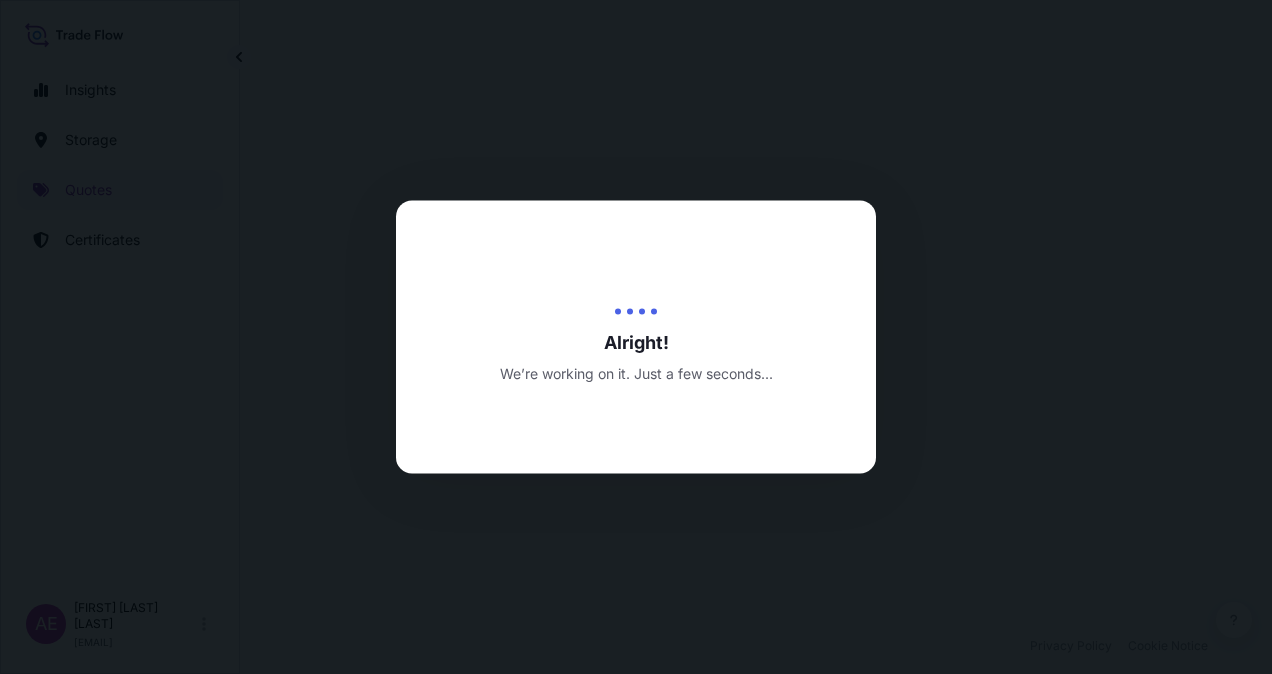 select on "Ocean Vessel" 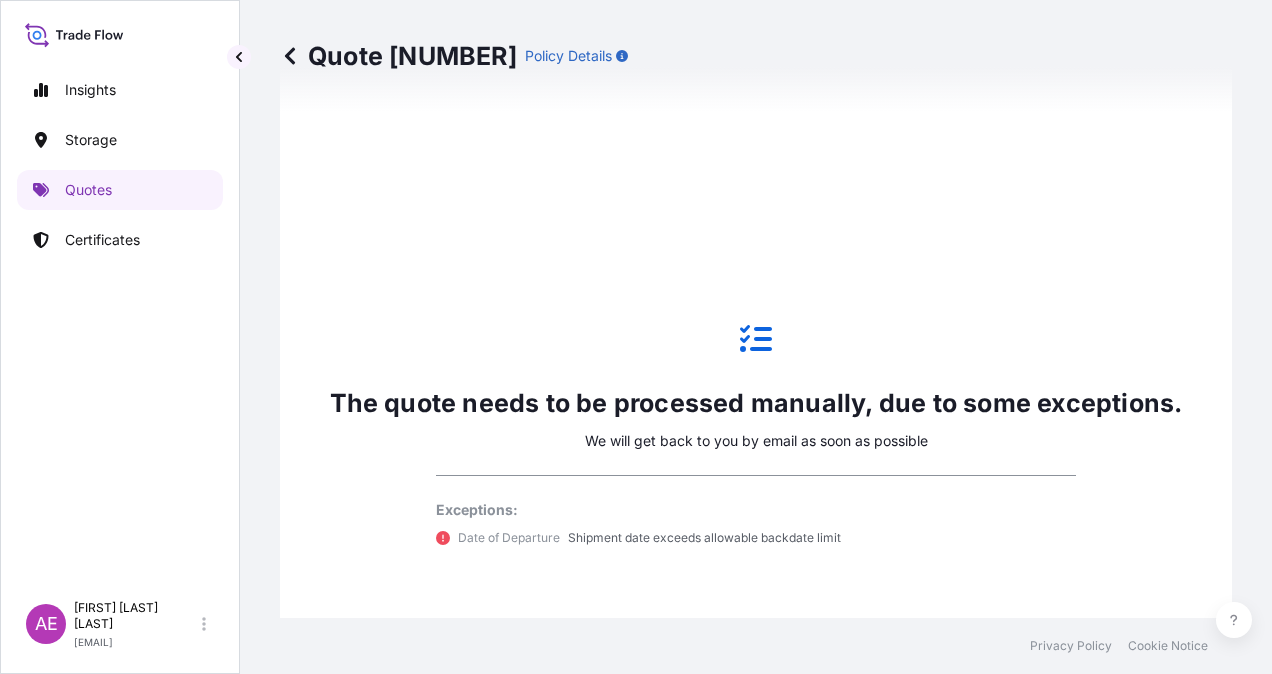 scroll, scrollTop: 1536, scrollLeft: 0, axis: vertical 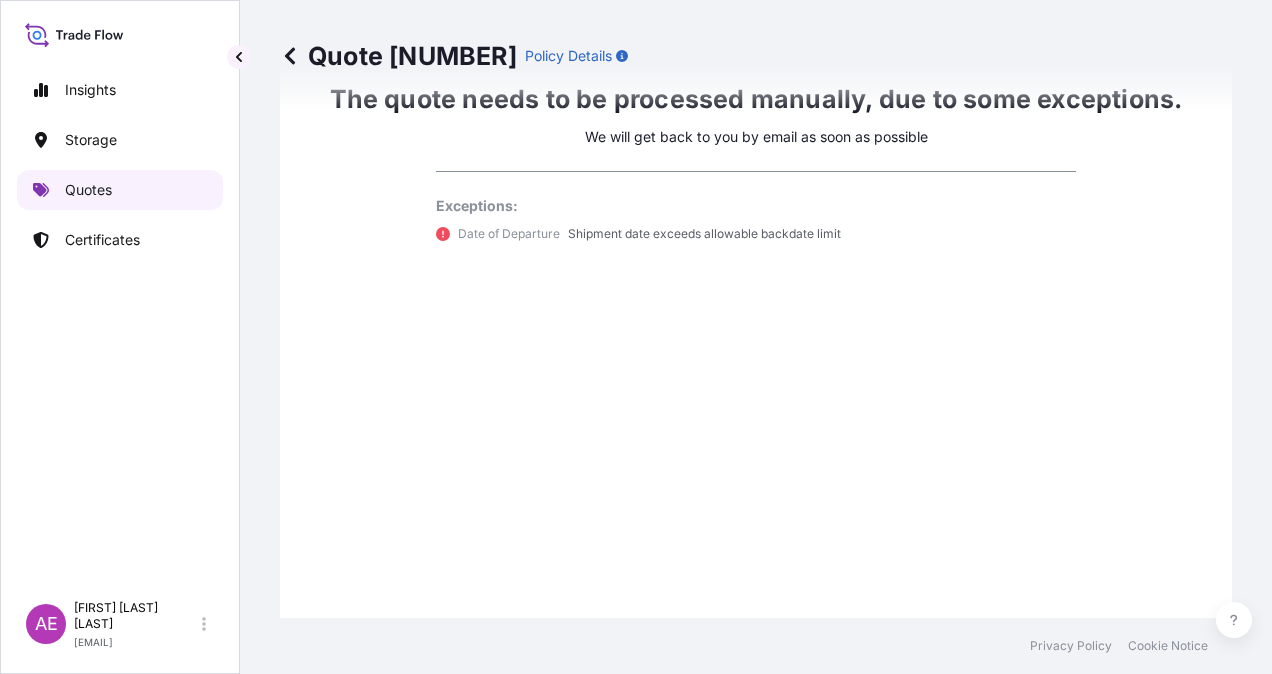 click on "Quotes" at bounding box center (88, 190) 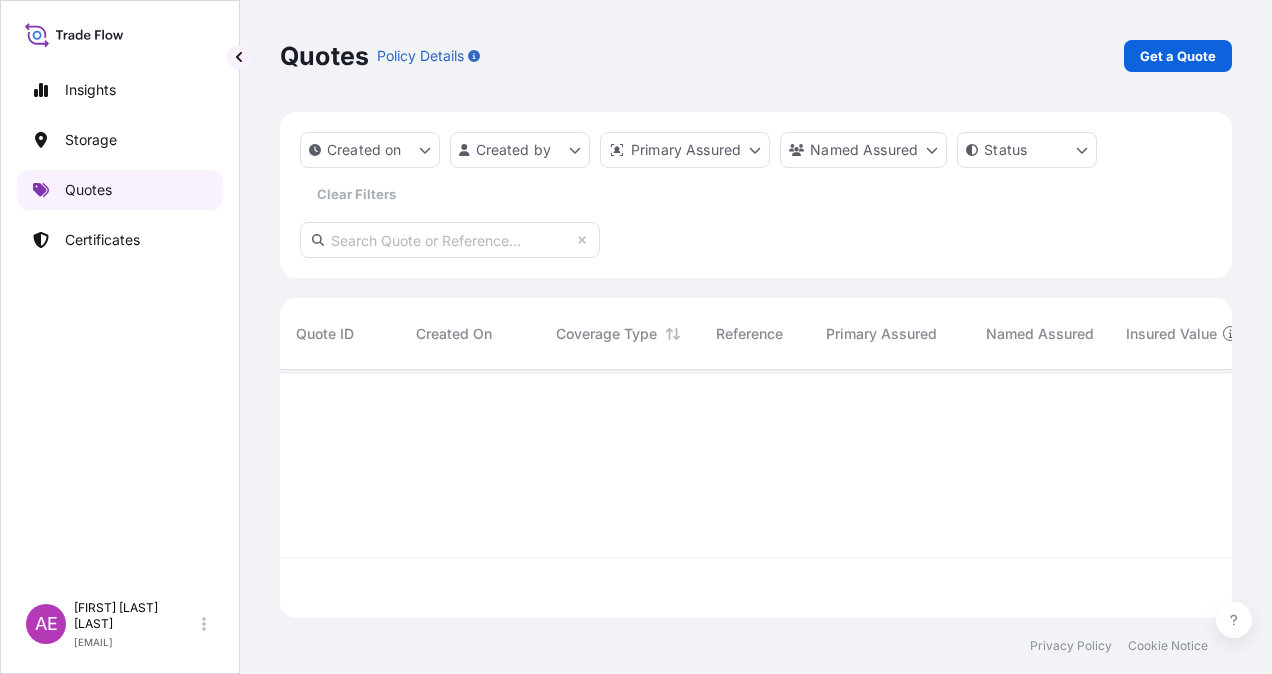scroll, scrollTop: 16, scrollLeft: 16, axis: both 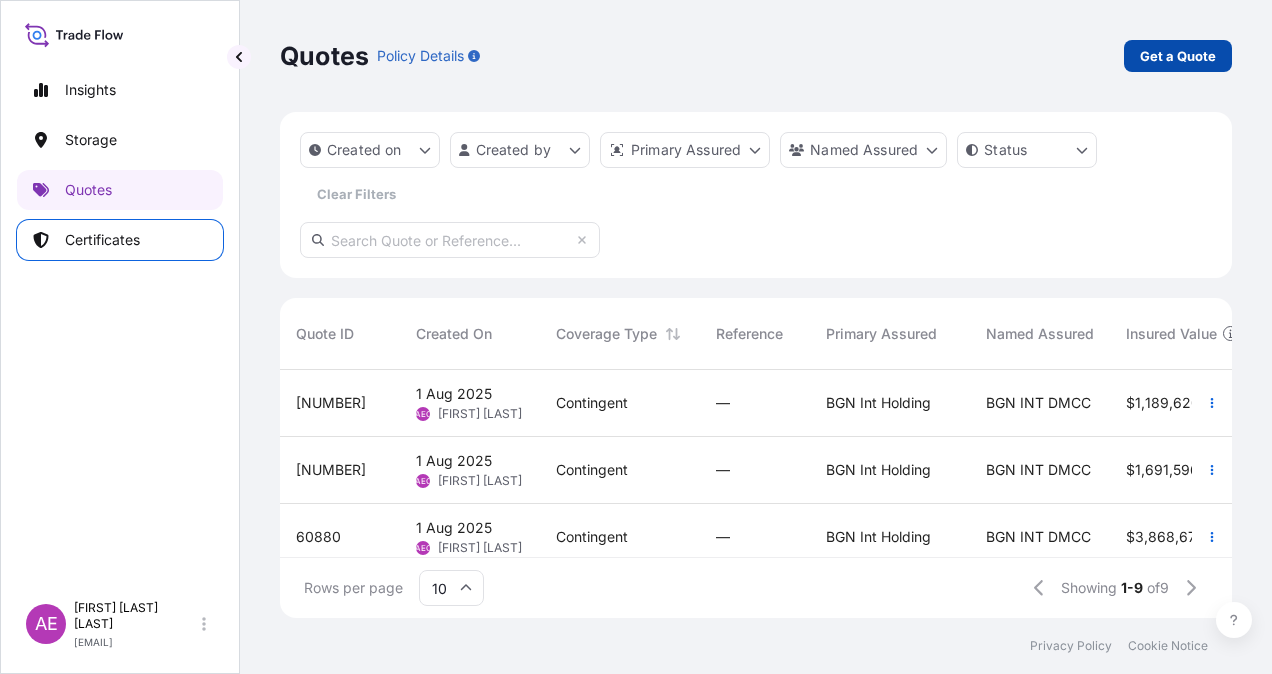 click on "Get a Quote" at bounding box center (1178, 56) 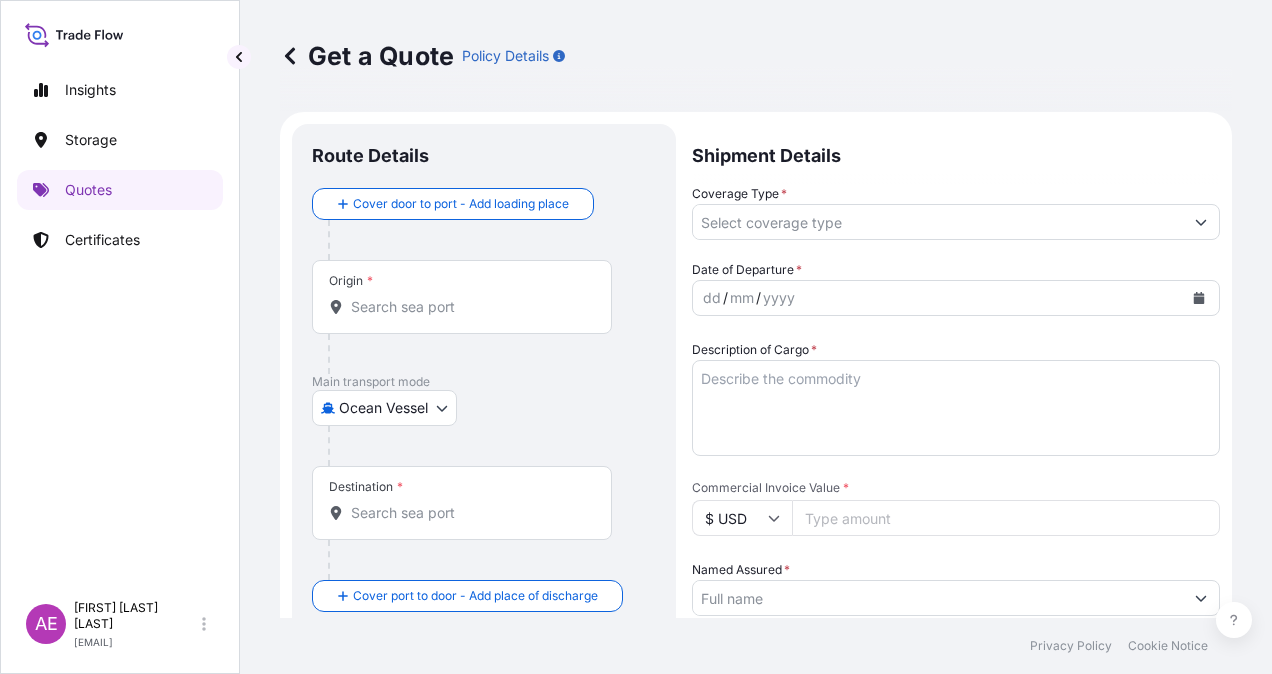 scroll, scrollTop: 32, scrollLeft: 0, axis: vertical 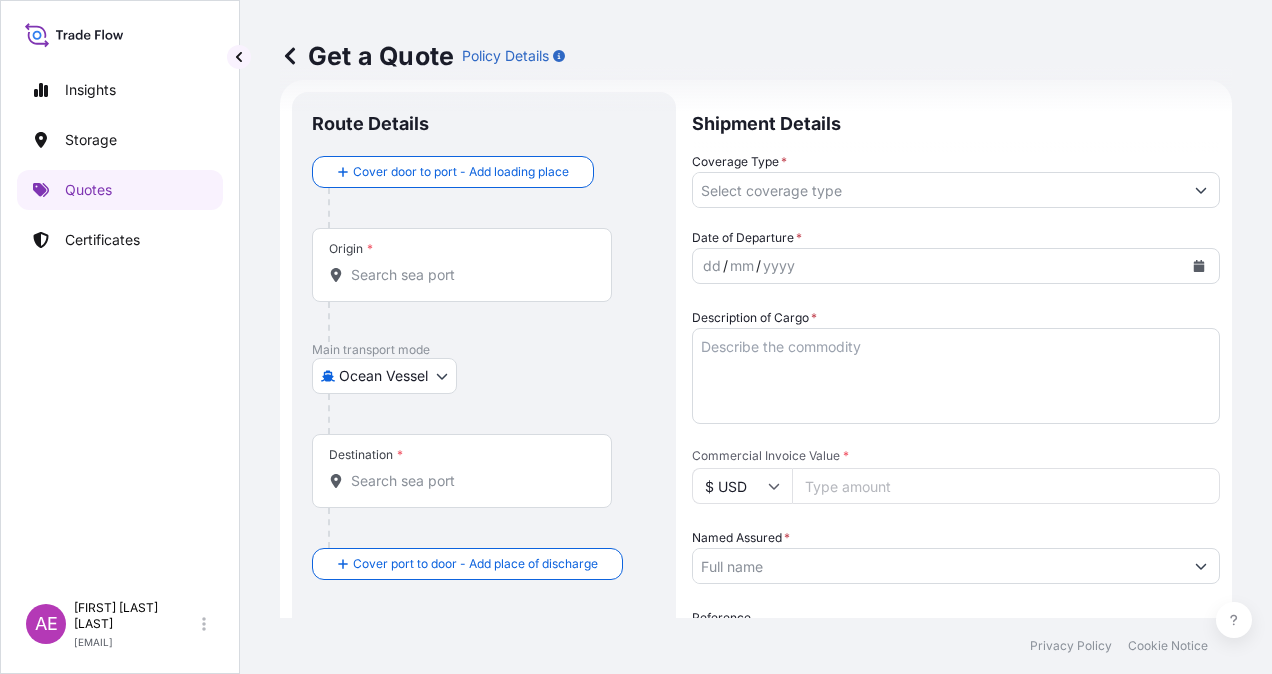 click on "Origin *" at bounding box center (462, 265) 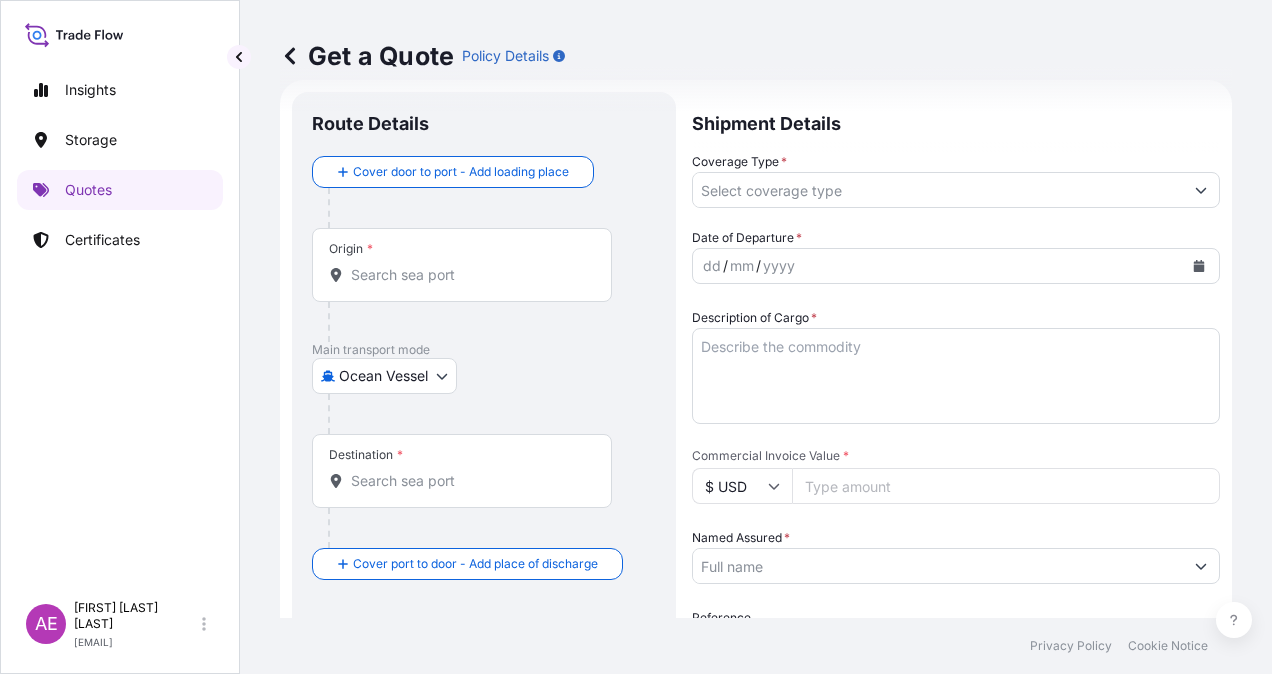 click on "Origin *" at bounding box center (469, 275) 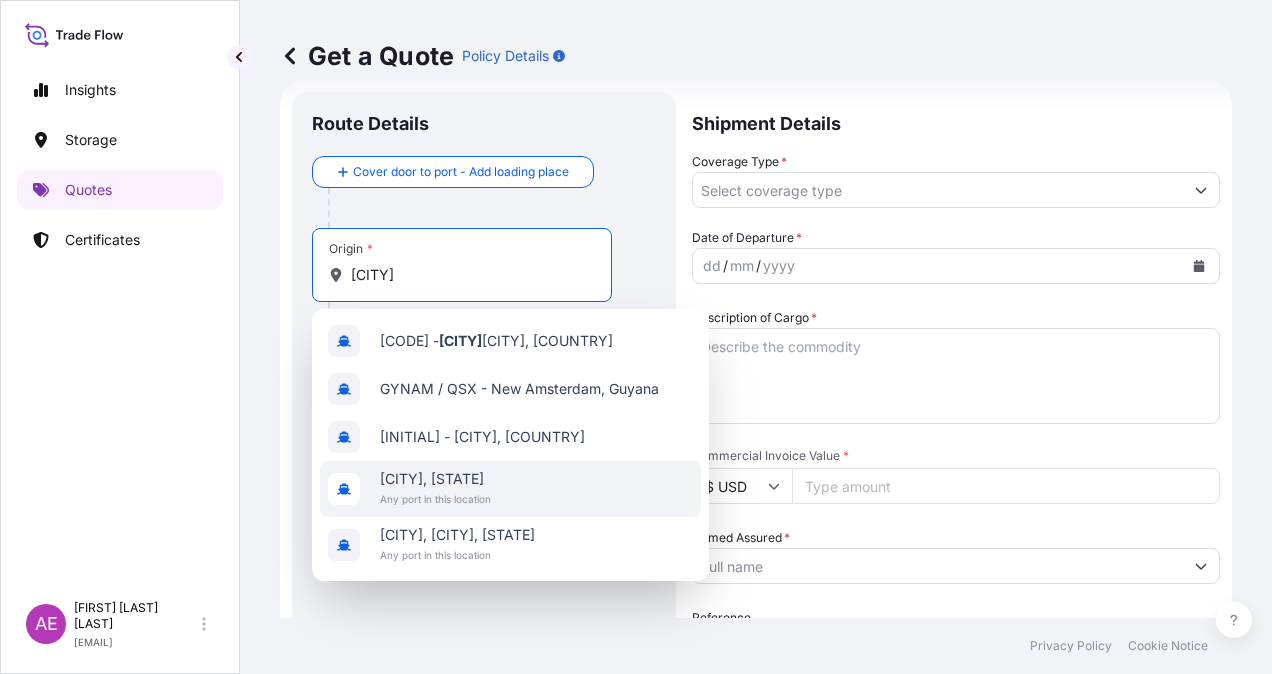 click on "[CITY], [STATE]" at bounding box center [435, 479] 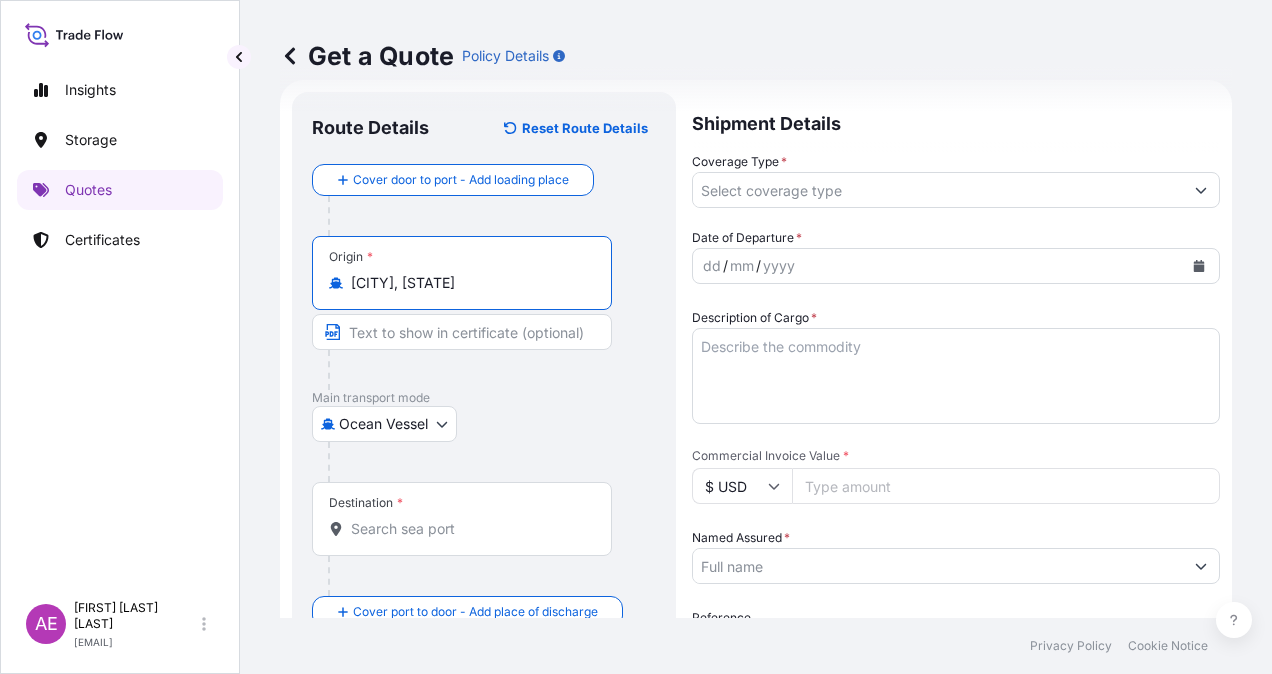 type on "[CITY], [STATE]" 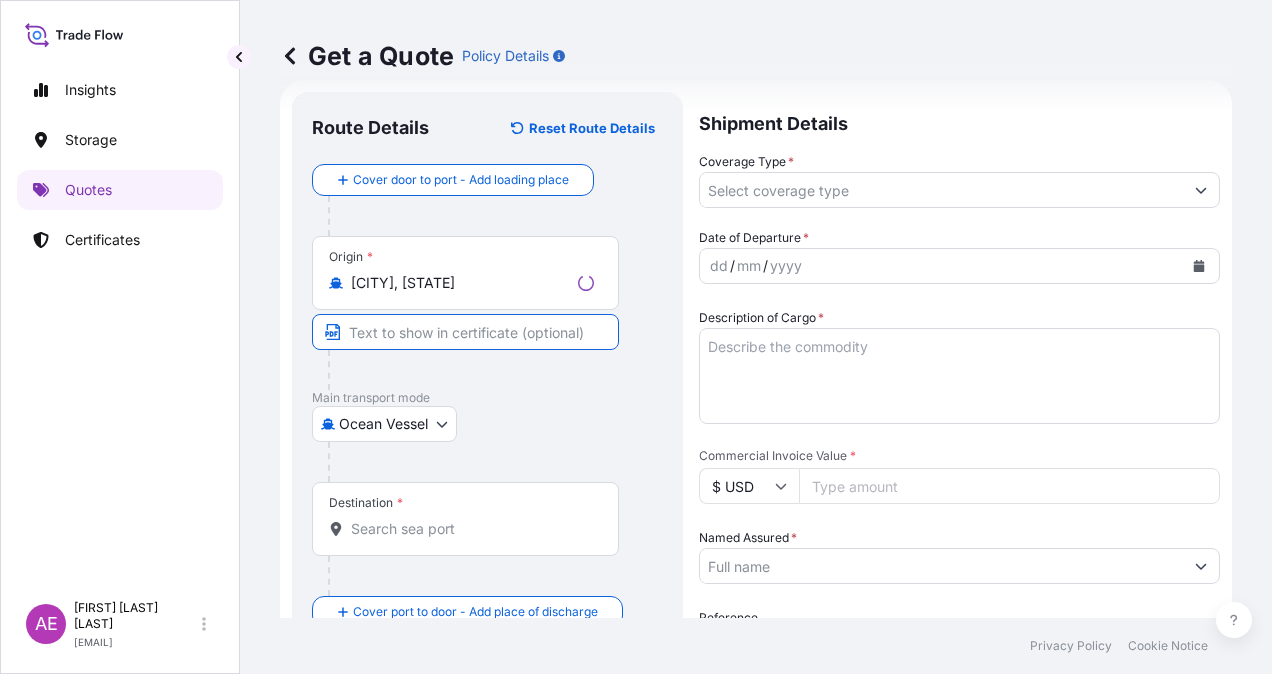 click at bounding box center (465, 332) 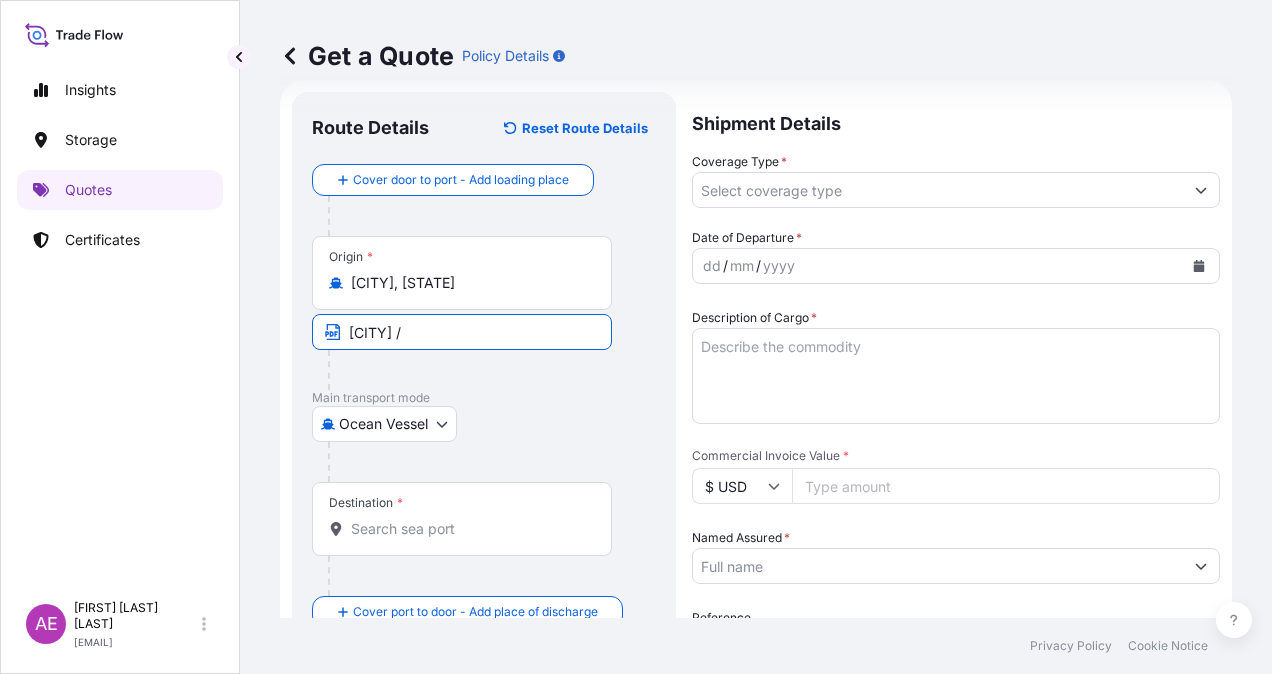 paste on "[COUNTRY]" 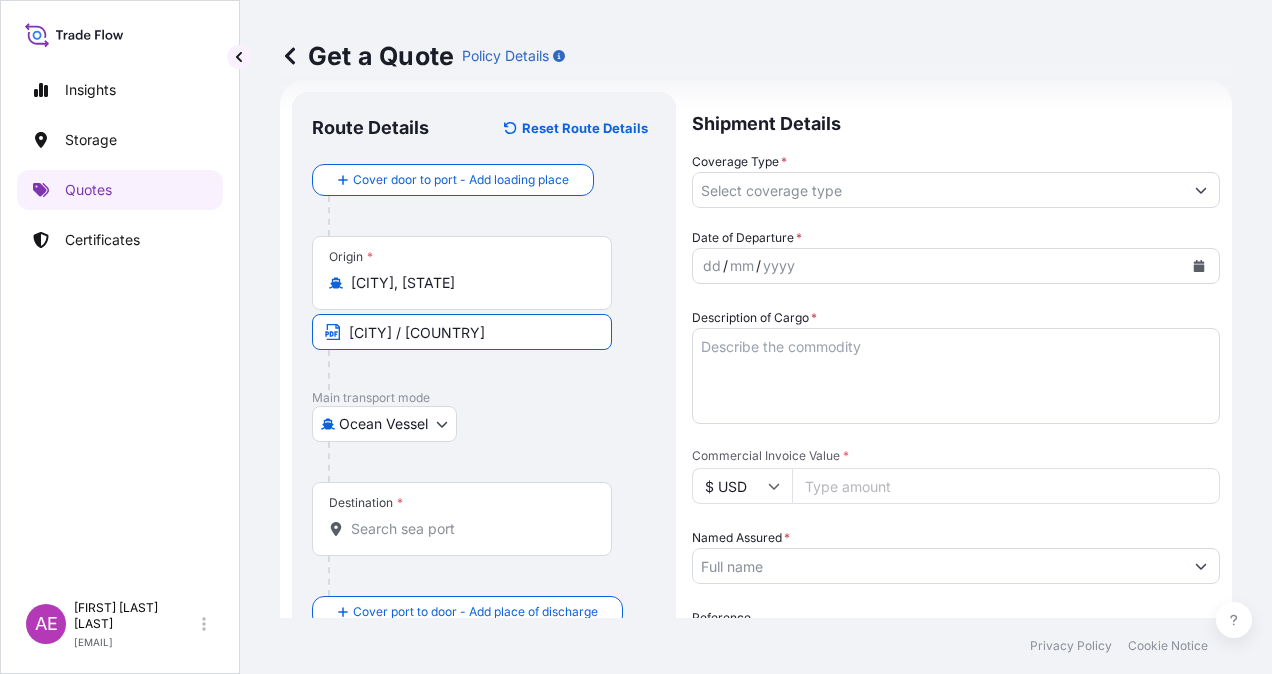 type on "[CITY] / [COUNTRY]" 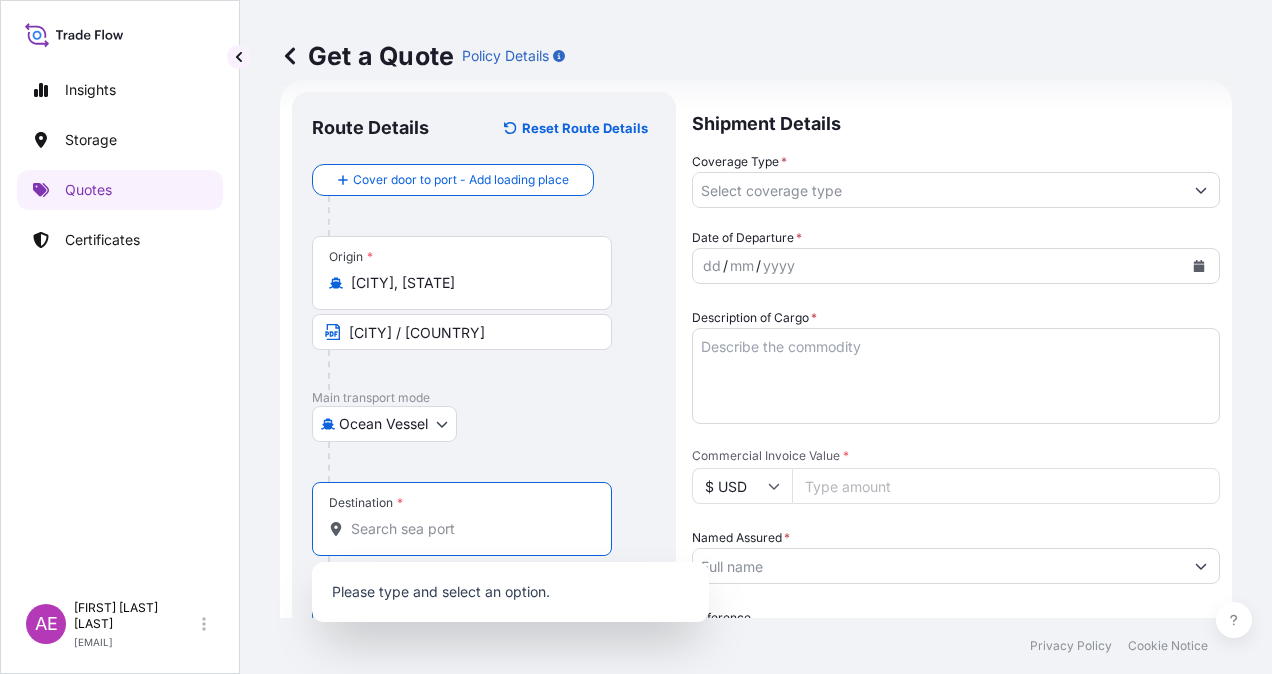 click on "Destination *" at bounding box center [469, 529] 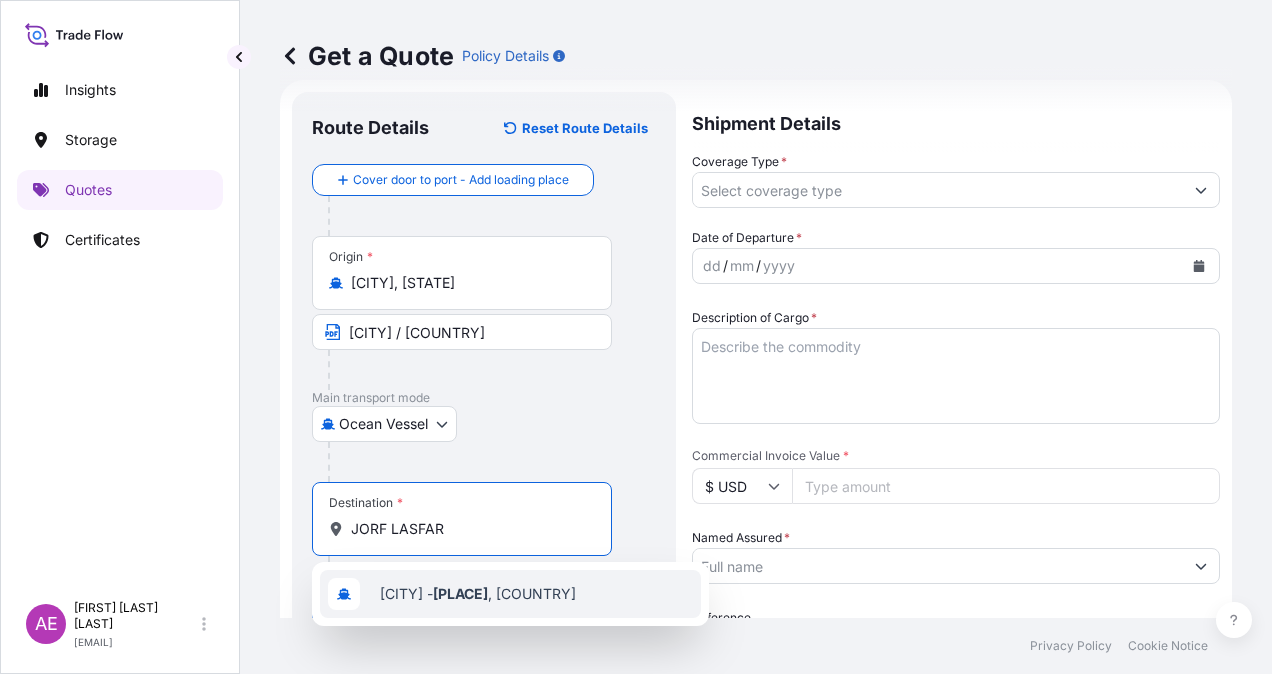 click on "[CITY] - [CITY], [STATE]" at bounding box center (510, 594) 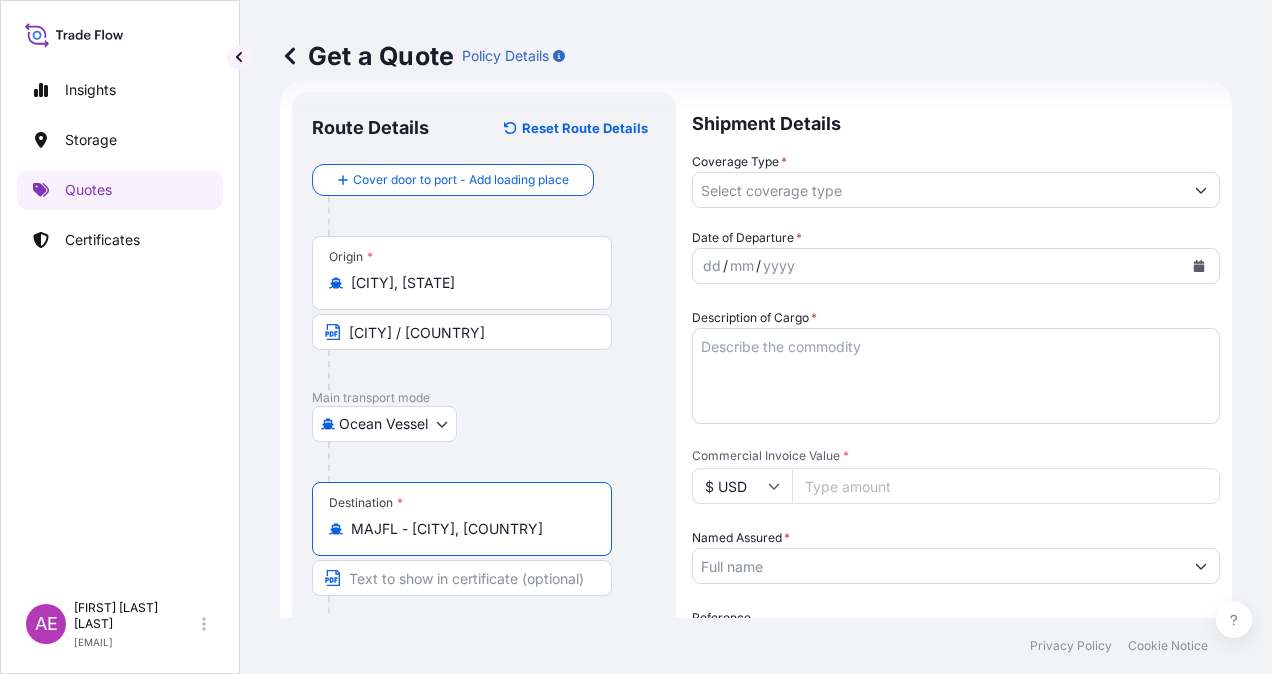 scroll, scrollTop: 332, scrollLeft: 0, axis: vertical 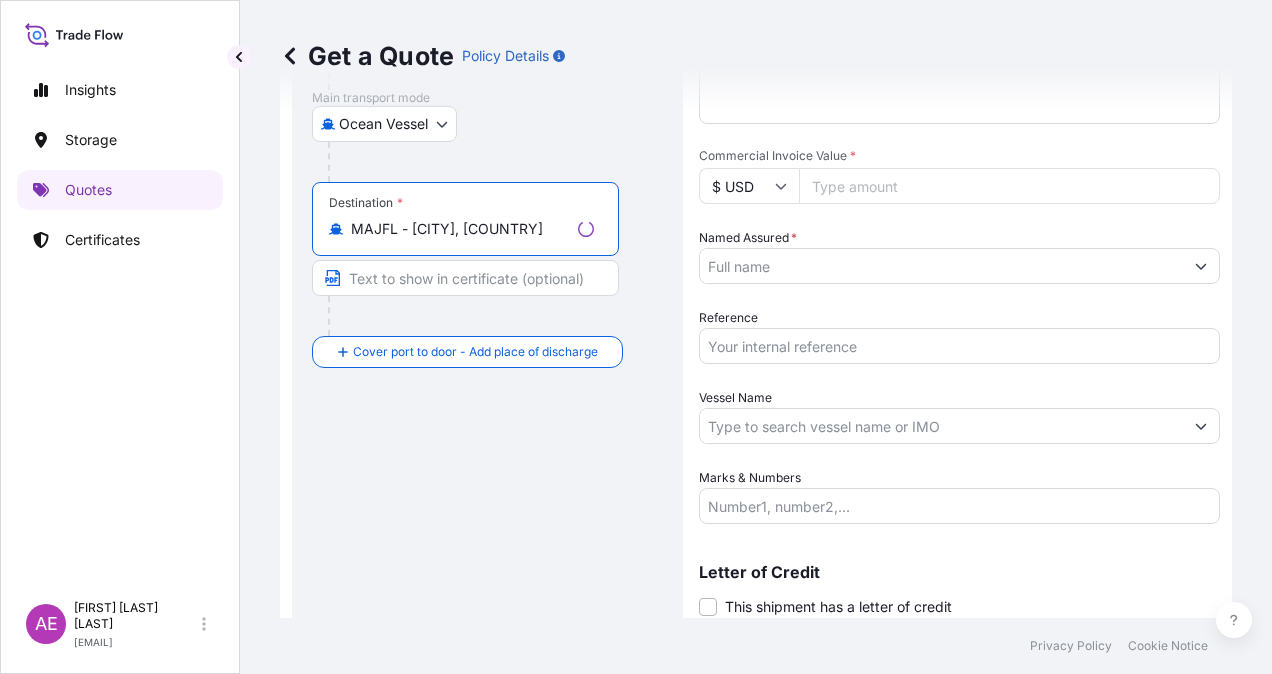 type on "MAJFL - [CITY], [COUNTRY]" 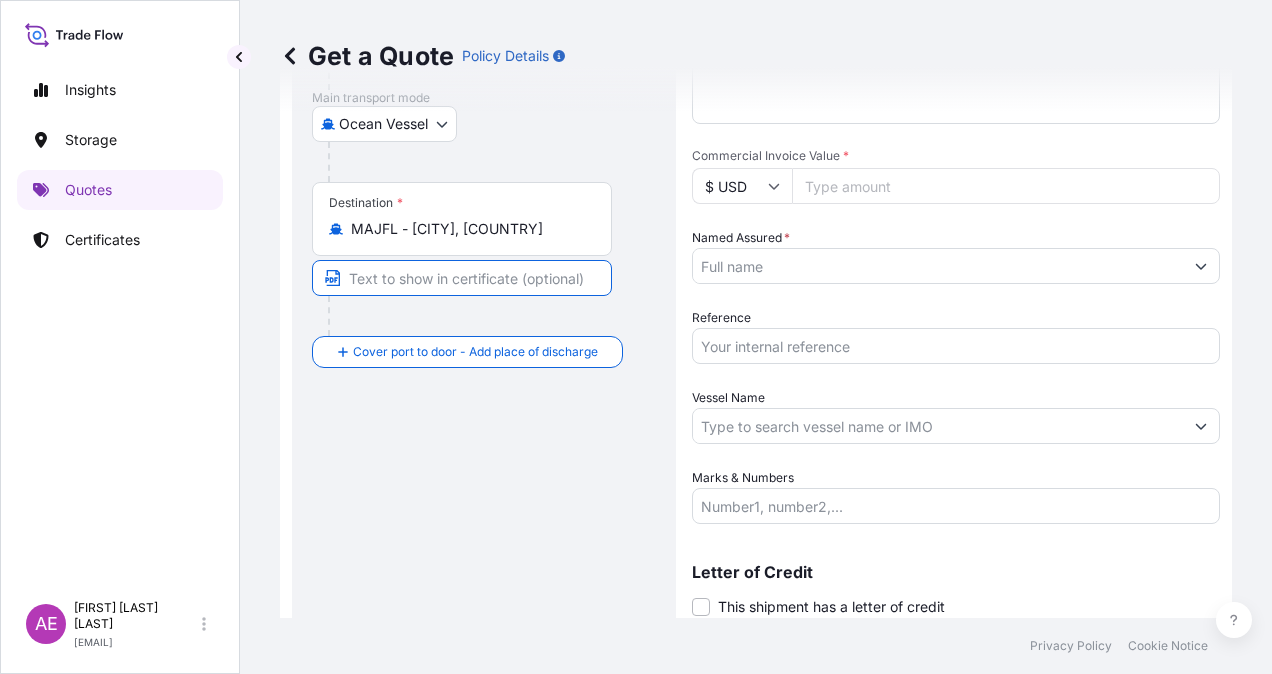 click at bounding box center (462, 278) 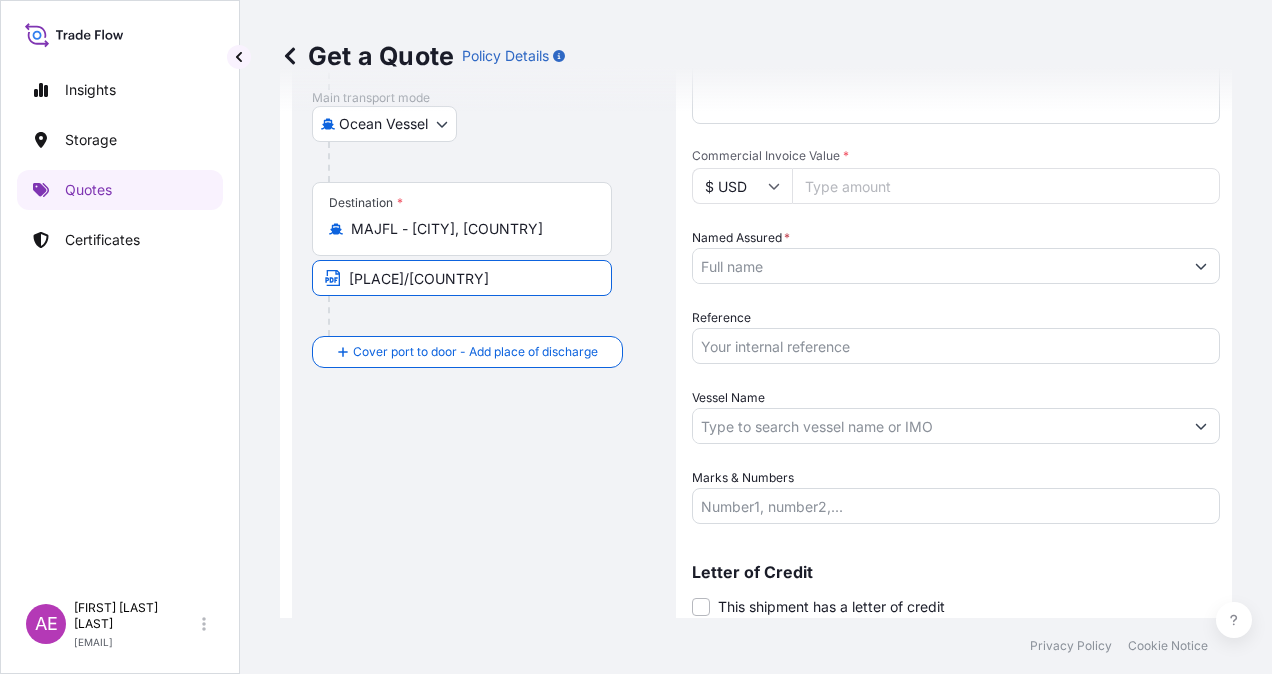 type on "Contingent" 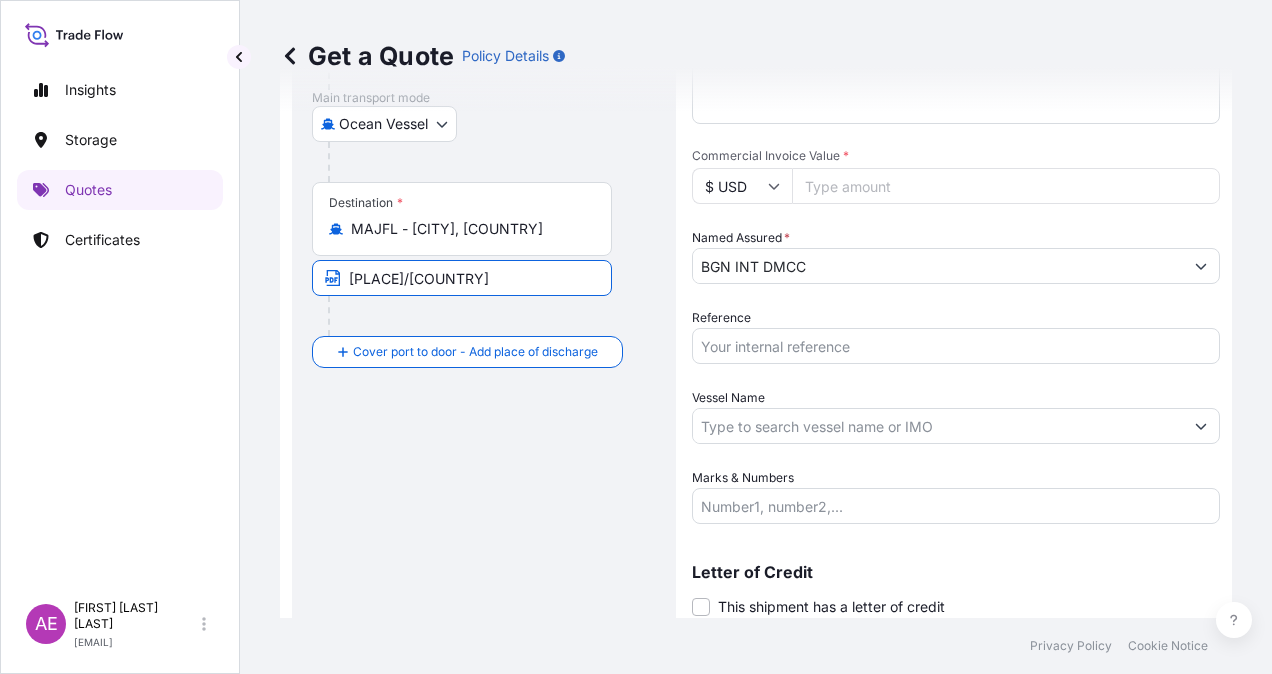 type on "[VESSEL]" 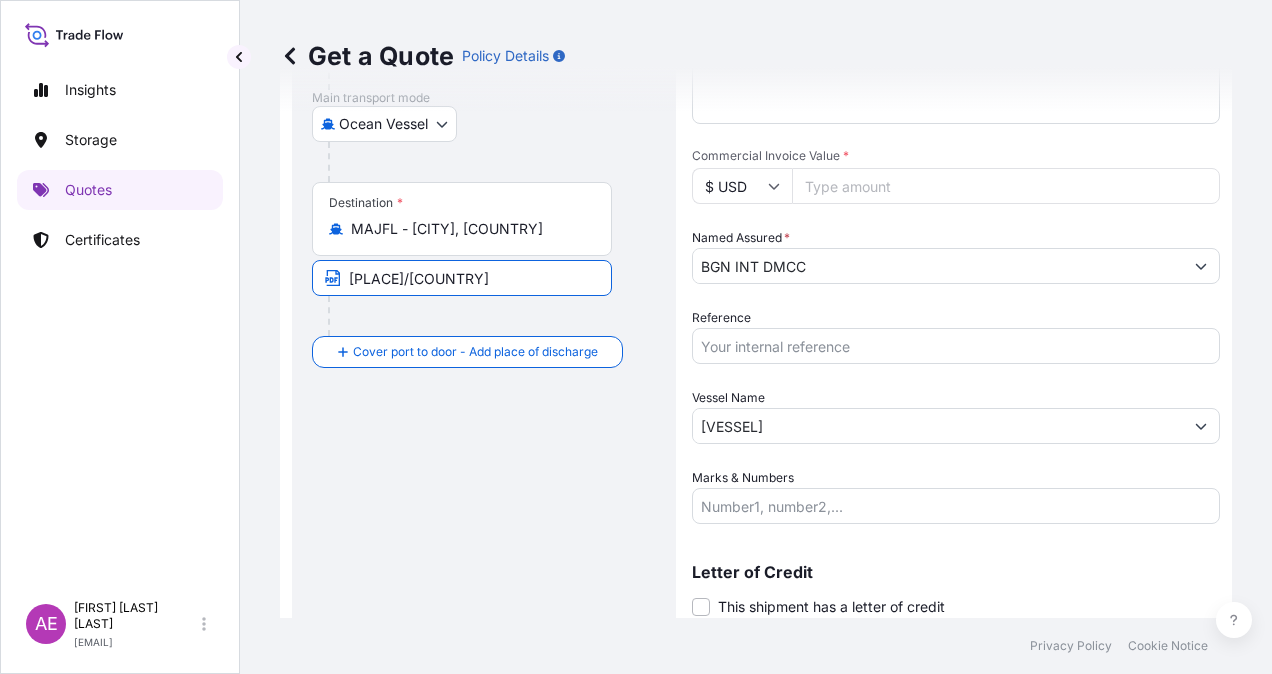 type on "PO NO:[NUMBER] Quantity M/Tonn:[NUMBER] Premium: USD [NUMBER]" 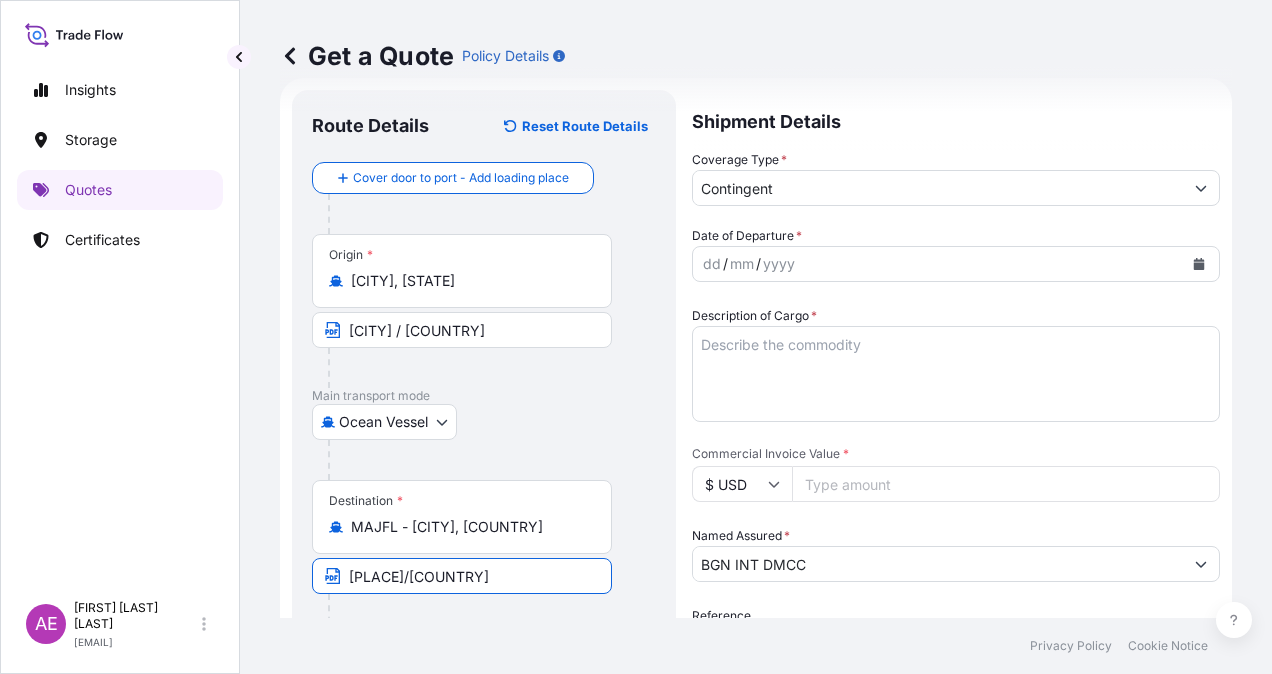scroll, scrollTop: 0, scrollLeft: 0, axis: both 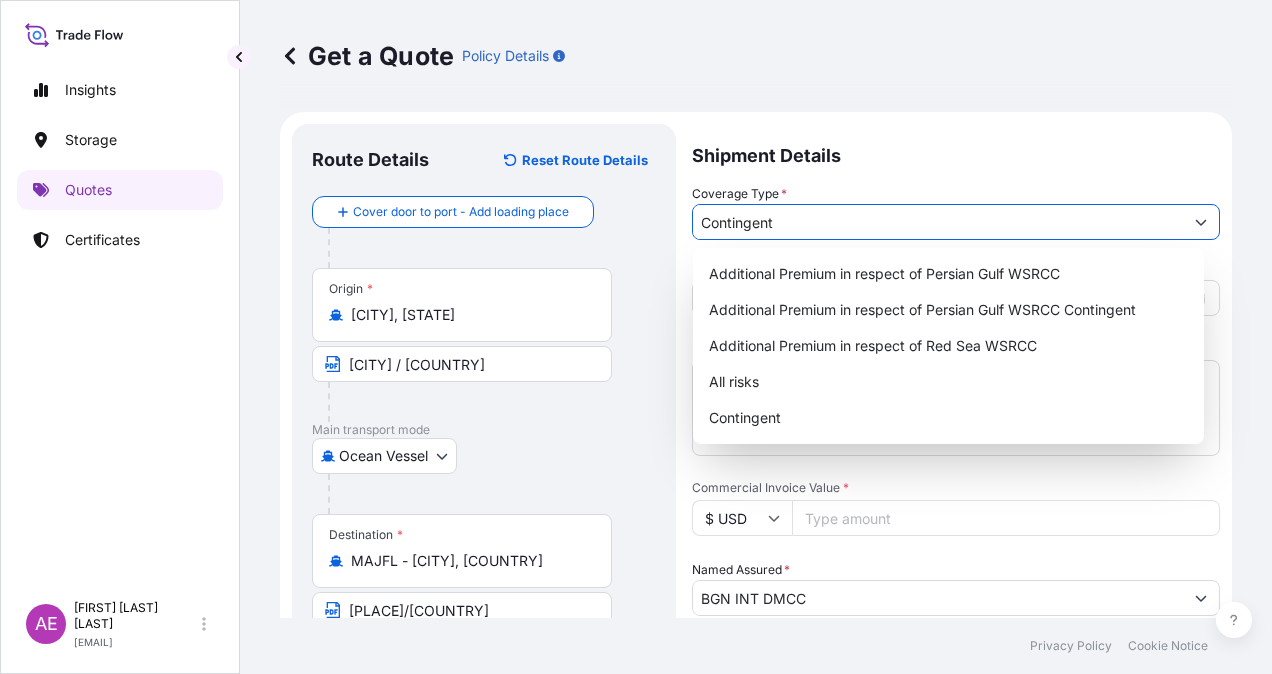 click on "Contingent" at bounding box center [938, 222] 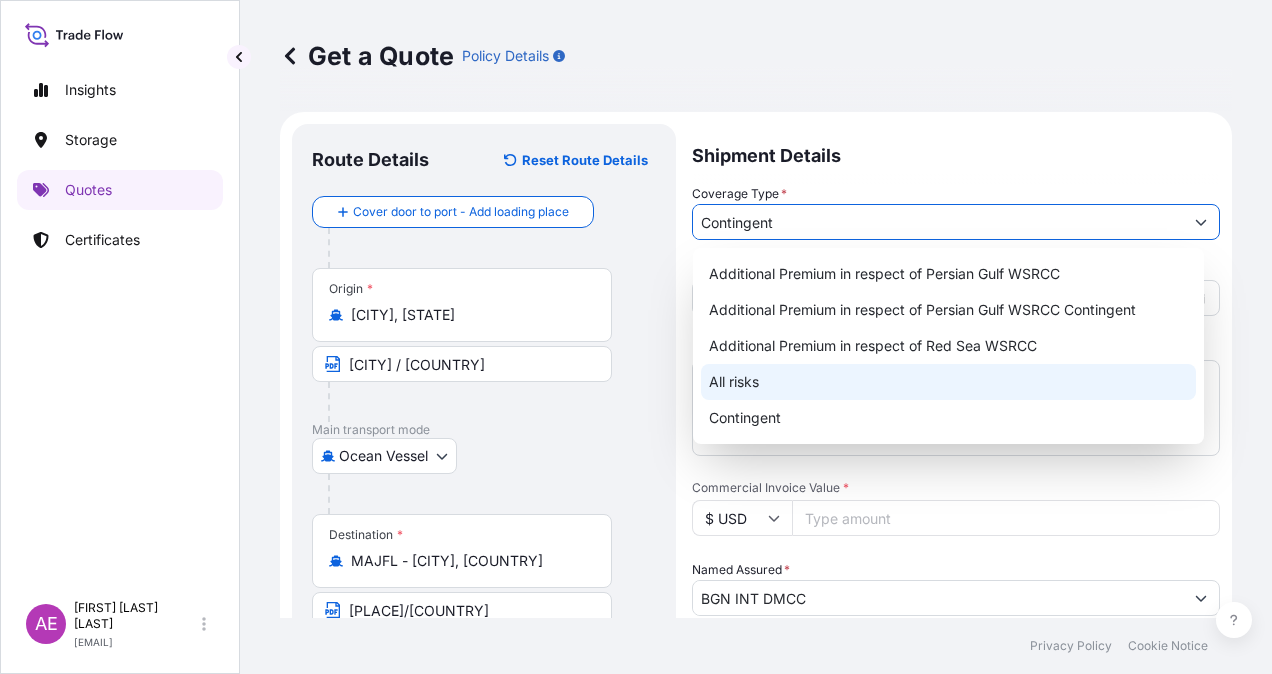 click on "Contingent" at bounding box center (948, 418) 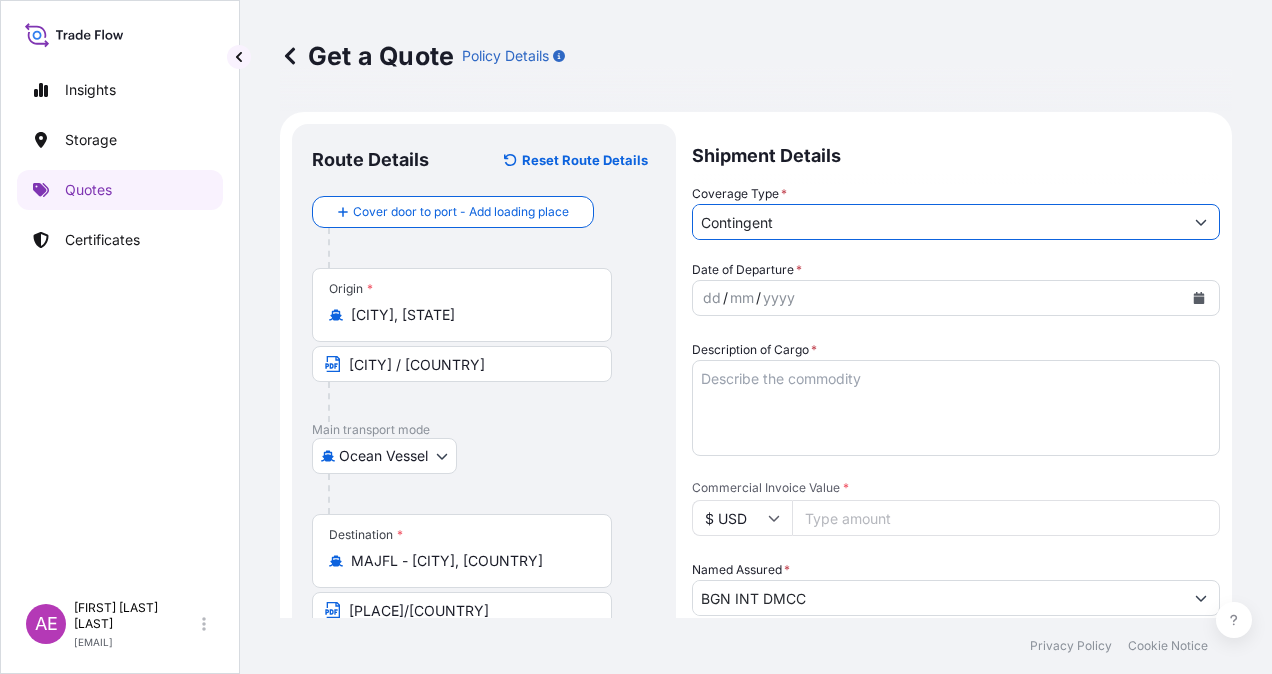 click on "dd / mm / yyyy" at bounding box center (938, 298) 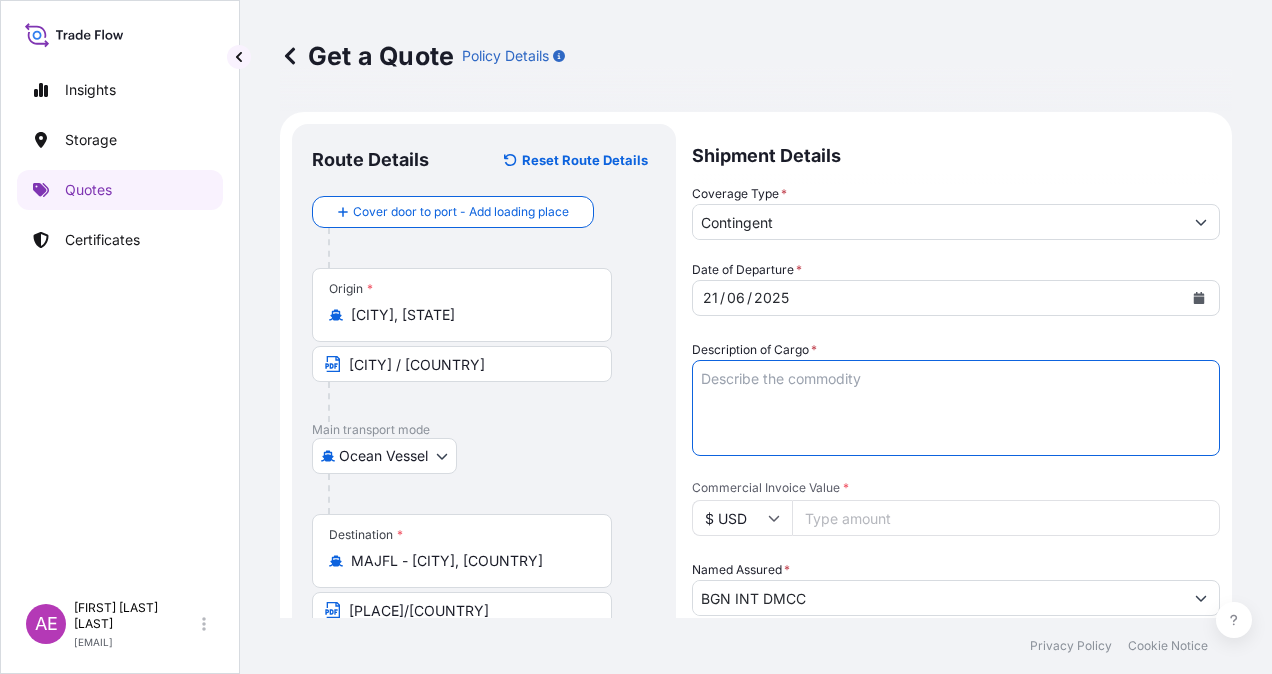 click on "Description of Cargo *" at bounding box center [956, 408] 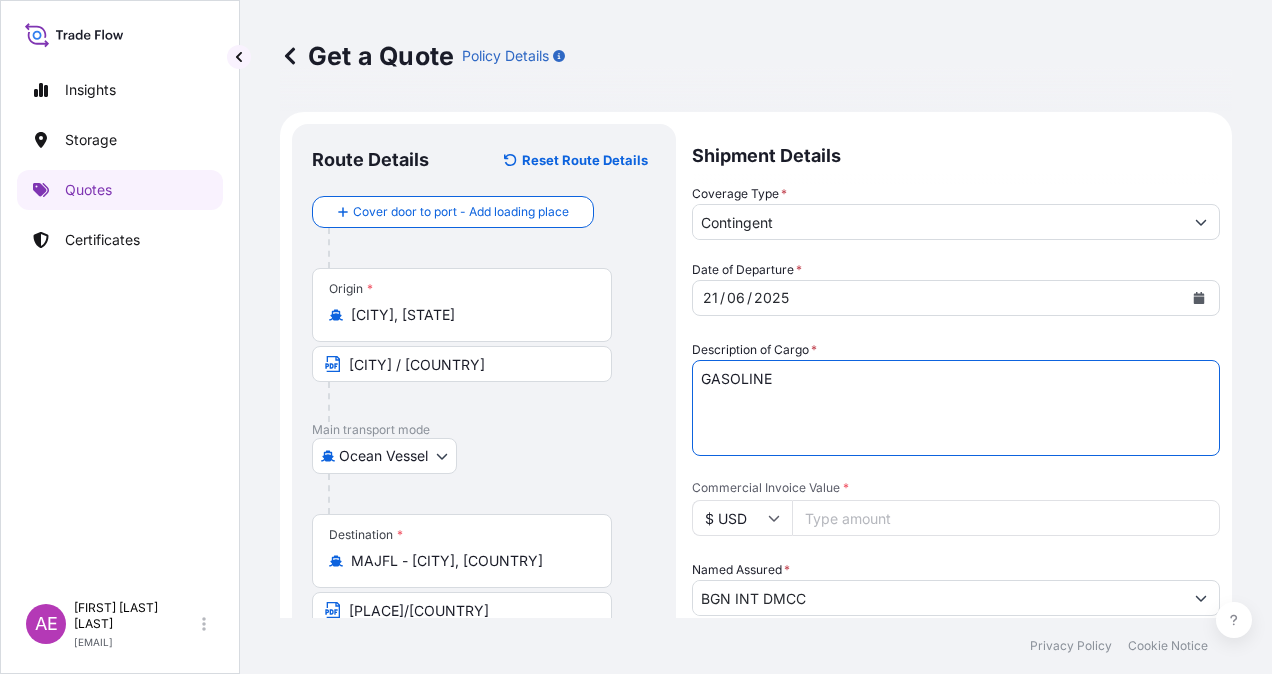 type on "GASOLINE" 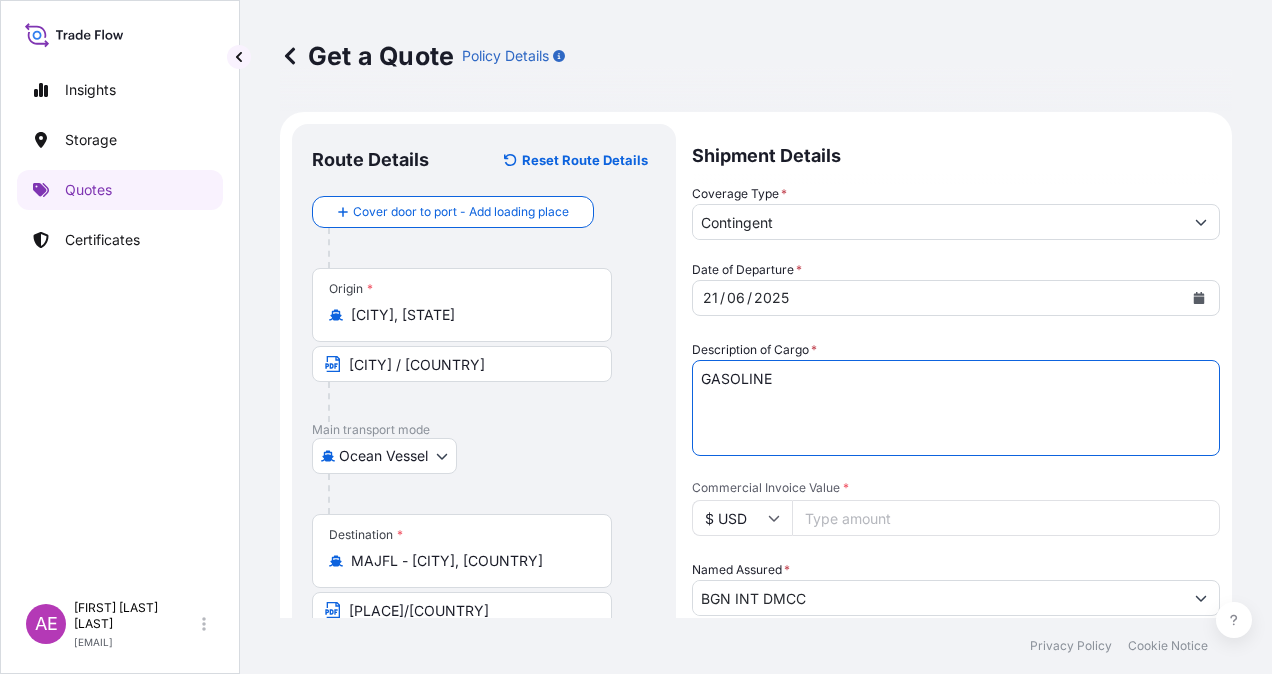 drag, startPoint x: 902, startPoint y: 527, endPoint x: 604, endPoint y: 523, distance: 298.02686 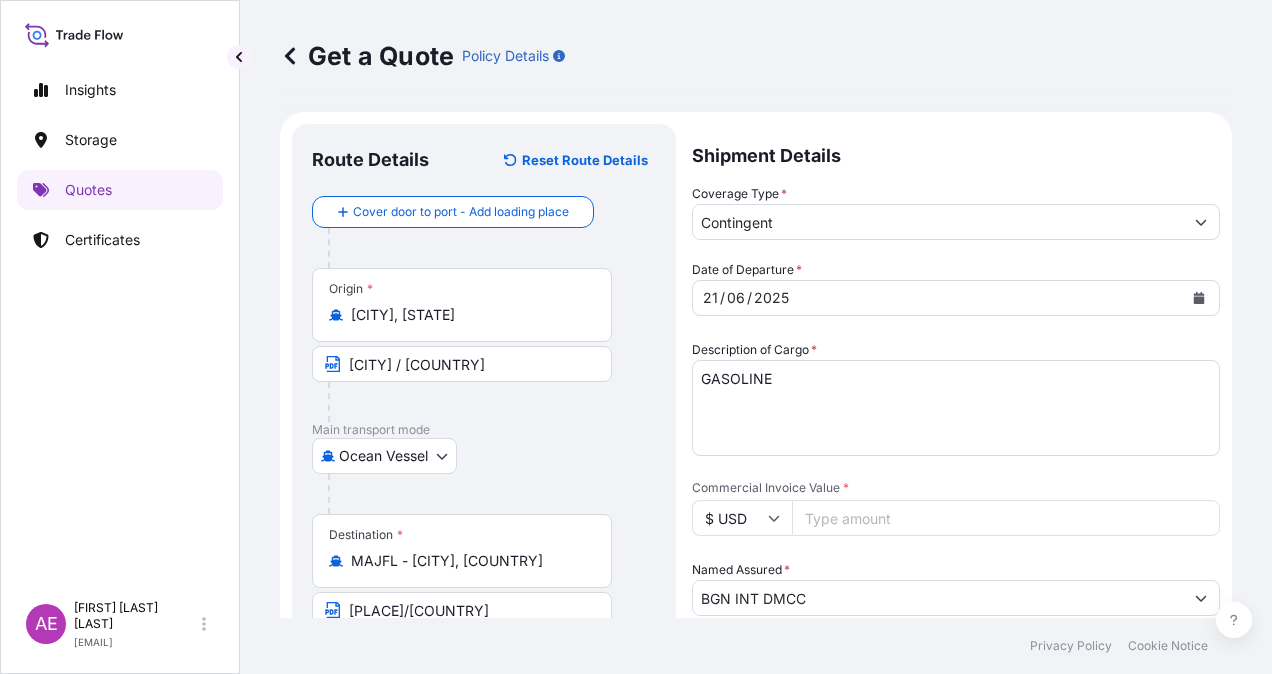 paste on "[NUMBER]" 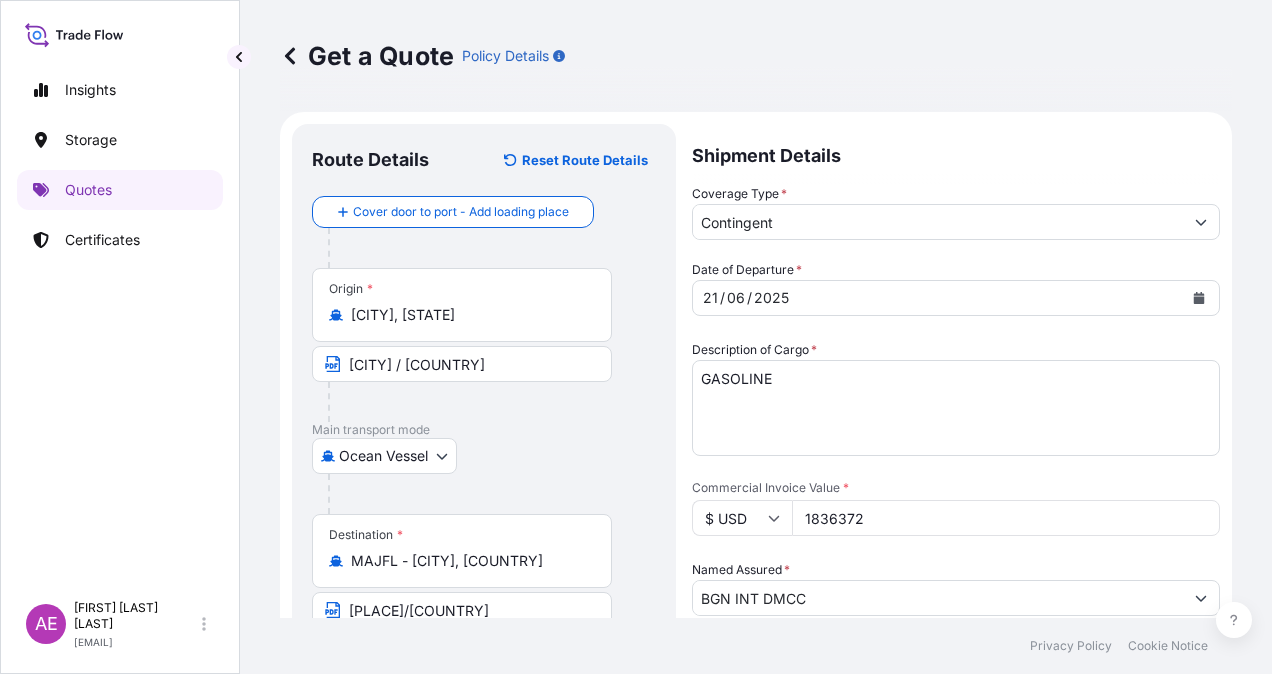 scroll, scrollTop: 300, scrollLeft: 0, axis: vertical 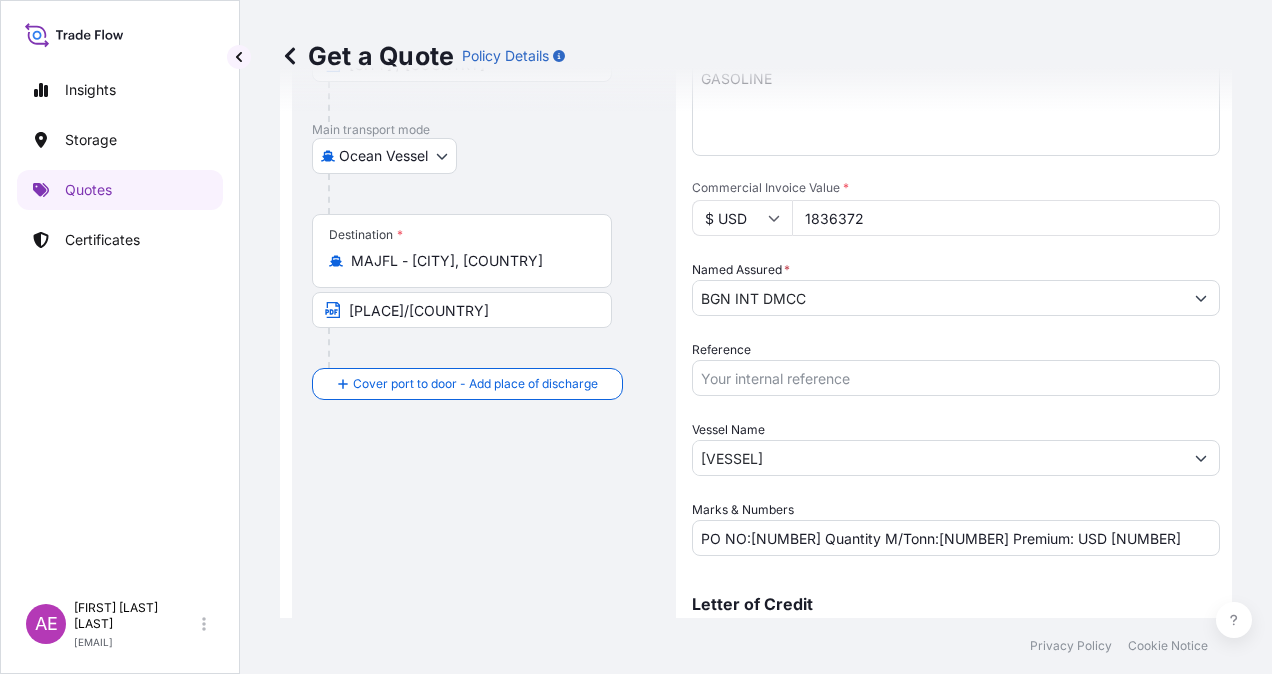 drag, startPoint x: 878, startPoint y: 220, endPoint x: 629, endPoint y: 188, distance: 251.0478 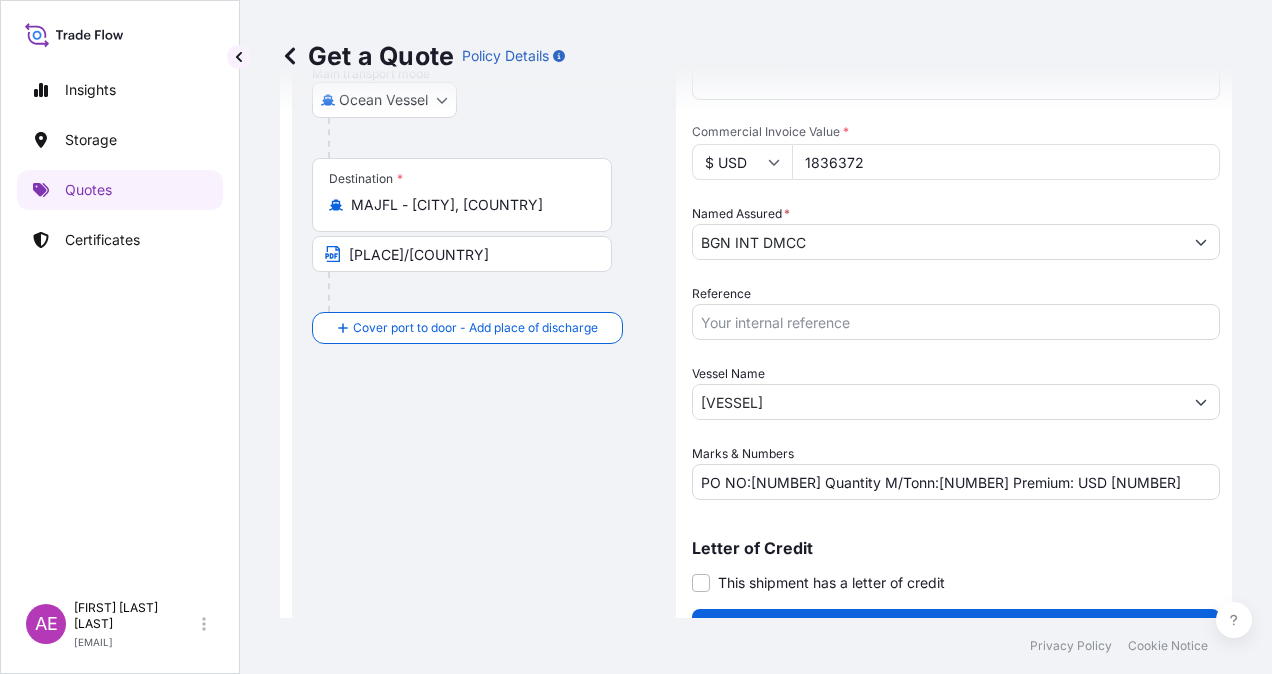 scroll, scrollTop: 398, scrollLeft: 0, axis: vertical 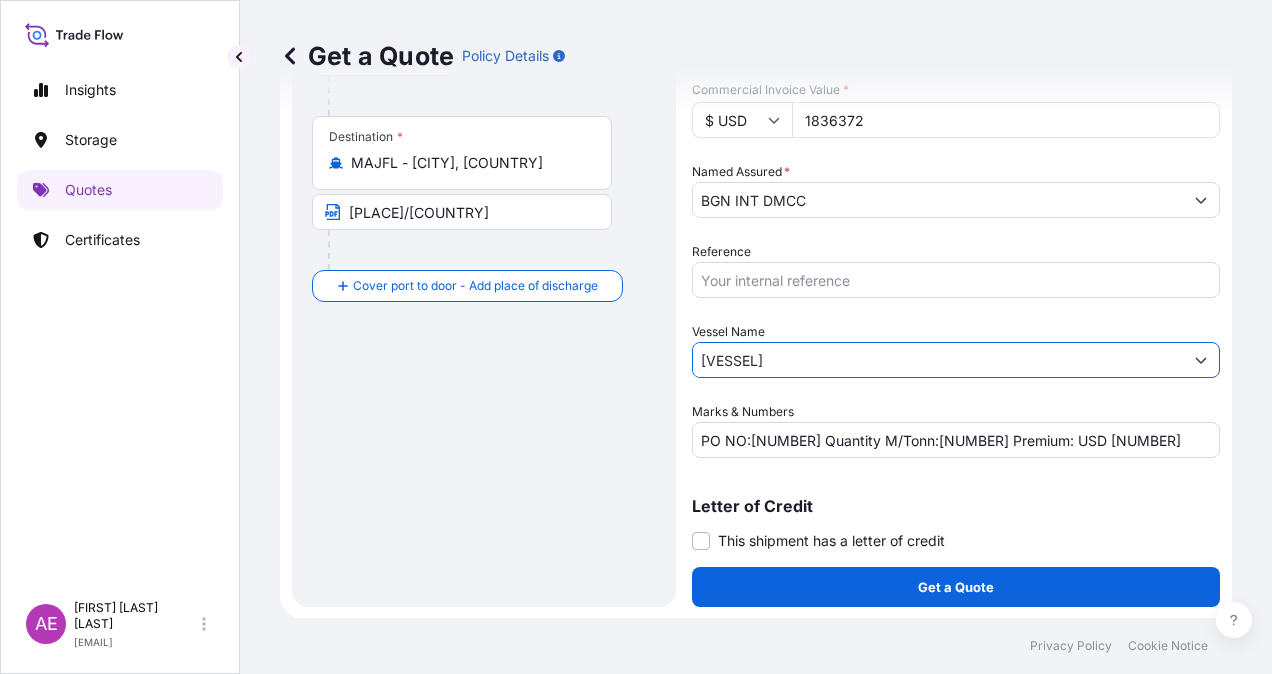 click on "[VESSEL]" at bounding box center (938, 360) 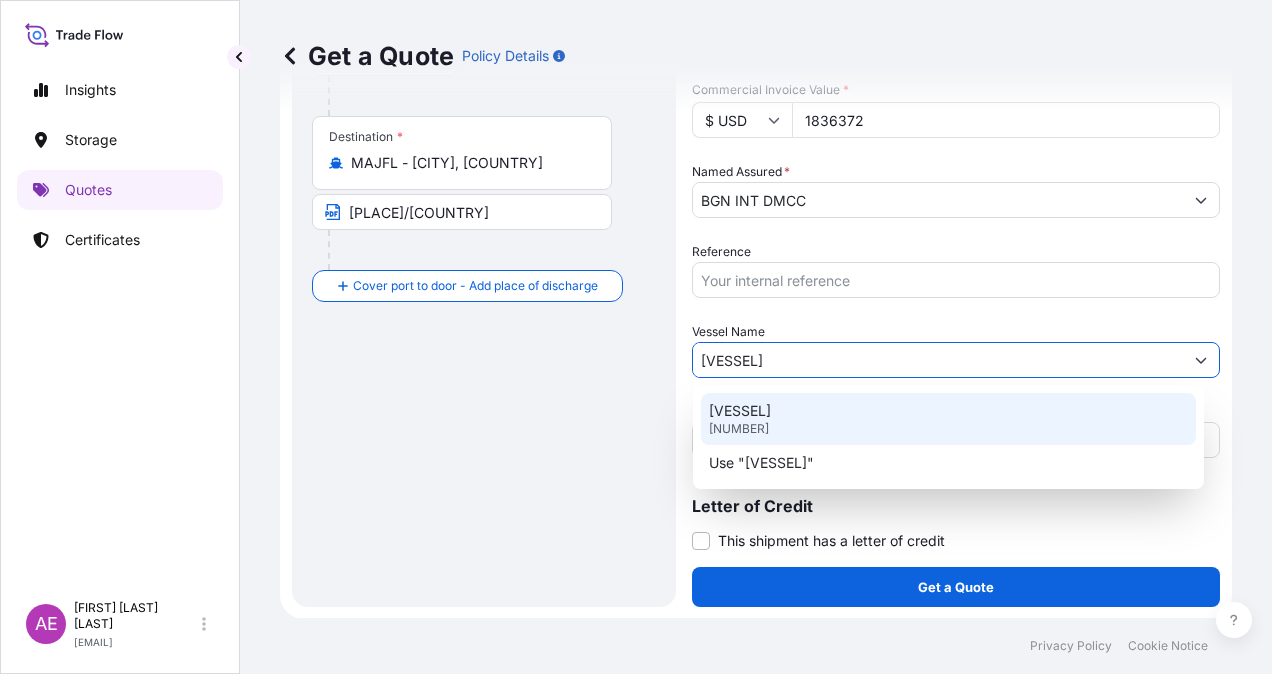 click on "[VESSEL]" at bounding box center [740, 411] 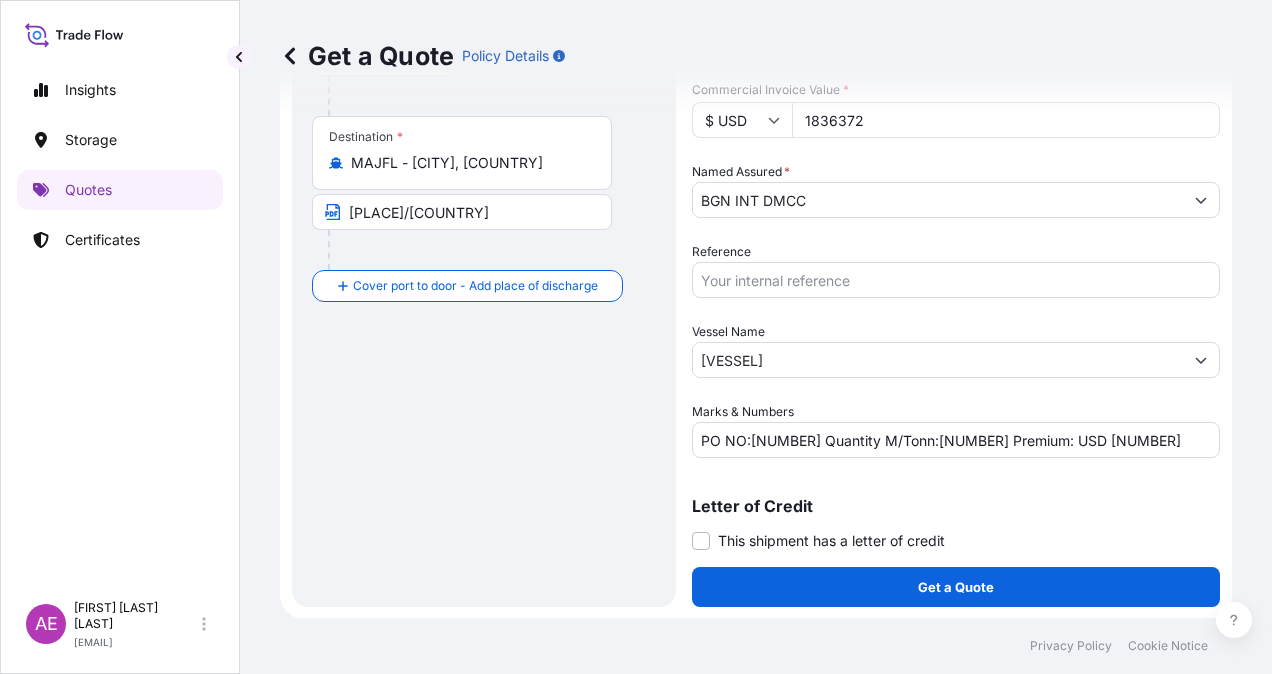 click on "[VESSEL]" at bounding box center (938, 360) 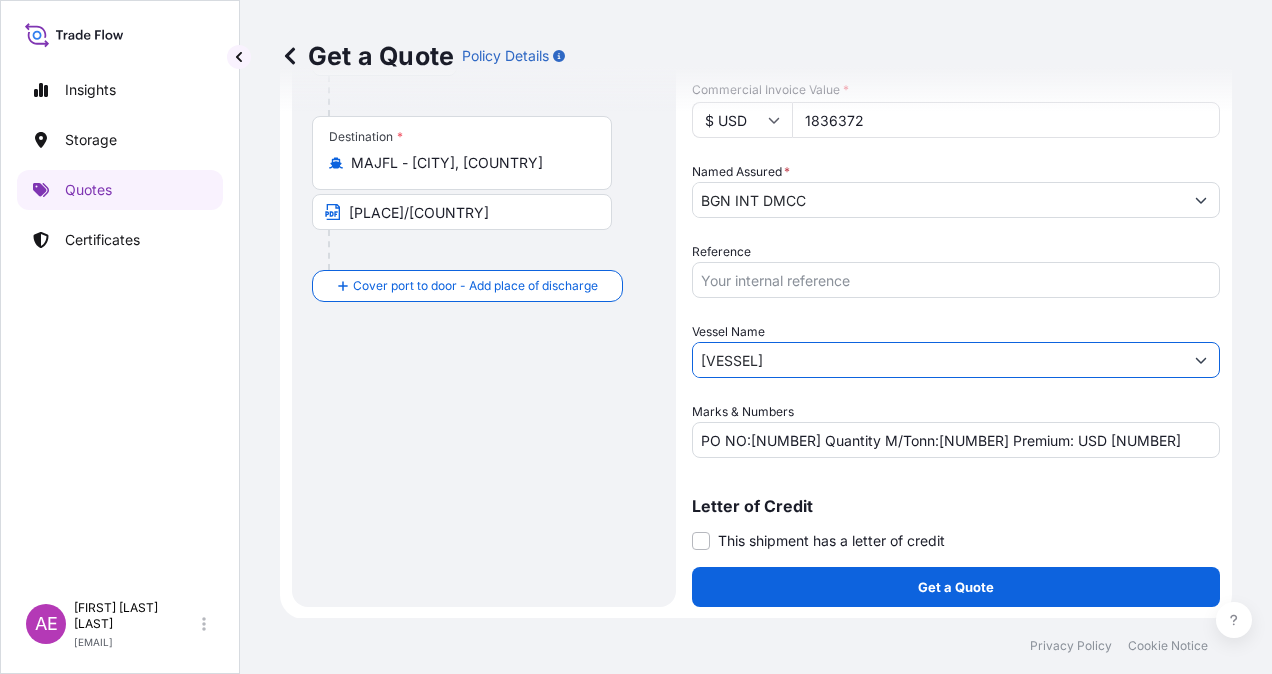 click on "[VESSEL]" at bounding box center [938, 360] 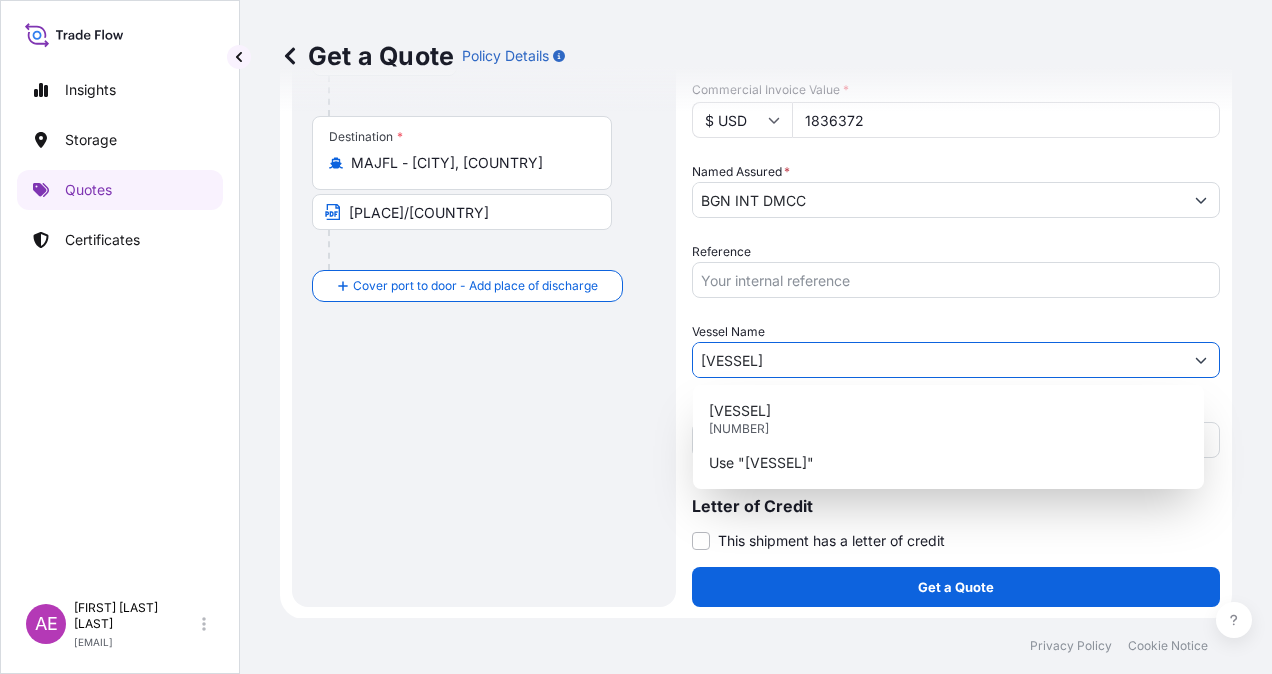 click at bounding box center [1201, 360] 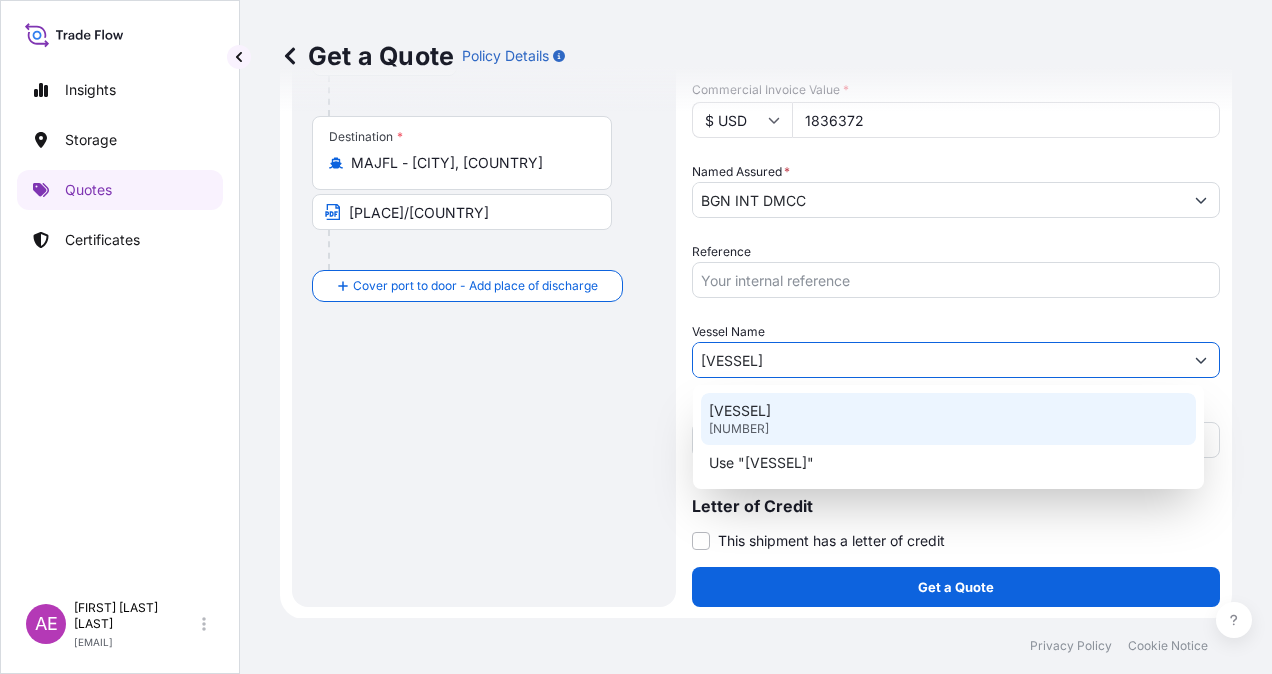 click on "[NAME] [NUMBER]" at bounding box center [948, 419] 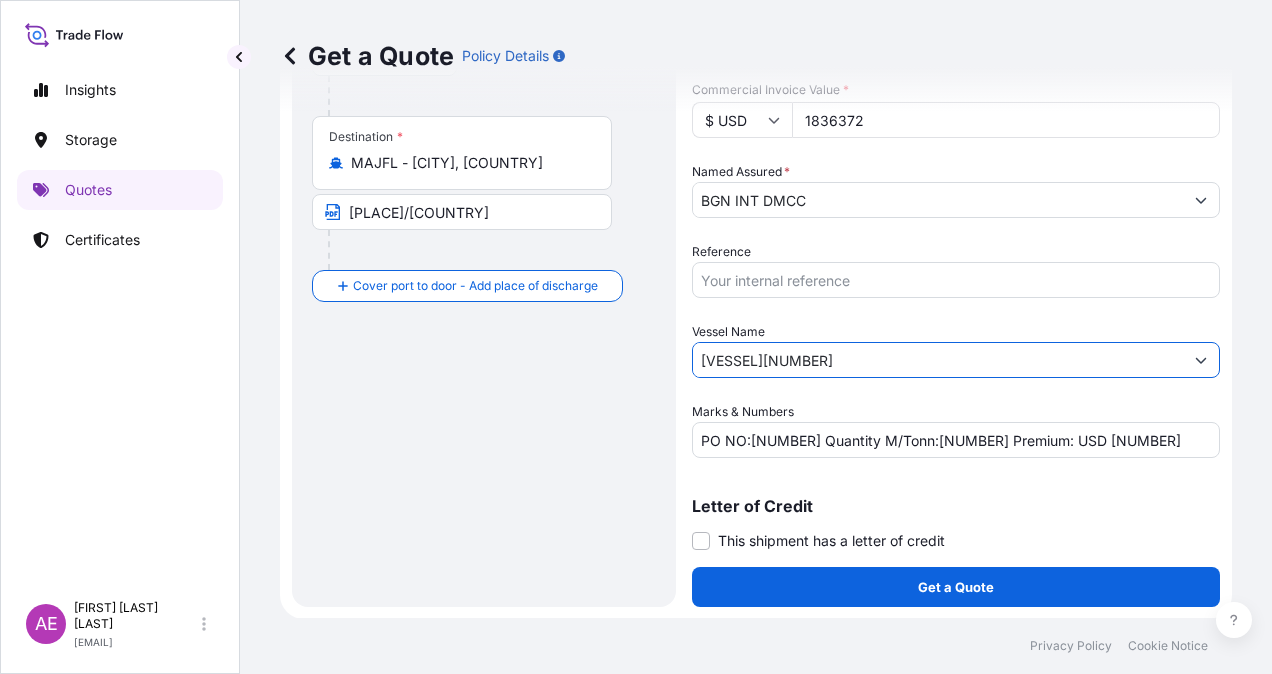 type on "[VESSEL]" 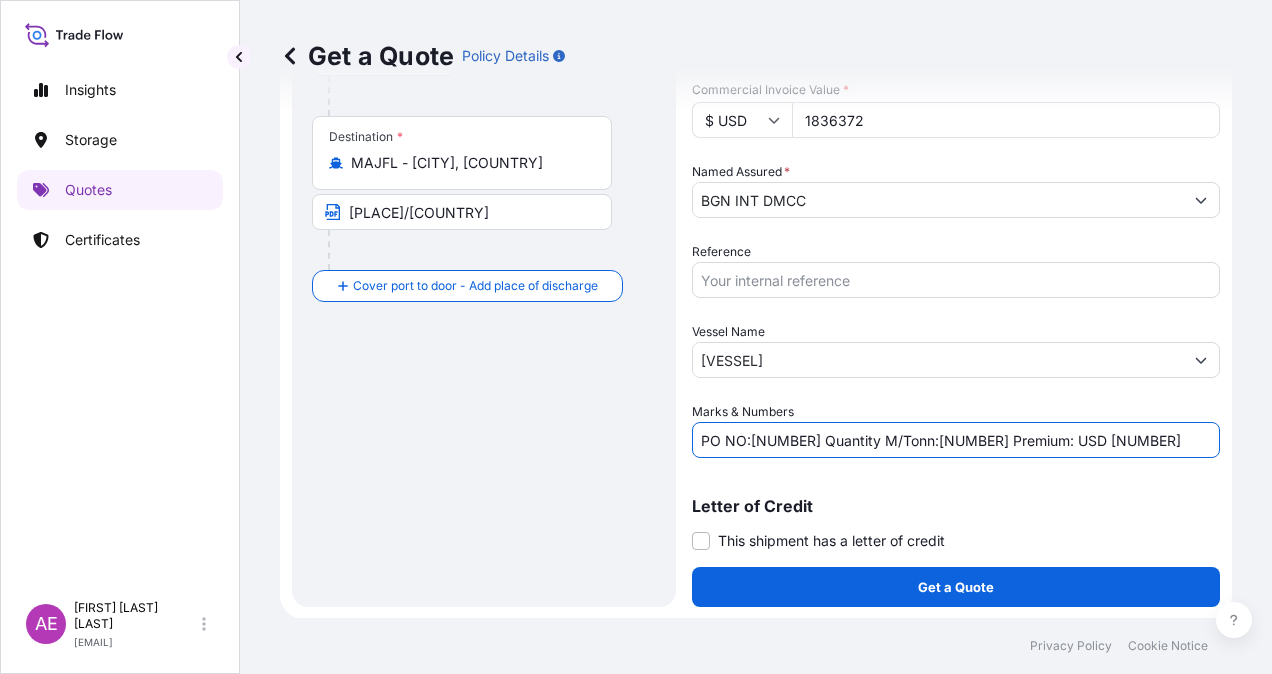 drag, startPoint x: 748, startPoint y: 443, endPoint x: 832, endPoint y: 442, distance: 84.00595 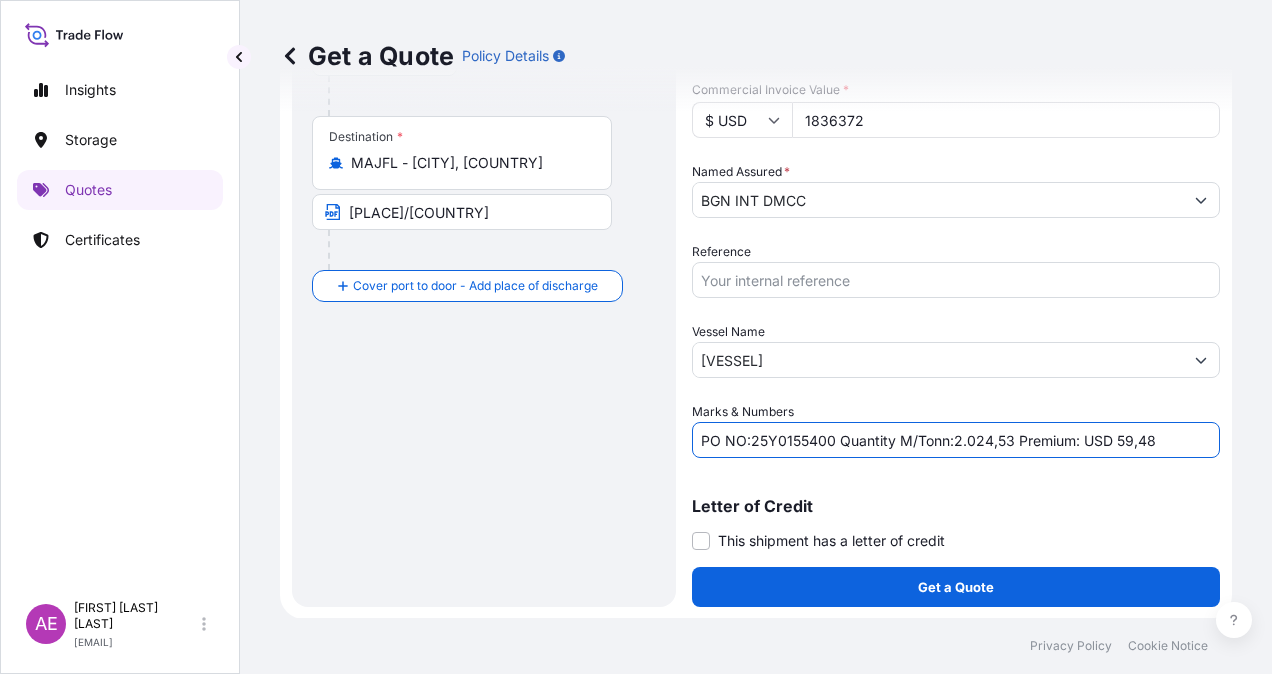 drag, startPoint x: 1114, startPoint y: 438, endPoint x: 1184, endPoint y: 443, distance: 70.178345 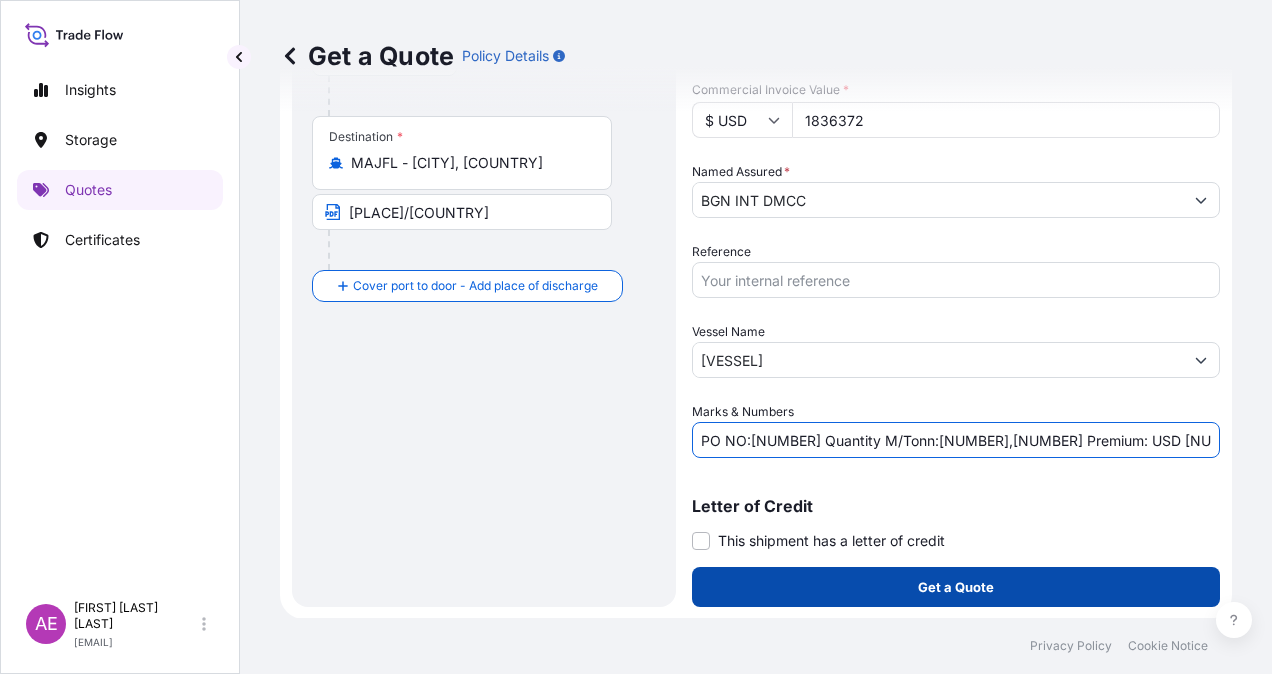 type on "PO NO:[NUMBER] Quantity M/Tonn:[NUMBER],[NUMBER] Premium: USD [NUMBER],[NUMBER]" 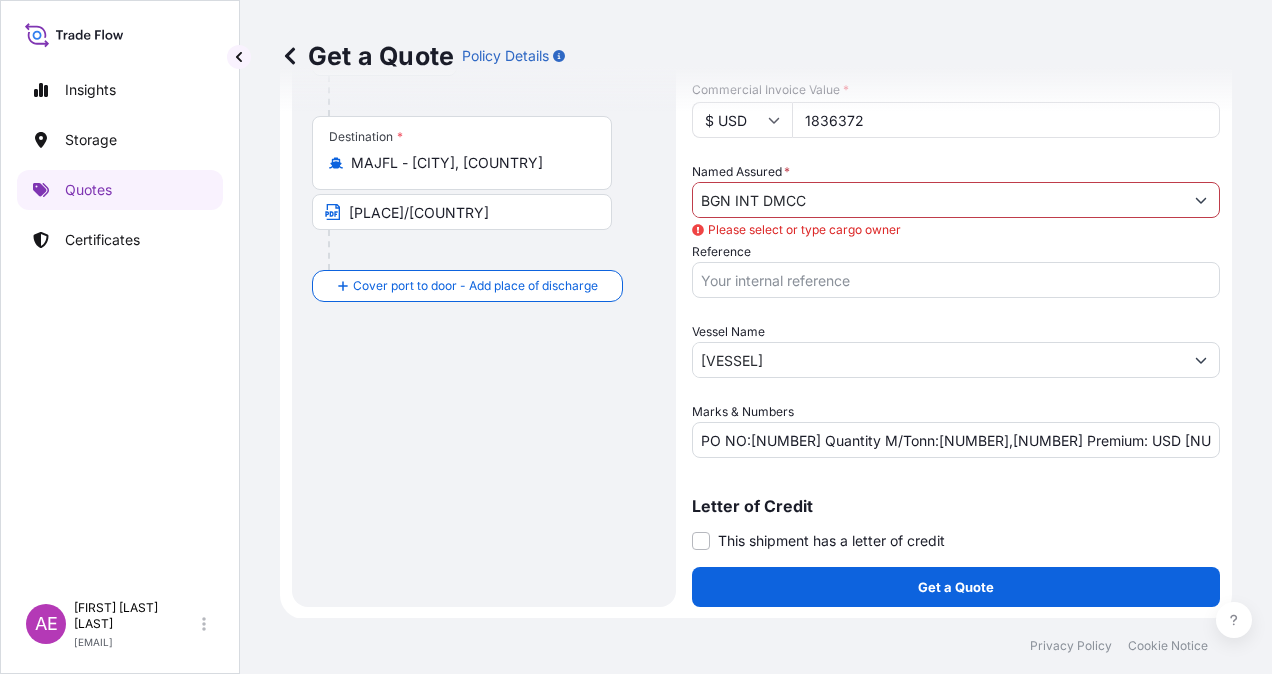 click on "BGN INT DMCC" at bounding box center [956, 200] 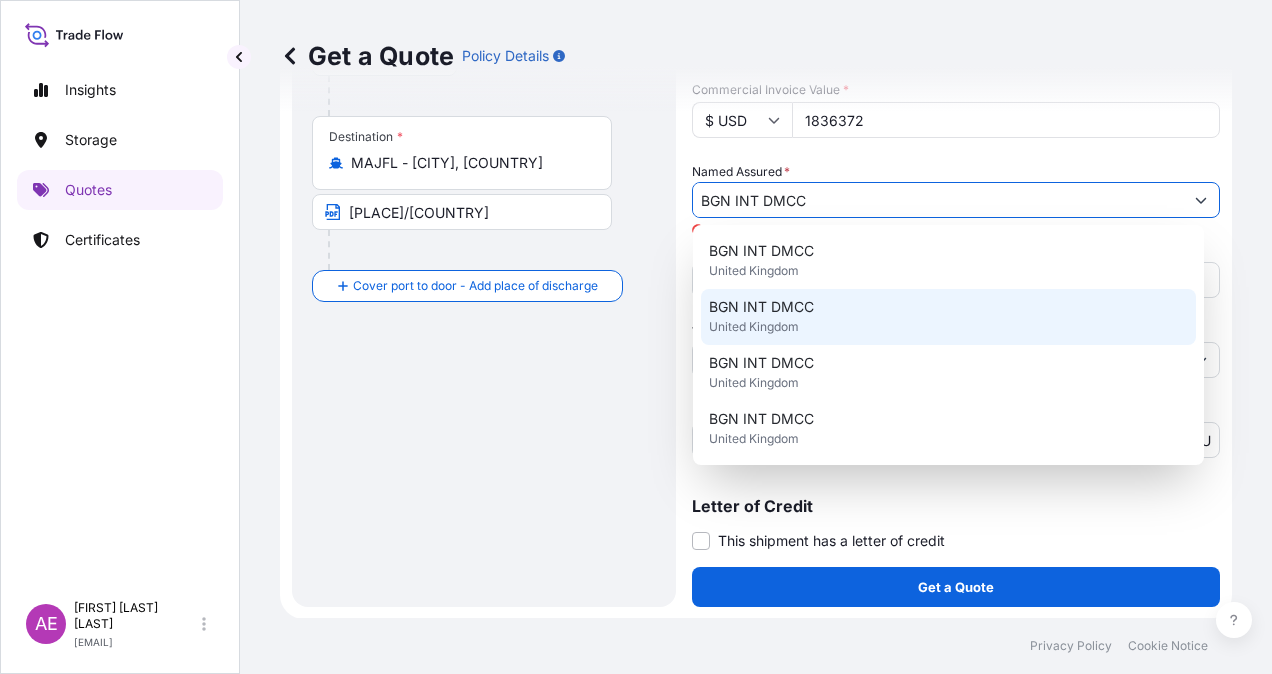 click on "BGN INT DMCC" at bounding box center (761, 307) 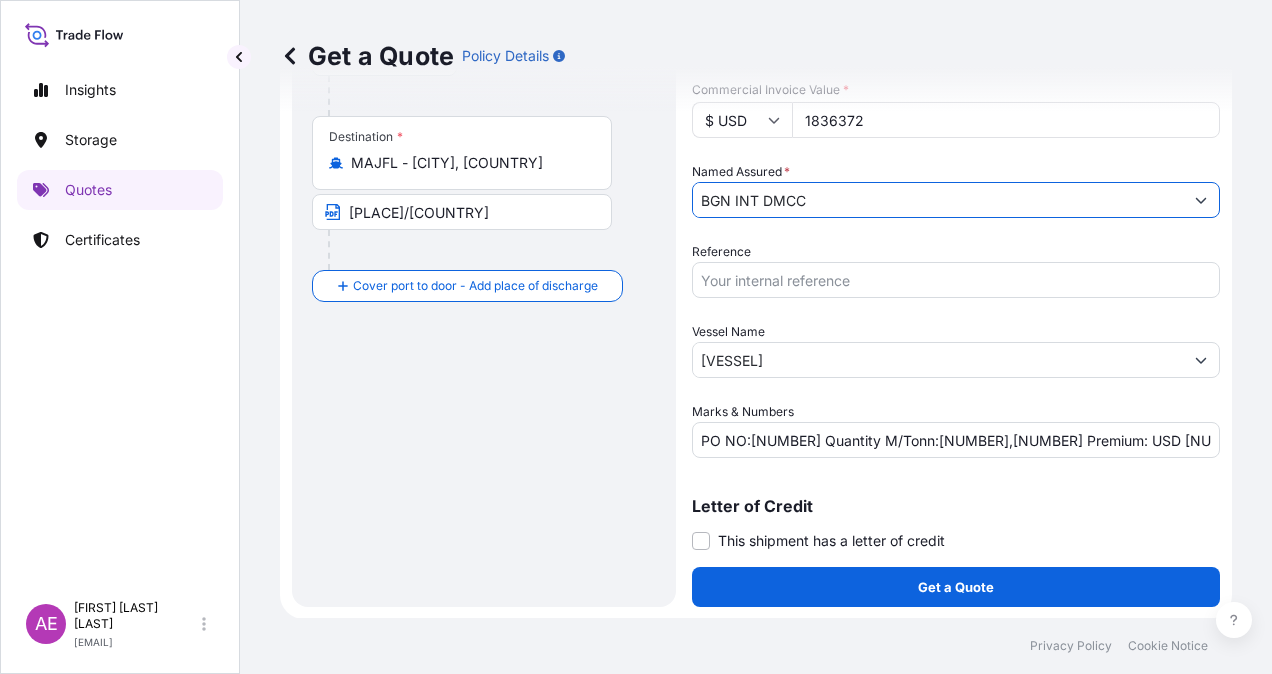 click on "Get a Quote" at bounding box center [956, 587] 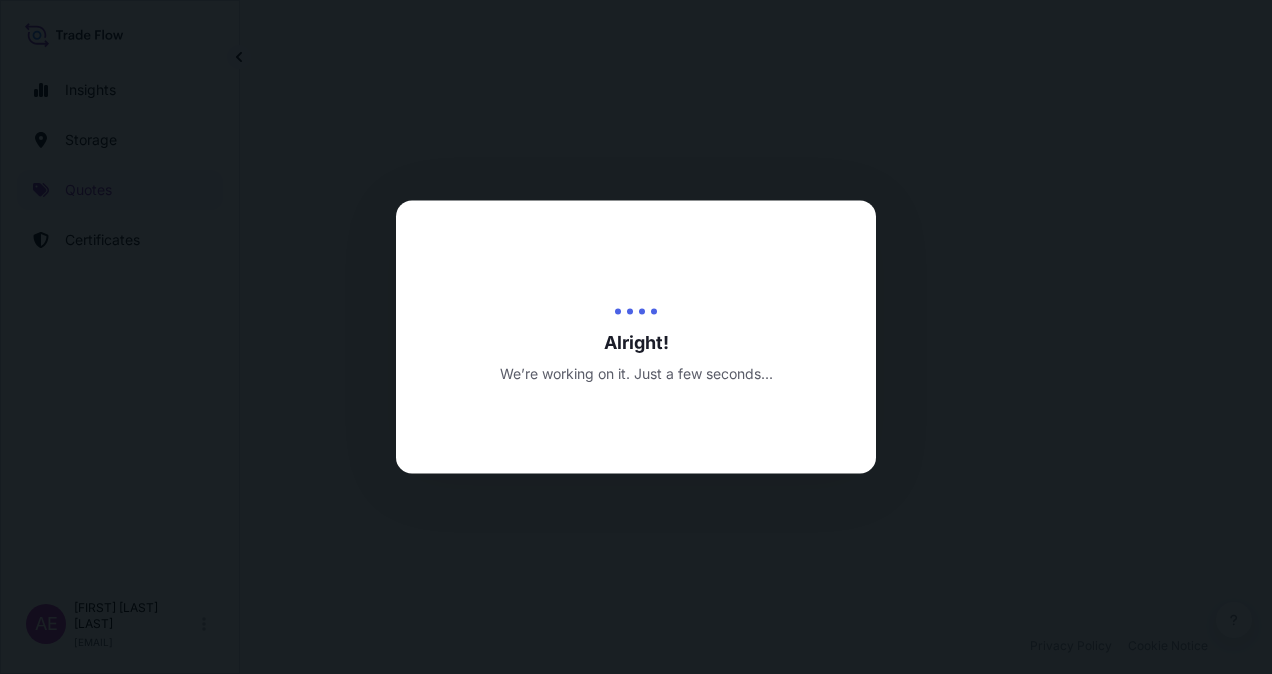 scroll, scrollTop: 0, scrollLeft: 0, axis: both 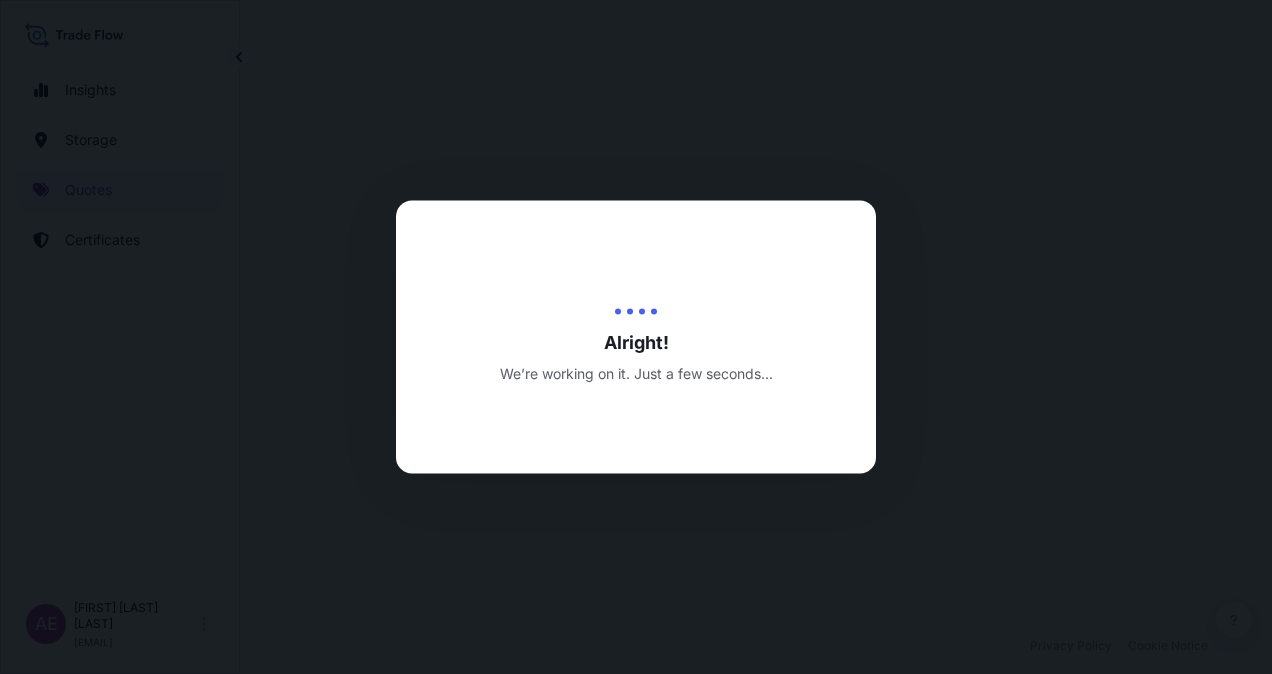 select on "Ocean Vessel" 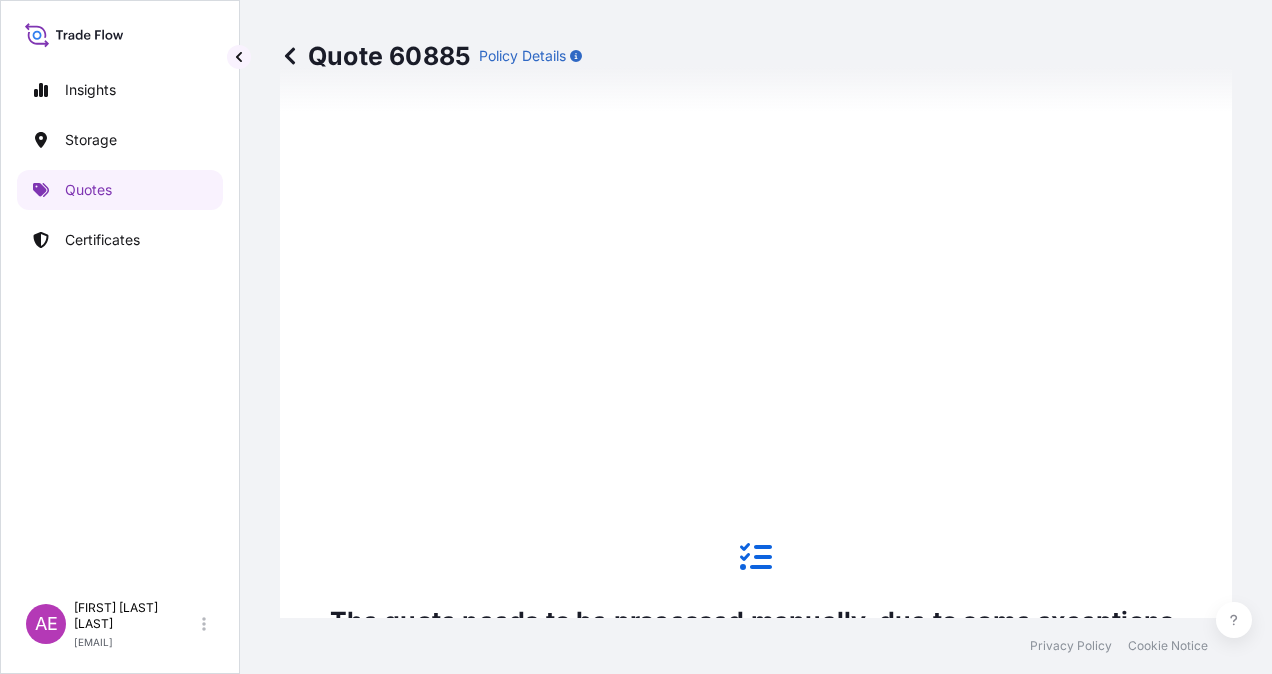 scroll, scrollTop: 1679, scrollLeft: 0, axis: vertical 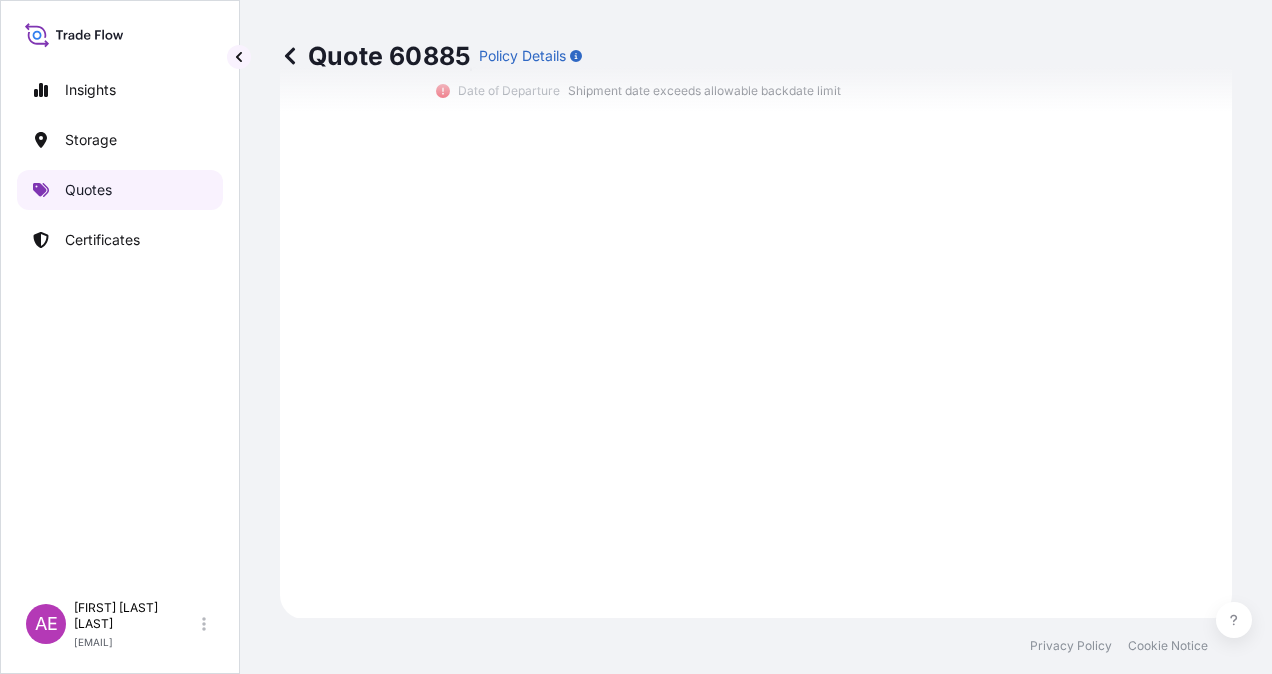 click on "Quotes" at bounding box center [120, 190] 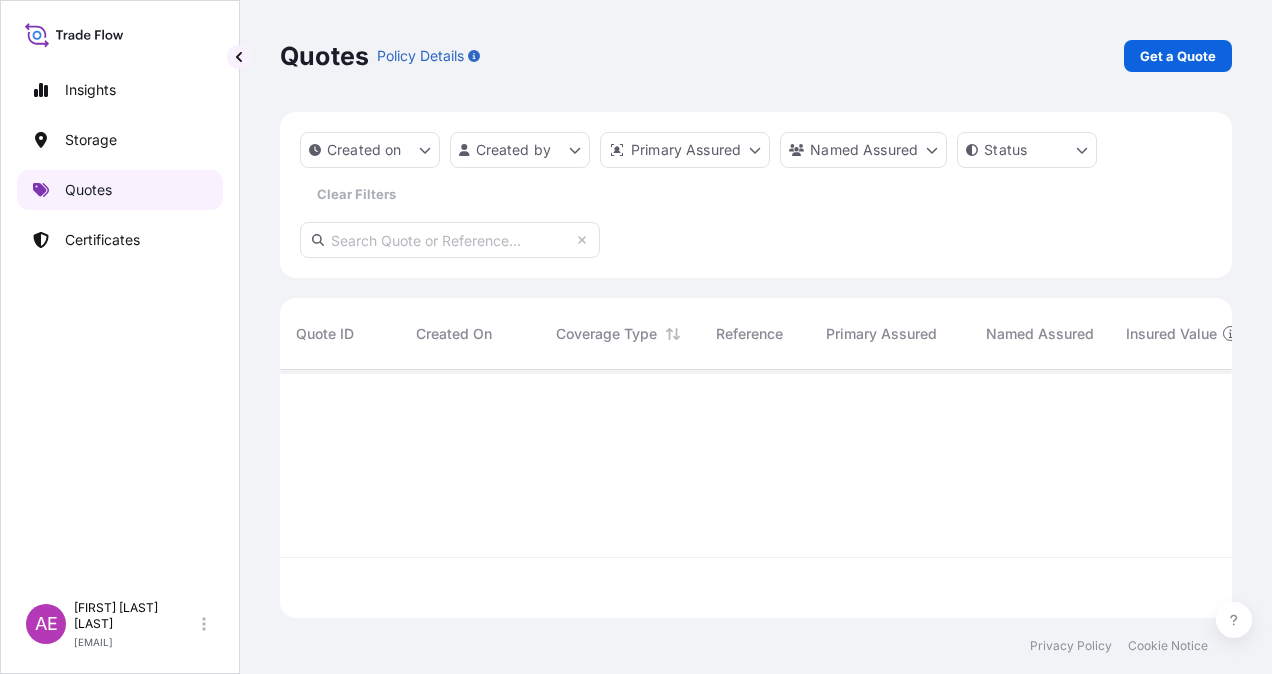 scroll, scrollTop: 16, scrollLeft: 16, axis: both 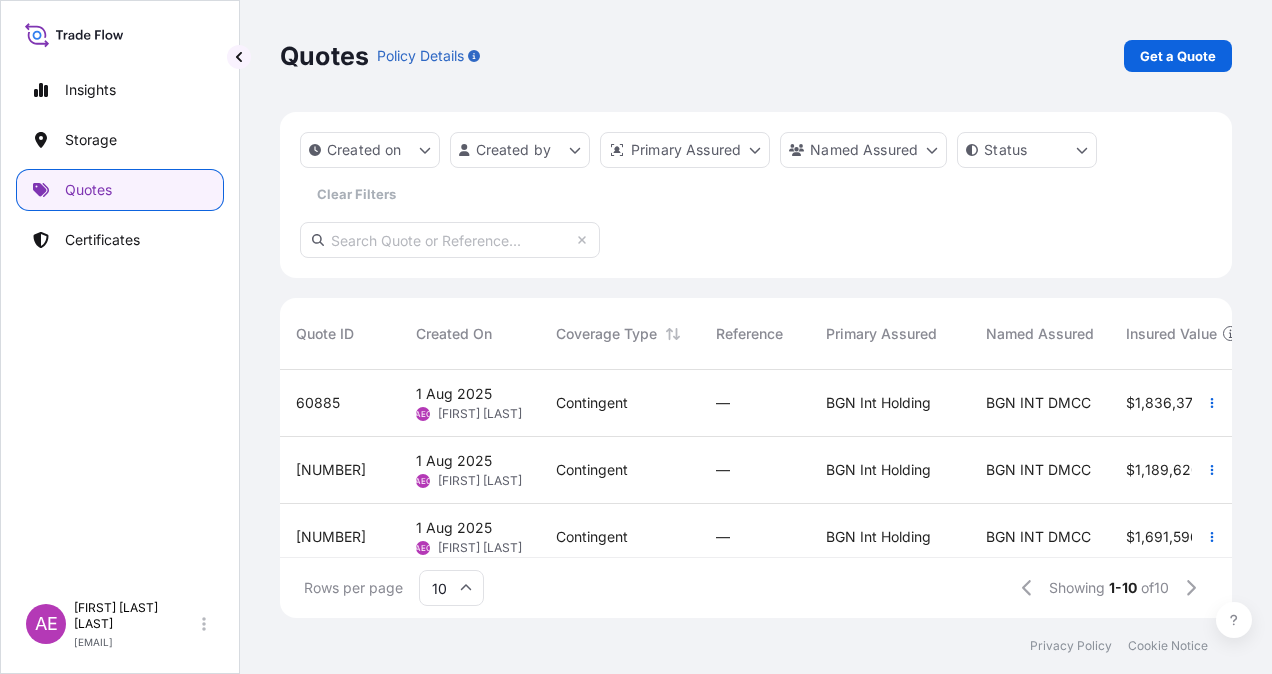 click on "Get a Quote" at bounding box center (1178, 56) 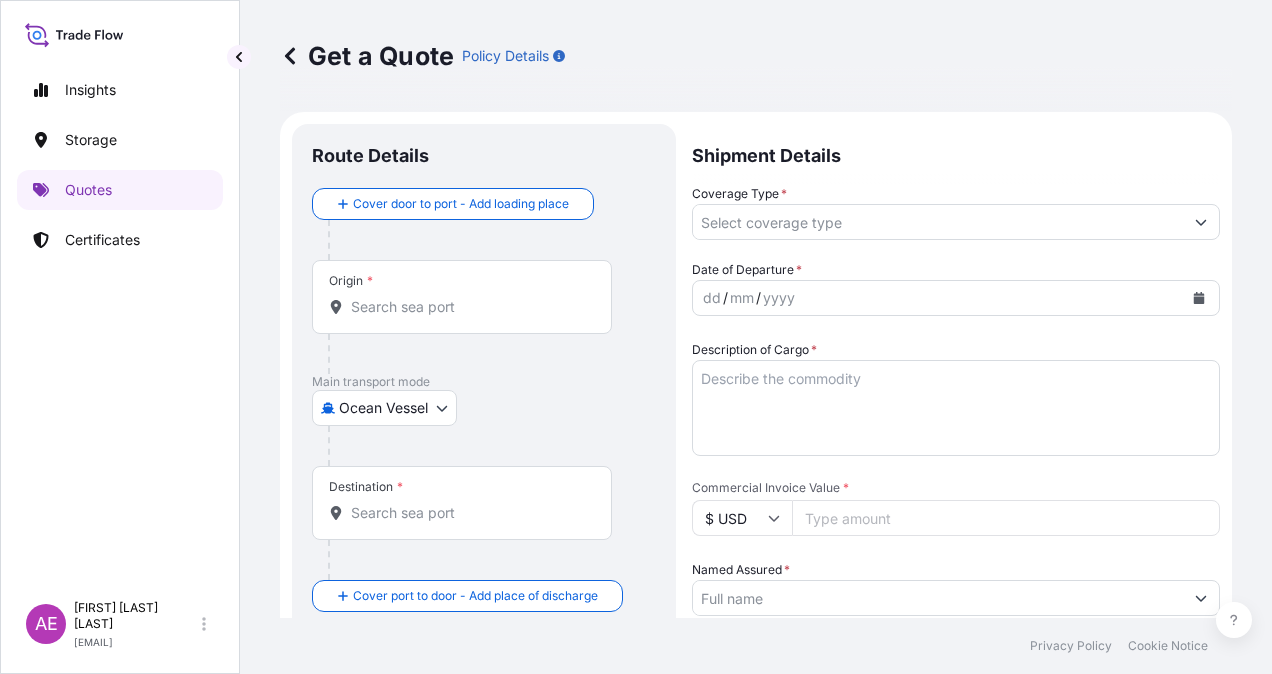 scroll, scrollTop: 32, scrollLeft: 0, axis: vertical 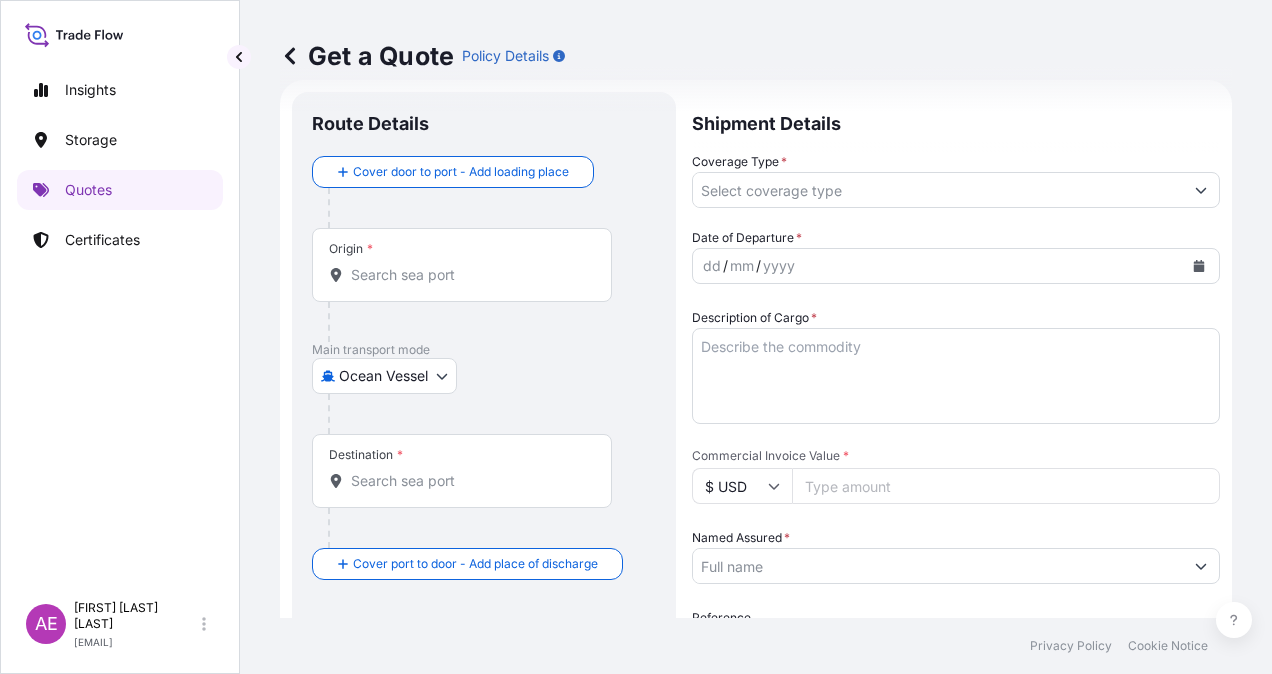 click on "Origin *" at bounding box center (462, 265) 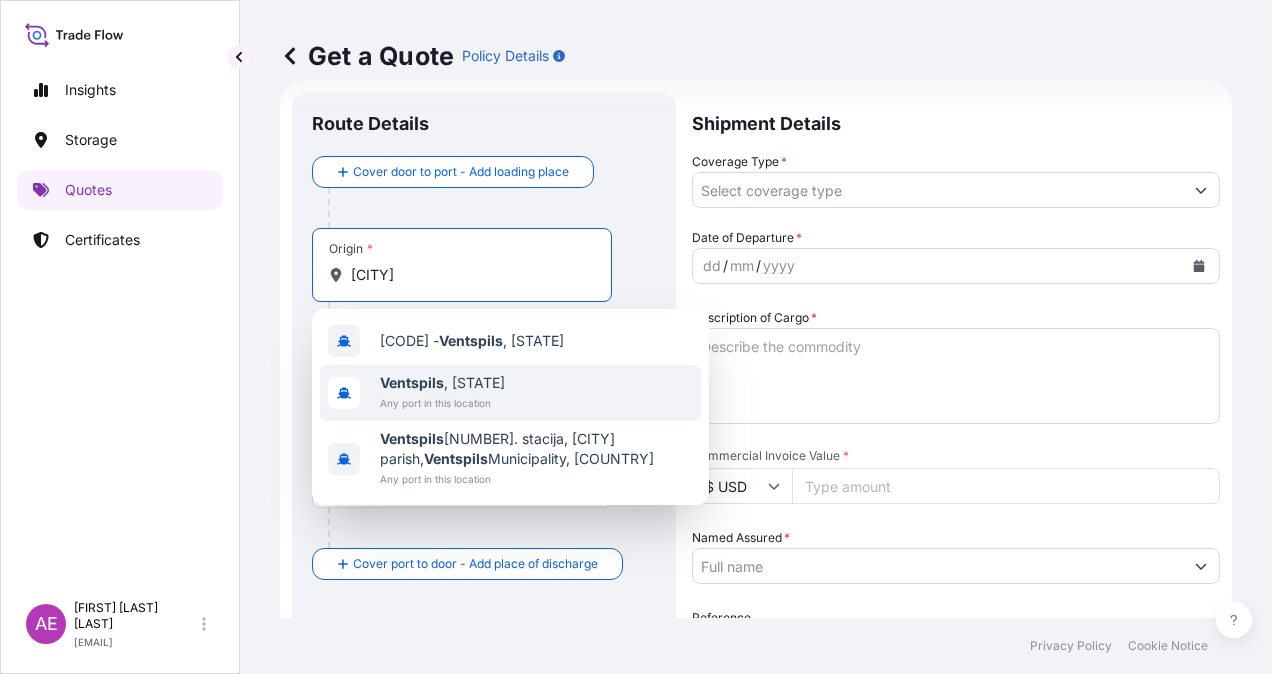 click on "[CITY] , [COUNTRY]" at bounding box center [442, 383] 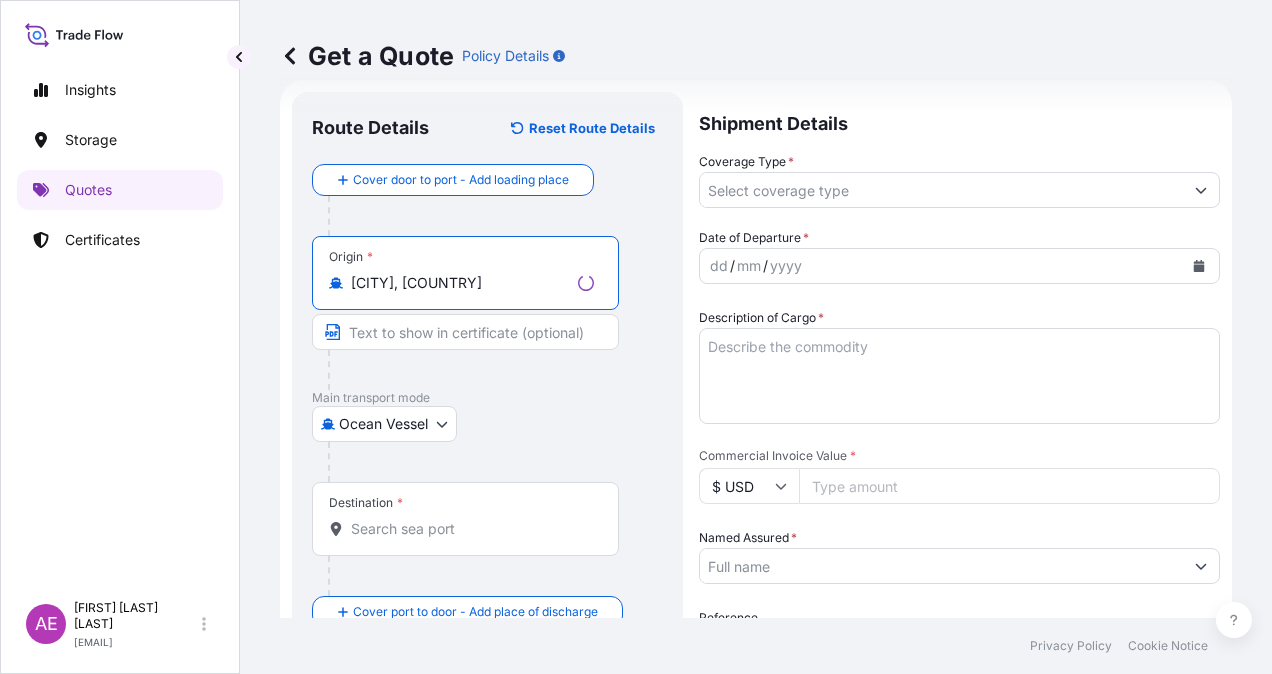type on "[CITY], [COUNTRY]" 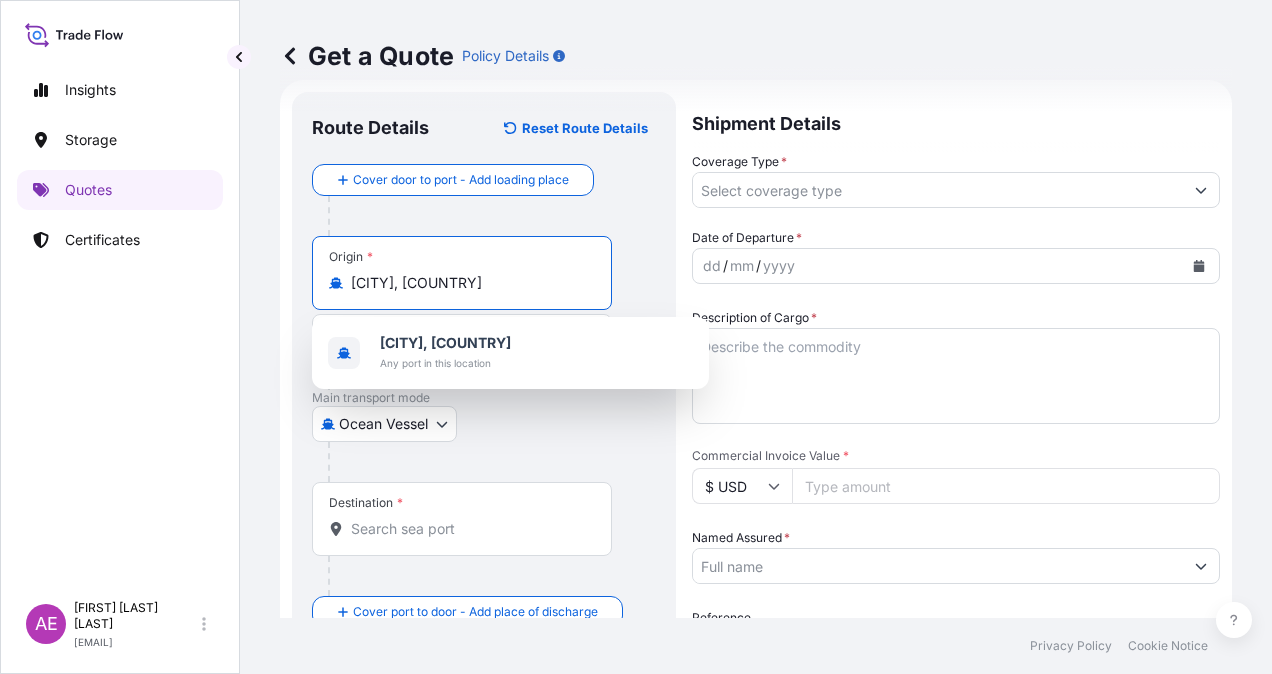 click on "Destination *" at bounding box center (462, 519) 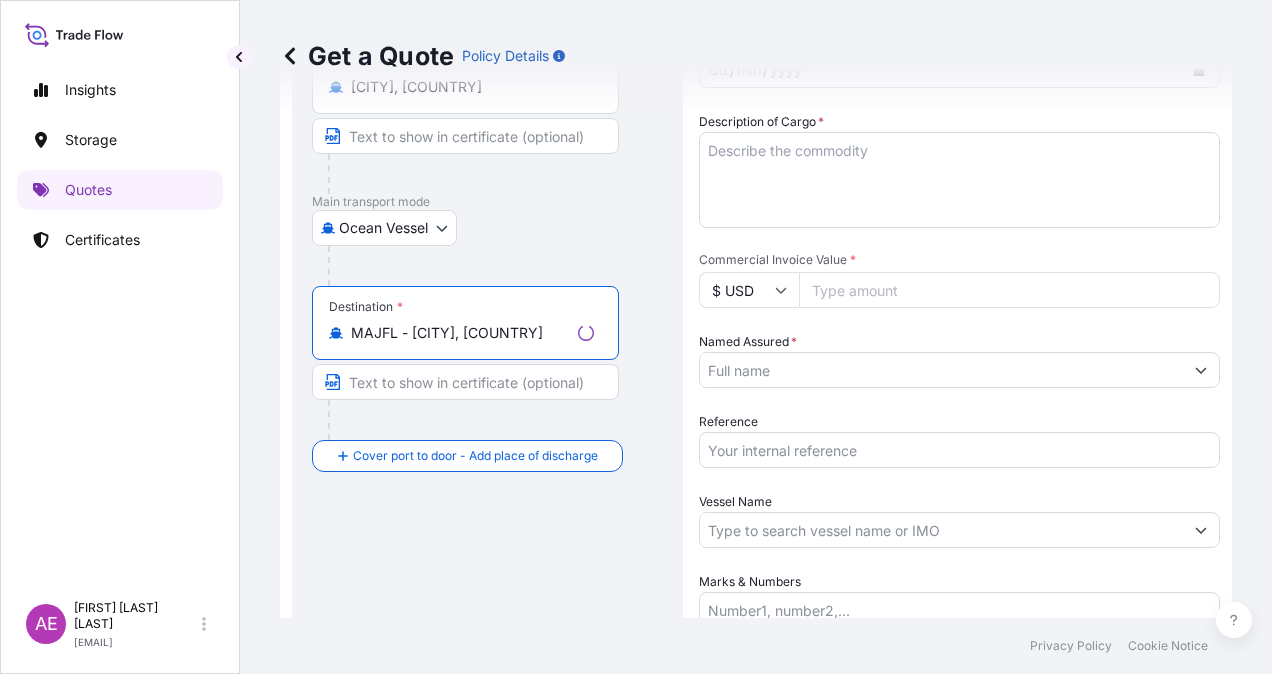 scroll, scrollTop: 232, scrollLeft: 0, axis: vertical 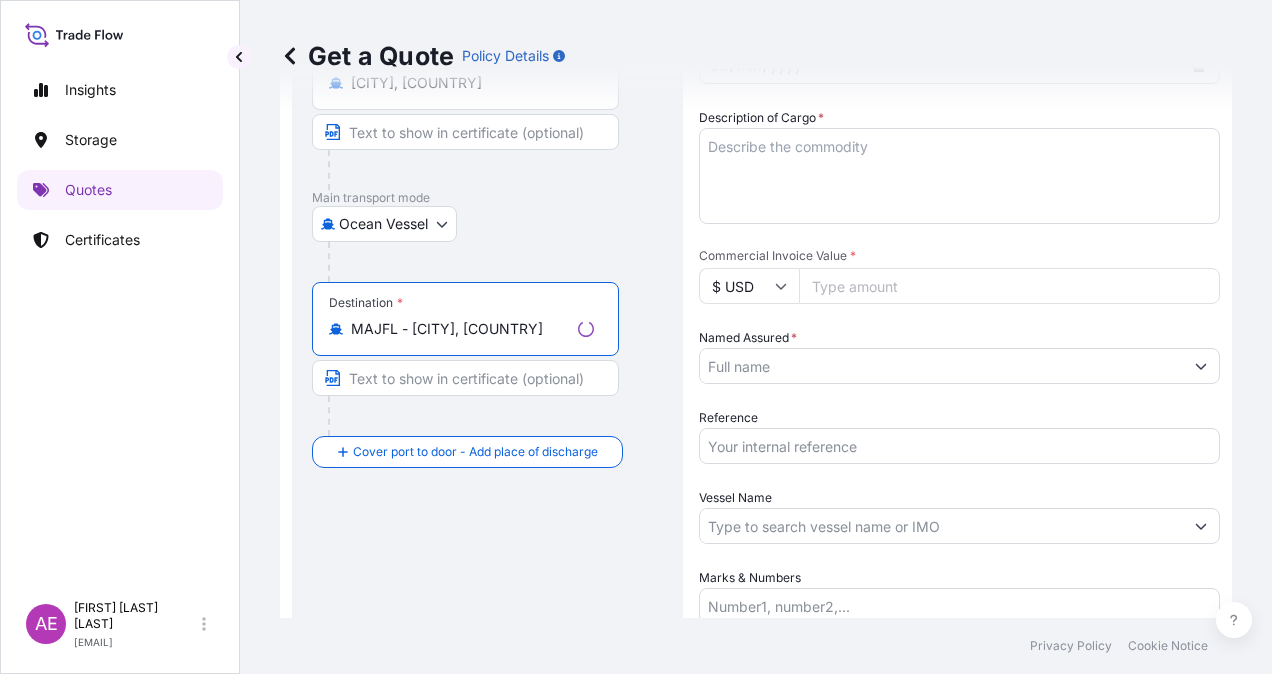 type on "MAJFL - [CITY], [COUNTRY]" 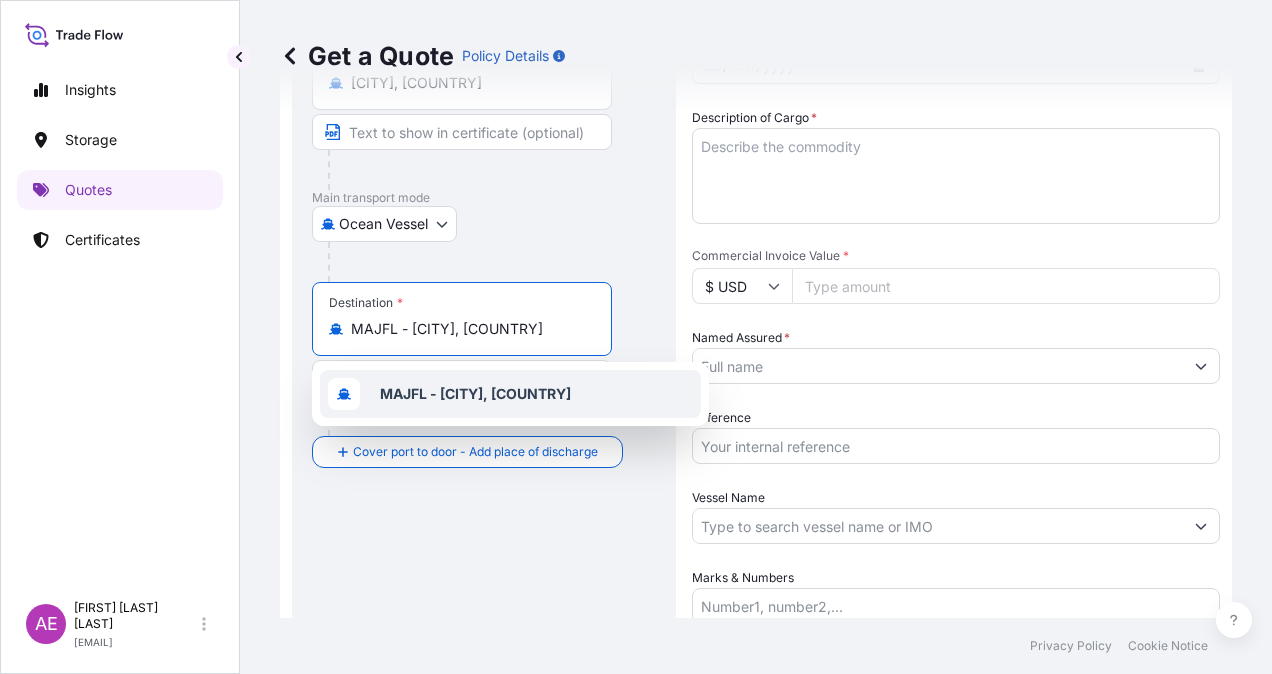 click on "MAJFL - [CITY], [COUNTRY]" at bounding box center (475, 393) 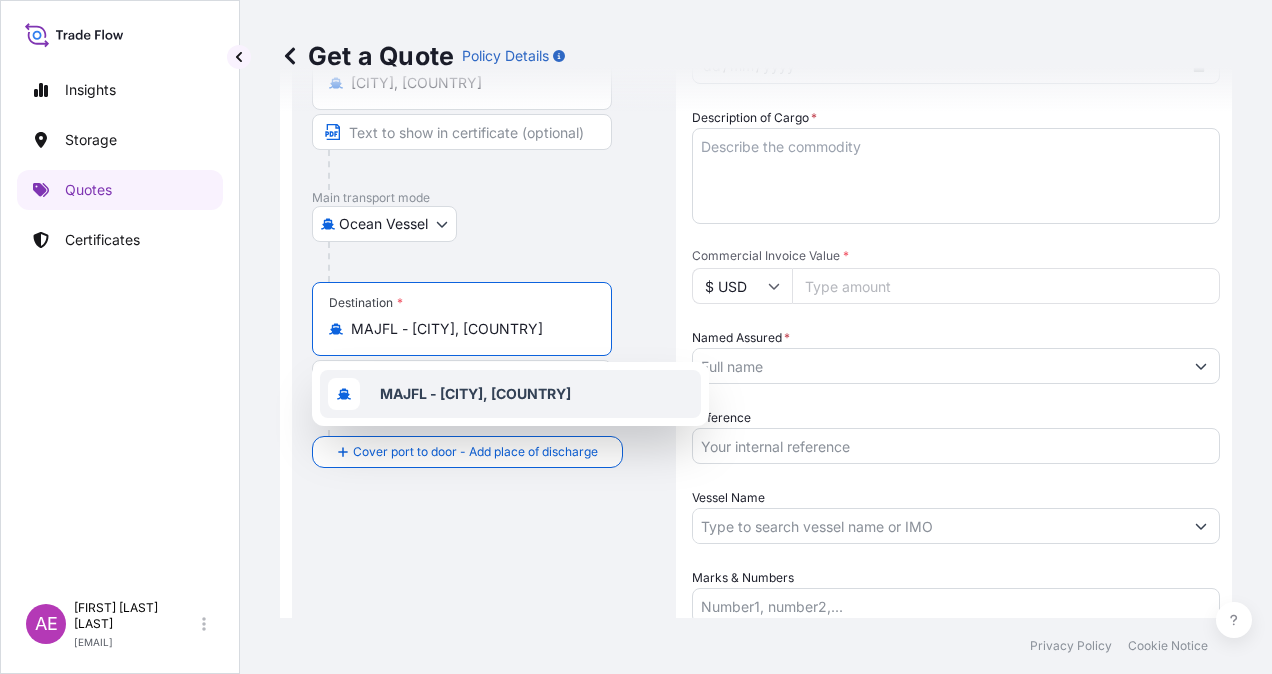 click at bounding box center [462, 378] 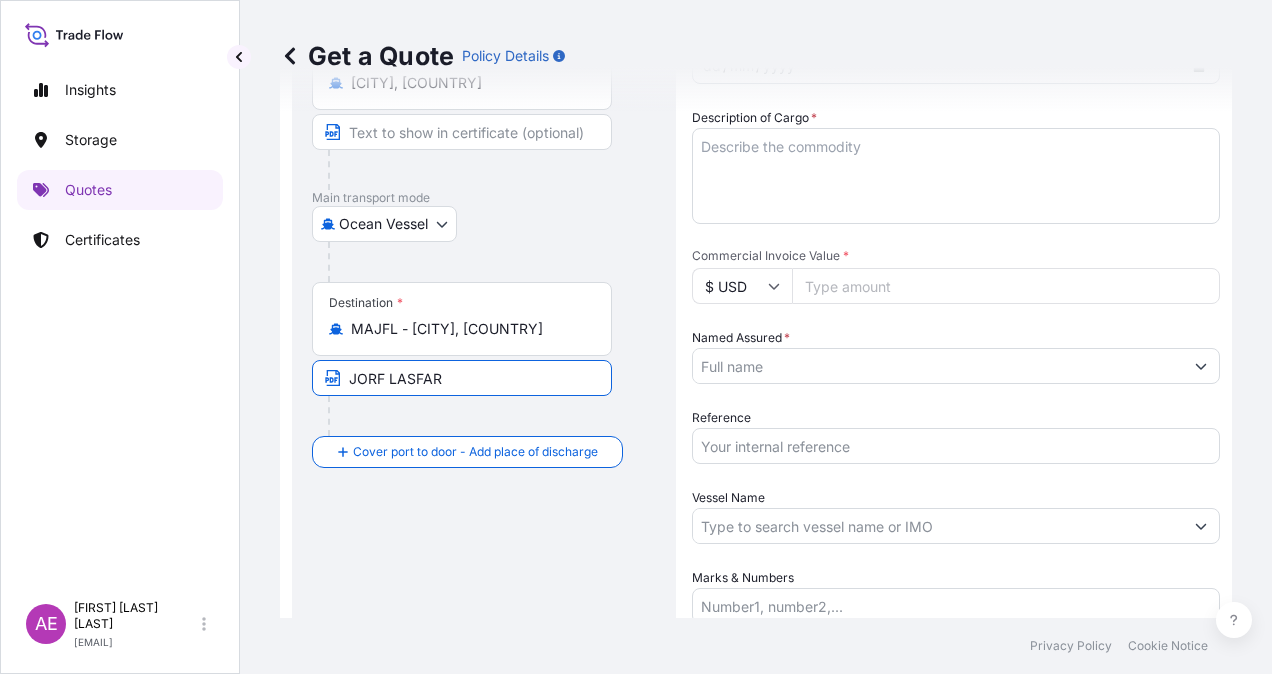 type on "[PLACE]/[COUNTRY]" 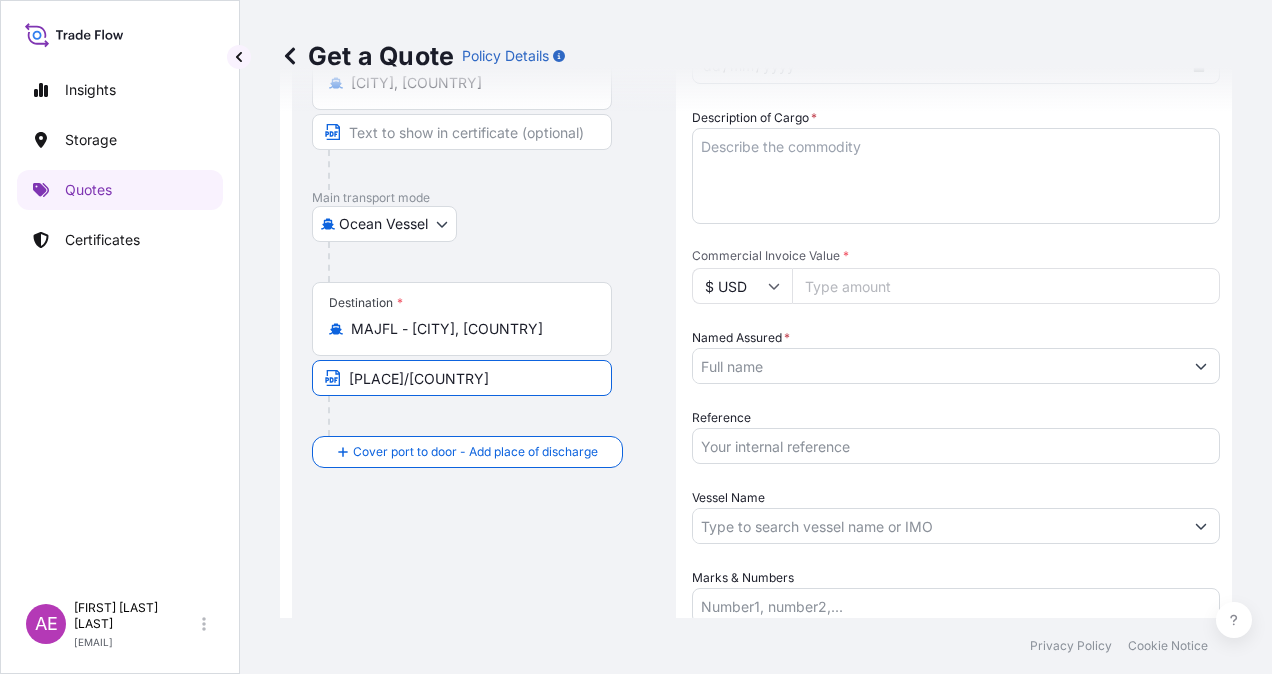 type on "[CITY] / [COUNTRY]" 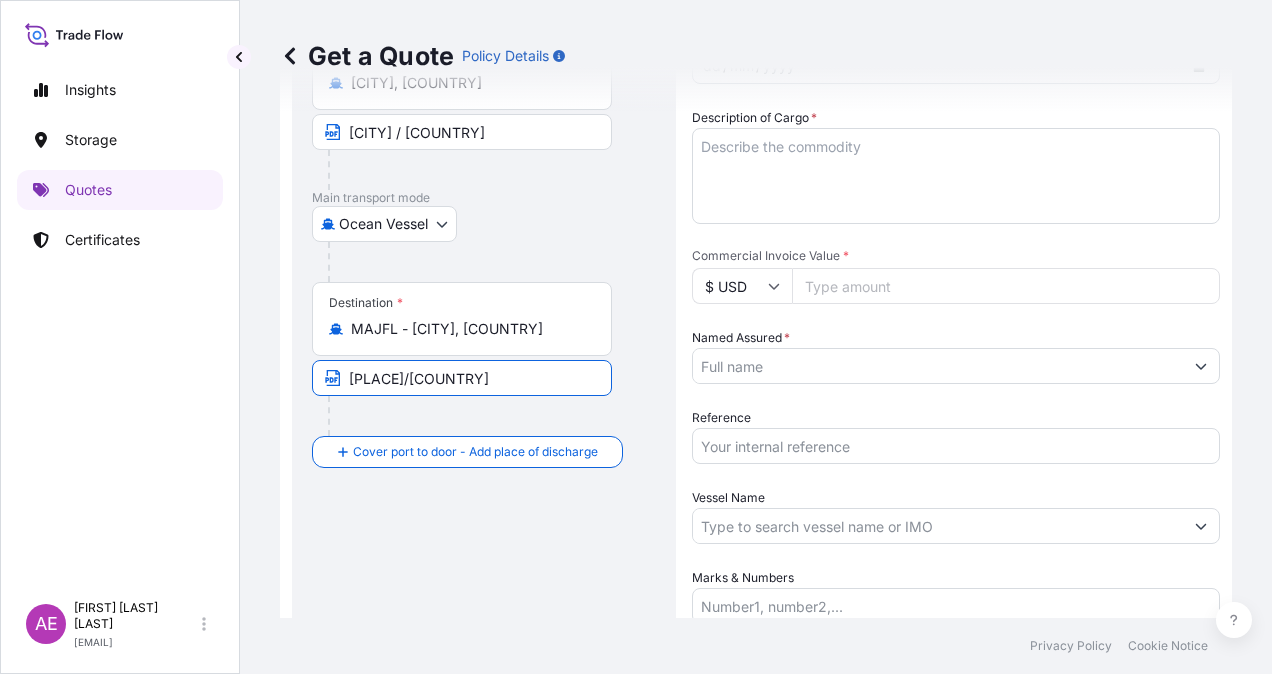 type on "Contingent" 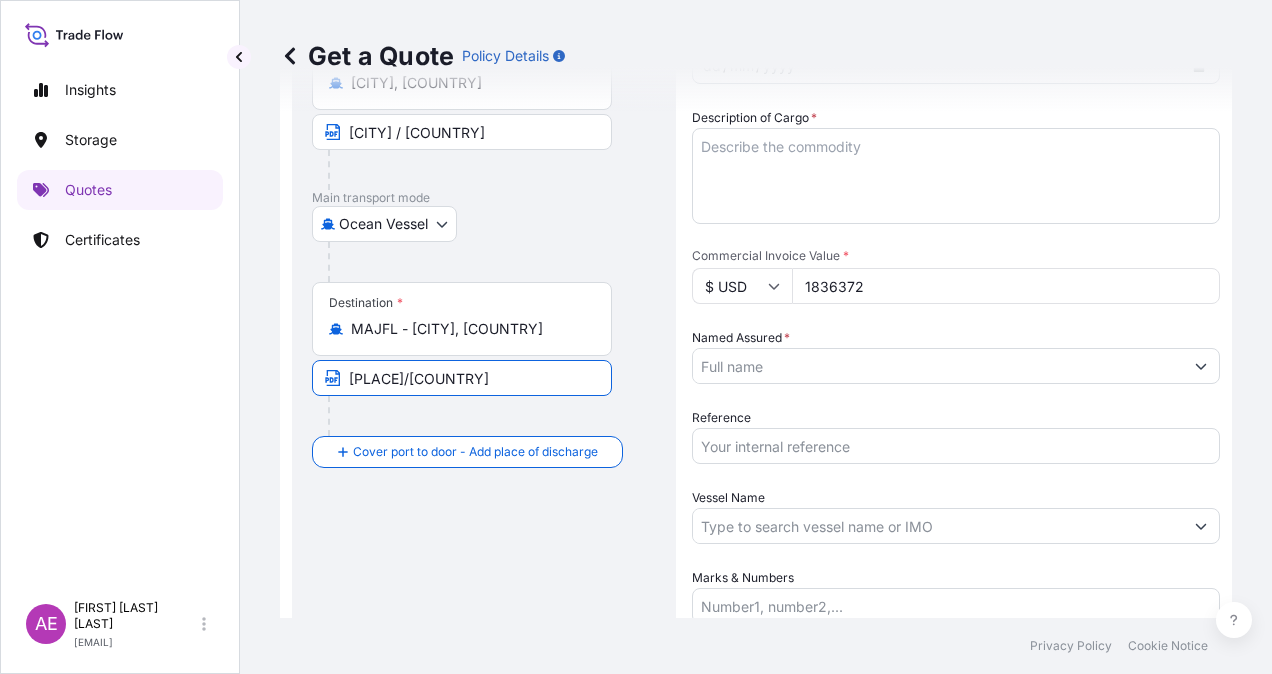 type on "BGN INT DMCC" 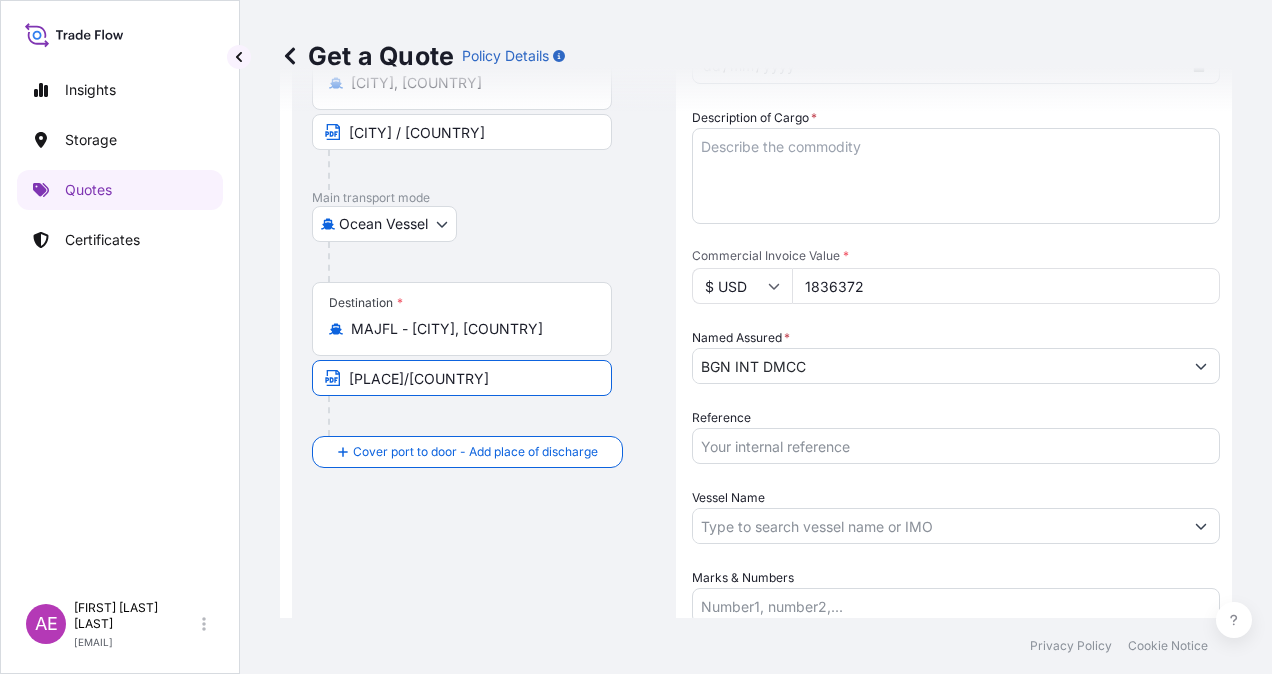 type on "[VESSEL]" 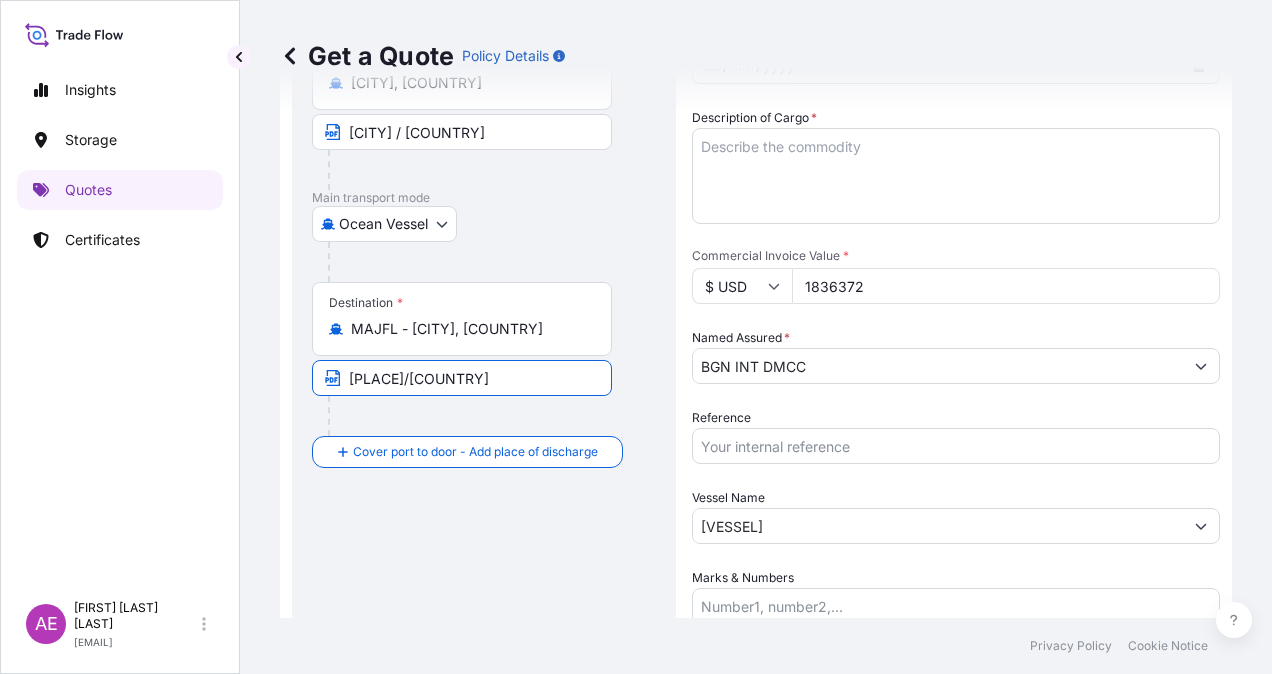 type on "PO NO:[NUMBER] Quantity M/Tonn:[NUMBER],[NUMBER] Premium: USD [NUMBER],[NUMBER]" 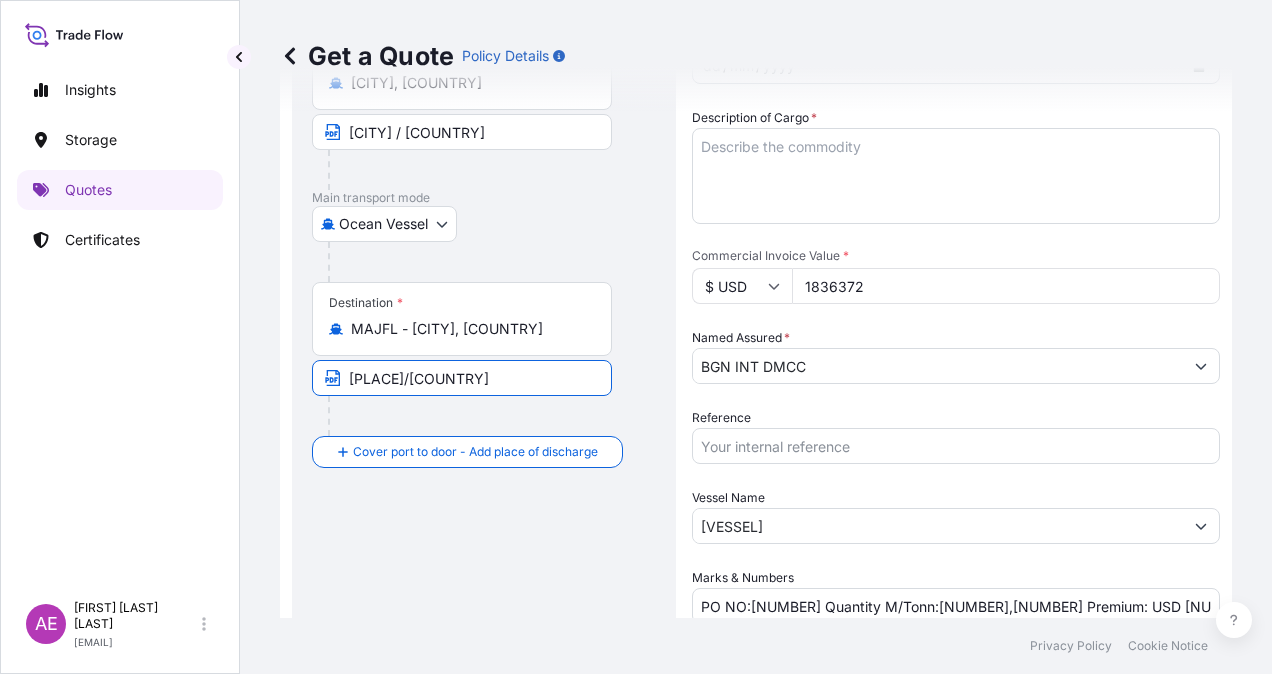 scroll, scrollTop: 0, scrollLeft: 0, axis: both 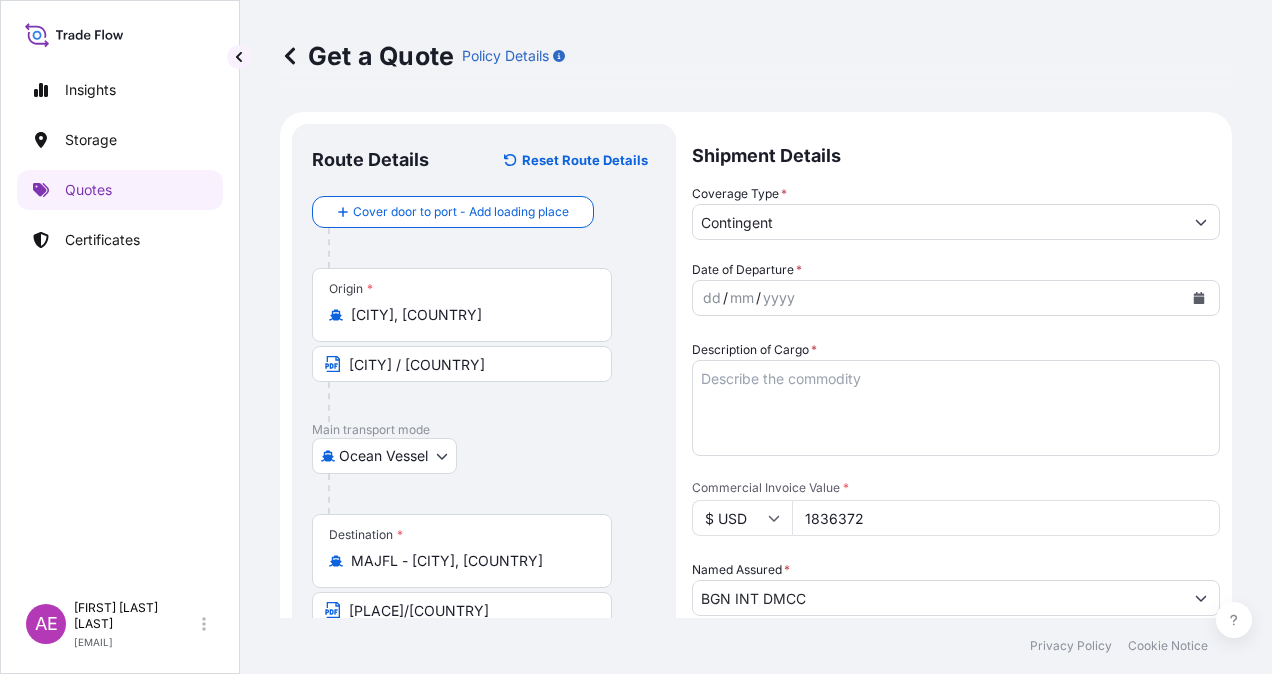 click on "Coverage Type * Contingent" at bounding box center [956, 212] 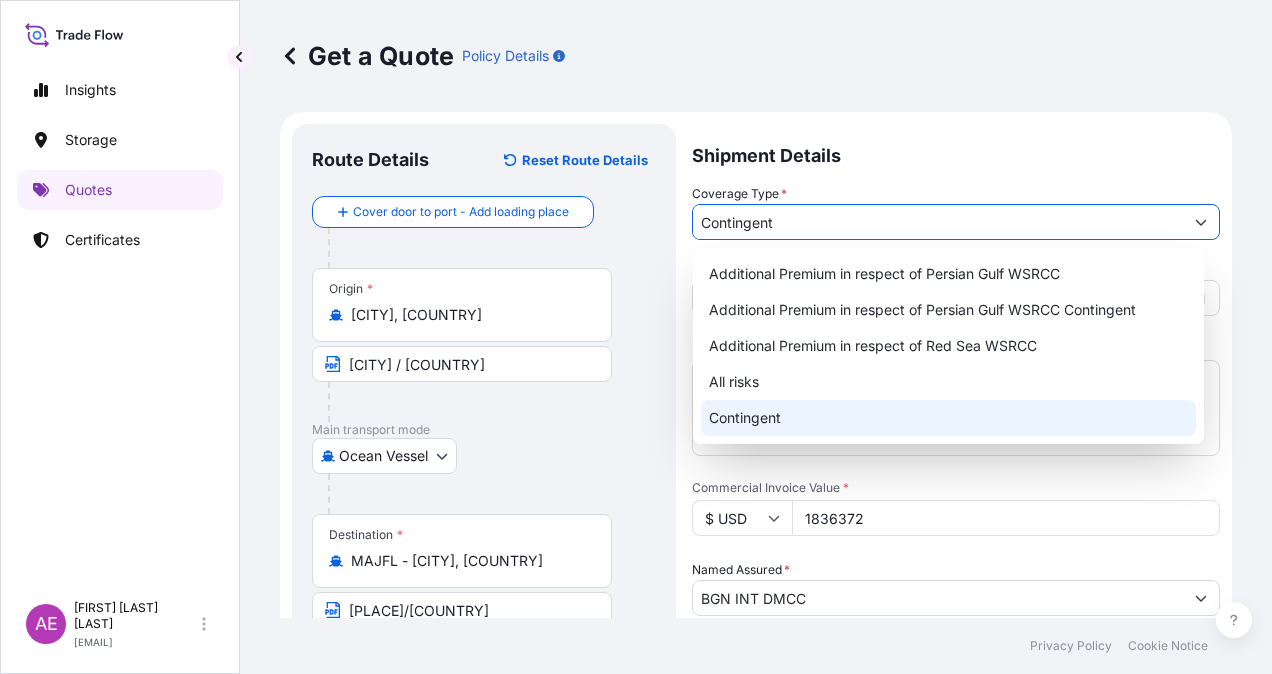 click on "Contingent" at bounding box center (948, 418) 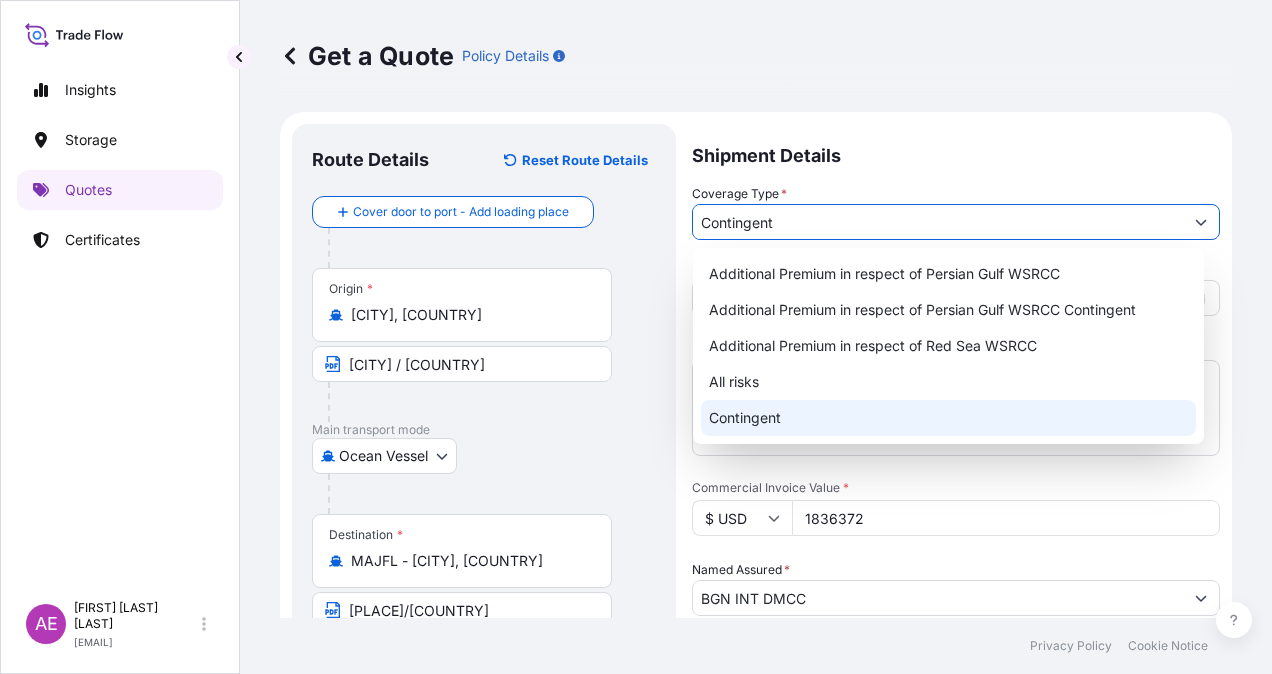 click on "Contingent" at bounding box center [948, 418] 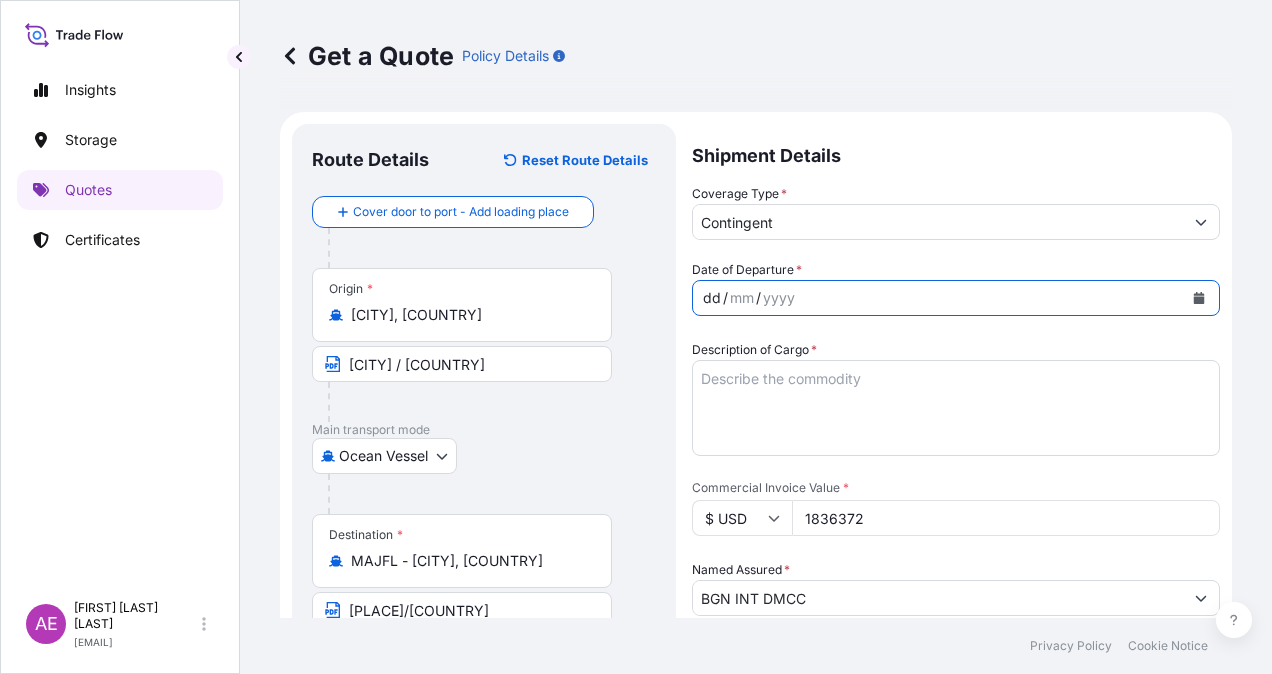 click on "dd" at bounding box center [712, 298] 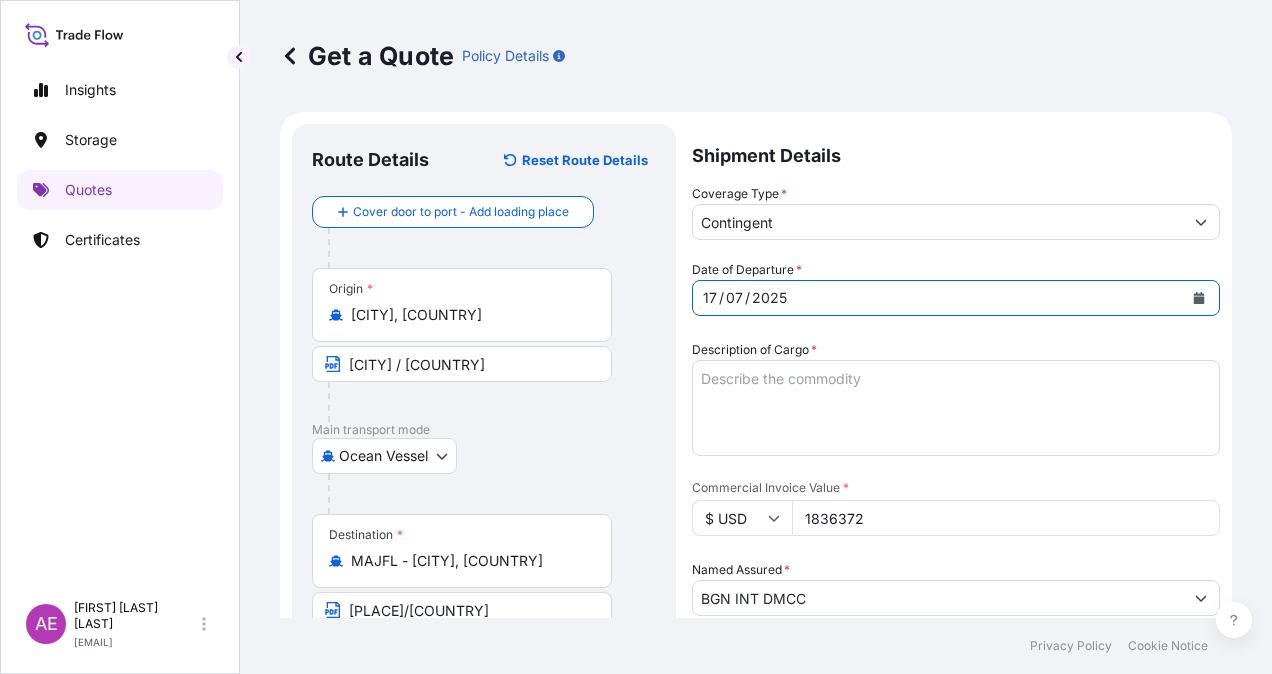 click on "Description of Cargo *" at bounding box center [956, 408] 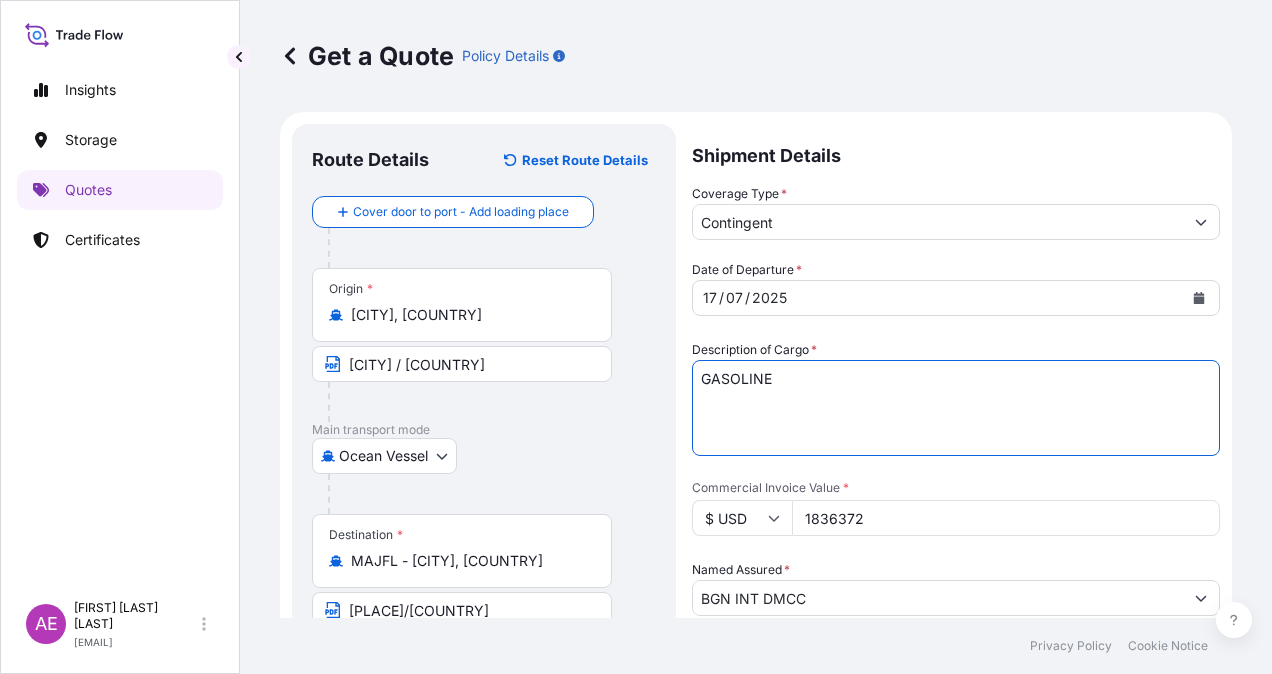 type on "GASOLINE" 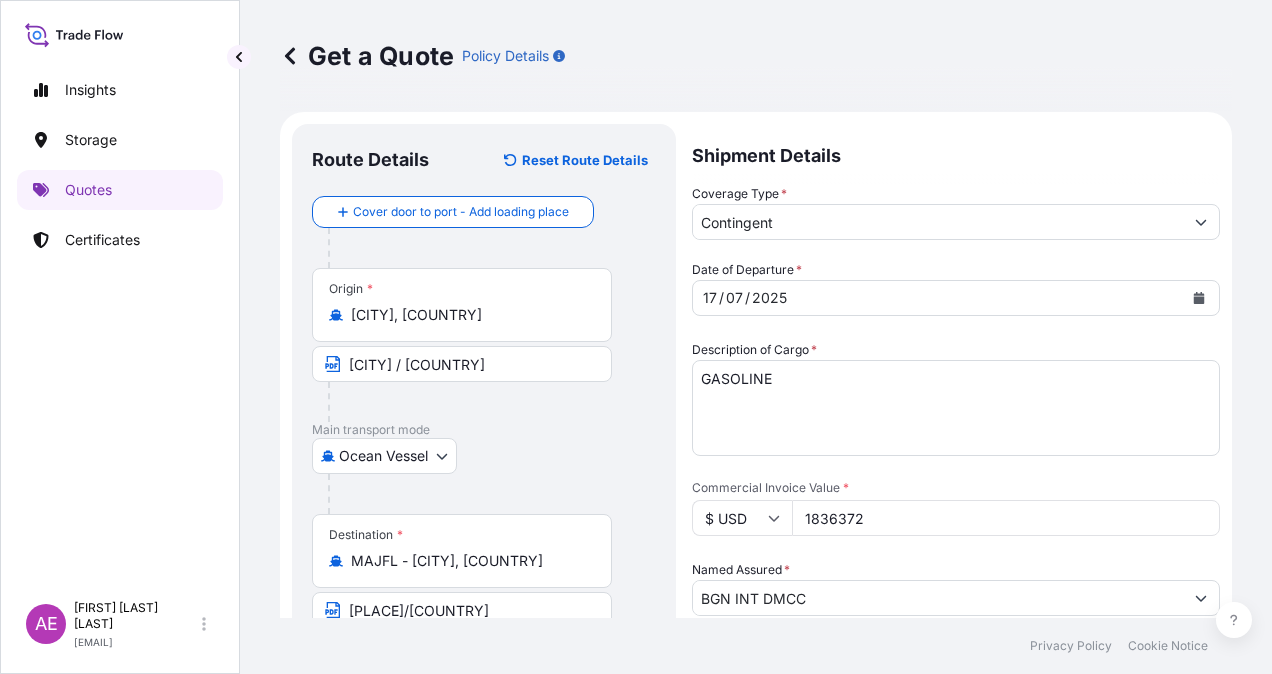 type on "[NUMBER]" 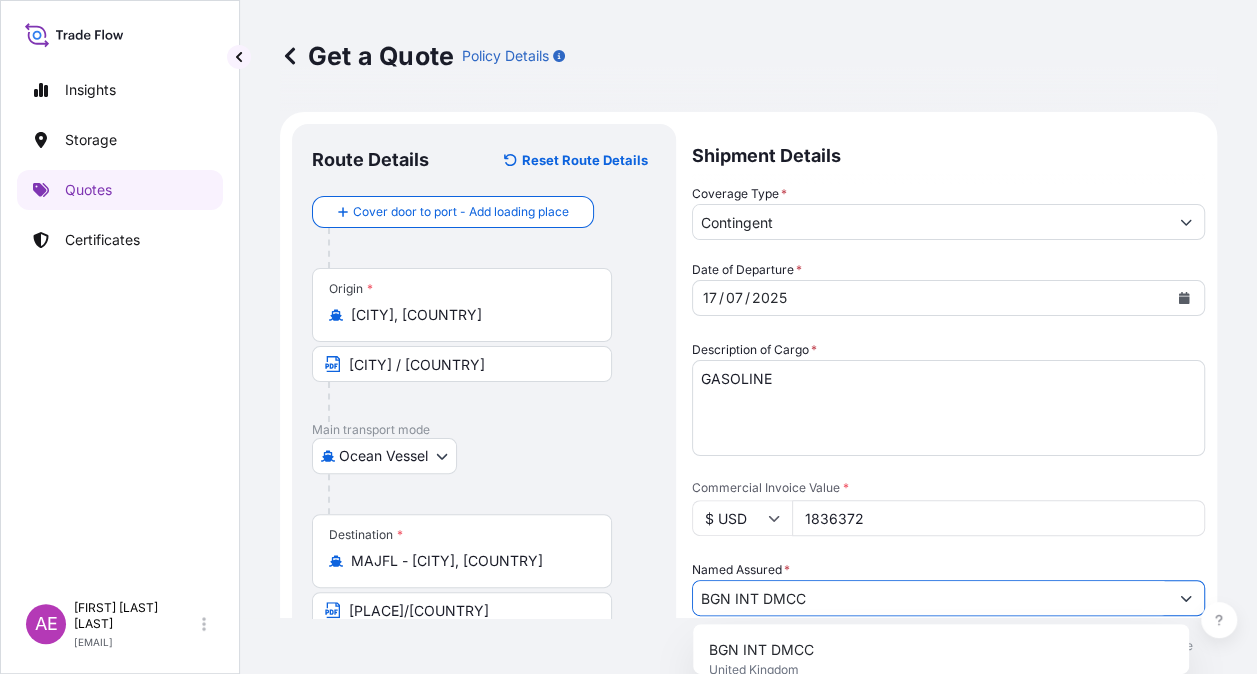 click on "BGN INT DMCC" at bounding box center (930, 598) 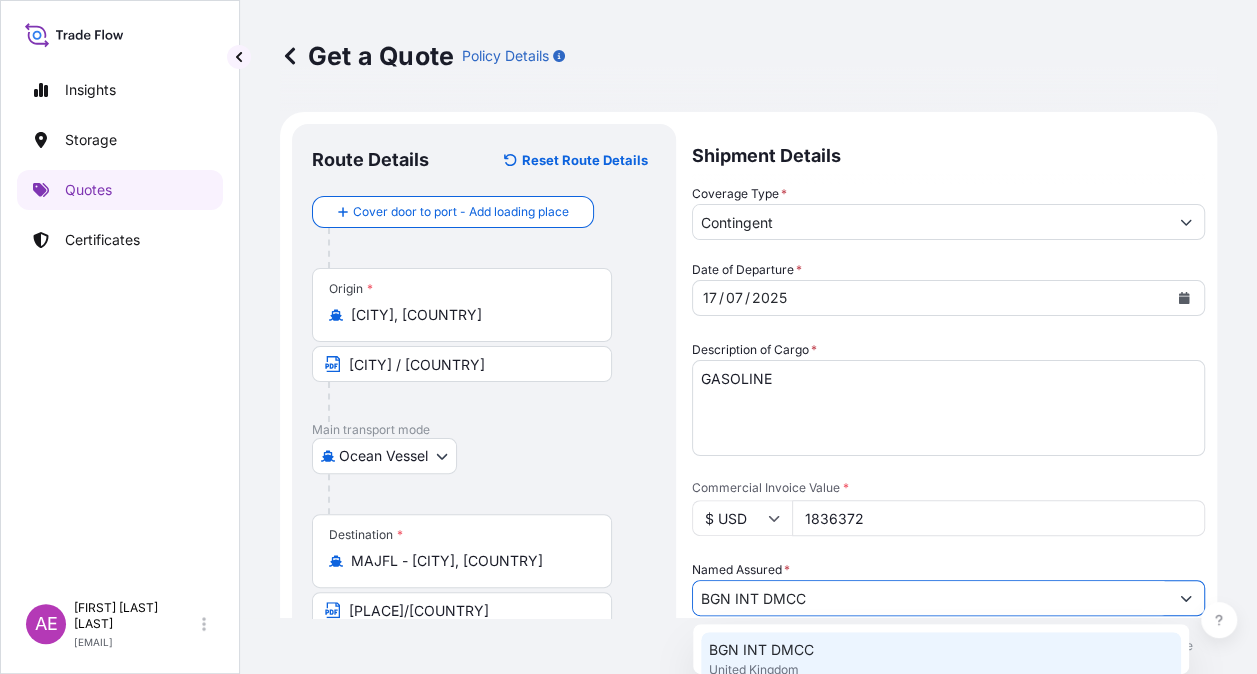 click on "[COMPANY] [STATE]" at bounding box center [941, 660] 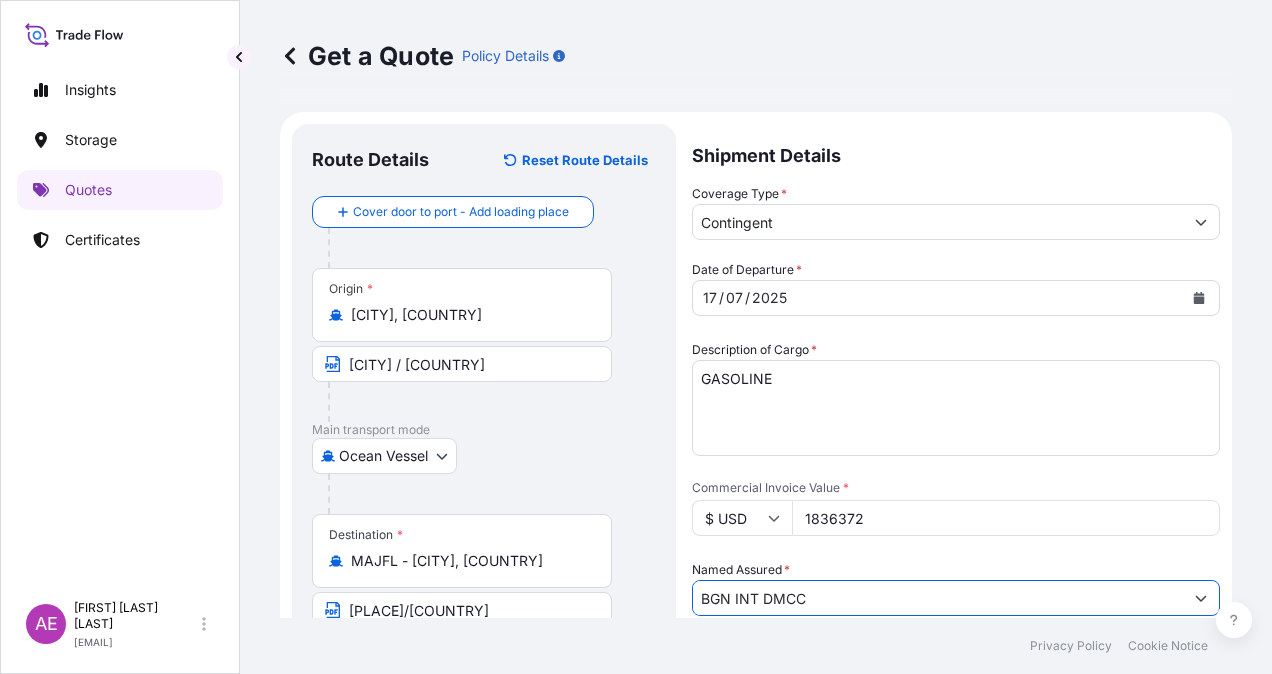 scroll, scrollTop: 200, scrollLeft: 0, axis: vertical 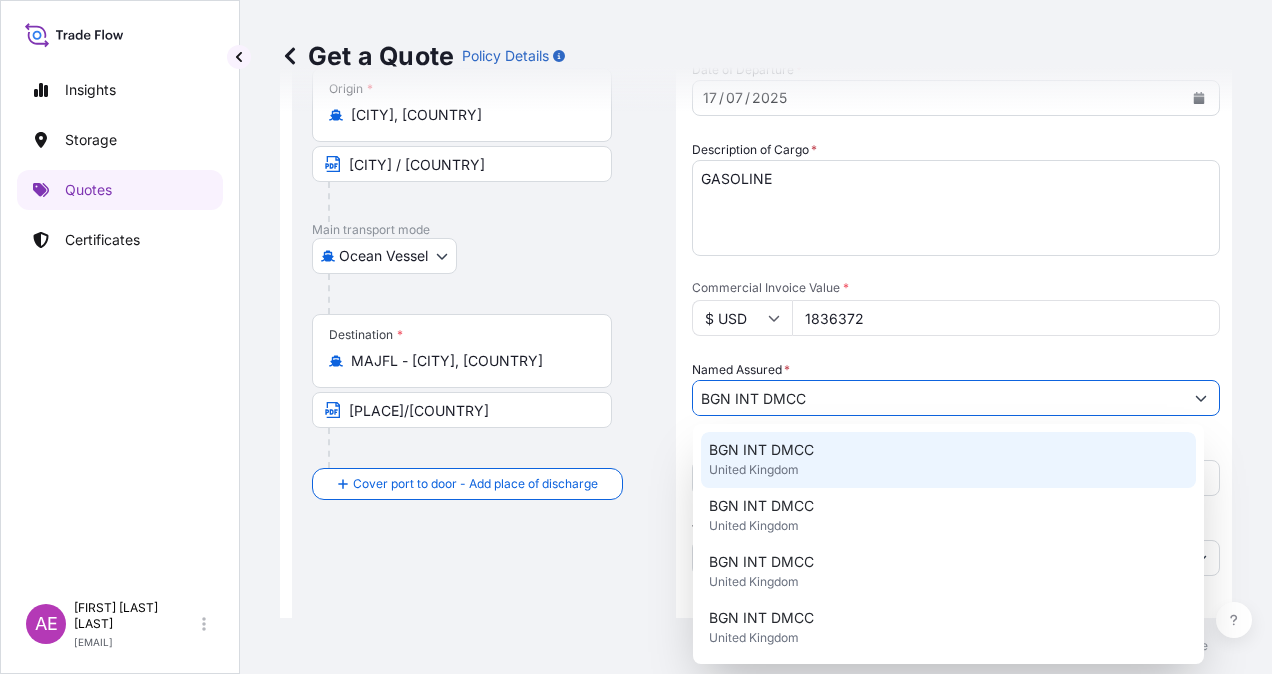 click on "United Kingdom" at bounding box center [754, 470] 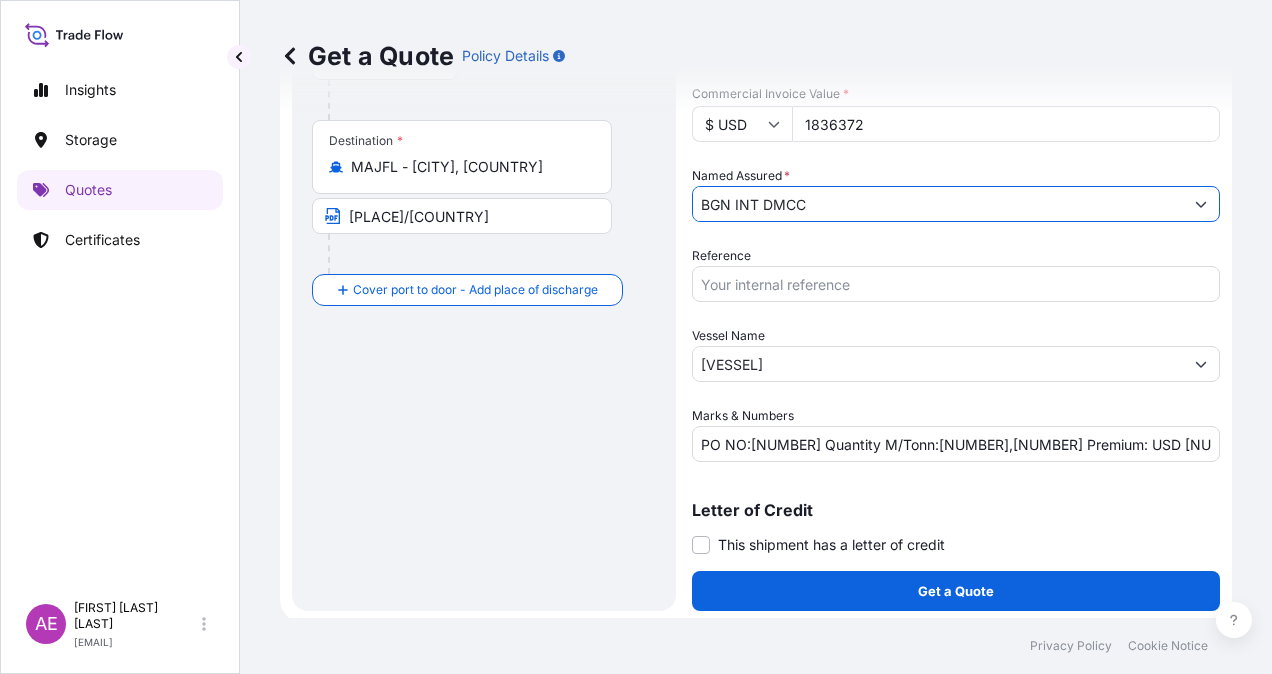 scroll, scrollTop: 398, scrollLeft: 0, axis: vertical 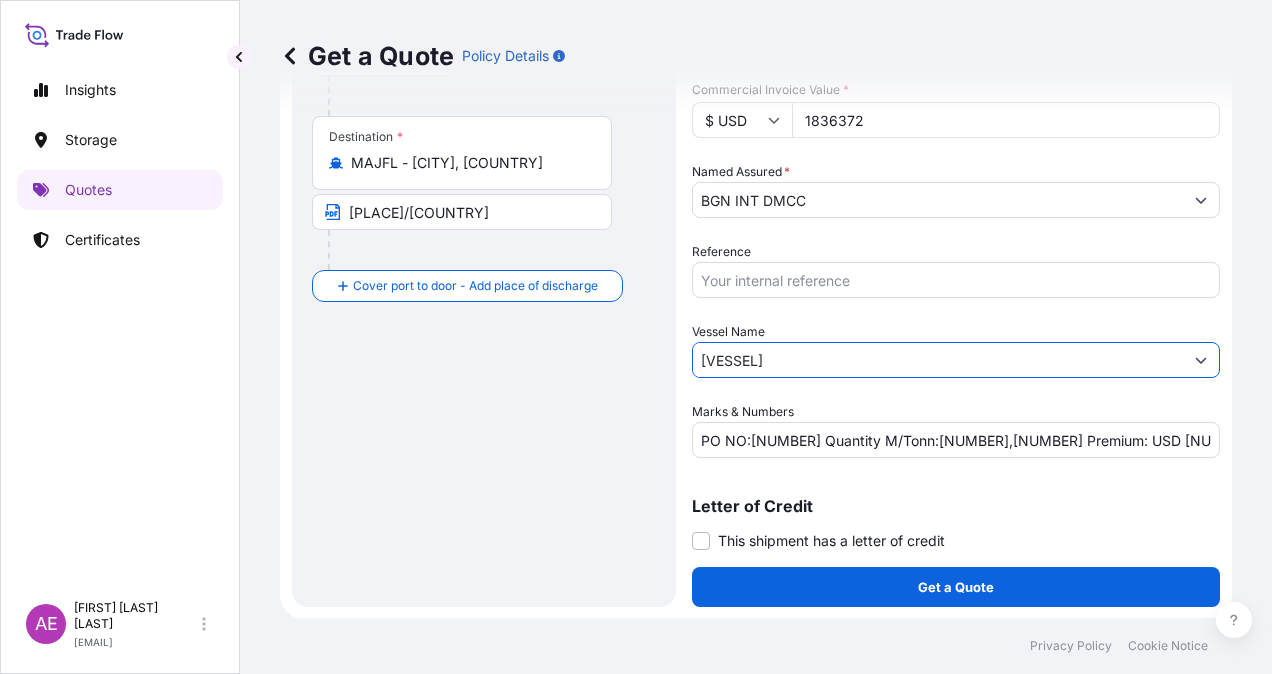 drag, startPoint x: 863, startPoint y: 364, endPoint x: 403, endPoint y: 380, distance: 460.27817 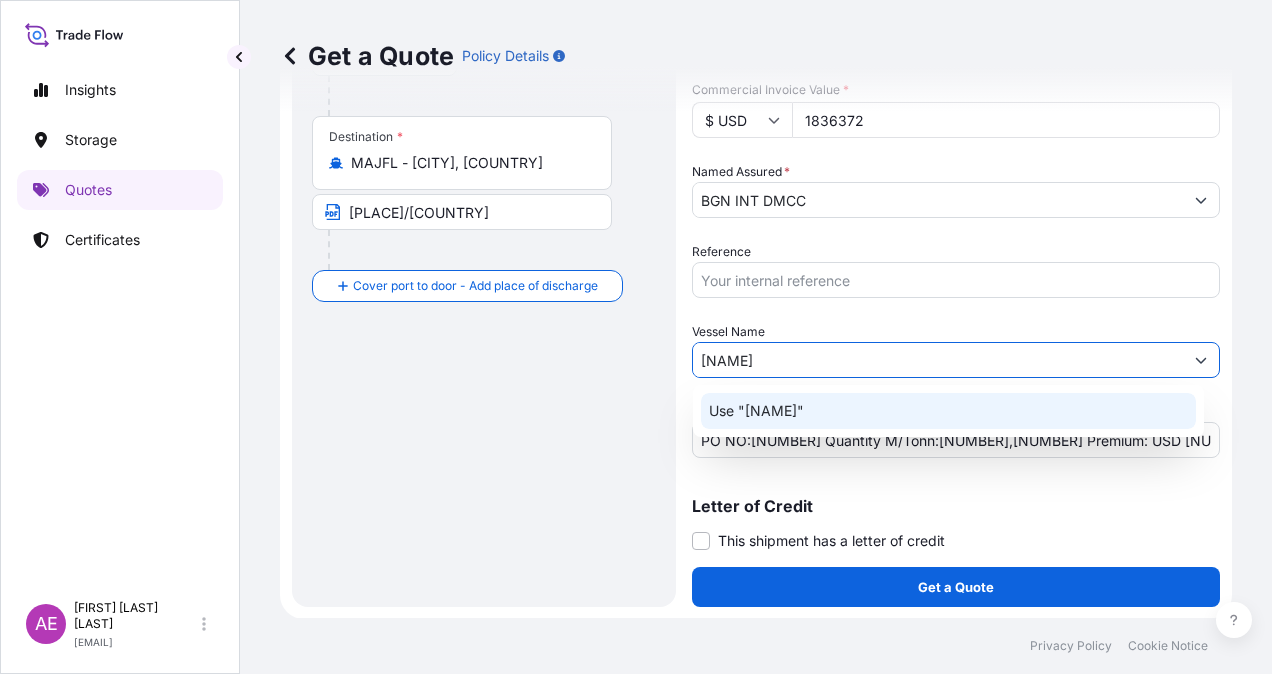 click on "Use "[NAME]"" 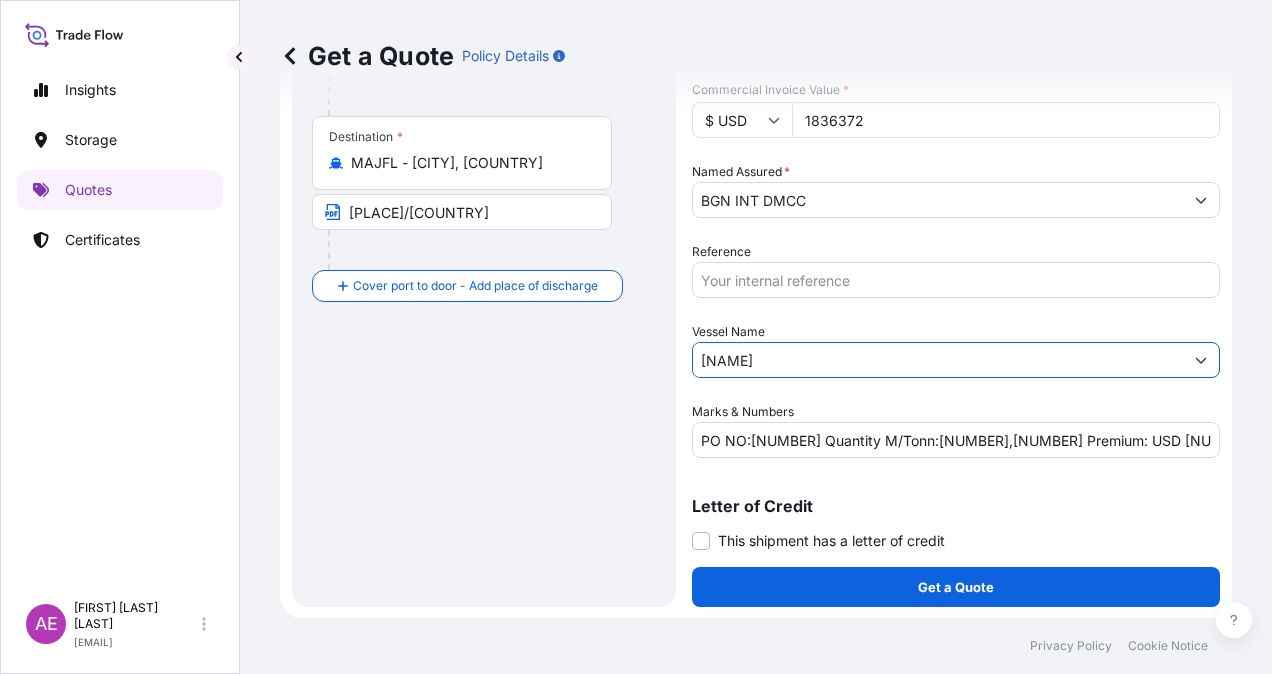 type on "[NAME]" 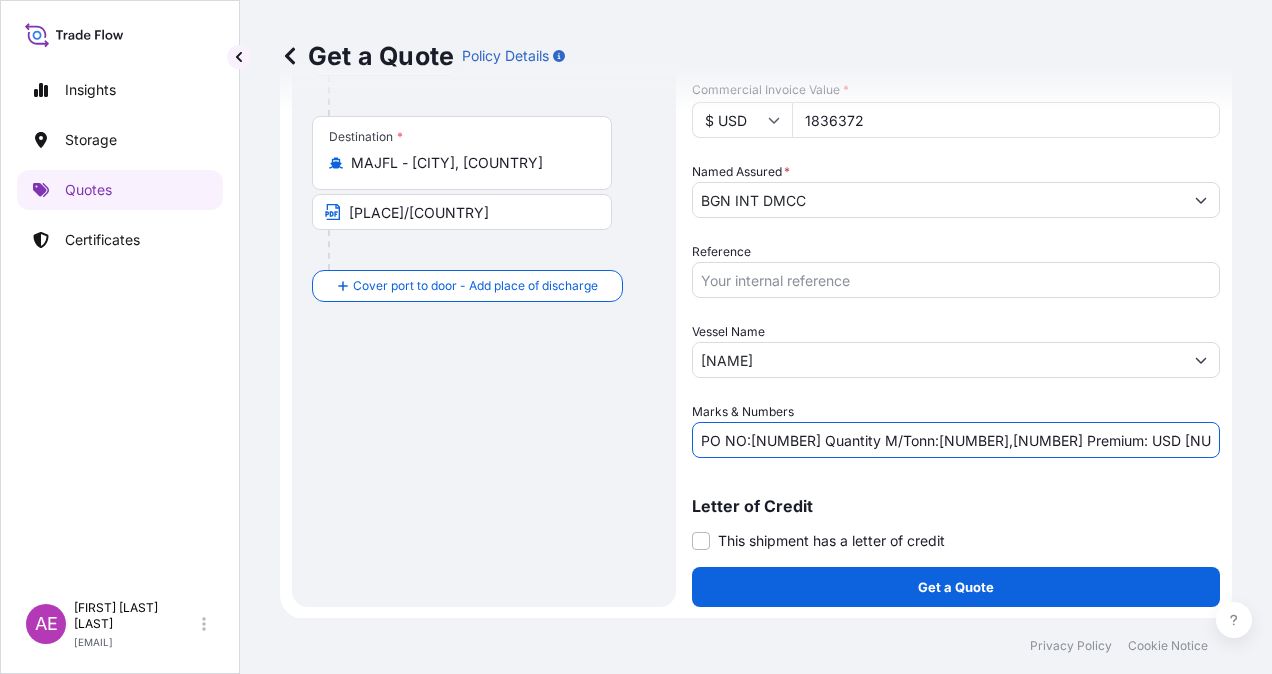 drag, startPoint x: 750, startPoint y: 437, endPoint x: 834, endPoint y: 437, distance: 84 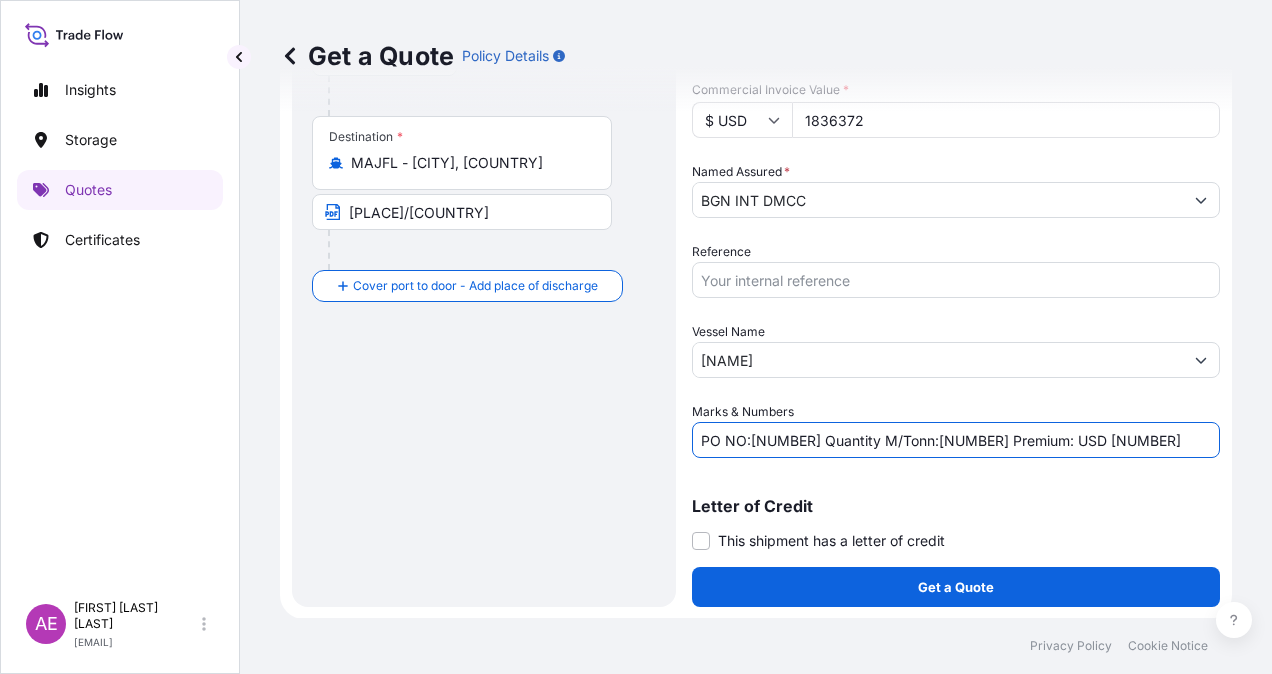 drag, startPoint x: 1116, startPoint y: 434, endPoint x: 1217, endPoint y: 442, distance: 101.31634 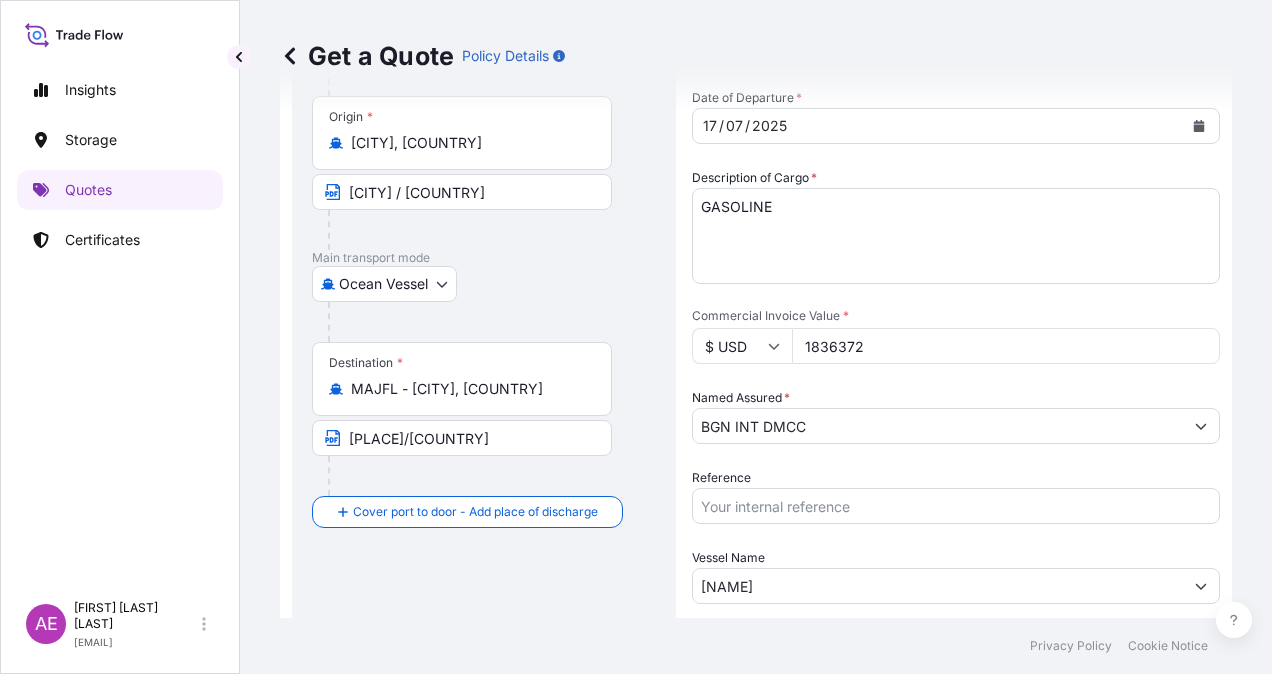 scroll, scrollTop: 398, scrollLeft: 0, axis: vertical 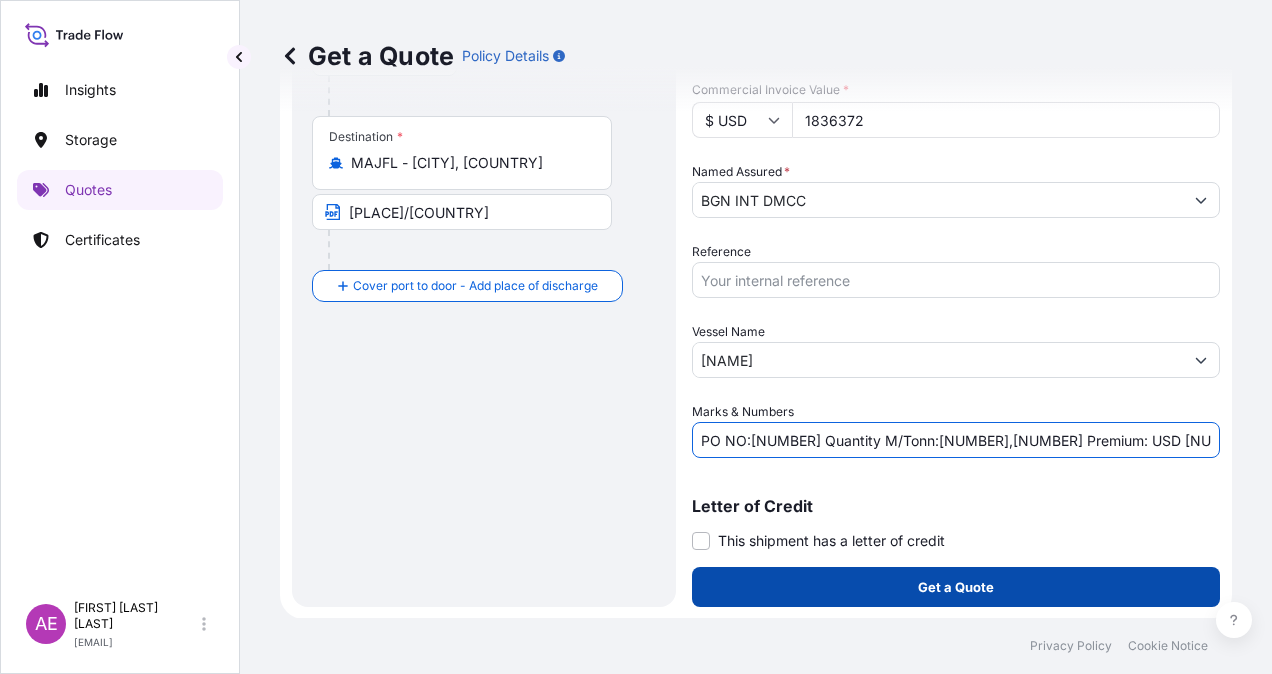 type on "PO NO:[NUMBER] Quantity M/Tonn:[NUMBER],[NUMBER] Premium: USD [NUMBER],[NUMBER]" 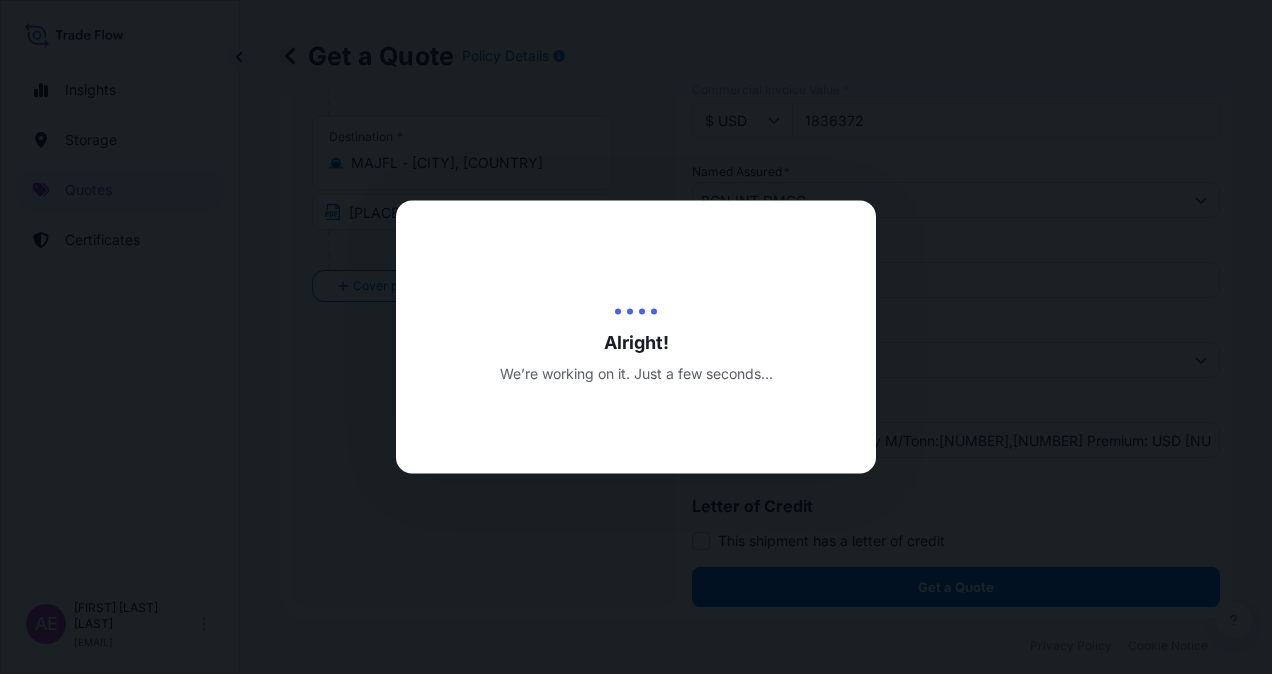 scroll, scrollTop: 0, scrollLeft: 0, axis: both 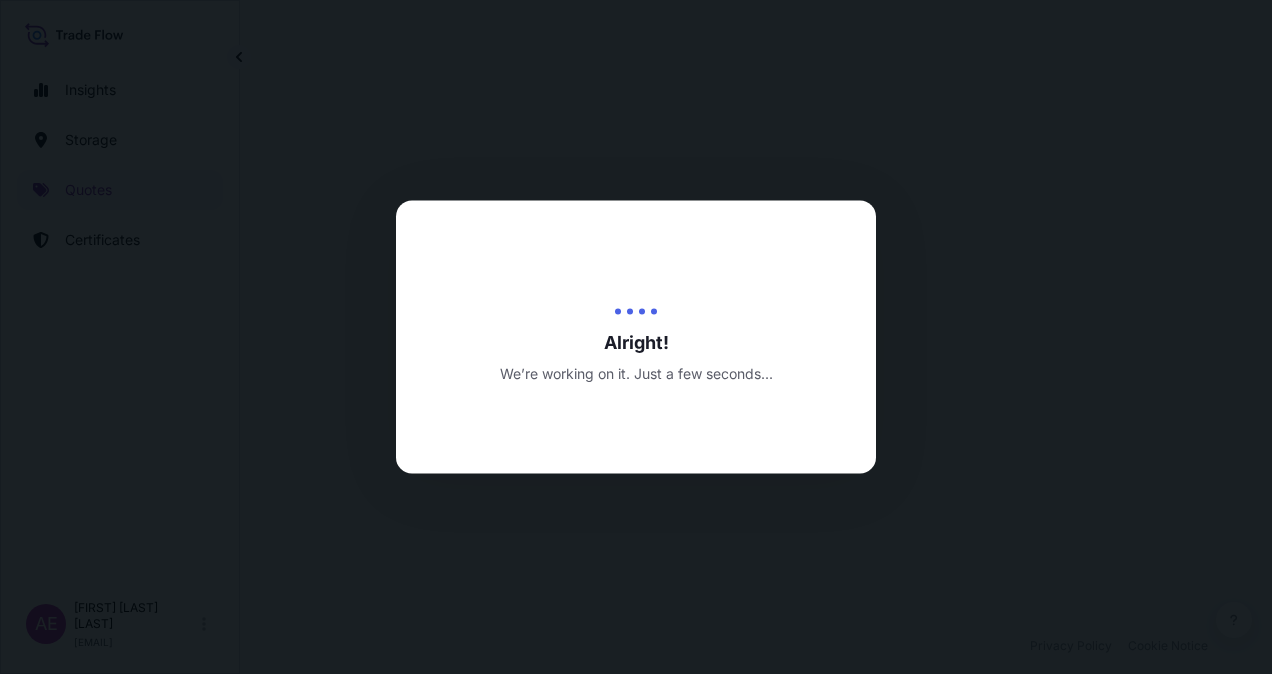 select on "Ocean Vessel" 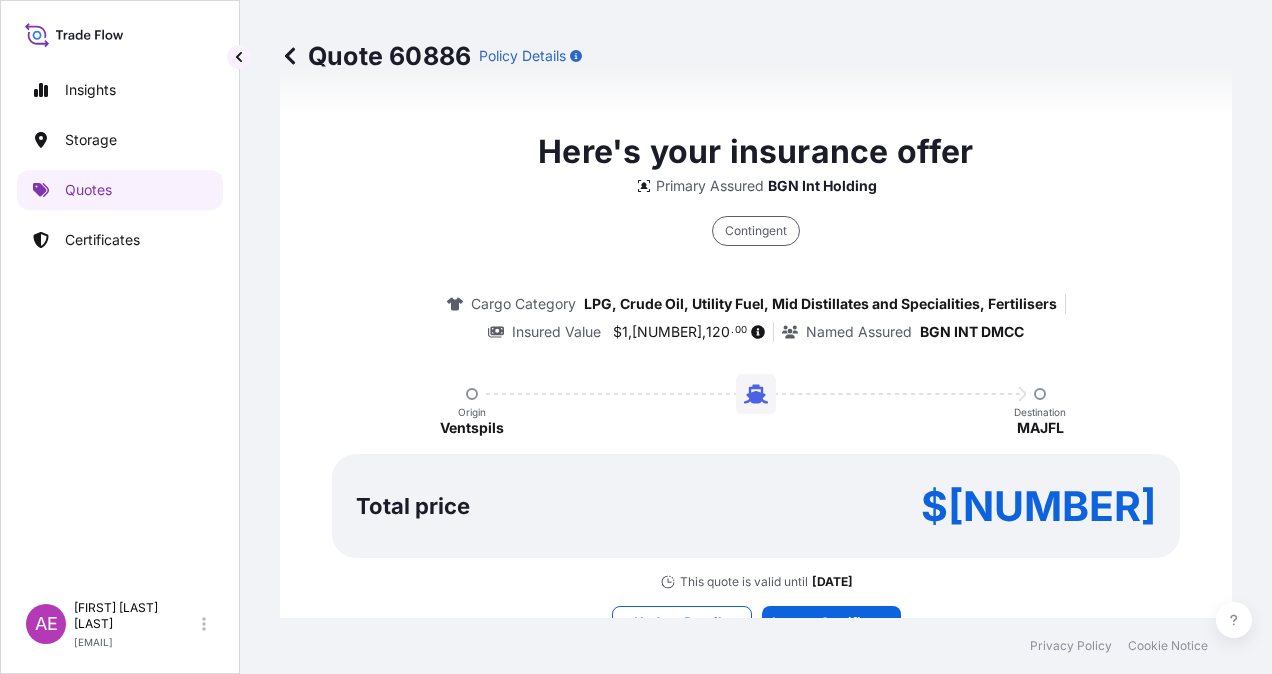 scroll, scrollTop: 1536, scrollLeft: 0, axis: vertical 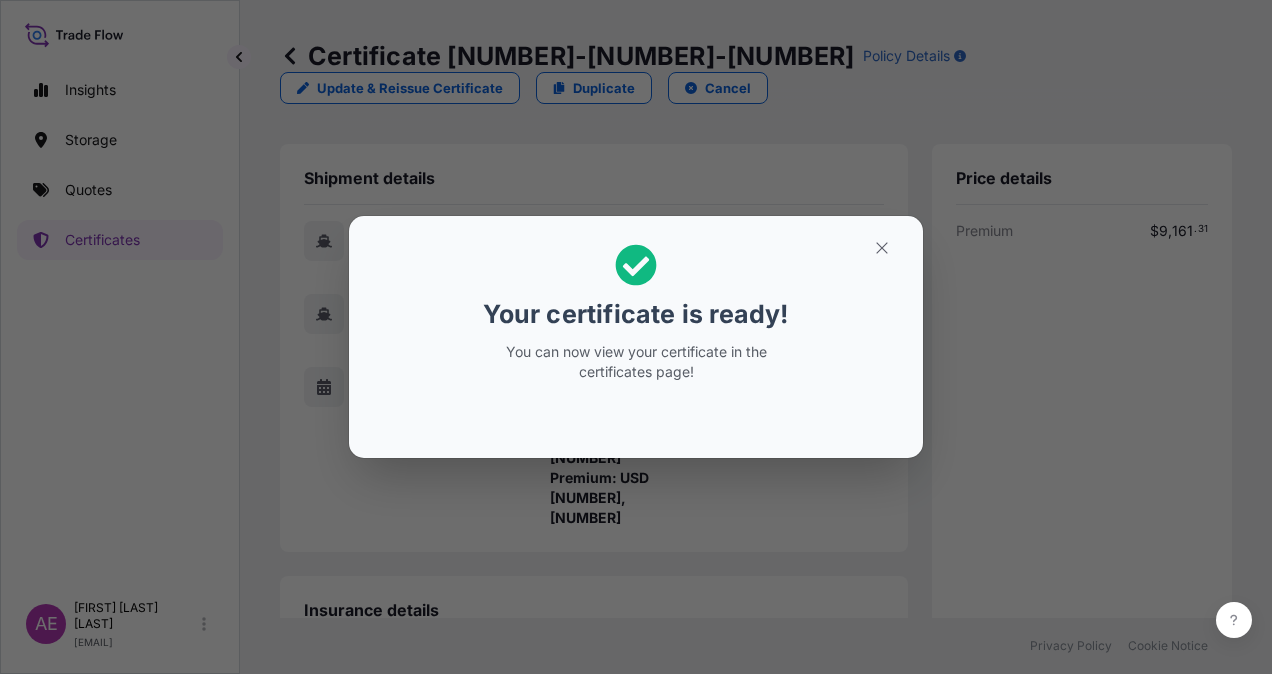click at bounding box center [882, 248] 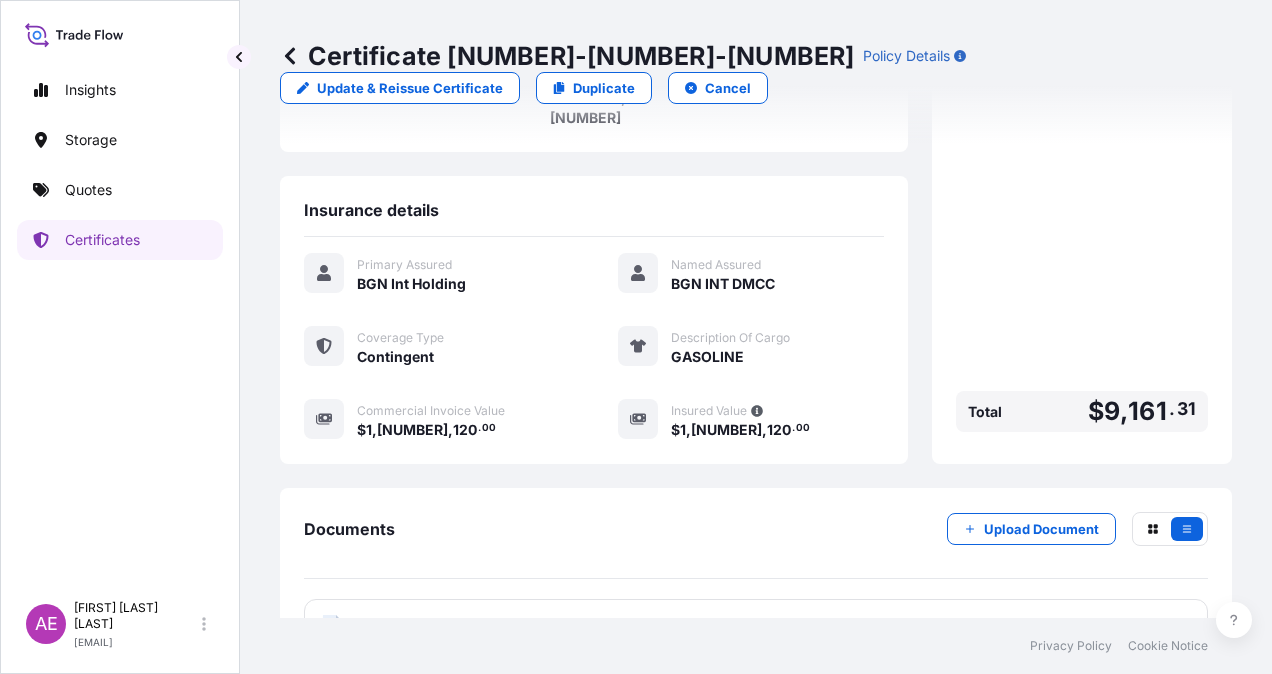 scroll, scrollTop: 421, scrollLeft: 0, axis: vertical 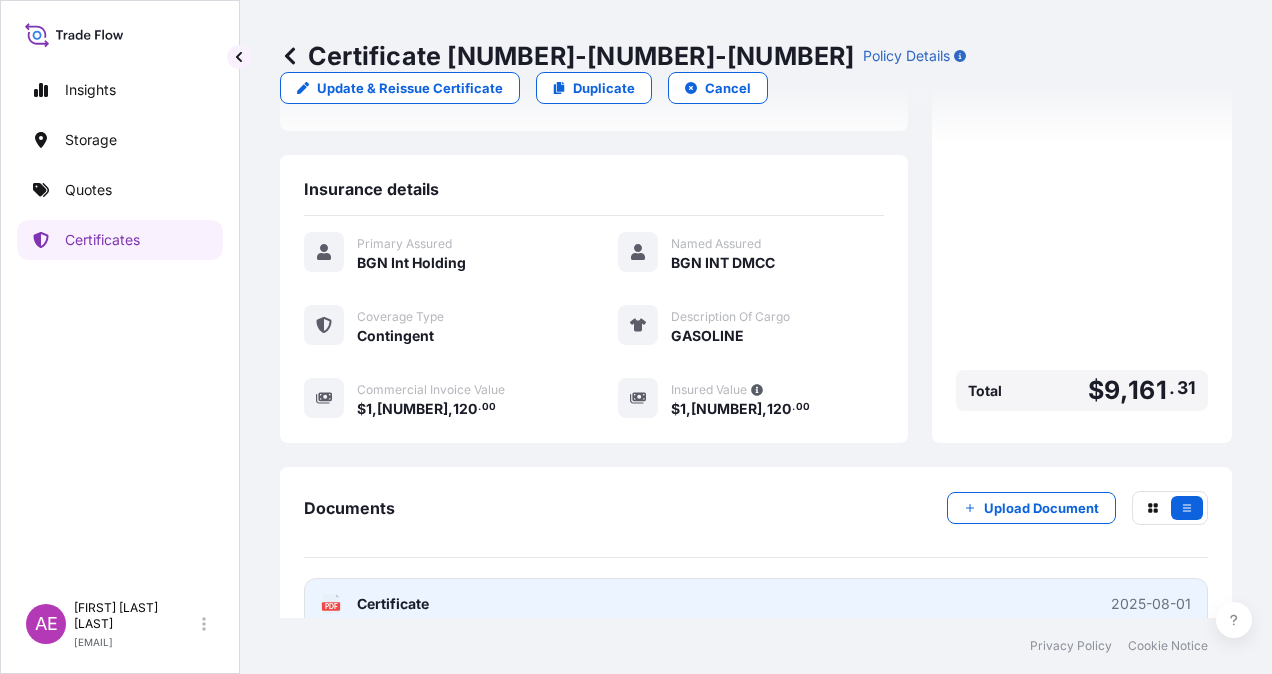 click on "Certificate" at bounding box center (393, 604) 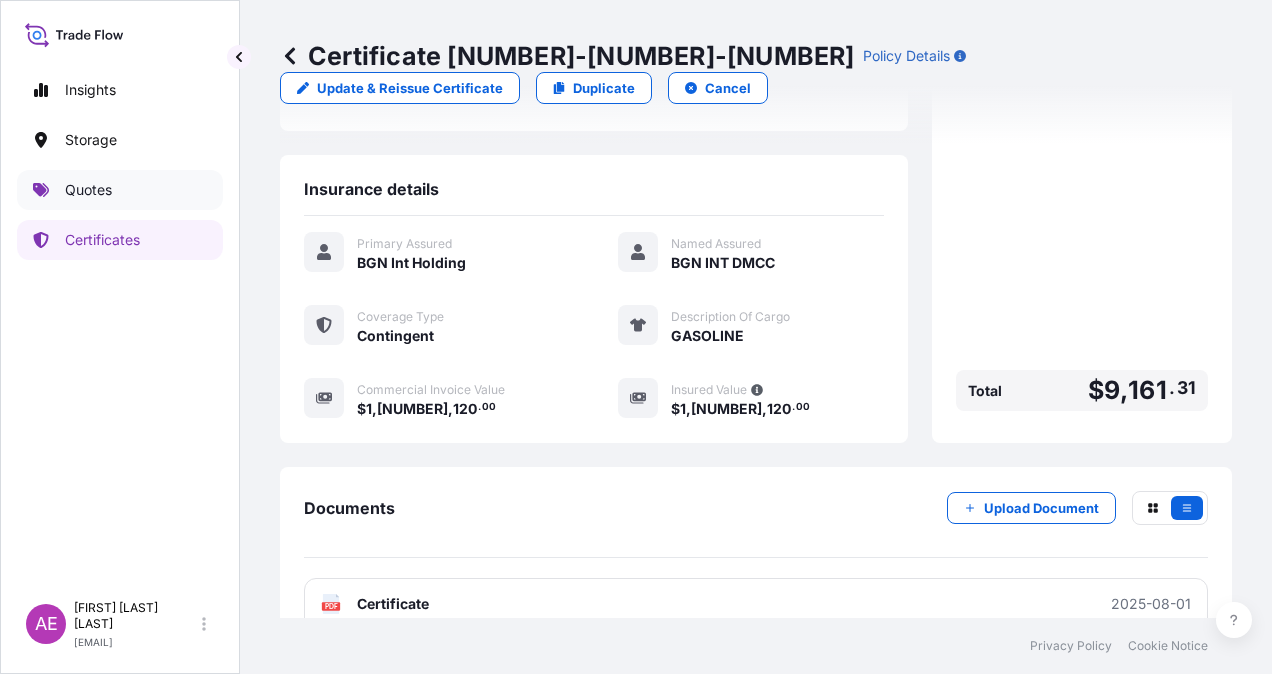 click on "Quotes" at bounding box center [120, 190] 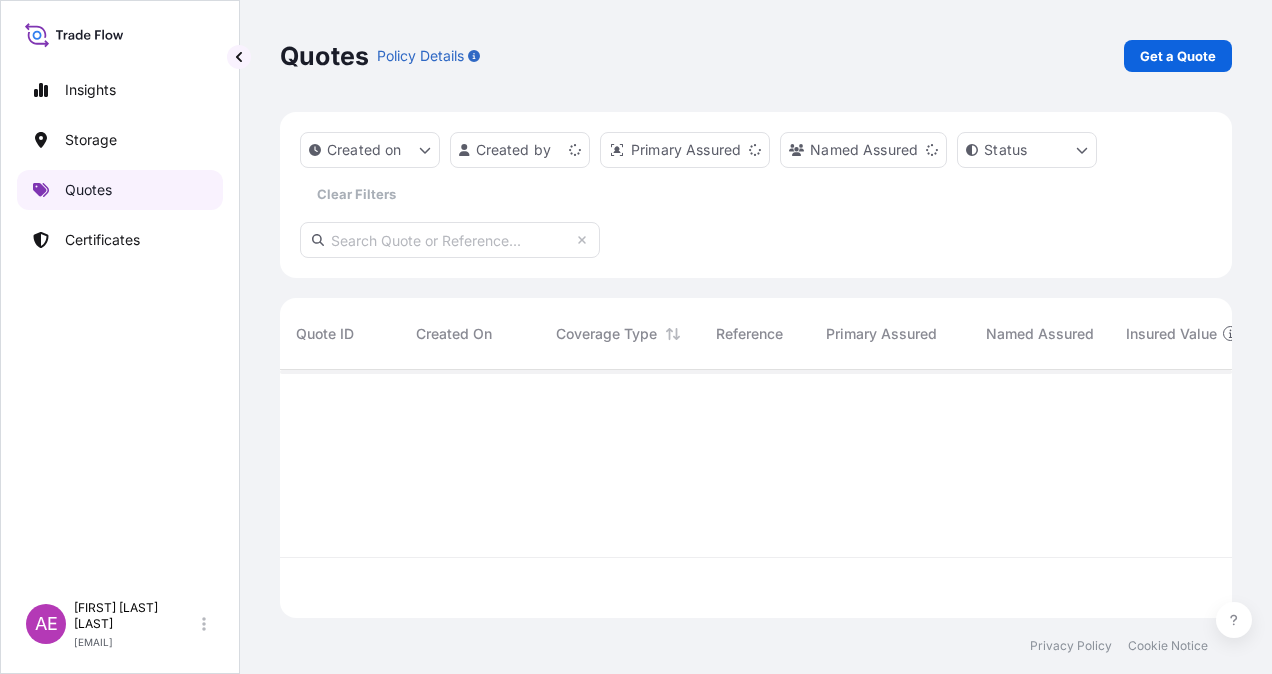 scroll, scrollTop: 0, scrollLeft: 0, axis: both 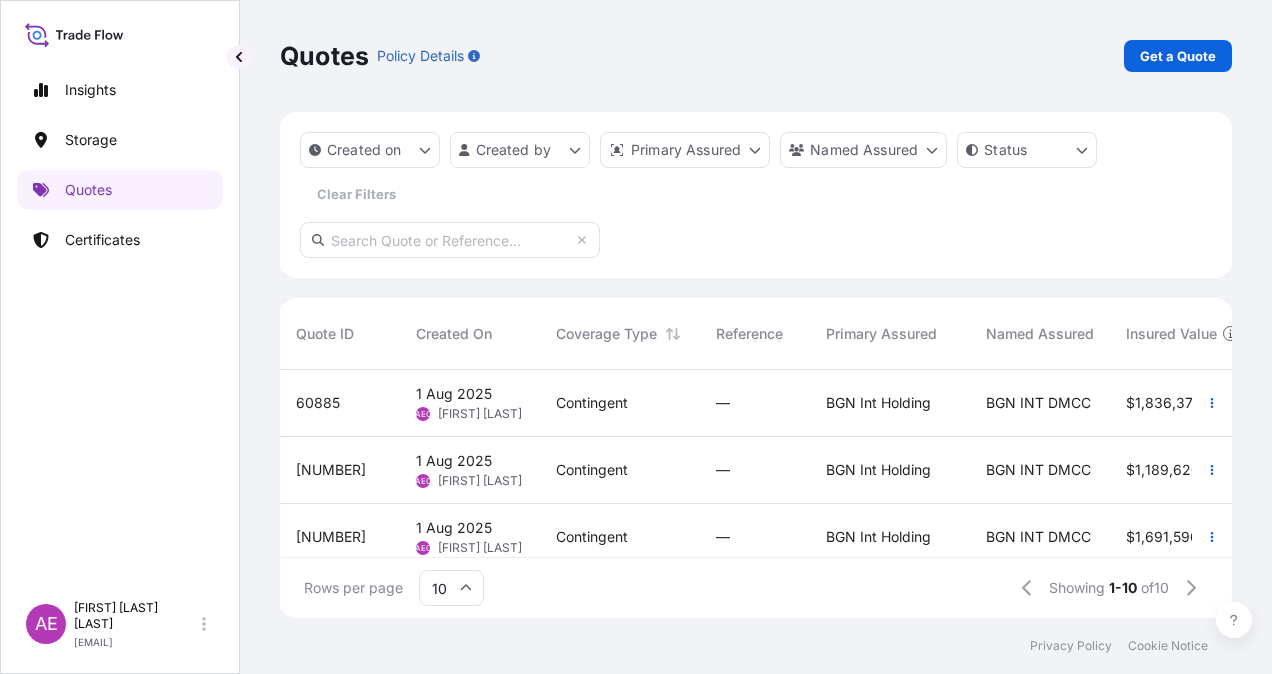 drag, startPoint x: 650, startPoint y: 560, endPoint x: 704, endPoint y: 560, distance: 54 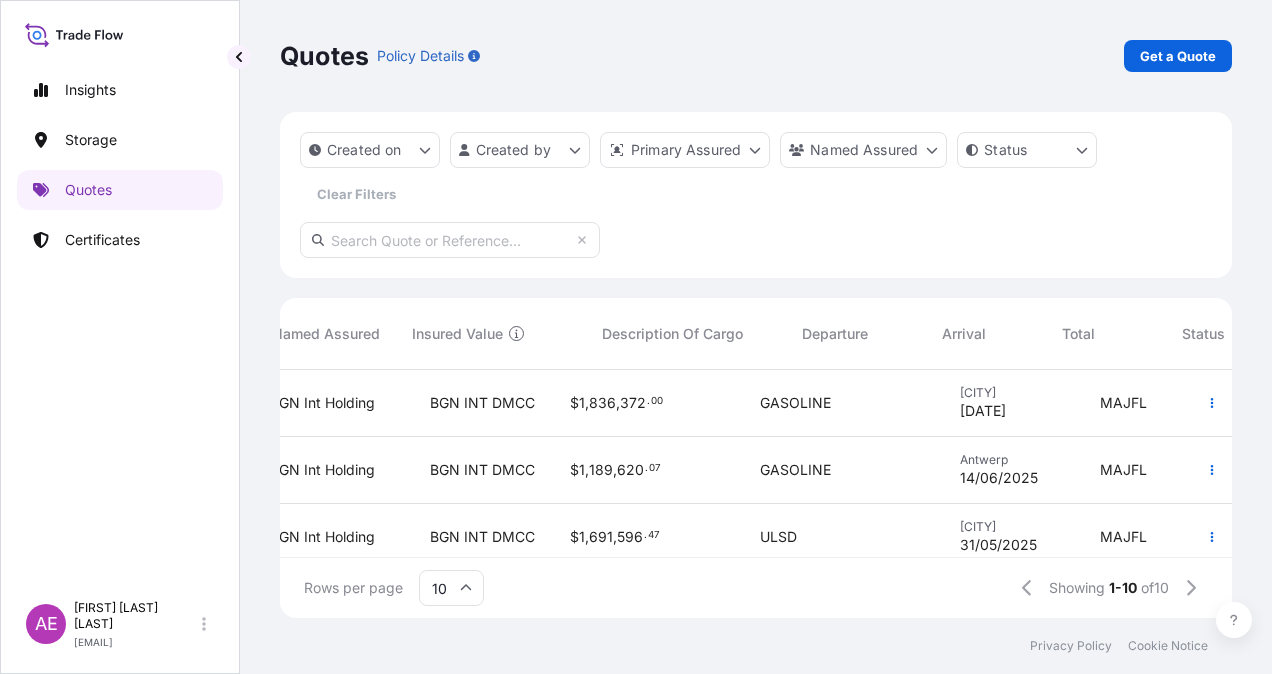 scroll, scrollTop: 0, scrollLeft: 843, axis: horizontal 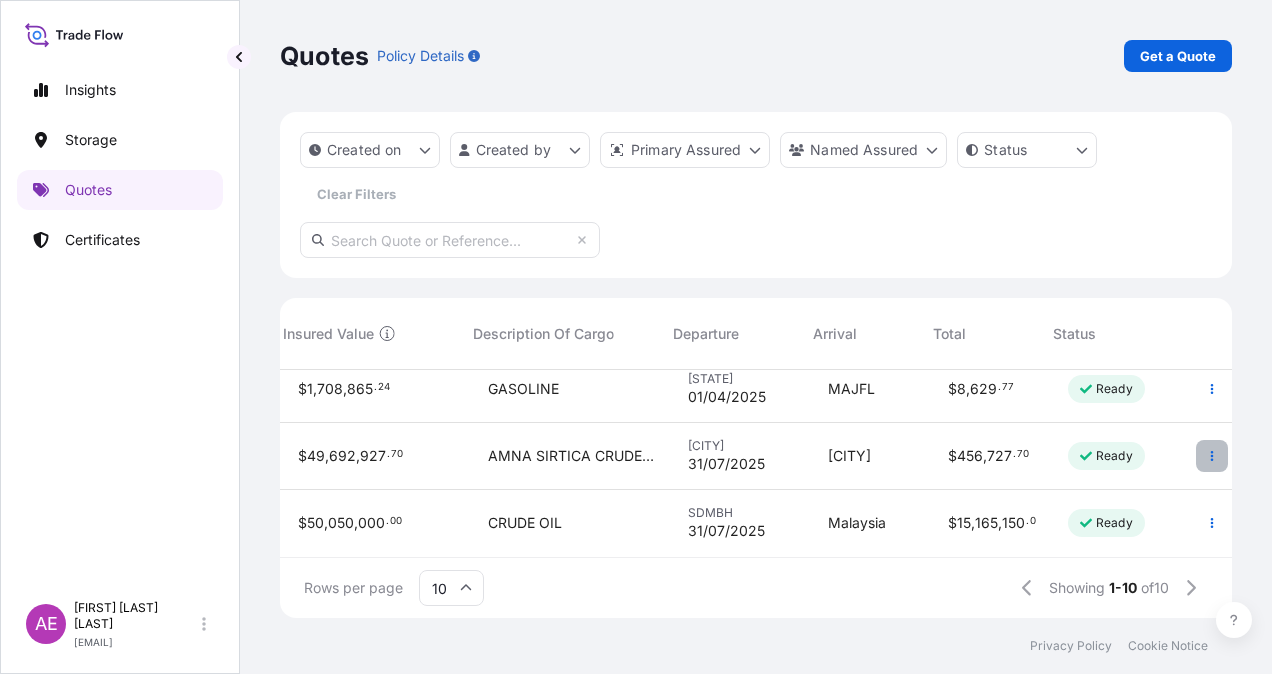 click 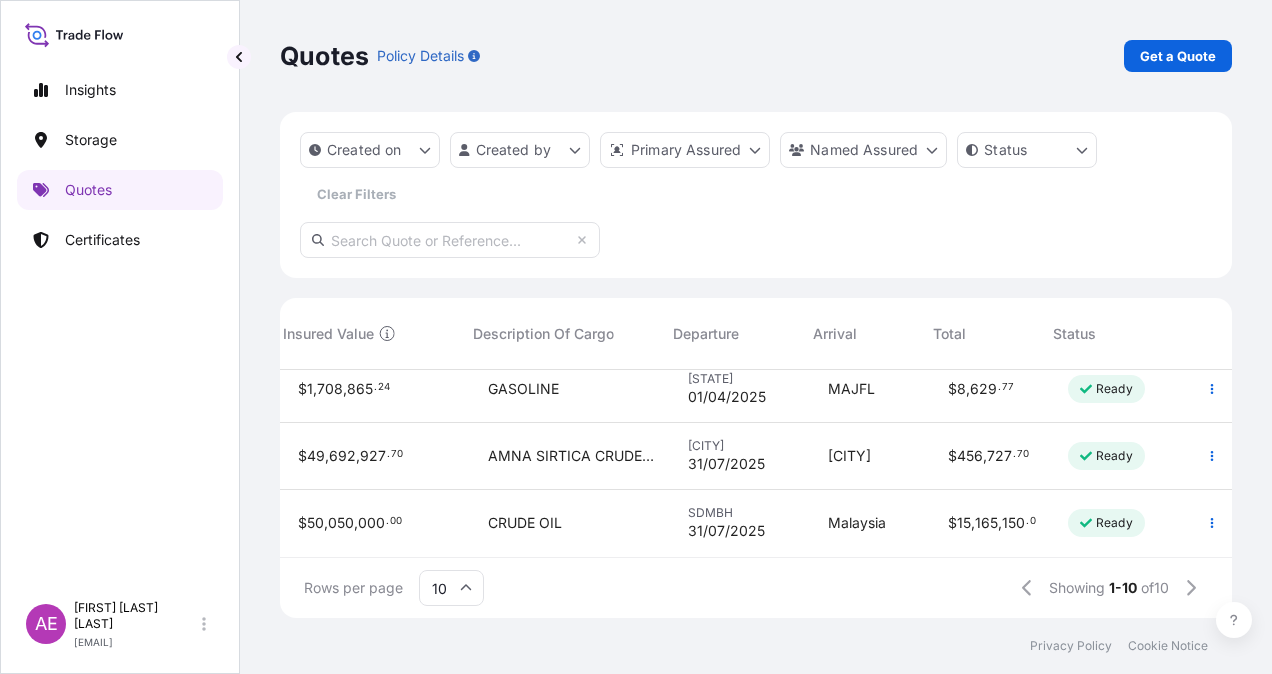 click on "31/07/2025" at bounding box center (726, 464) 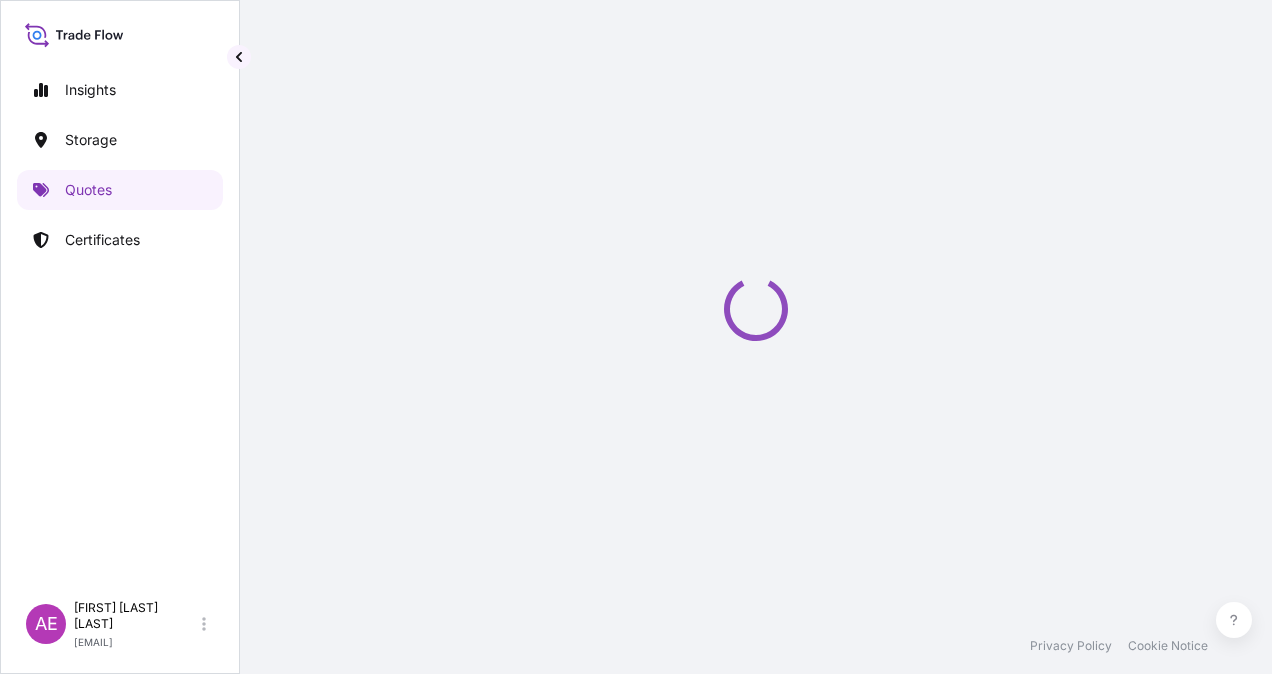 select on "Ocean Vessel" 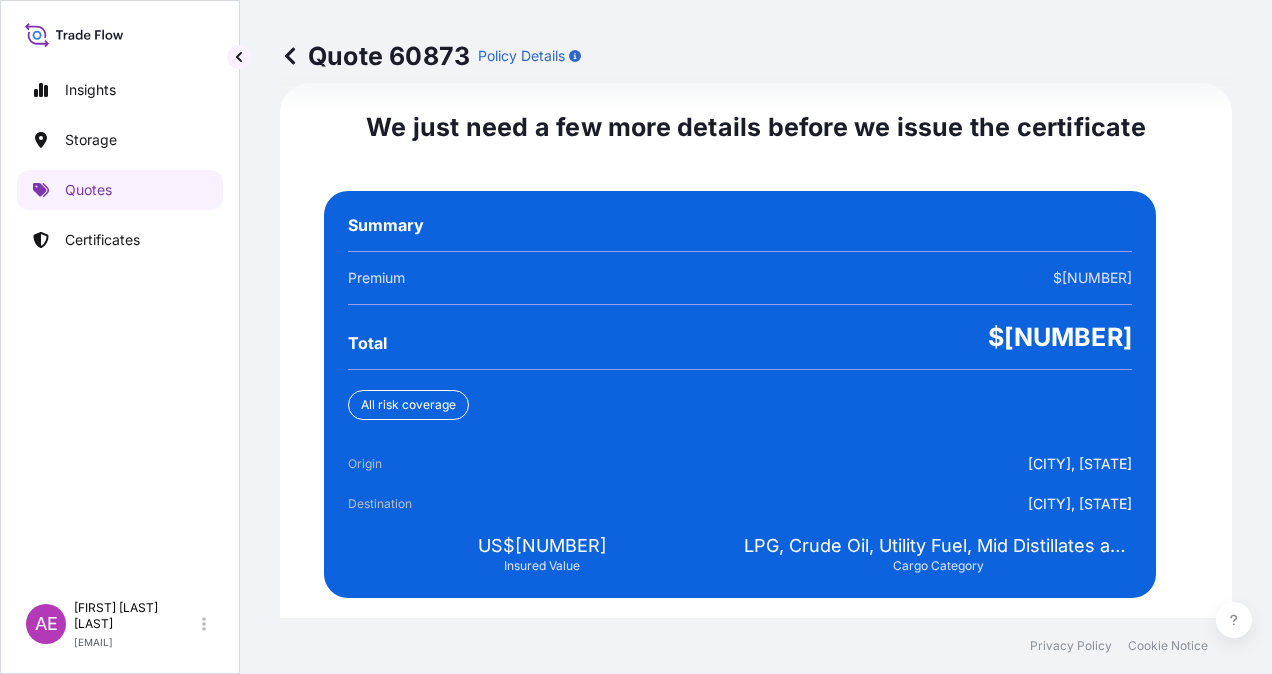 scroll, scrollTop: 3843, scrollLeft: 0, axis: vertical 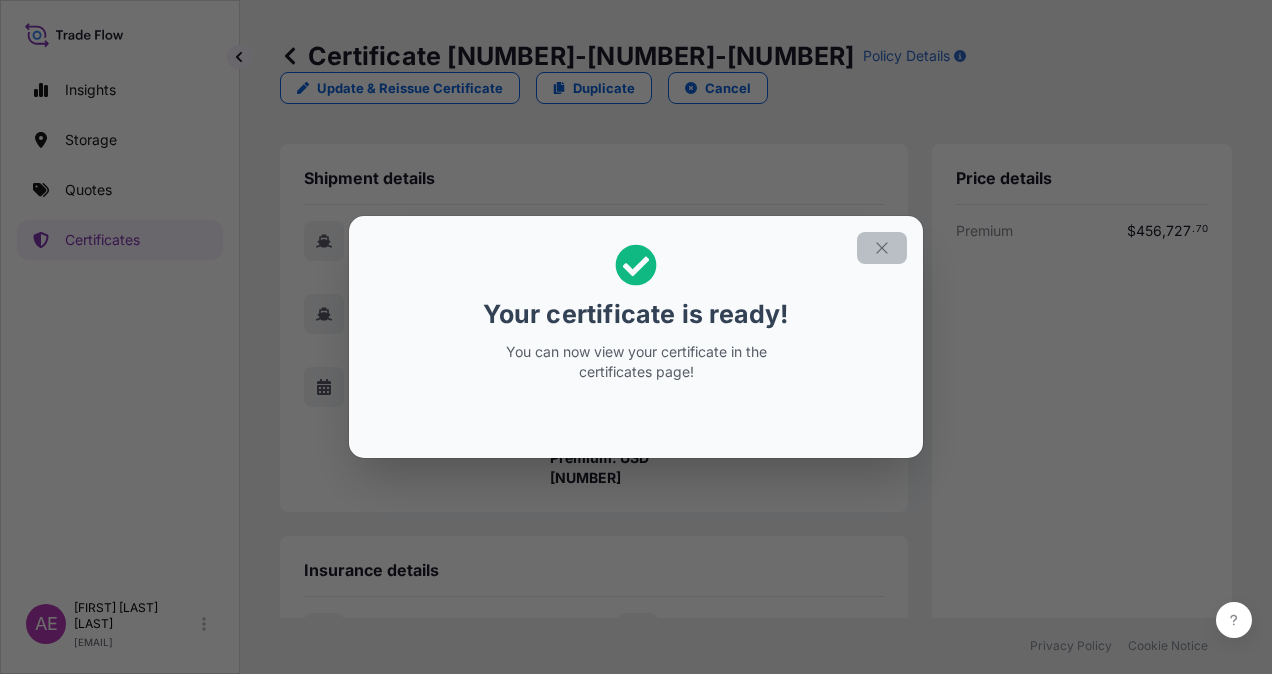 click 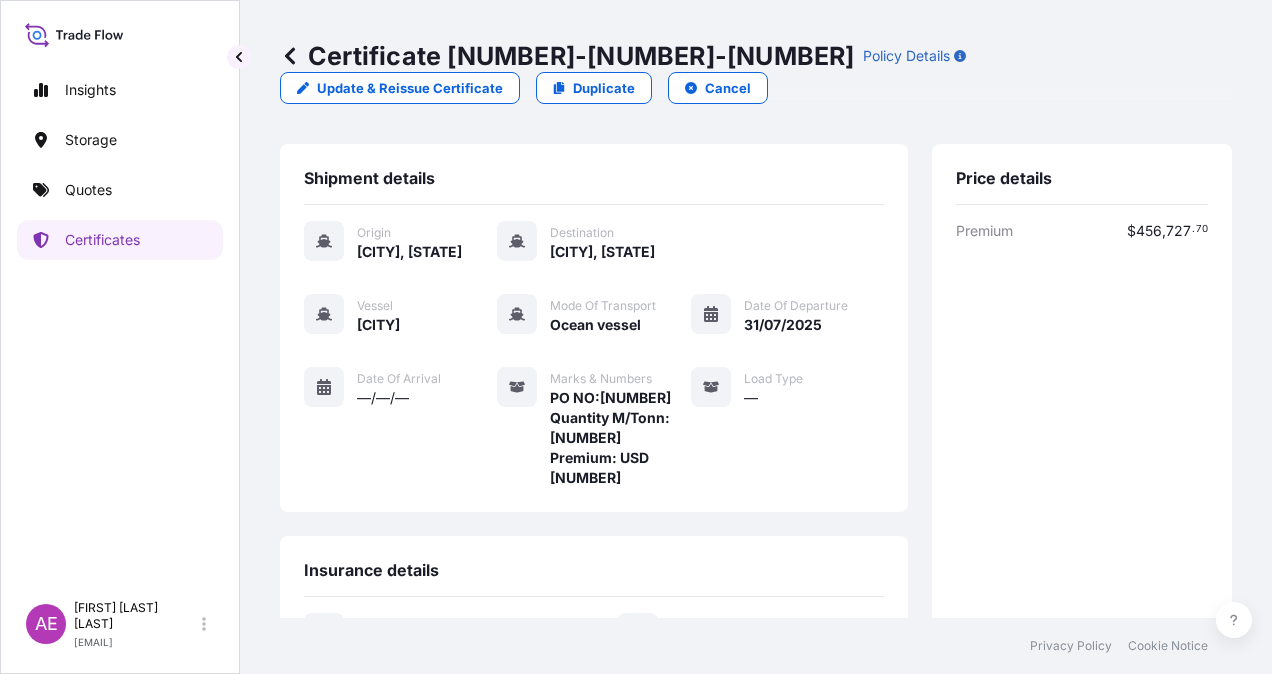 scroll, scrollTop: 421, scrollLeft: 0, axis: vertical 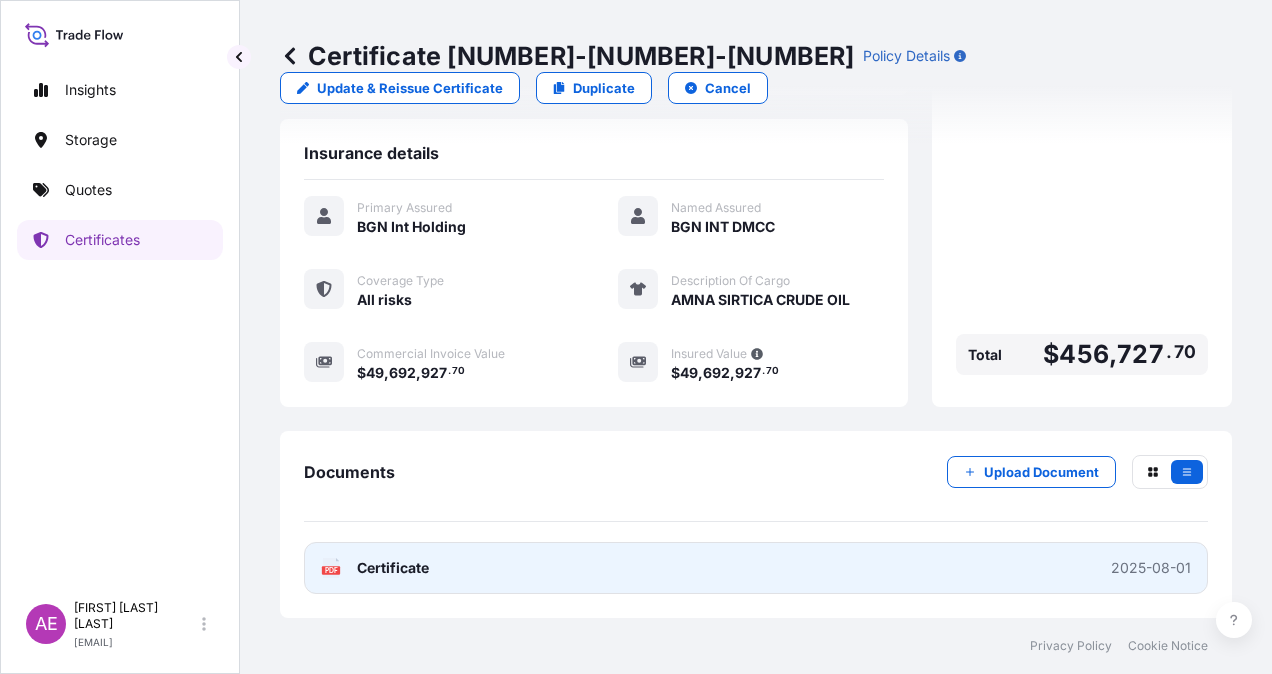 click on "Certificate" at bounding box center (393, 568) 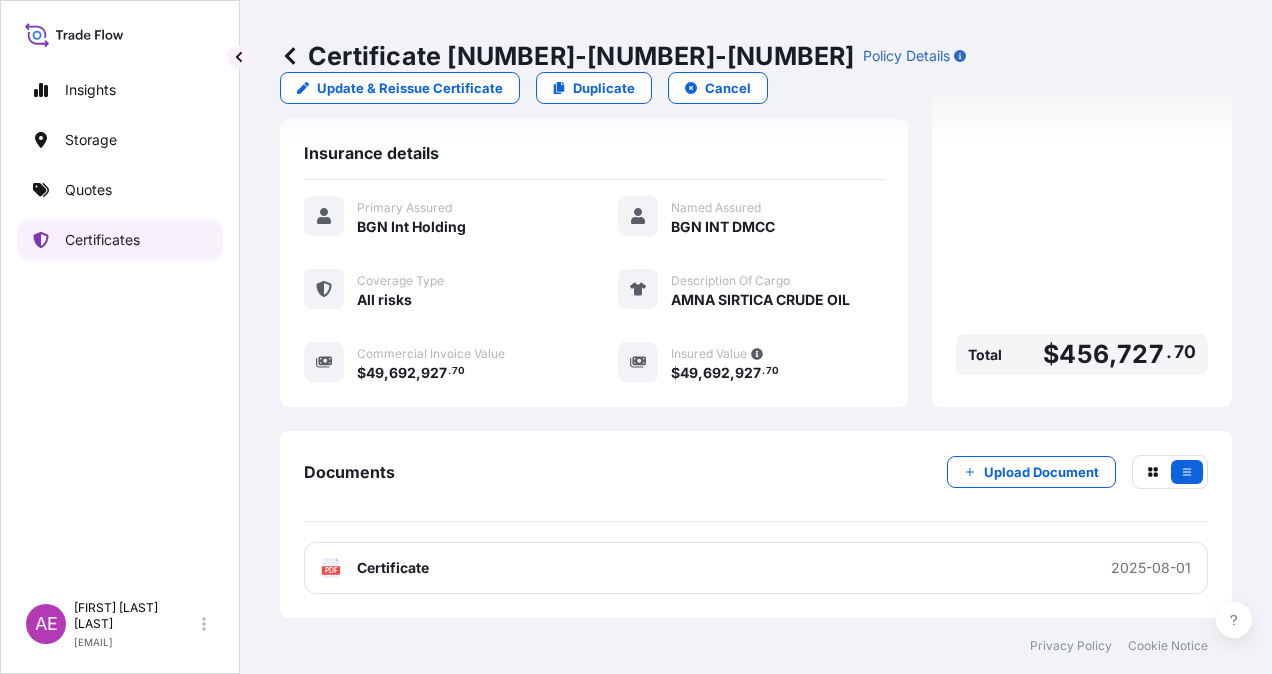 click on "Certificates" at bounding box center (102, 240) 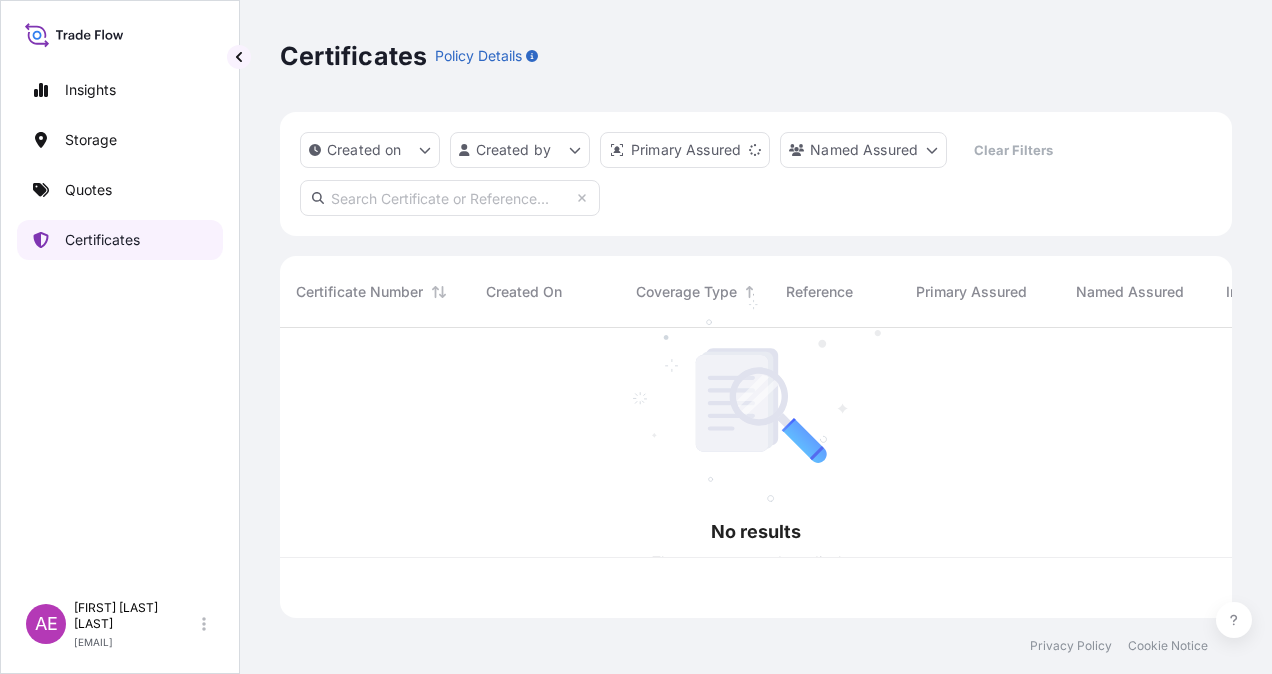 scroll, scrollTop: 0, scrollLeft: 0, axis: both 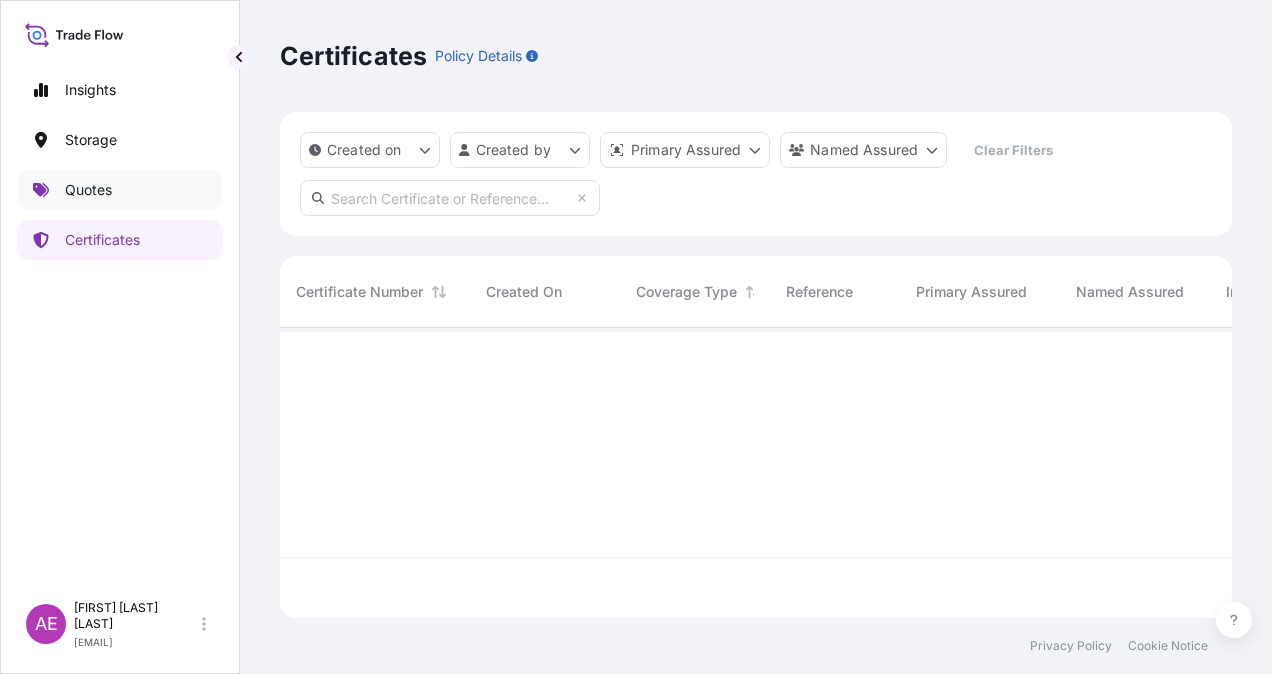 click on "Quotes" at bounding box center (120, 190) 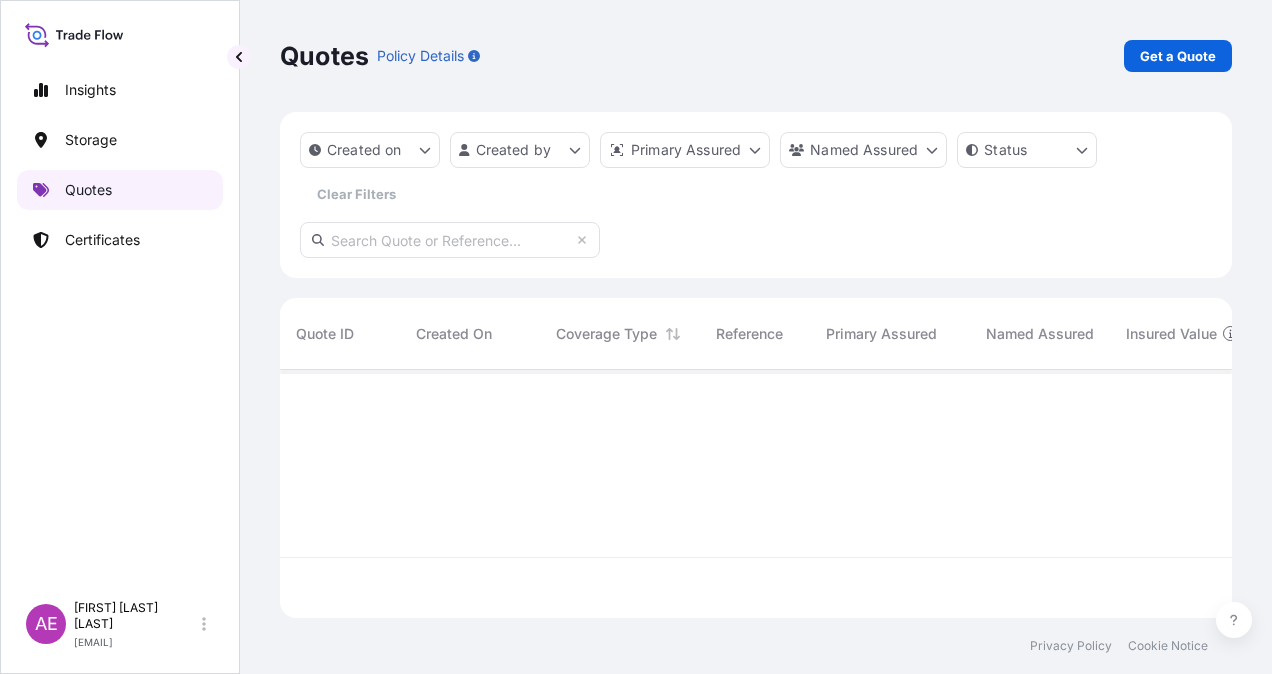 scroll, scrollTop: 16, scrollLeft: 16, axis: both 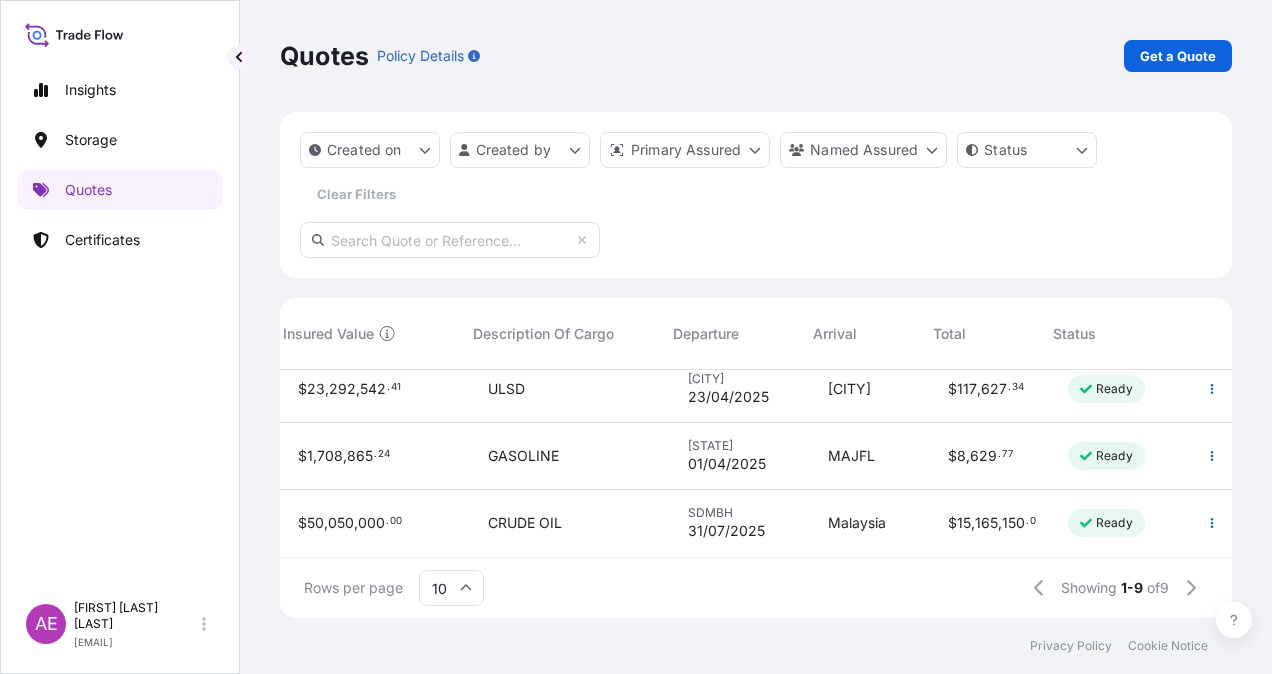 click on "Ready" at bounding box center [1114, 456] 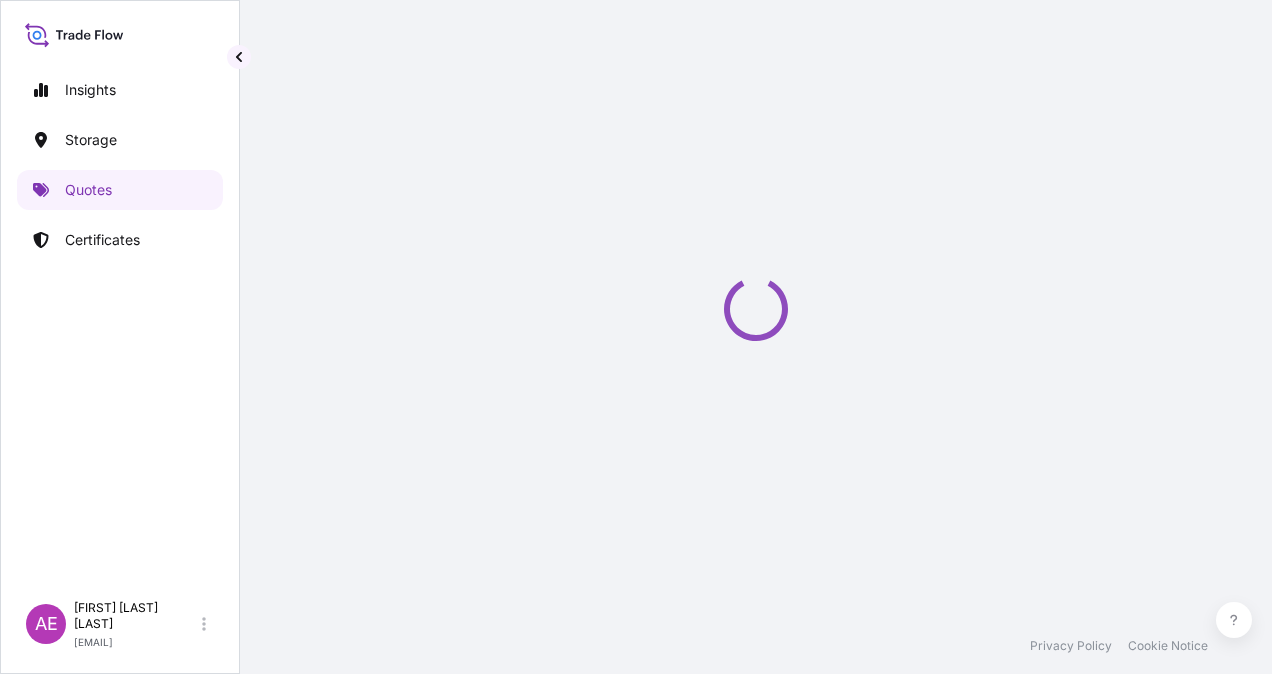 select on "Ocean Vessel" 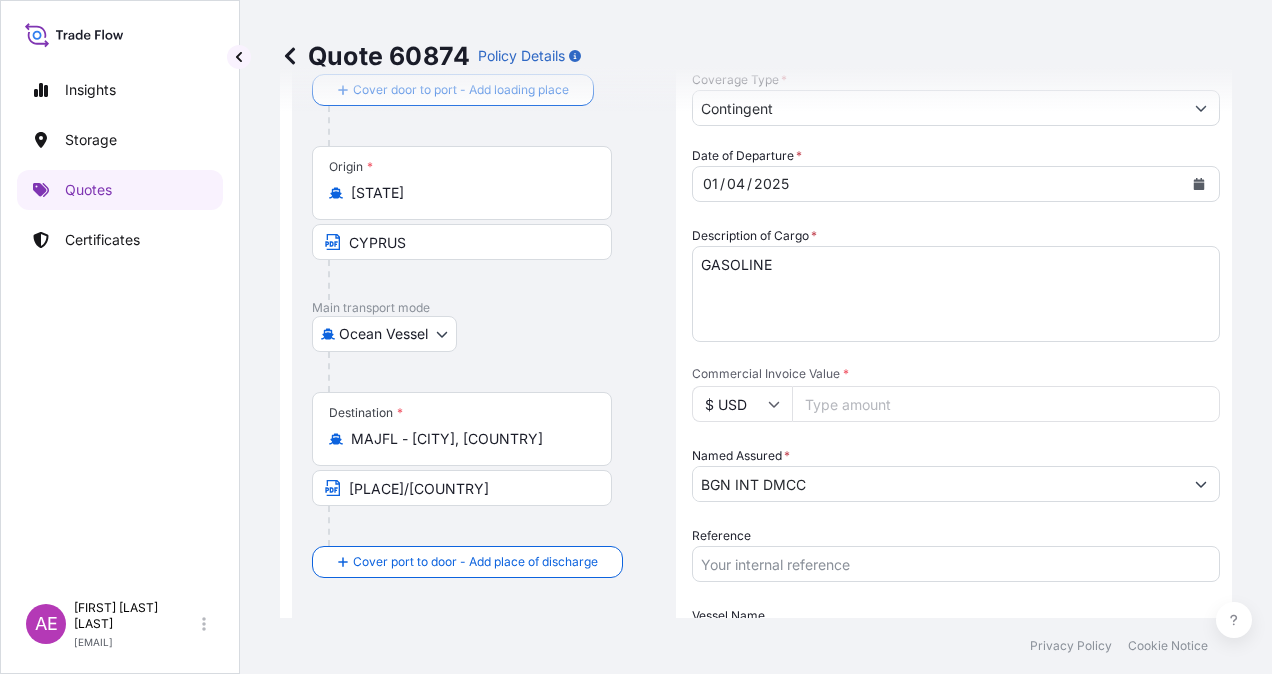 scroll, scrollTop: 0, scrollLeft: 0, axis: both 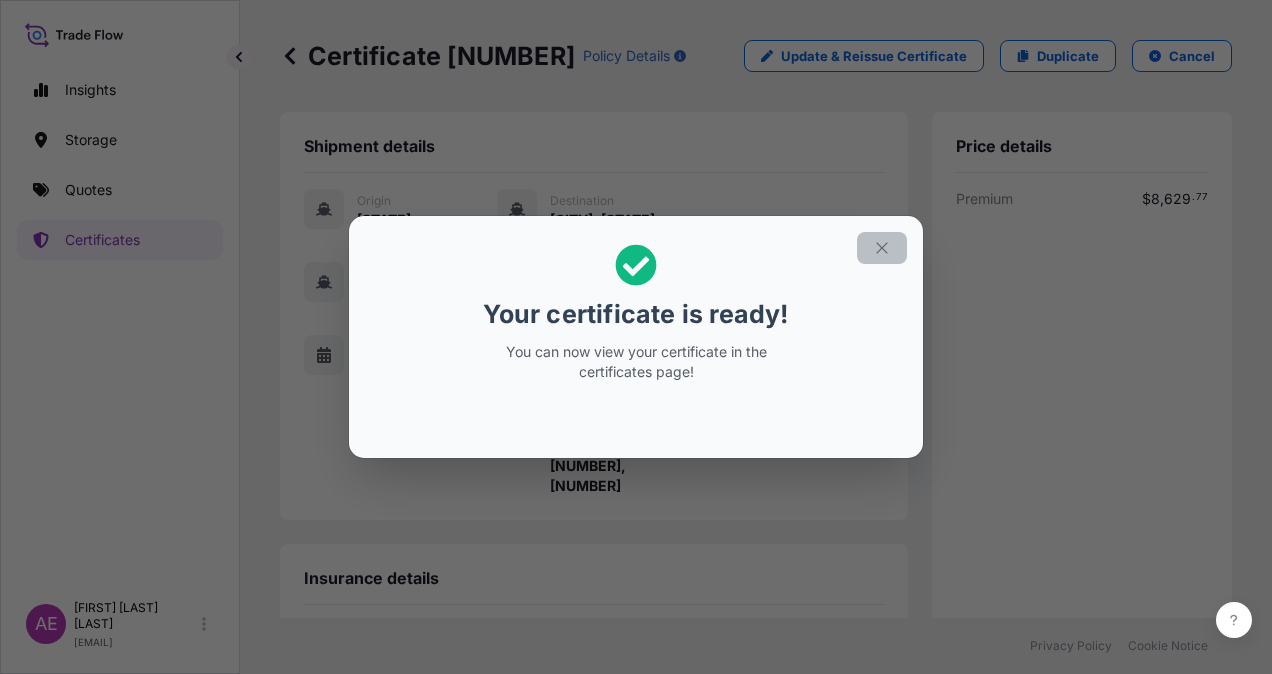 click at bounding box center [882, 248] 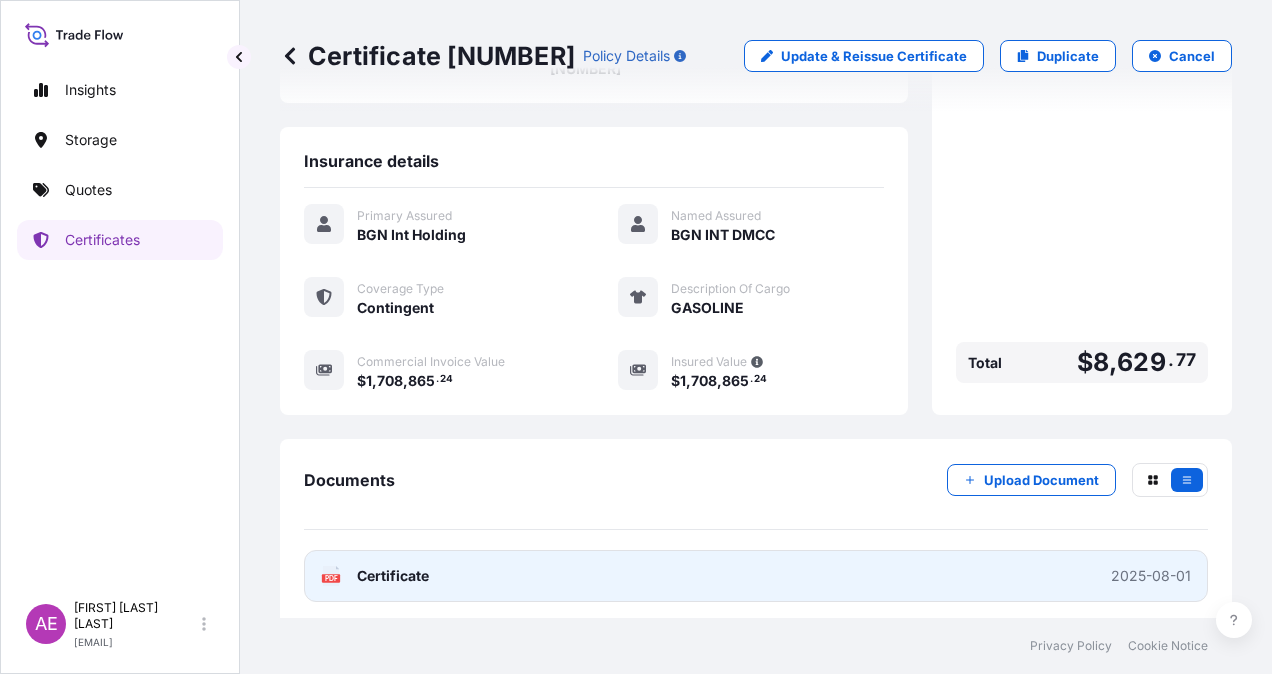 scroll, scrollTop: 421, scrollLeft: 0, axis: vertical 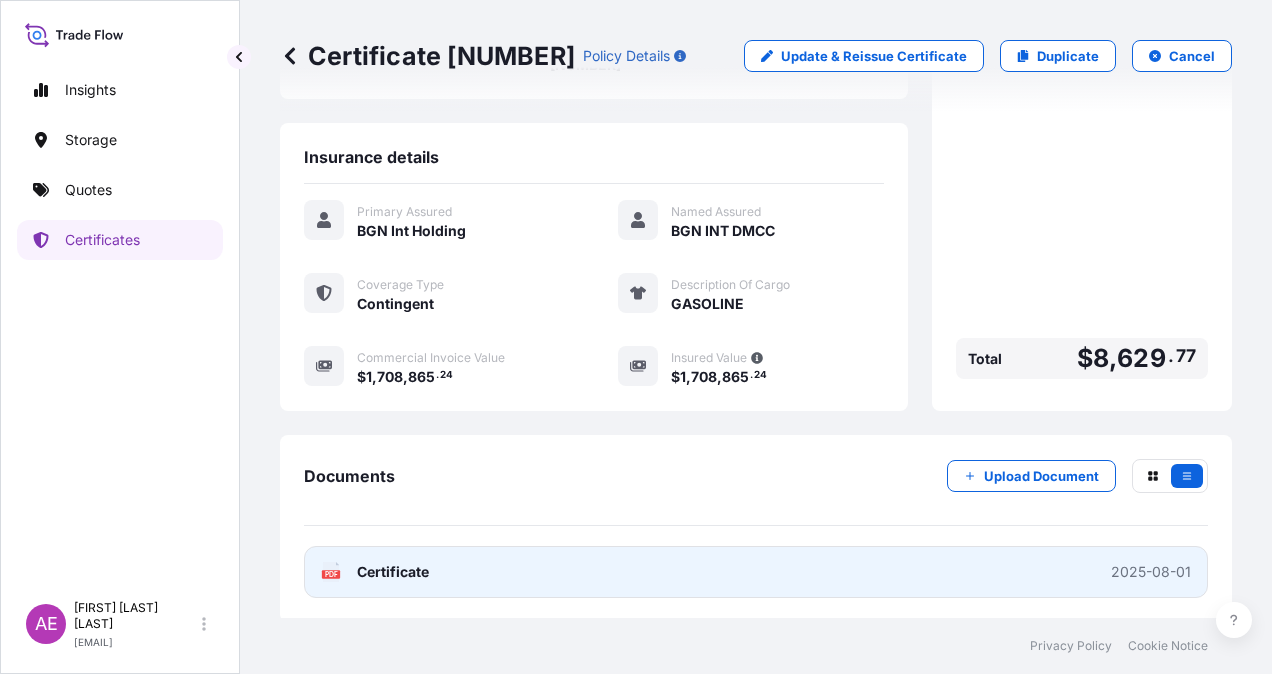 click on "Certificate" at bounding box center [393, 572] 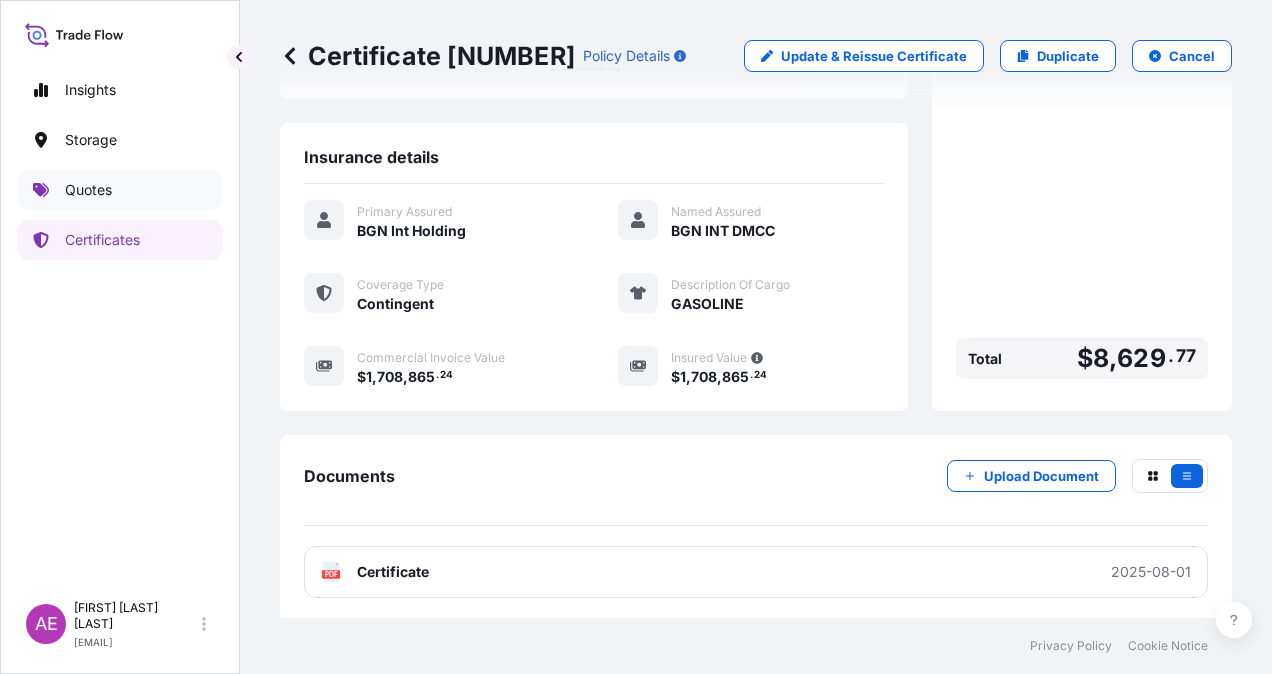click on "Quotes" at bounding box center (120, 190) 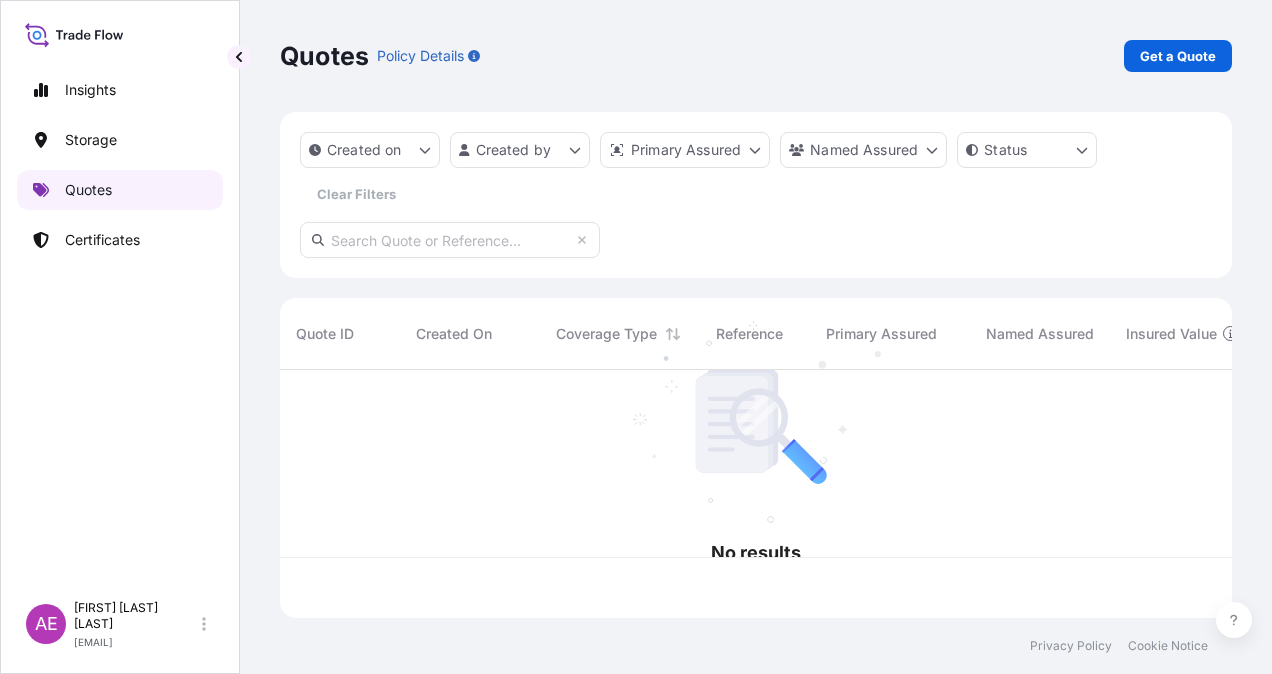 scroll, scrollTop: 0, scrollLeft: 0, axis: both 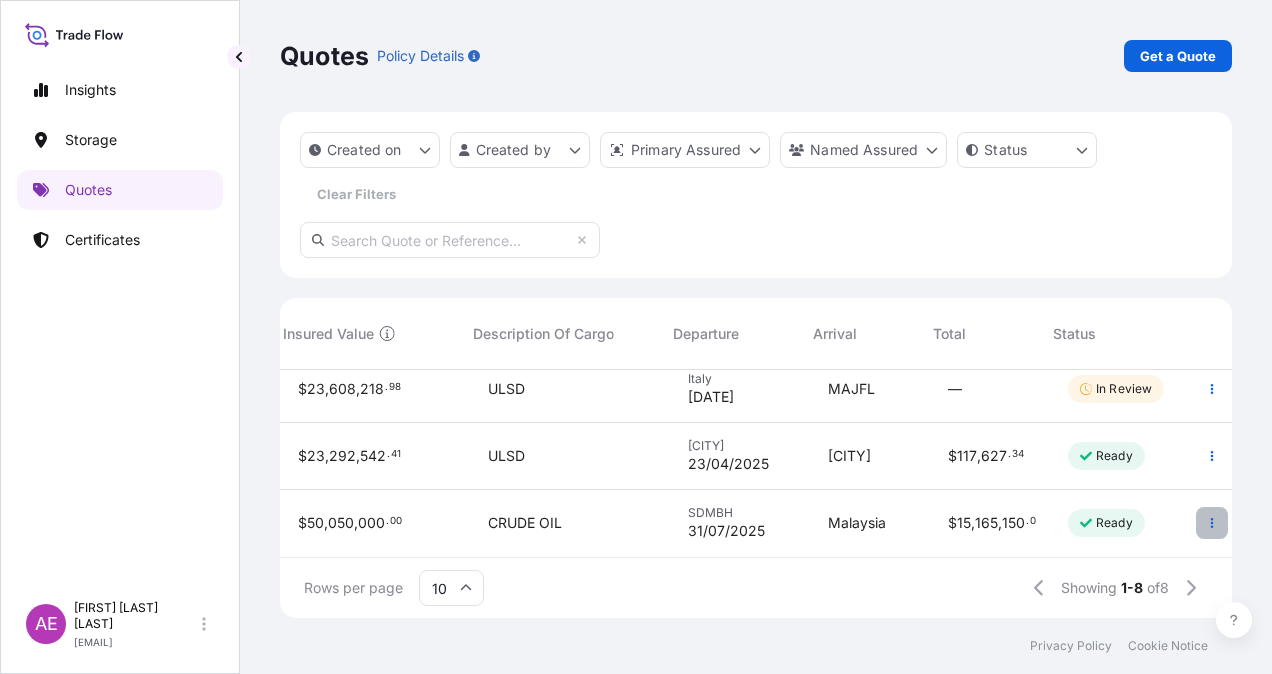 click 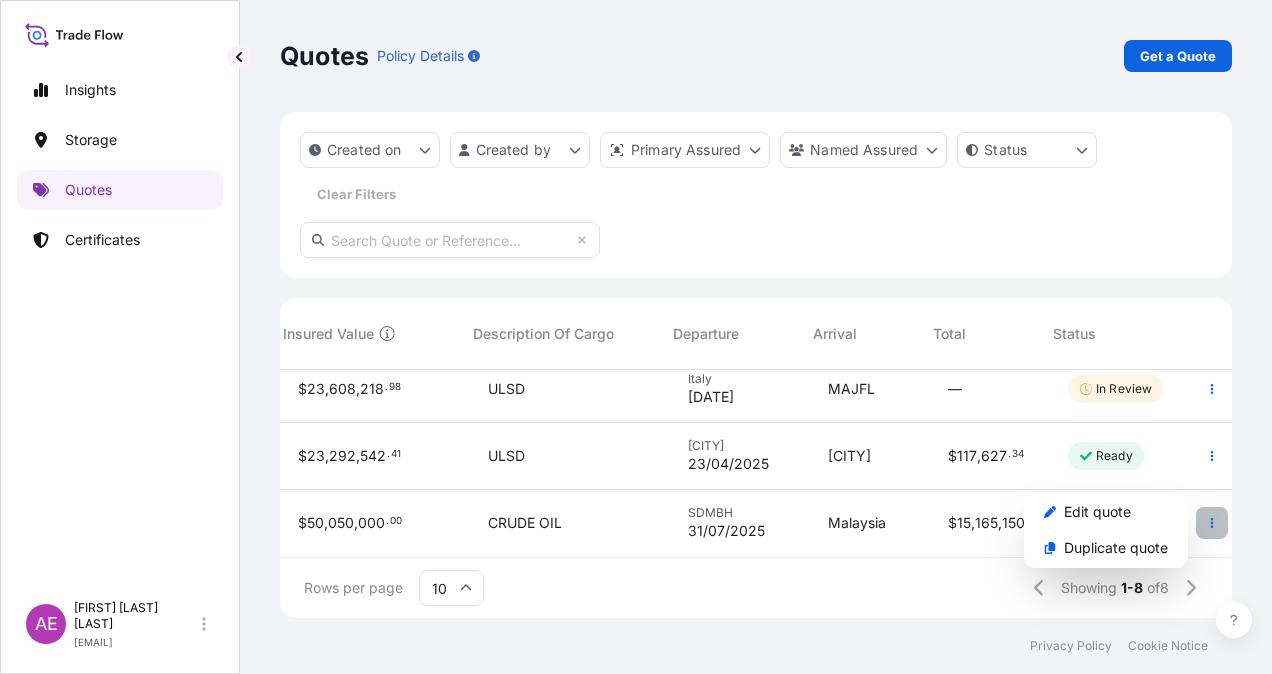 click 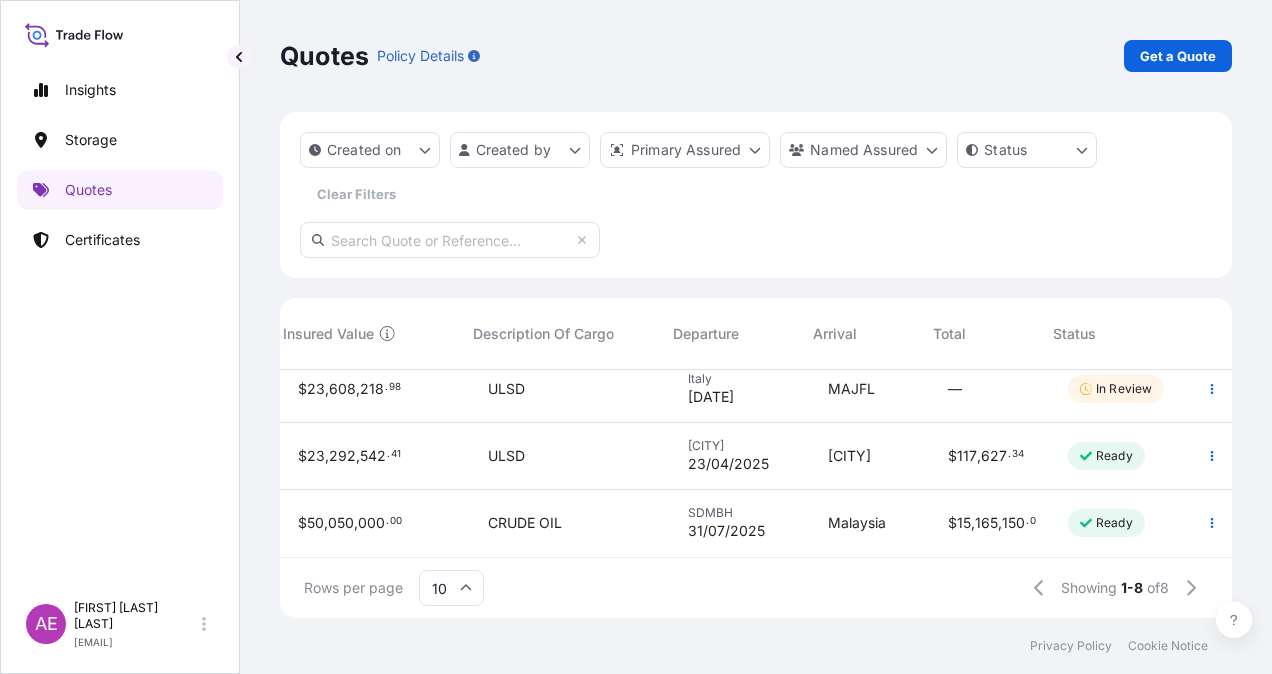 drag, startPoint x: 928, startPoint y: 505, endPoint x: 953, endPoint y: 565, distance: 65 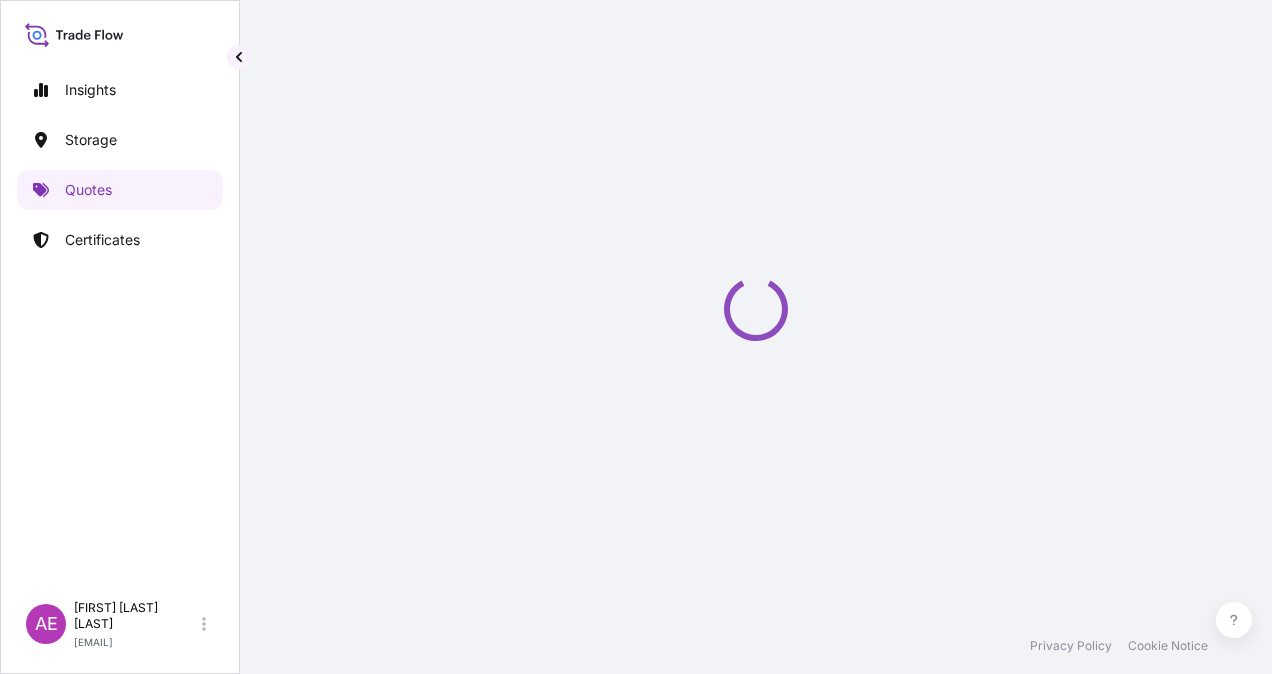 select on "Ocean Vessel" 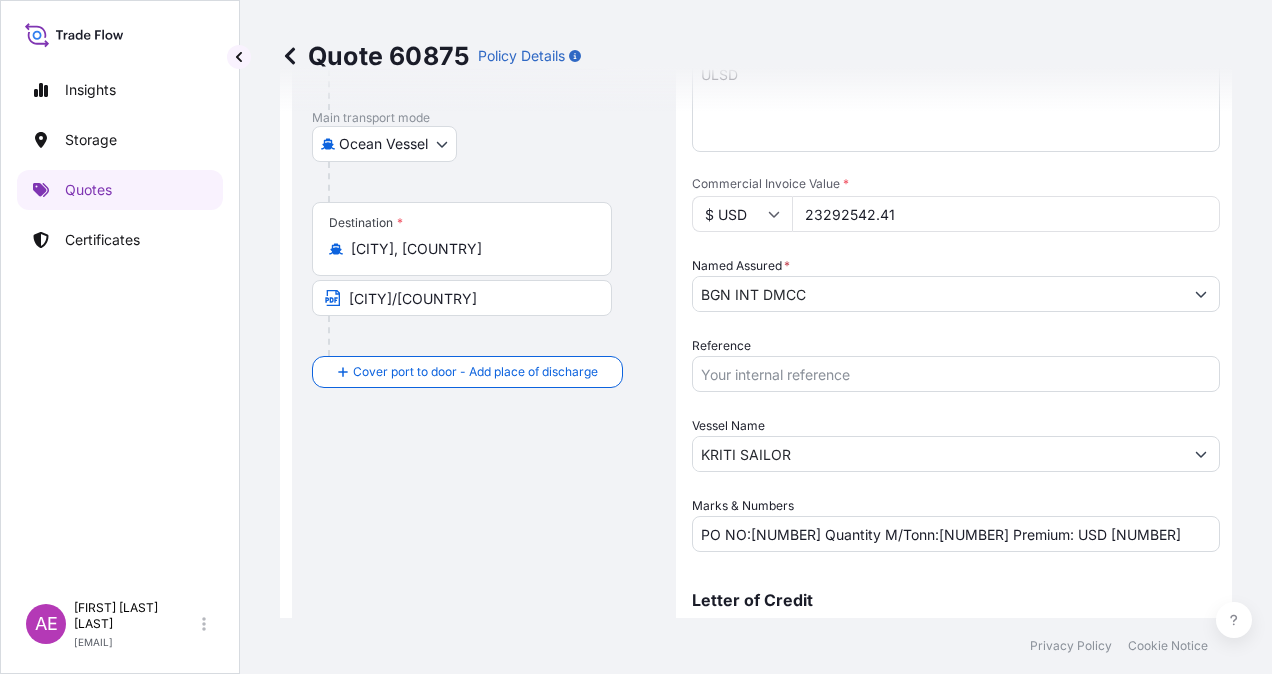 scroll, scrollTop: 188, scrollLeft: 0, axis: vertical 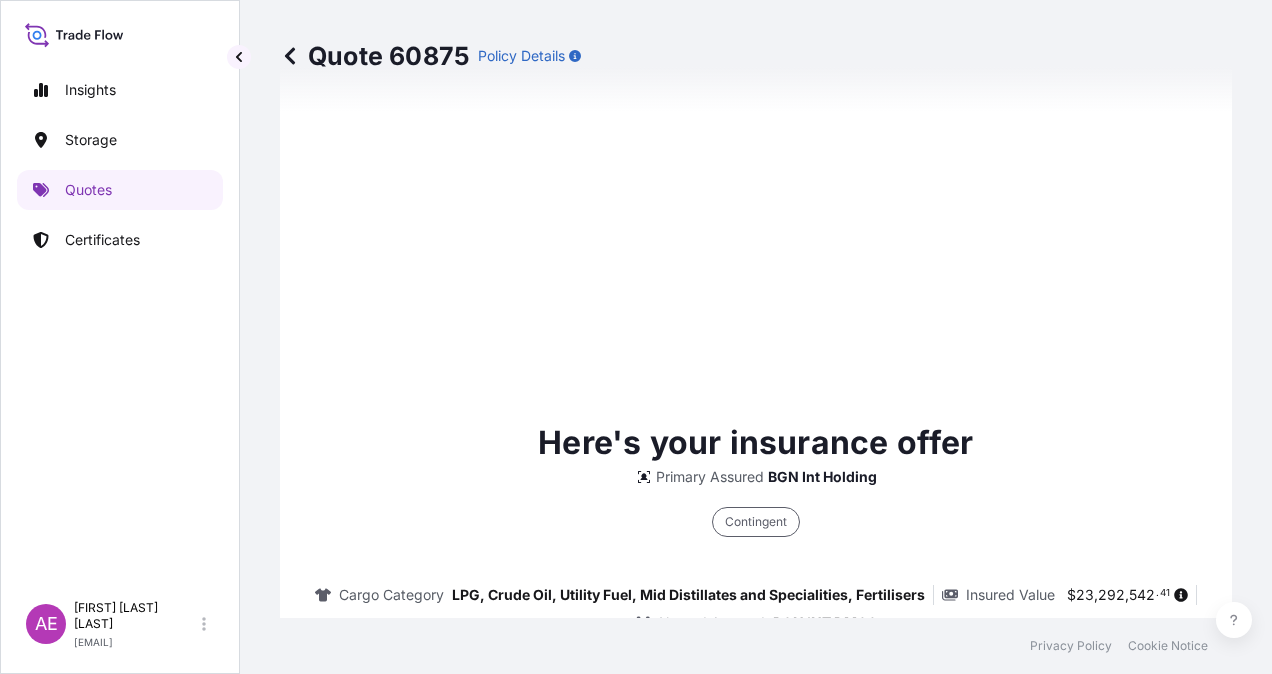type on "01/08/2025" 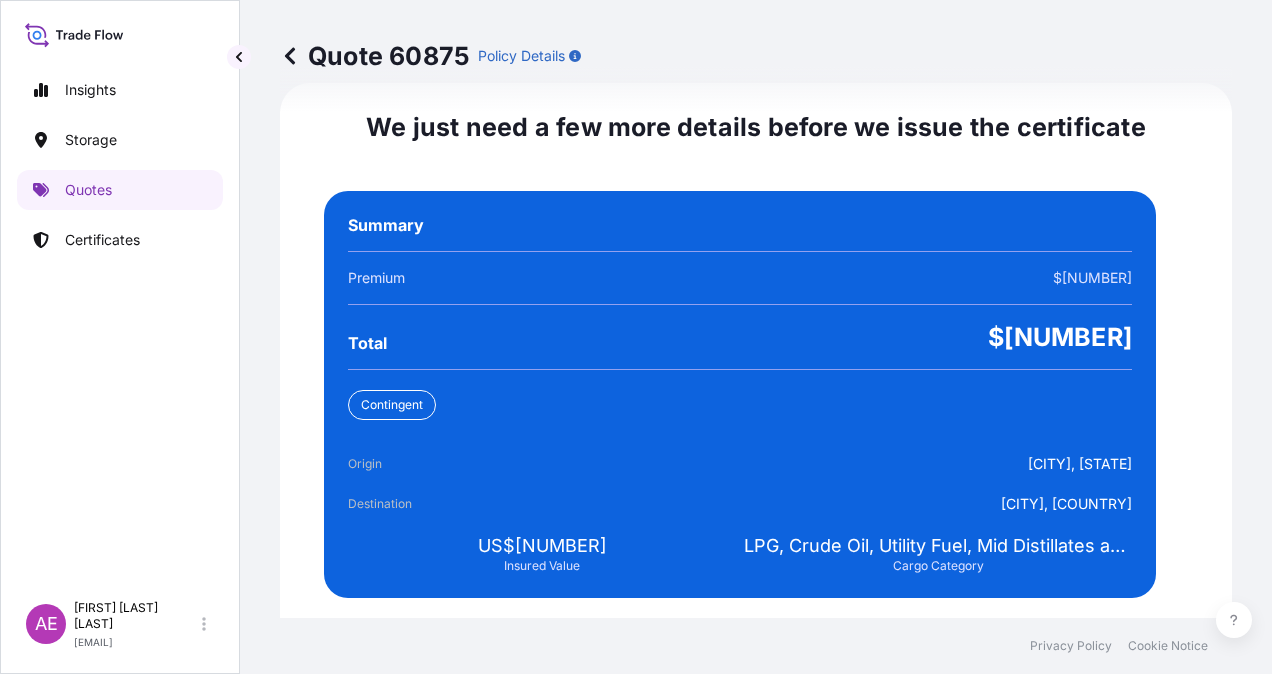 scroll, scrollTop: 3843, scrollLeft: 0, axis: vertical 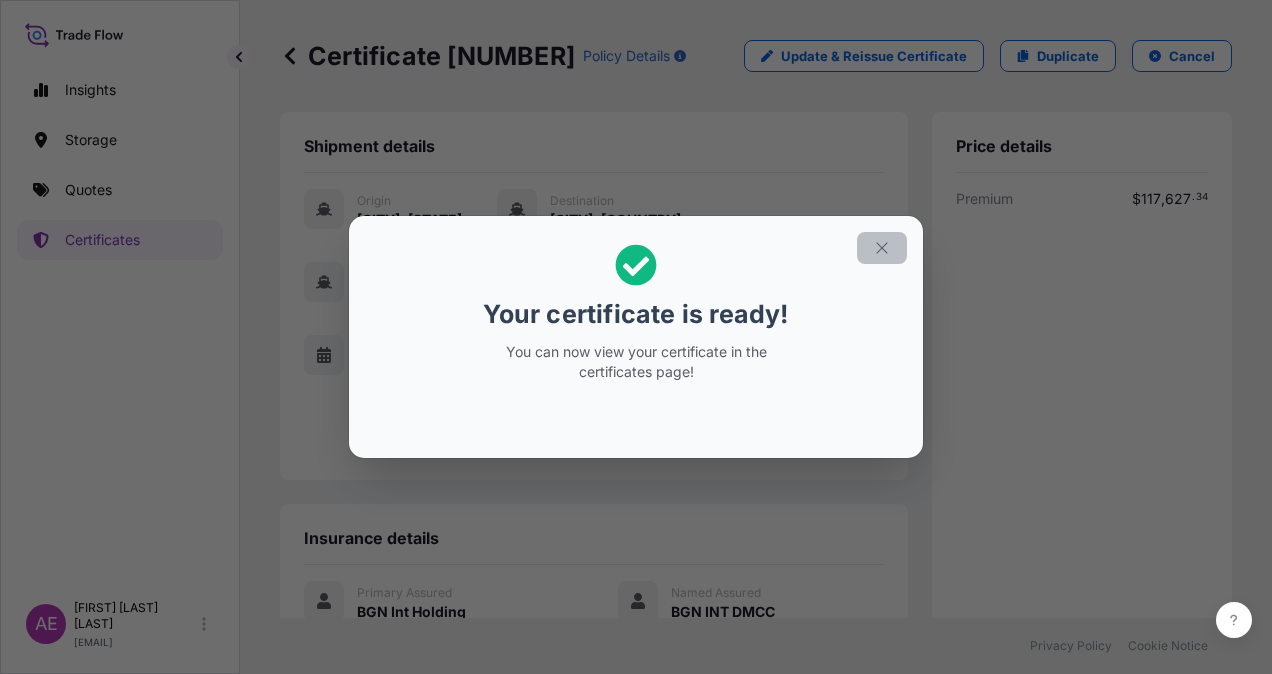 click at bounding box center (882, 248) 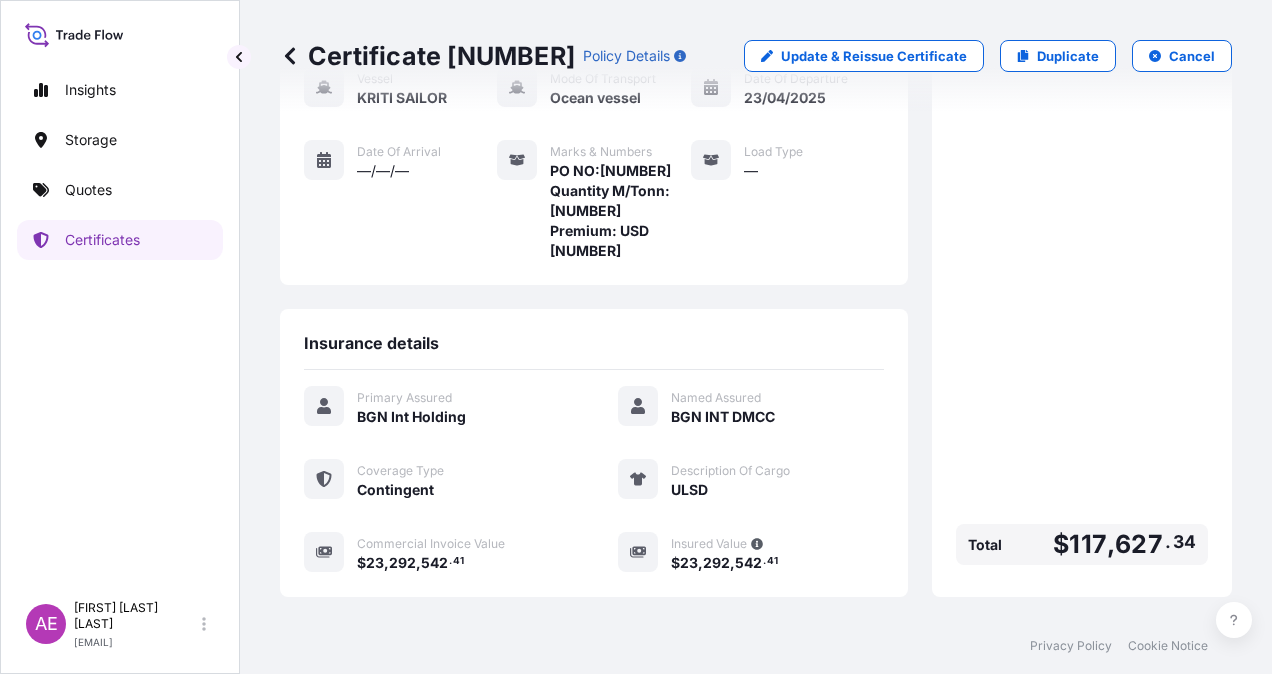scroll, scrollTop: 401, scrollLeft: 0, axis: vertical 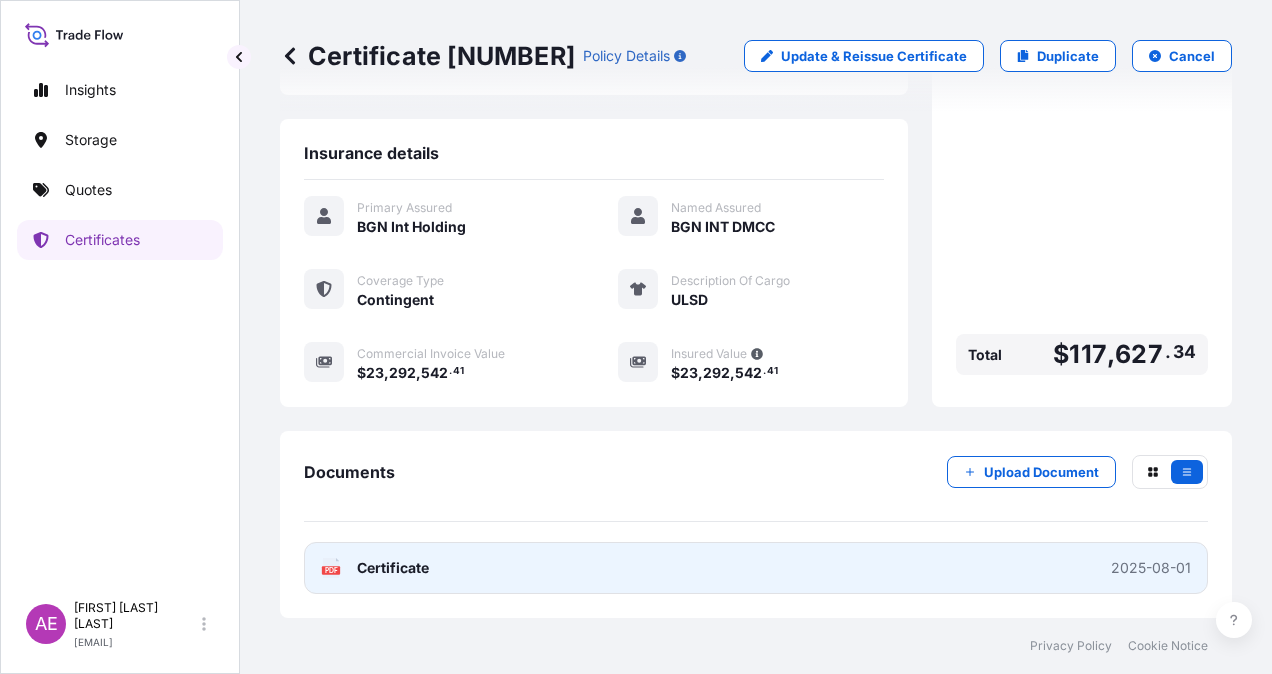 click on "Certificate" at bounding box center [393, 568] 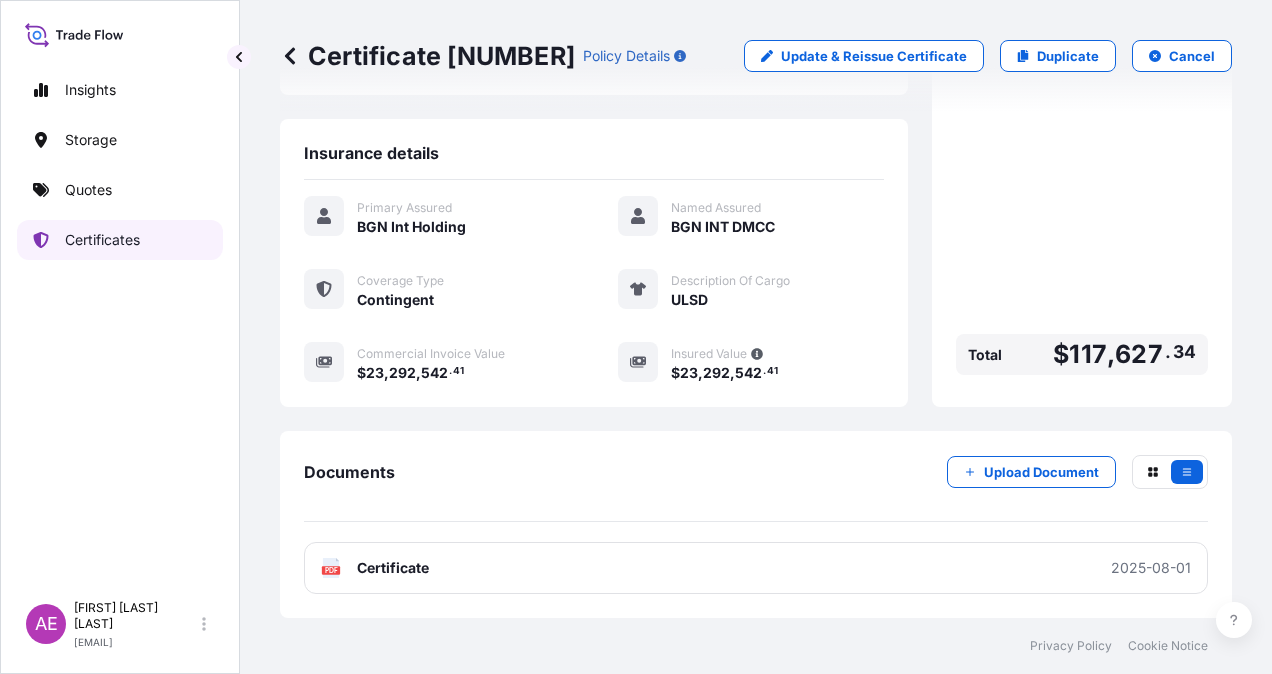 click on "Quotes" at bounding box center (120, 190) 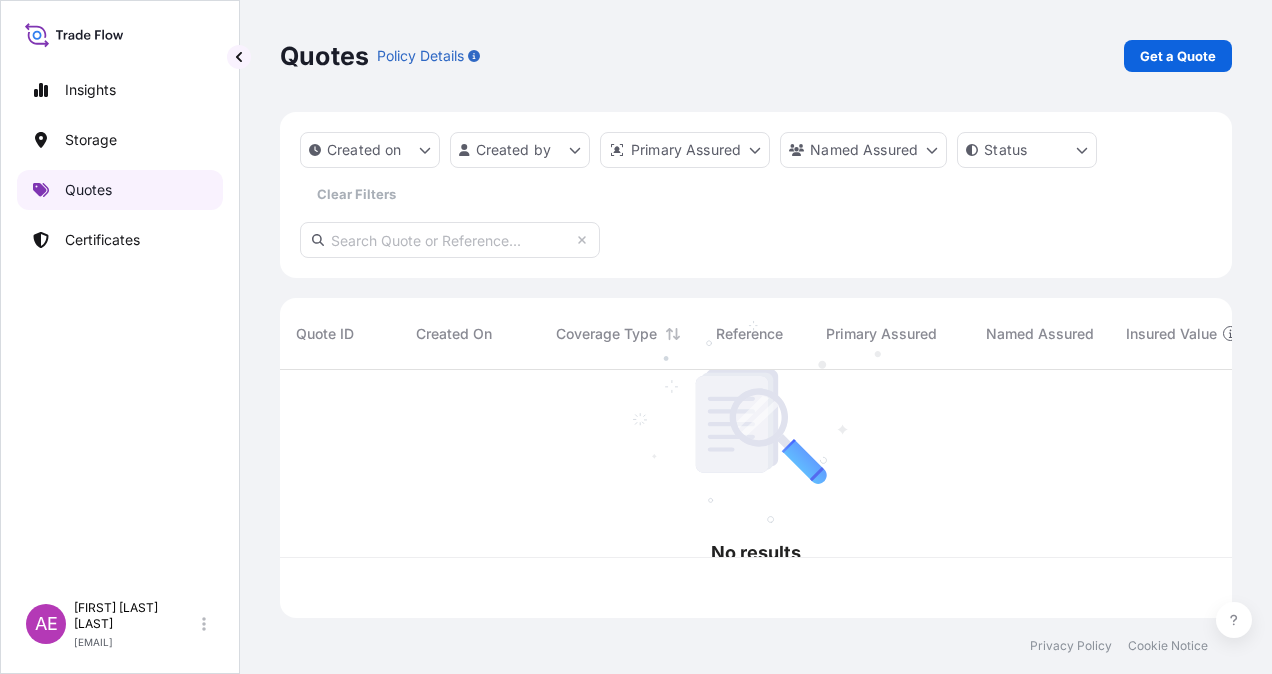 scroll, scrollTop: 0, scrollLeft: 0, axis: both 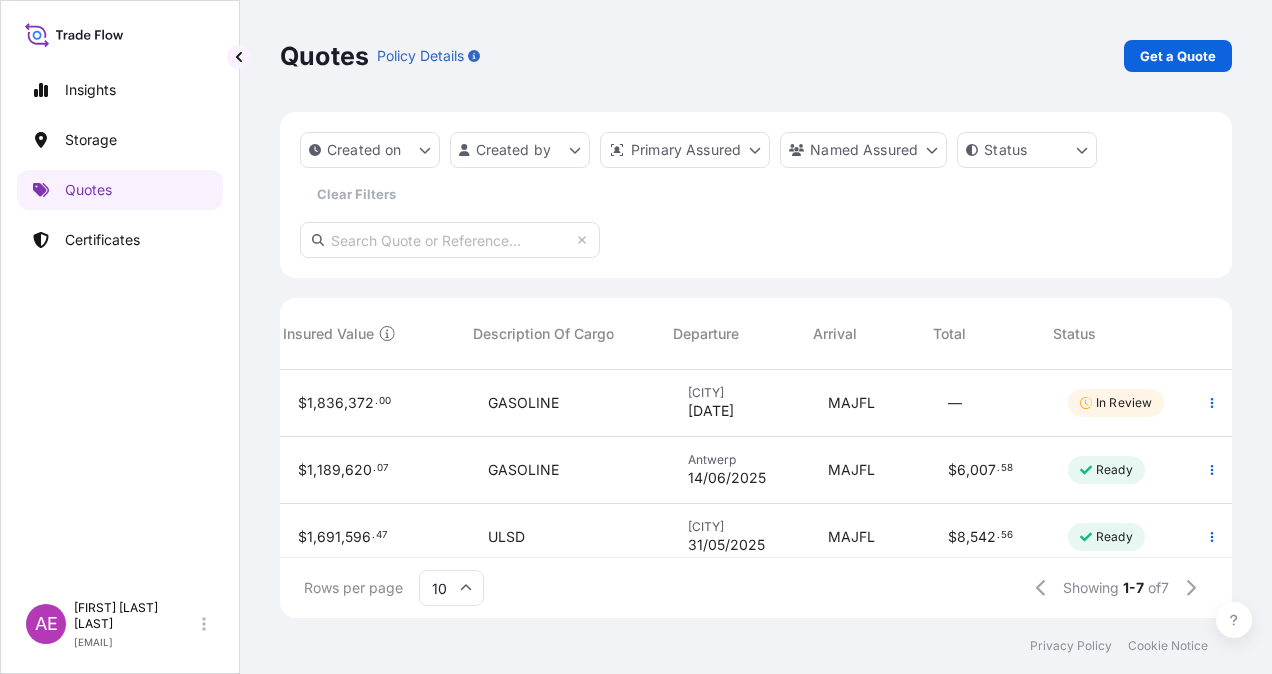 click on "GASOLINE" at bounding box center [523, 470] 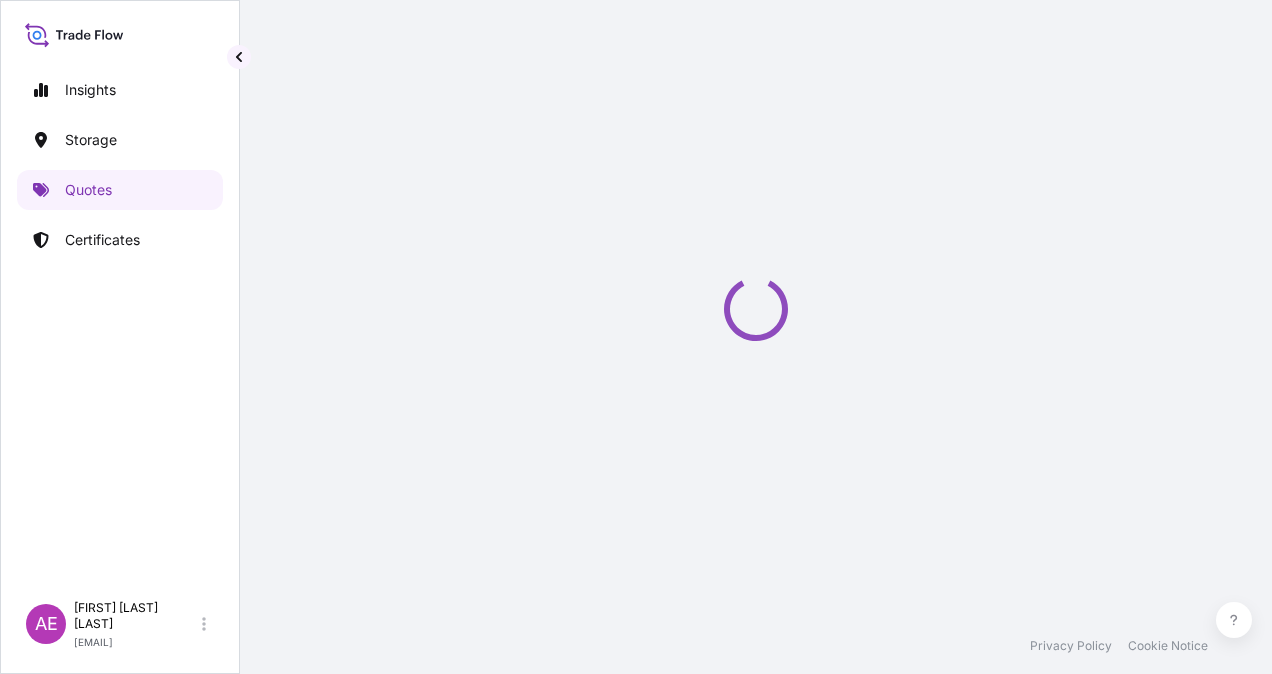 select on "Ocean Vessel" 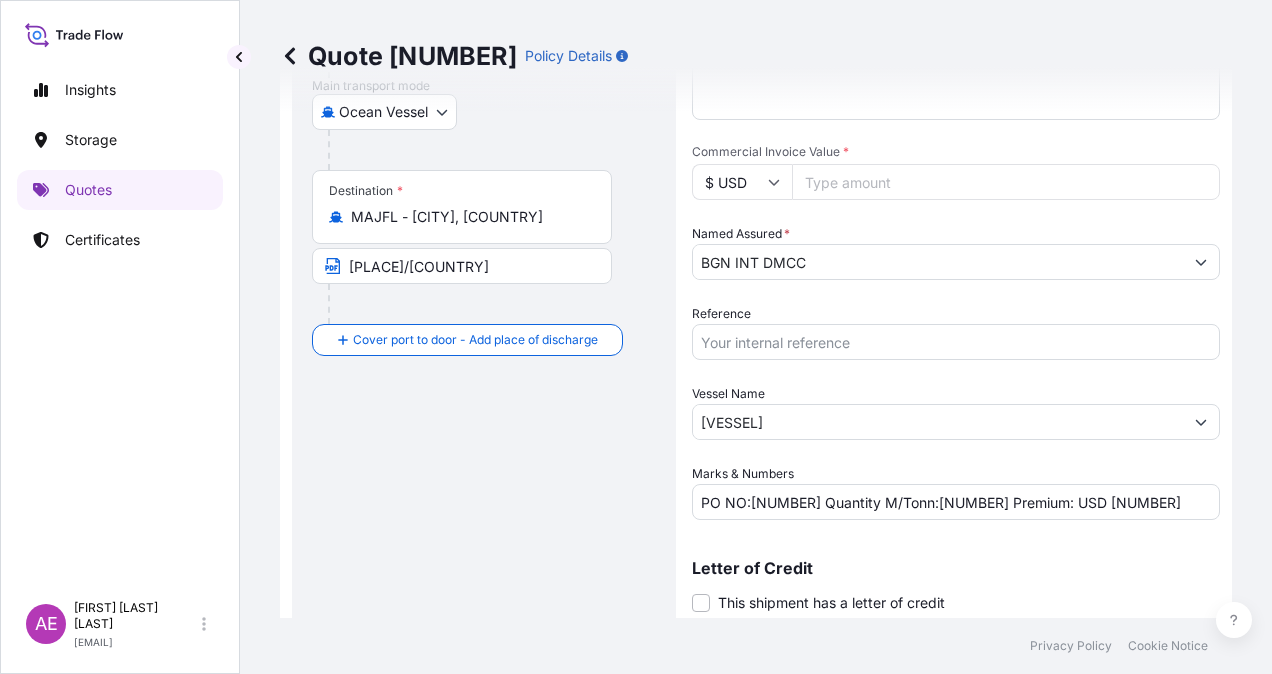 scroll, scrollTop: 36, scrollLeft: 0, axis: vertical 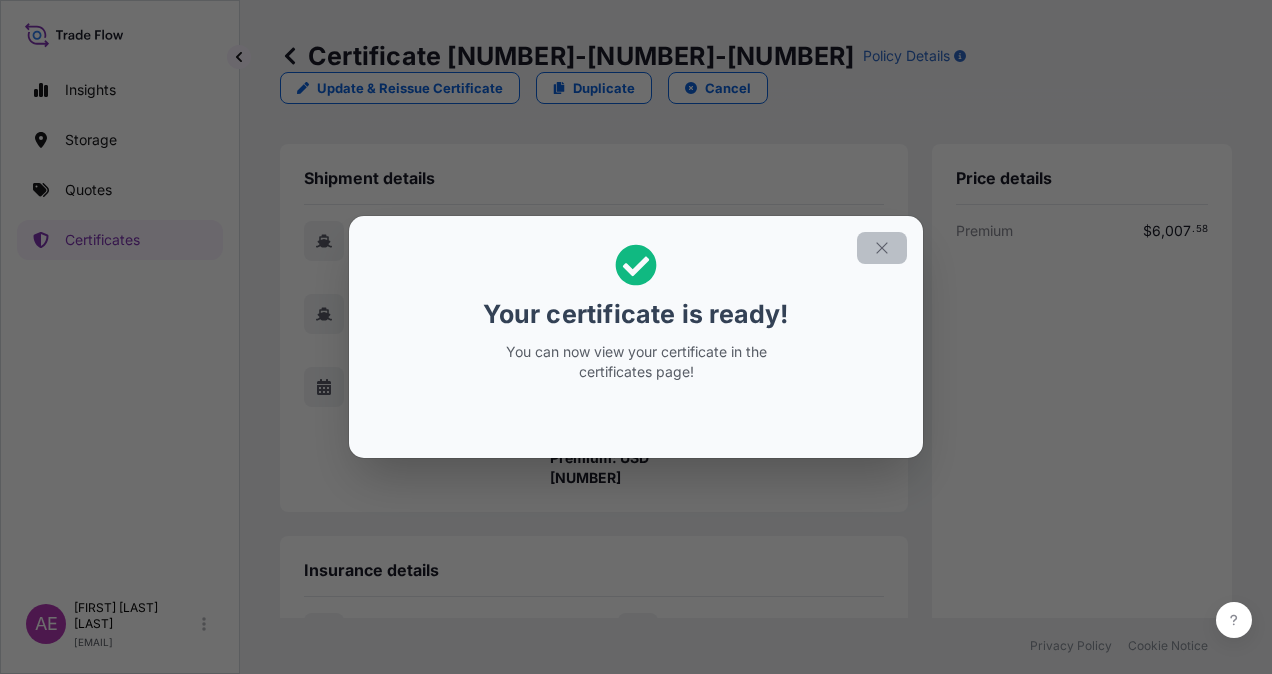 click 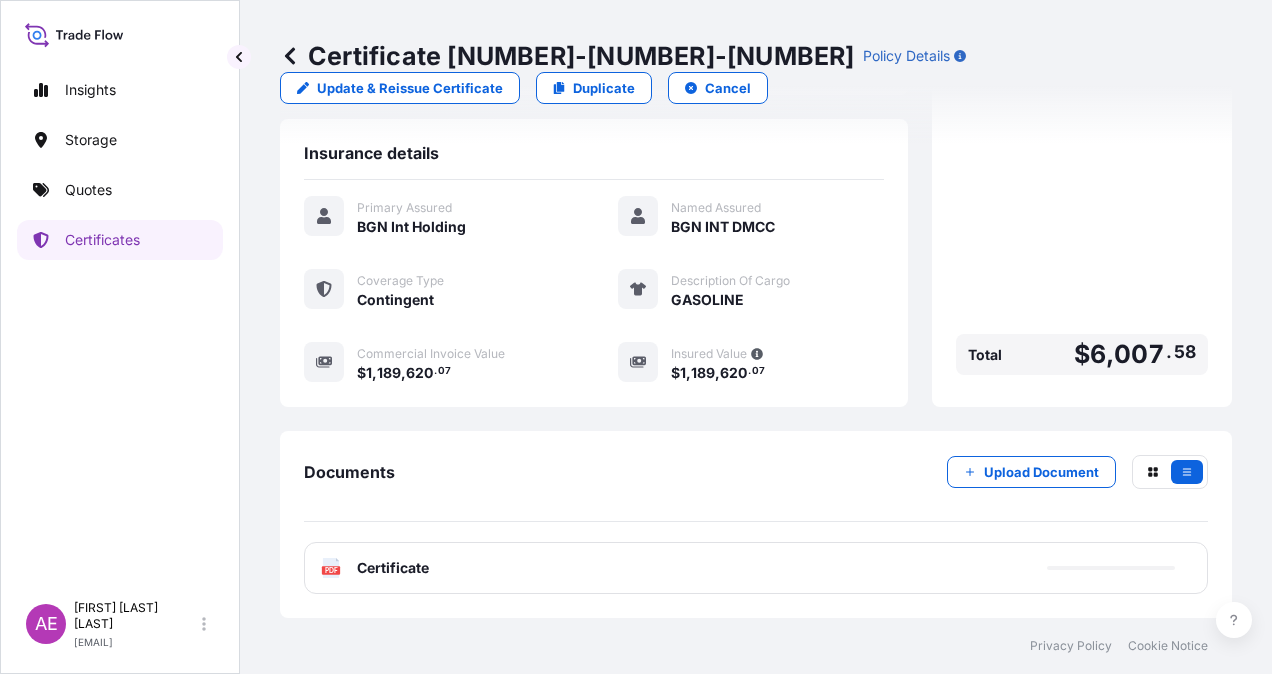 scroll, scrollTop: 421, scrollLeft: 0, axis: vertical 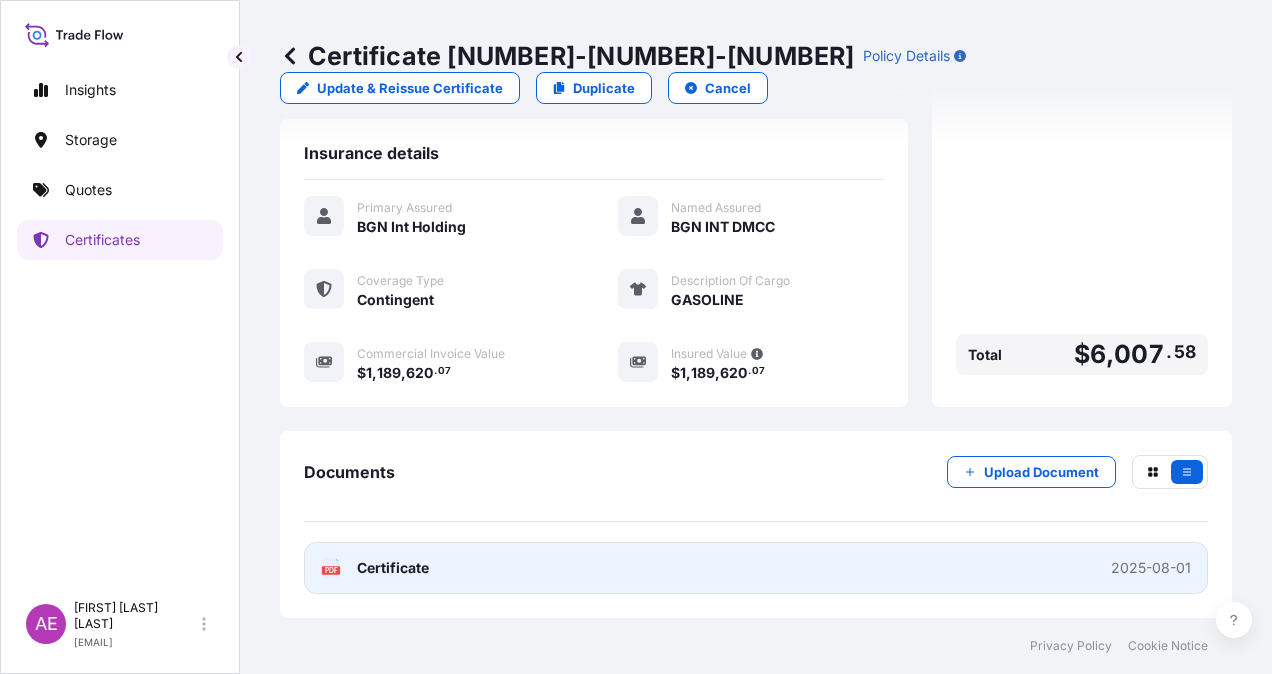 click on "PDF Certificate 2025-08-01" at bounding box center [756, 568] 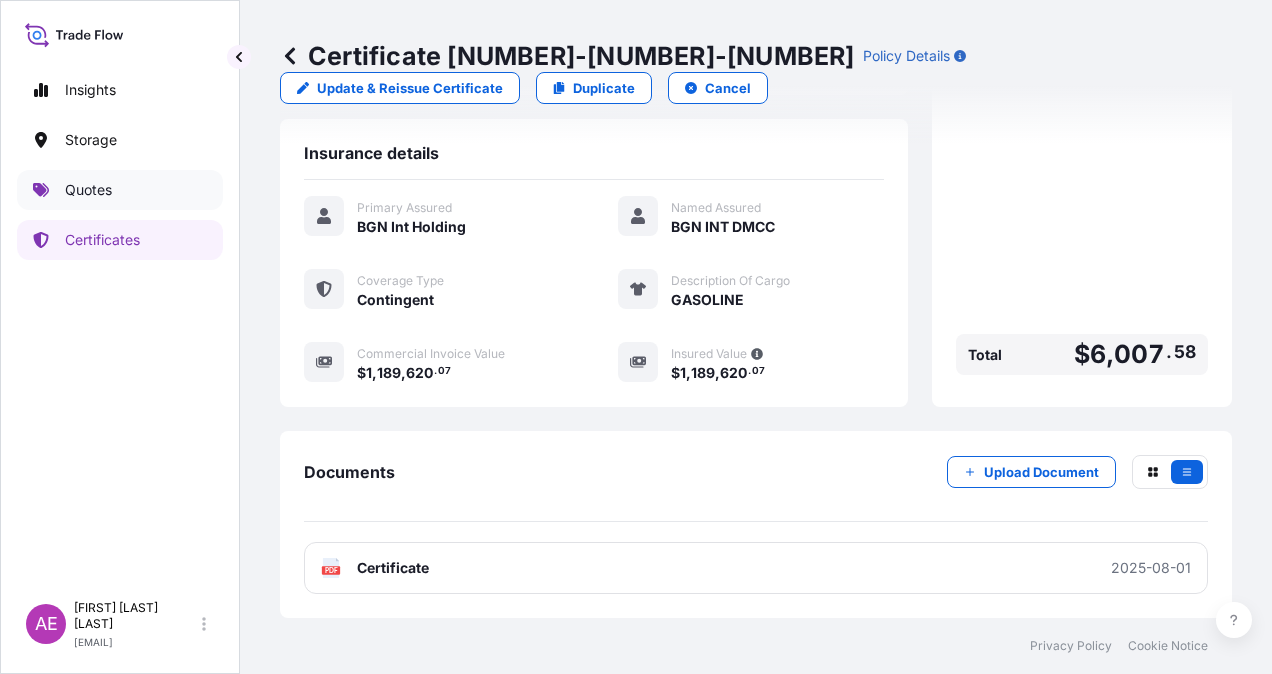 click on "Quotes" at bounding box center [120, 190] 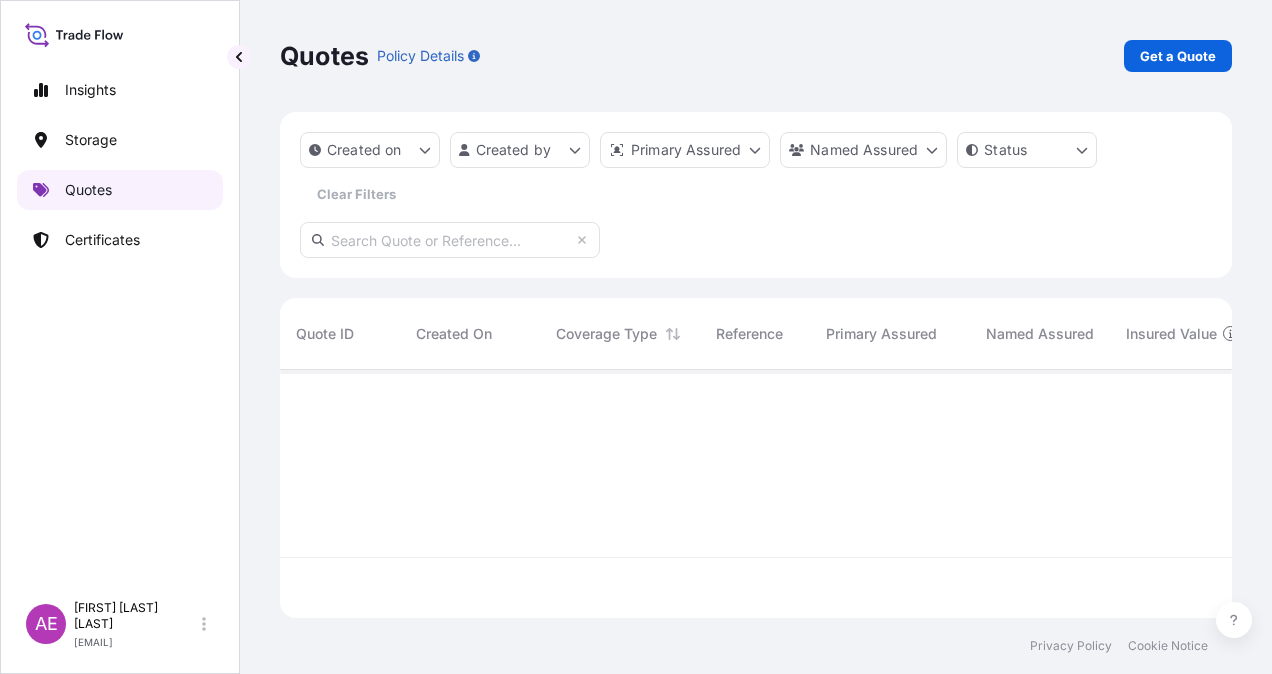 scroll, scrollTop: 16, scrollLeft: 16, axis: both 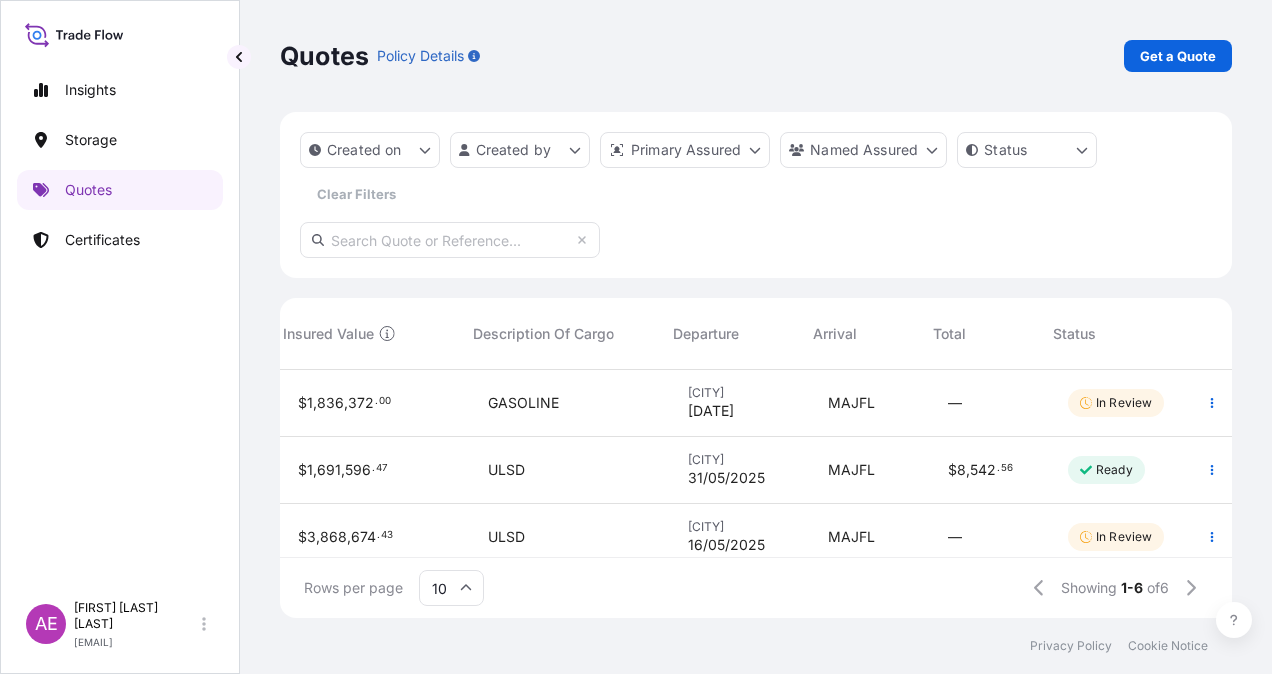 click on "MAJFL" at bounding box center [872, 470] 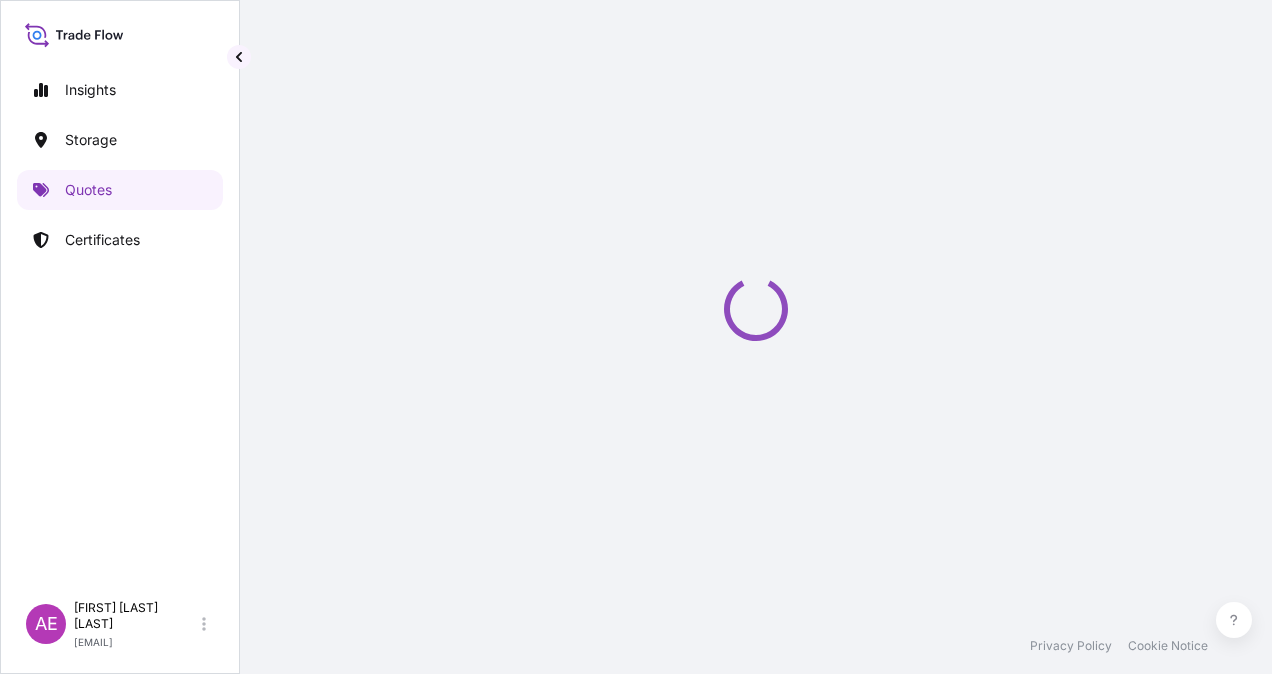 select on "Ocean Vessel" 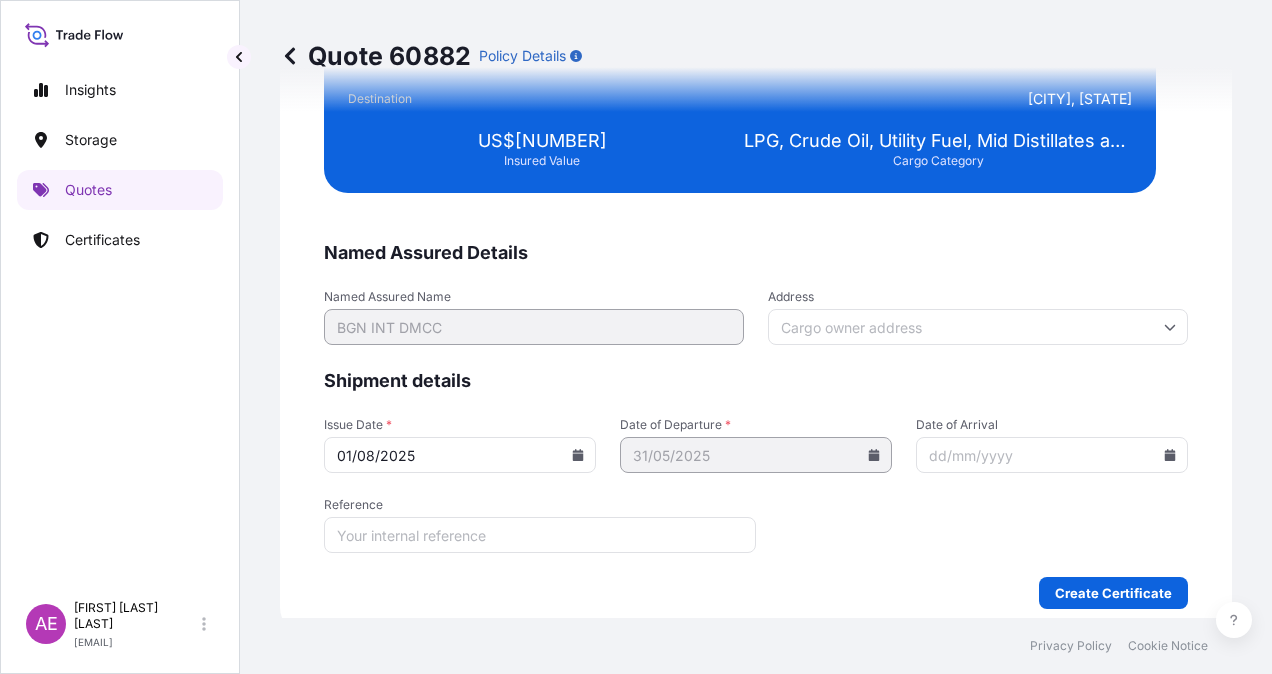 scroll, scrollTop: 3843, scrollLeft: 0, axis: vertical 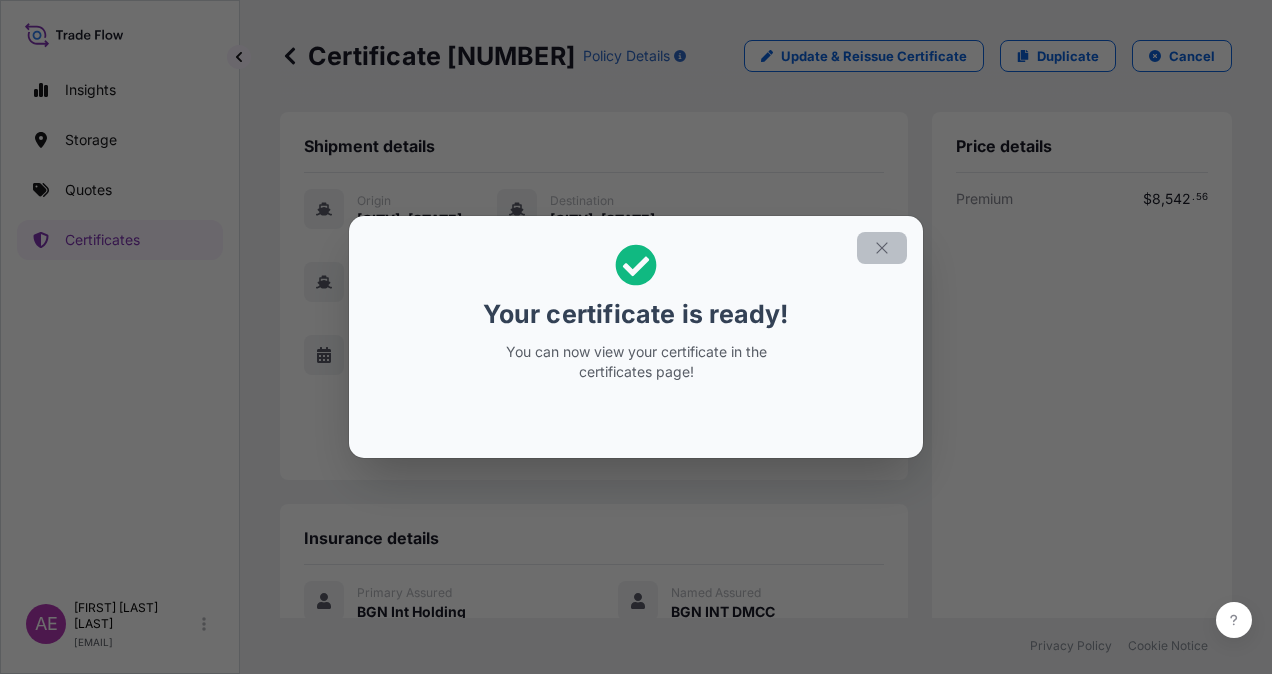 click at bounding box center [882, 248] 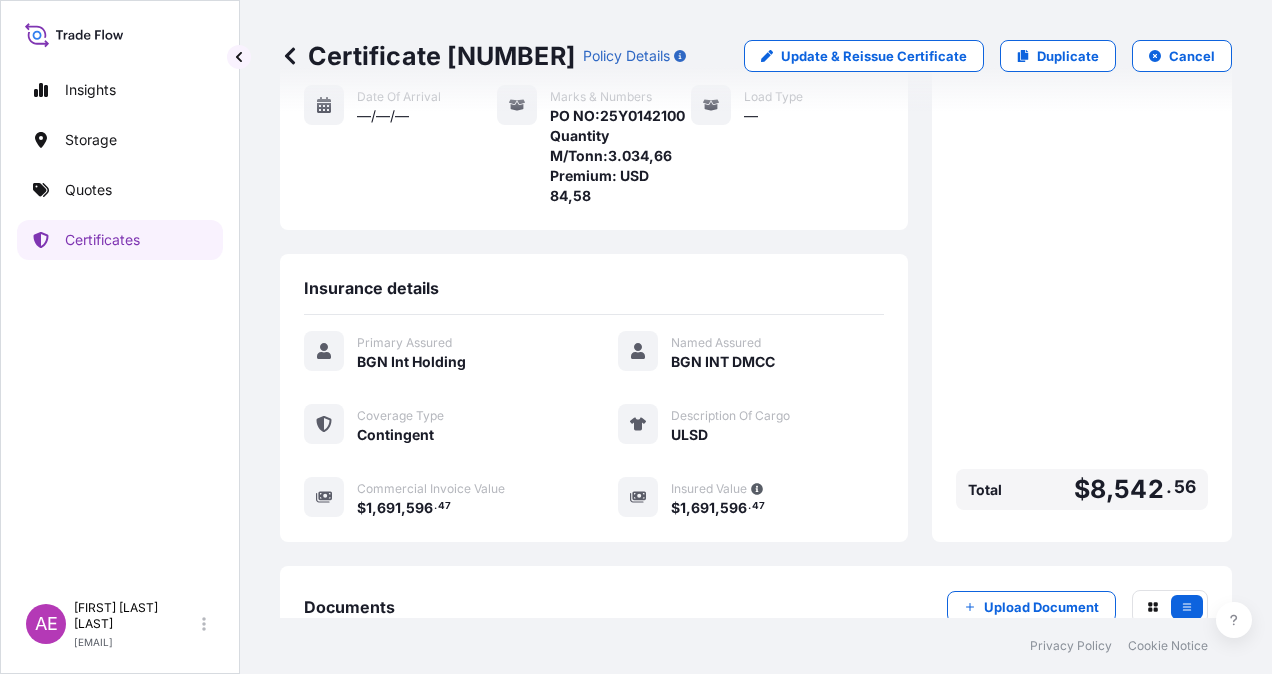 scroll, scrollTop: 421, scrollLeft: 0, axis: vertical 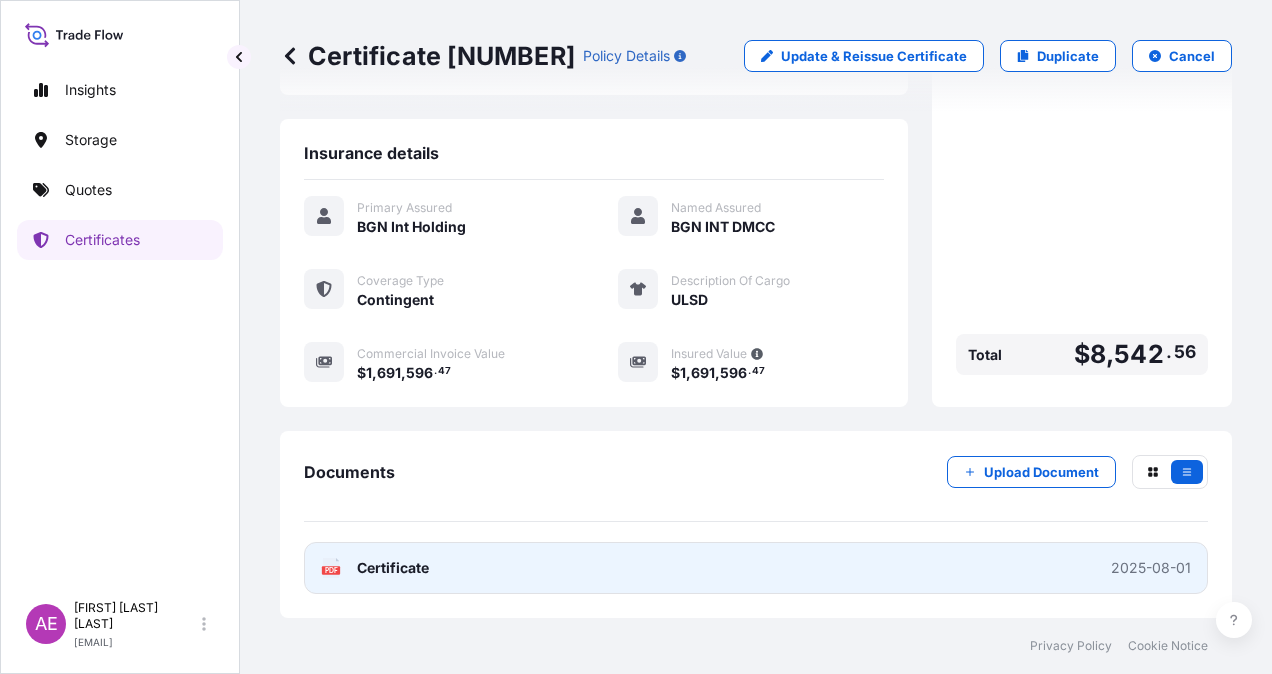 click on "Certificate" at bounding box center (393, 568) 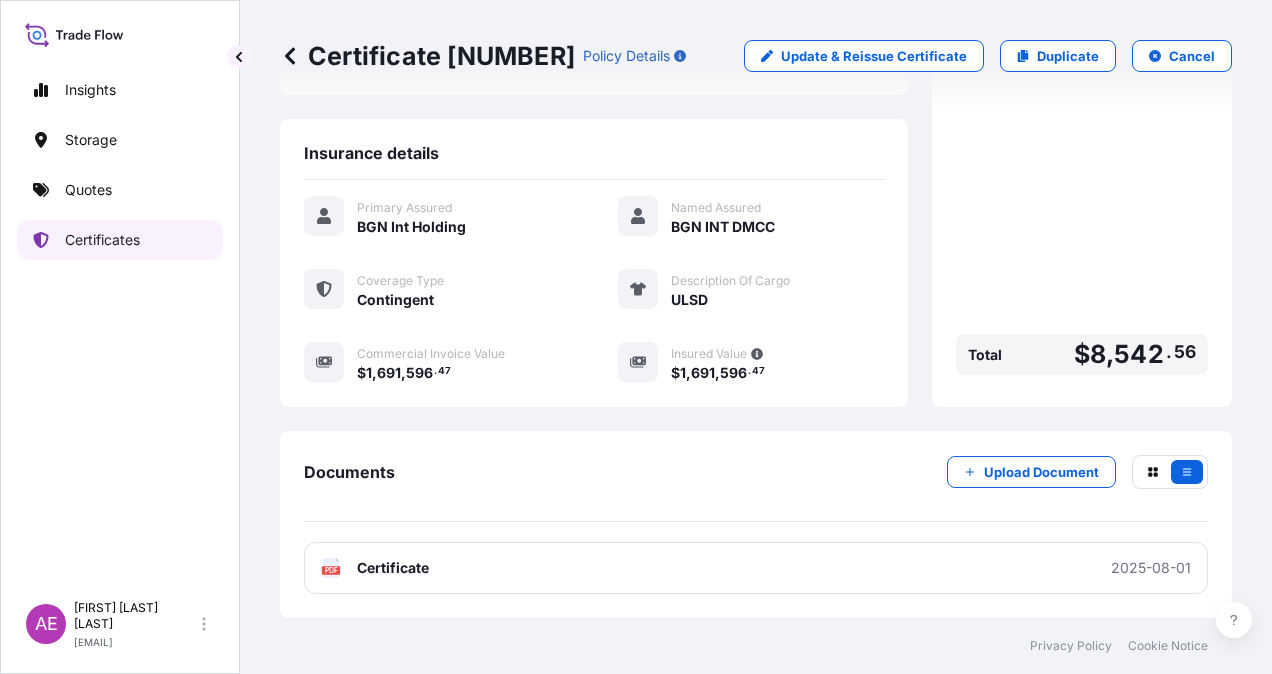 click on "Quotes" at bounding box center (120, 190) 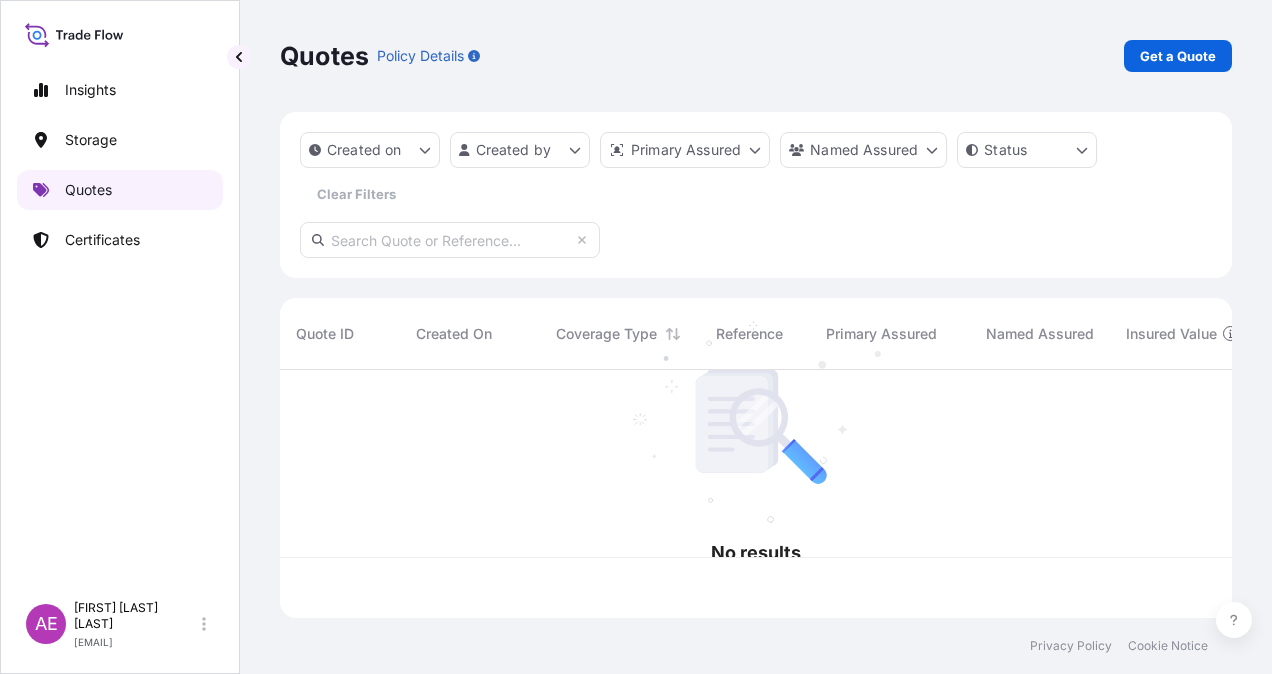 scroll, scrollTop: 0, scrollLeft: 0, axis: both 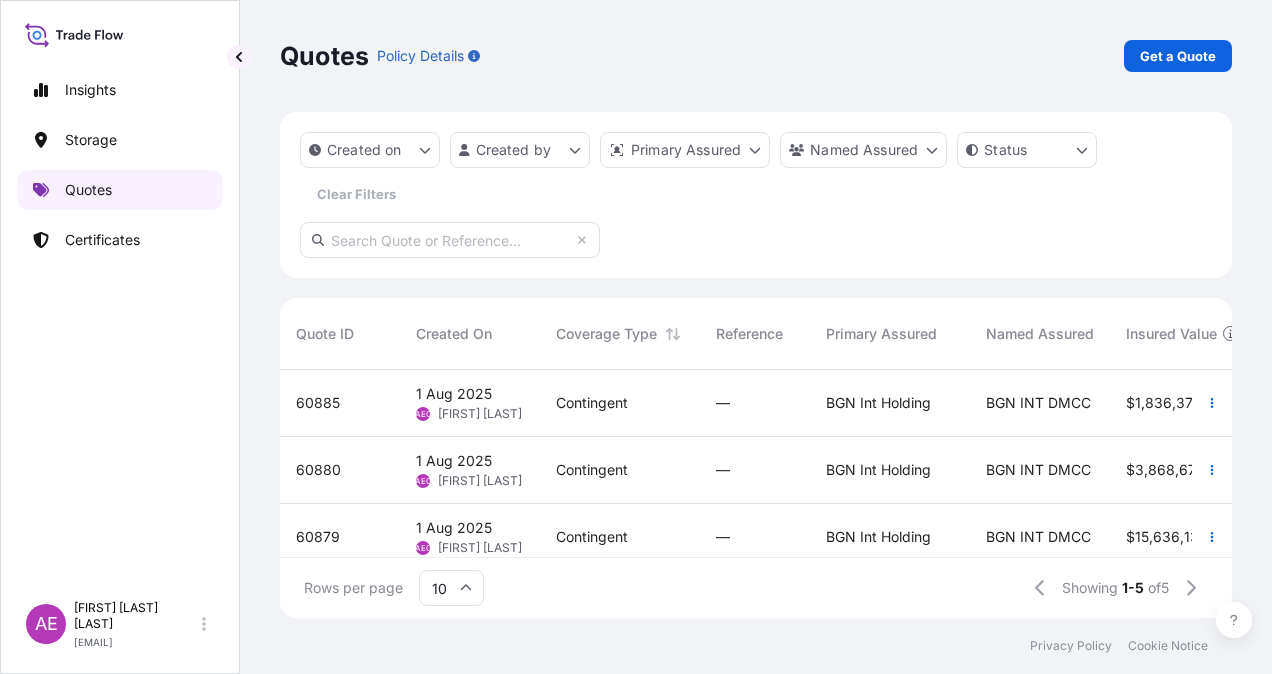 click on "Quotes" at bounding box center [120, 190] 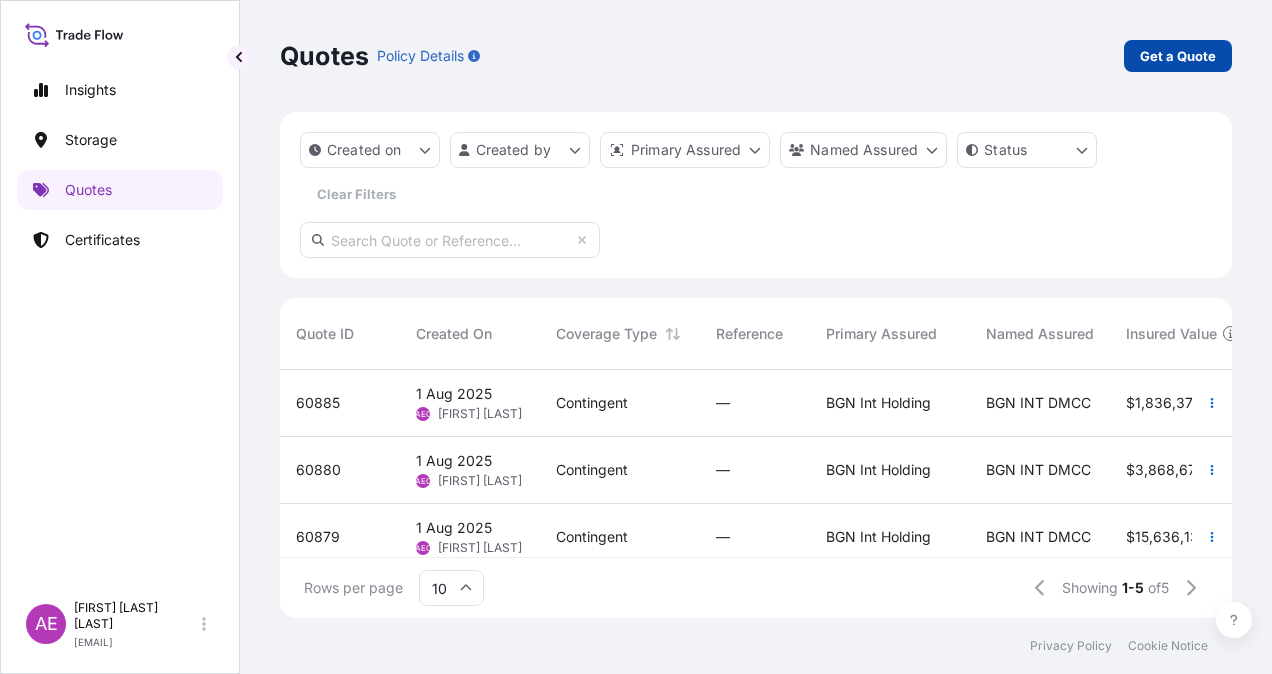 click on "Quotes Policy Details Get a Quote" at bounding box center [756, 56] 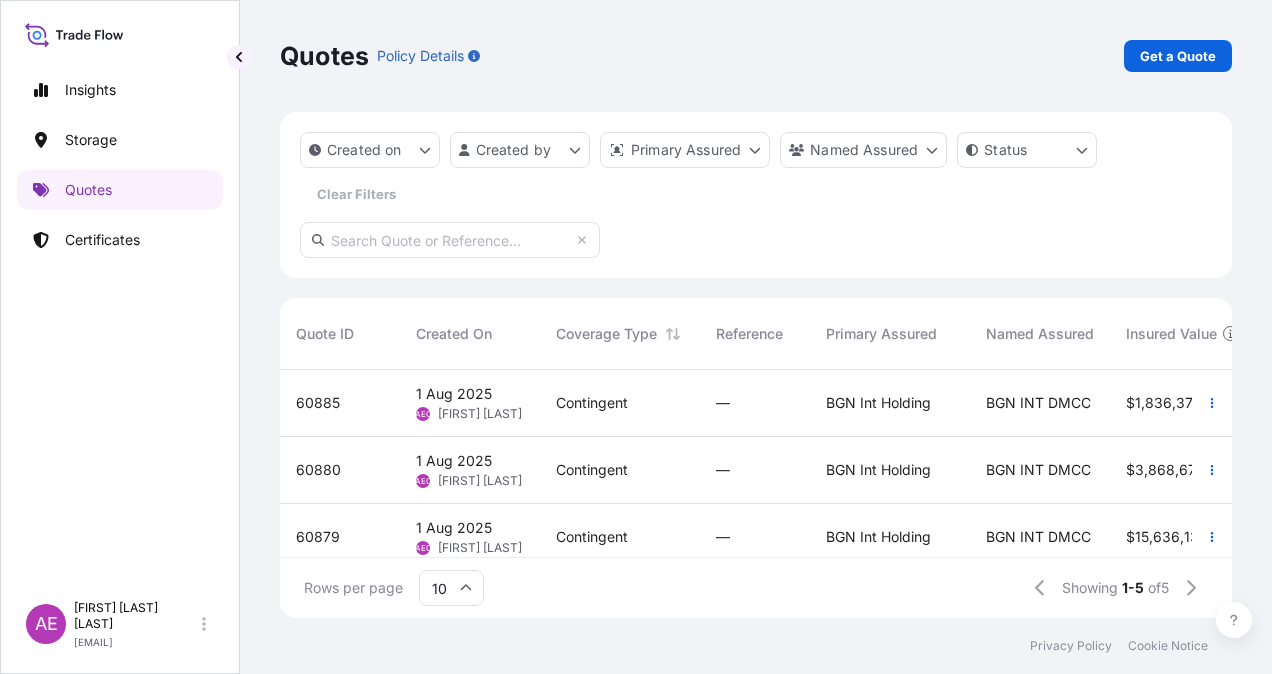 click on "Get a Quote" at bounding box center (1178, 56) 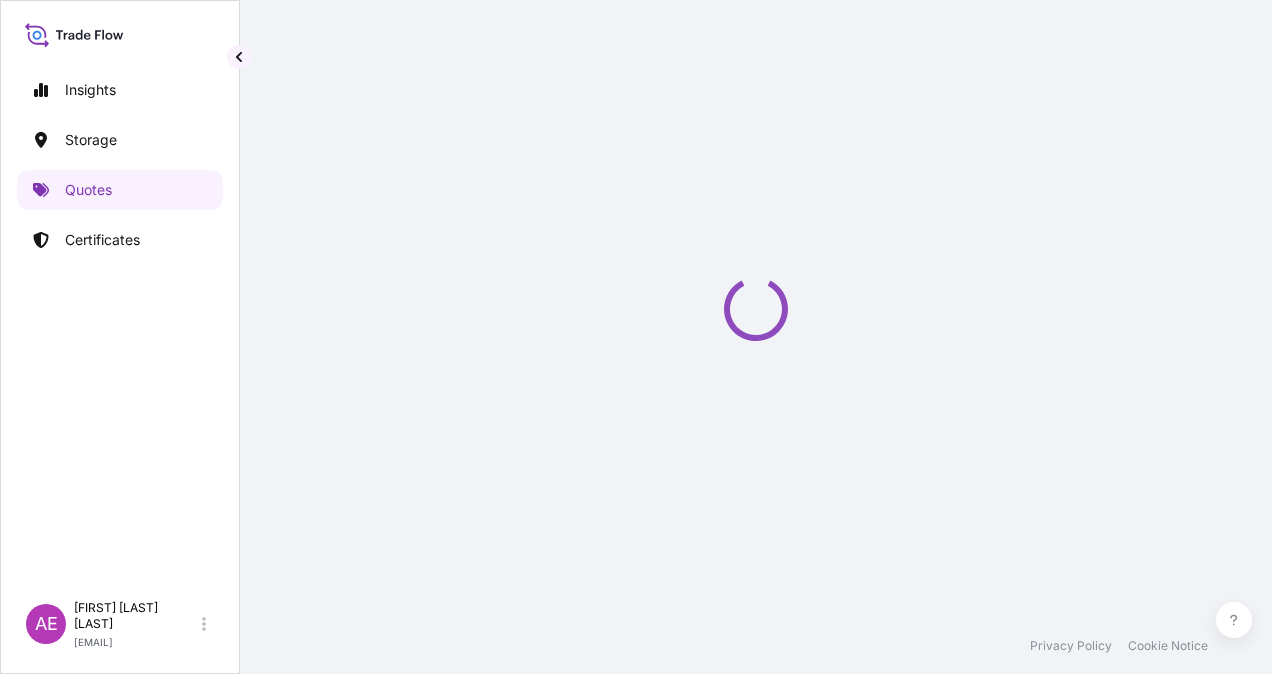 scroll, scrollTop: 32, scrollLeft: 0, axis: vertical 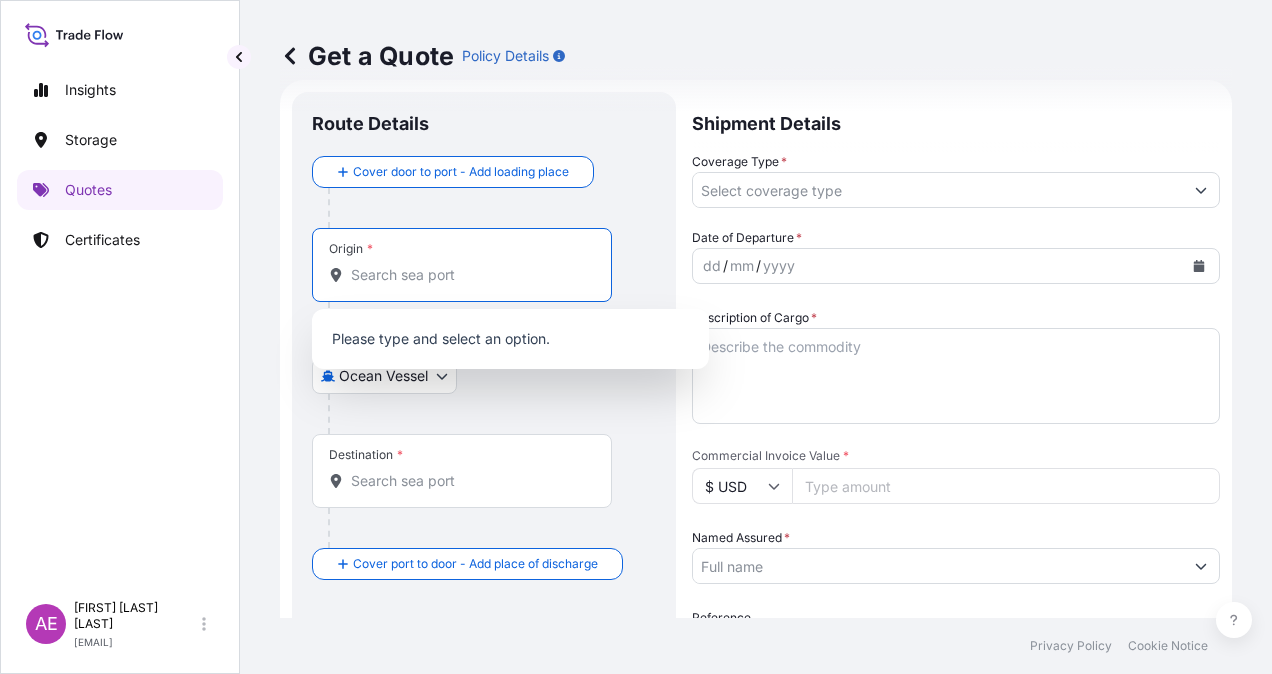 click on "Origin *" at bounding box center [469, 275] 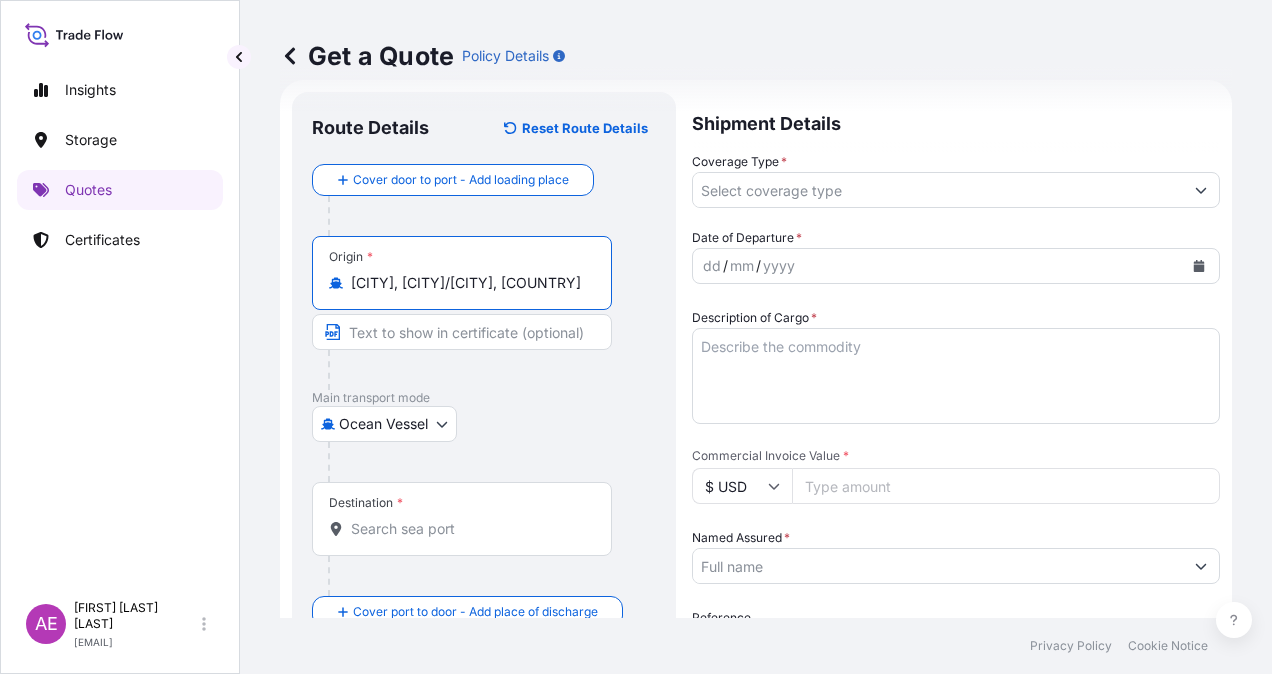 type on "[CITY], [CITY]/[CITY], [COUNTRY]" 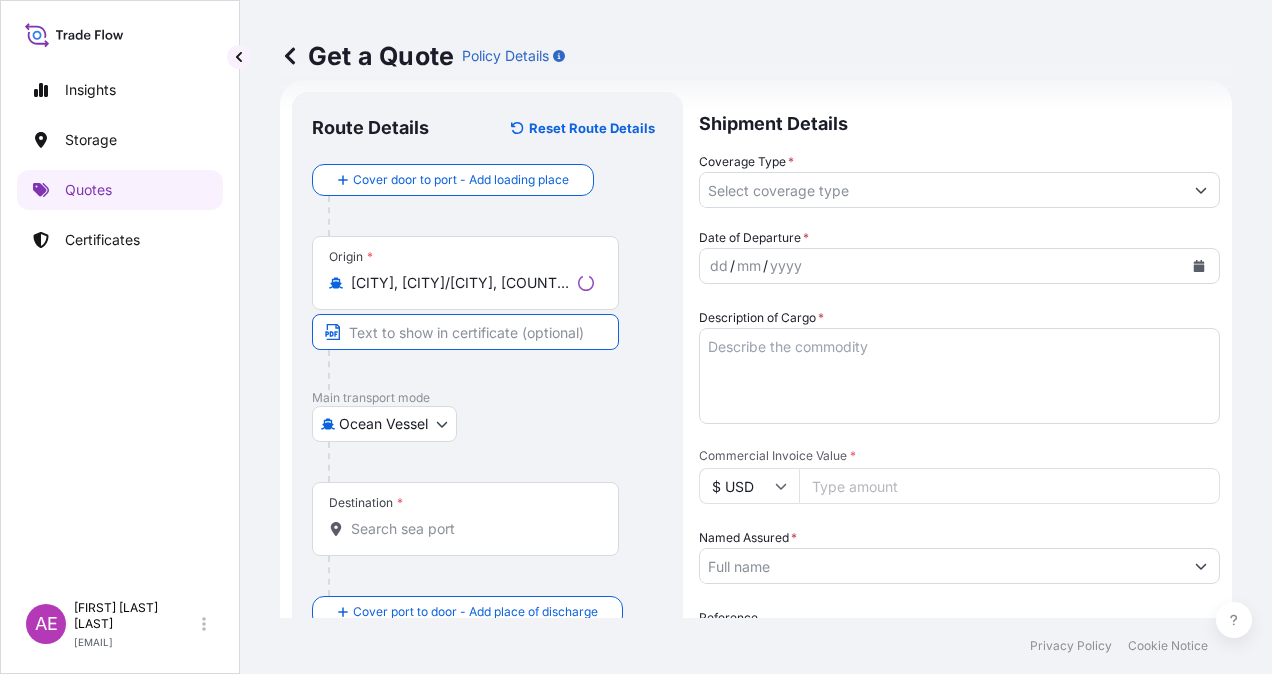 click at bounding box center [465, 332] 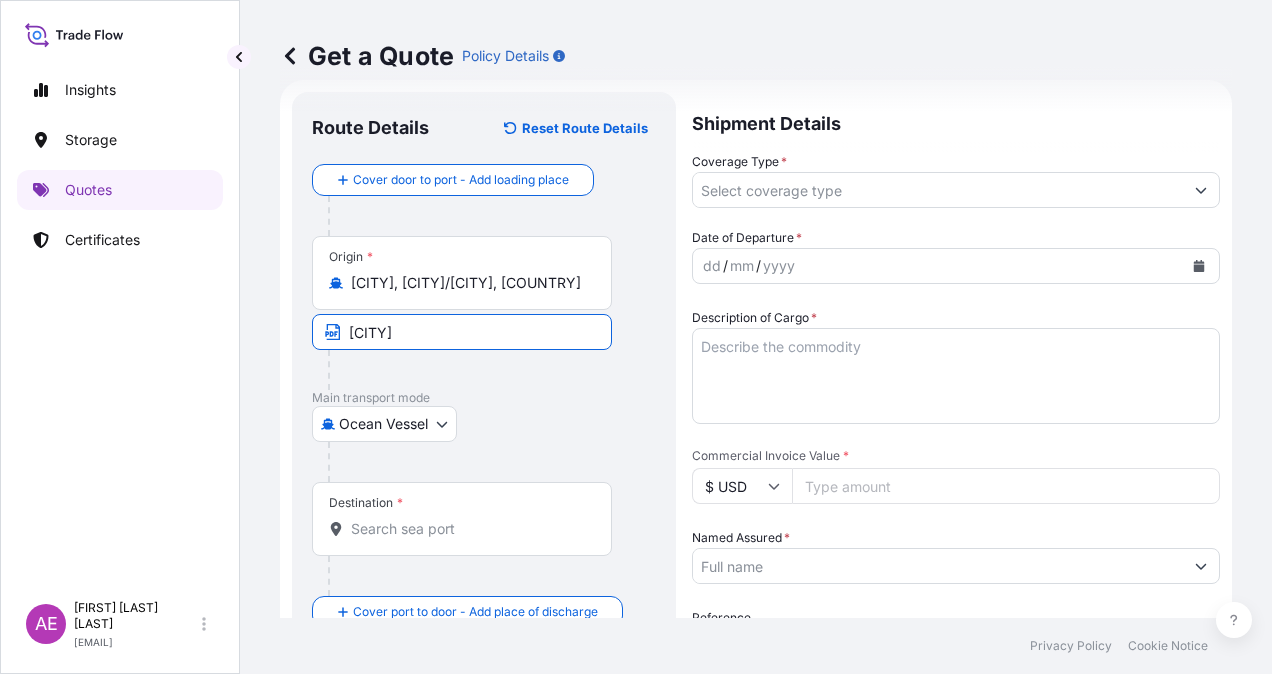 type on "[CITY]/[STATE]" 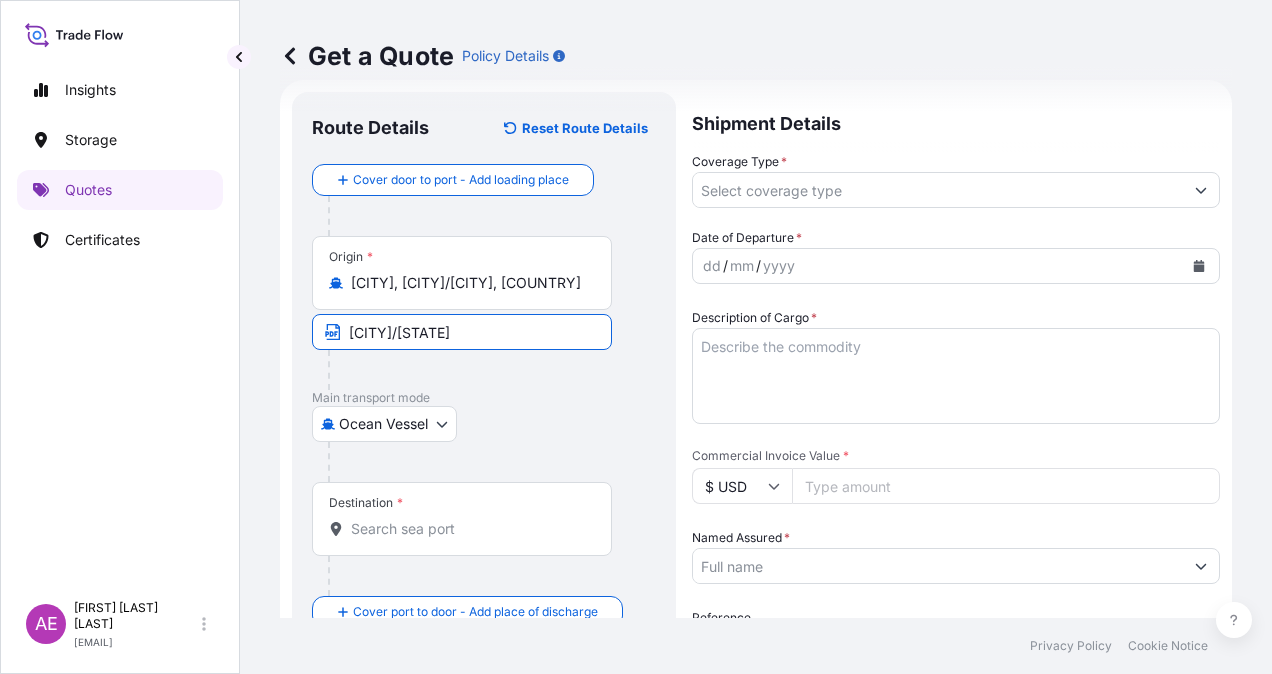 click on "Destination *" at bounding box center [469, 529] 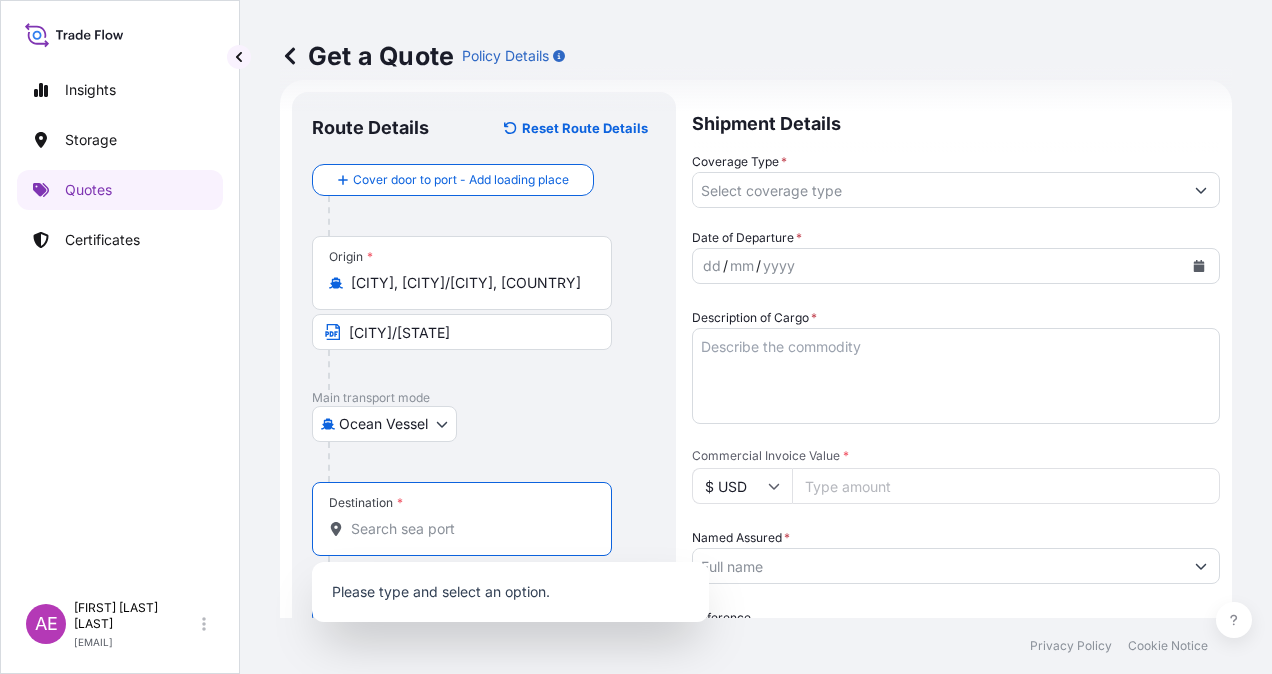 click on "Destination *" at bounding box center (462, 519) 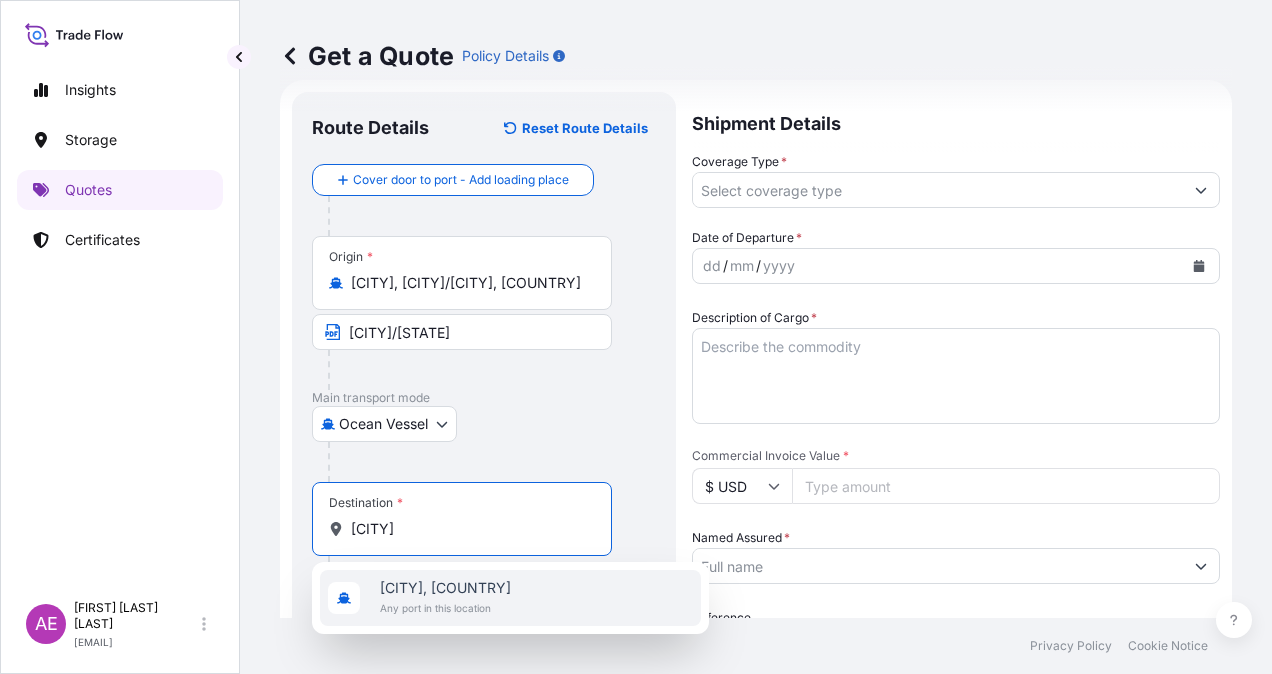 click on "Any port in this location" at bounding box center (445, 608) 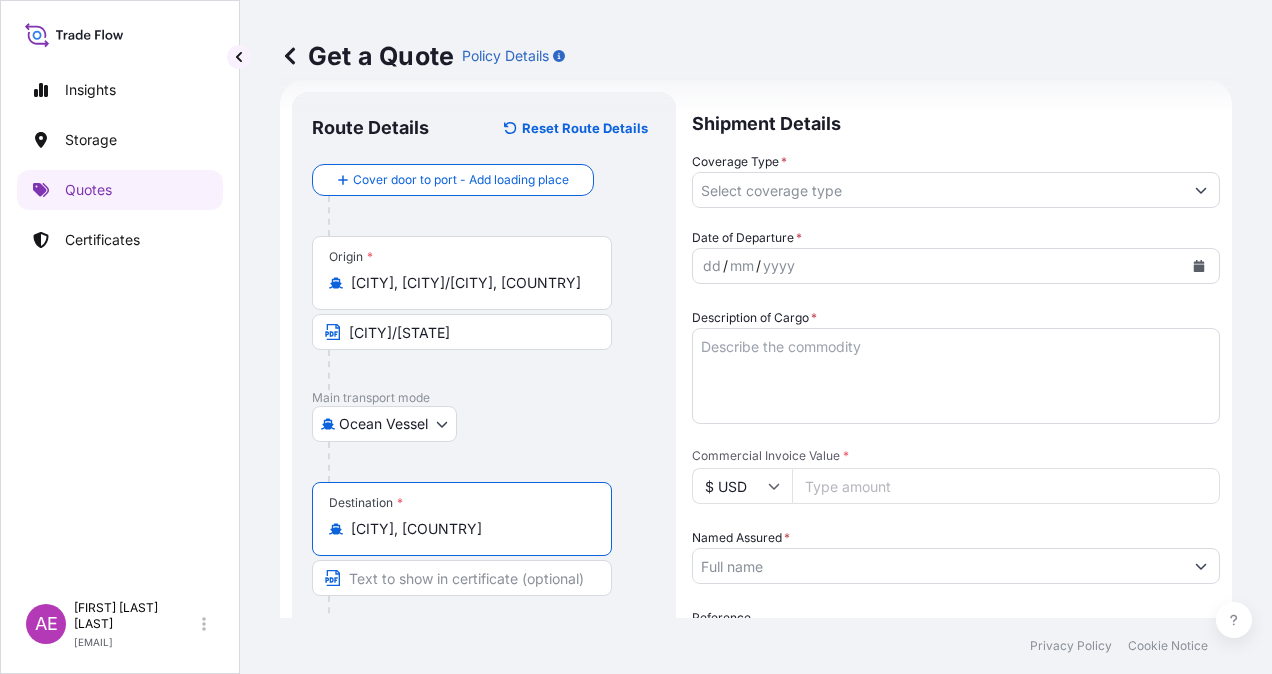 scroll, scrollTop: 132, scrollLeft: 0, axis: vertical 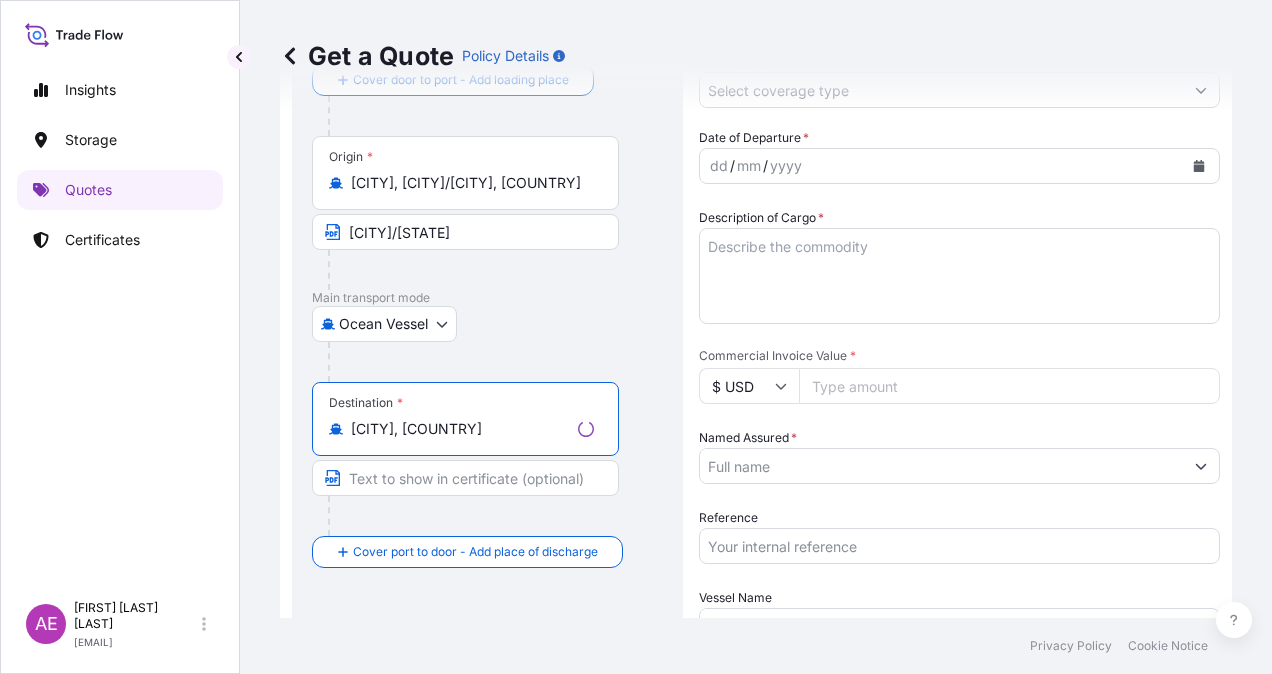 type on "[CITY], [COUNTRY]" 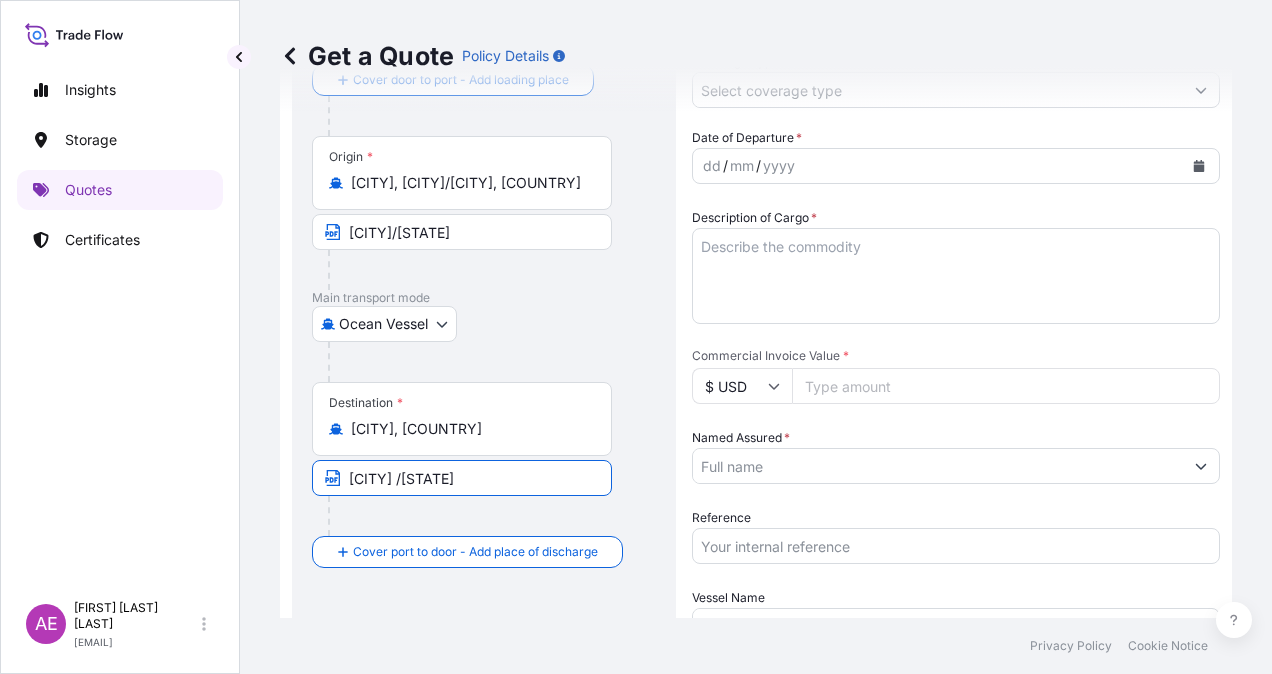 type on "[CITY] /[STATE]" 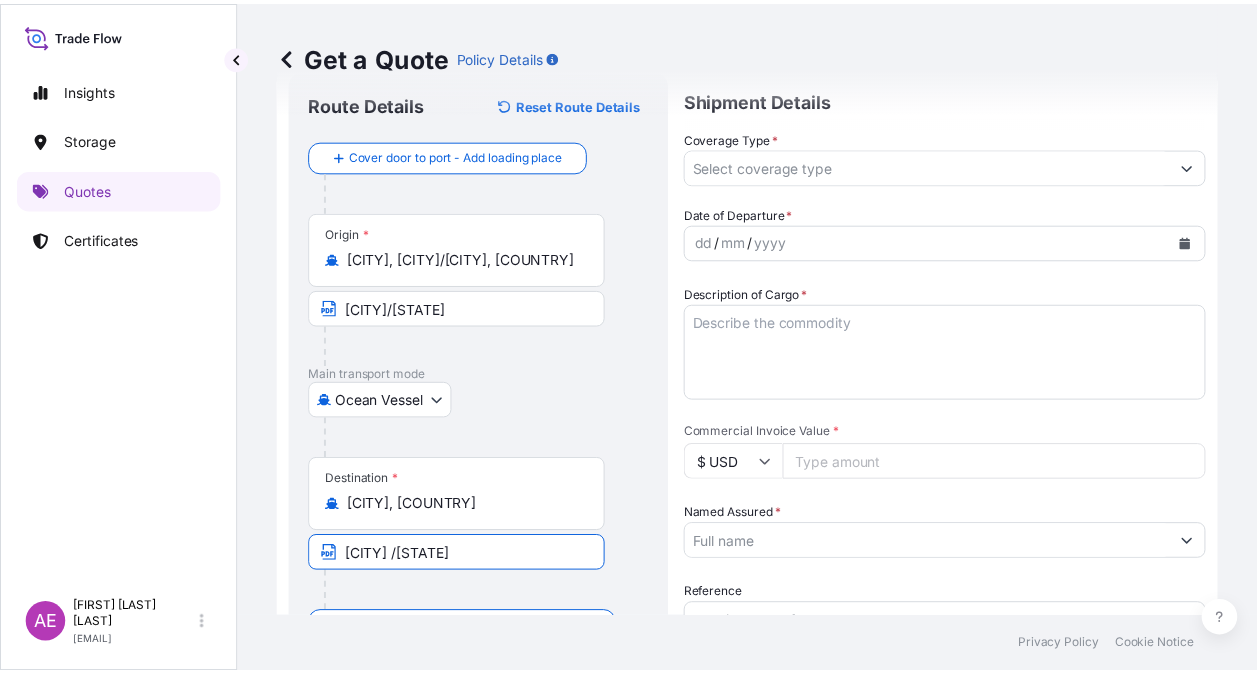 scroll, scrollTop: 0, scrollLeft: 0, axis: both 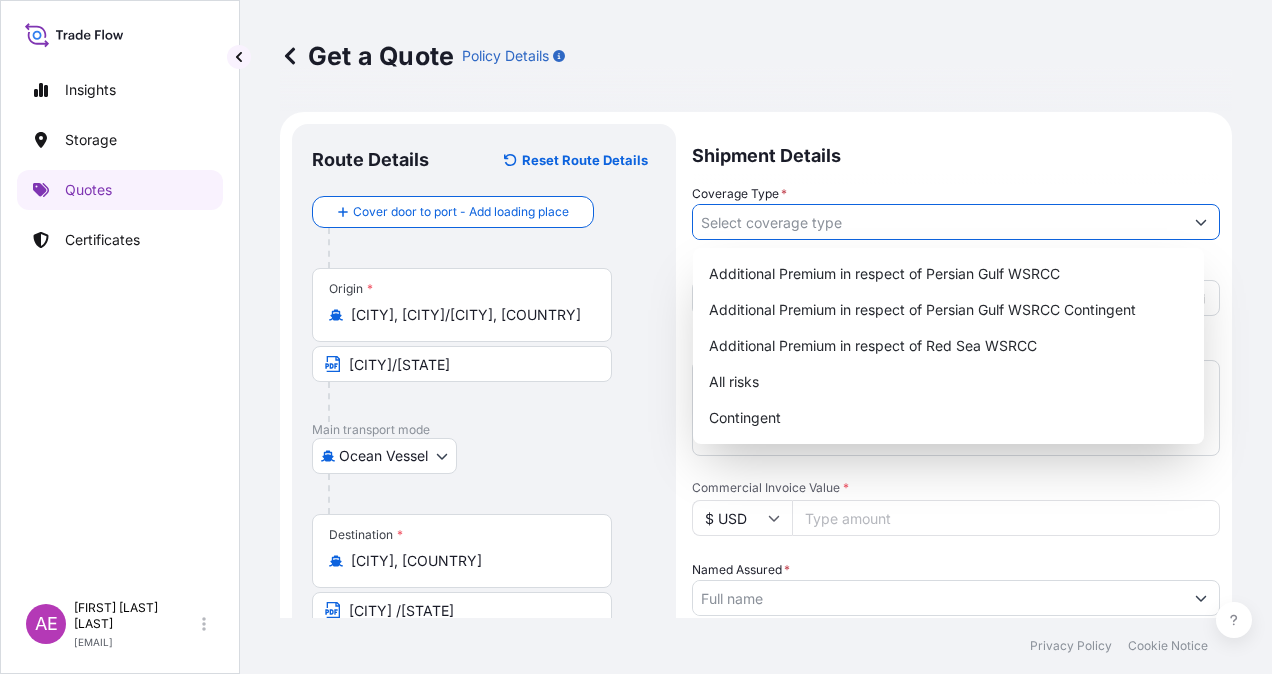 click on "Coverage Type *" at bounding box center [938, 222] 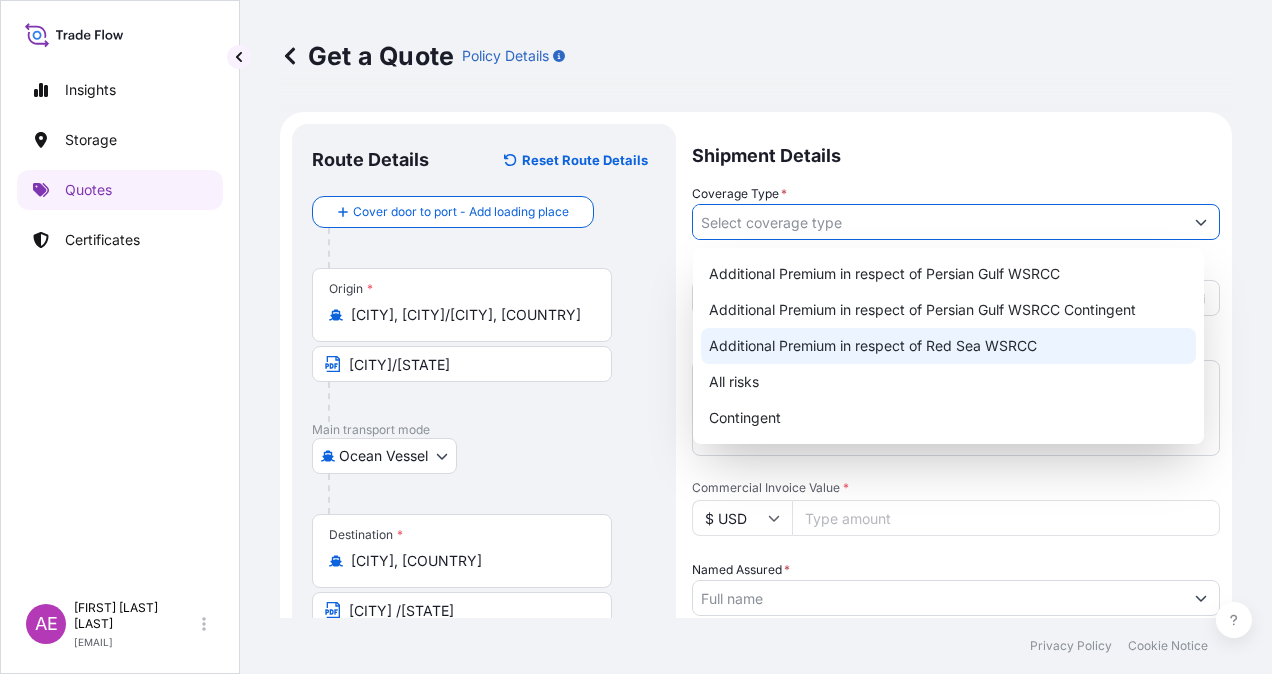 click on "All risks" at bounding box center [948, 382] 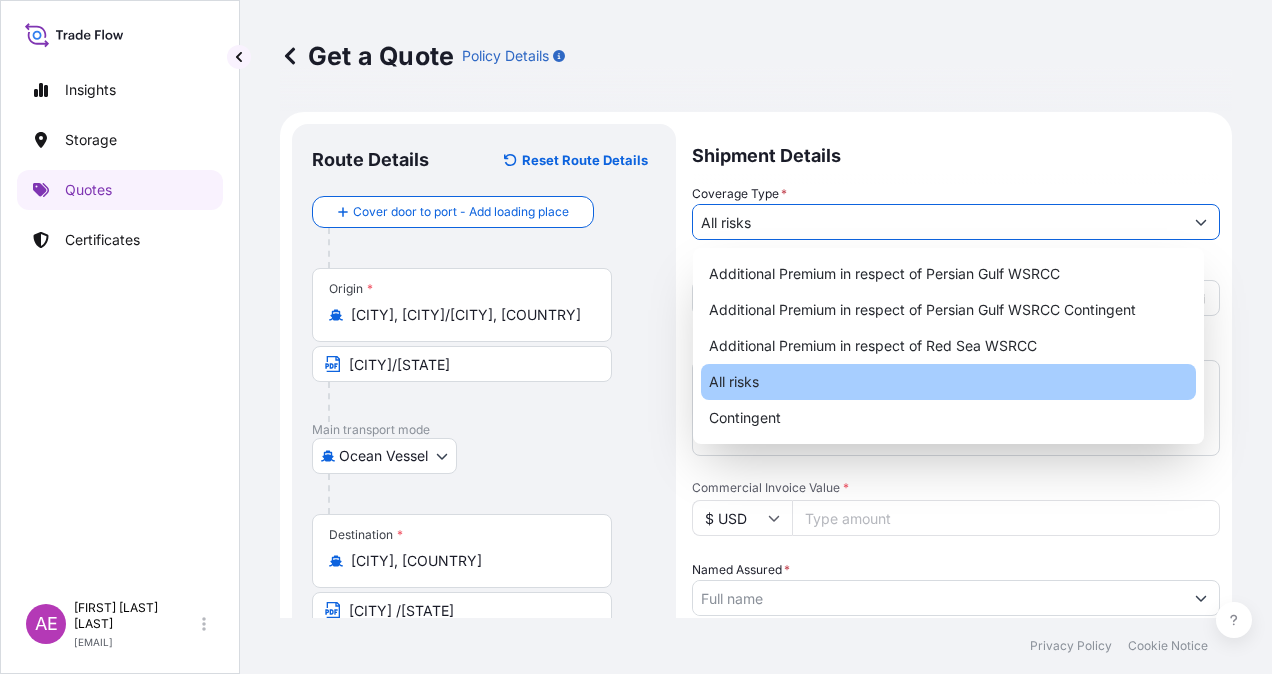 type on "All risks" 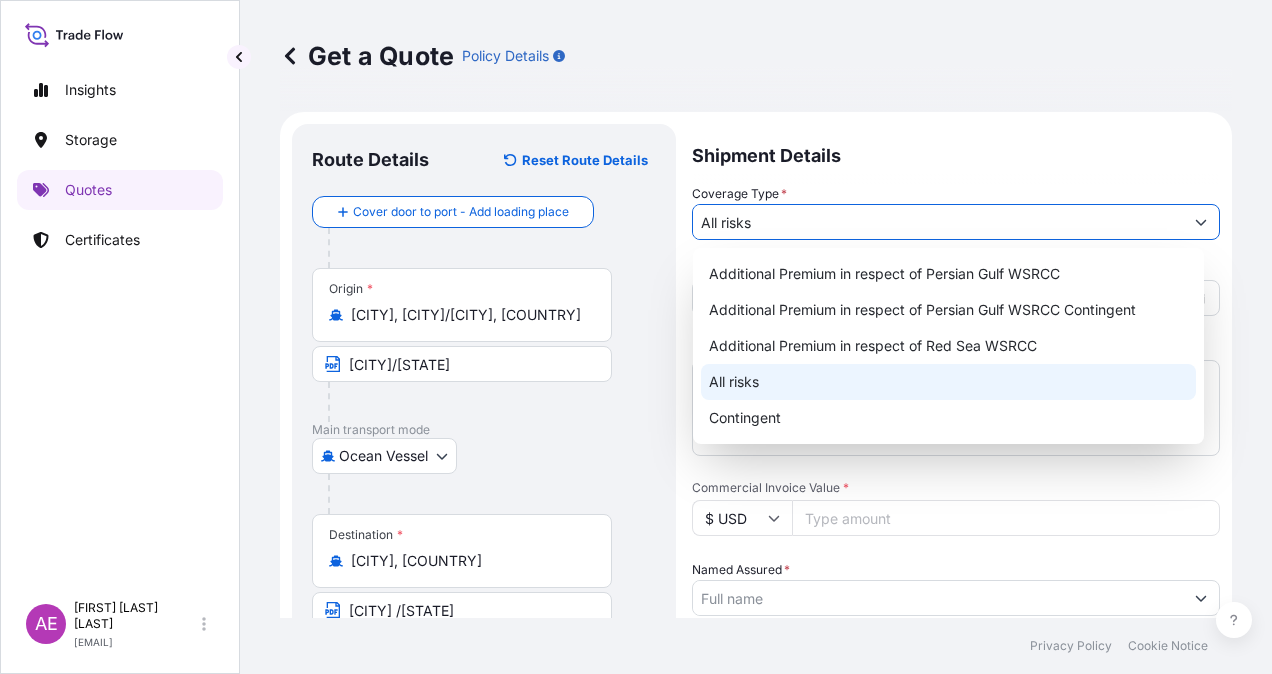 click on "All risks" at bounding box center [948, 382] 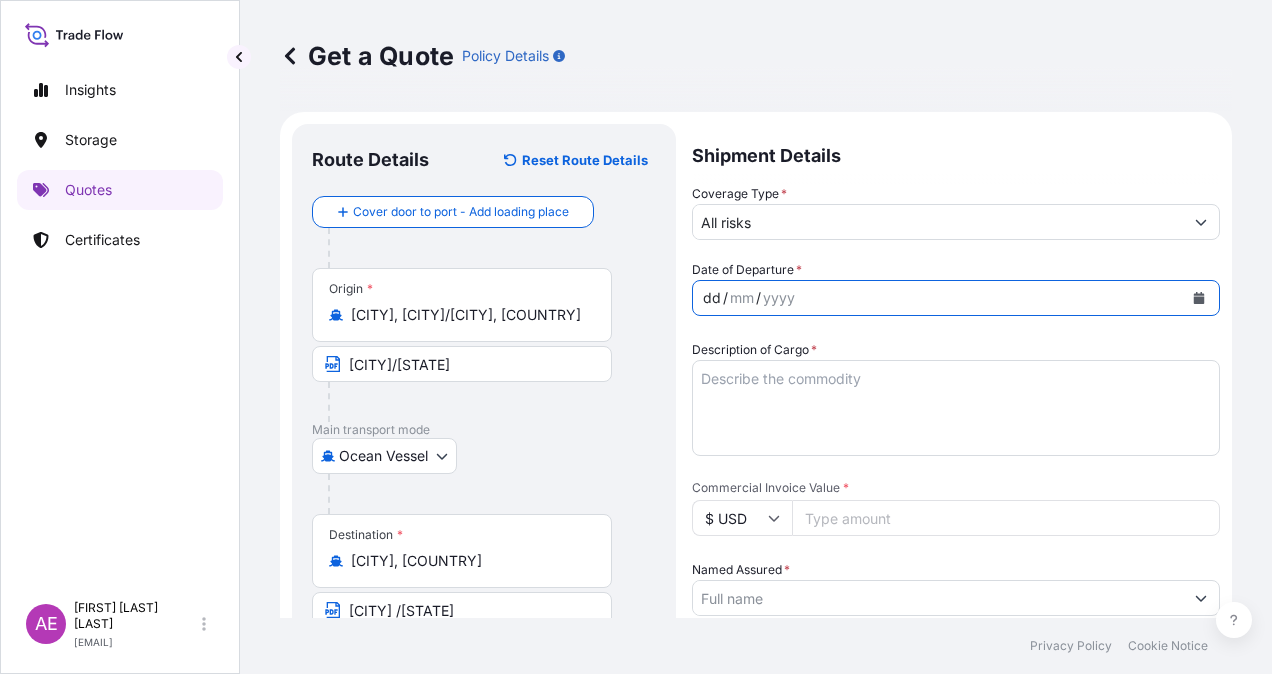 click on "dd" at bounding box center [712, 298] 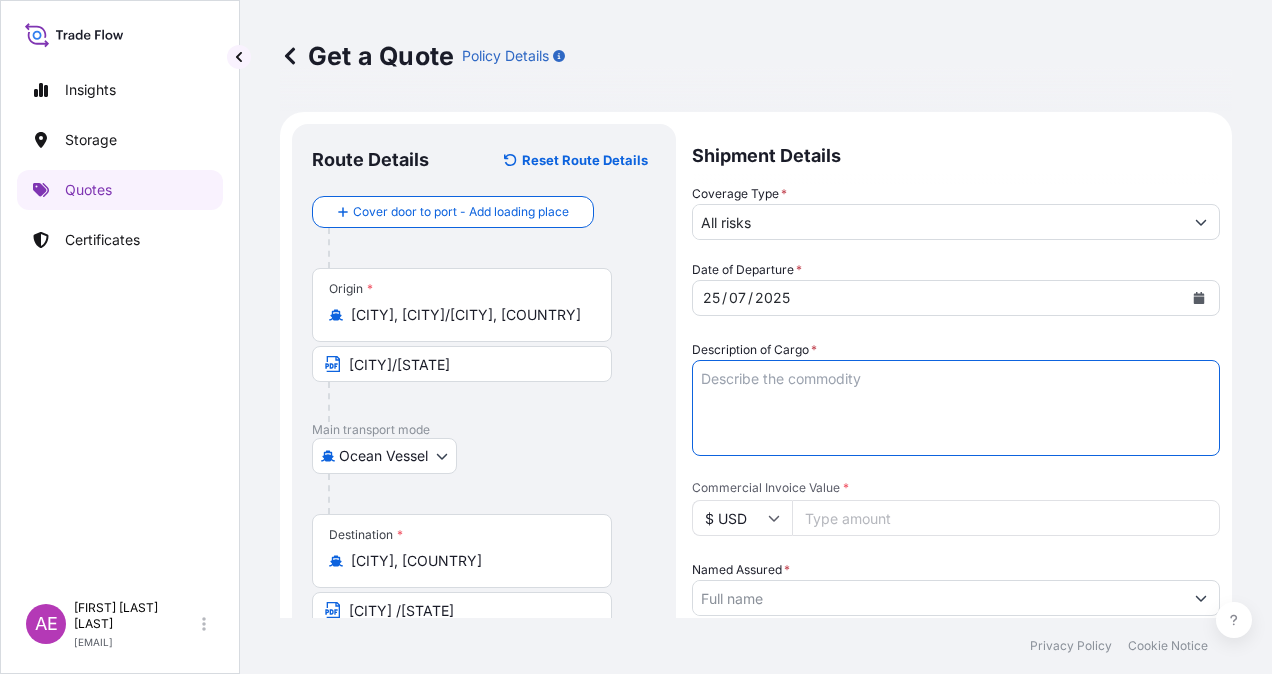 click on "Description of Cargo *" at bounding box center [956, 408] 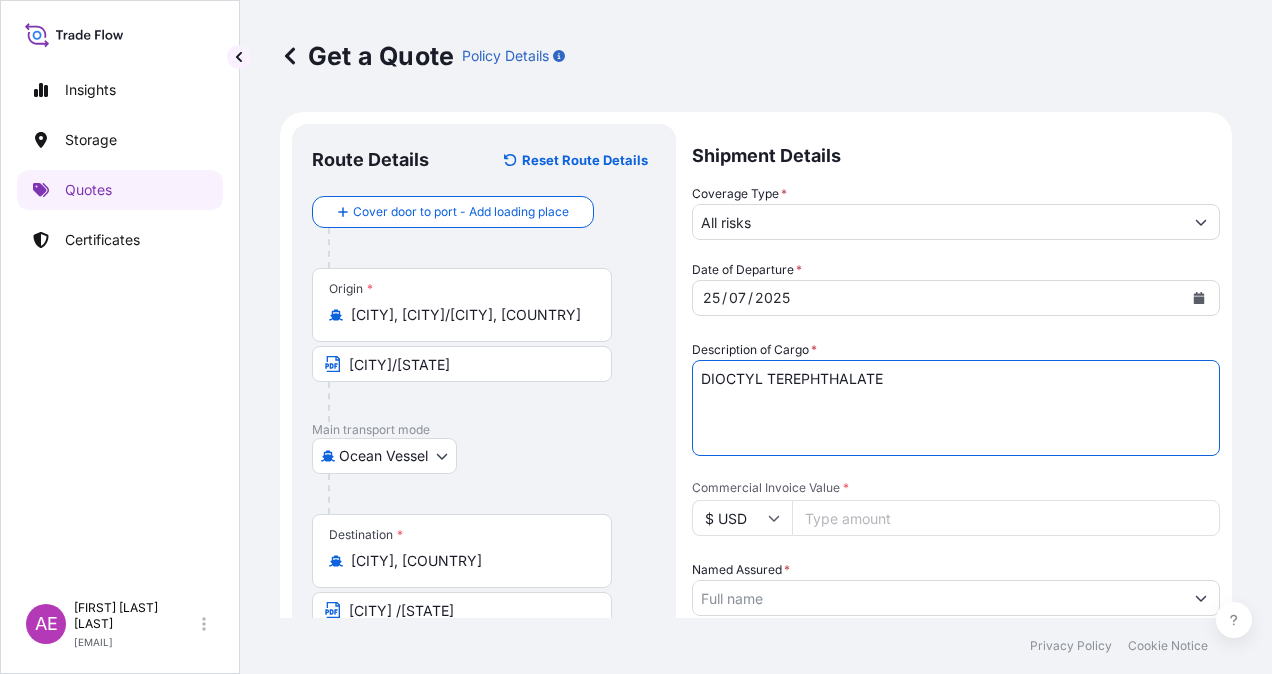 type on "DIOCTYL TEREPHTHALATE" 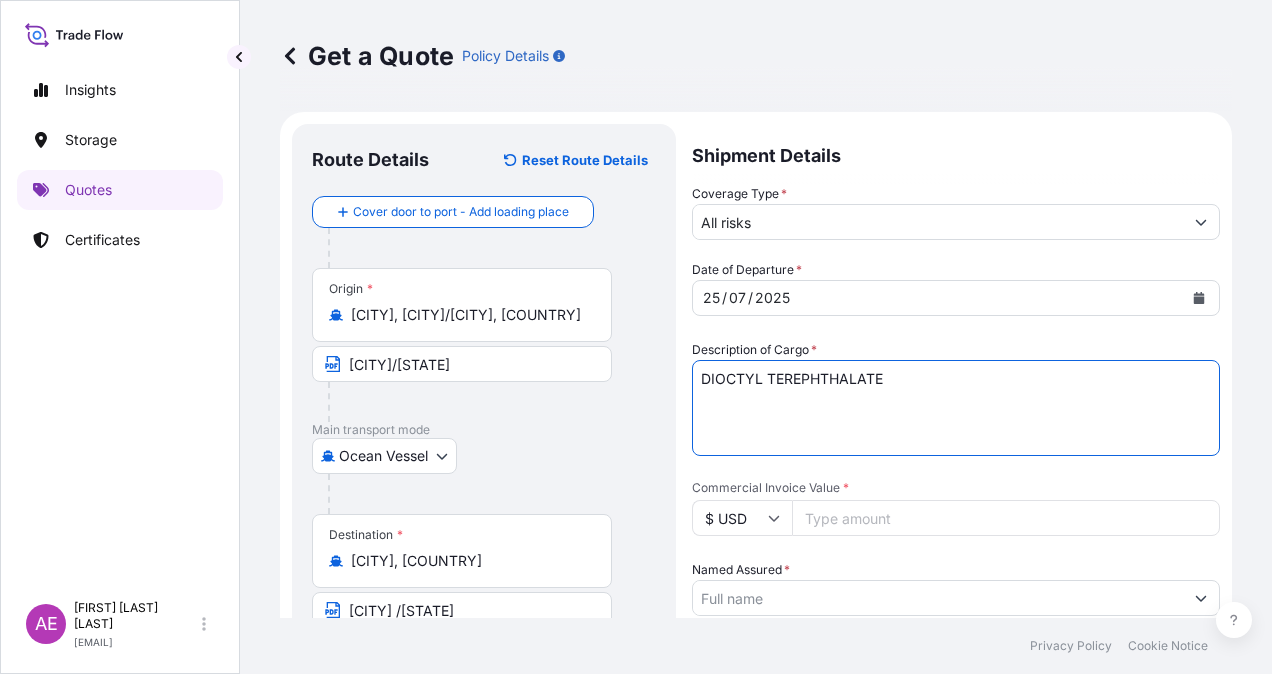 click on "$ USD" at bounding box center [742, 518] 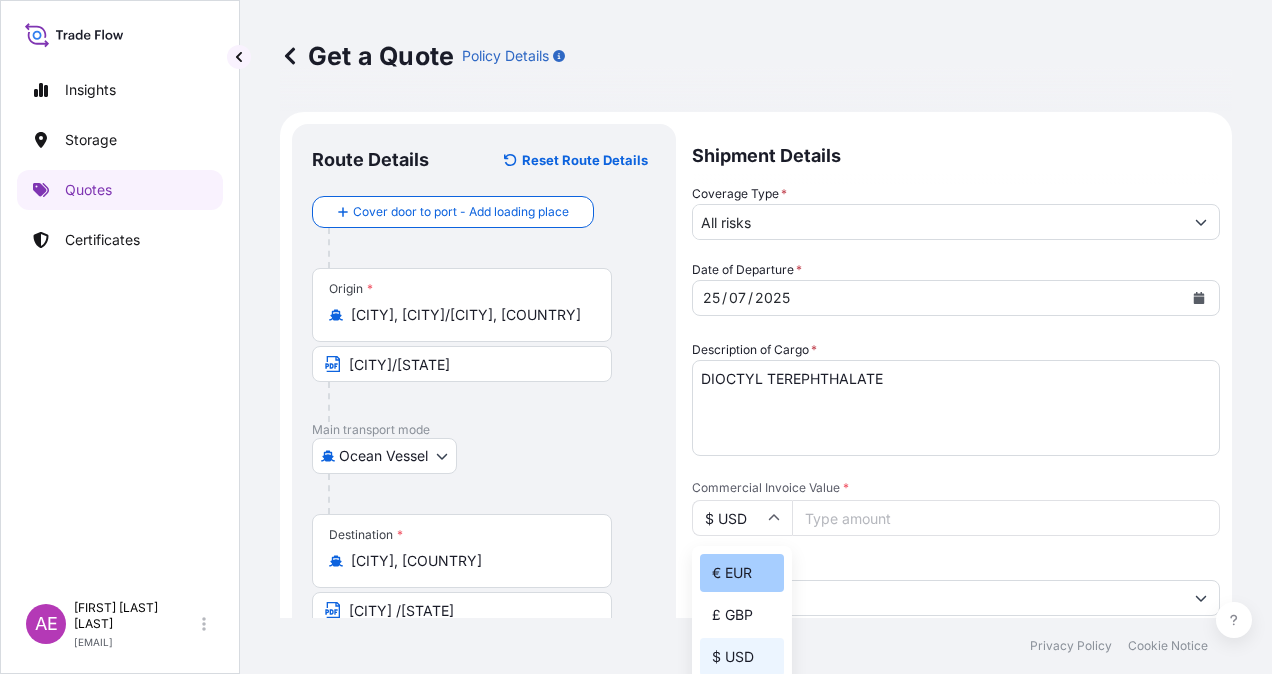 click on "€ EUR" at bounding box center (742, 573) 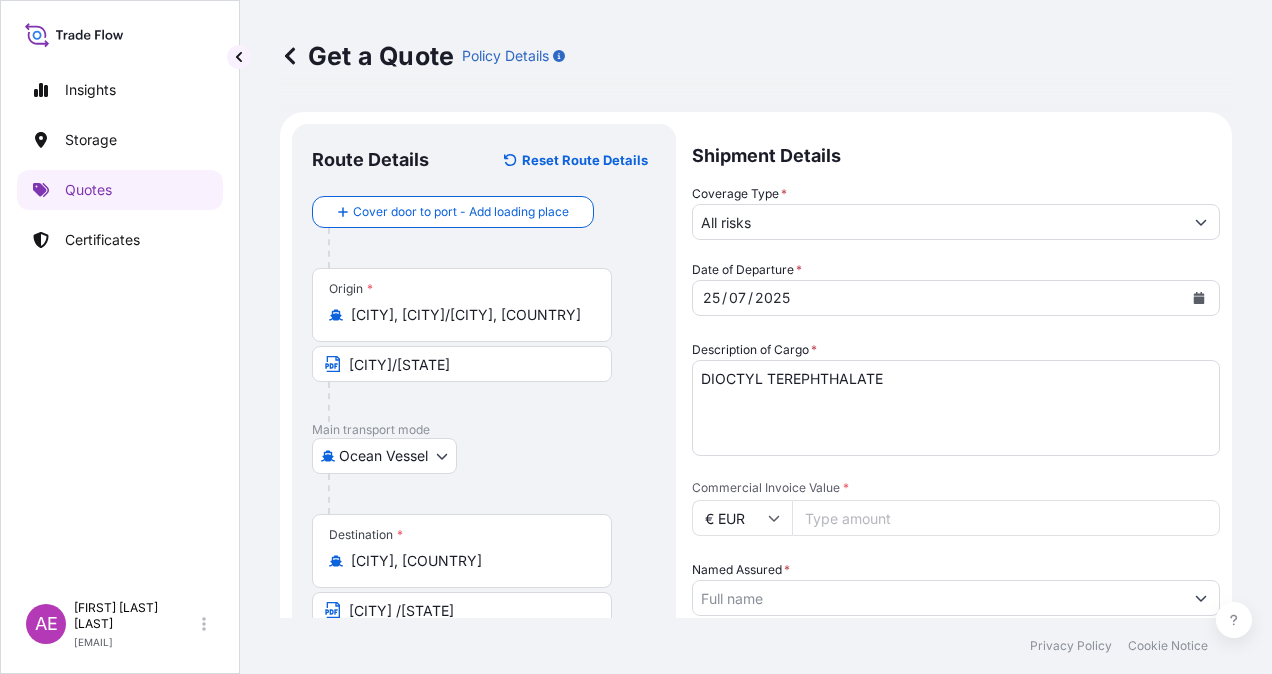 click on "Commercial Invoice Value   *" at bounding box center (1006, 518) 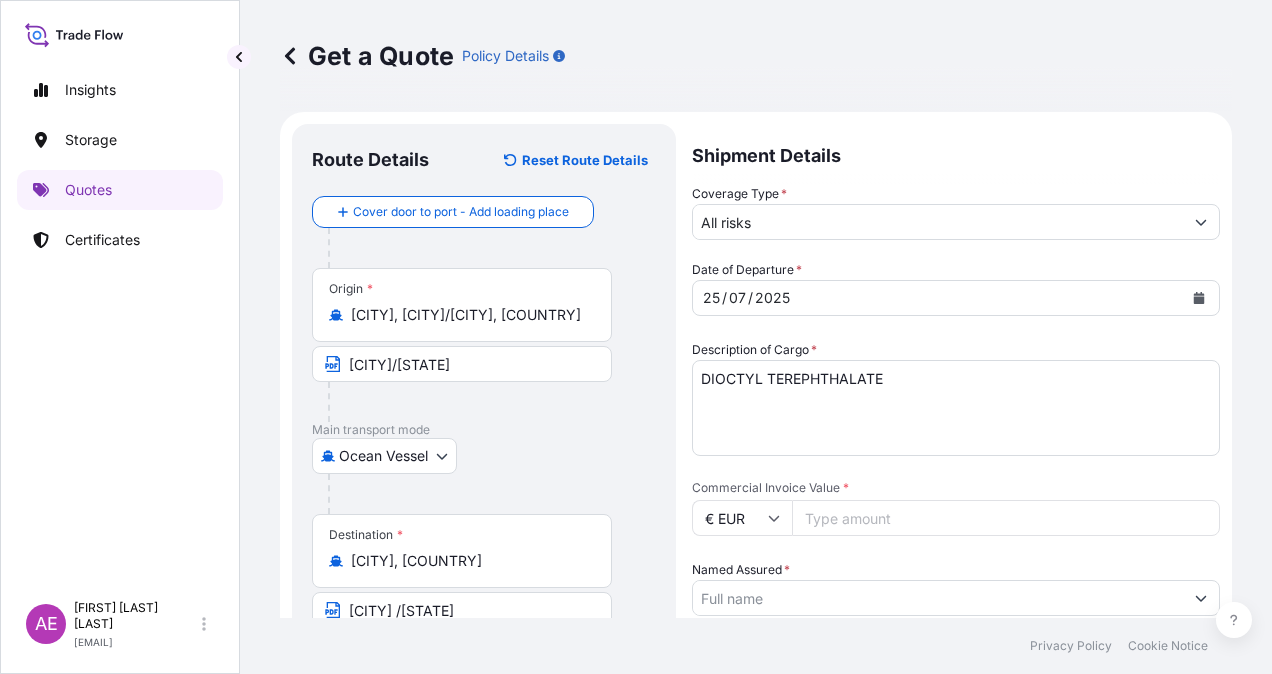 type on "[NUMBER]" 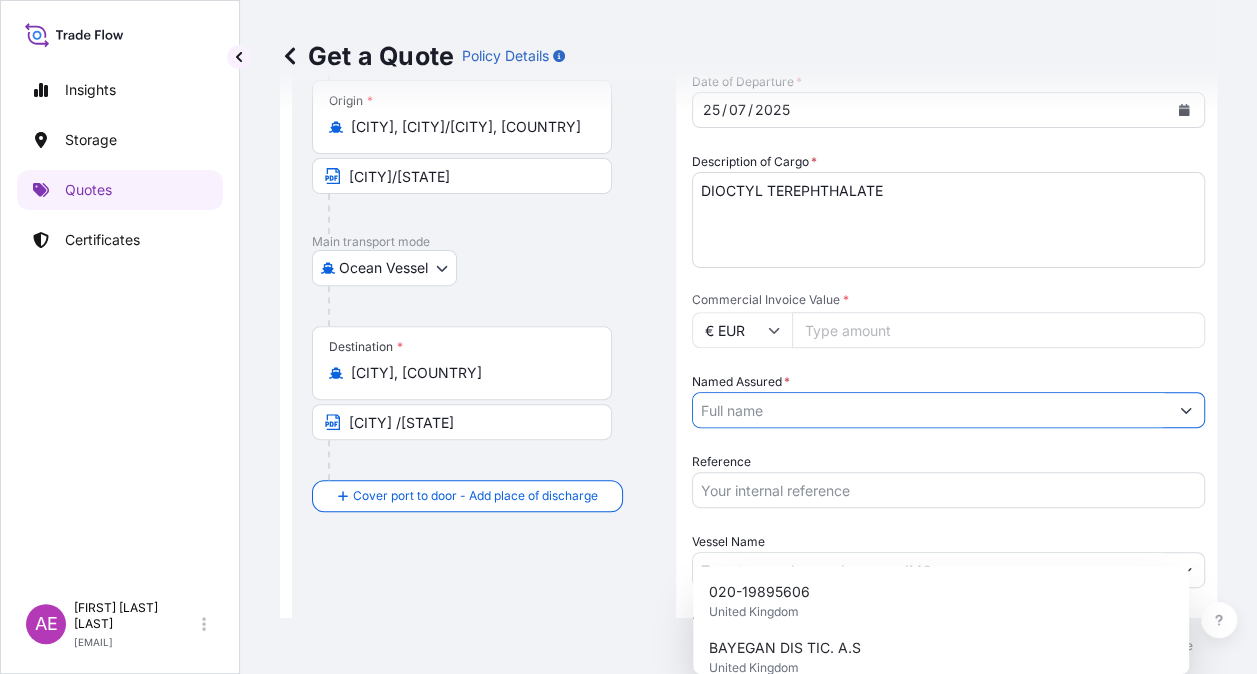 scroll, scrollTop: 200, scrollLeft: 0, axis: vertical 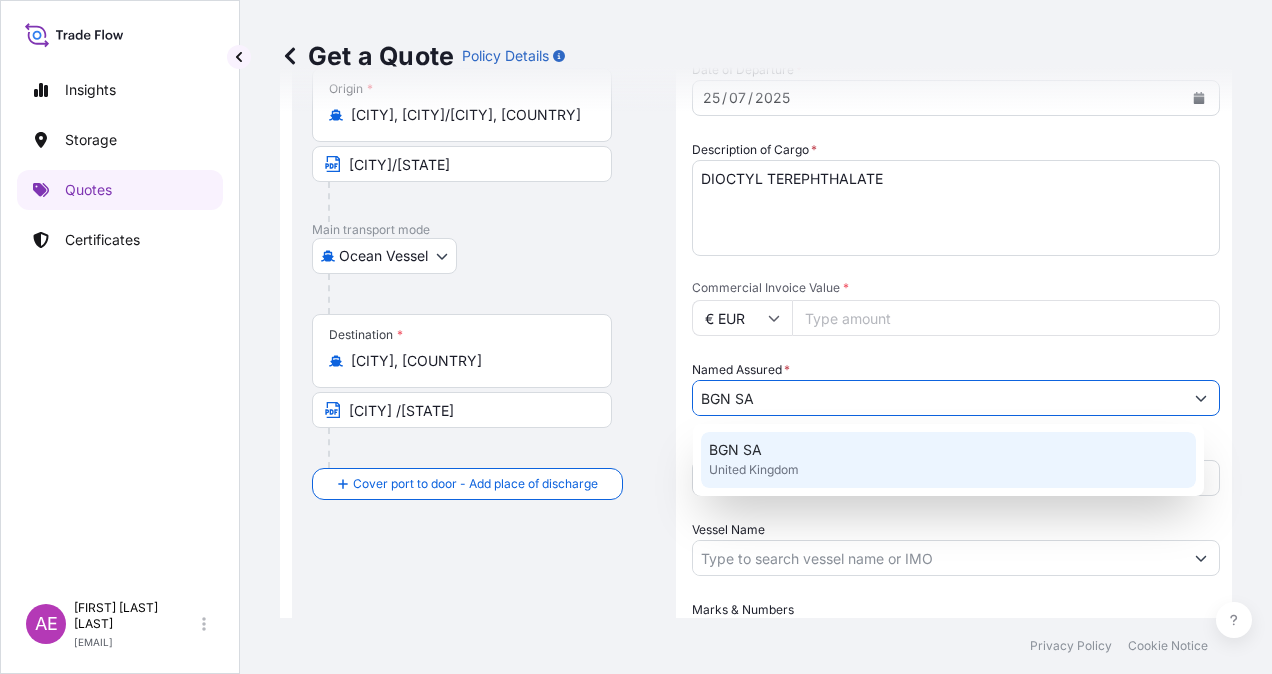 click on "BGN SA" at bounding box center [735, 450] 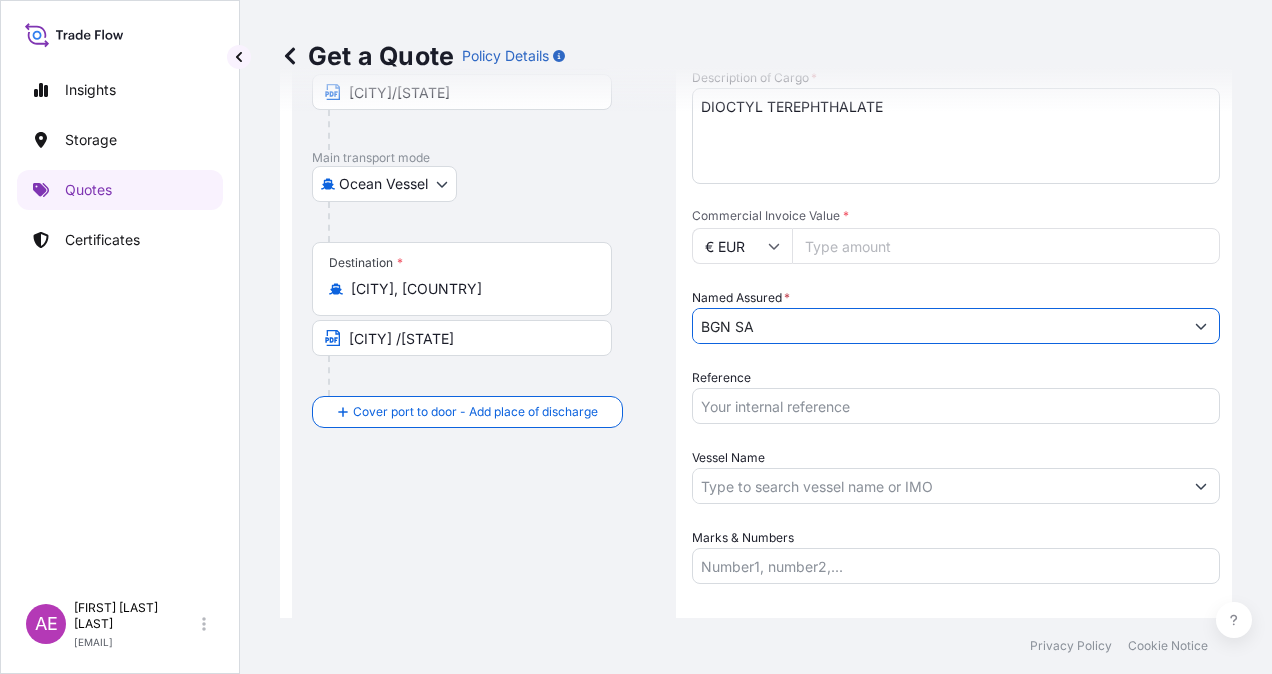 scroll, scrollTop: 398, scrollLeft: 0, axis: vertical 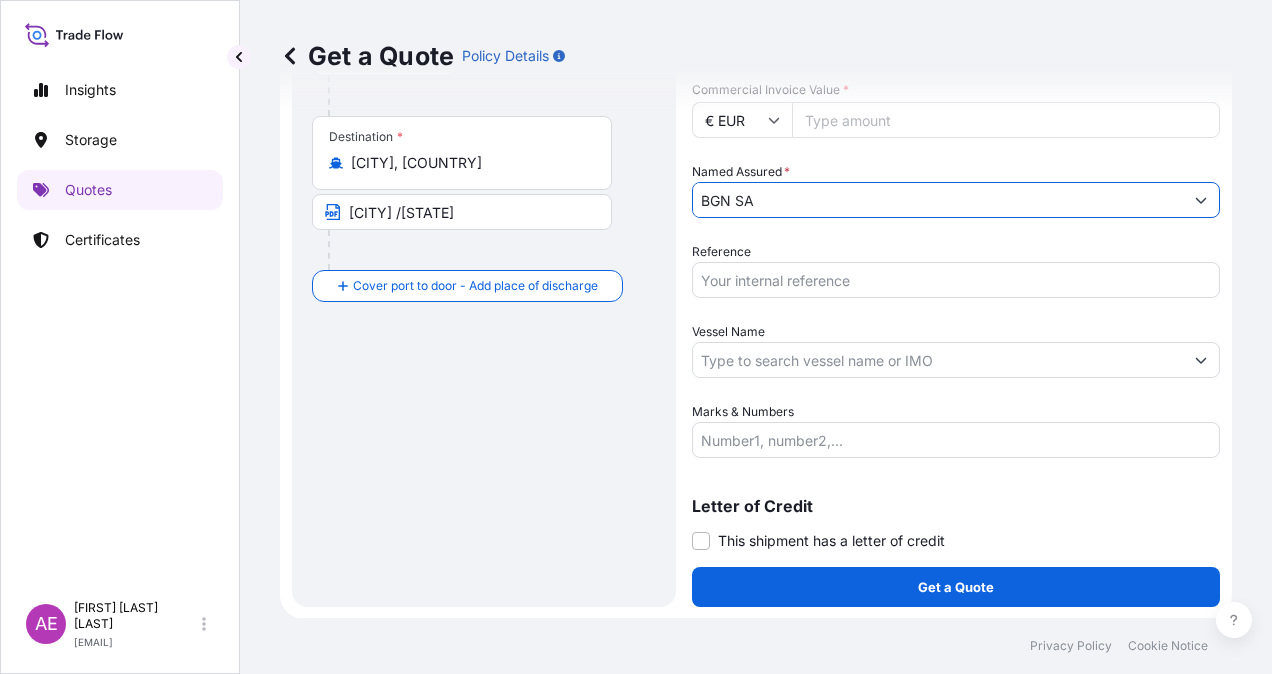 type on "BGN SA" 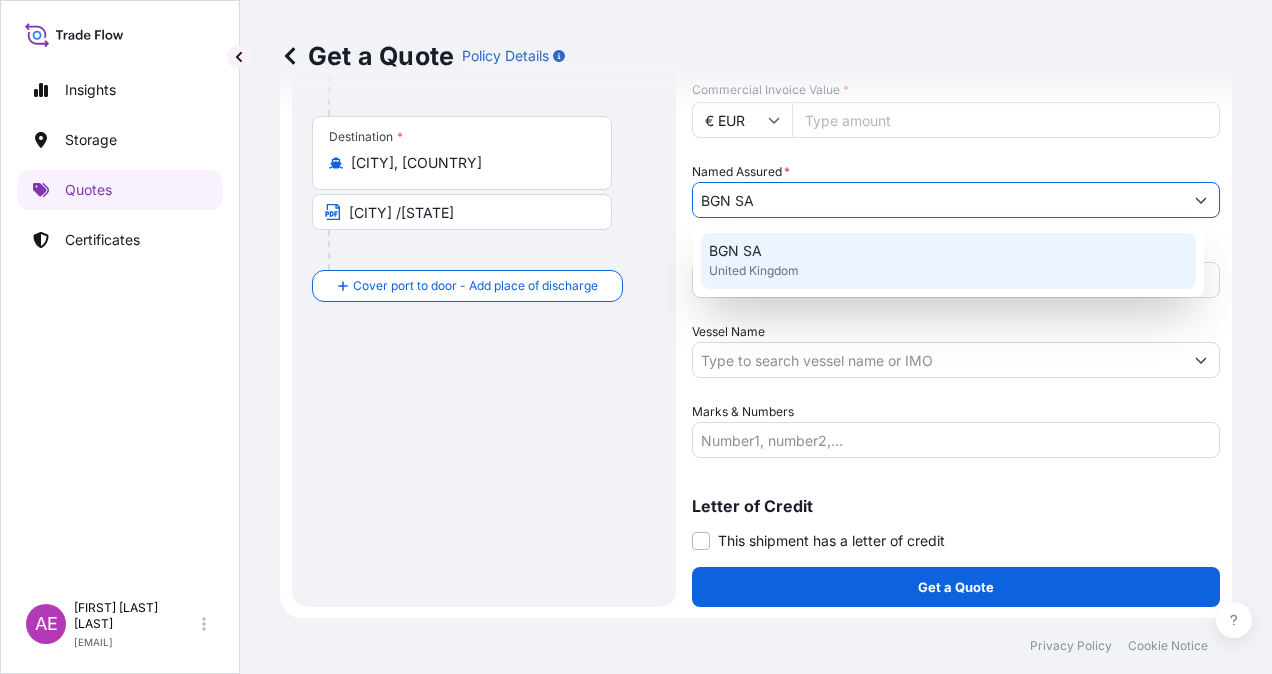 click on "[COMPANY] [COUNTRY]" at bounding box center [948, 261] 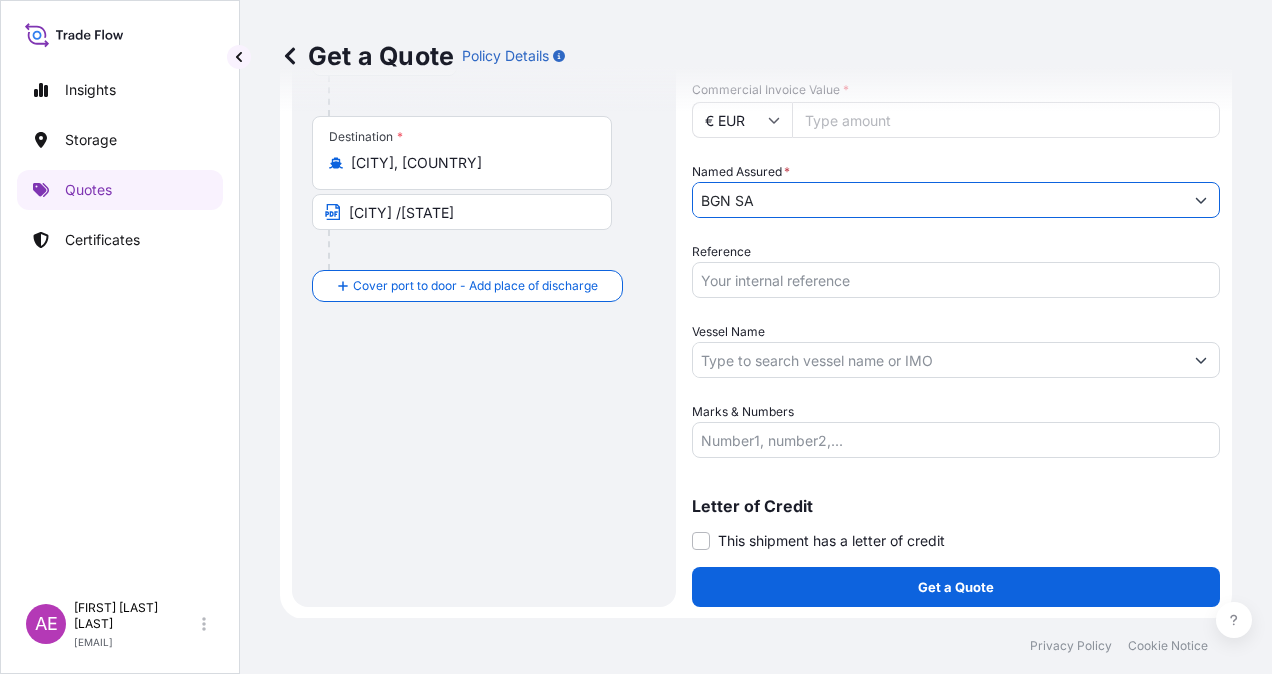 click on "Vessel Name" at bounding box center (938, 360) 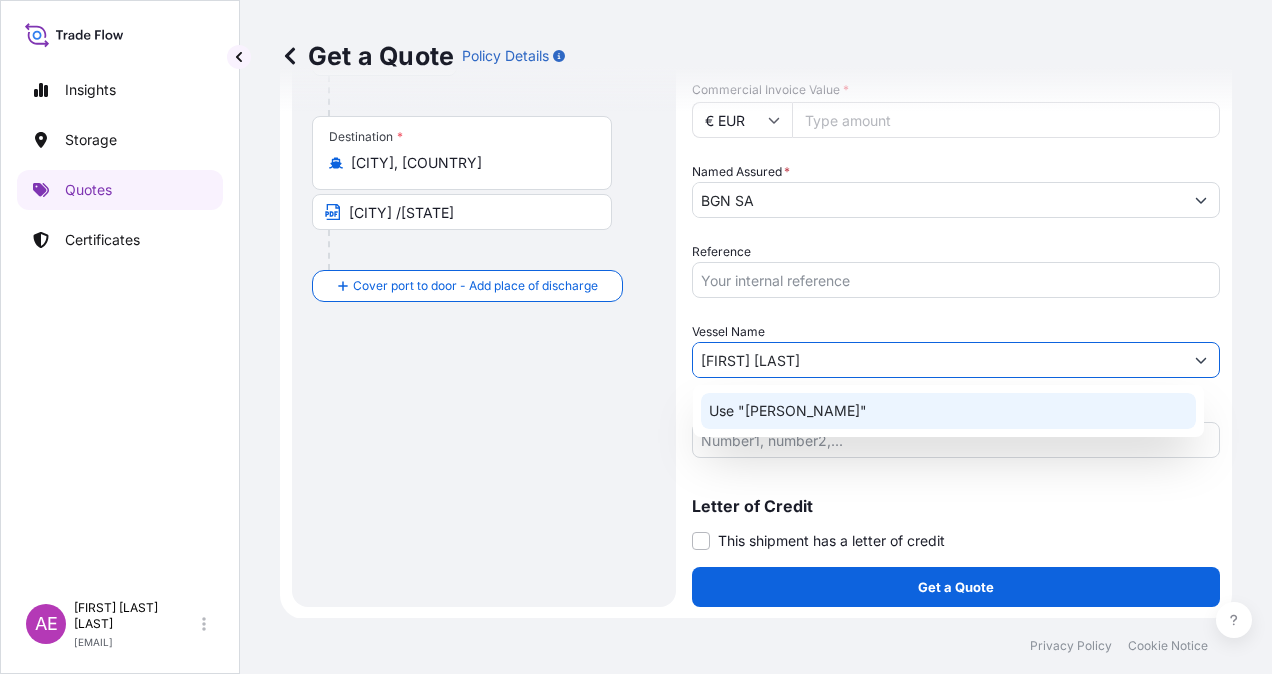 click on "Use "[PERSON_NAME]"" 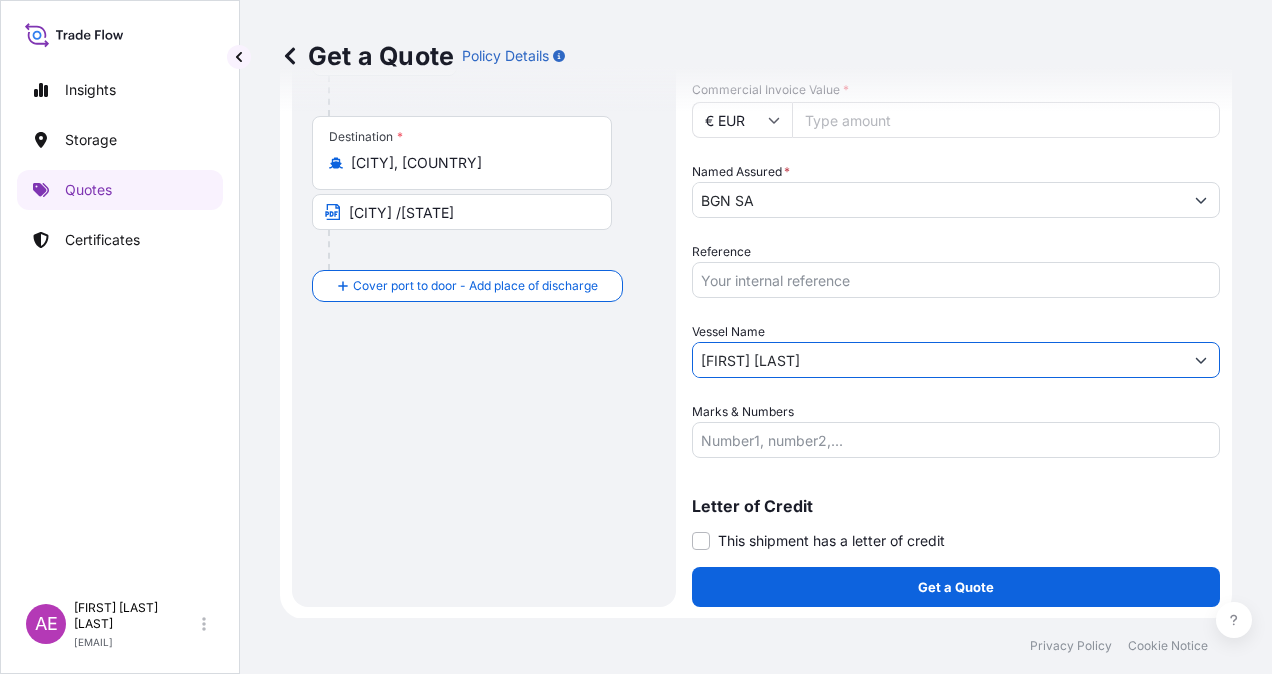 type on "[FIRST] [LAST]" 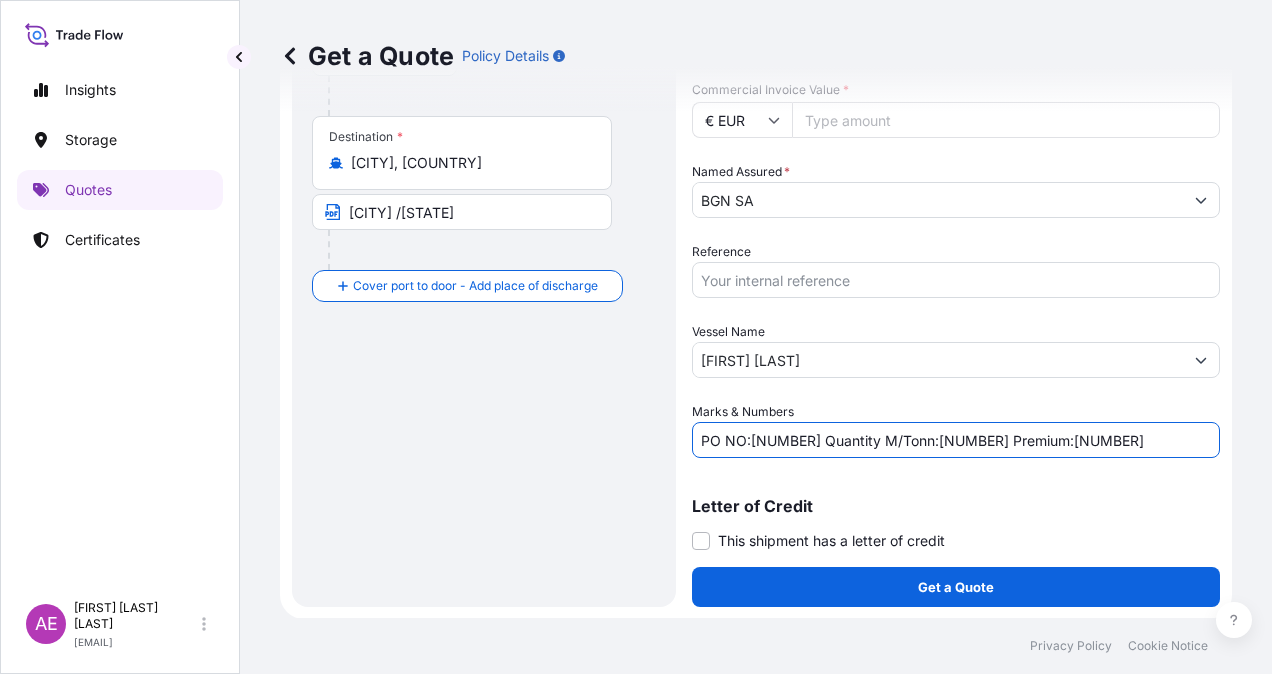 drag, startPoint x: 753, startPoint y: 440, endPoint x: 836, endPoint y: 442, distance: 83.02409 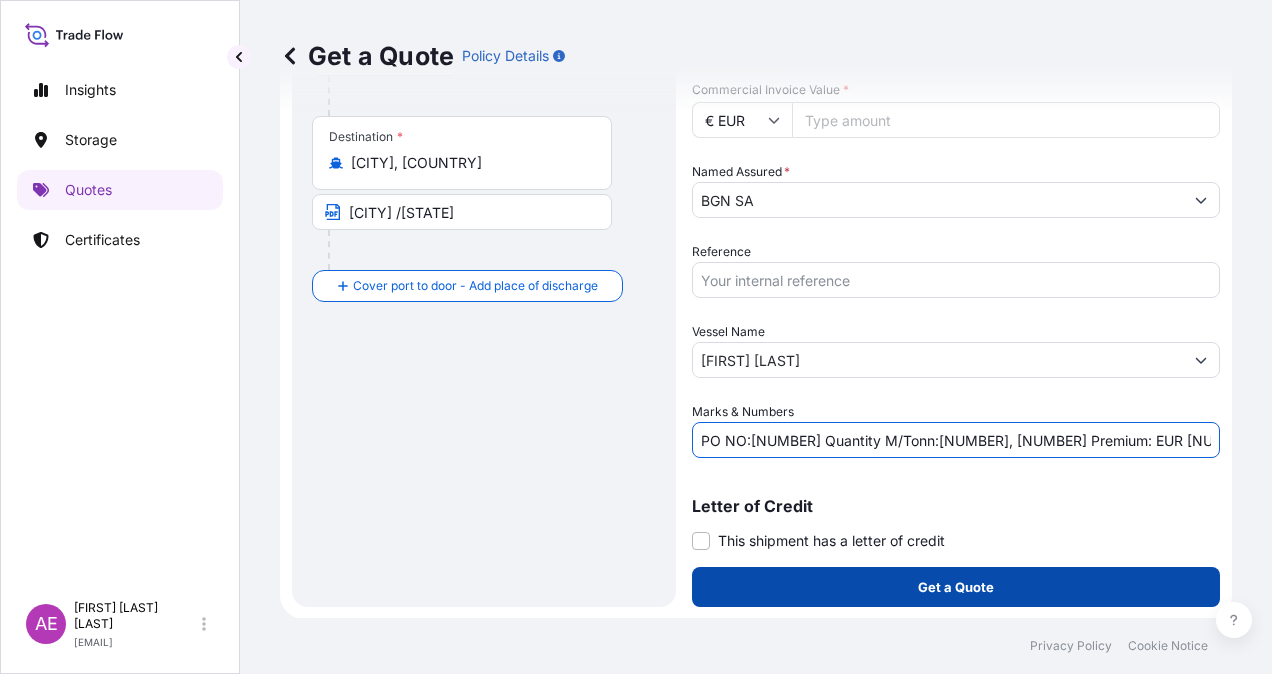 type on "PO NO:[NUMBER] Quantity M/Tonn:[NUMBER], [NUMBER] Premium: EUR [NUMBER], [NUMBER]" 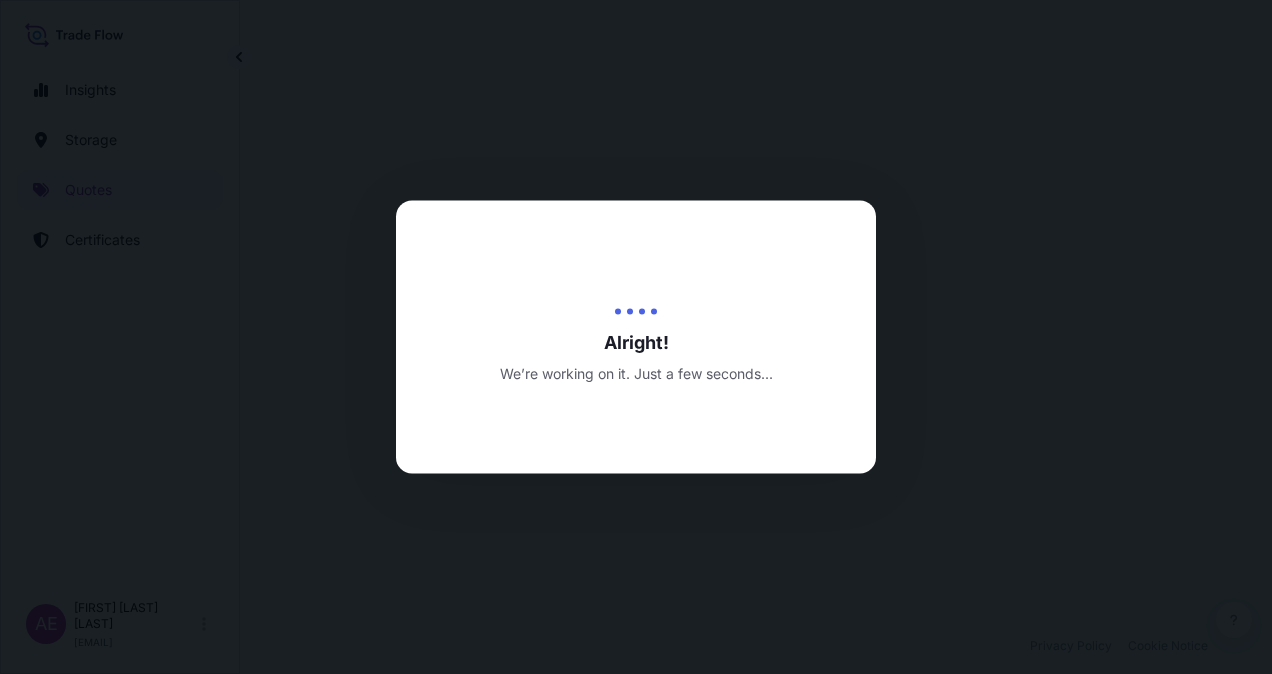 scroll, scrollTop: 0, scrollLeft: 0, axis: both 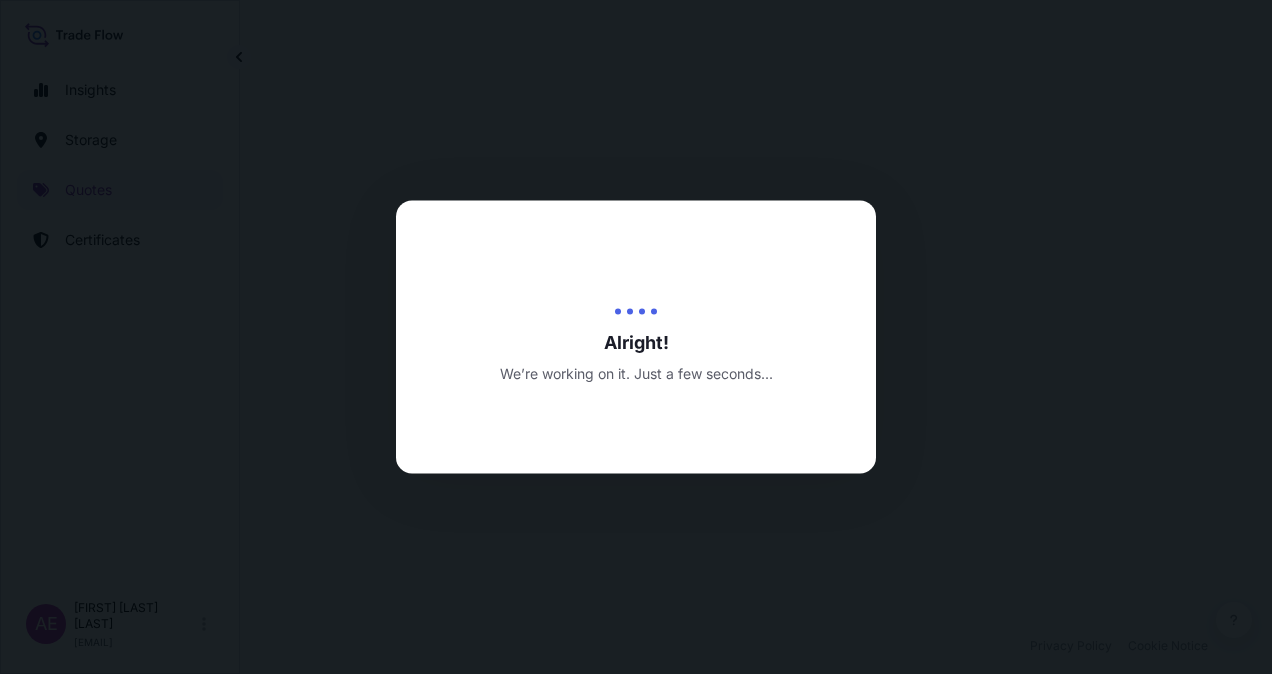 select on "Ocean Vessel" 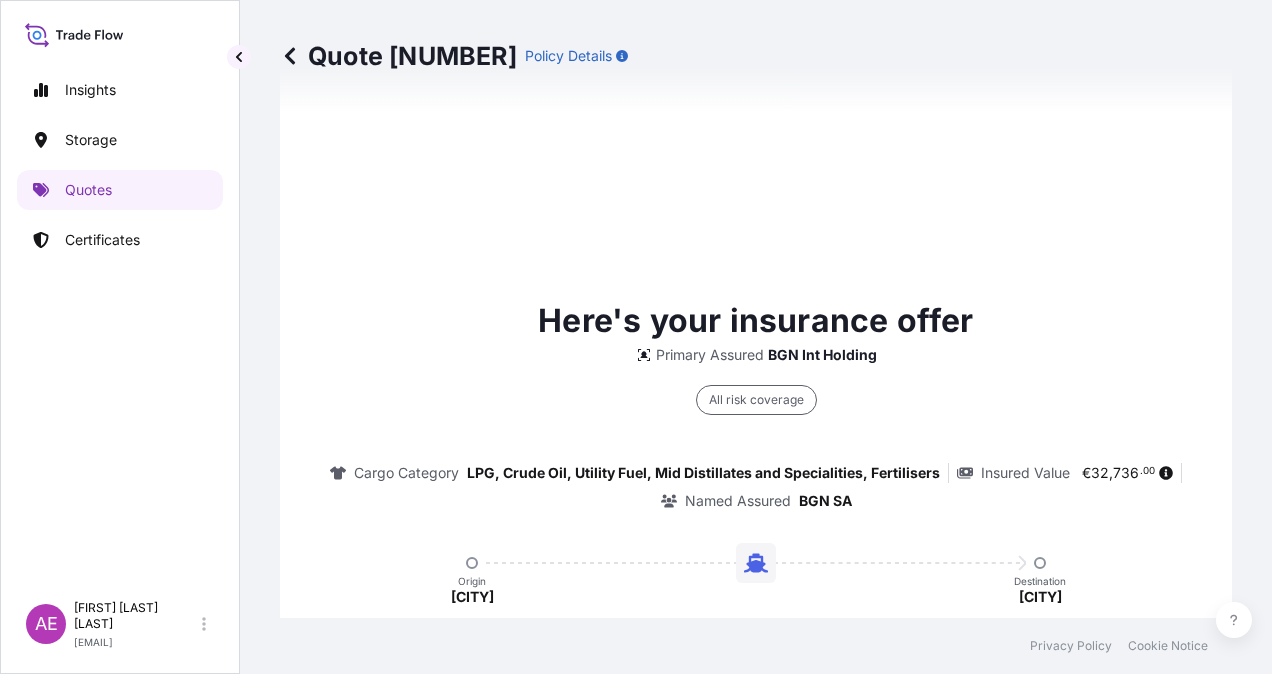 type on "01/08/2025" 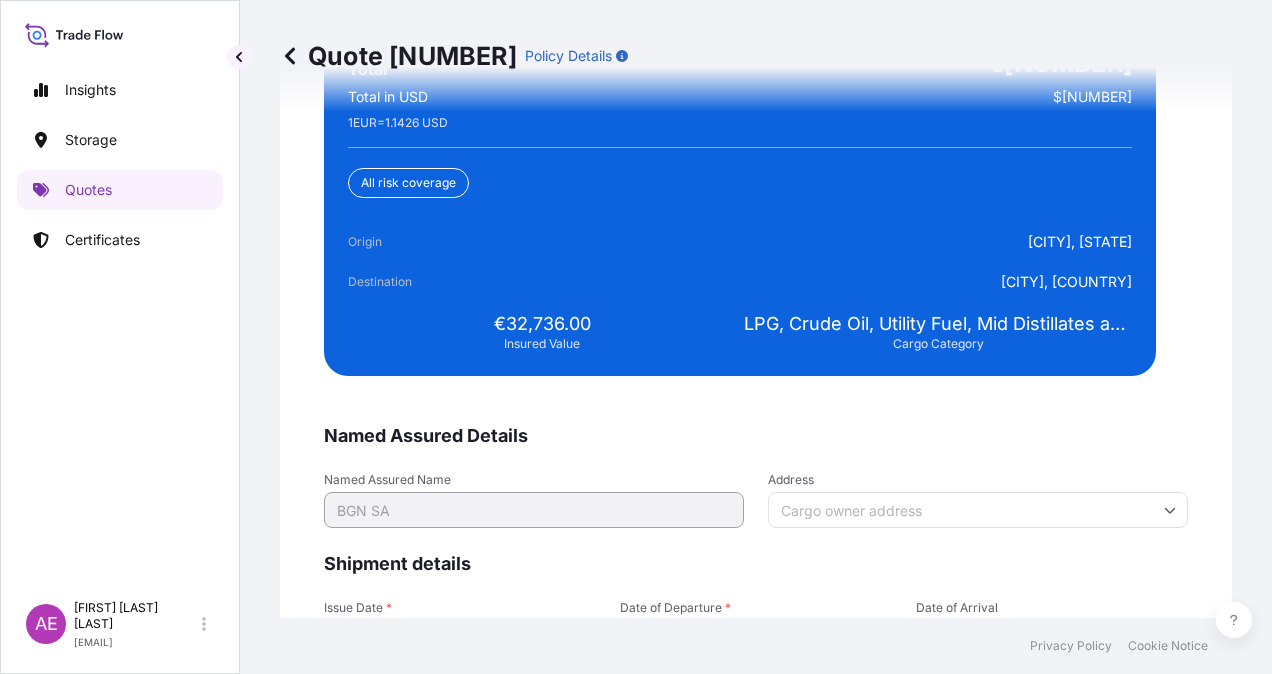 scroll, scrollTop: 3947, scrollLeft: 0, axis: vertical 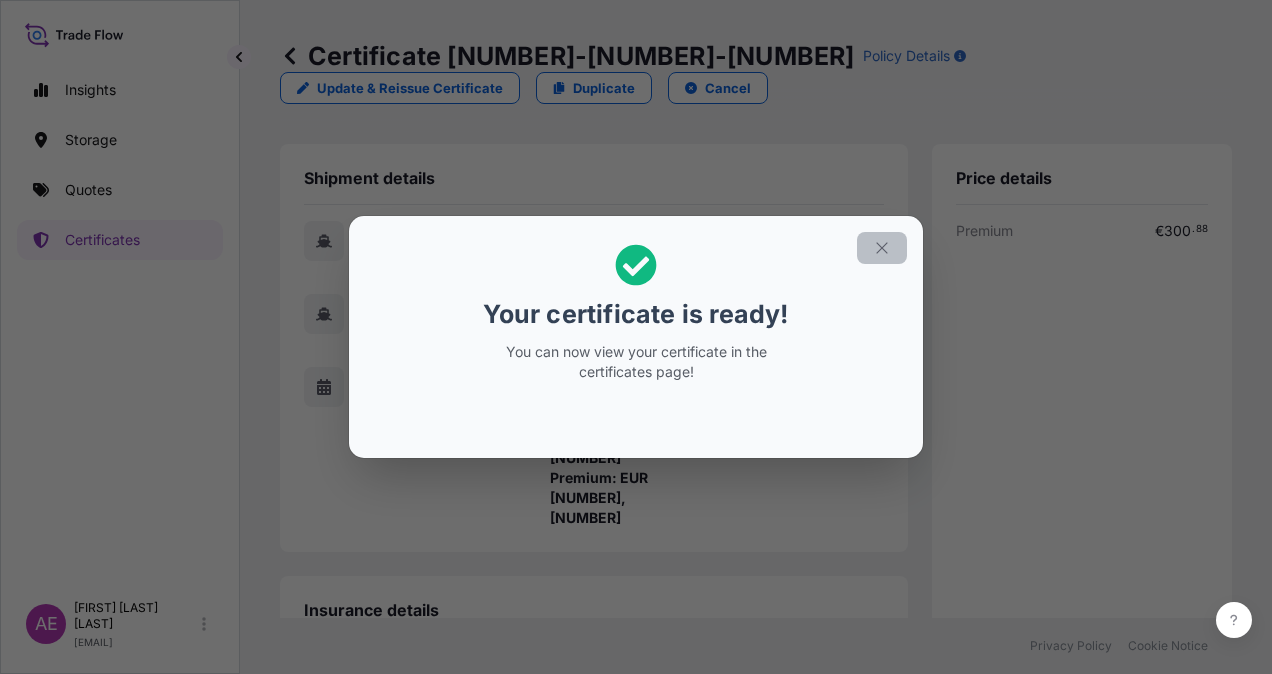 click at bounding box center (882, 248) 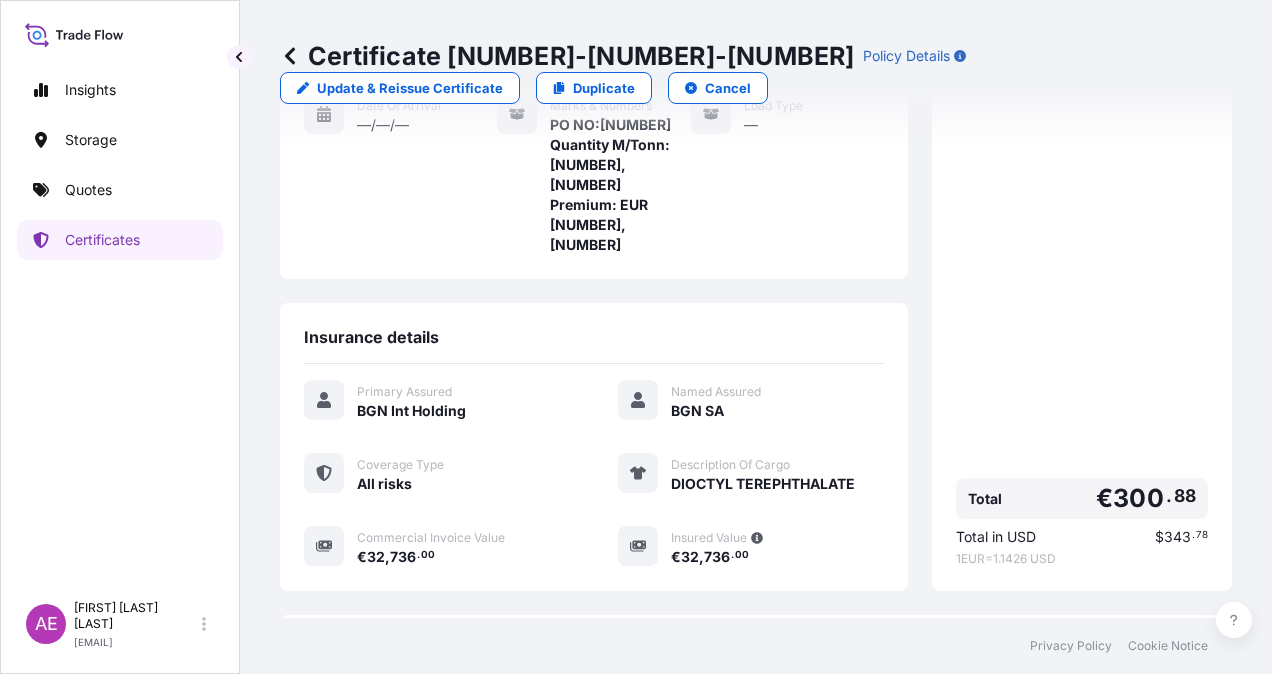 scroll, scrollTop: 401, scrollLeft: 0, axis: vertical 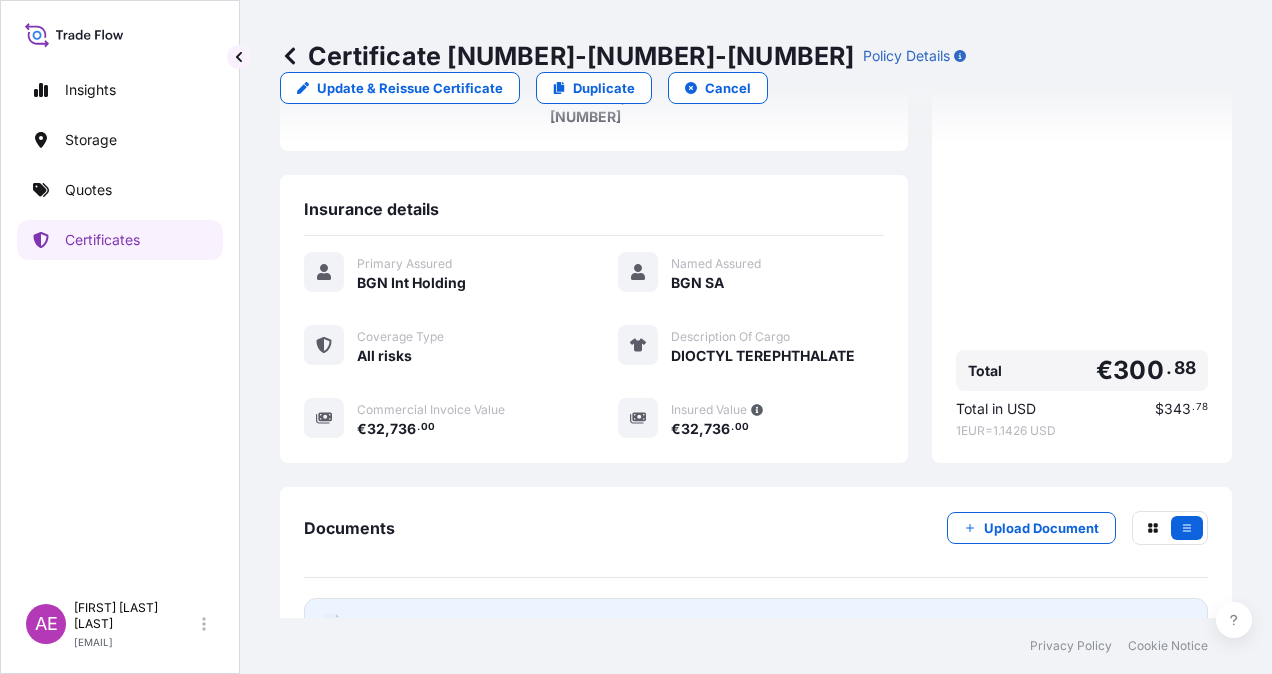 click on "Certificate" at bounding box center (393, 624) 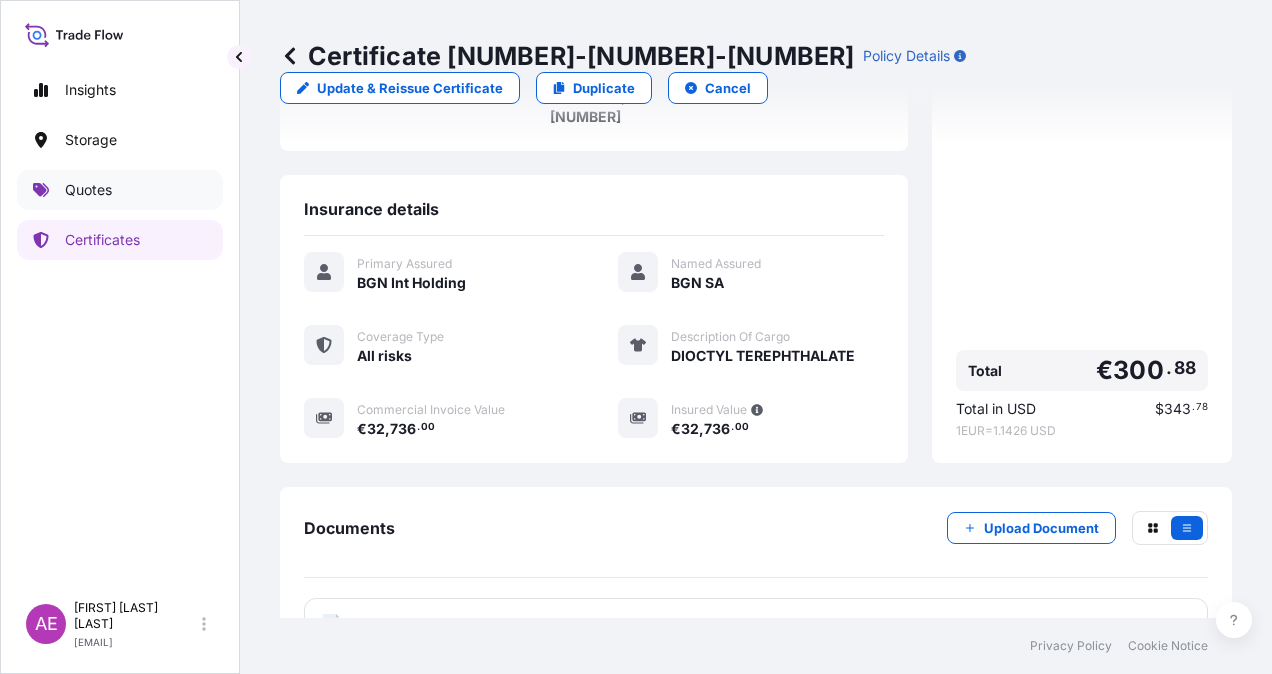 click on "Quotes" at bounding box center [88, 190] 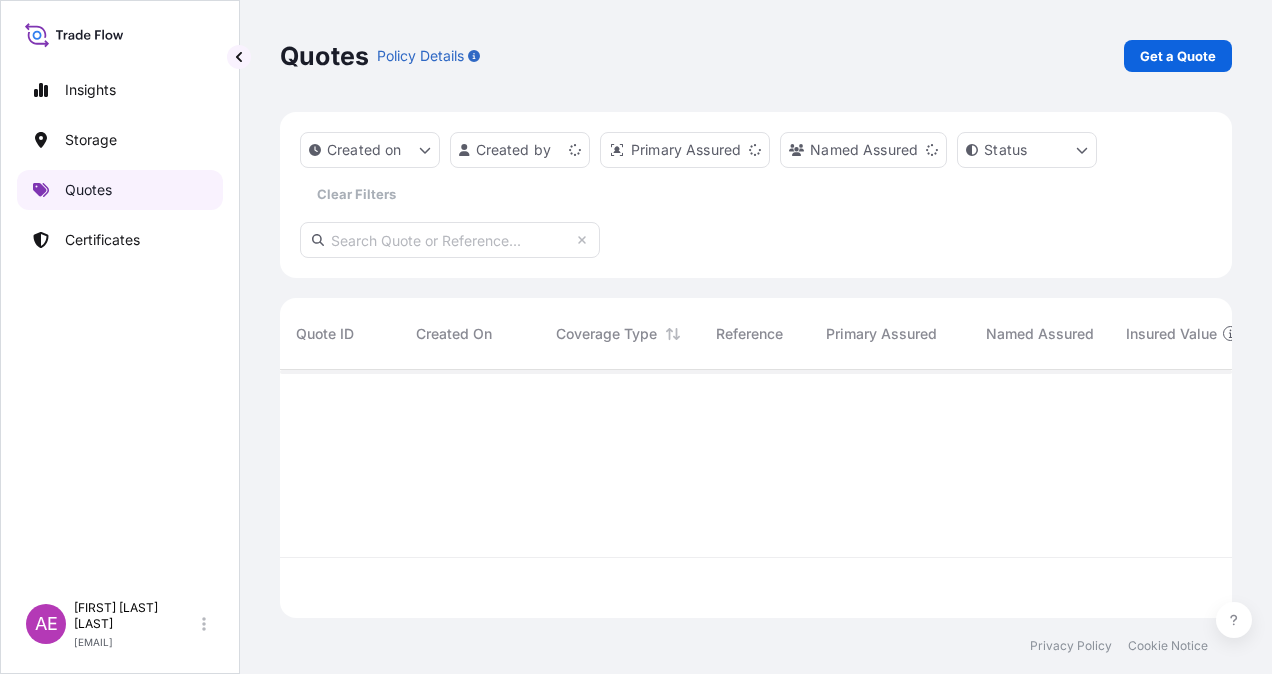 scroll, scrollTop: 0, scrollLeft: 0, axis: both 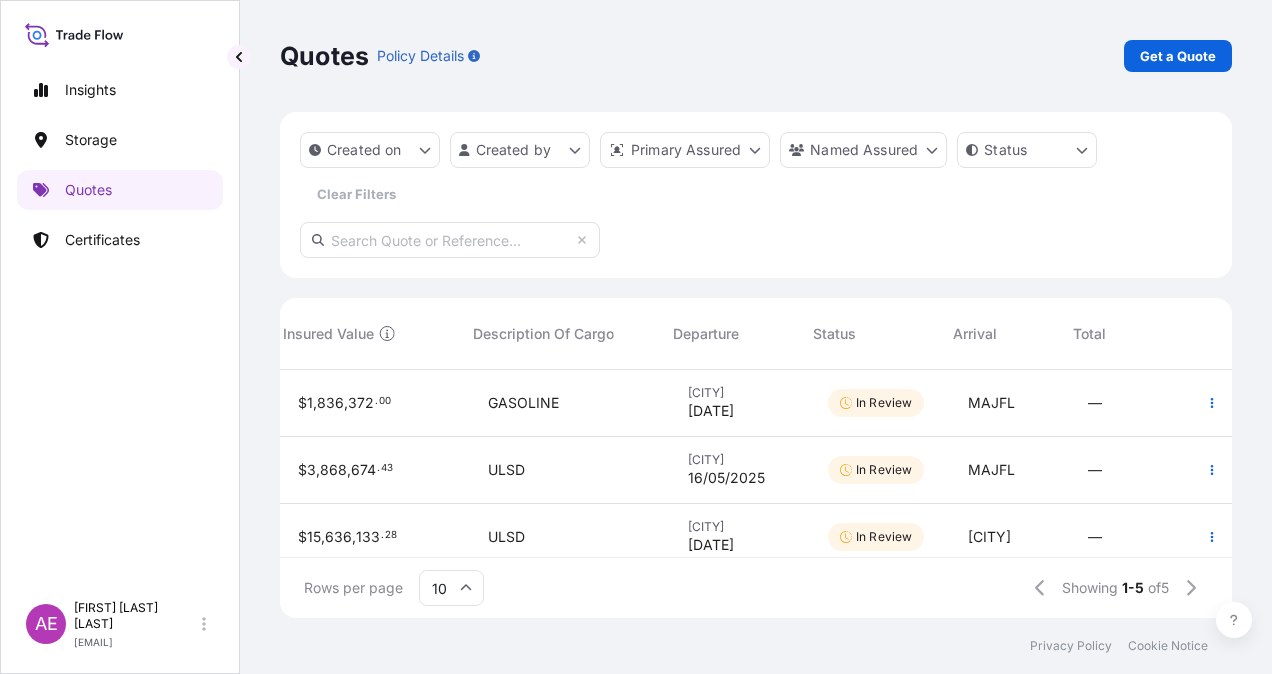 click on "Created on Created by Primary Assured Named Assured Status Clear Filters" at bounding box center [756, 195] 